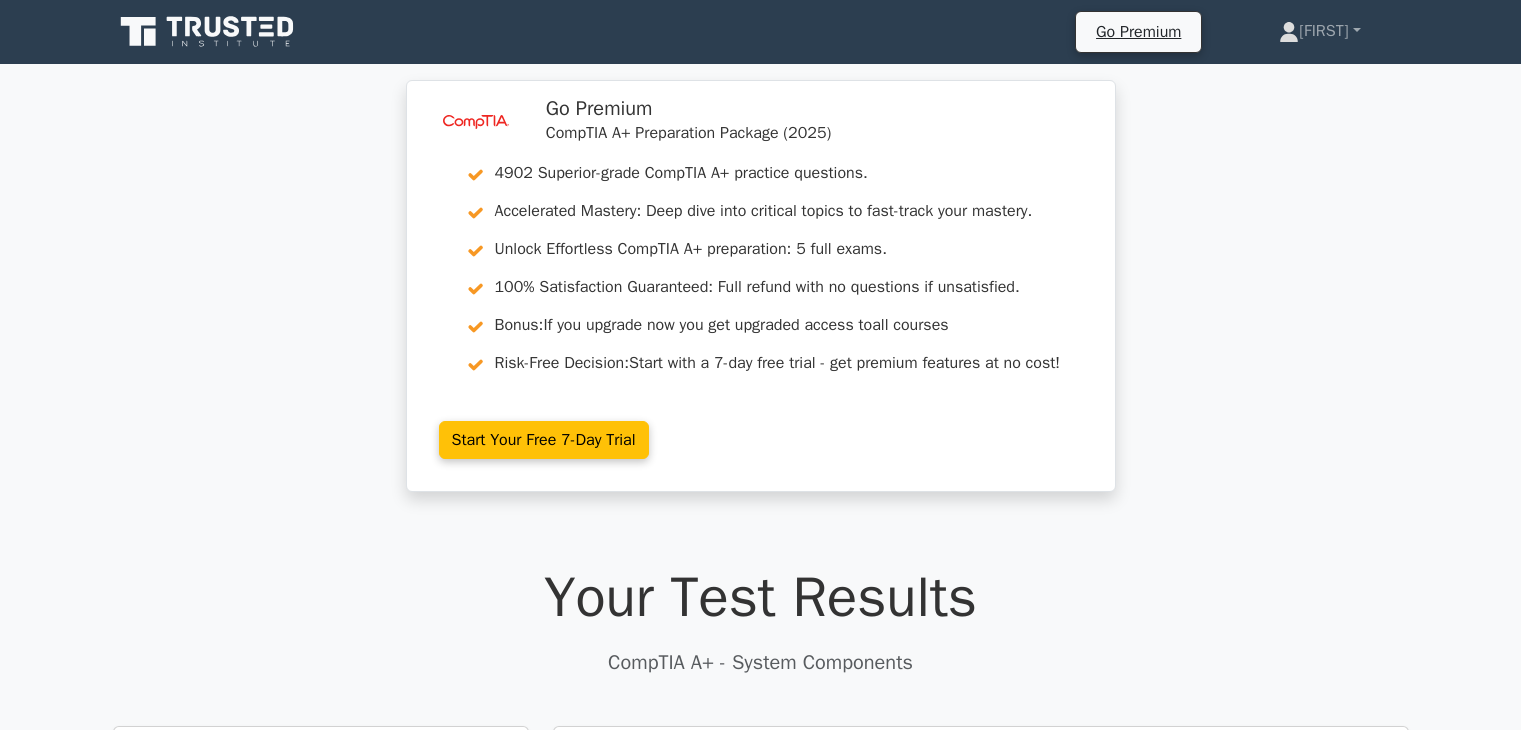 scroll, scrollTop: 0, scrollLeft: 0, axis: both 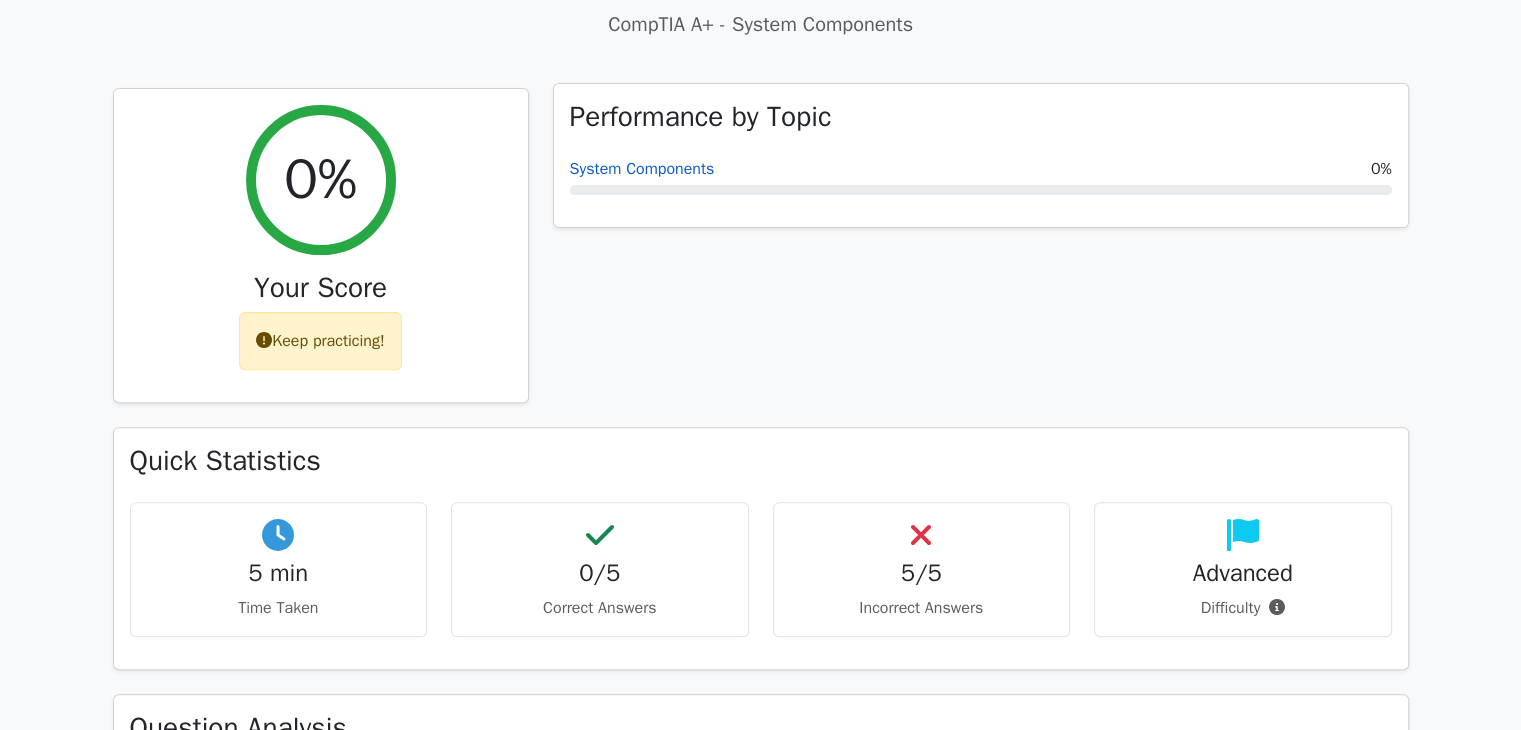 click on "System Components" at bounding box center (642, 169) 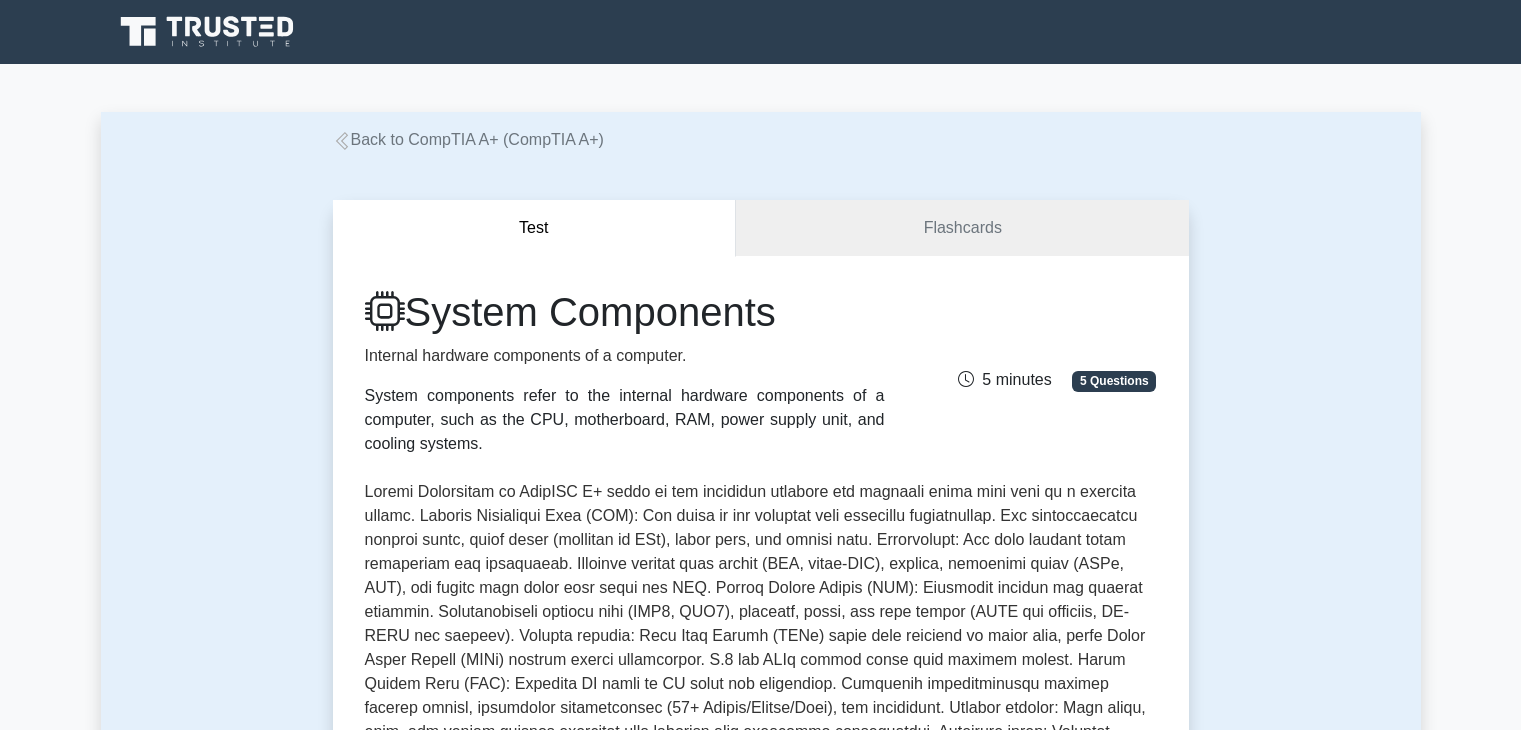 scroll, scrollTop: 0, scrollLeft: 0, axis: both 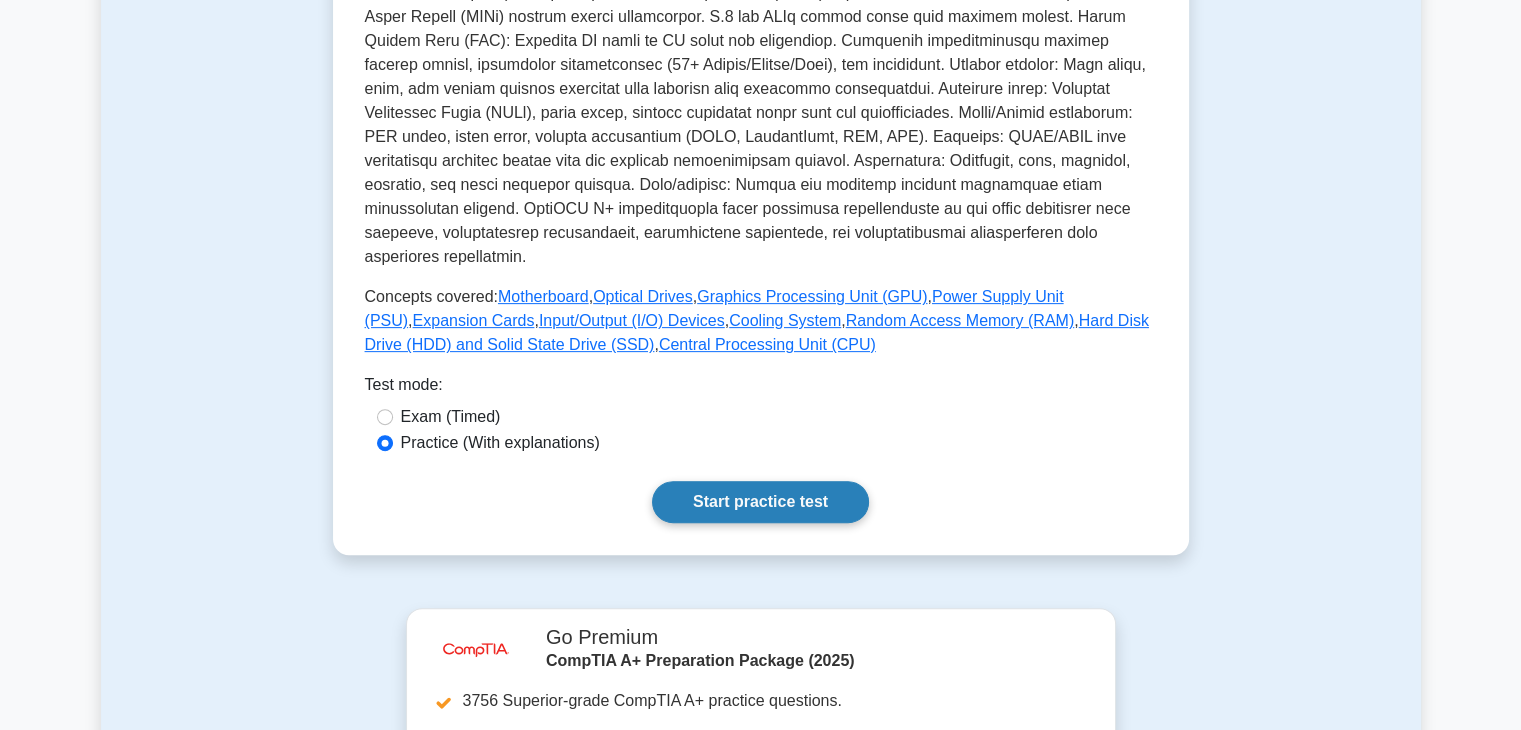 click on "Start practice test" at bounding box center [760, 502] 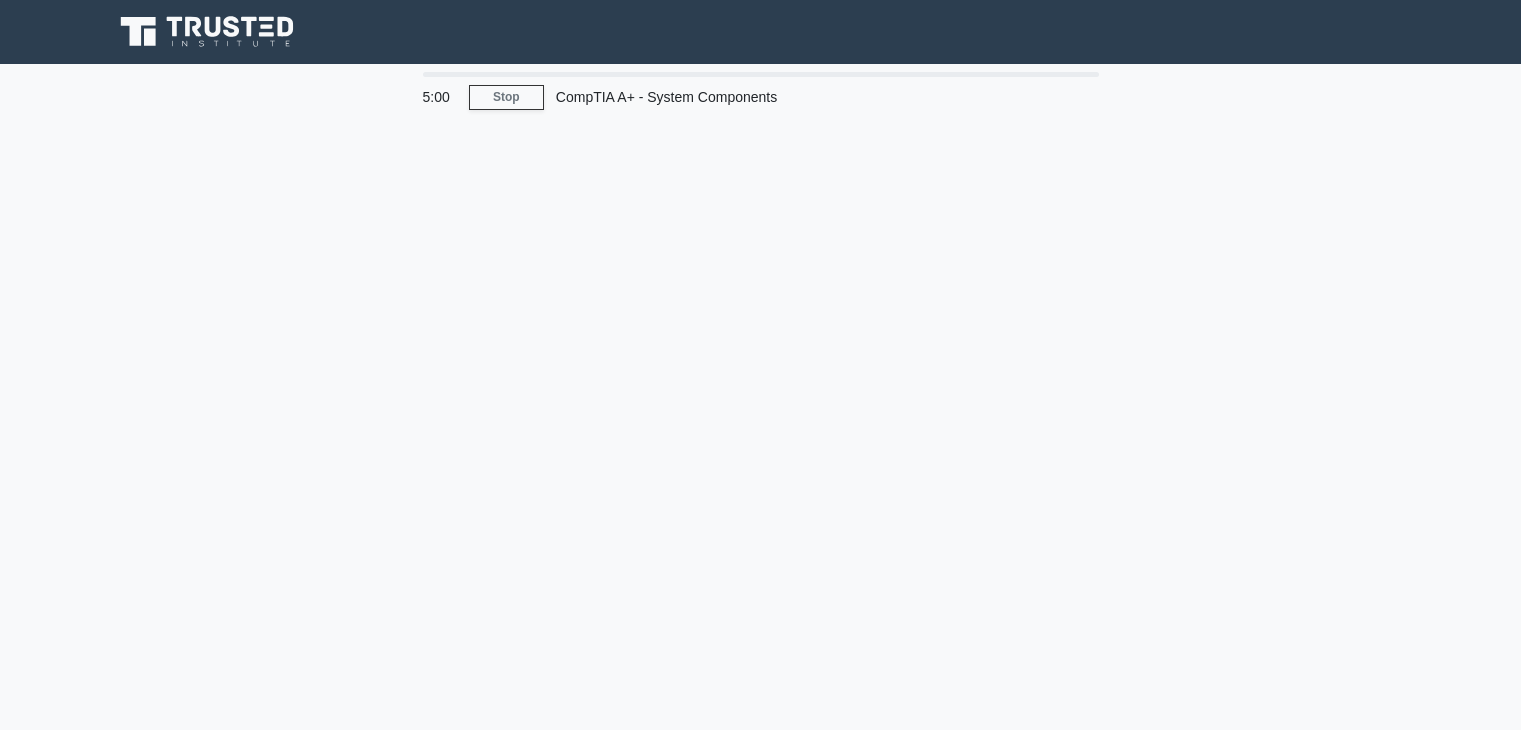 scroll, scrollTop: 0, scrollLeft: 0, axis: both 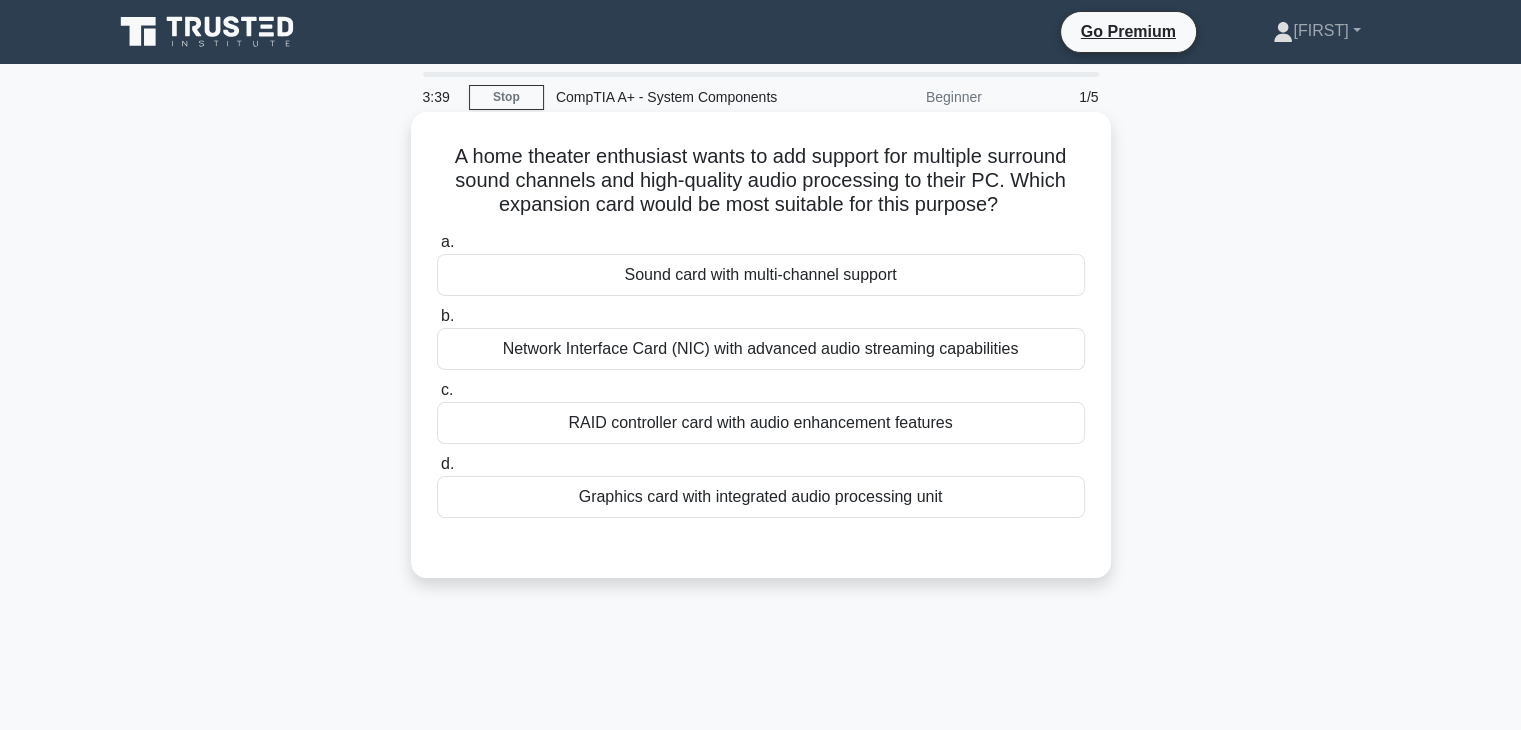 click on "Sound card with multi-channel support" at bounding box center [761, 275] 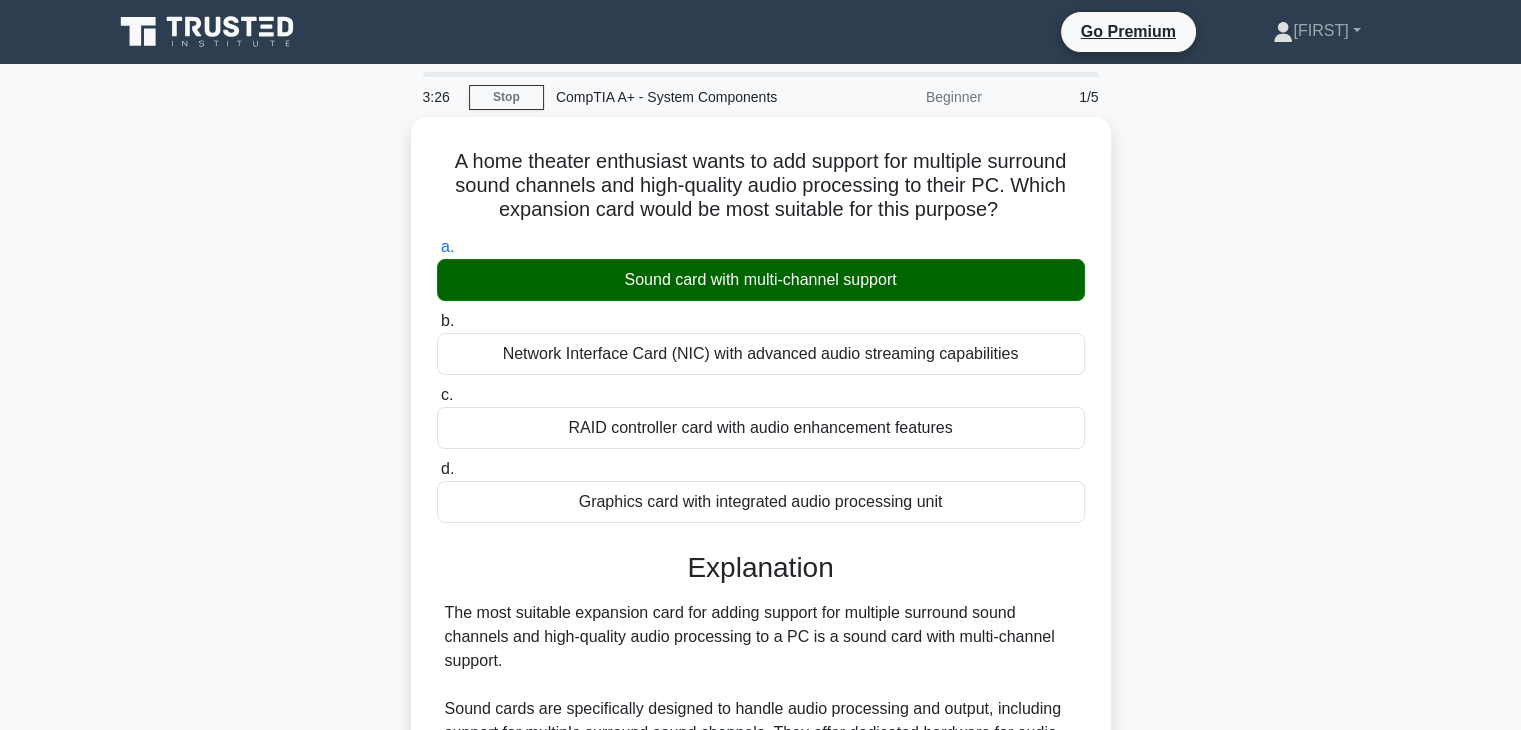 scroll, scrollTop: 598, scrollLeft: 0, axis: vertical 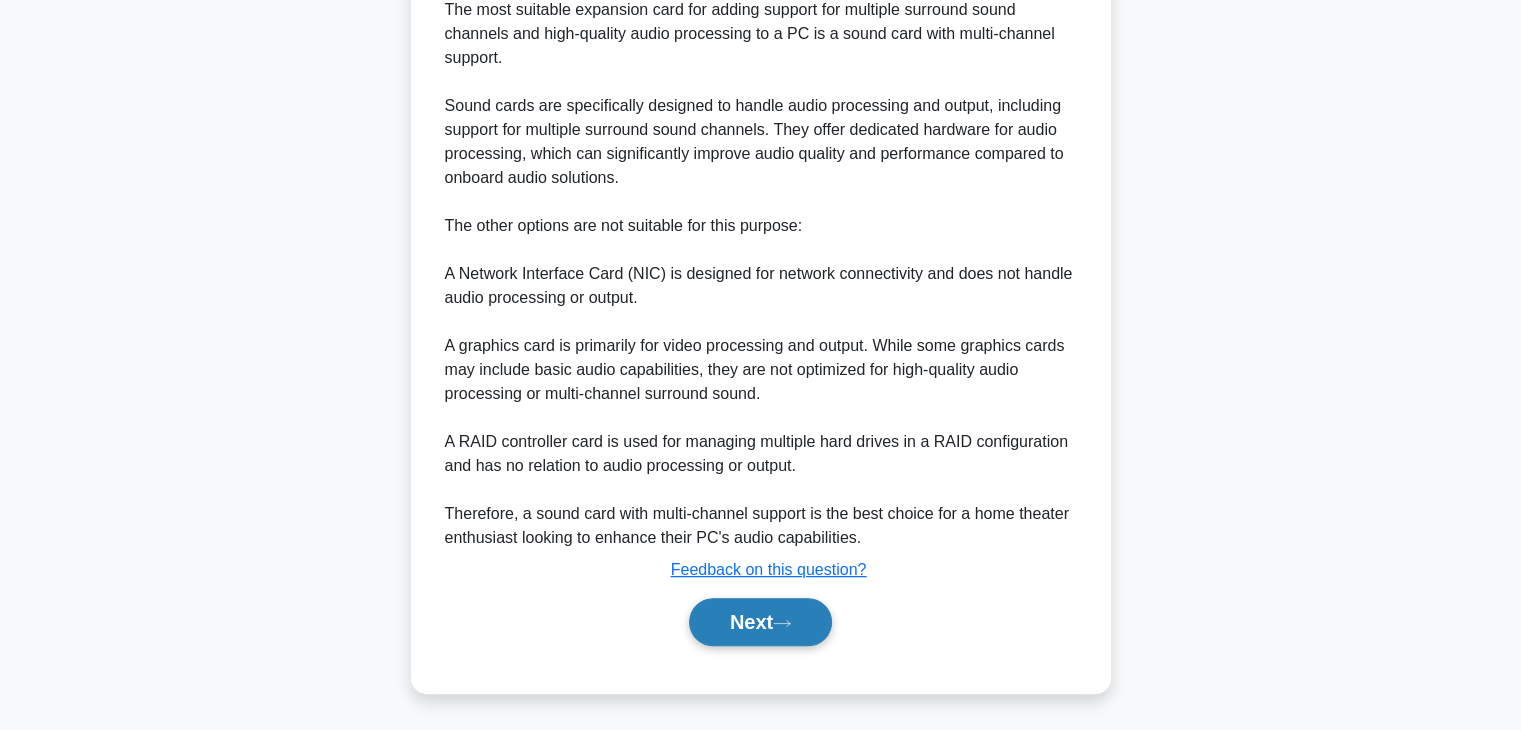 click on "Next" at bounding box center (760, 622) 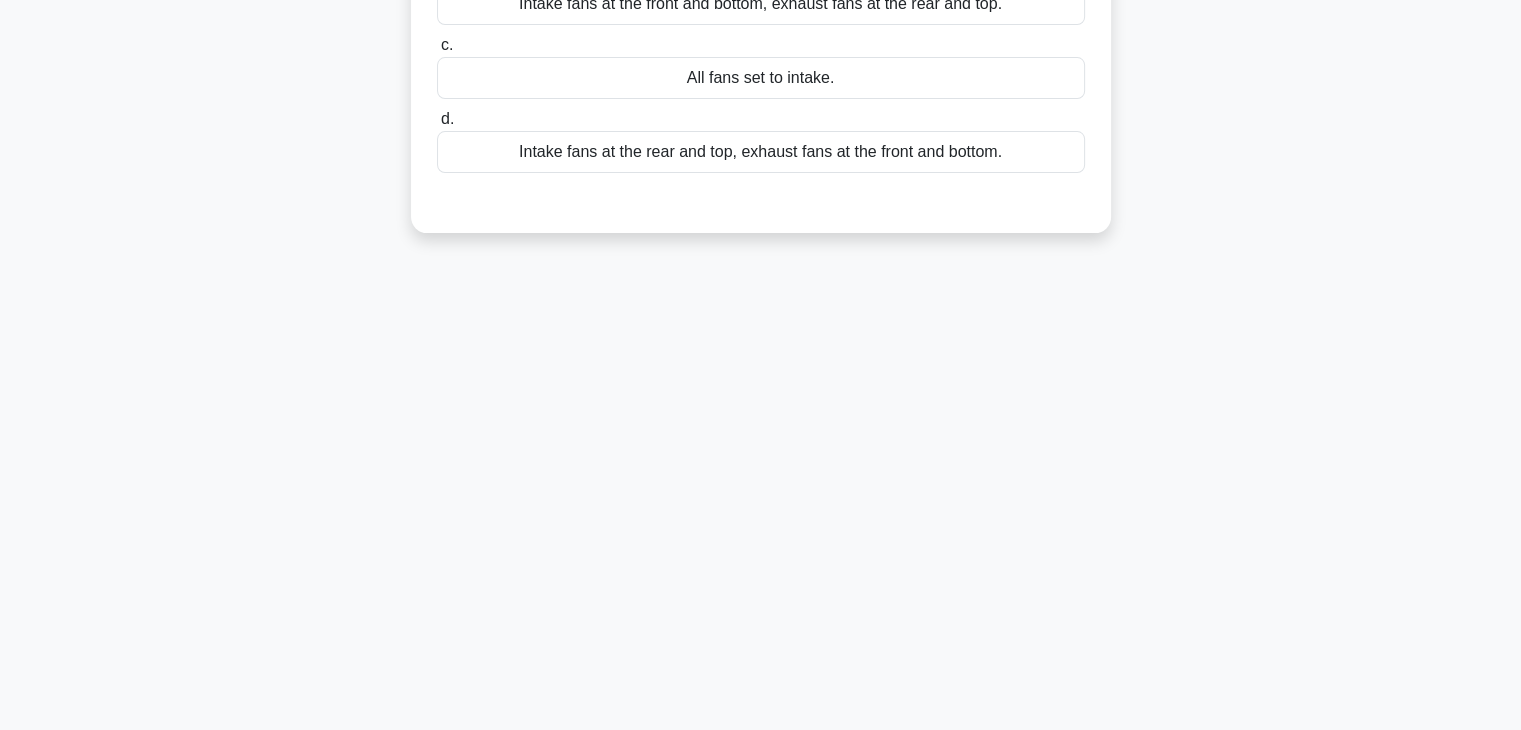scroll, scrollTop: 0, scrollLeft: 0, axis: both 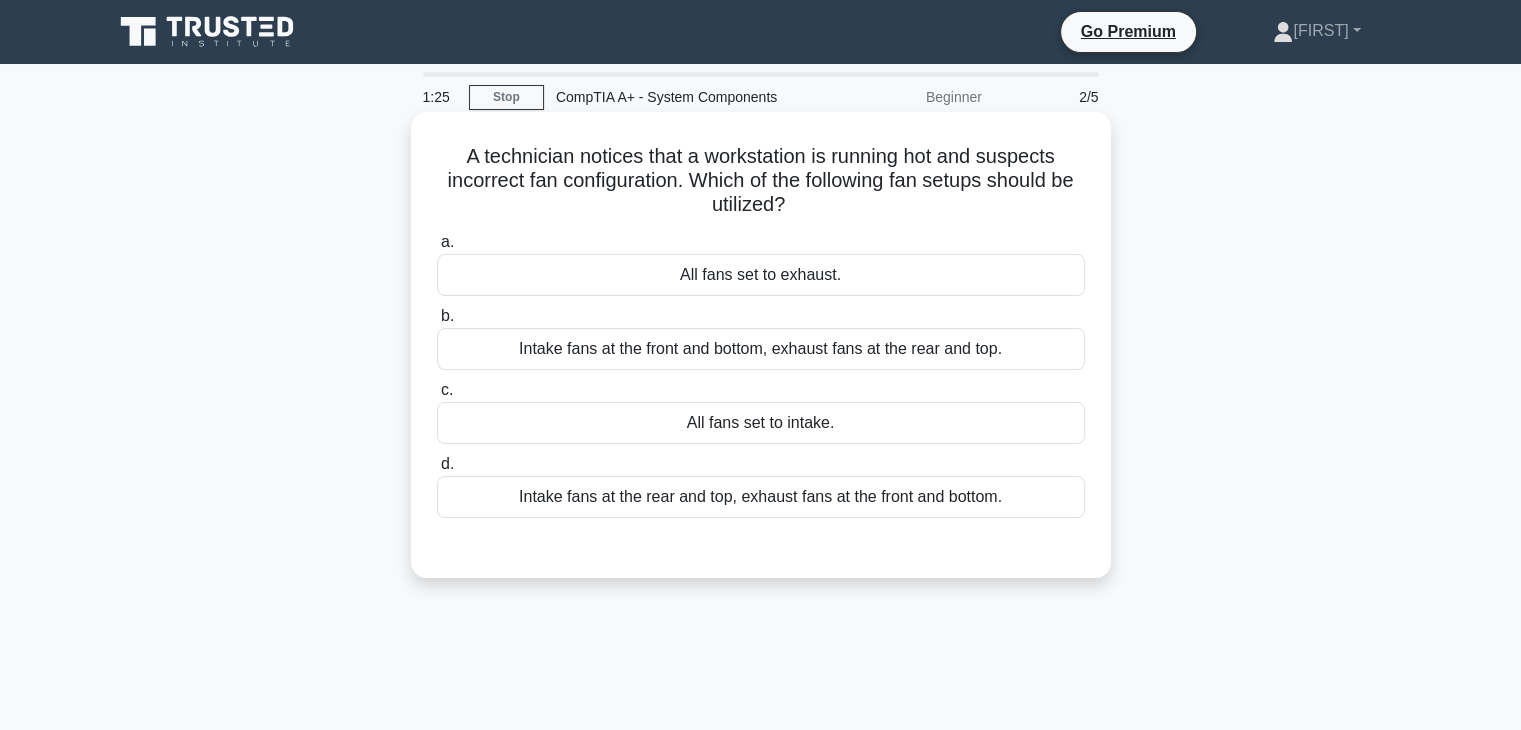 click on "All fans set to intake." at bounding box center (761, 423) 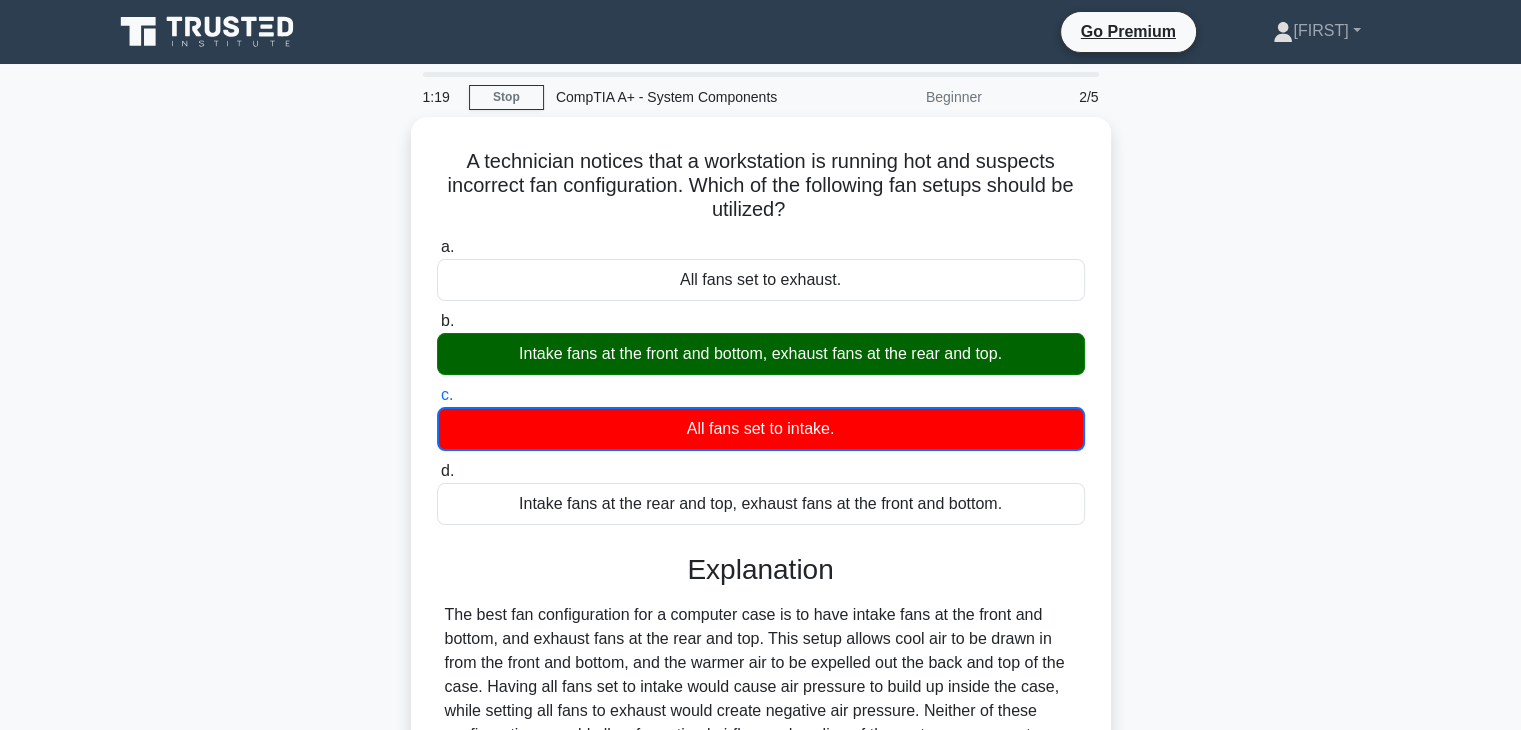 scroll, scrollTop: 351, scrollLeft: 0, axis: vertical 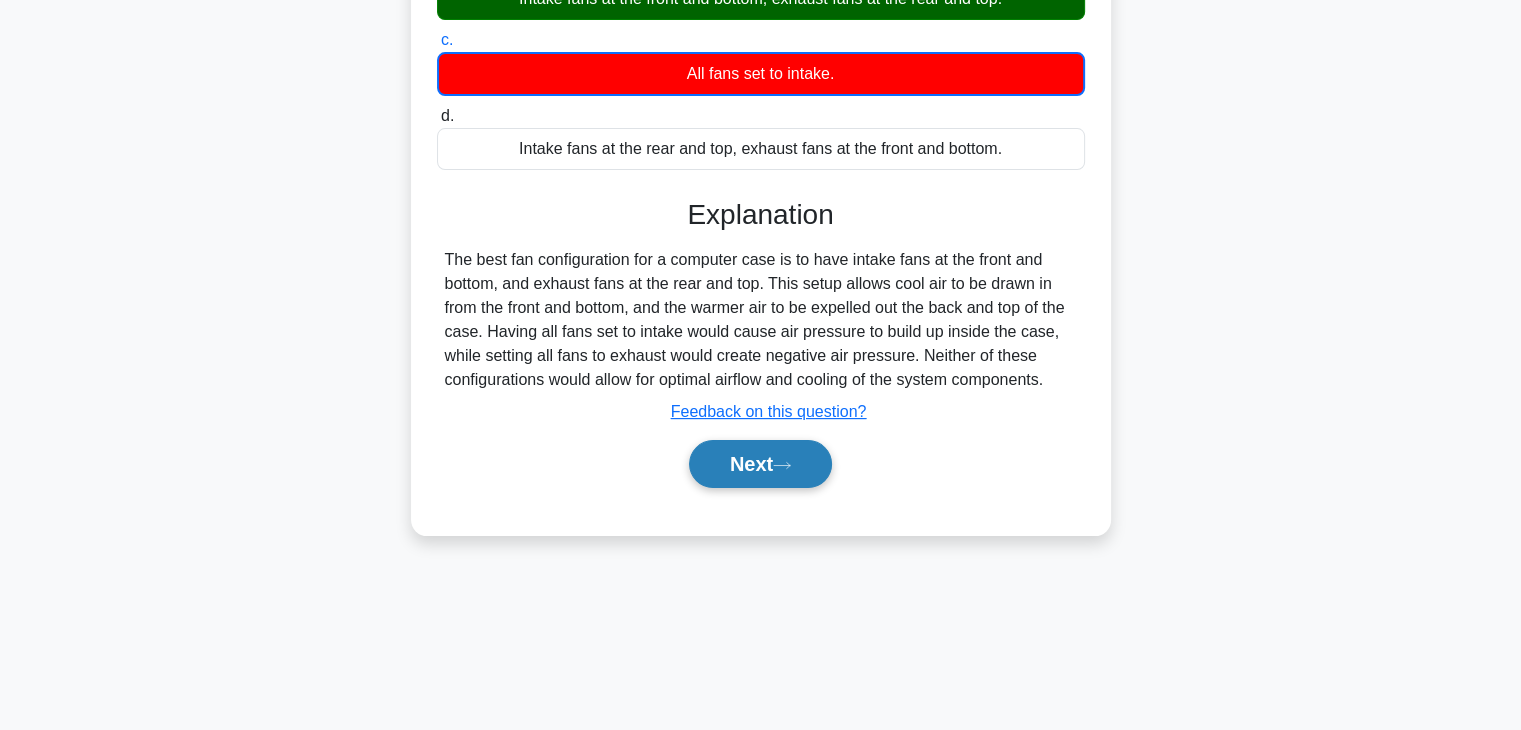 click on "Next" at bounding box center (760, 464) 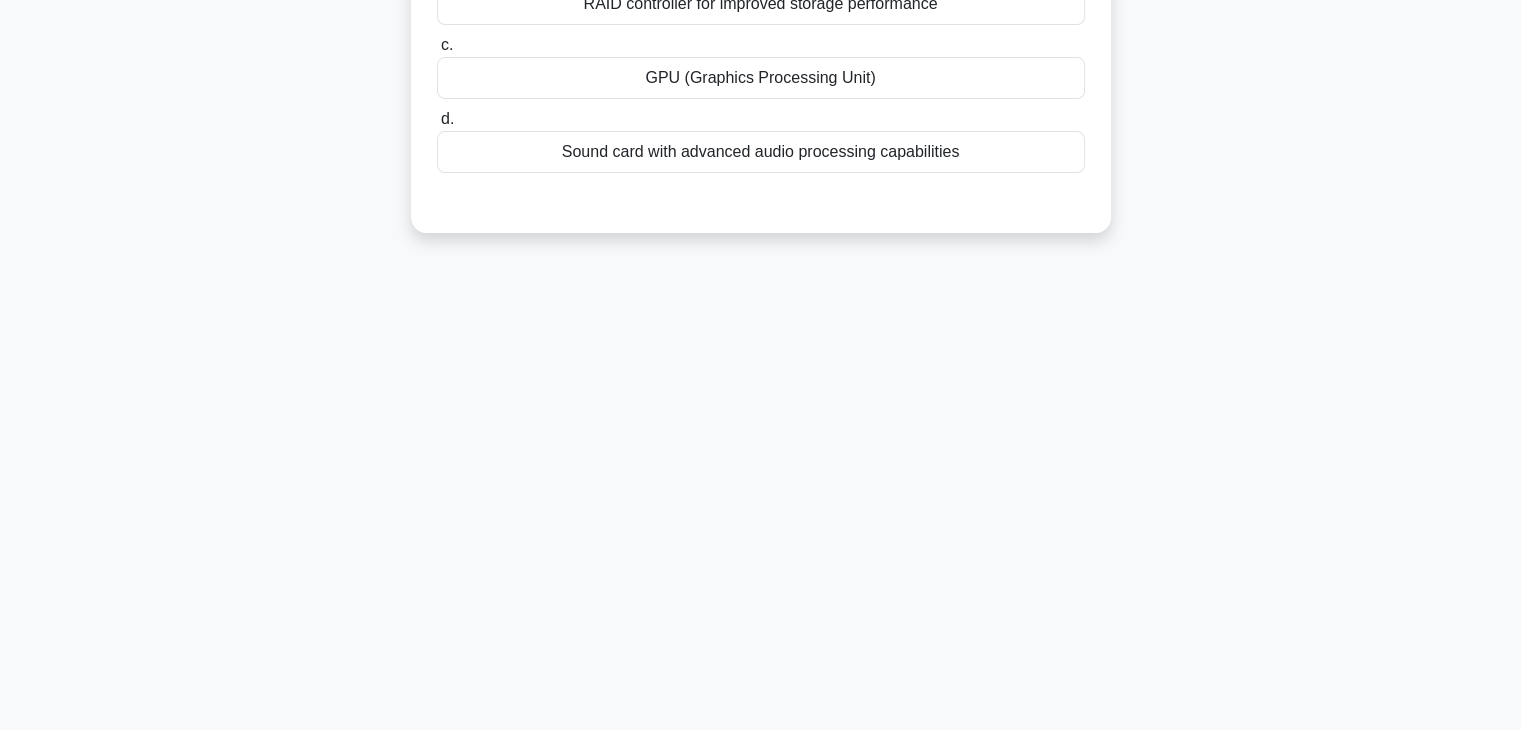 scroll, scrollTop: 0, scrollLeft: 0, axis: both 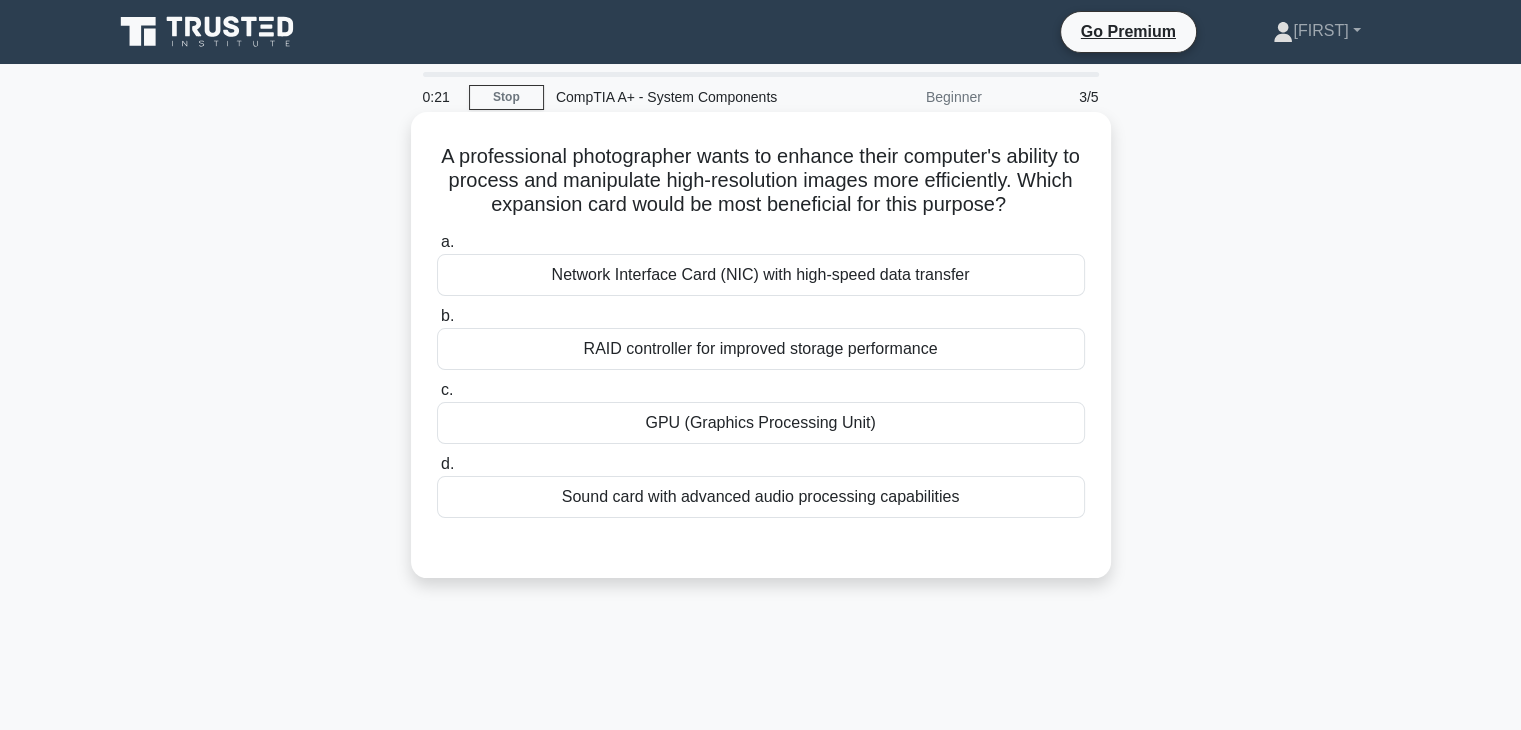 click on "Network Interface Card (NIC) with high-speed data transfer" at bounding box center [761, 275] 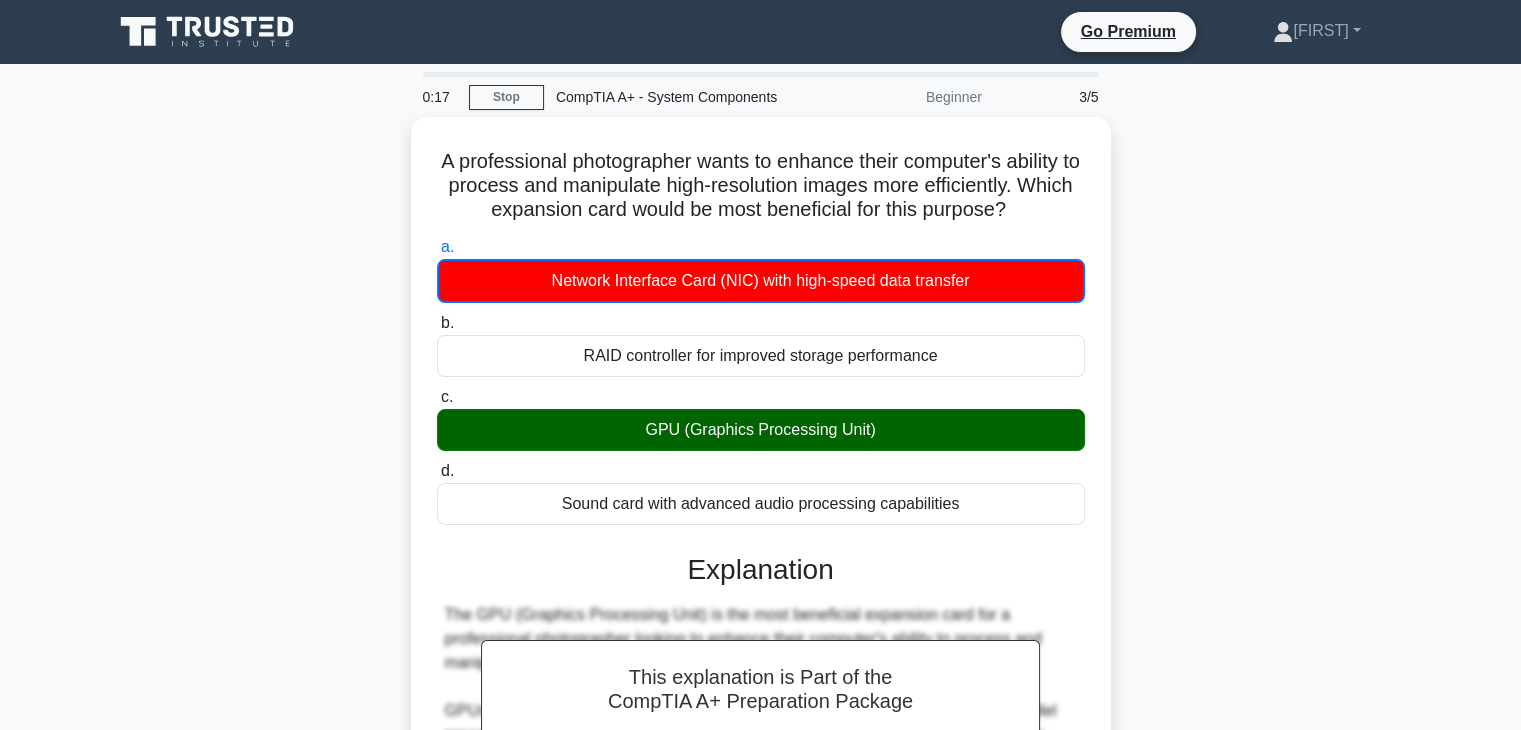 scroll, scrollTop: 600, scrollLeft: 0, axis: vertical 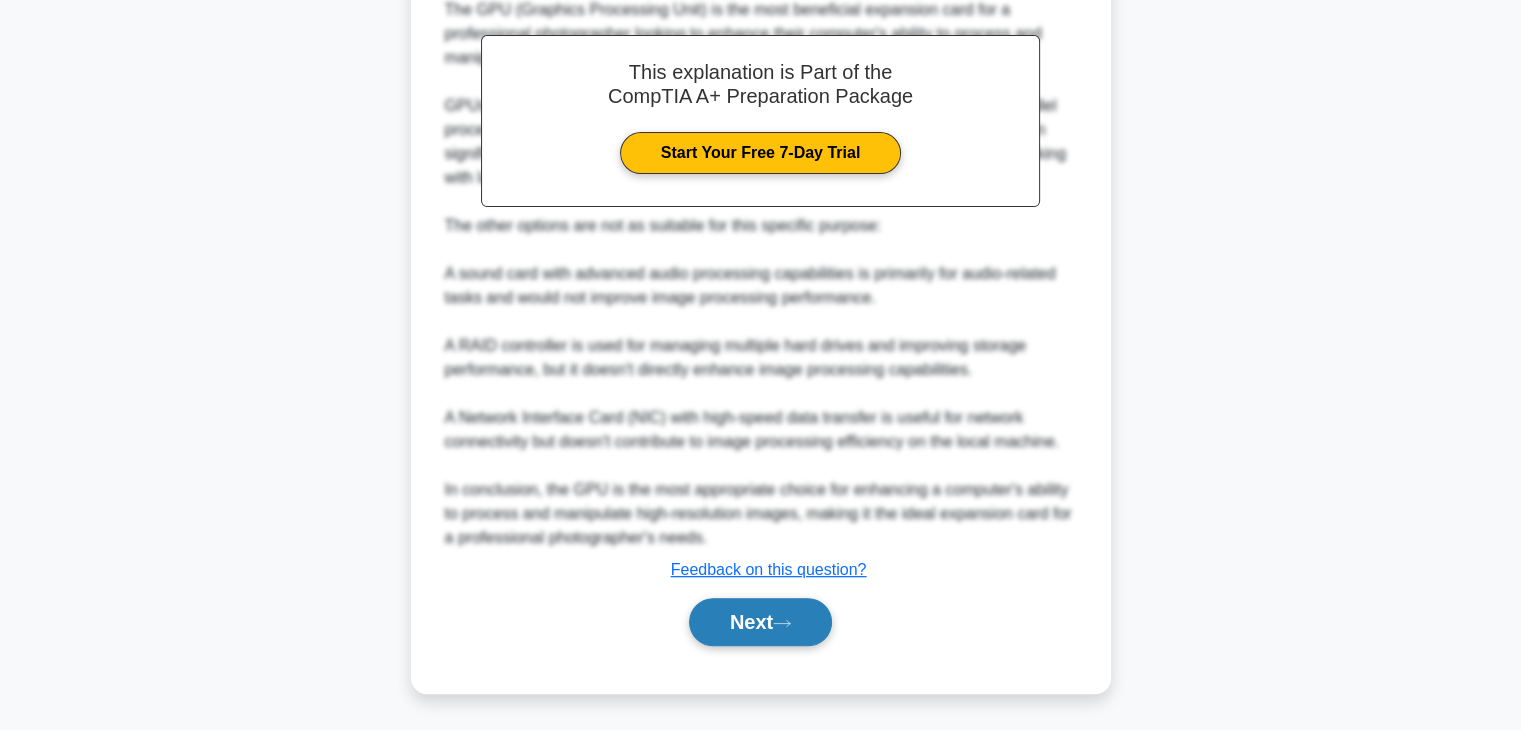 click on "Next" at bounding box center [760, 622] 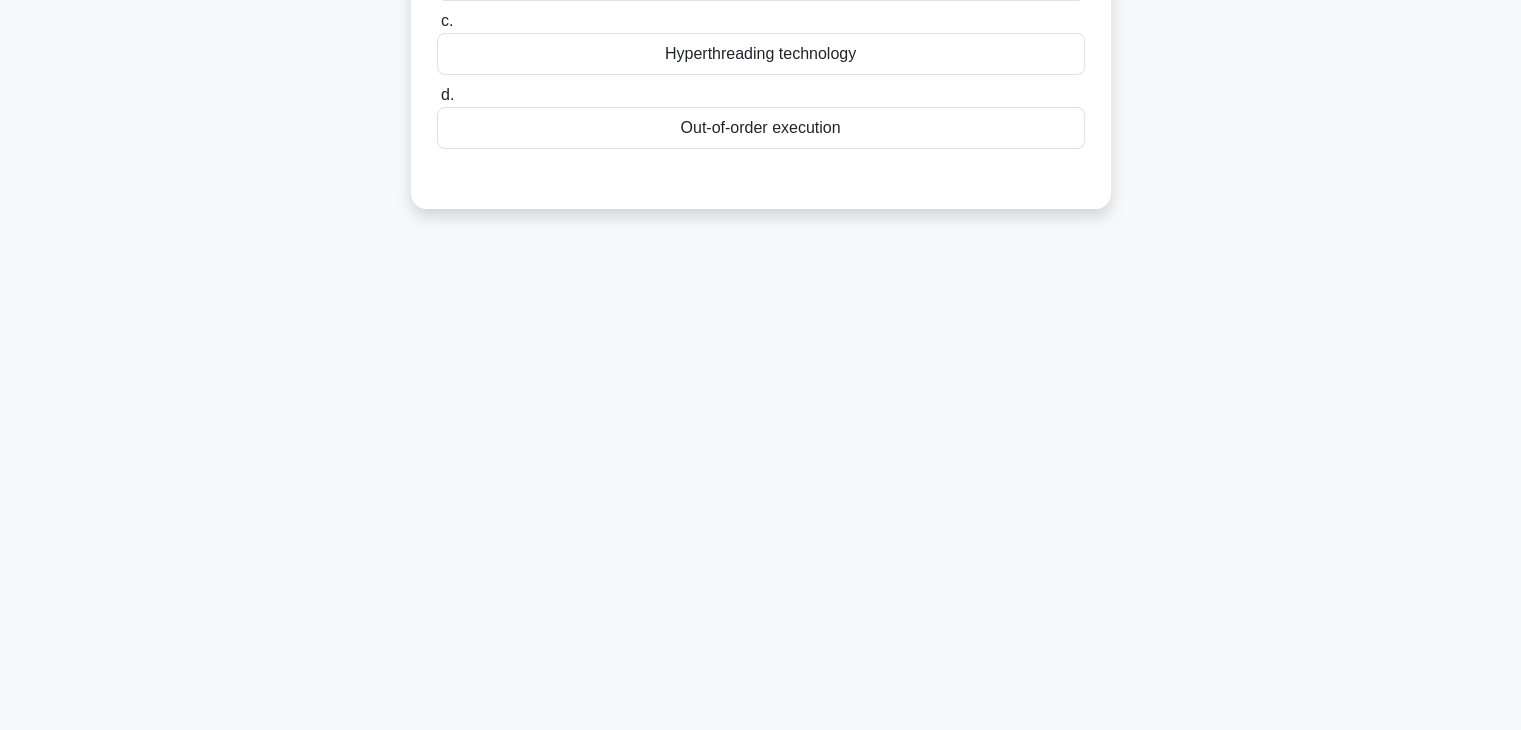 scroll, scrollTop: 351, scrollLeft: 0, axis: vertical 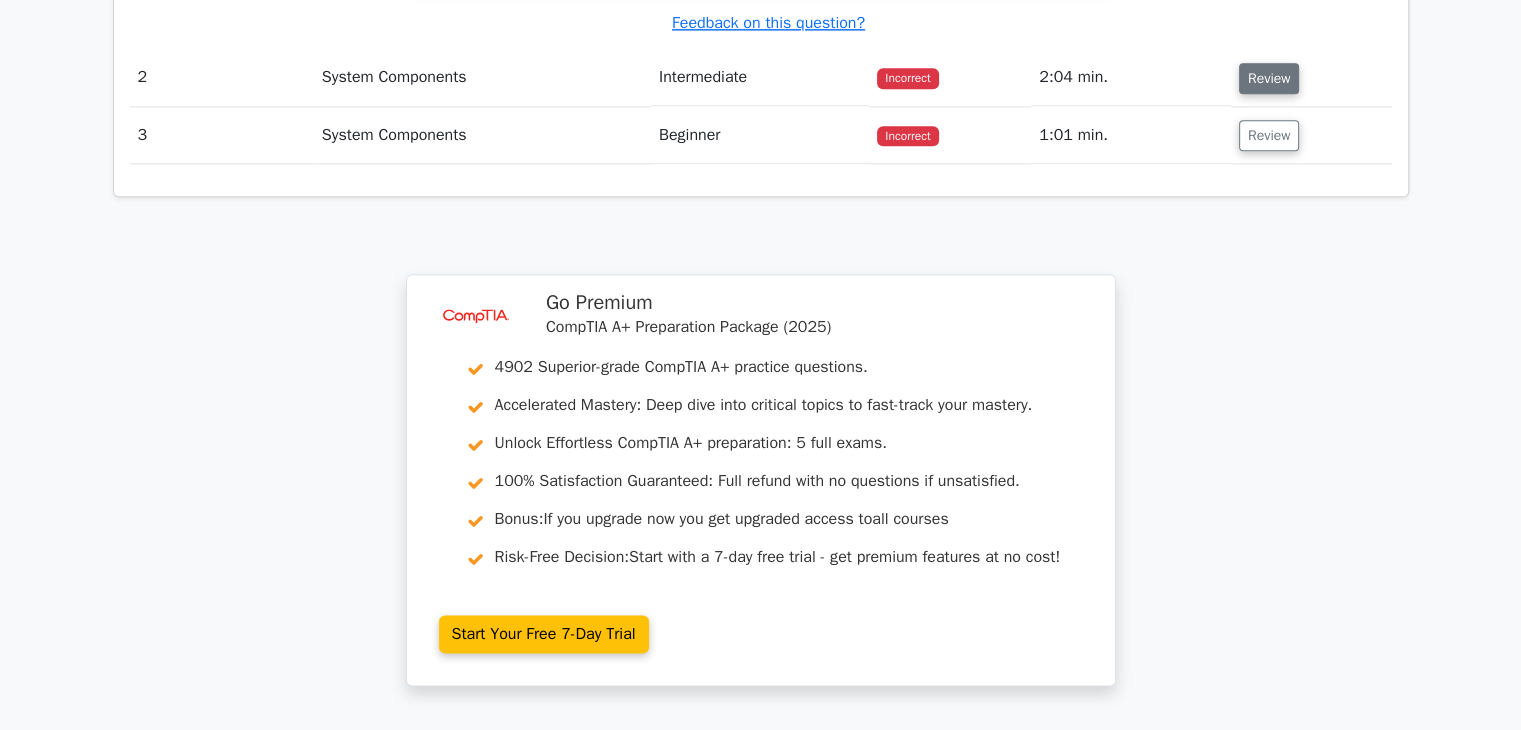 click on "Review" at bounding box center [1269, 78] 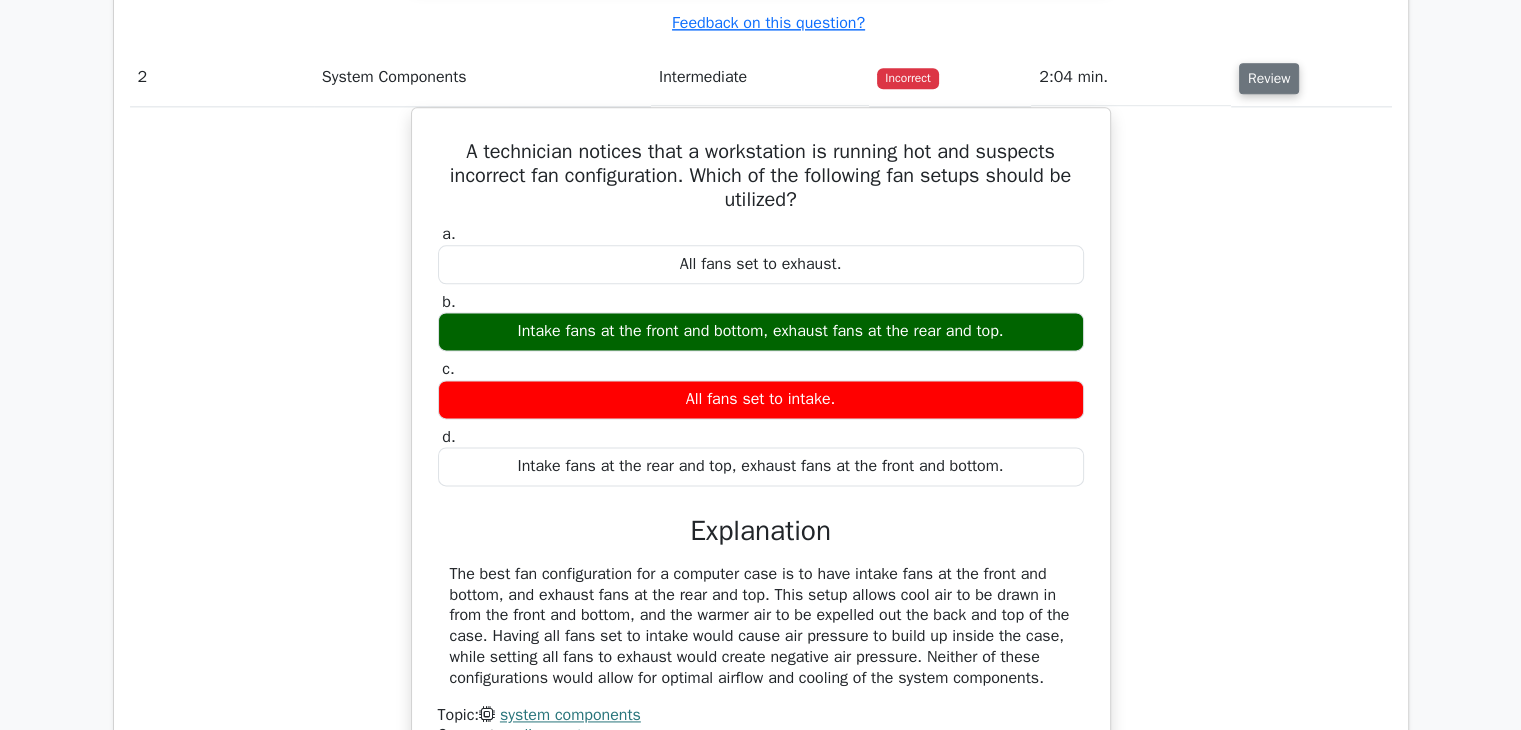 click on "Review" at bounding box center (1269, 78) 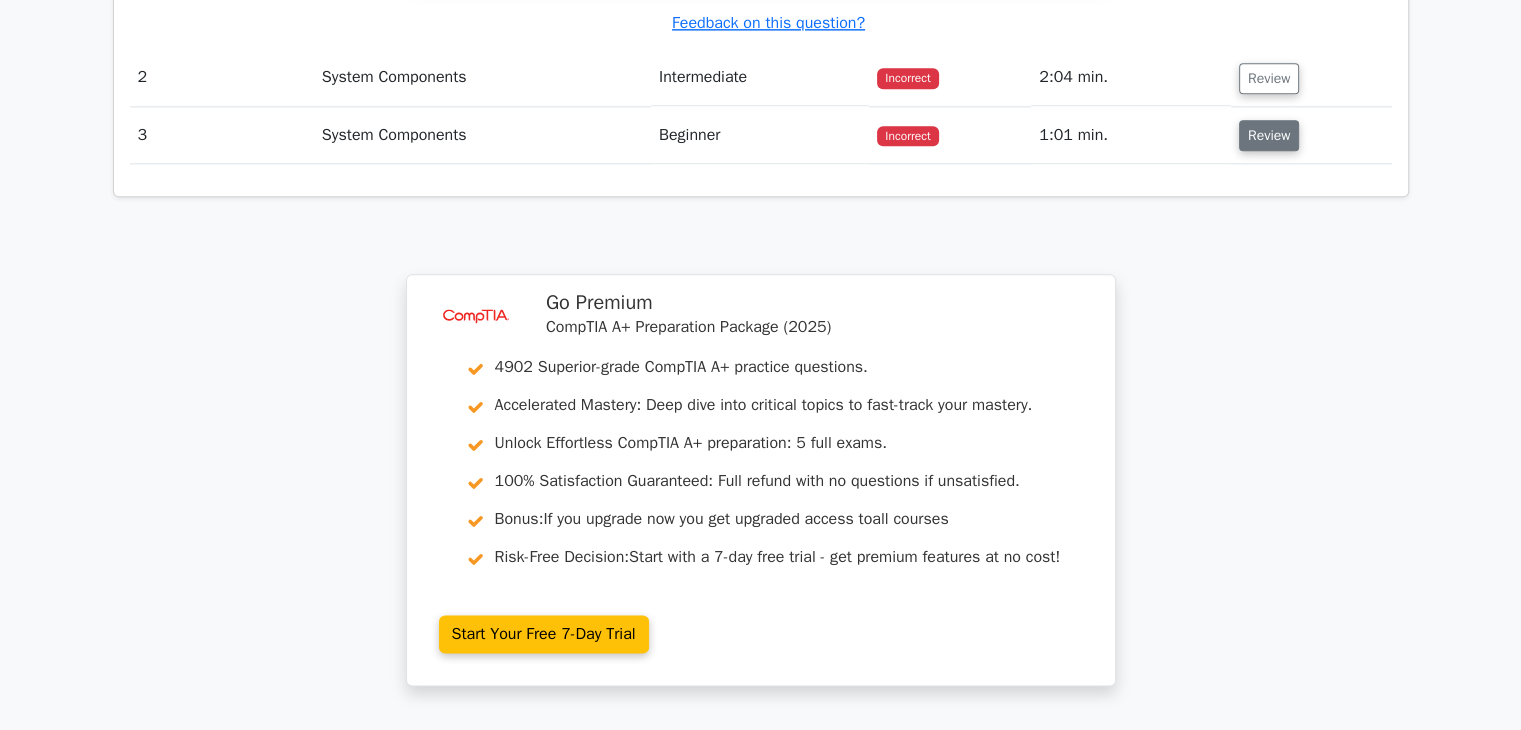 click on "Review" at bounding box center [1269, 135] 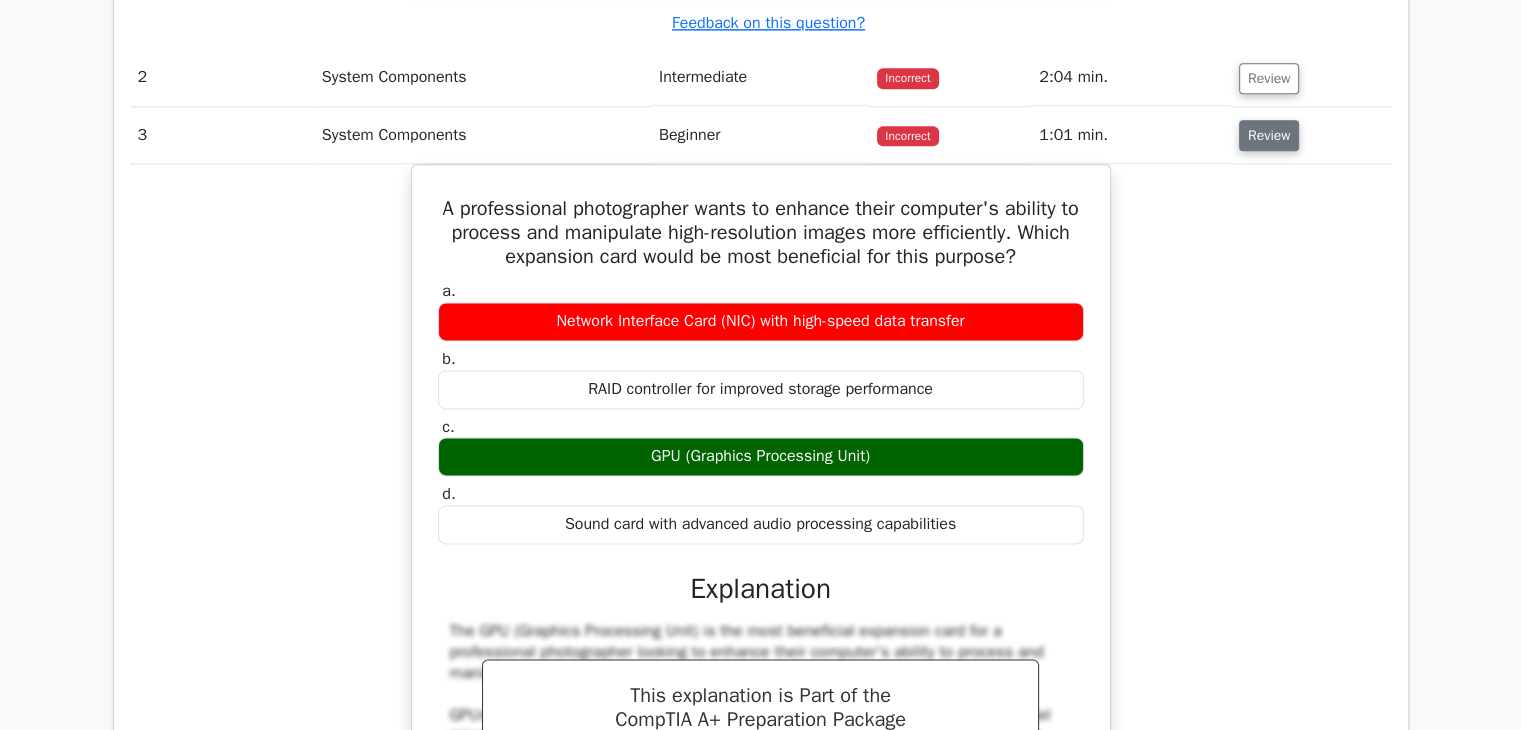 click on "Review" at bounding box center [1269, 135] 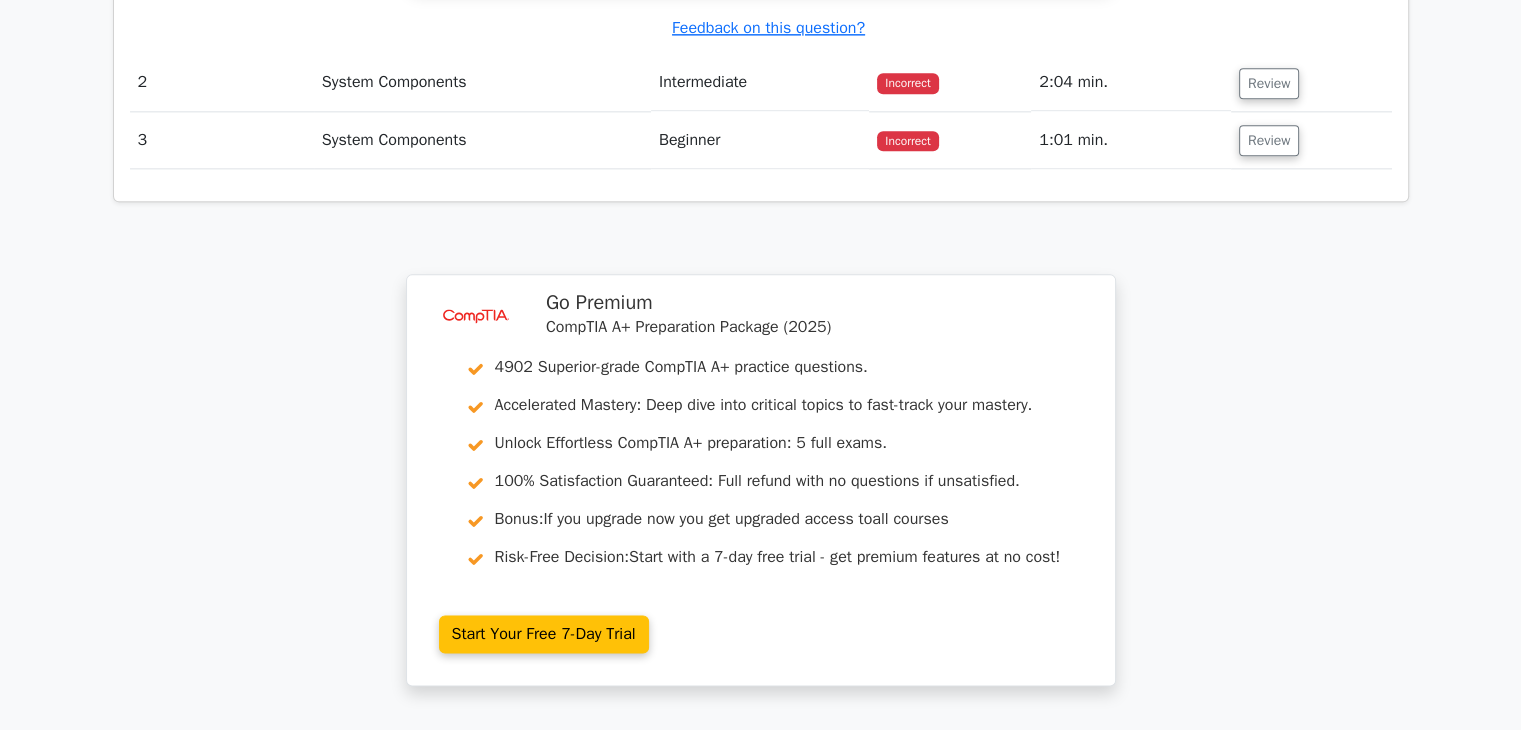 scroll, scrollTop: 1915, scrollLeft: 0, axis: vertical 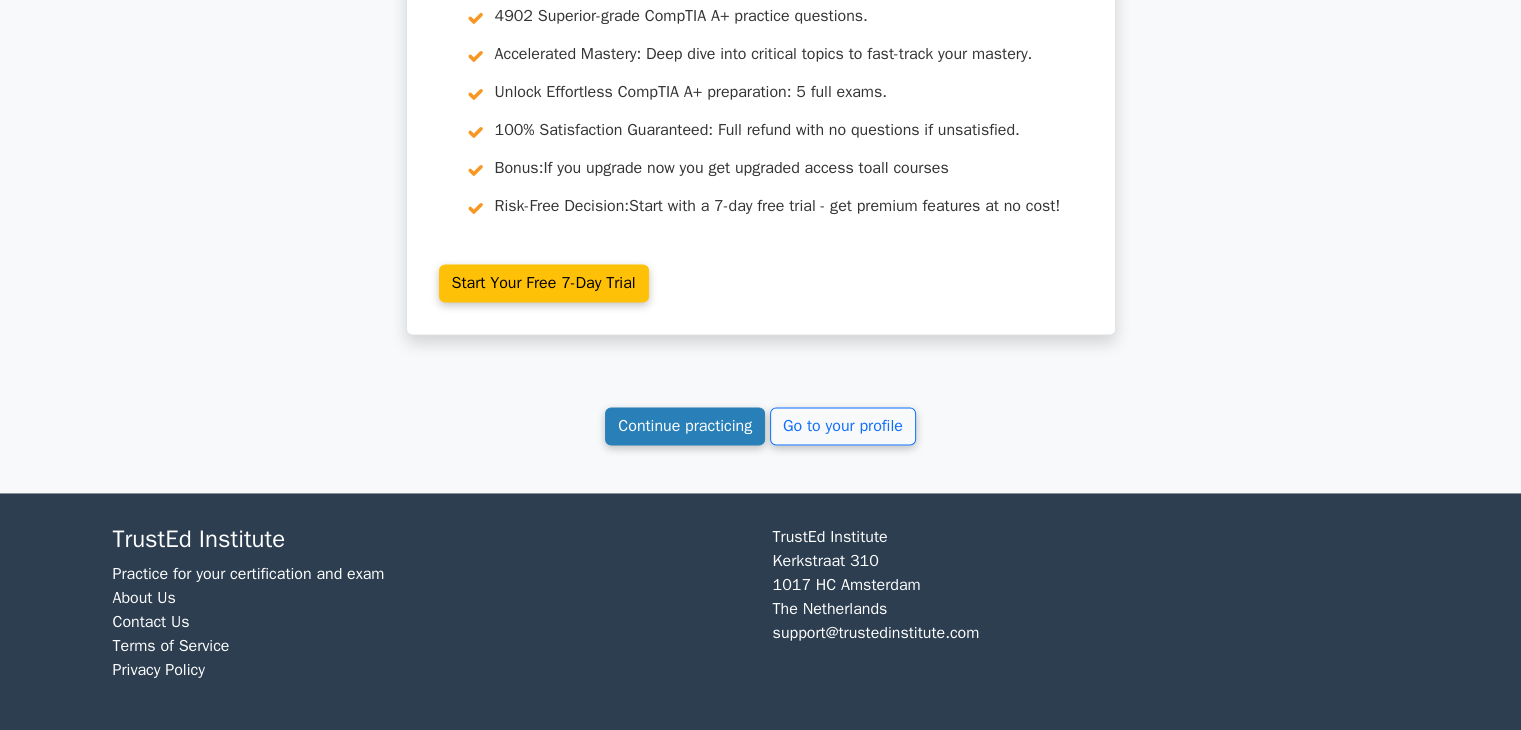 click on "Continue practicing" at bounding box center [685, 426] 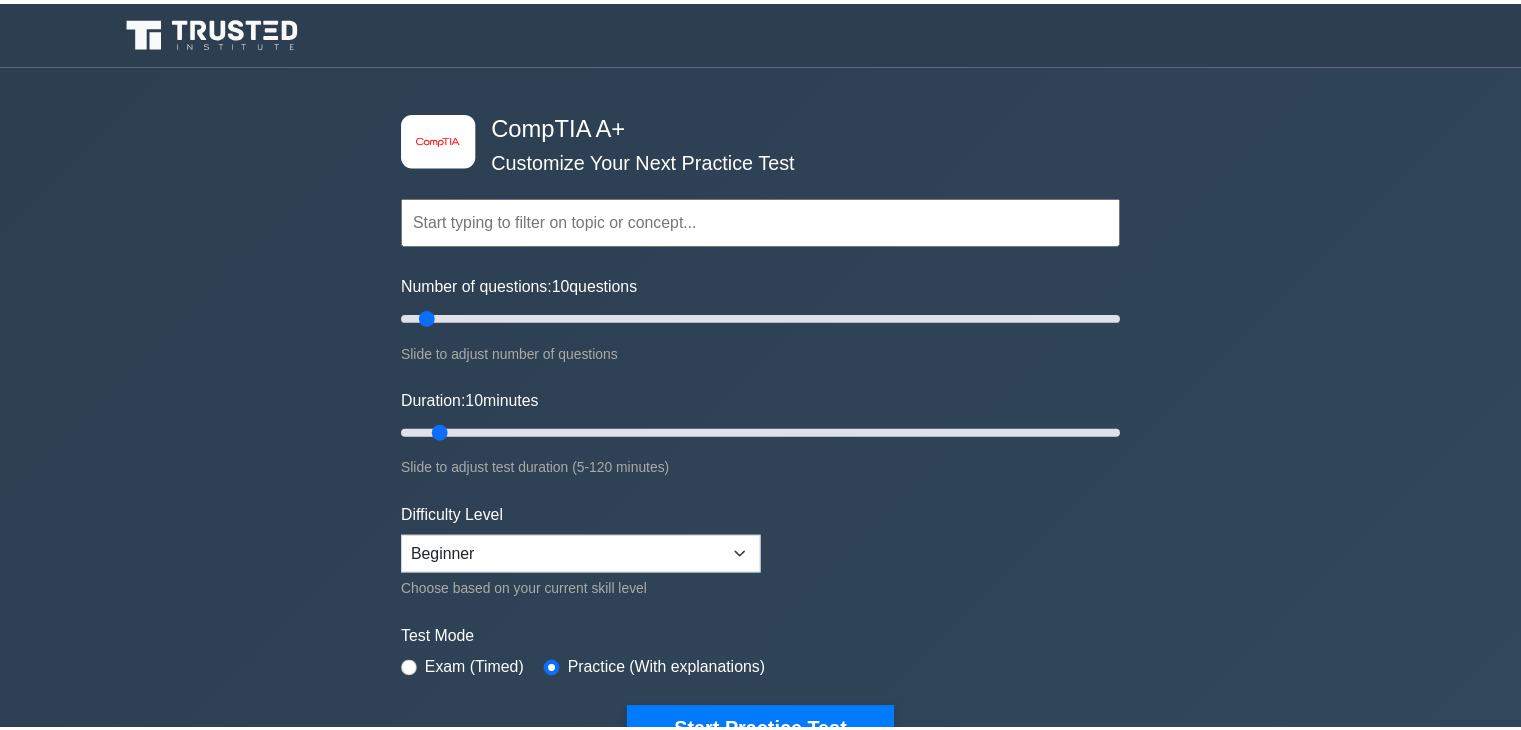 scroll, scrollTop: 0, scrollLeft: 0, axis: both 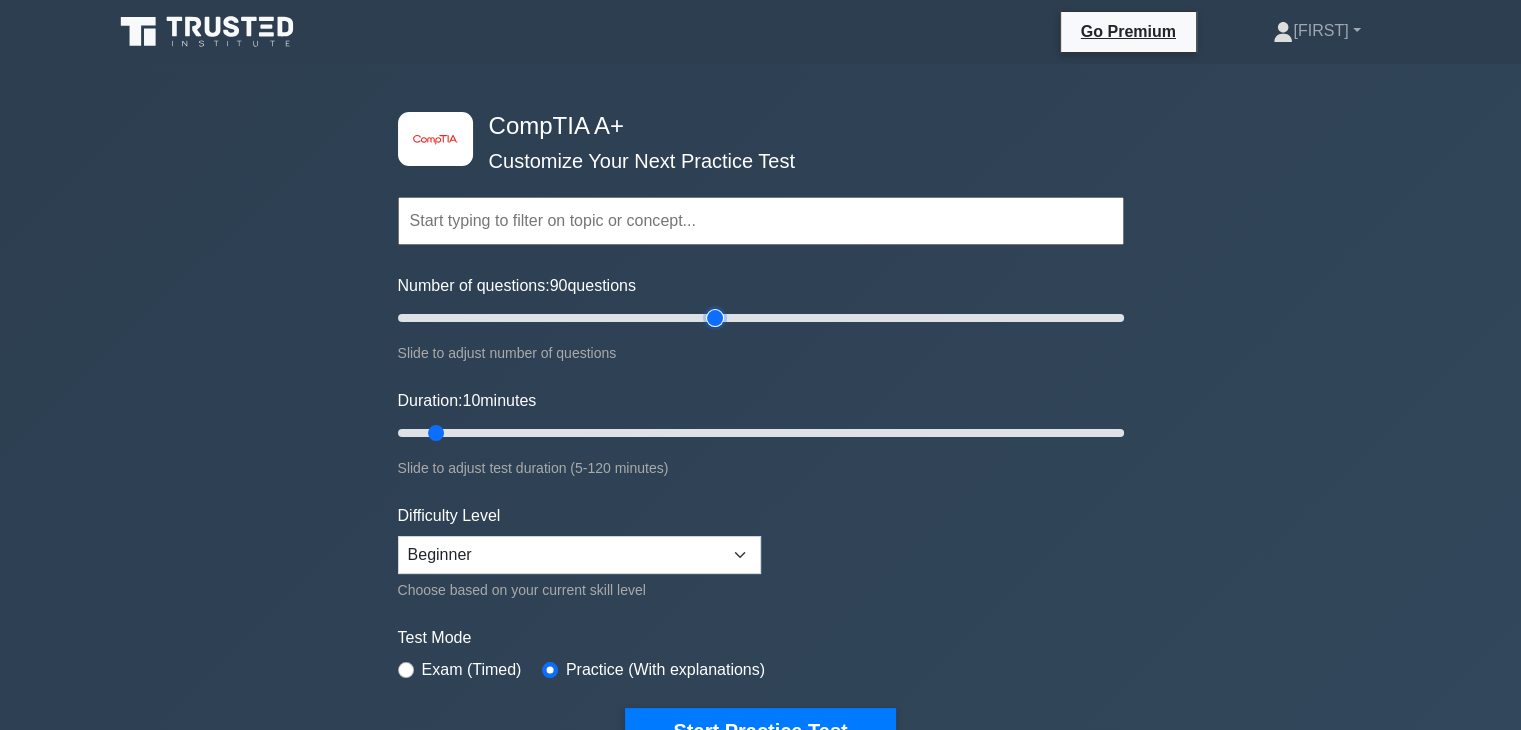 type on "90" 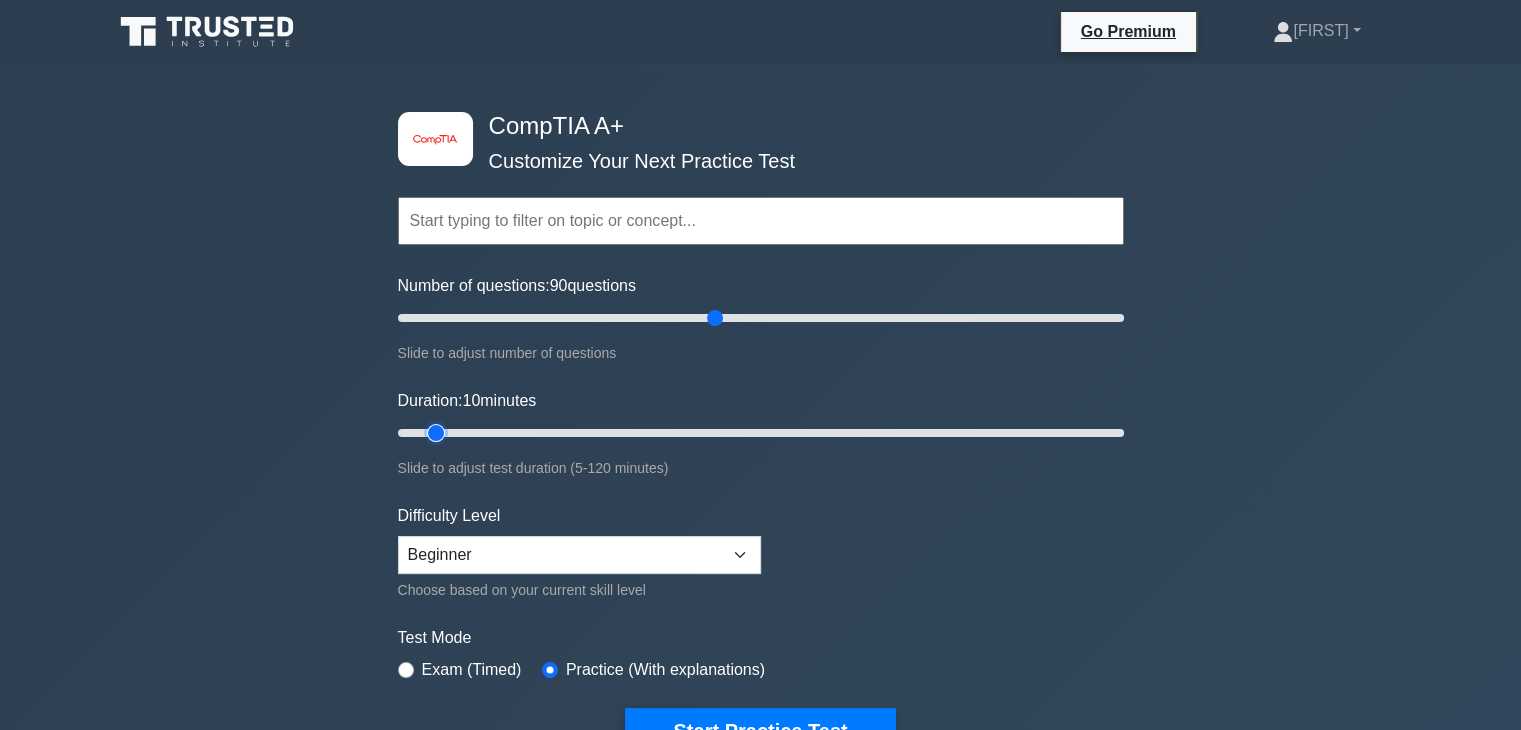 click on "Duration:  10  minutes" at bounding box center [761, 433] 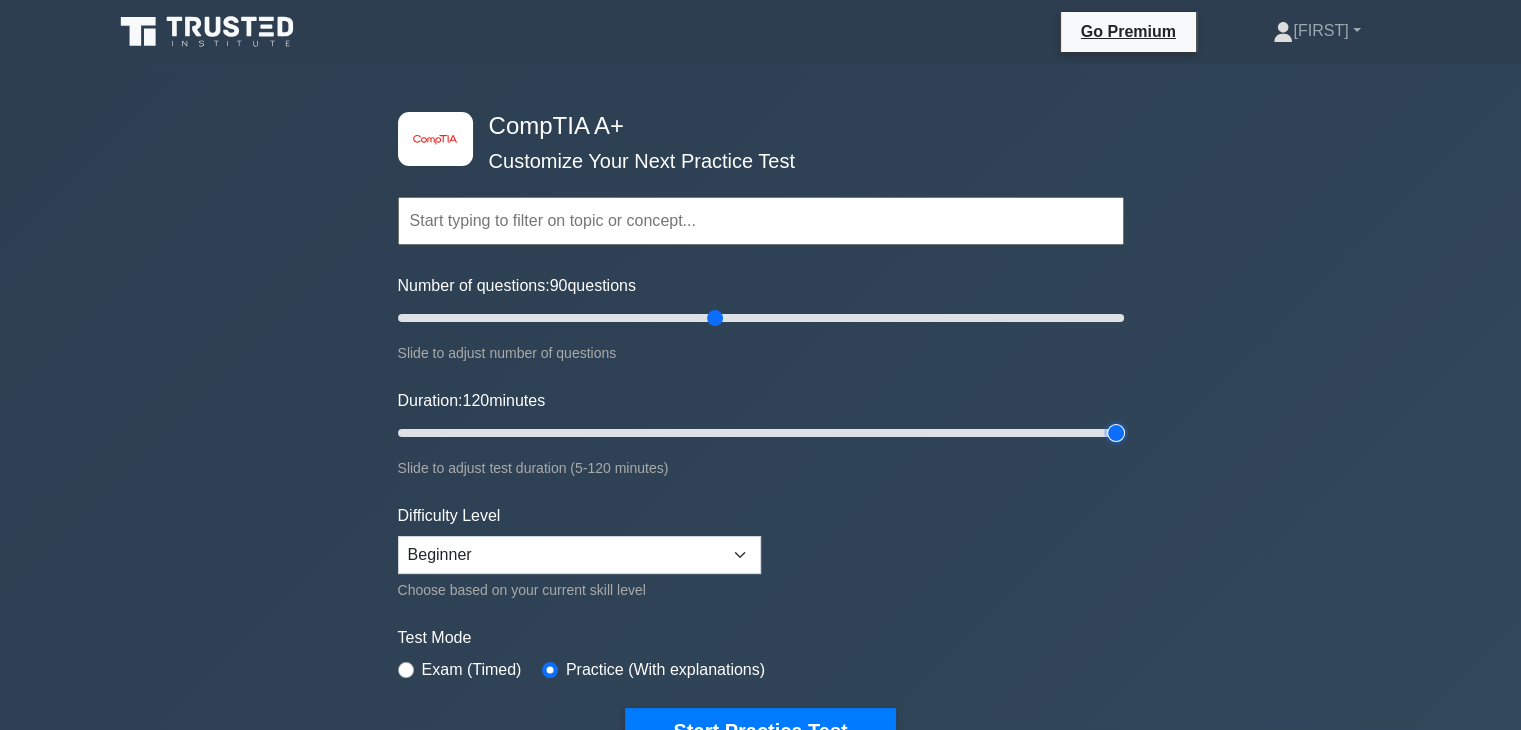 type on "120" 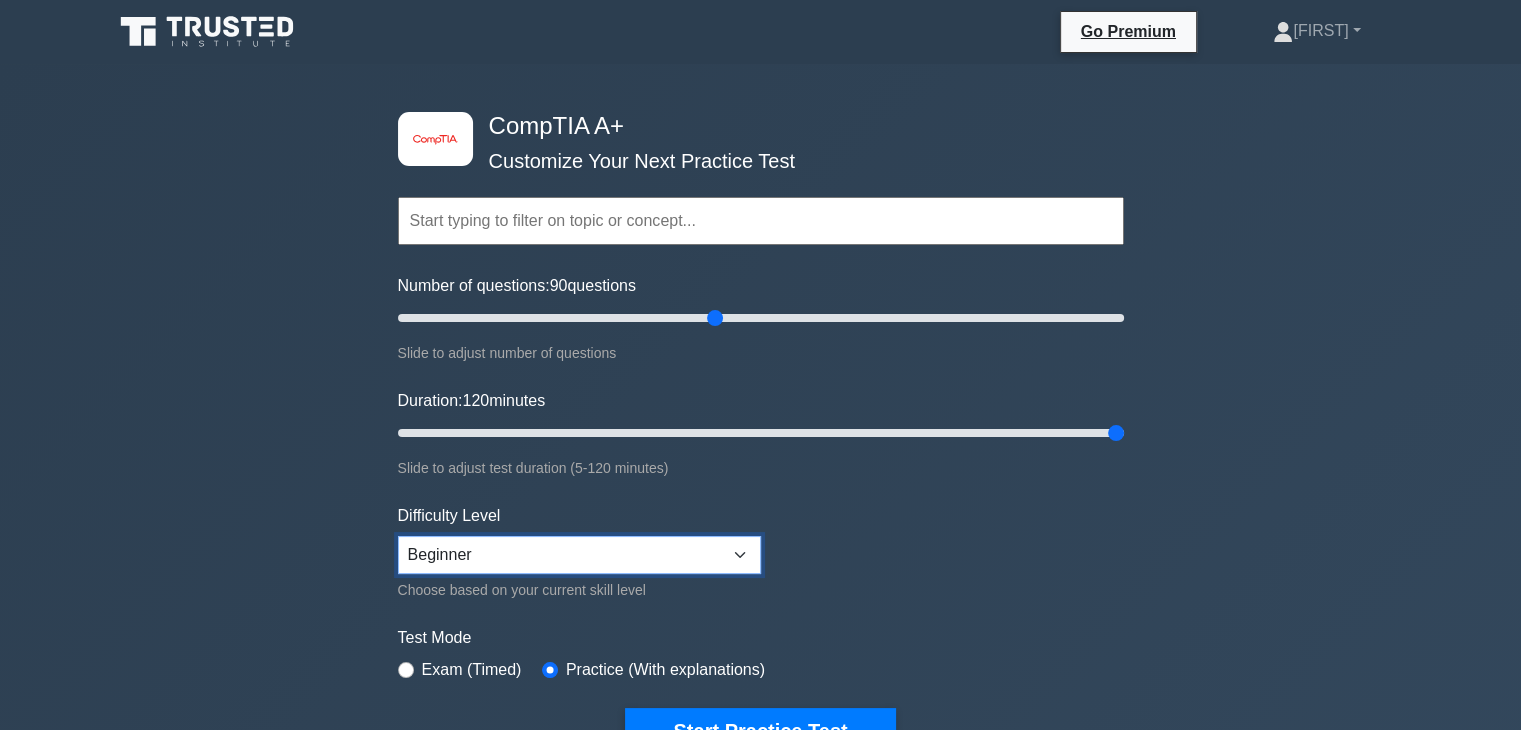 click on "Beginner
Intermediate
Expert" at bounding box center [579, 555] 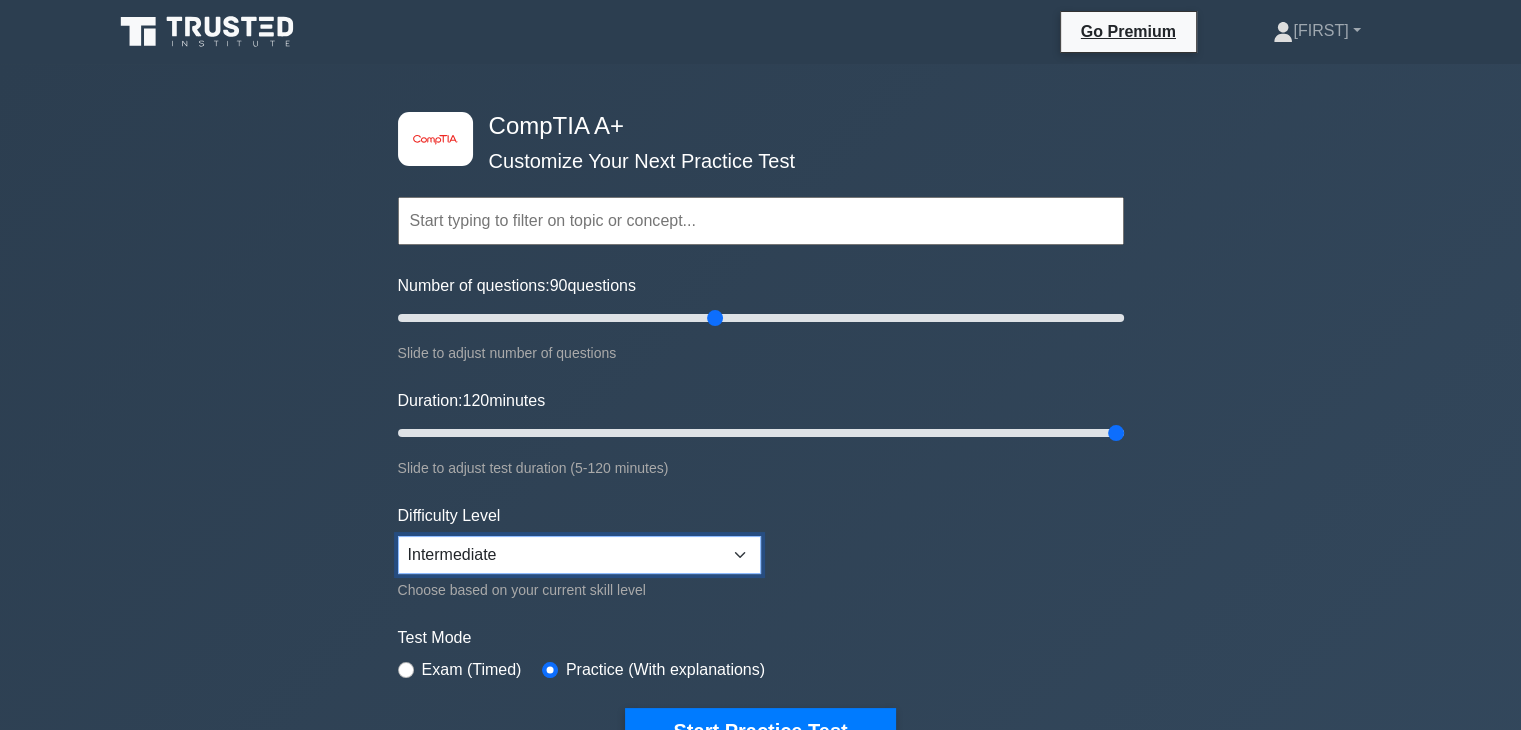 click on "Beginner
Intermediate
Expert" at bounding box center [579, 555] 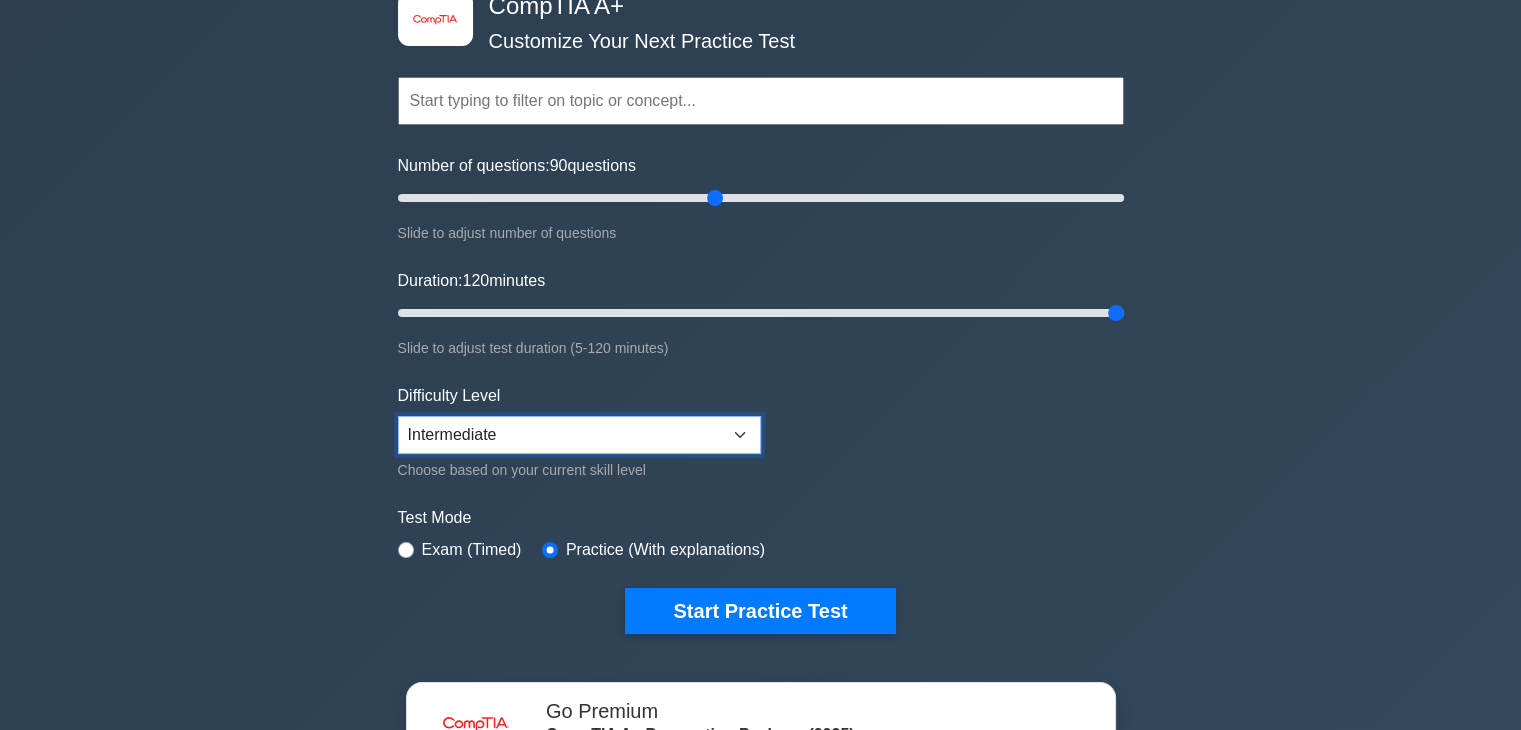scroll, scrollTop: 173, scrollLeft: 0, axis: vertical 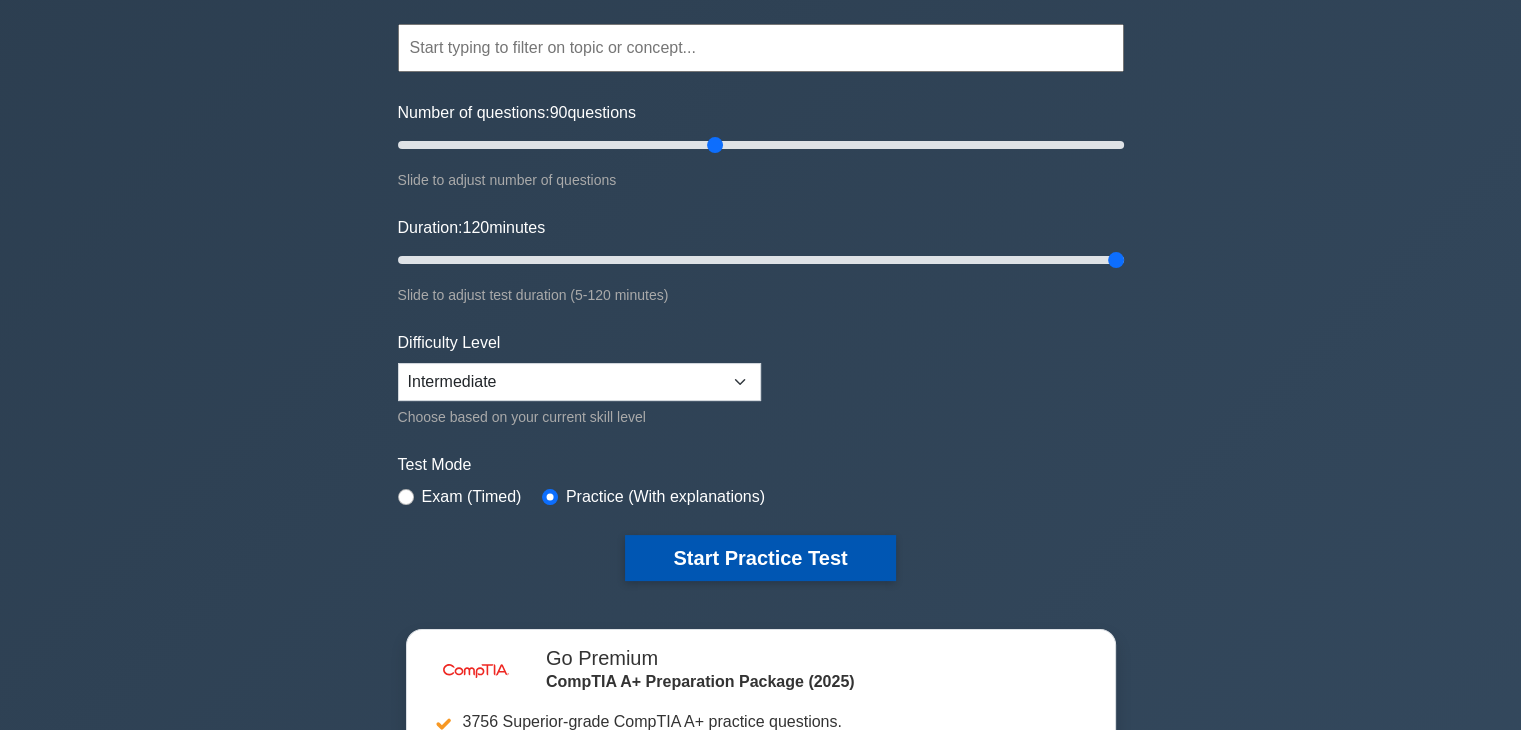 click on "Start Practice Test" at bounding box center [760, 558] 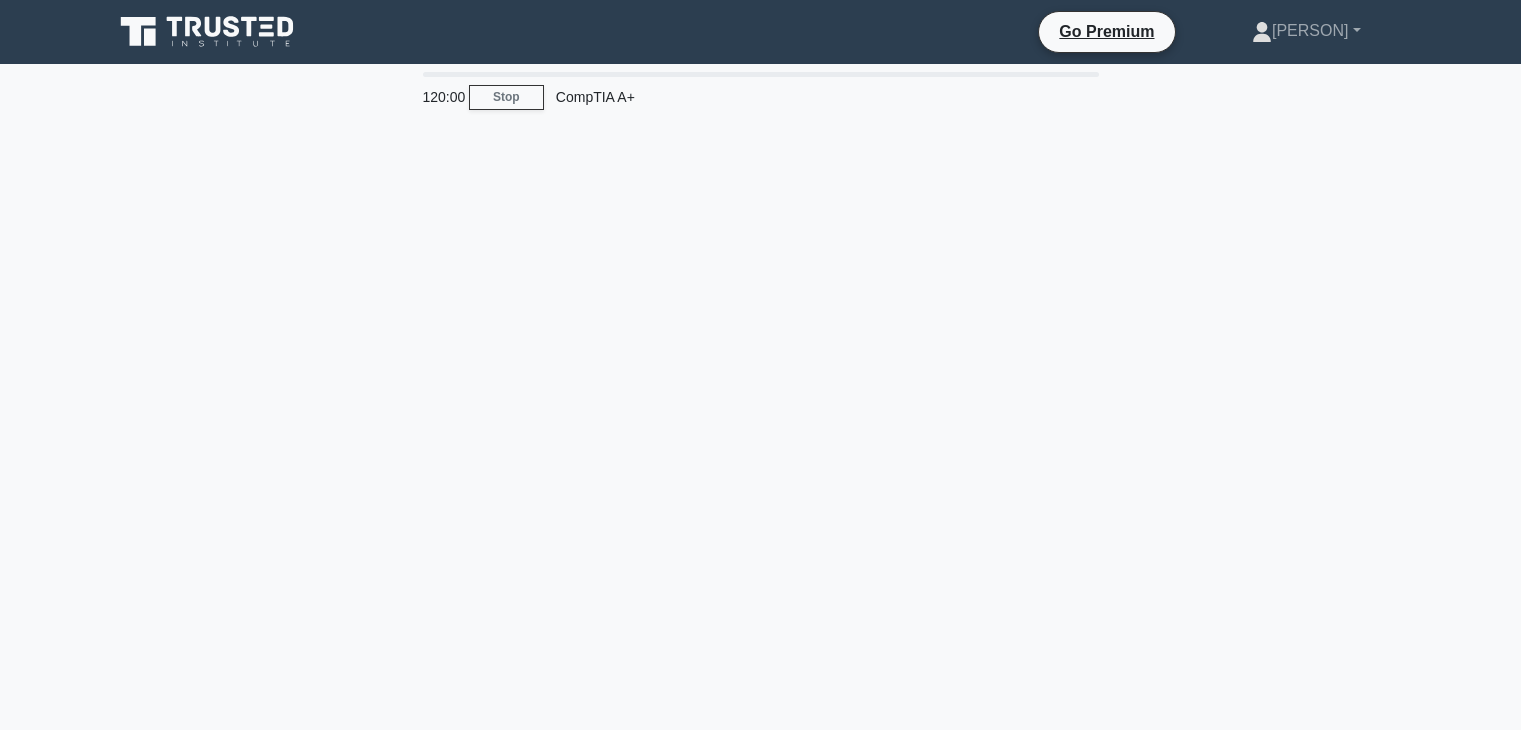 scroll, scrollTop: 0, scrollLeft: 0, axis: both 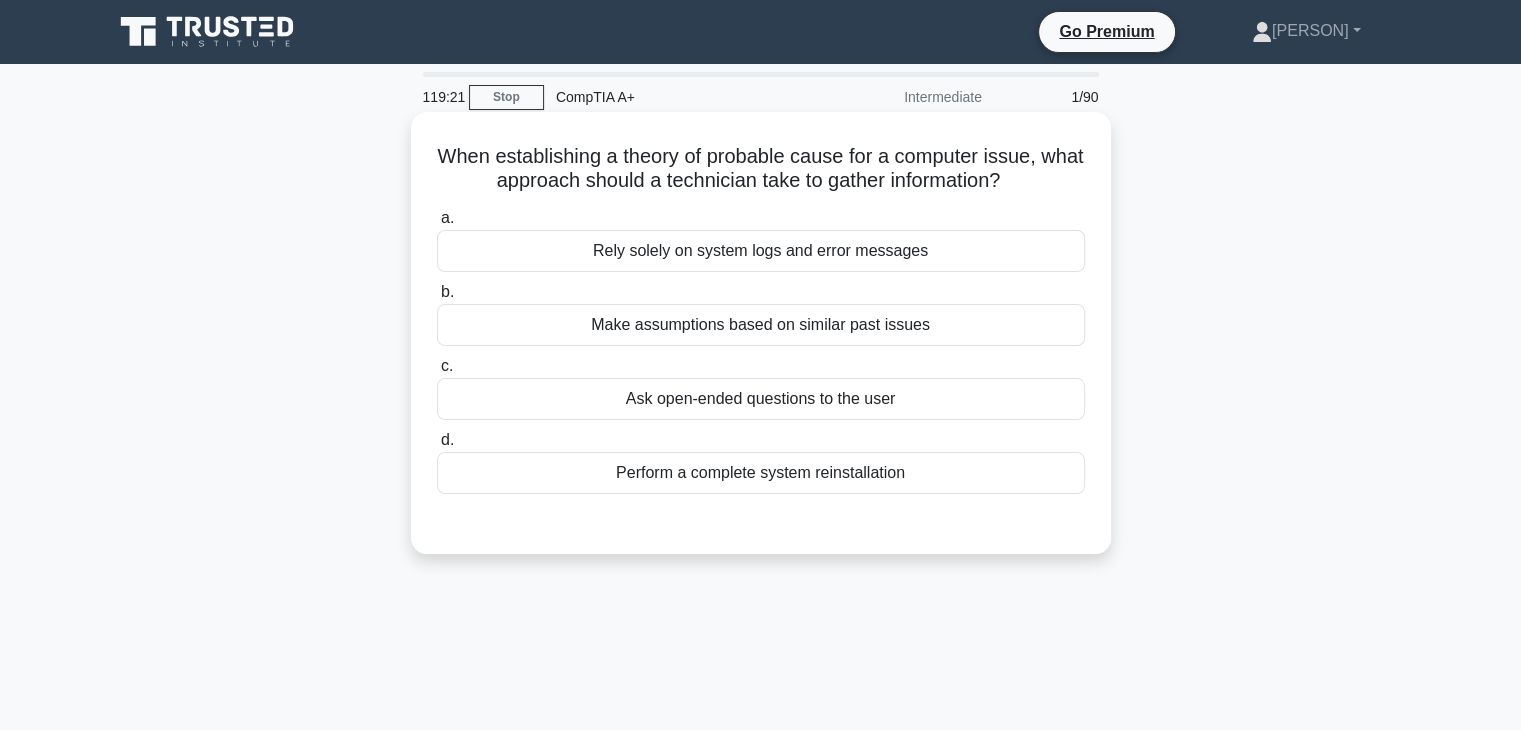 click on "Ask open-ended questions to the user" at bounding box center (761, 399) 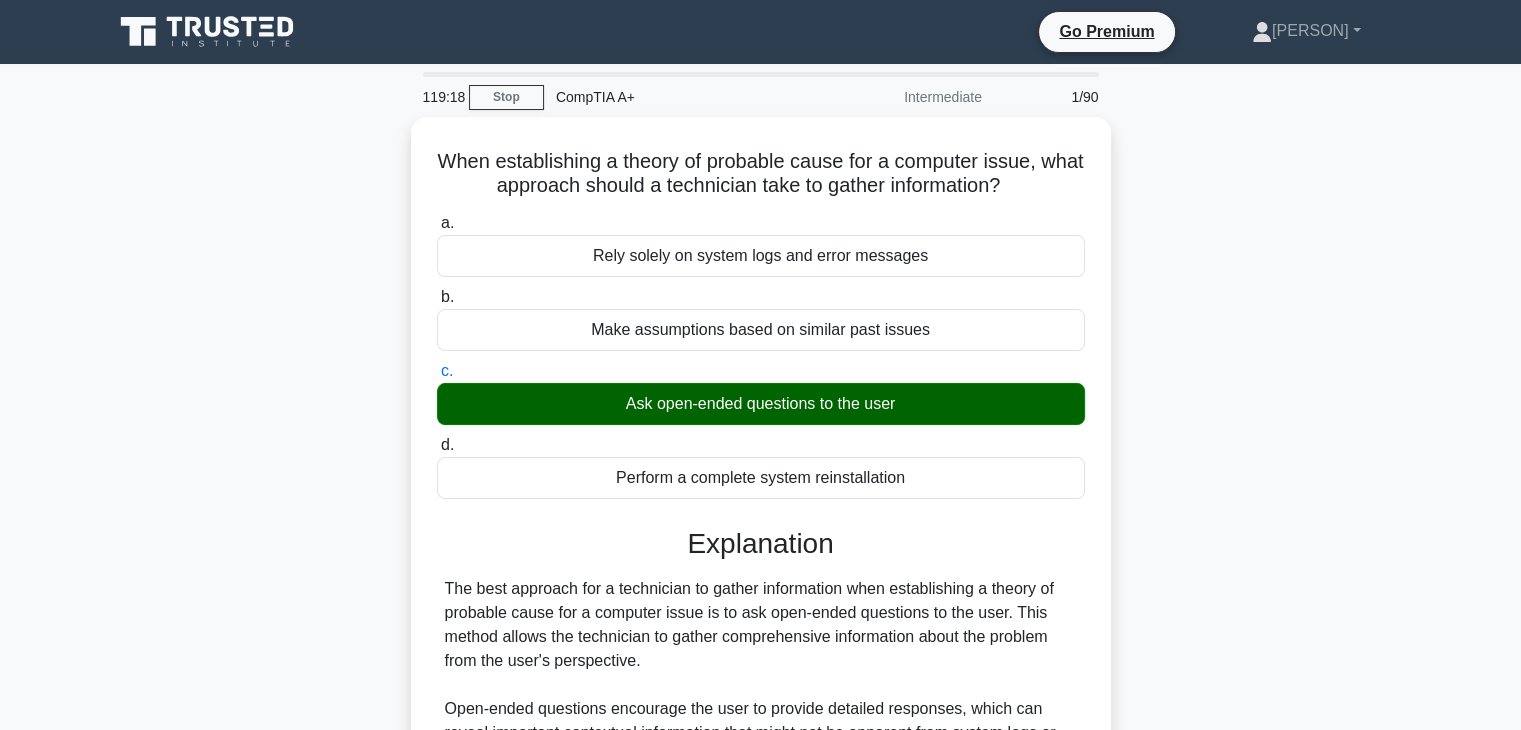 scroll, scrollTop: 550, scrollLeft: 0, axis: vertical 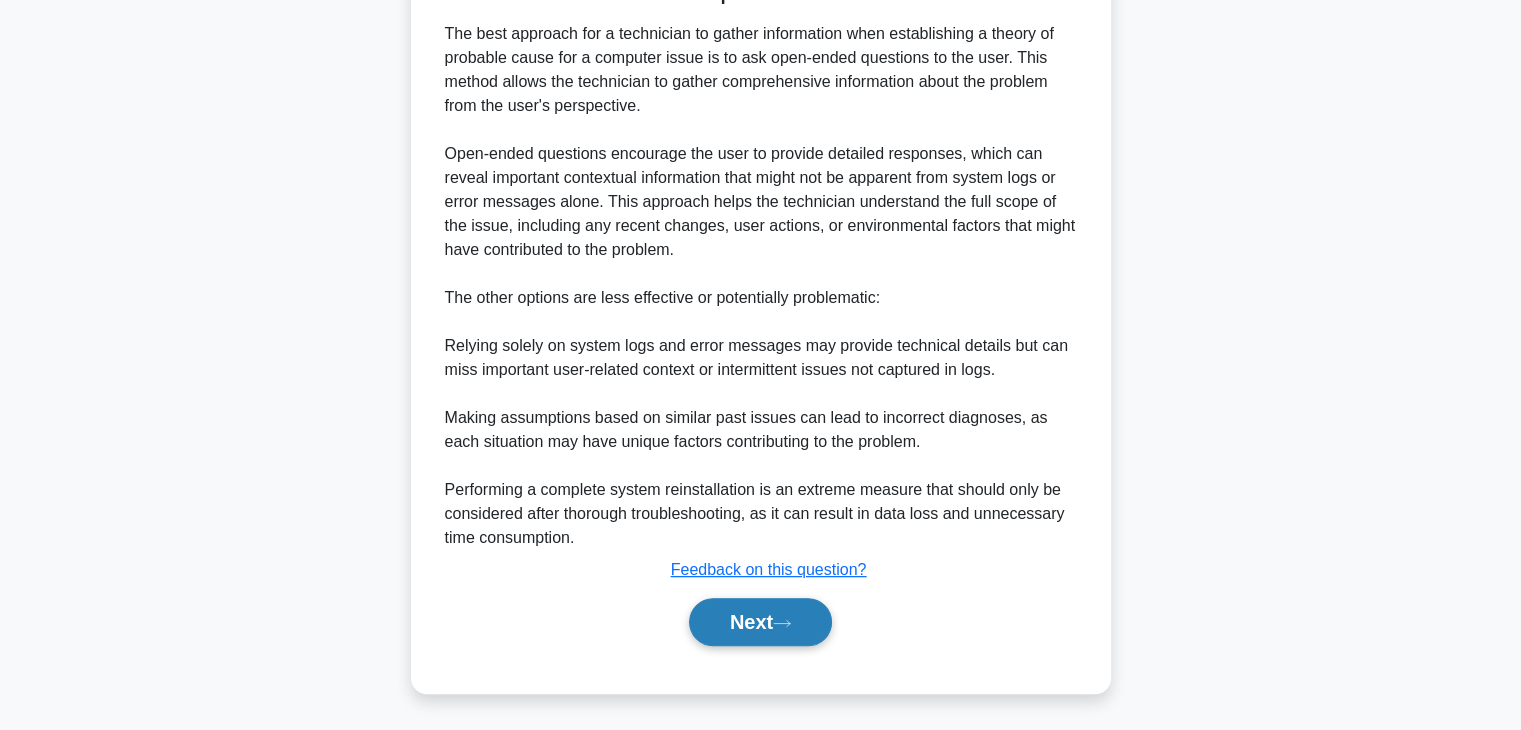 click on "Next" at bounding box center (760, 622) 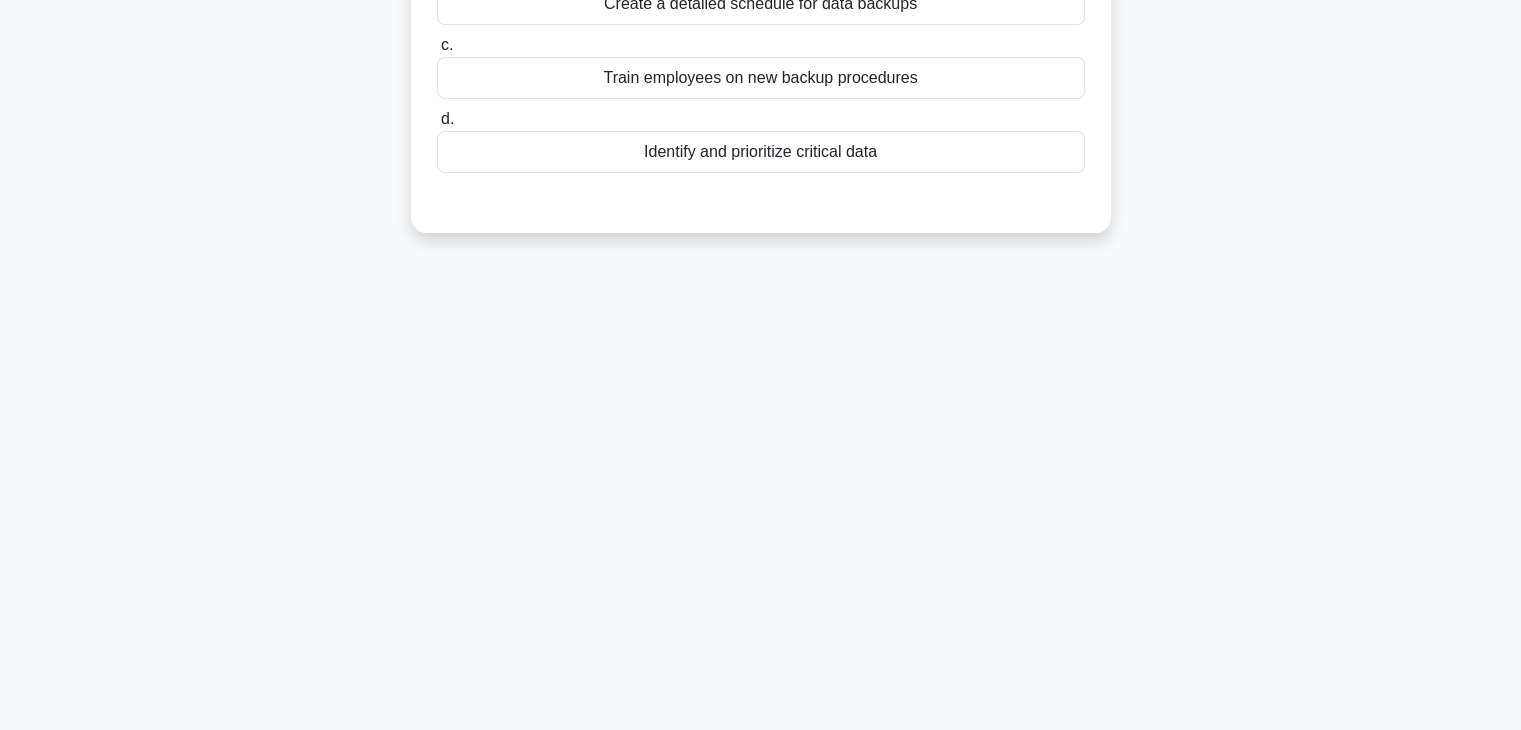 scroll, scrollTop: 351, scrollLeft: 0, axis: vertical 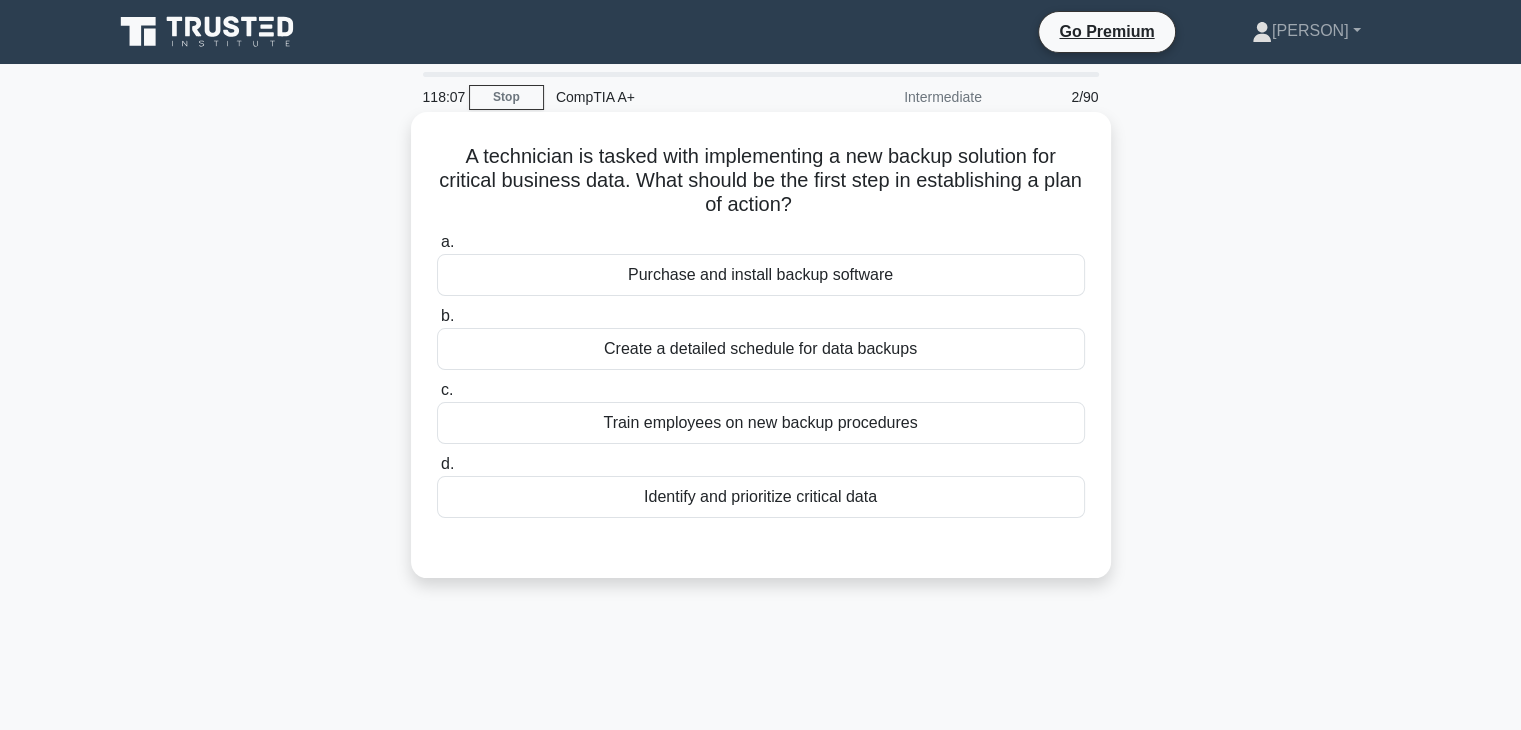 click on "Create a detailed schedule for data backups" at bounding box center [761, 349] 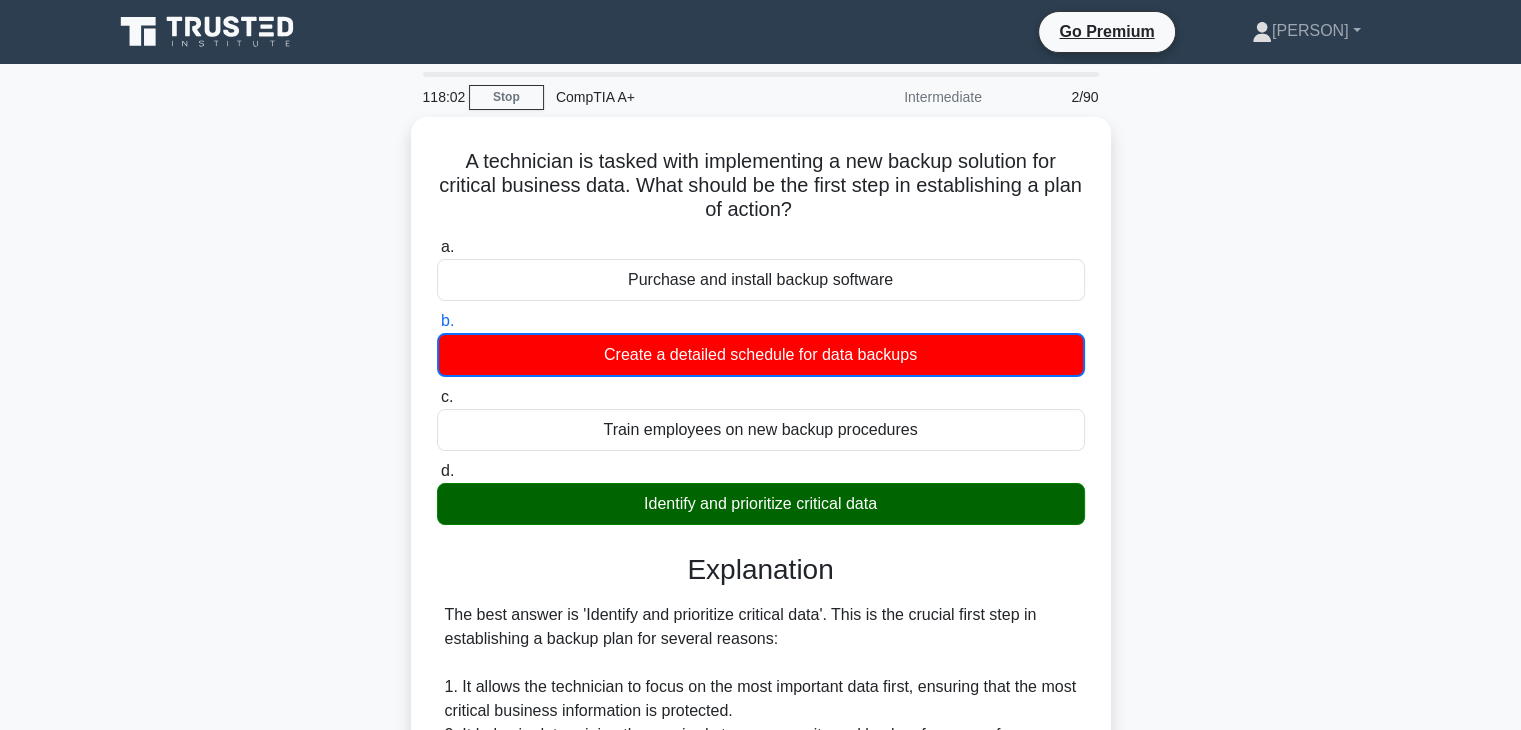 scroll, scrollTop: 600, scrollLeft: 0, axis: vertical 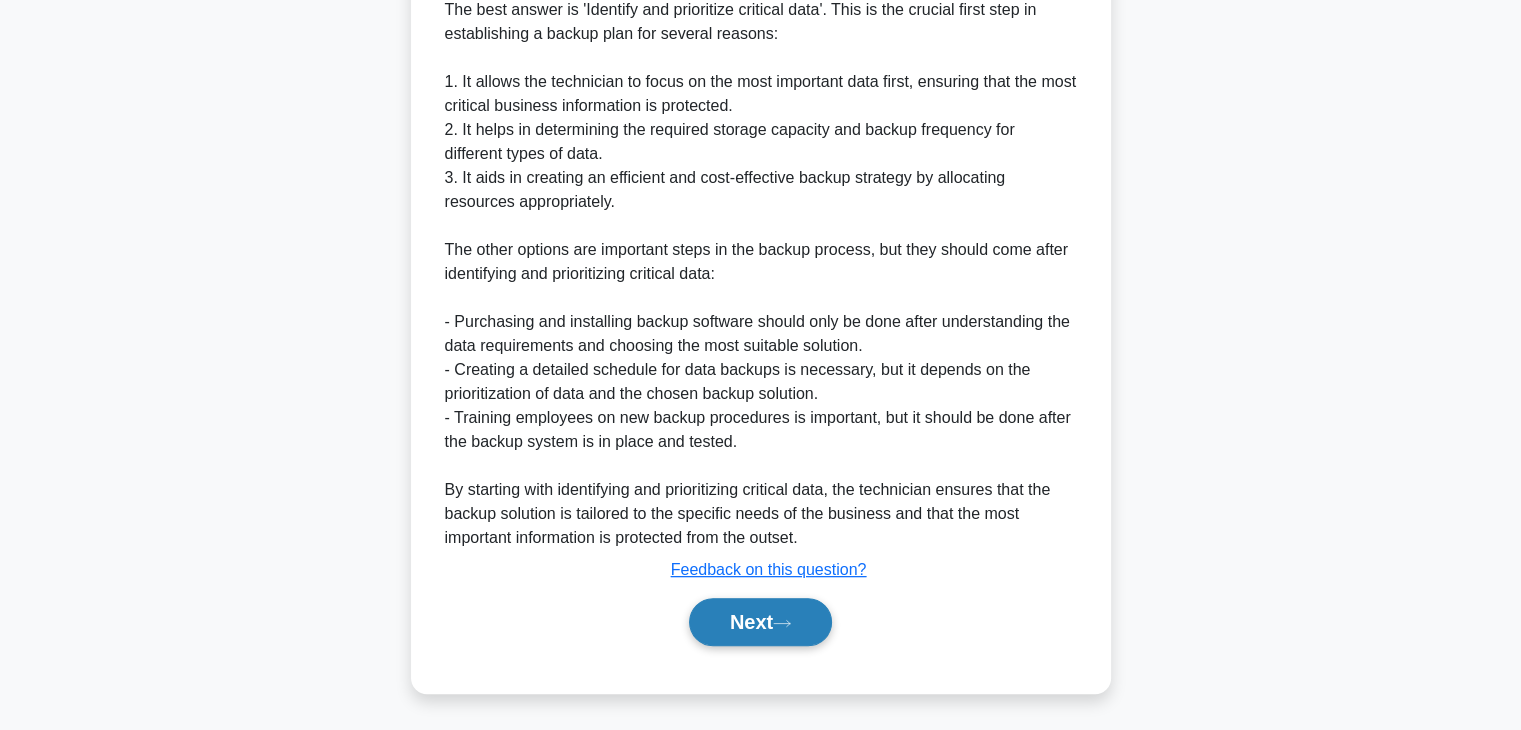 click on "Next" at bounding box center (760, 622) 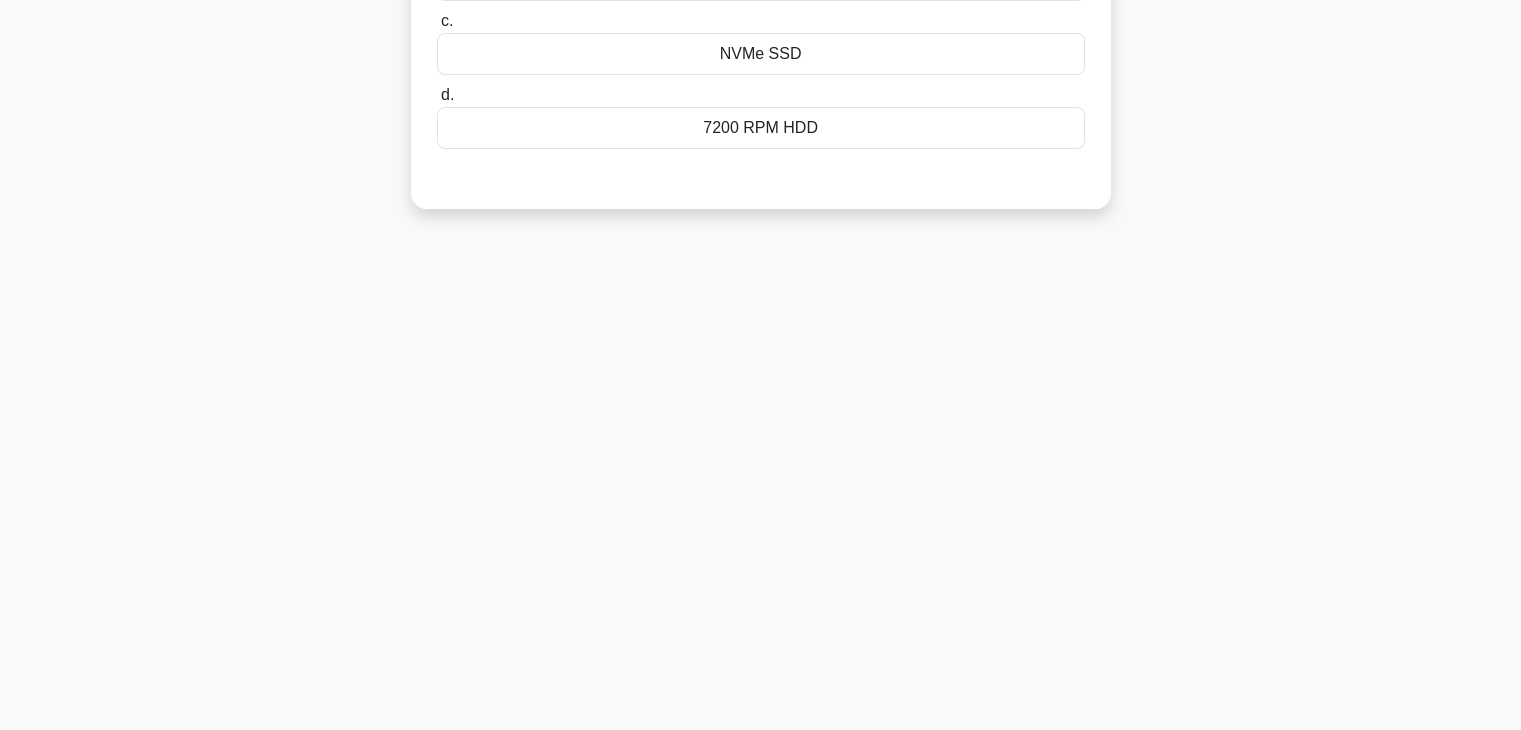 scroll, scrollTop: 351, scrollLeft: 0, axis: vertical 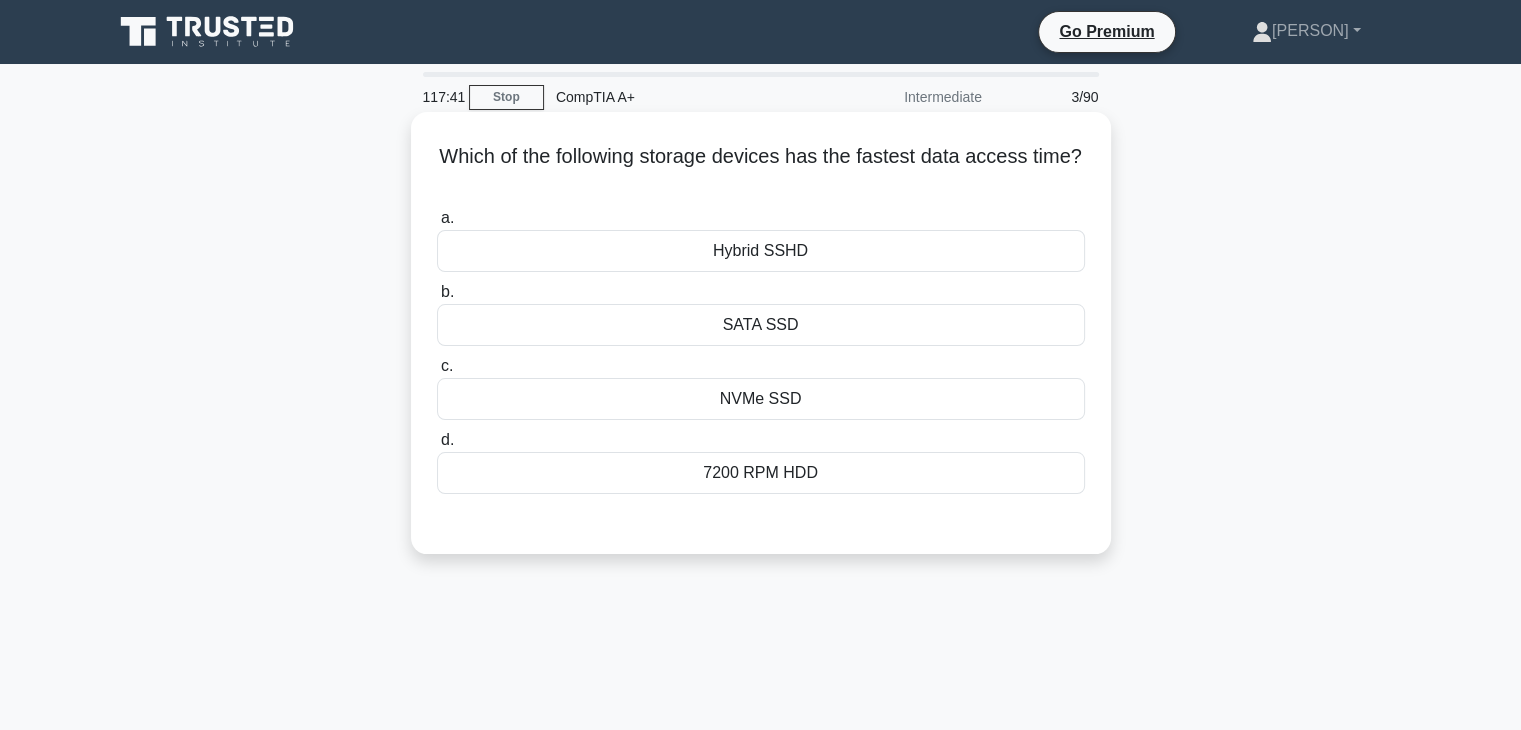 click on "NVMe SSD" at bounding box center (761, 399) 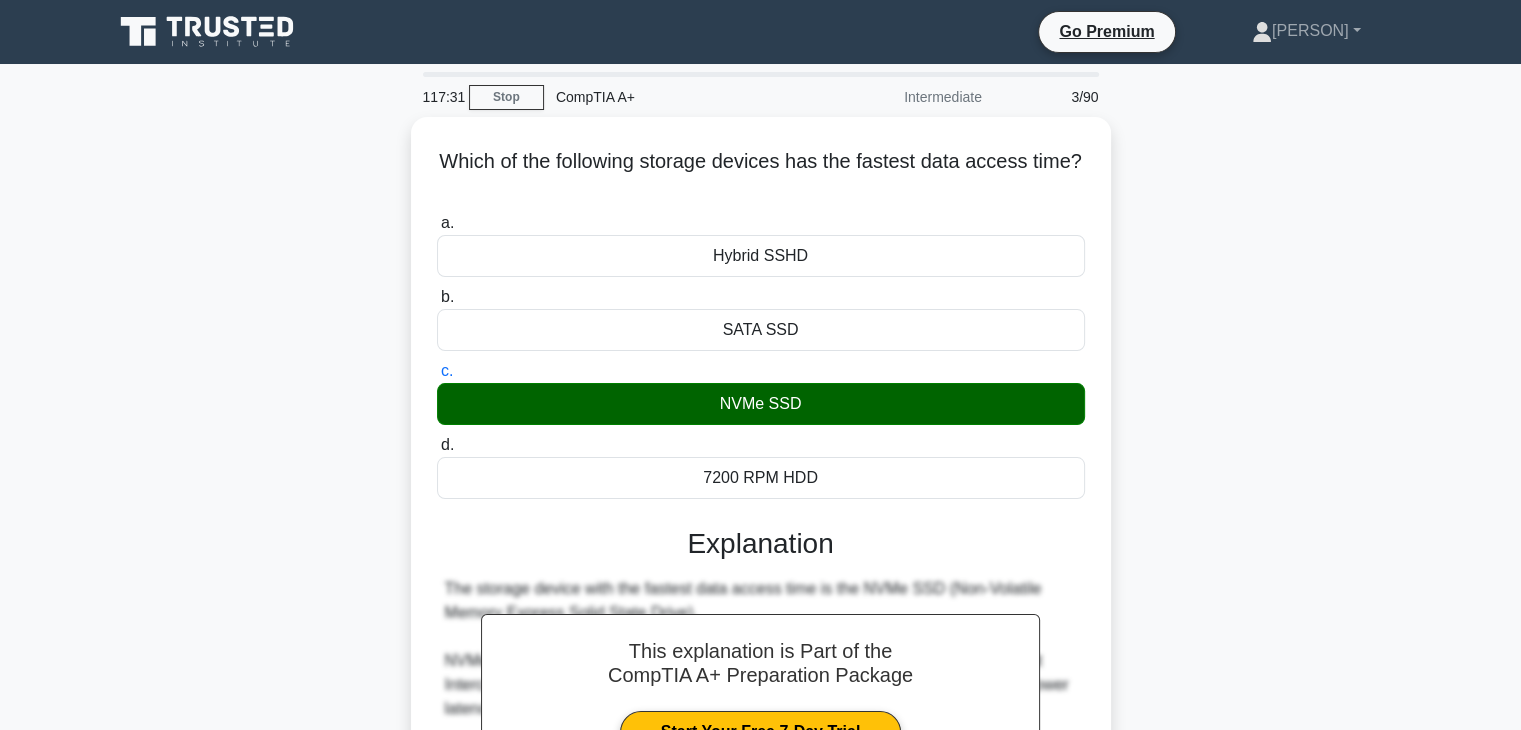 scroll, scrollTop: 502, scrollLeft: 0, axis: vertical 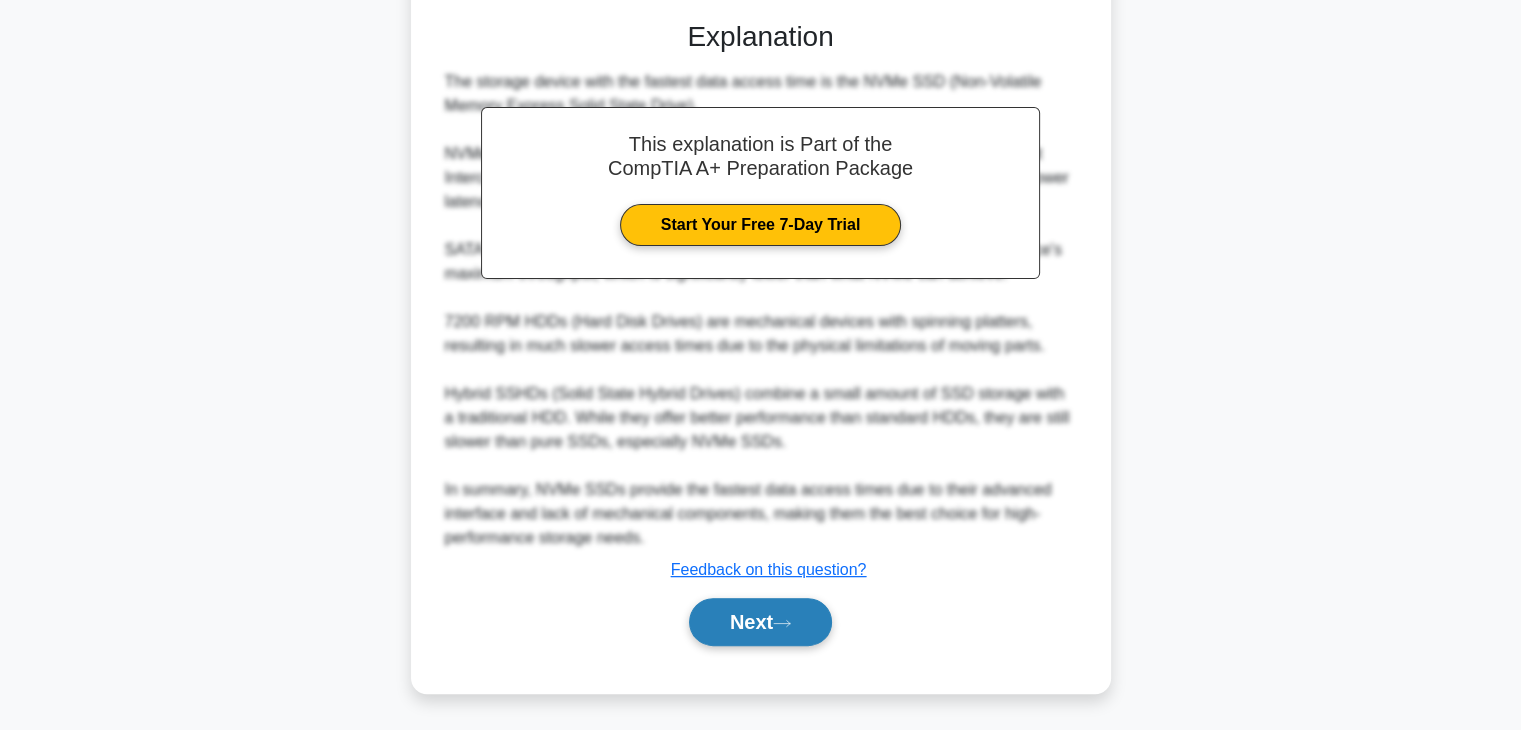 click on "Next" at bounding box center [760, 622] 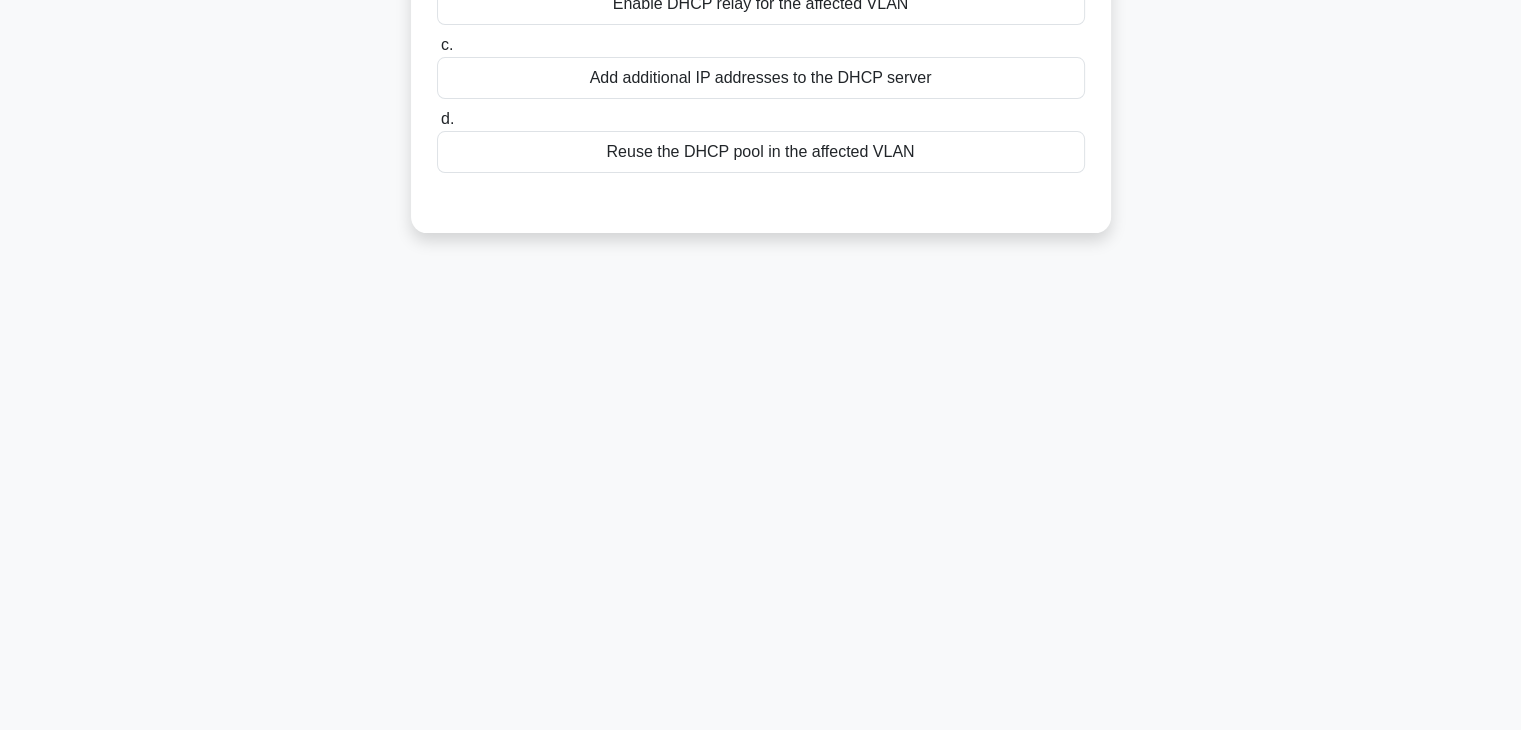 scroll, scrollTop: 0, scrollLeft: 0, axis: both 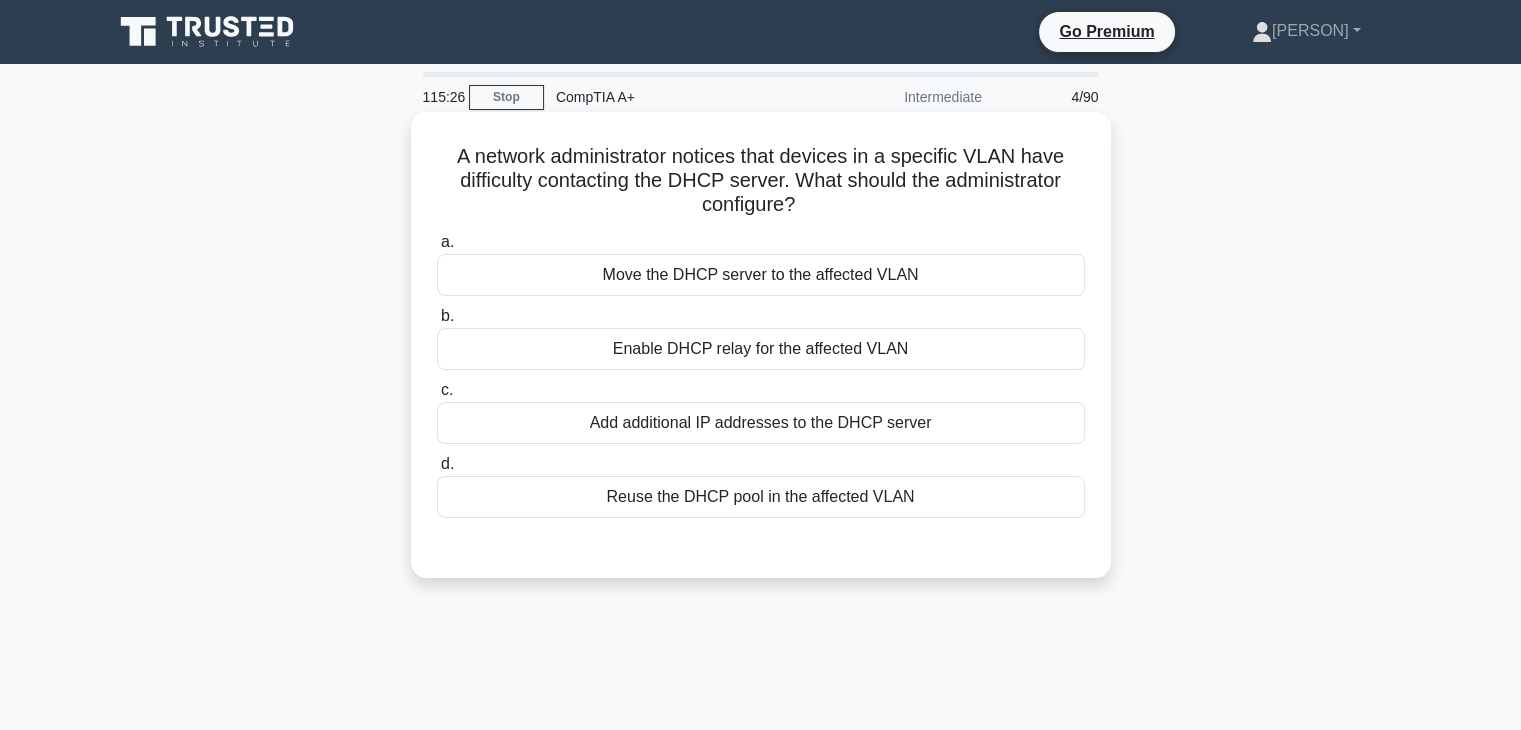 click on "Enable DHCP relay for the affected VLAN" at bounding box center [761, 349] 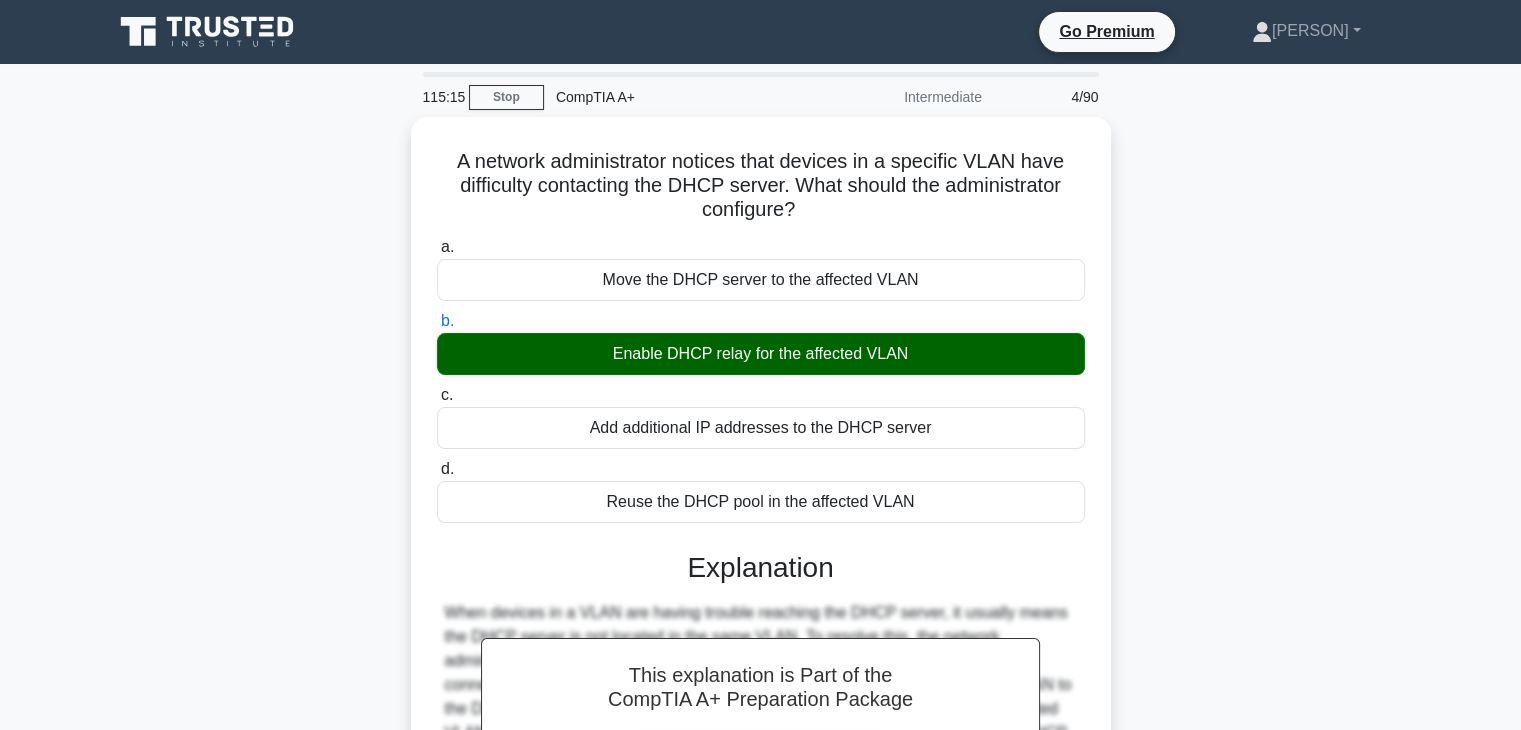 scroll, scrollTop: 351, scrollLeft: 0, axis: vertical 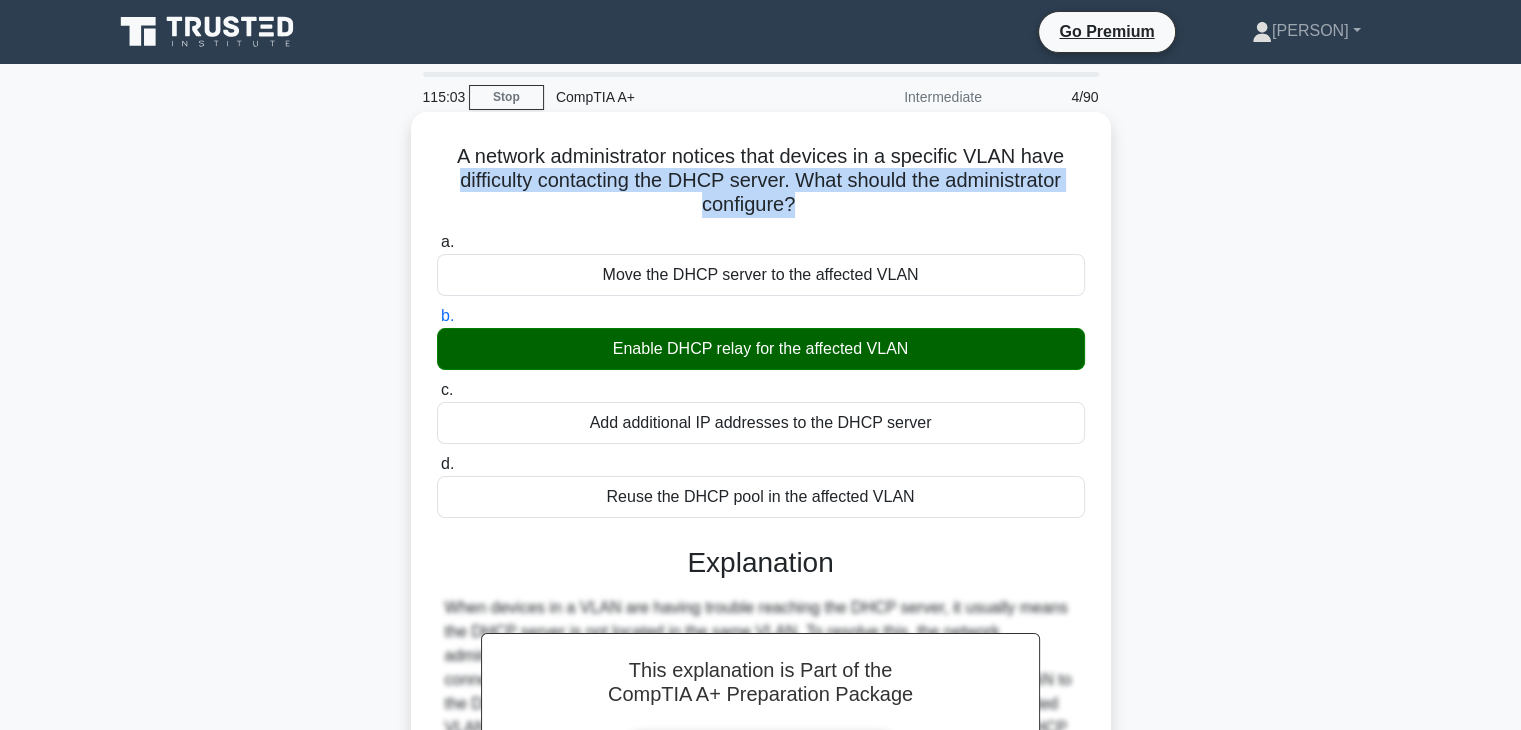 drag, startPoint x: 795, startPoint y: 208, endPoint x: 436, endPoint y: 169, distance: 361.11218 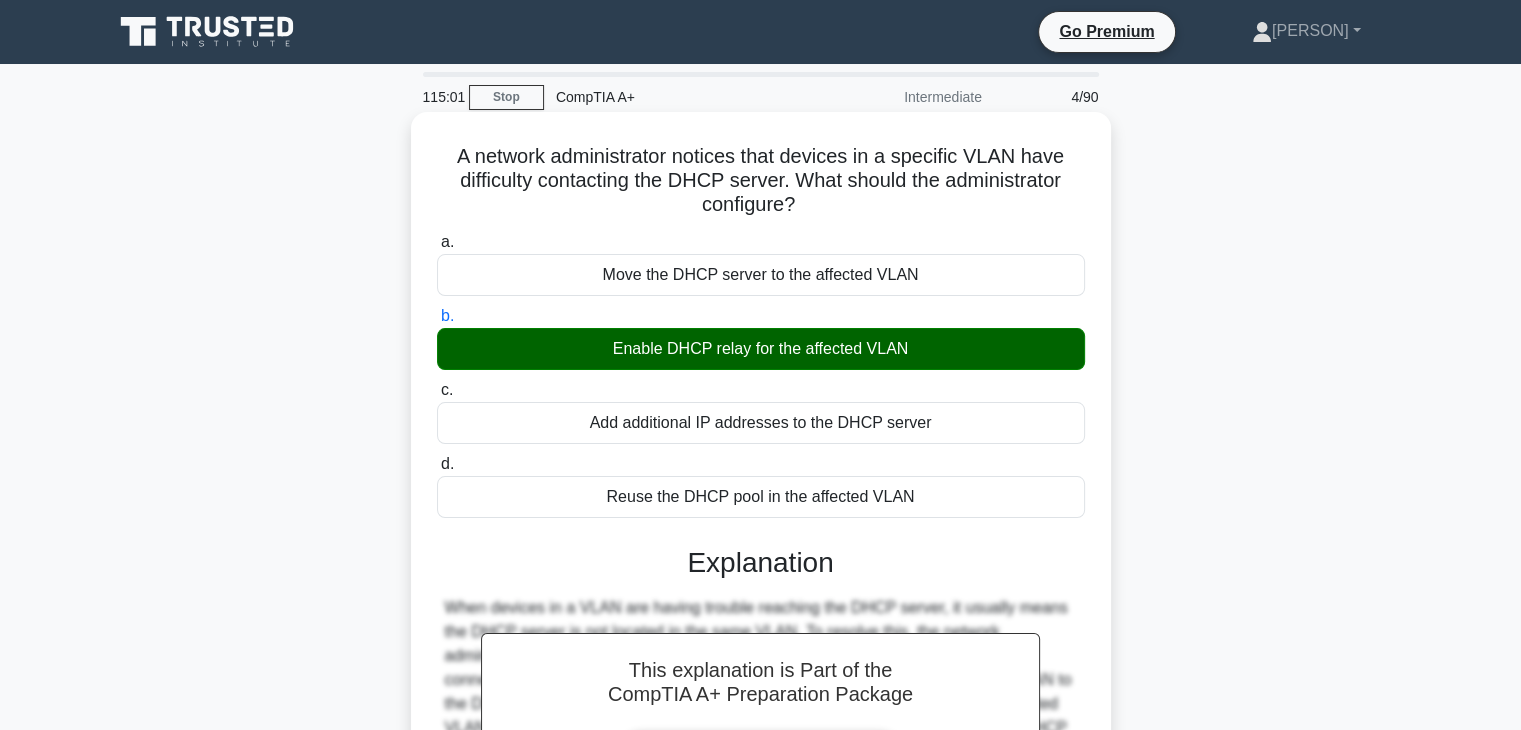click on "a.
Move the DHCP server to the affected VLAN" at bounding box center [761, 263] 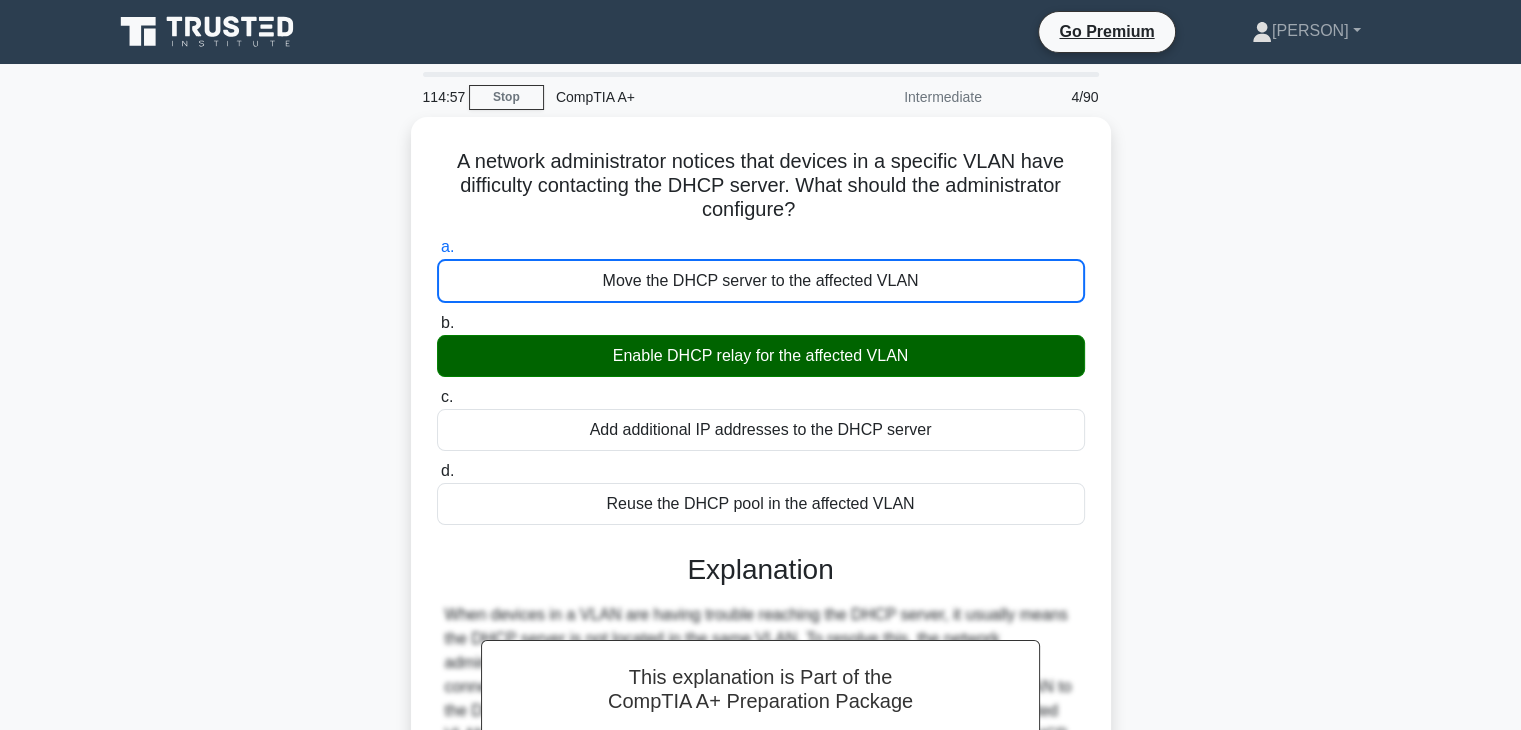 scroll, scrollTop: 351, scrollLeft: 0, axis: vertical 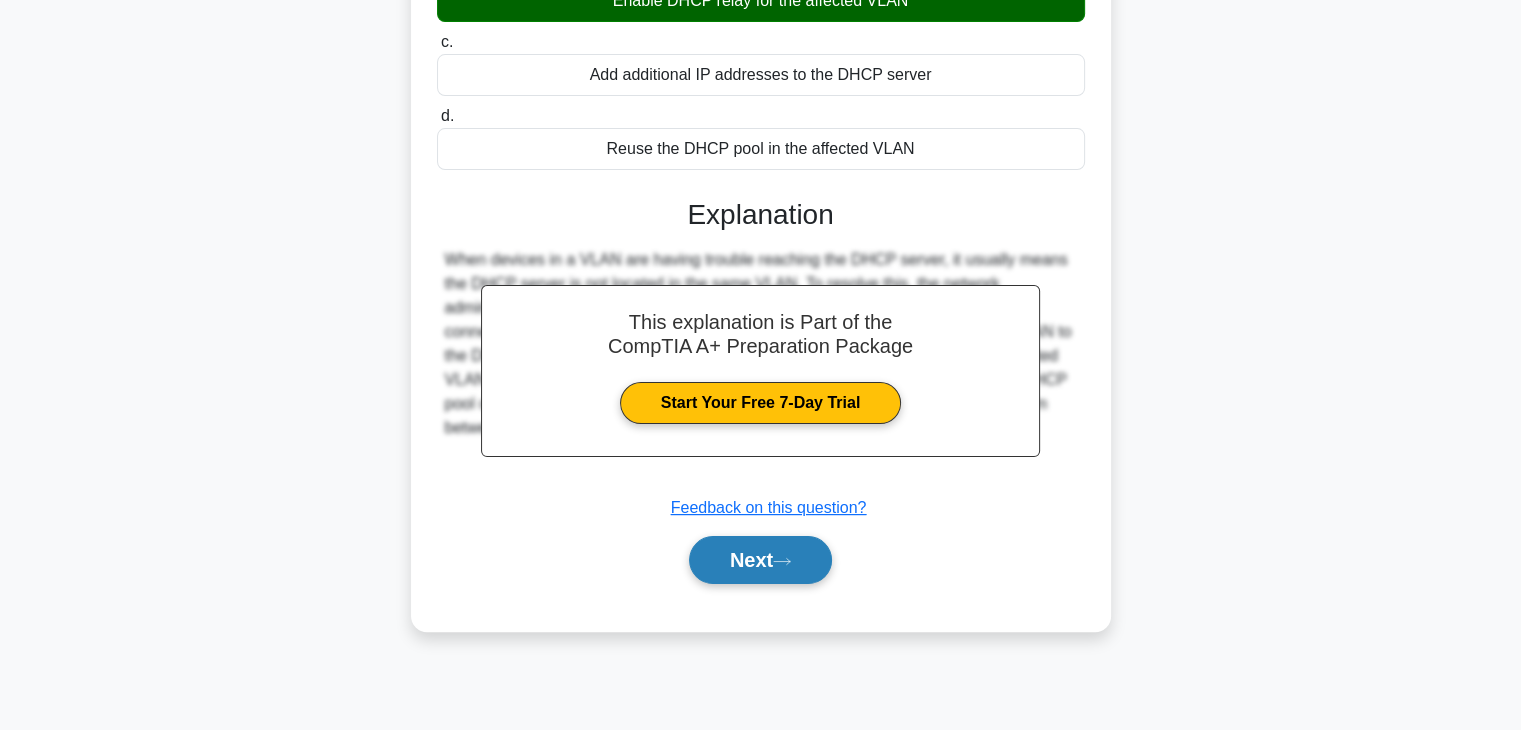 click on "Next" at bounding box center (760, 560) 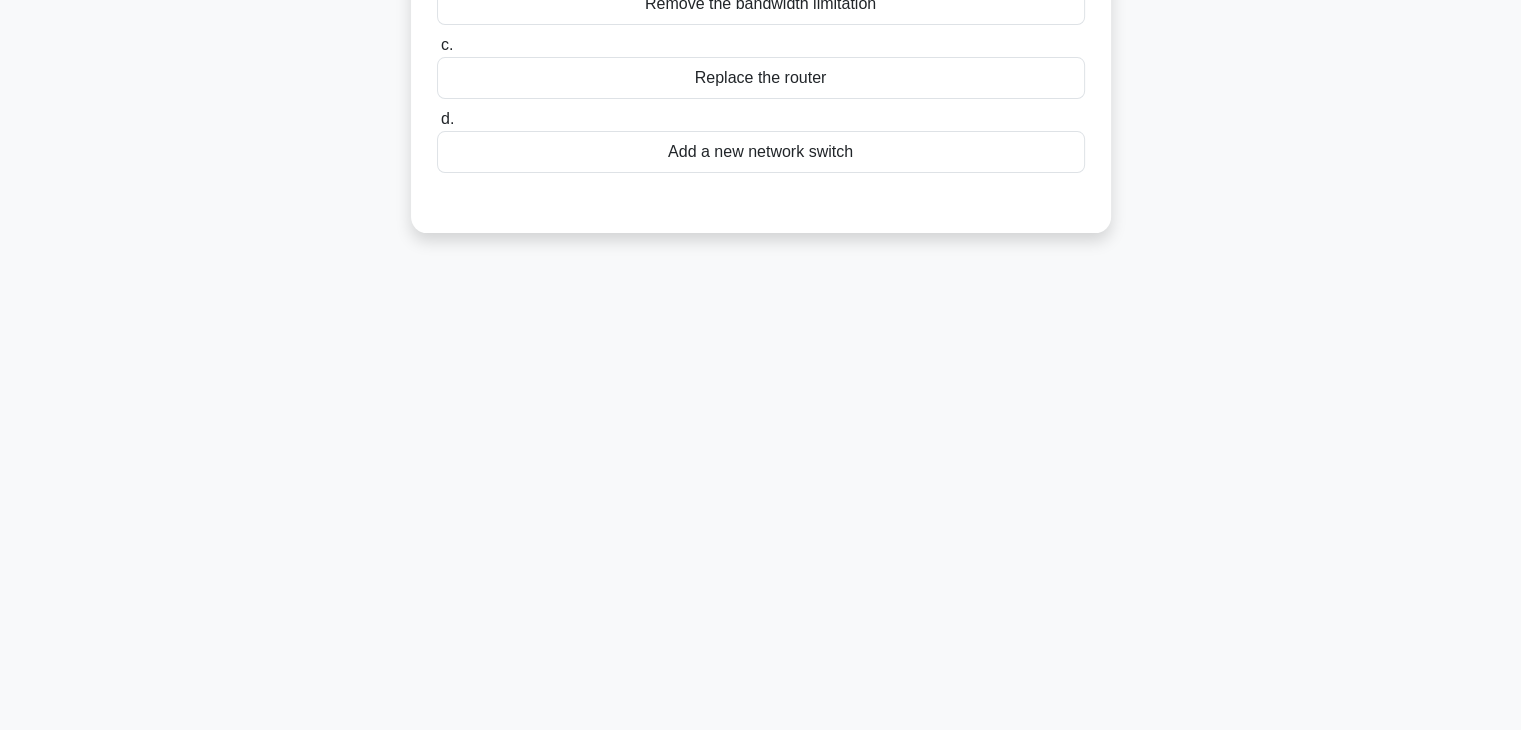 scroll, scrollTop: 0, scrollLeft: 0, axis: both 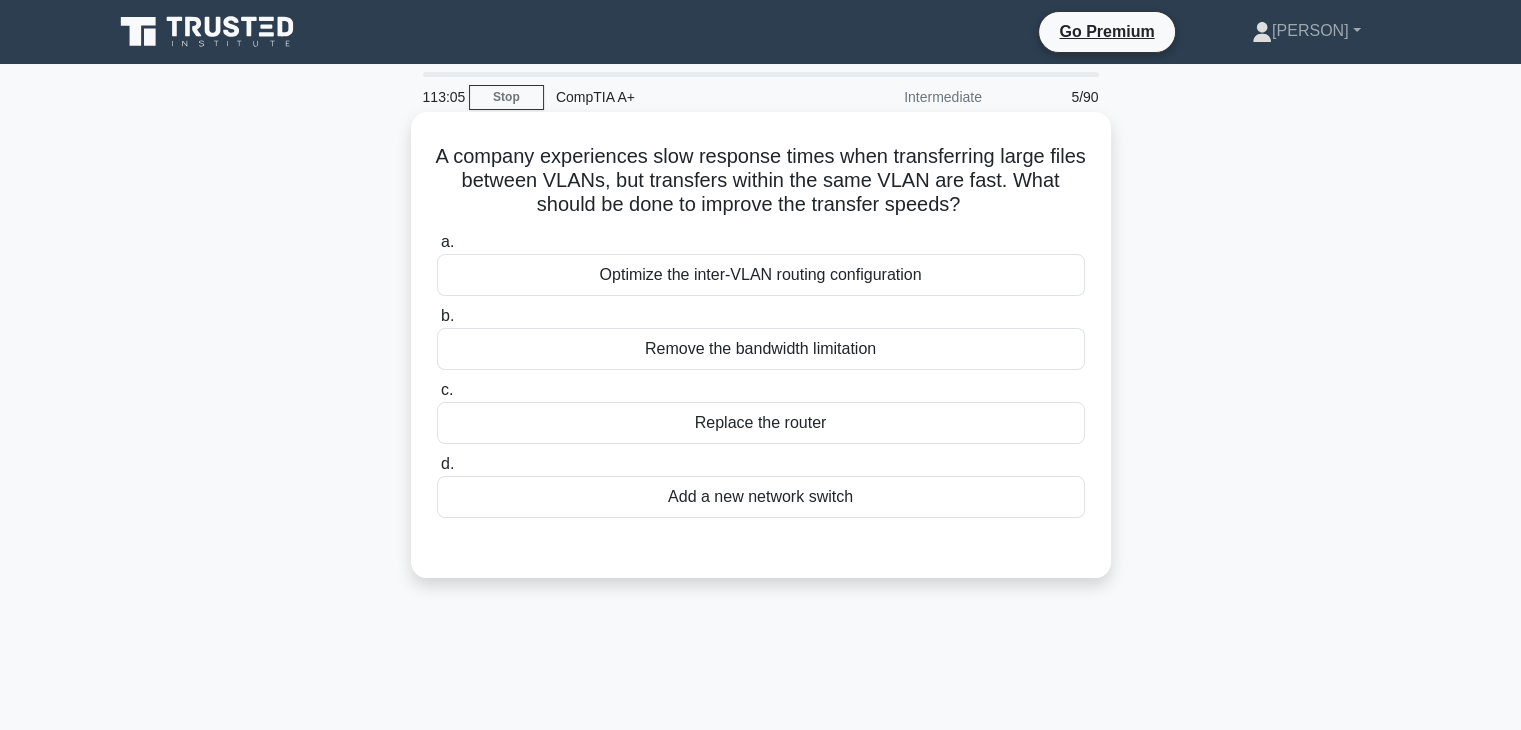 click on "Remove the bandwidth limitation" at bounding box center (761, 349) 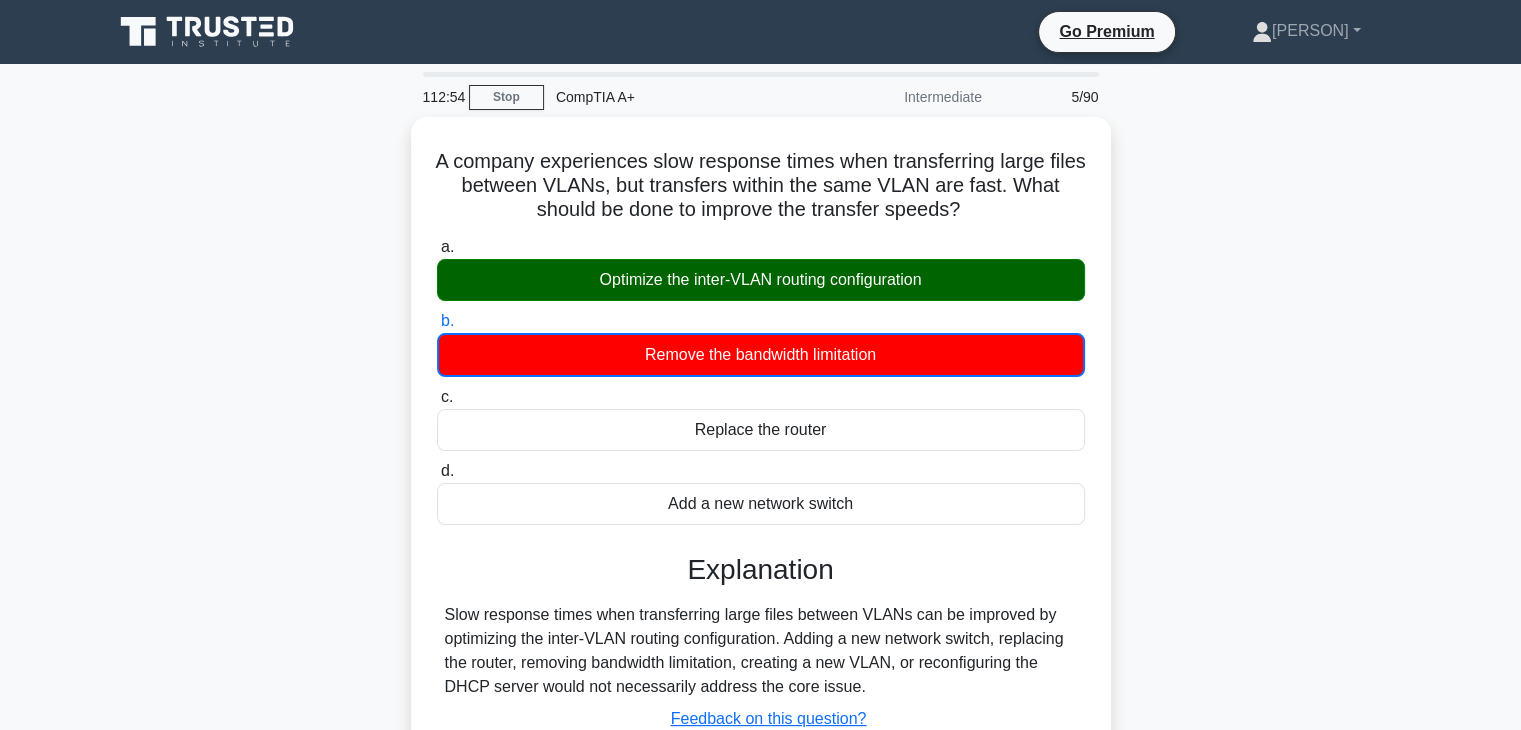 scroll, scrollTop: 351, scrollLeft: 0, axis: vertical 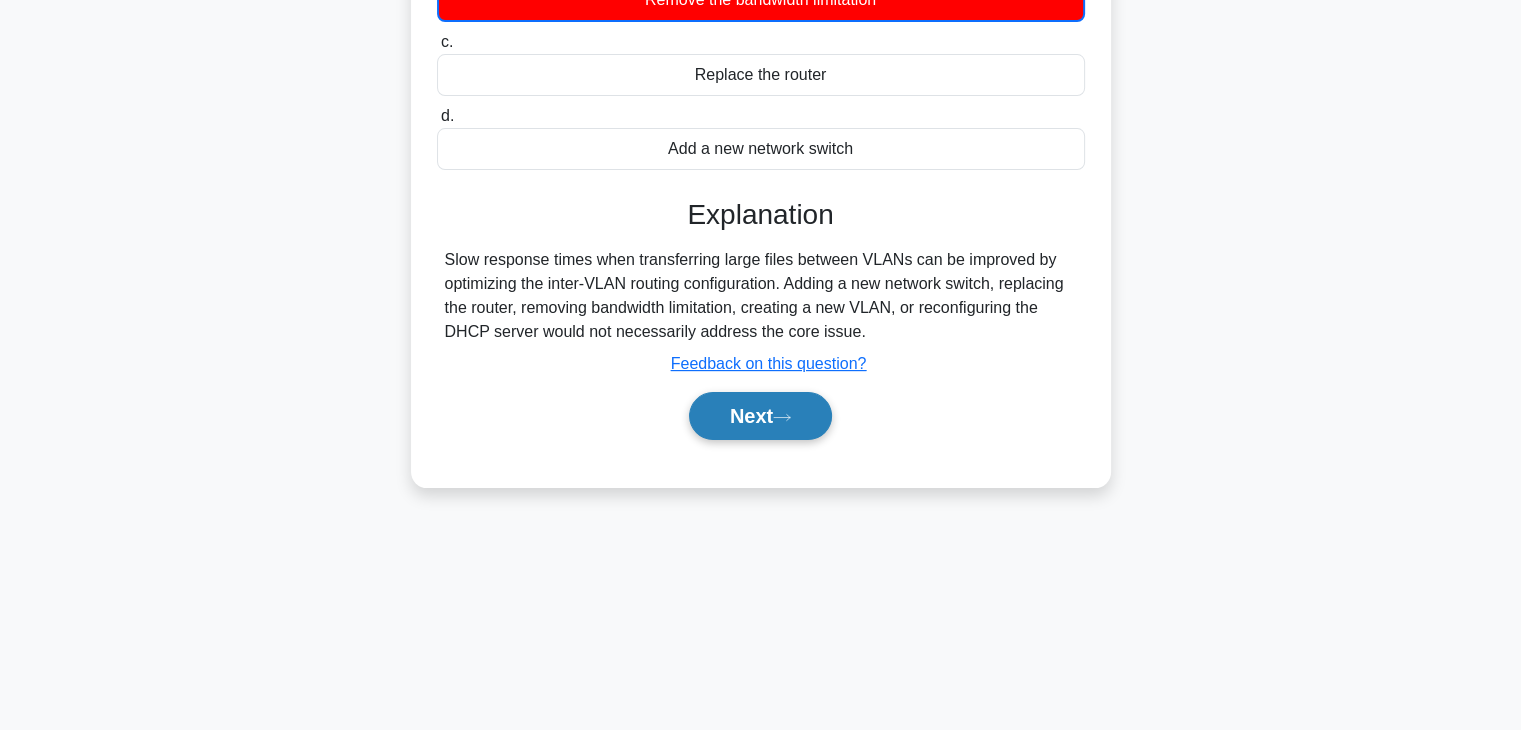 click on "Next" at bounding box center (760, 416) 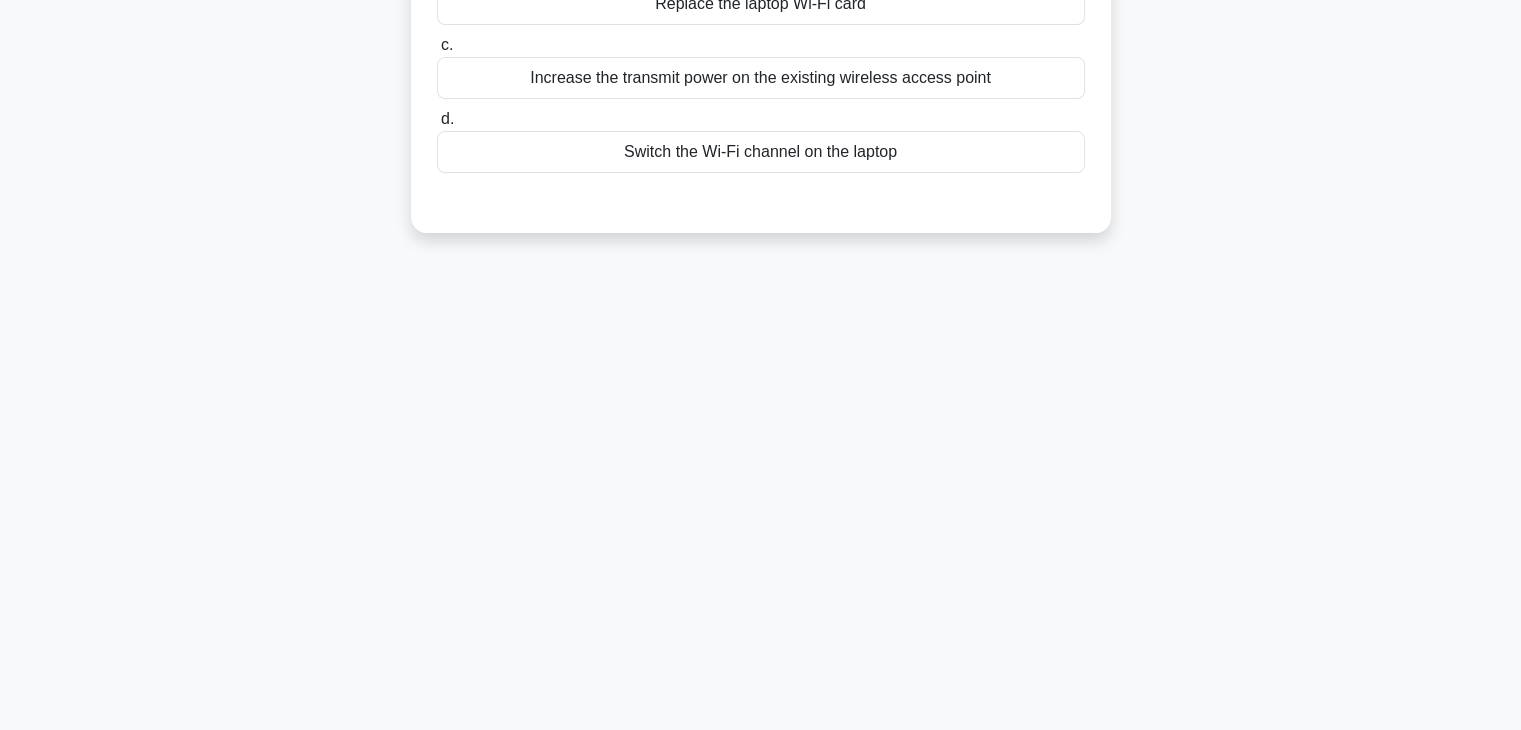 scroll, scrollTop: 0, scrollLeft: 0, axis: both 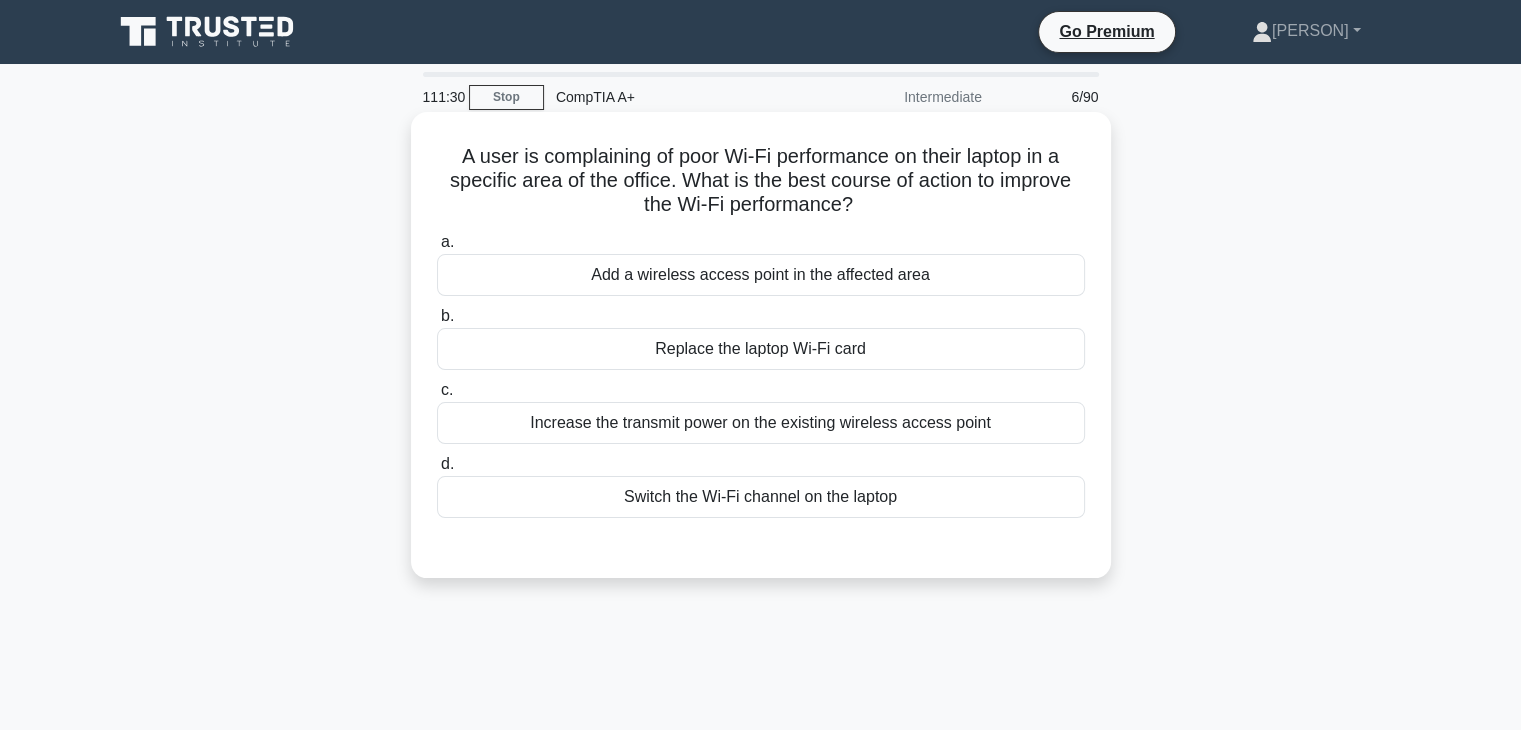 click on "Switch the Wi-Fi channel on the laptop" at bounding box center [761, 497] 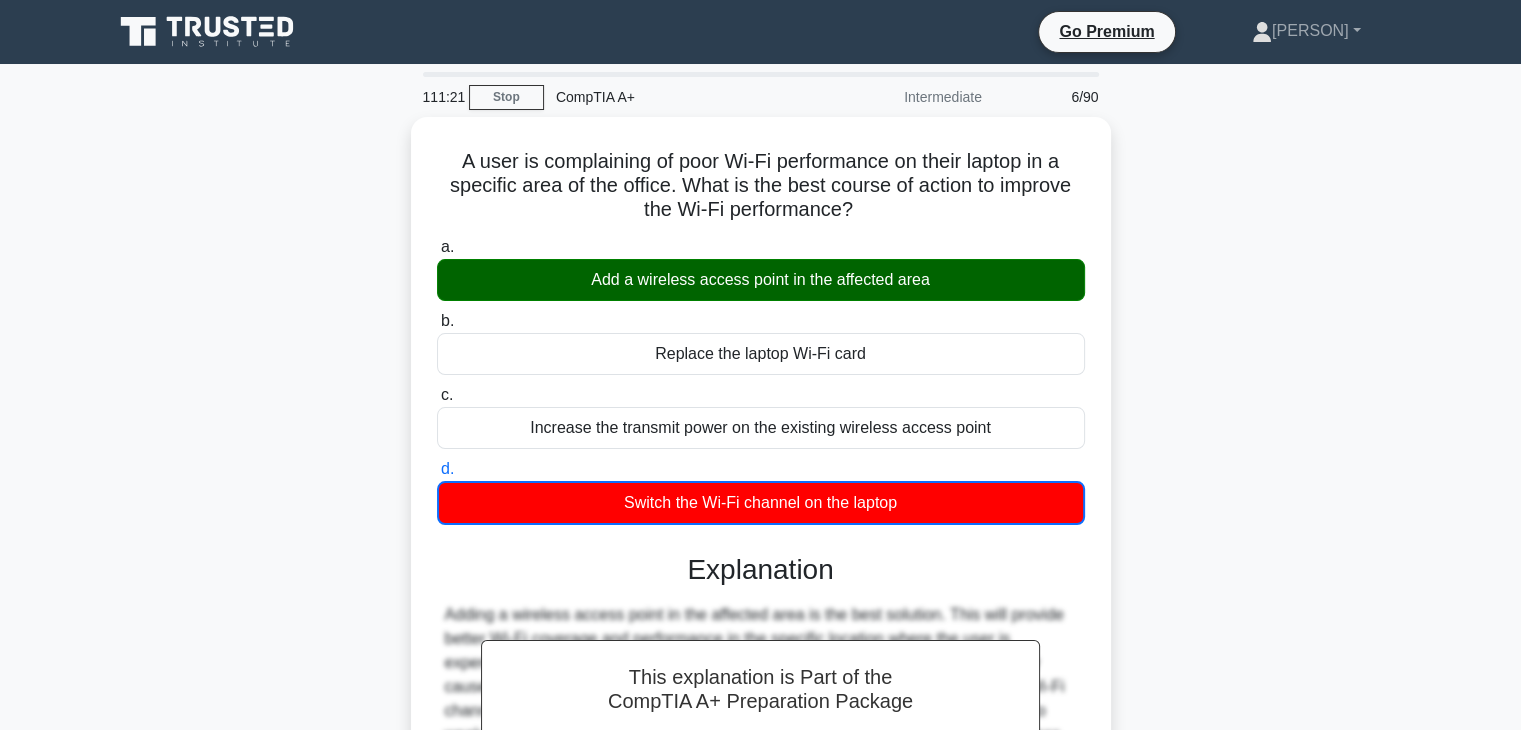 scroll, scrollTop: 351, scrollLeft: 0, axis: vertical 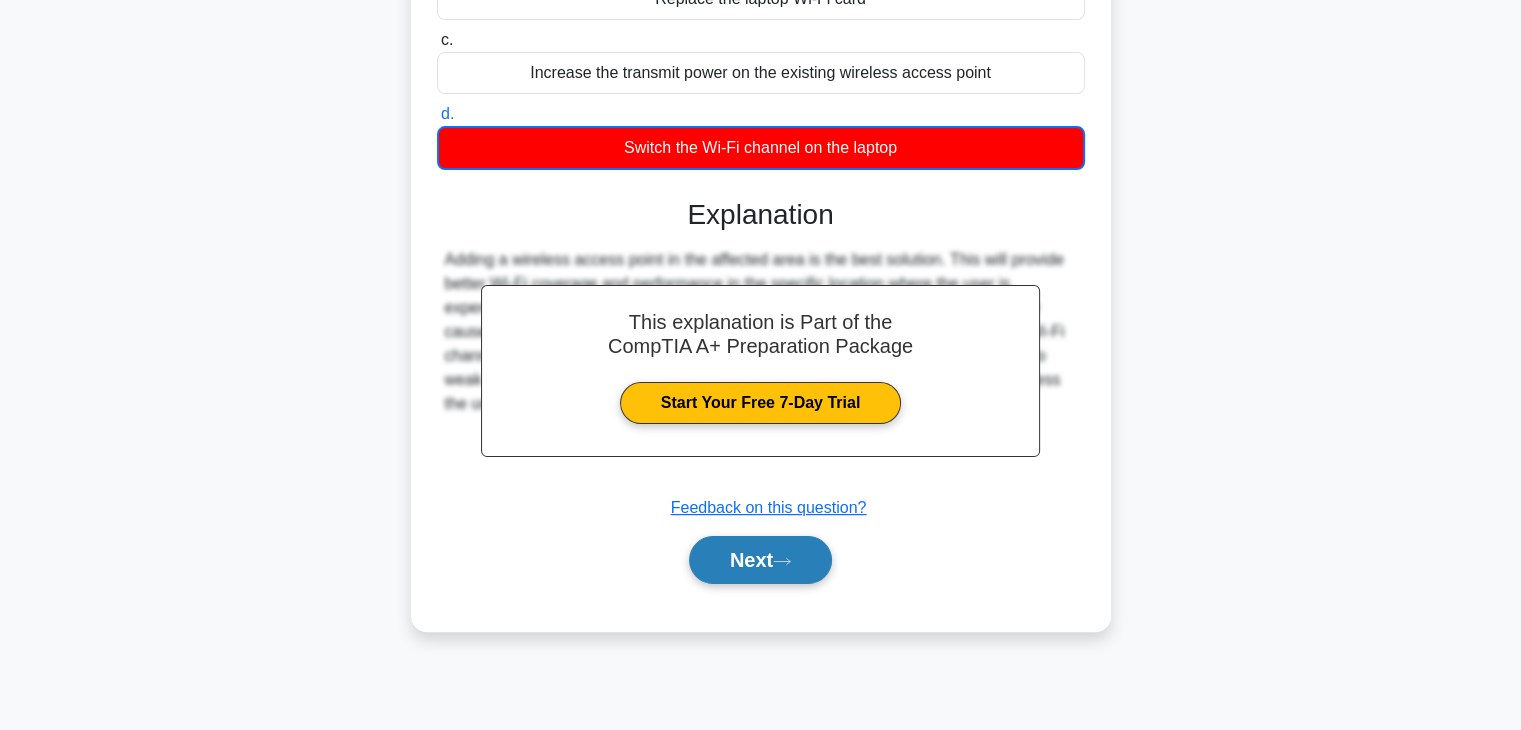 click on "Next" at bounding box center (760, 560) 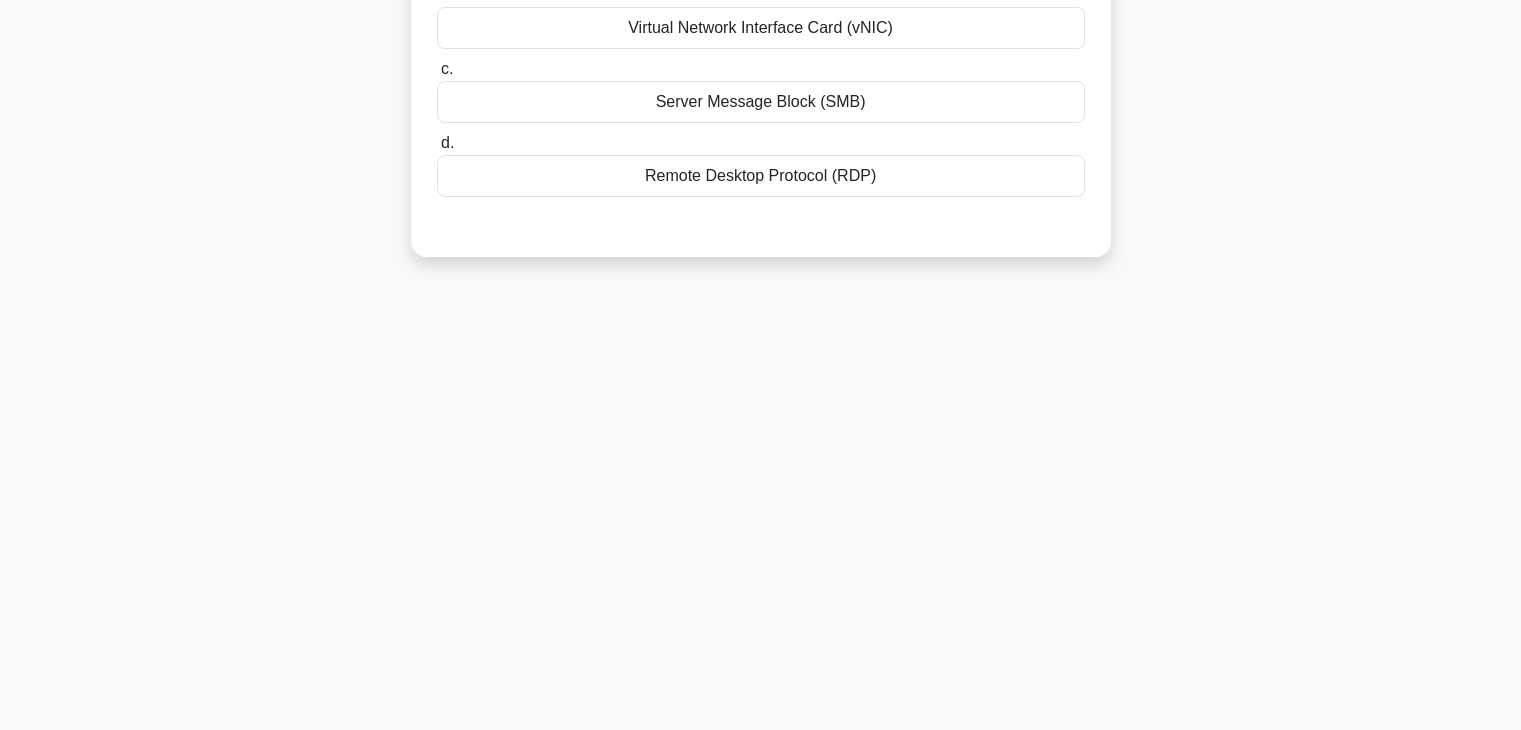 scroll, scrollTop: 0, scrollLeft: 0, axis: both 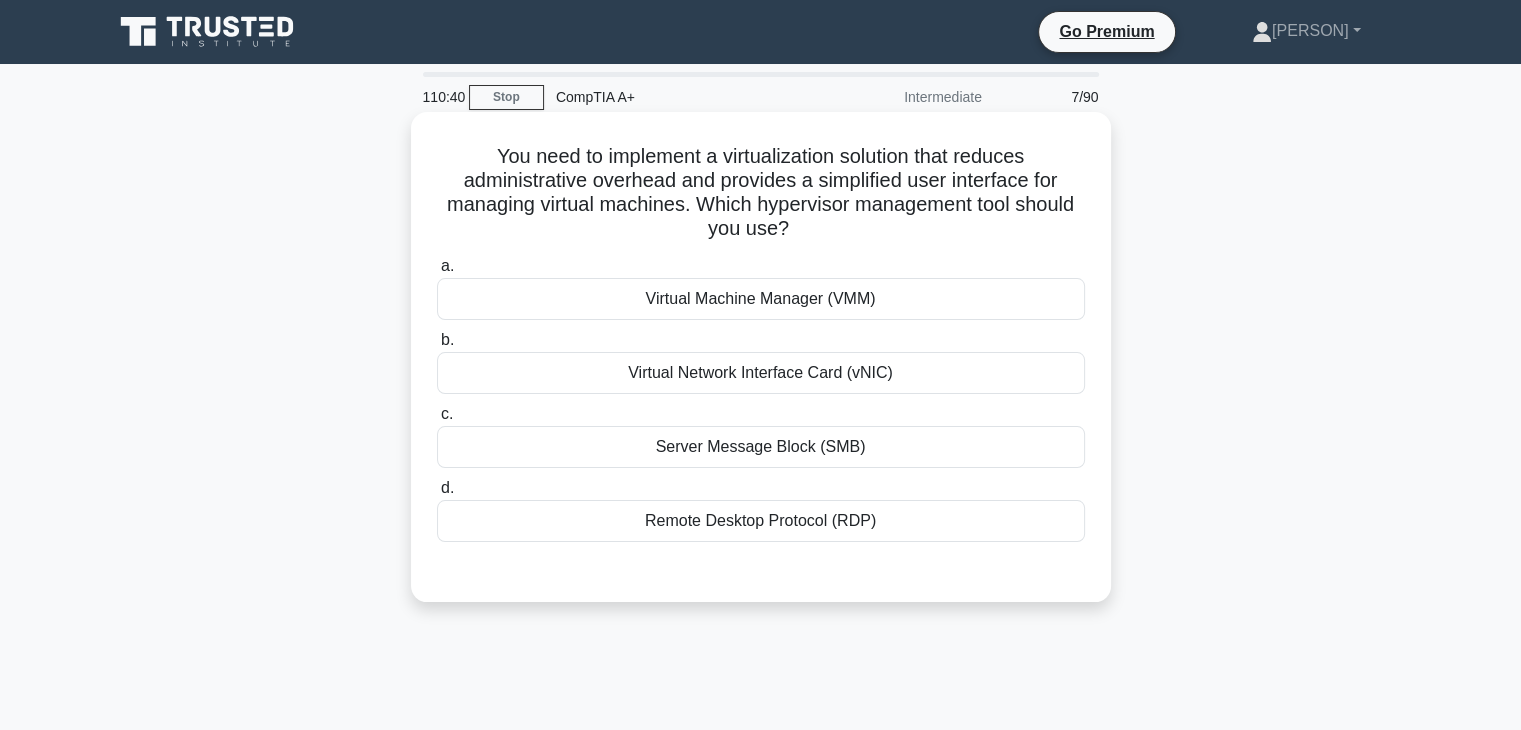 click on "Virtual Machine Manager (VMM)" at bounding box center [761, 299] 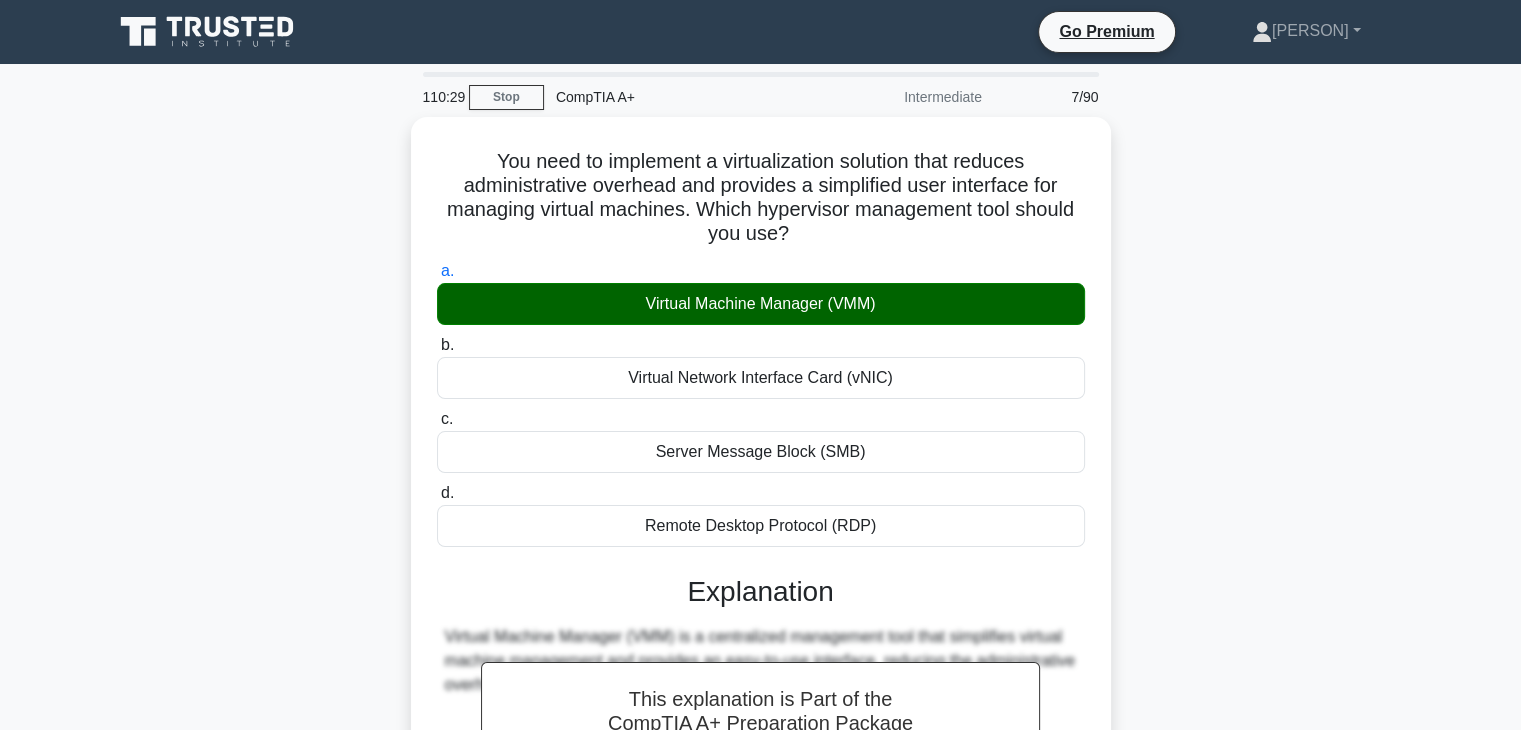 scroll, scrollTop: 351, scrollLeft: 0, axis: vertical 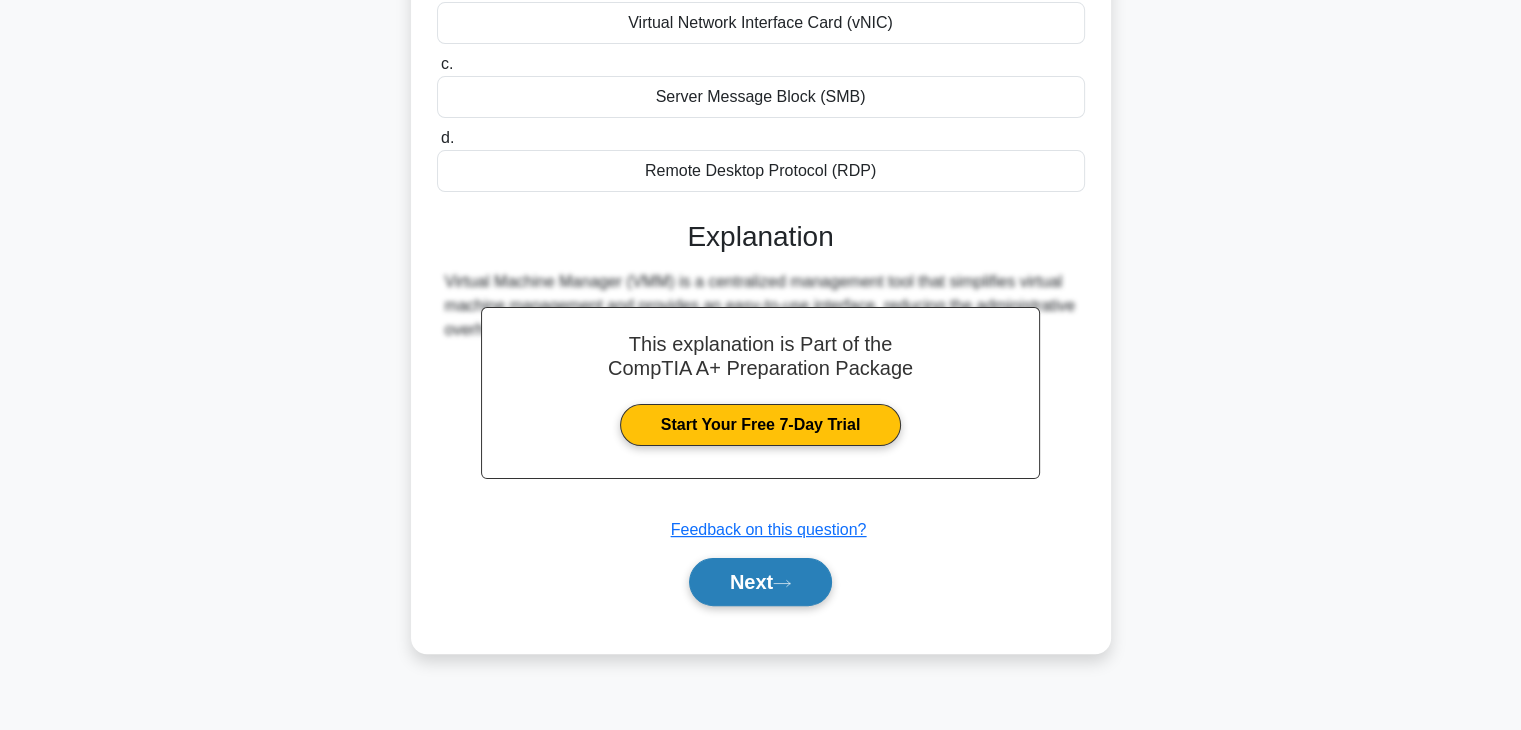 click on "Next" at bounding box center [760, 582] 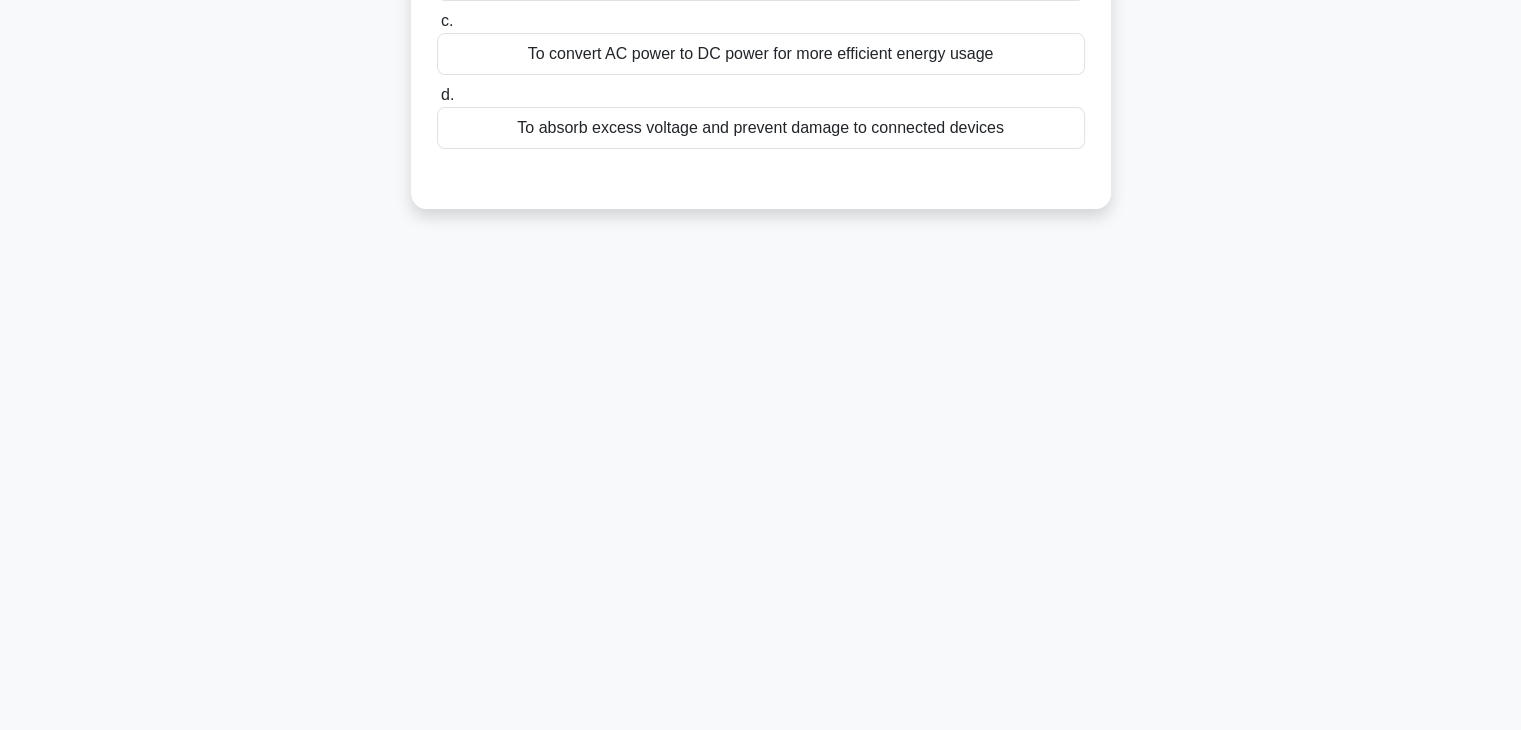 scroll, scrollTop: 0, scrollLeft: 0, axis: both 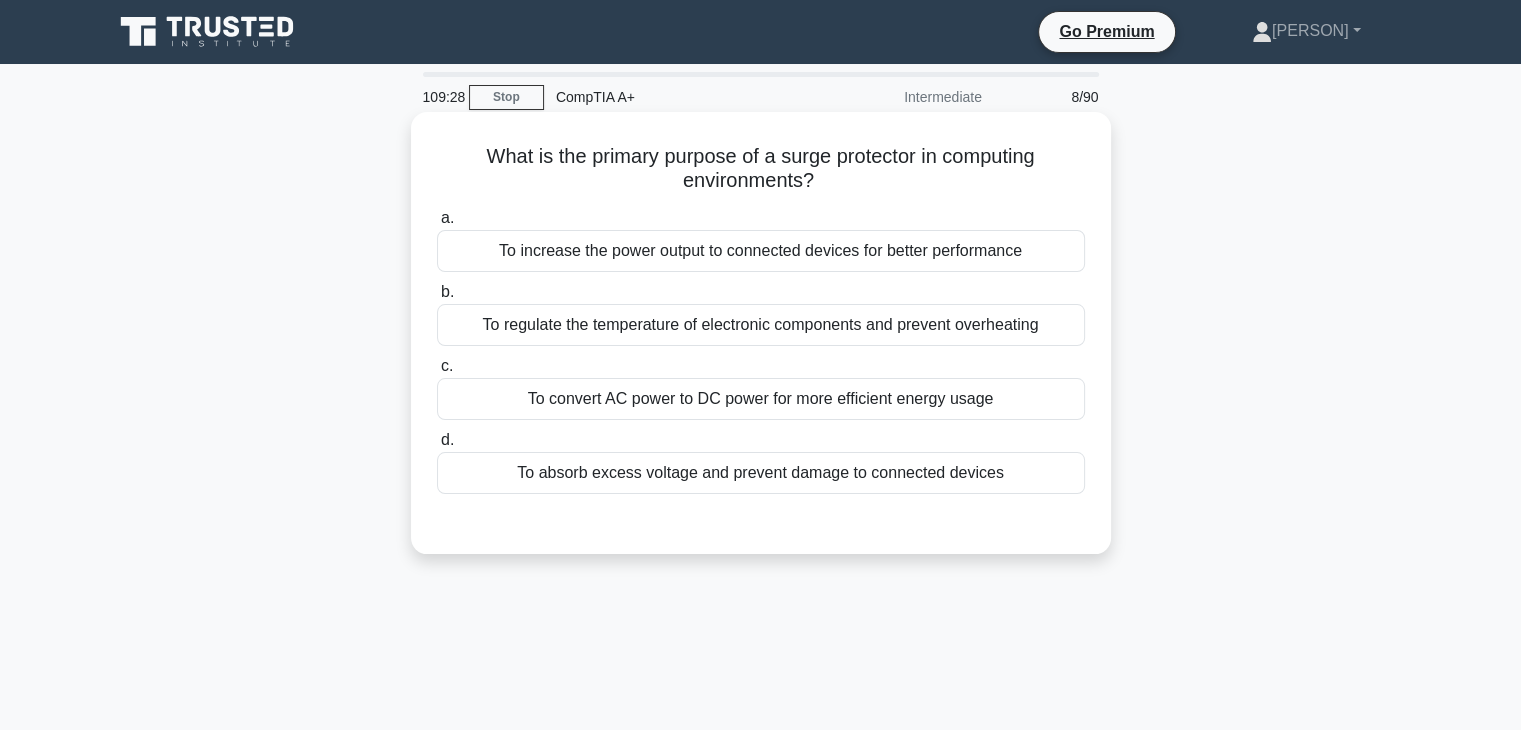 click on "To absorb excess voltage and prevent damage to connected devices" at bounding box center (761, 473) 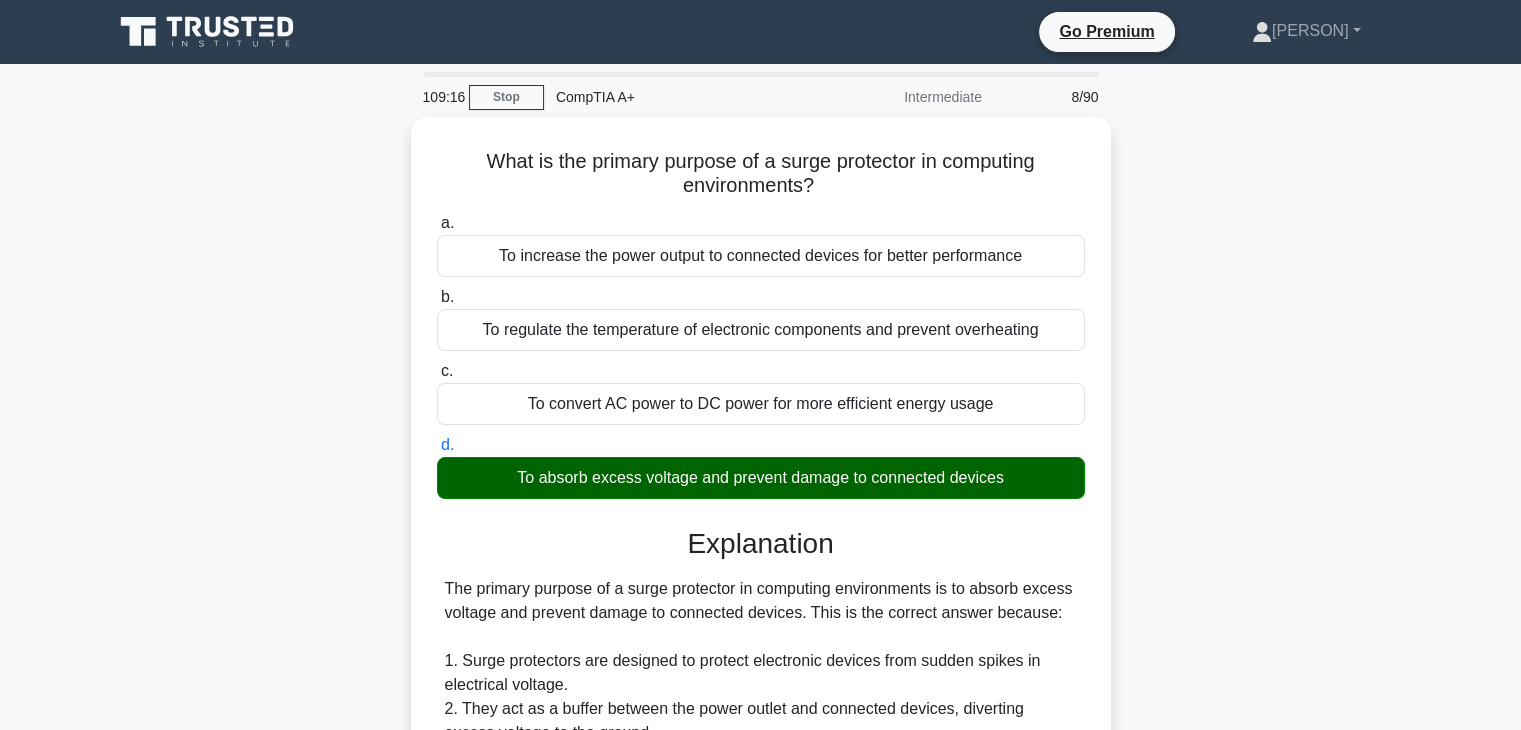 scroll, scrollTop: 598, scrollLeft: 0, axis: vertical 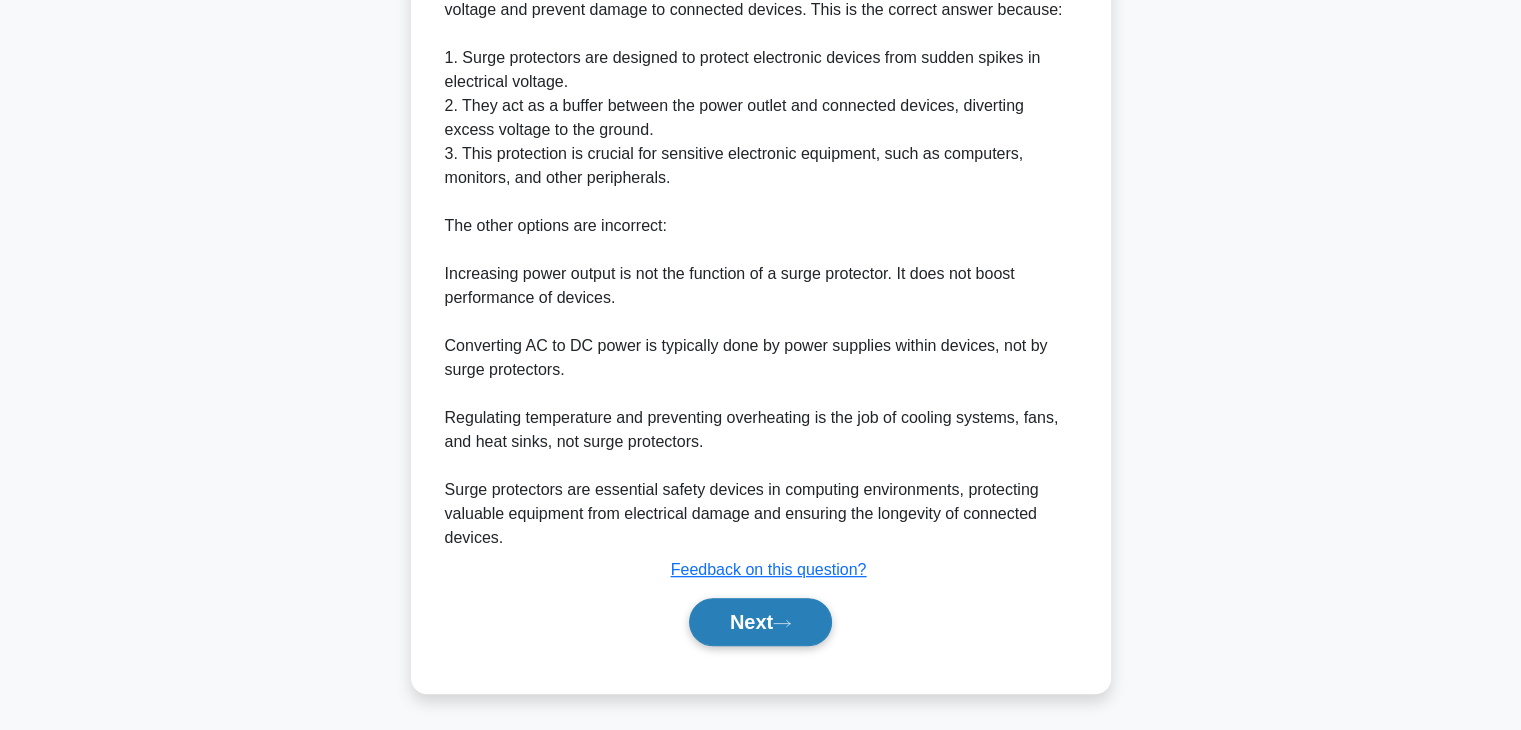 click on "Next" at bounding box center [760, 622] 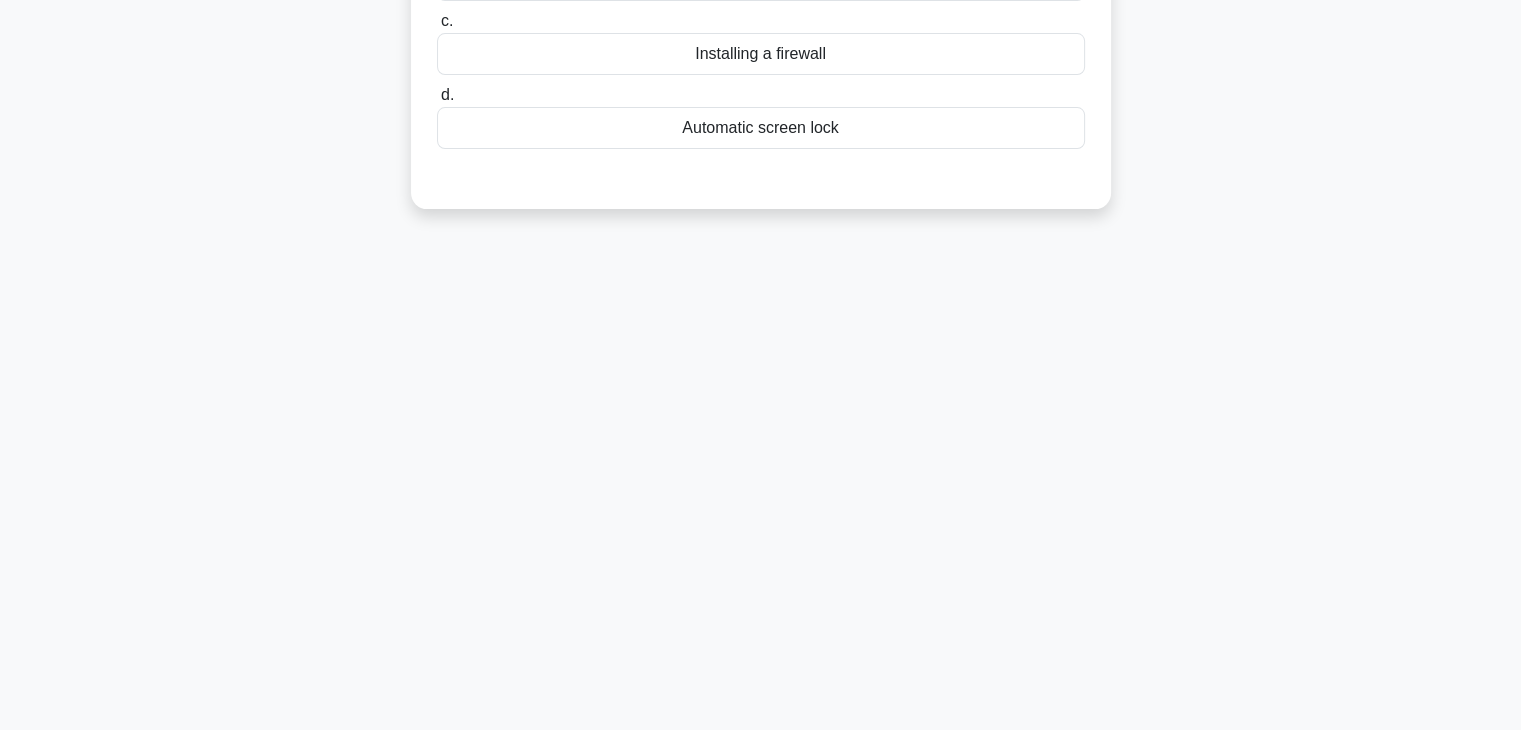 click on "88:56
Stop
[CERTIFICATION]
Intermediate
28/90
A user reports that their computer is not connecting to the internet. What should the technician's first step be in establishing a theory of probable cause?
.spinner_0XTQ{transform-origin:center;animation:spinner_y6GP .75s linear infinite}@keyframes spinner_y6GP{100%{transform:rotate(360deg)}}
a. b. c. d." at bounding box center (761, 222) 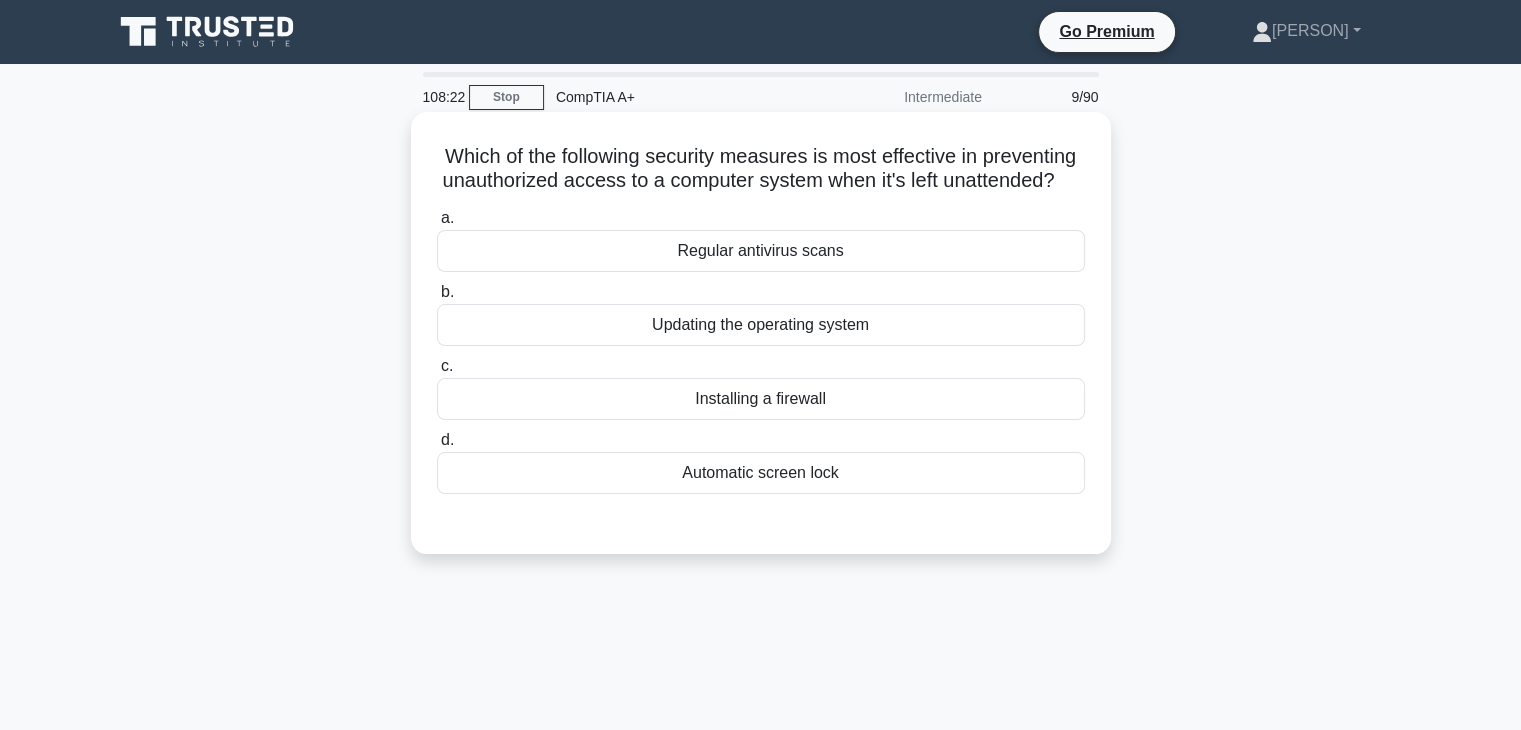 click on "Automatic screen lock" at bounding box center (761, 473) 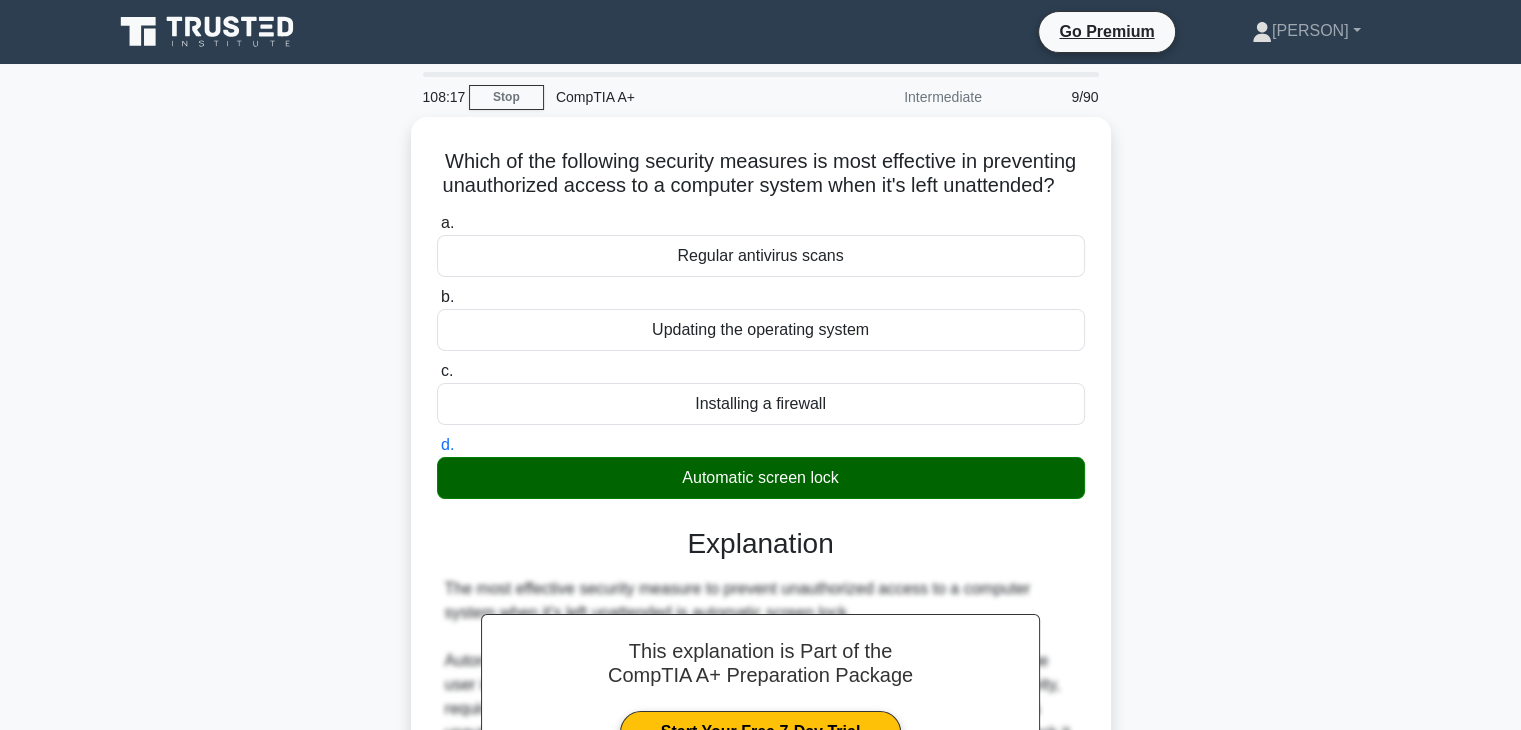 scroll, scrollTop: 622, scrollLeft: 0, axis: vertical 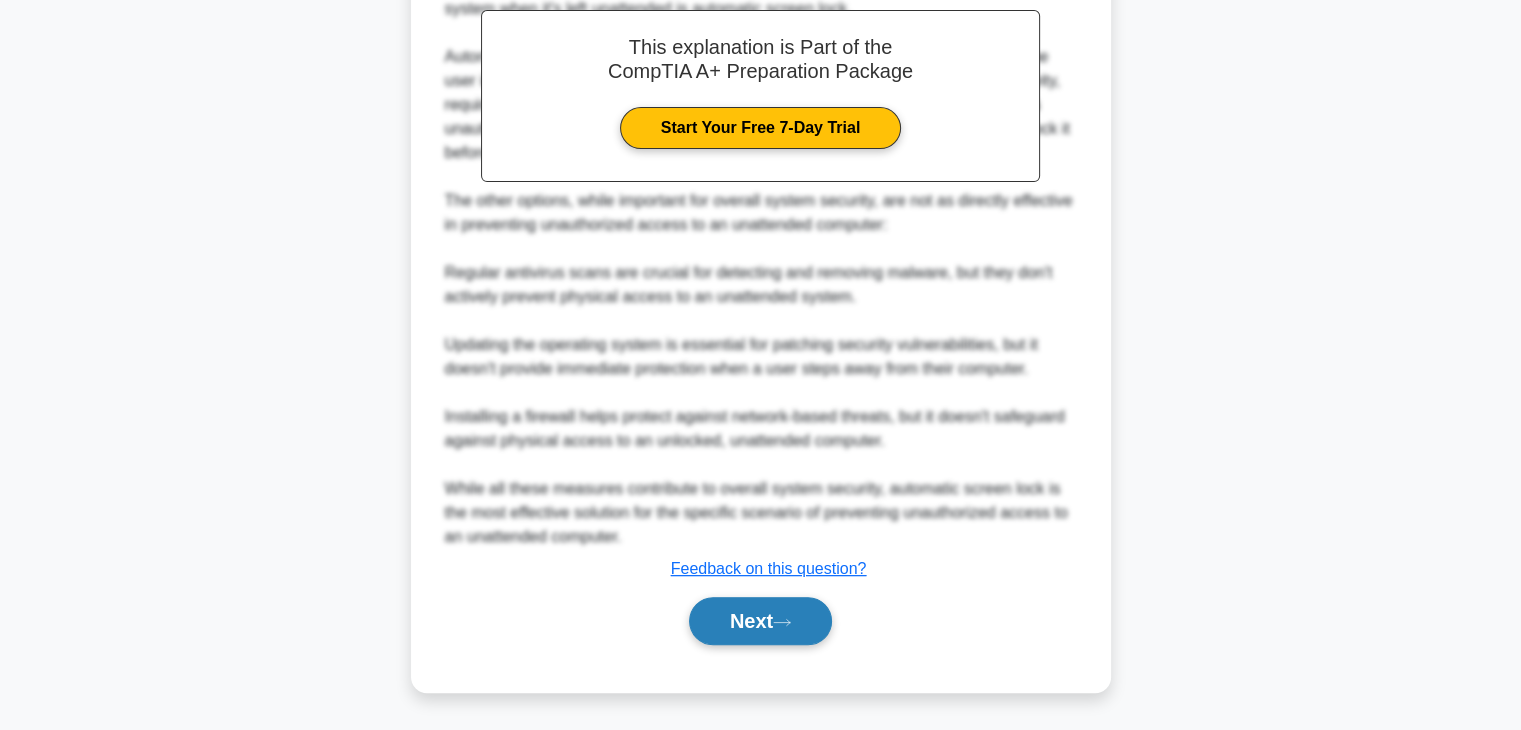 click on "Next" at bounding box center (760, 621) 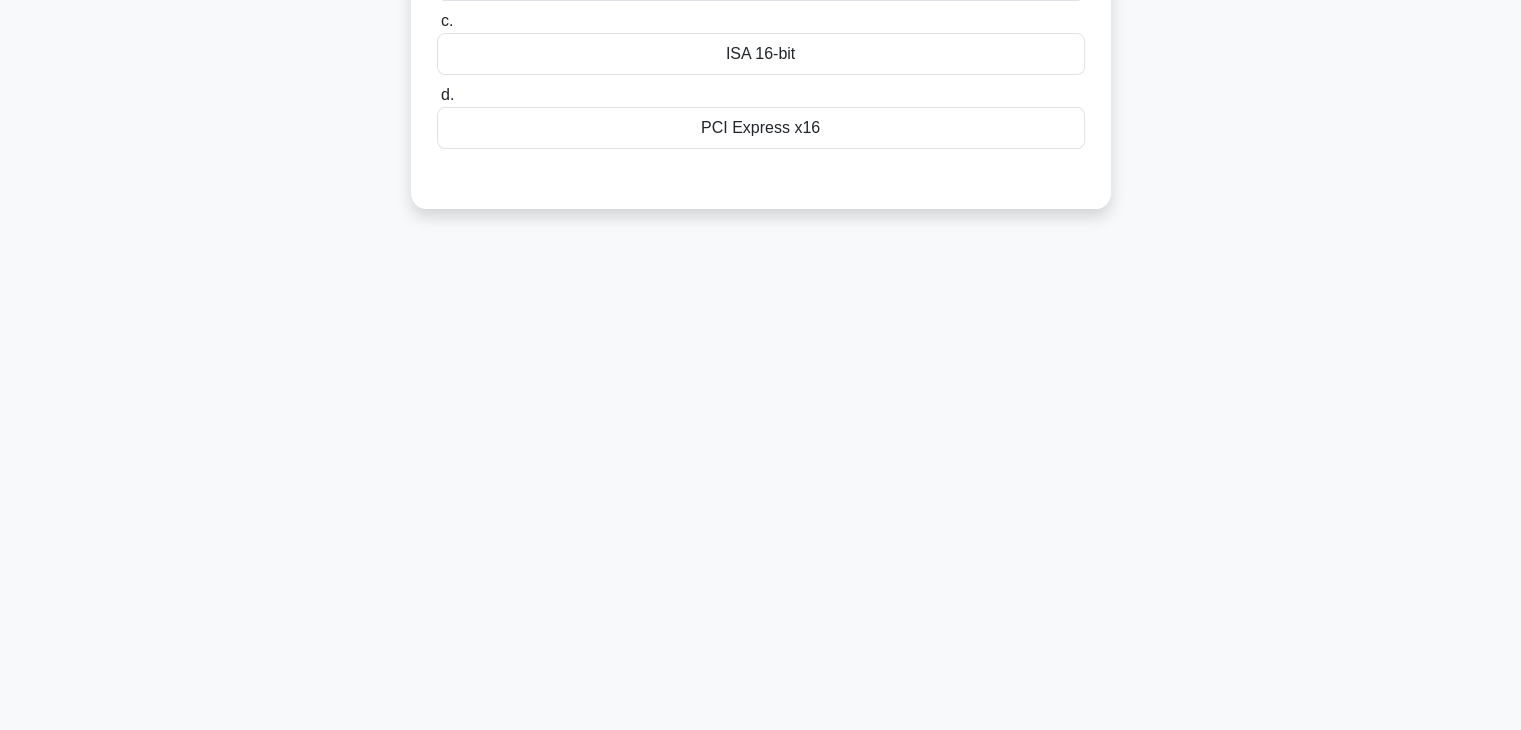 scroll, scrollTop: 351, scrollLeft: 0, axis: vertical 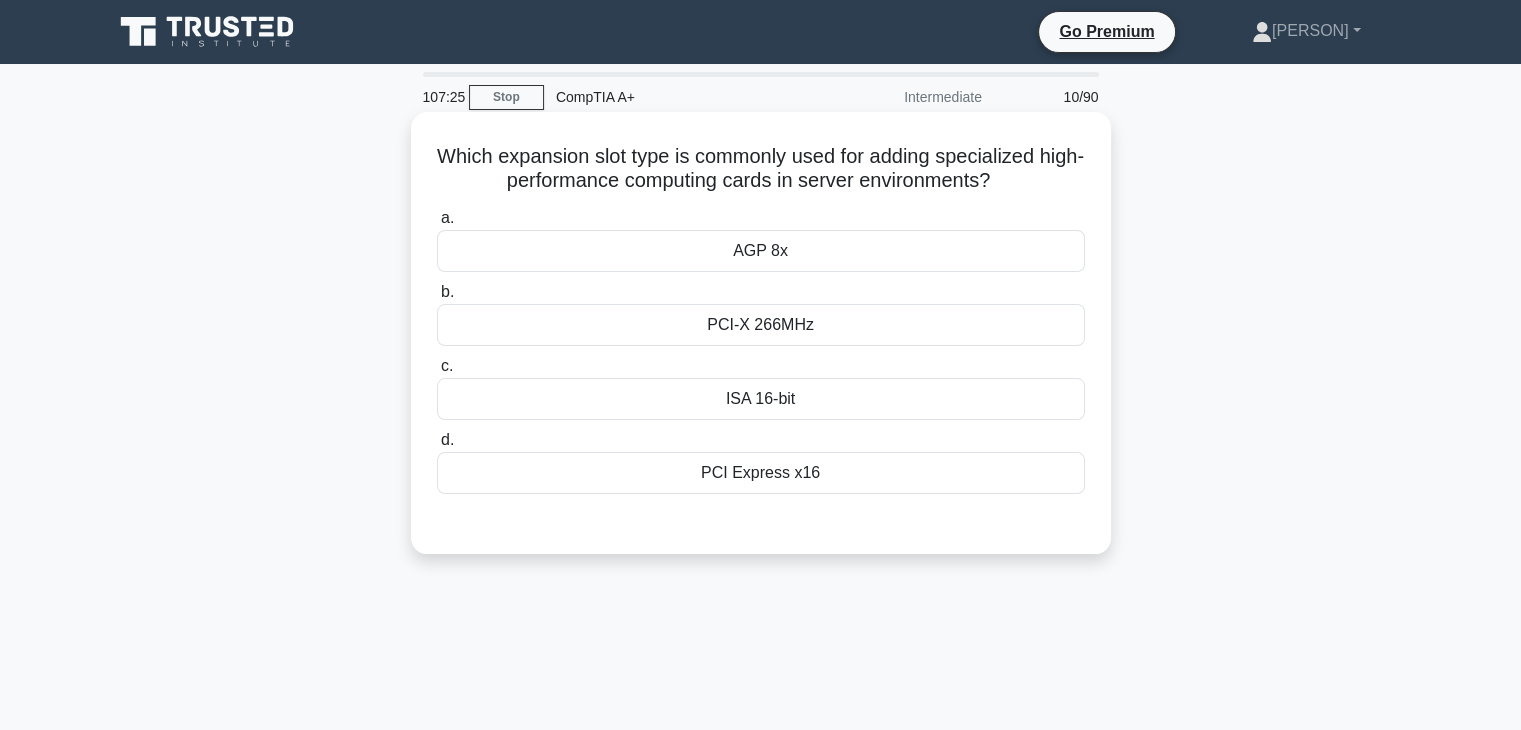 click on "ISA 16-bit" at bounding box center [761, 399] 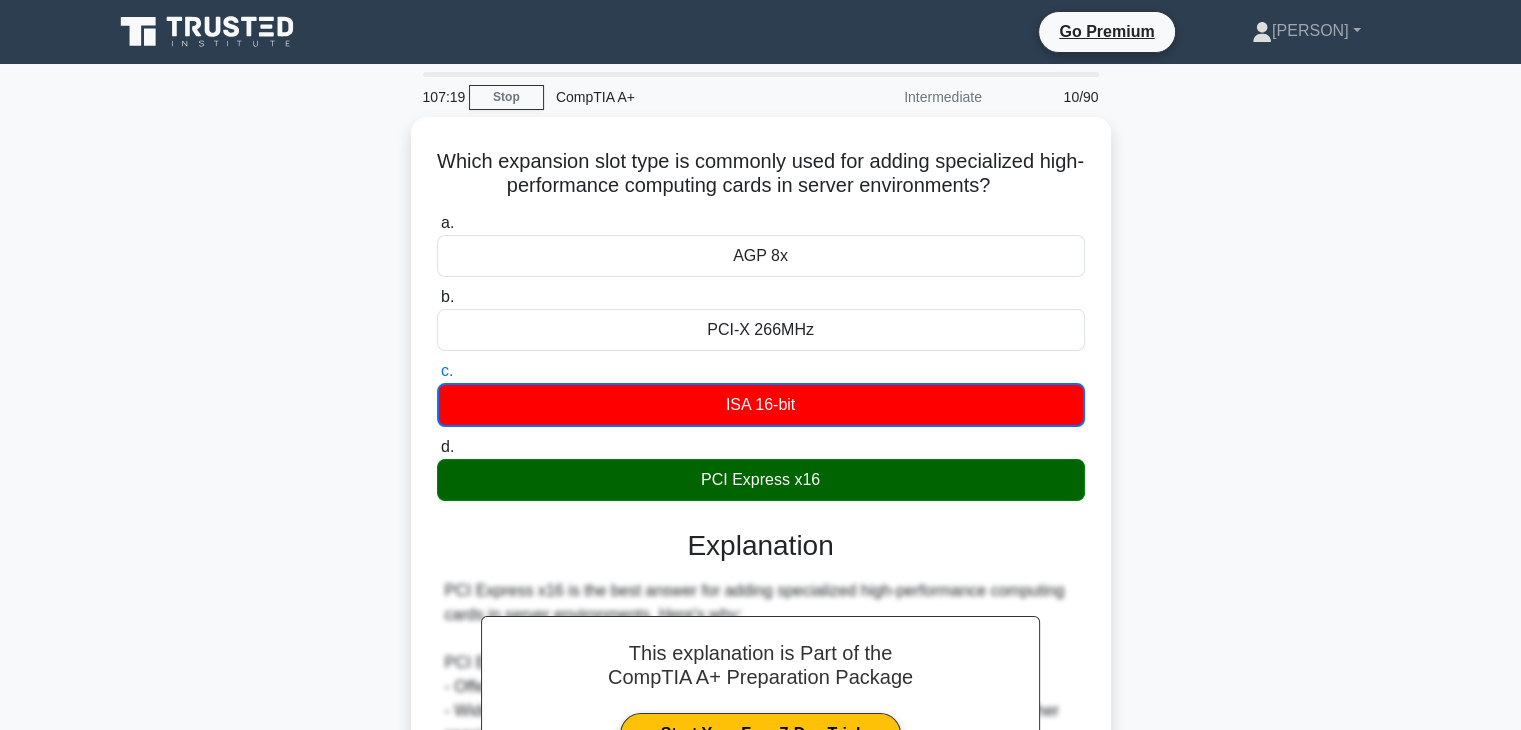 scroll, scrollTop: 638, scrollLeft: 0, axis: vertical 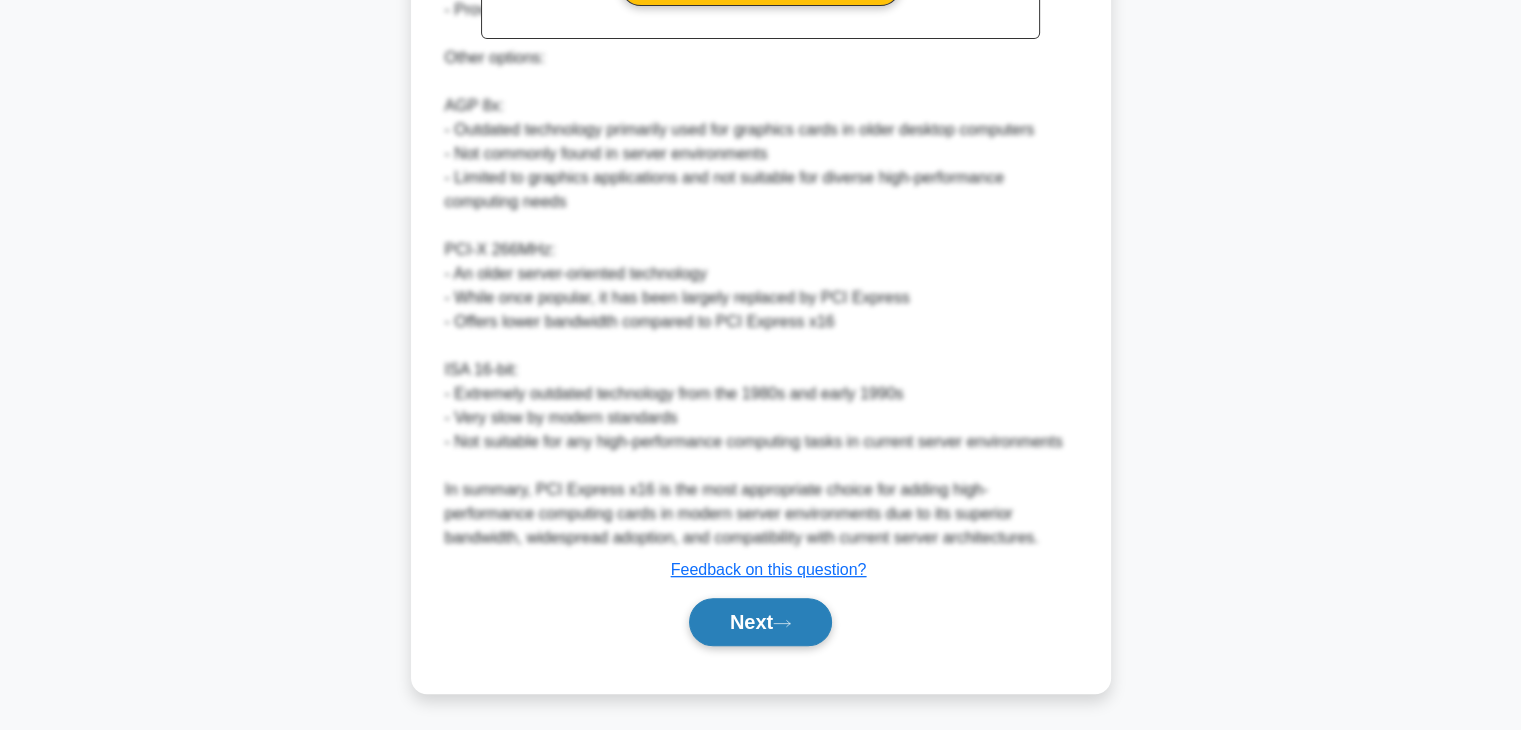 click on "Next" at bounding box center (760, 622) 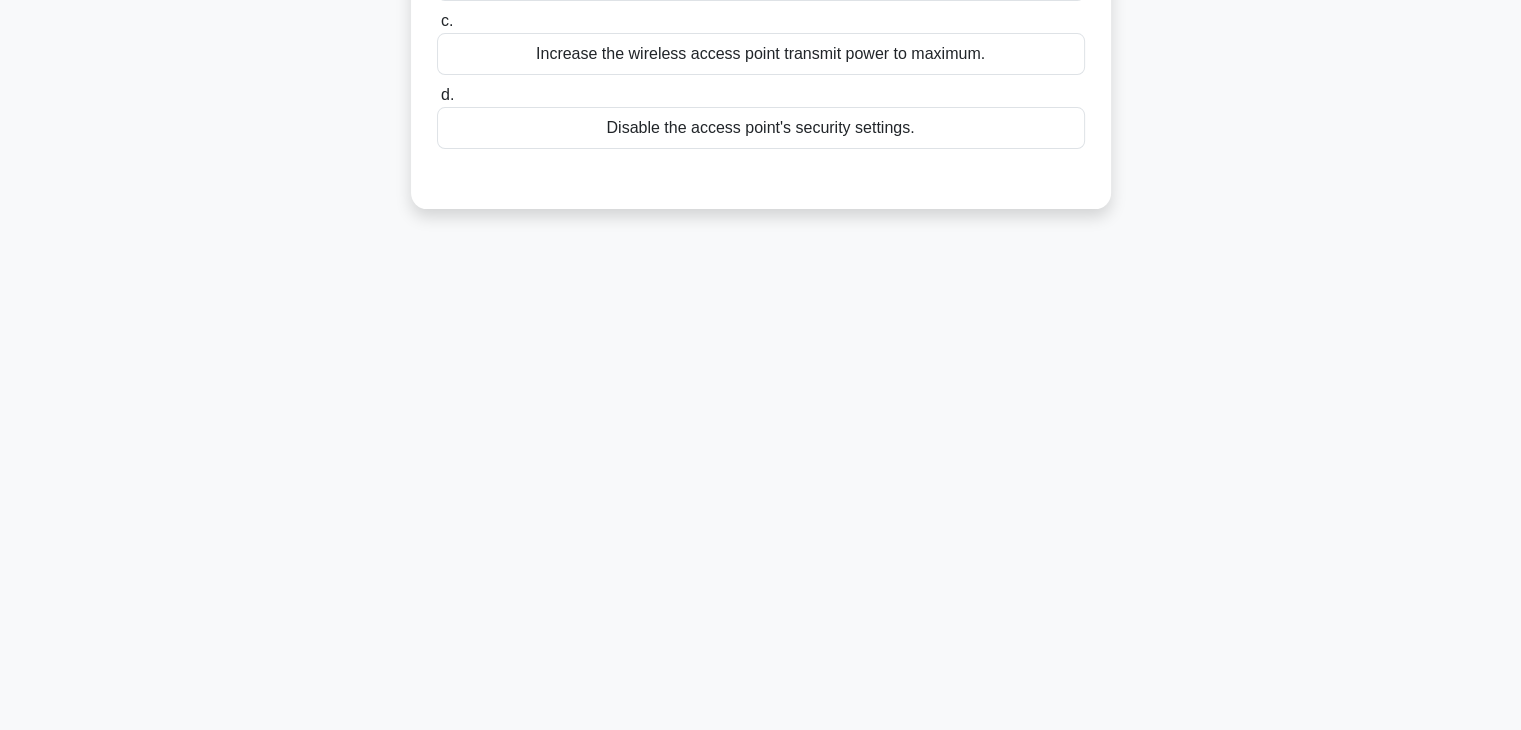 scroll, scrollTop: 351, scrollLeft: 0, axis: vertical 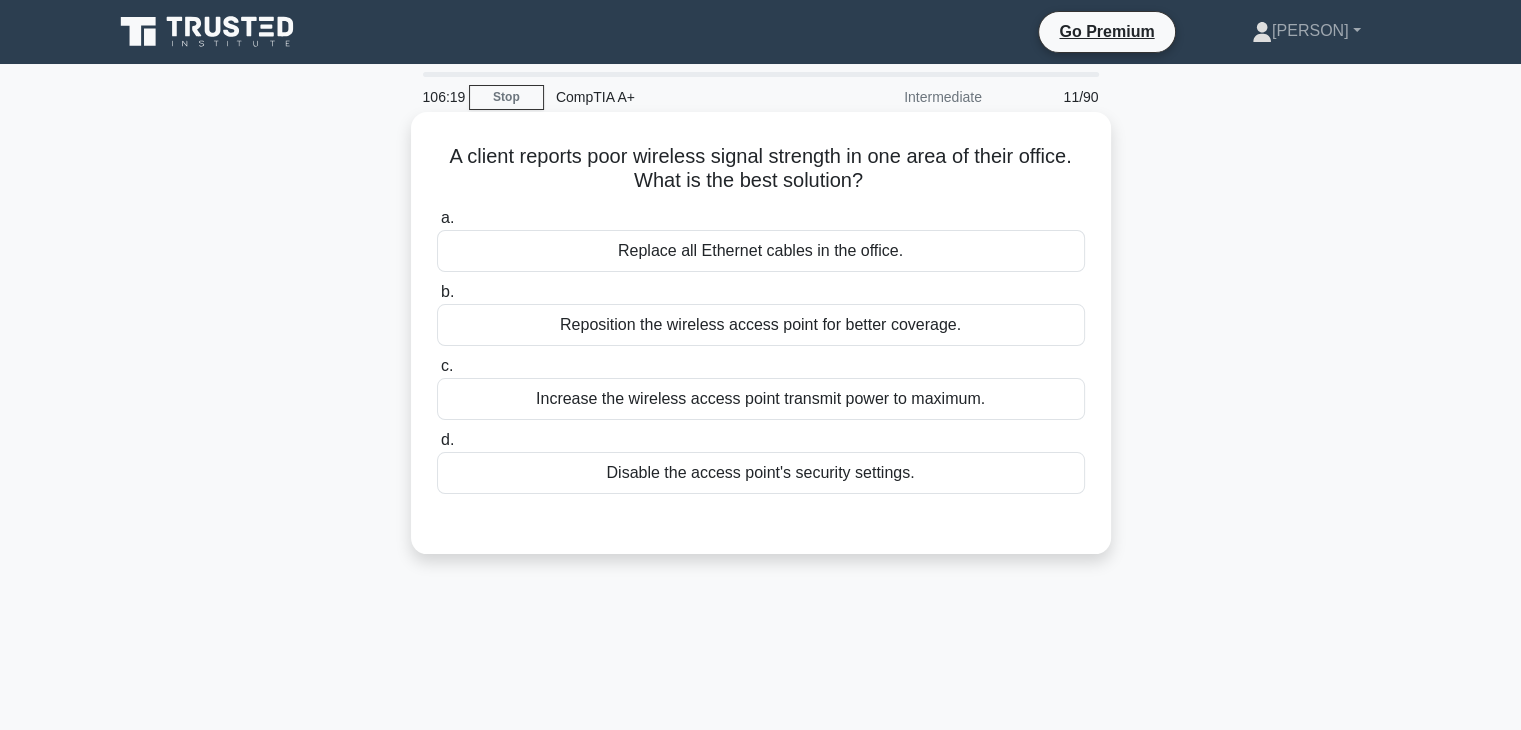 click on "Reposition the wireless access point for better coverage." at bounding box center (761, 325) 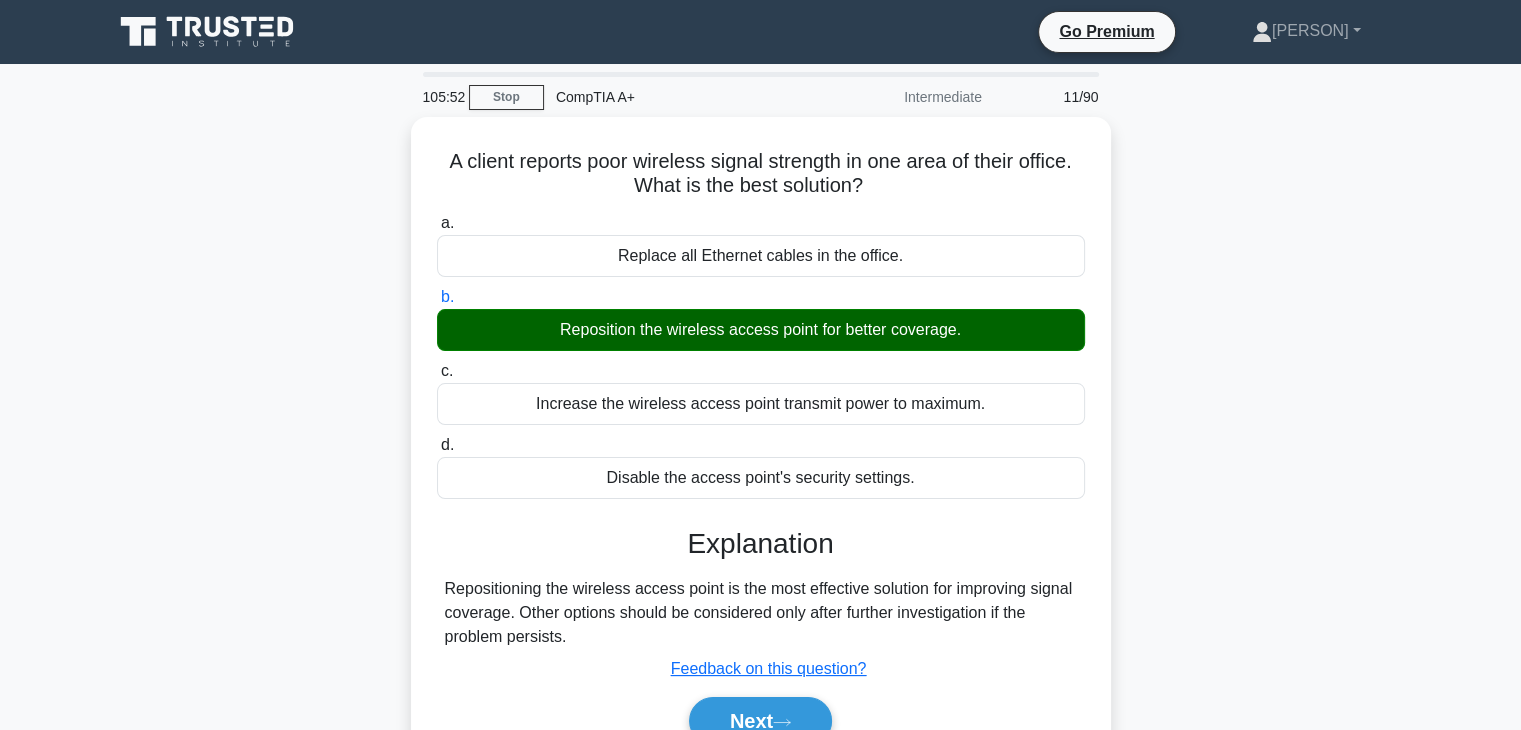 scroll, scrollTop: 351, scrollLeft: 0, axis: vertical 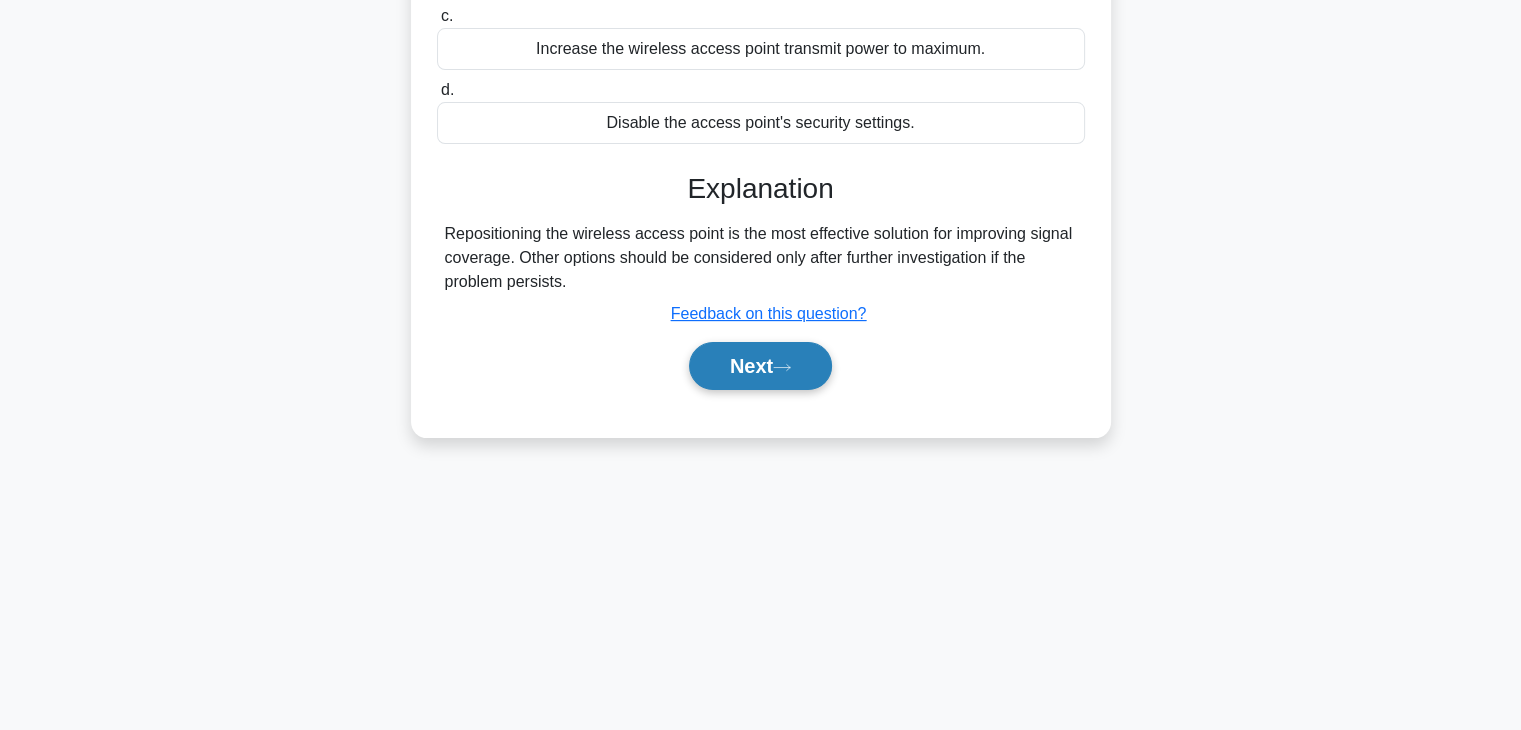 click on "Next" at bounding box center (760, 366) 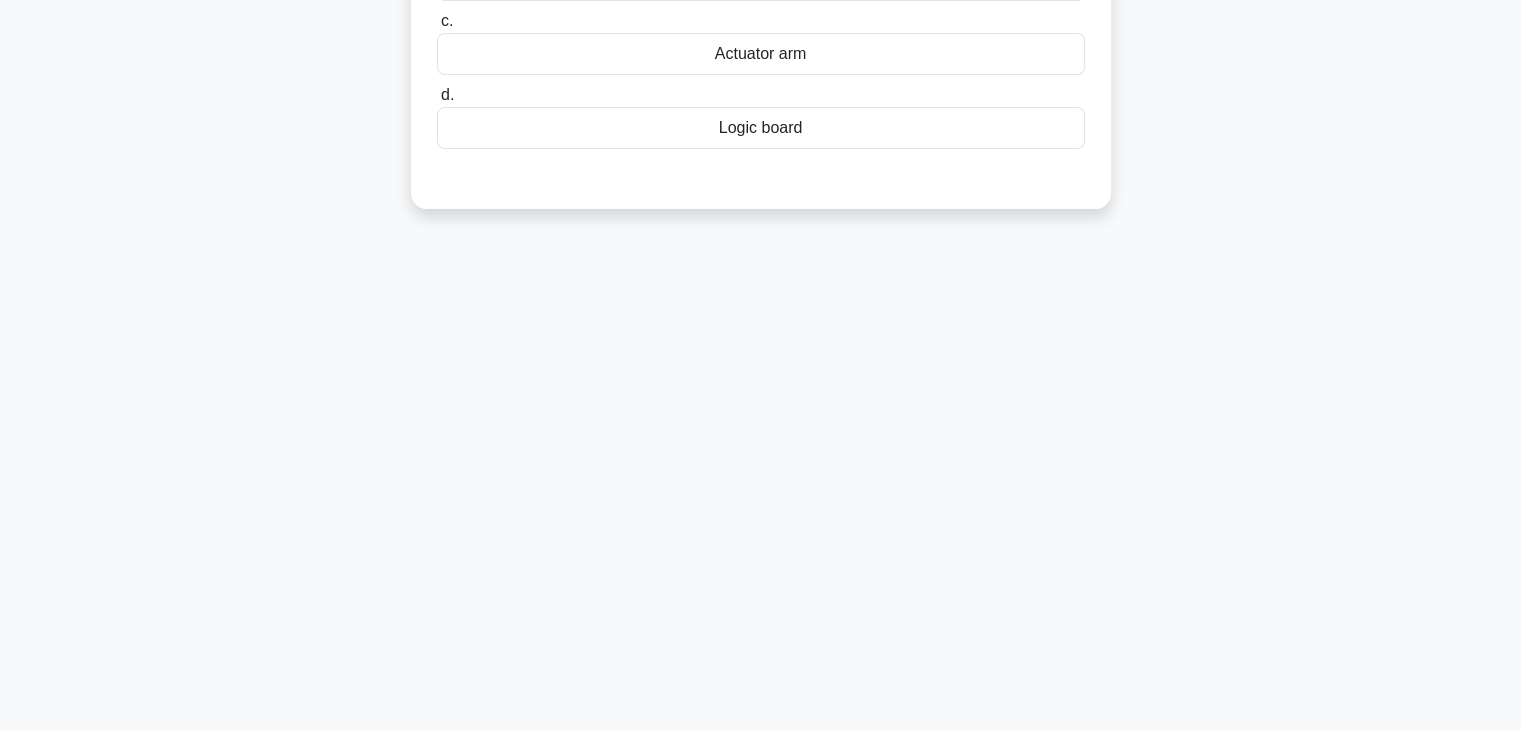 scroll, scrollTop: 0, scrollLeft: 0, axis: both 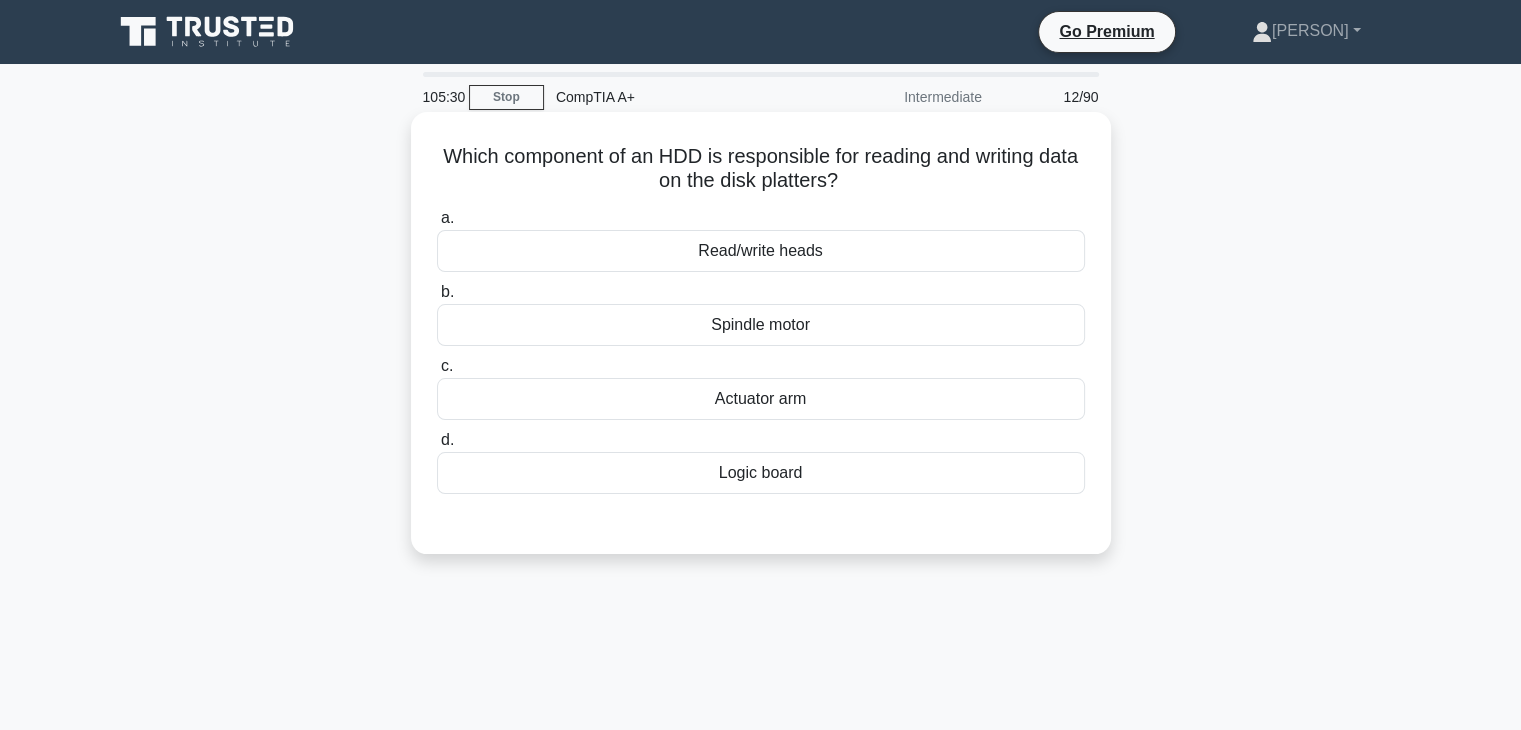 click on "Read/write heads" at bounding box center (761, 251) 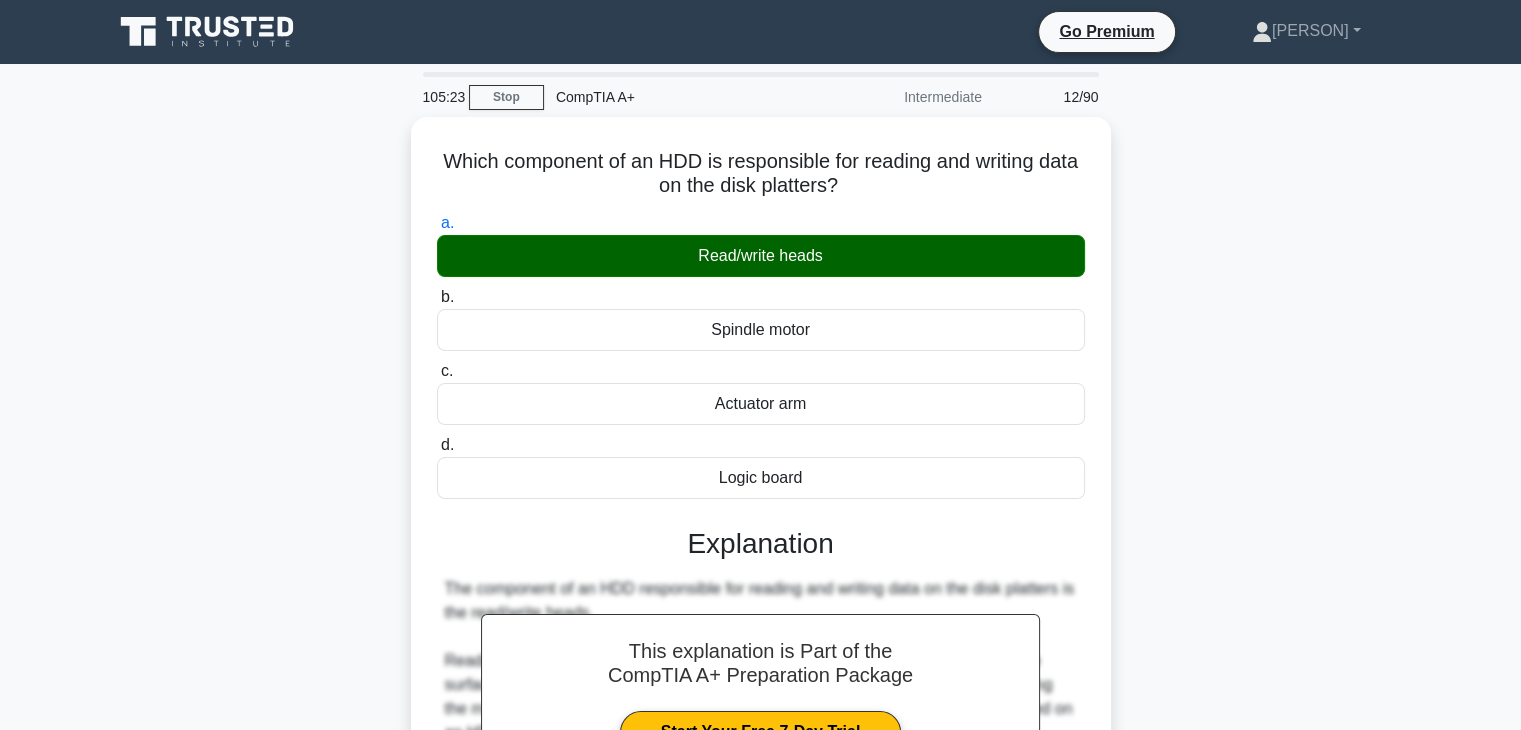 scroll, scrollTop: 454, scrollLeft: 0, axis: vertical 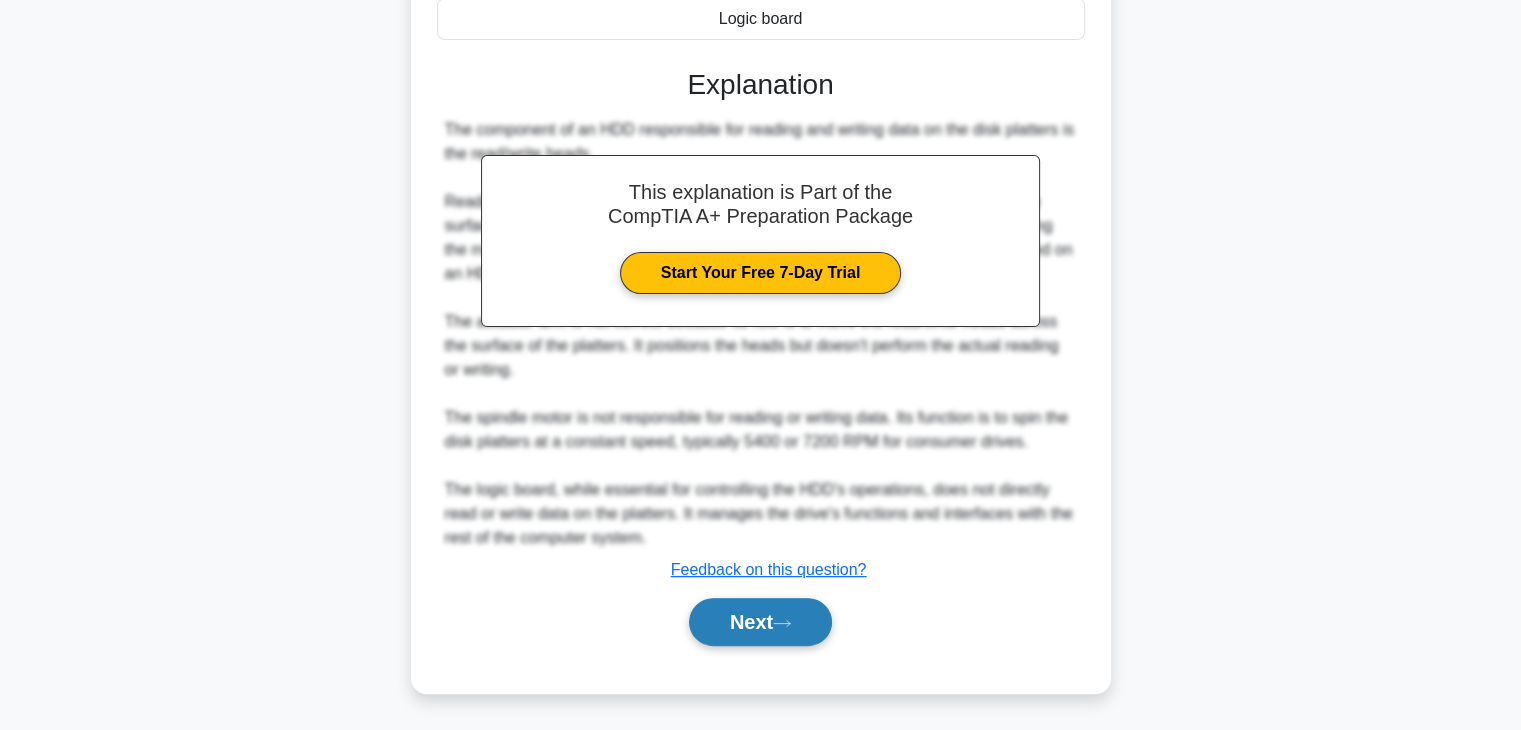 click on "Next" at bounding box center [760, 622] 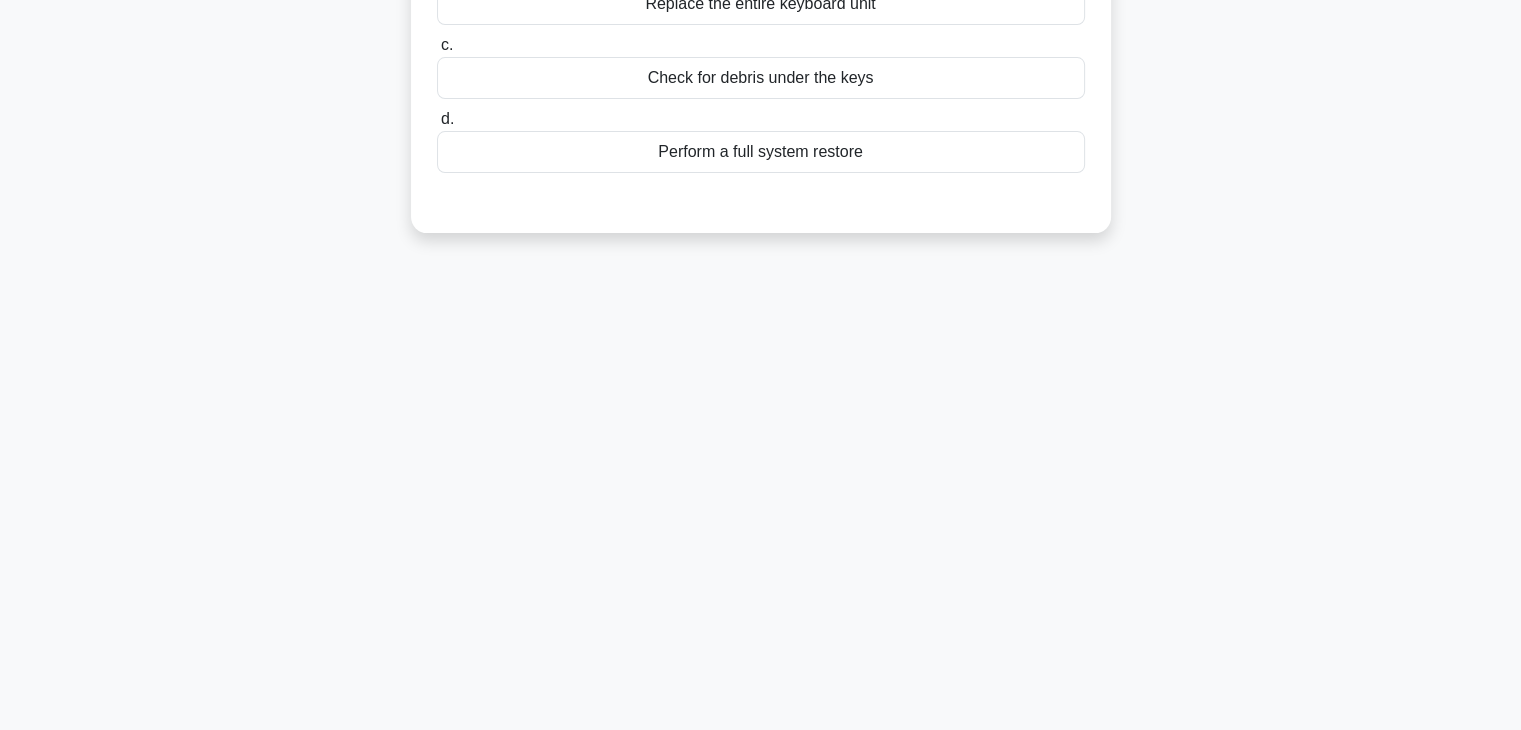 scroll, scrollTop: 351, scrollLeft: 0, axis: vertical 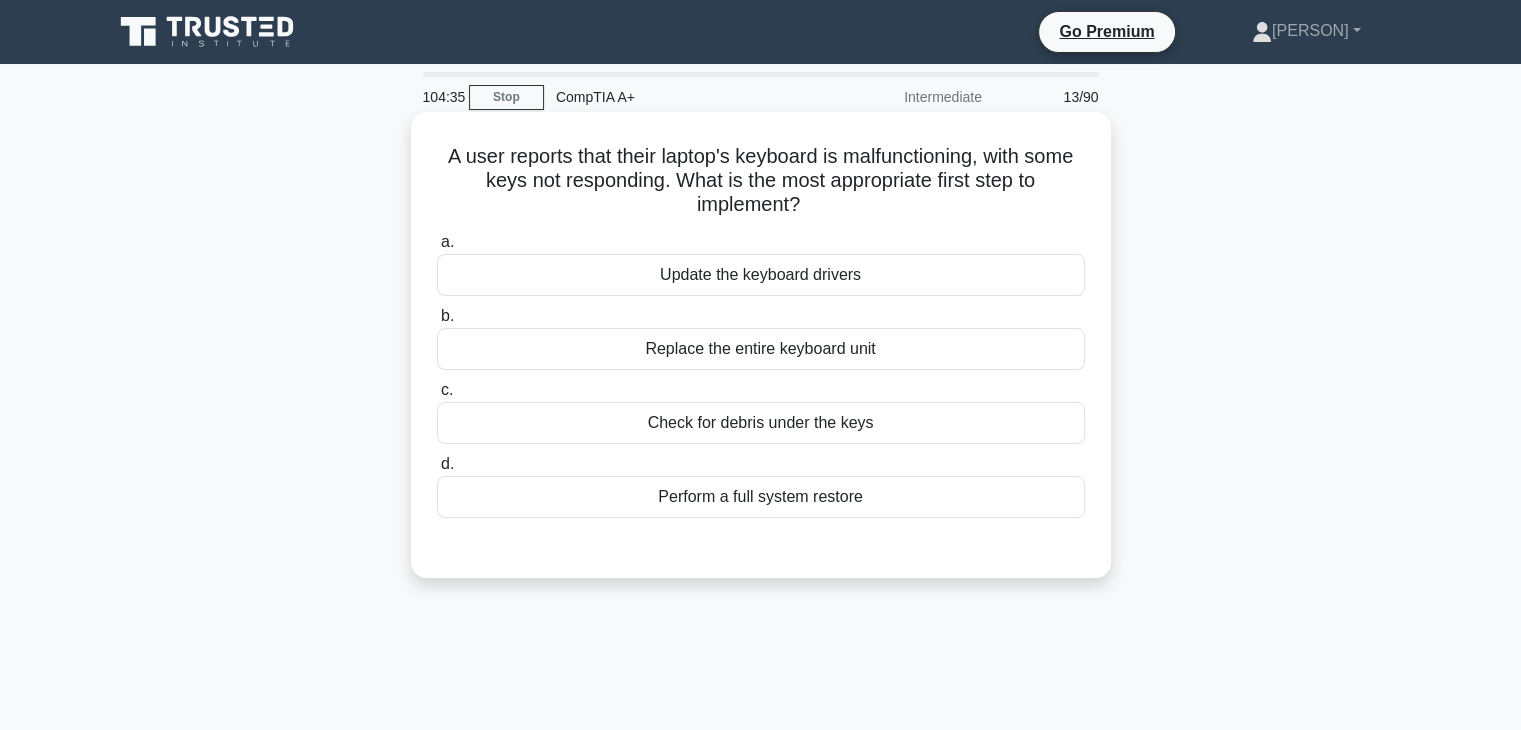 click on "Check for debris under the keys" at bounding box center (761, 423) 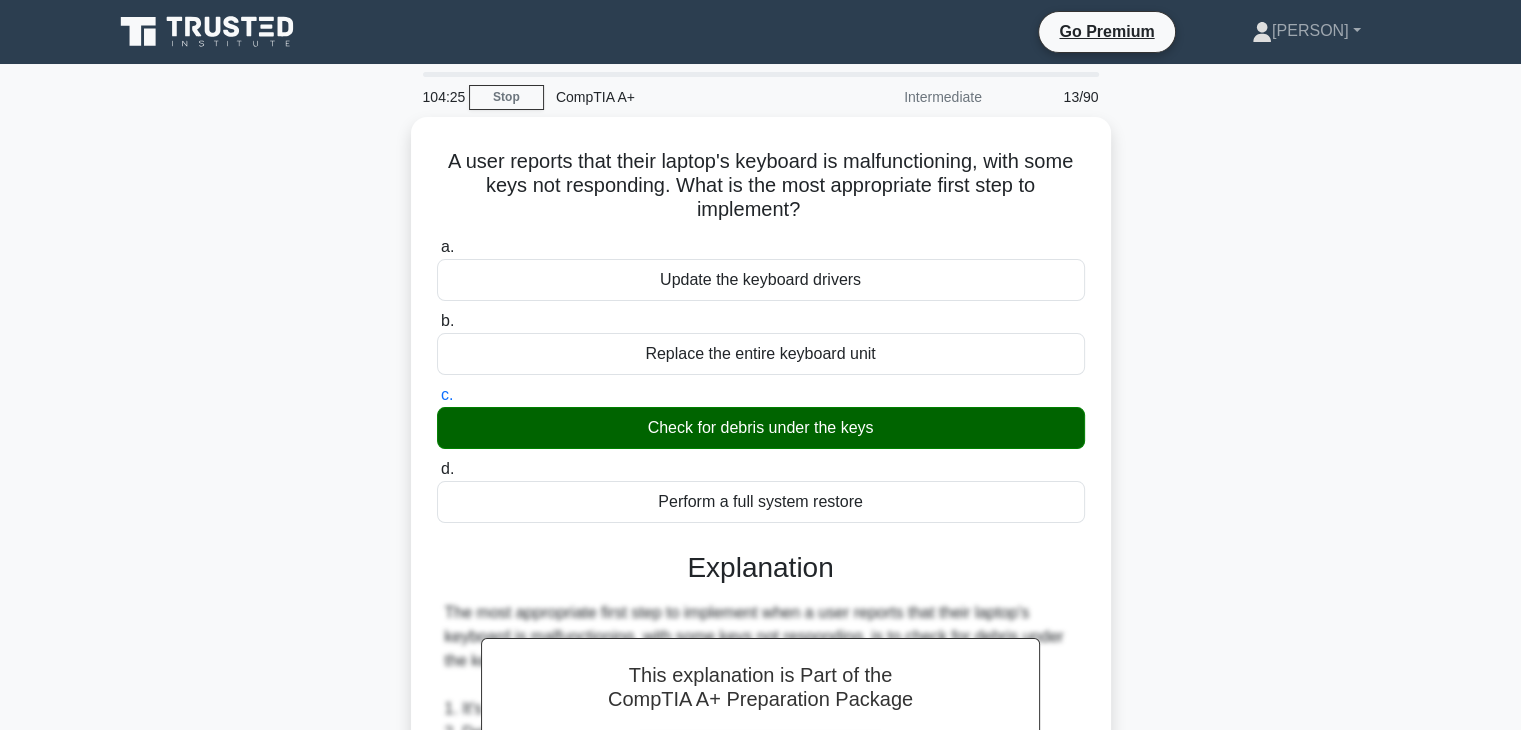 scroll, scrollTop: 526, scrollLeft: 0, axis: vertical 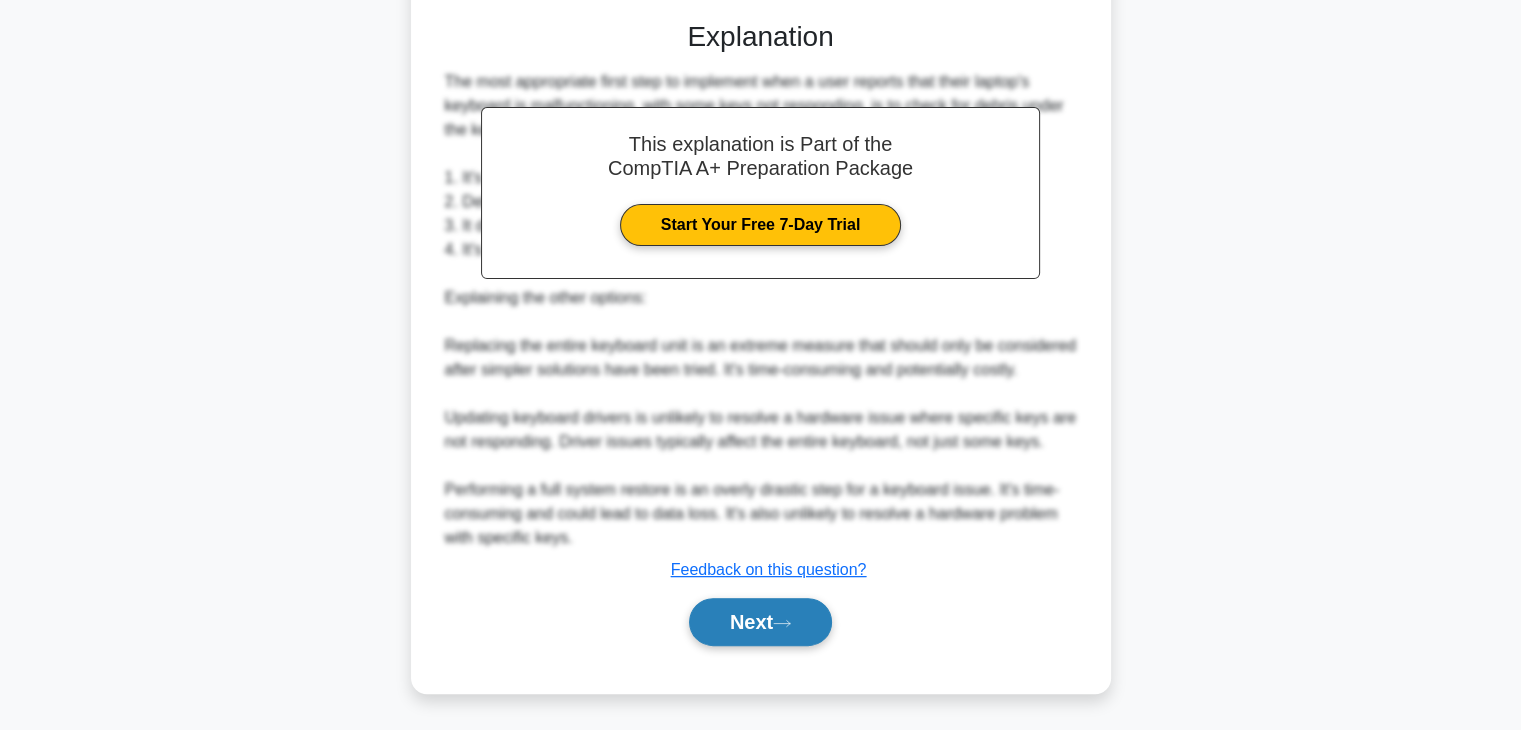 click on "Next" at bounding box center [760, 622] 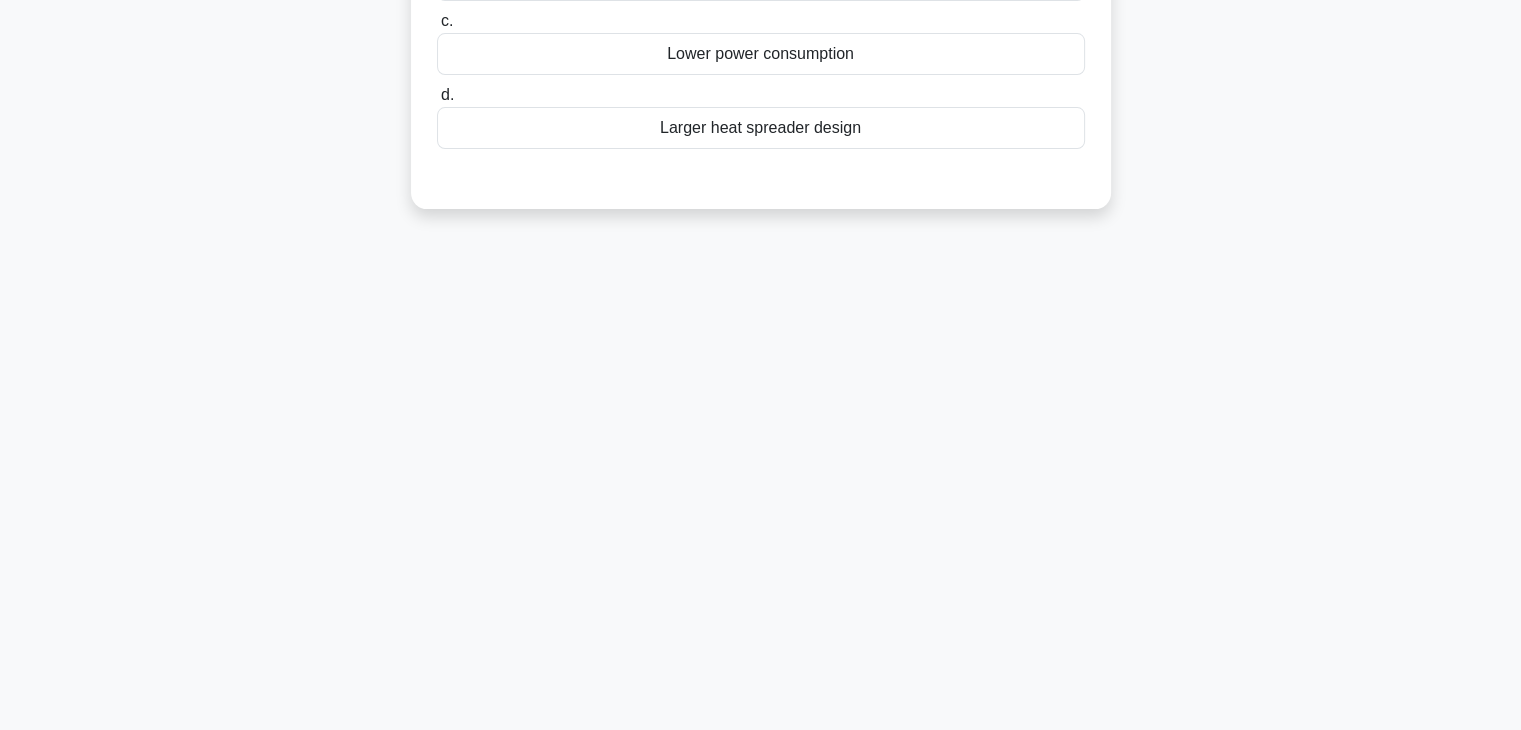 scroll, scrollTop: 351, scrollLeft: 0, axis: vertical 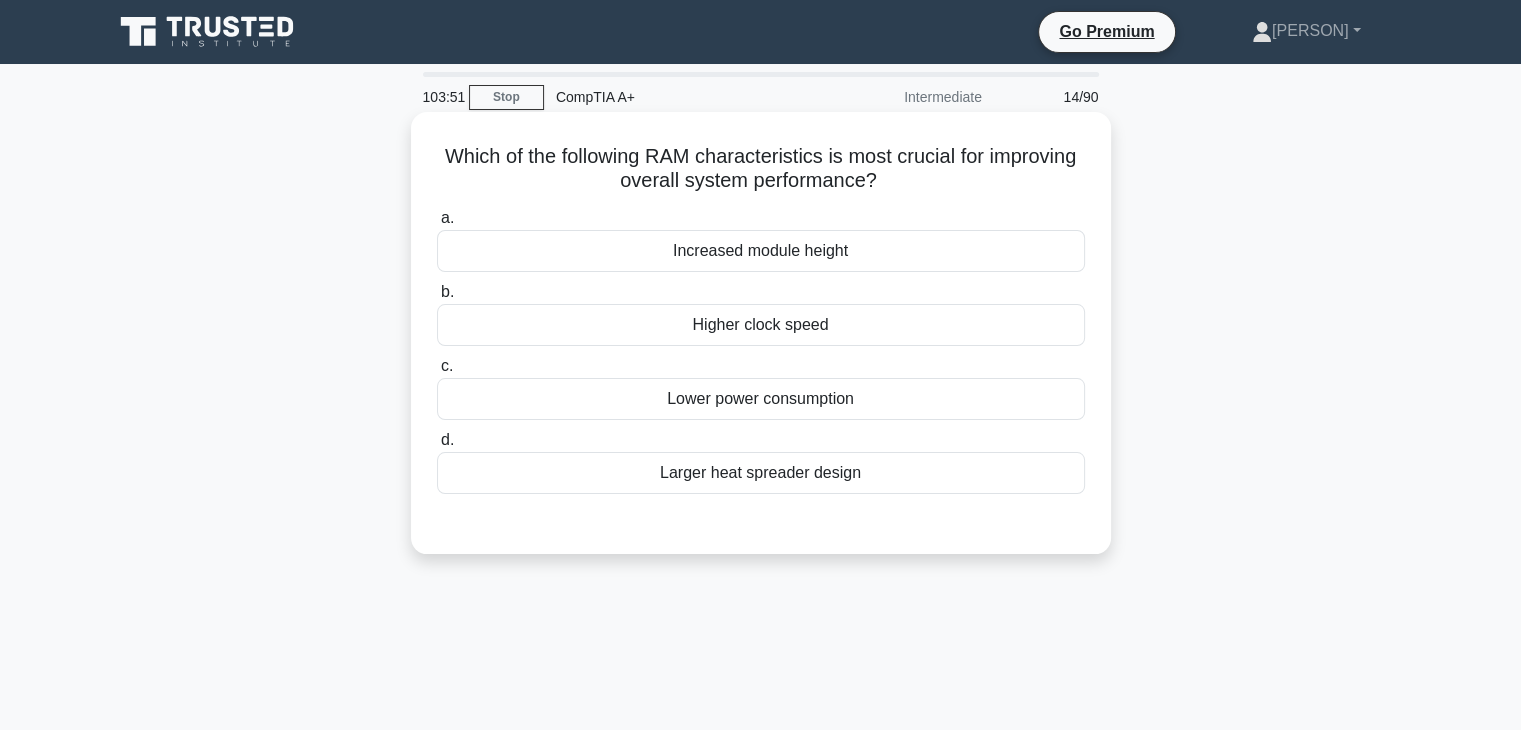click on "Higher clock speed" at bounding box center (761, 325) 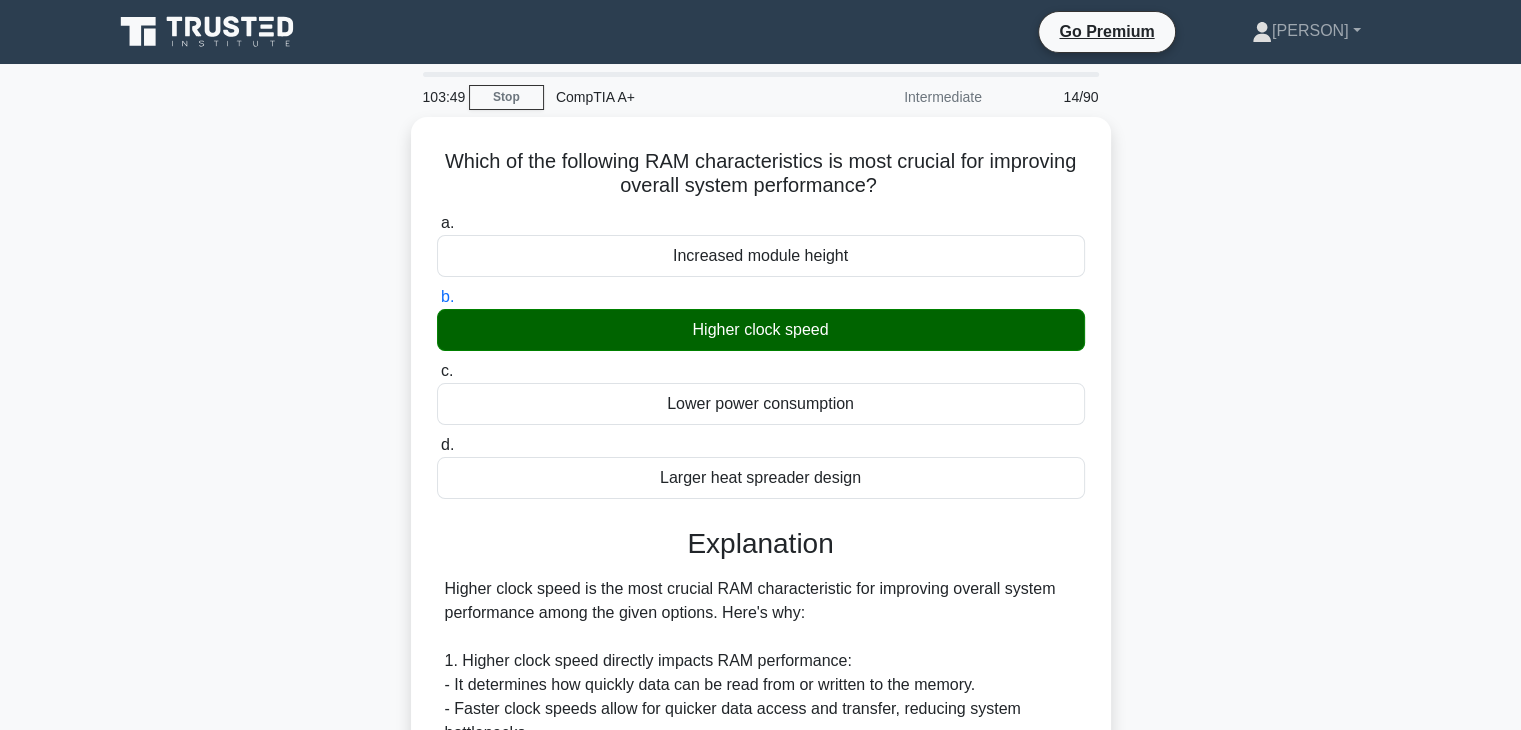 scroll, scrollTop: 638, scrollLeft: 0, axis: vertical 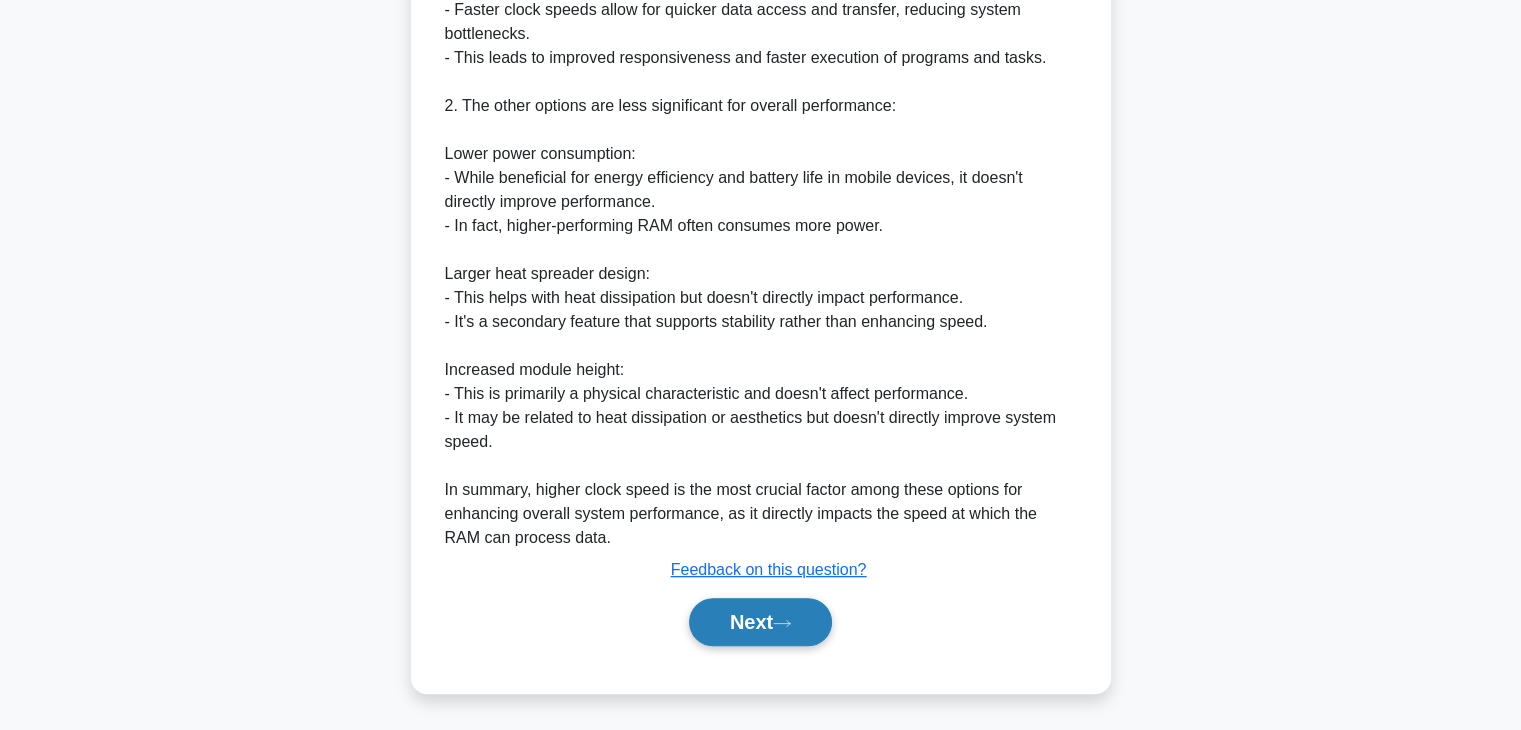 click on "Next" at bounding box center (760, 622) 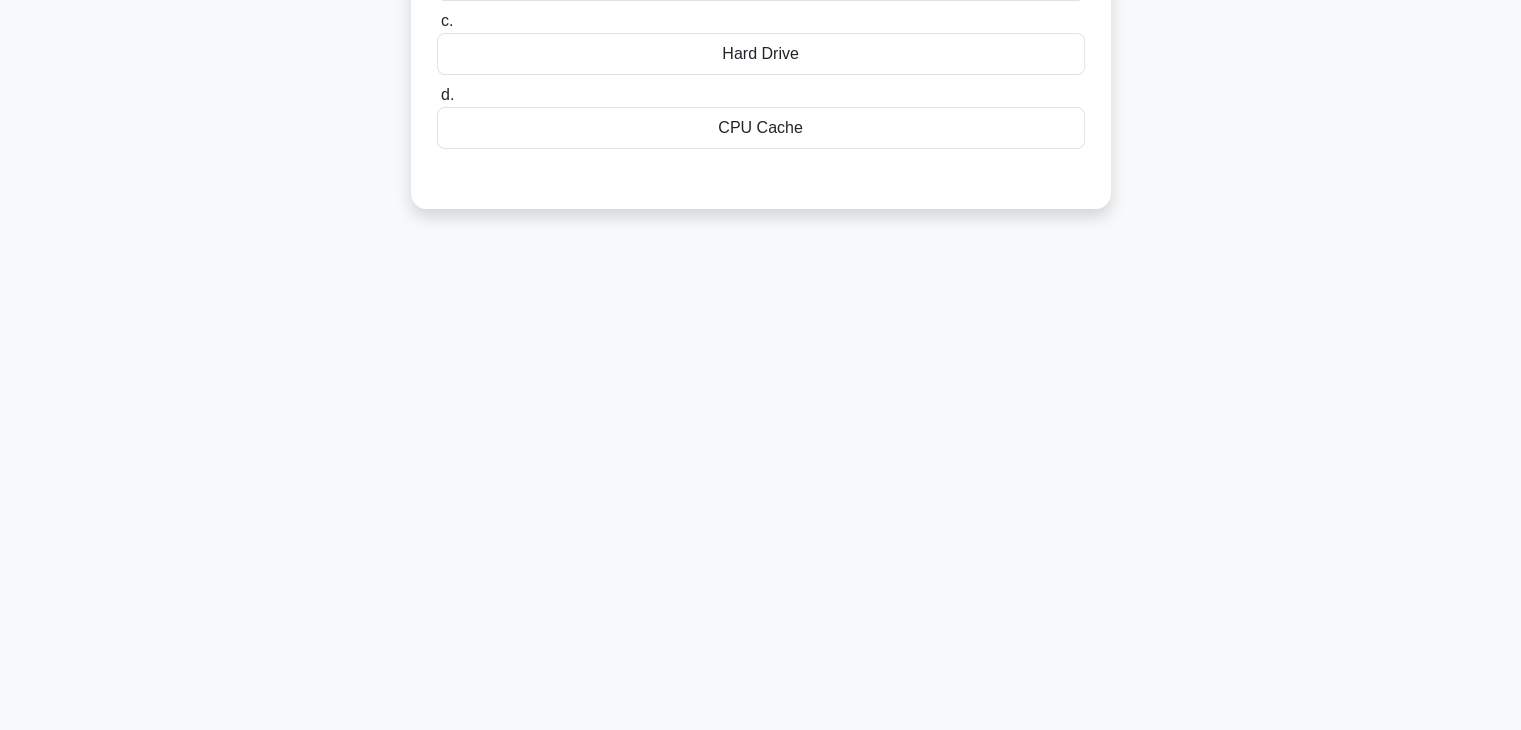 scroll, scrollTop: 351, scrollLeft: 0, axis: vertical 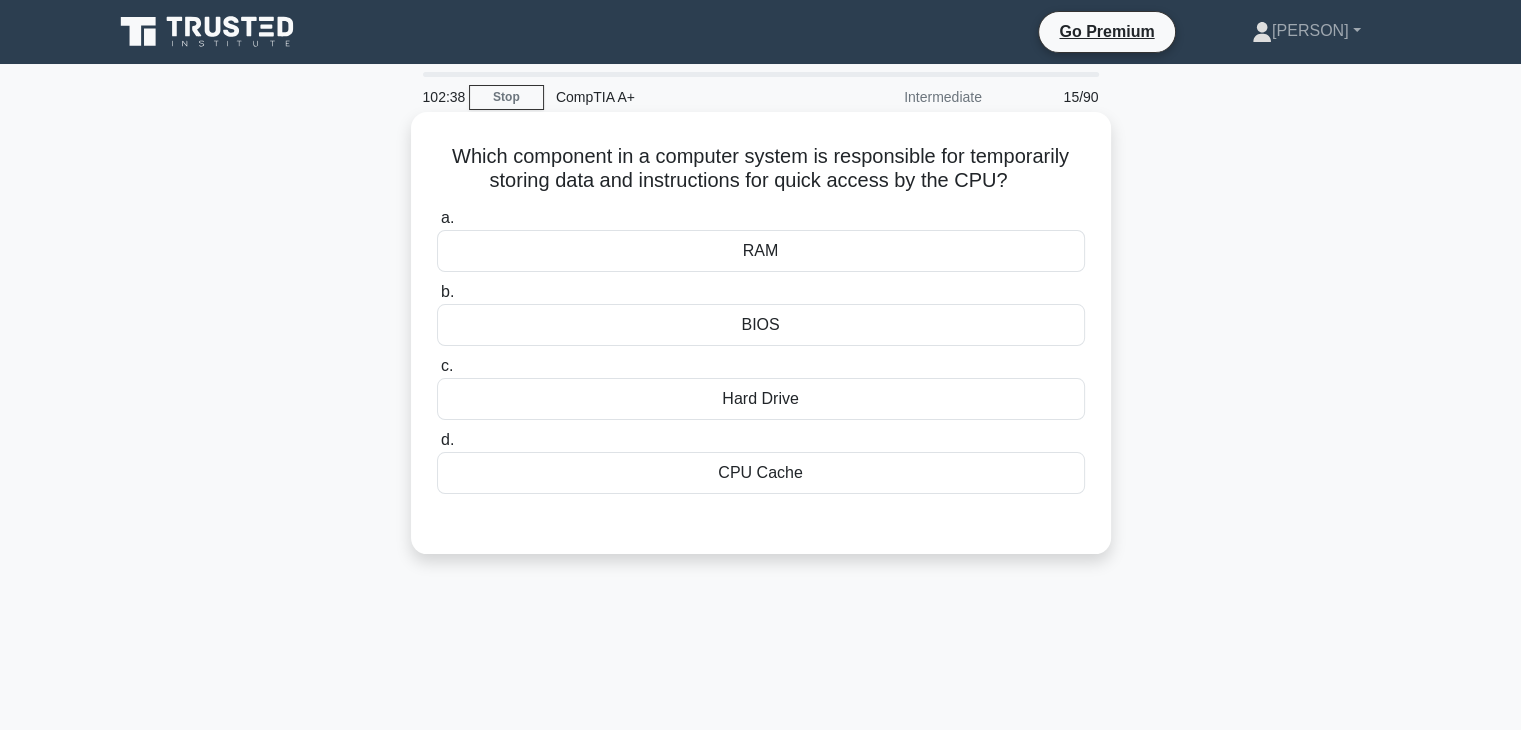 click on "RAM" at bounding box center [761, 251] 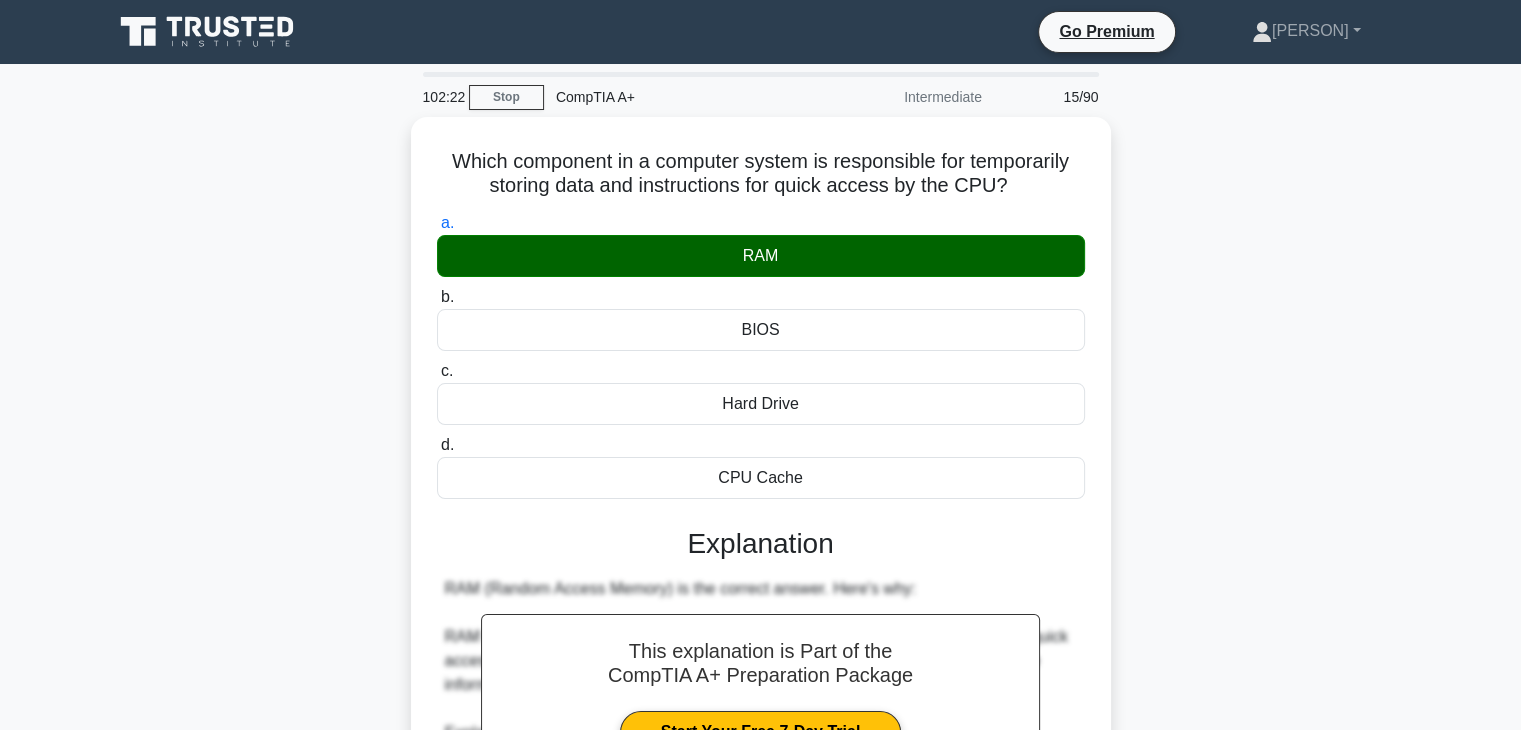 scroll, scrollTop: 502, scrollLeft: 0, axis: vertical 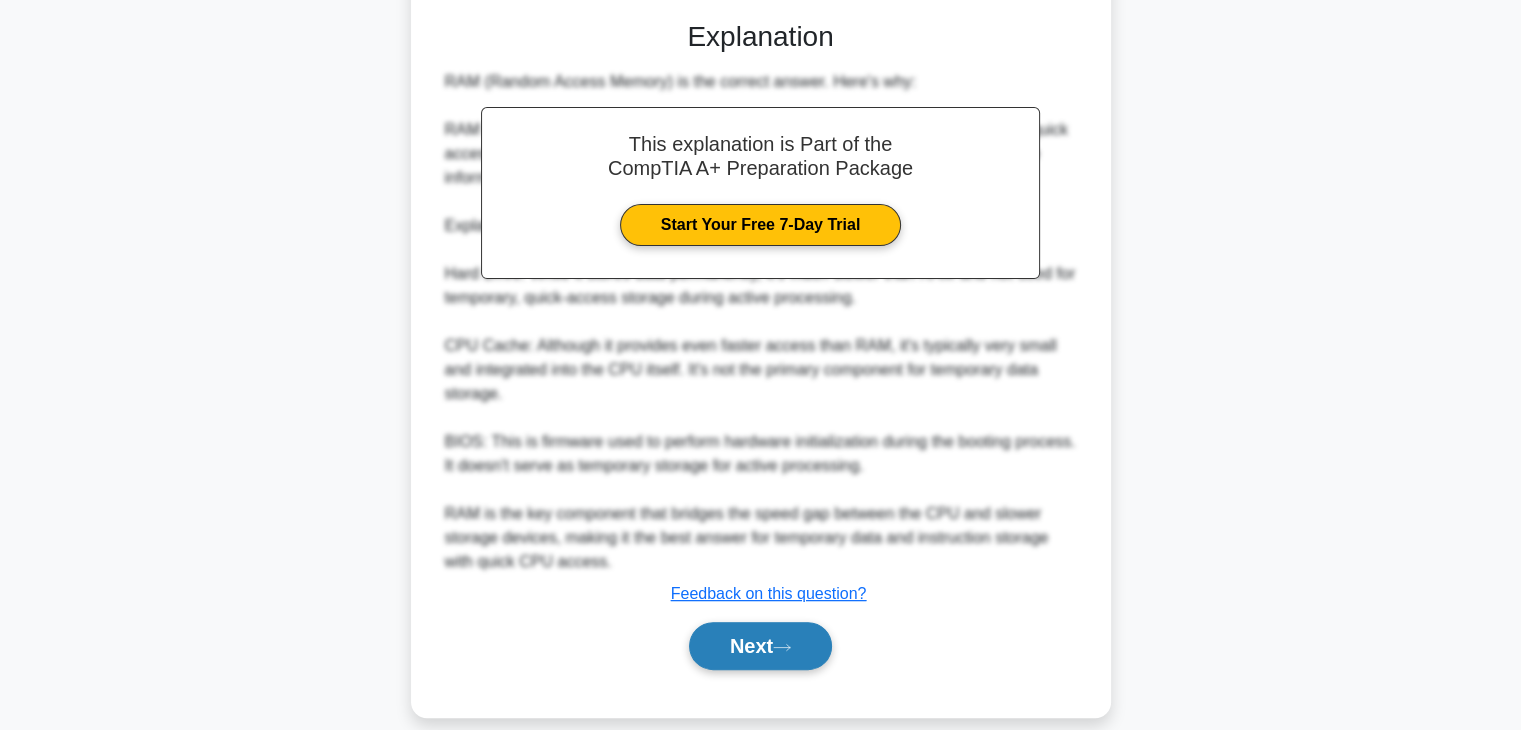 click on "Next" at bounding box center (760, 646) 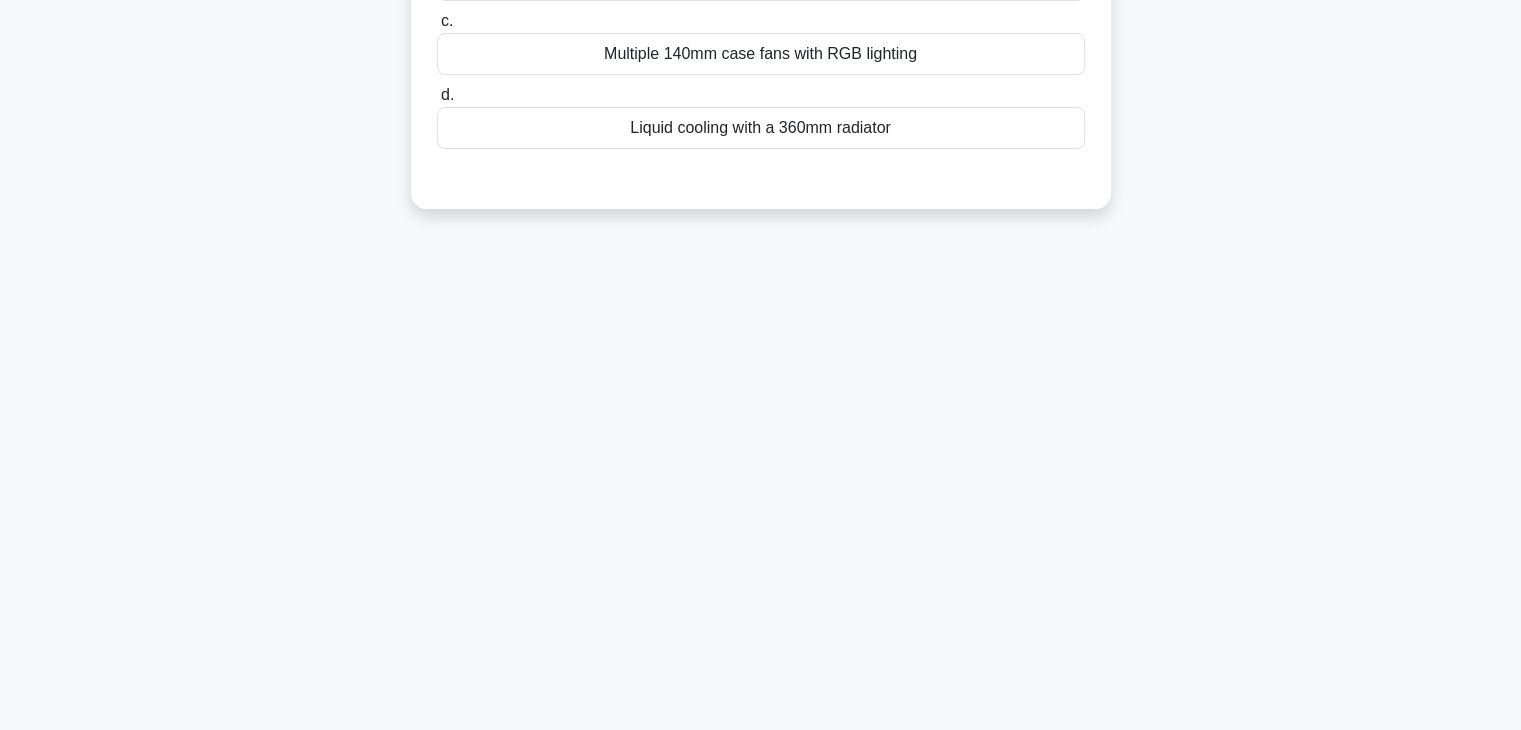 scroll, scrollTop: 0, scrollLeft: 0, axis: both 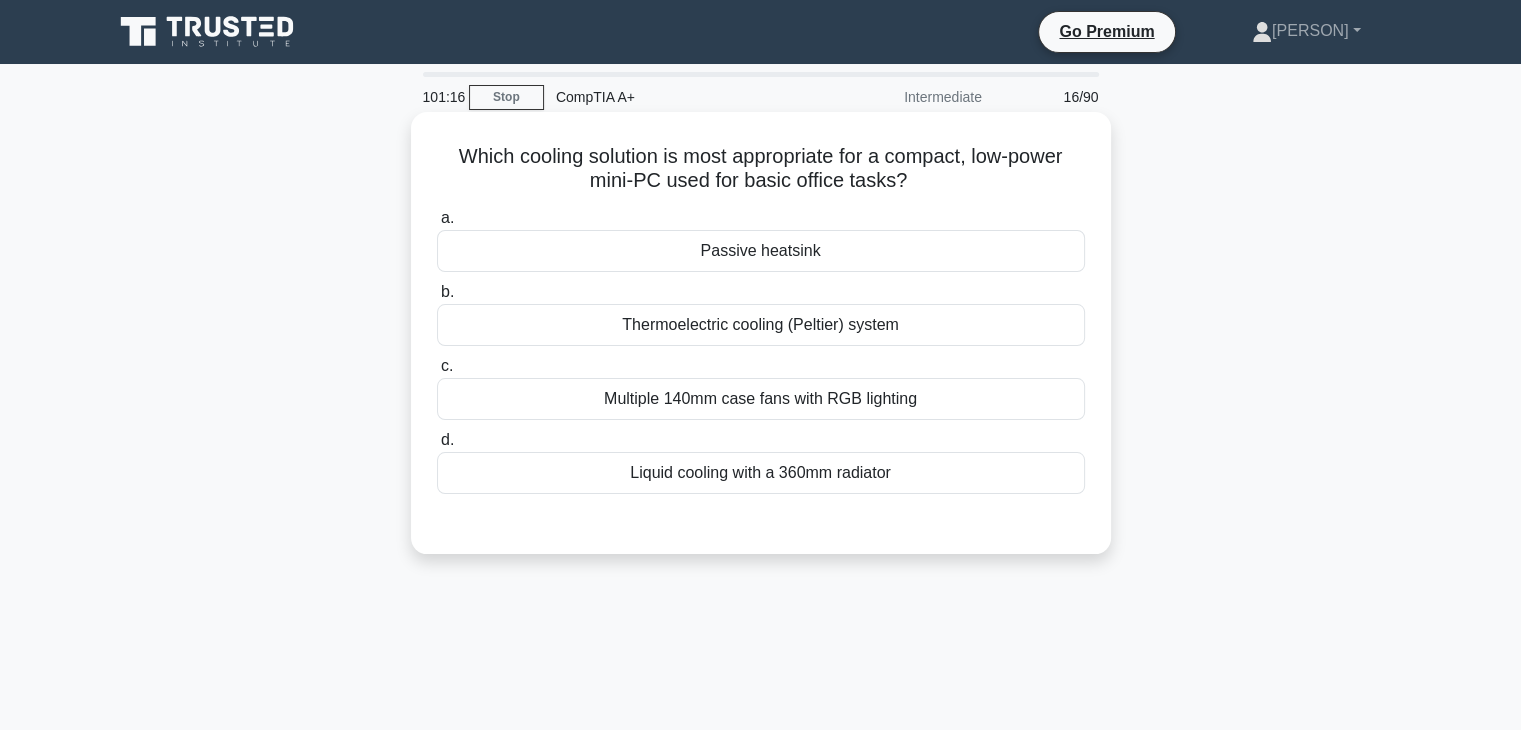 click on "Passive heatsink" at bounding box center (761, 251) 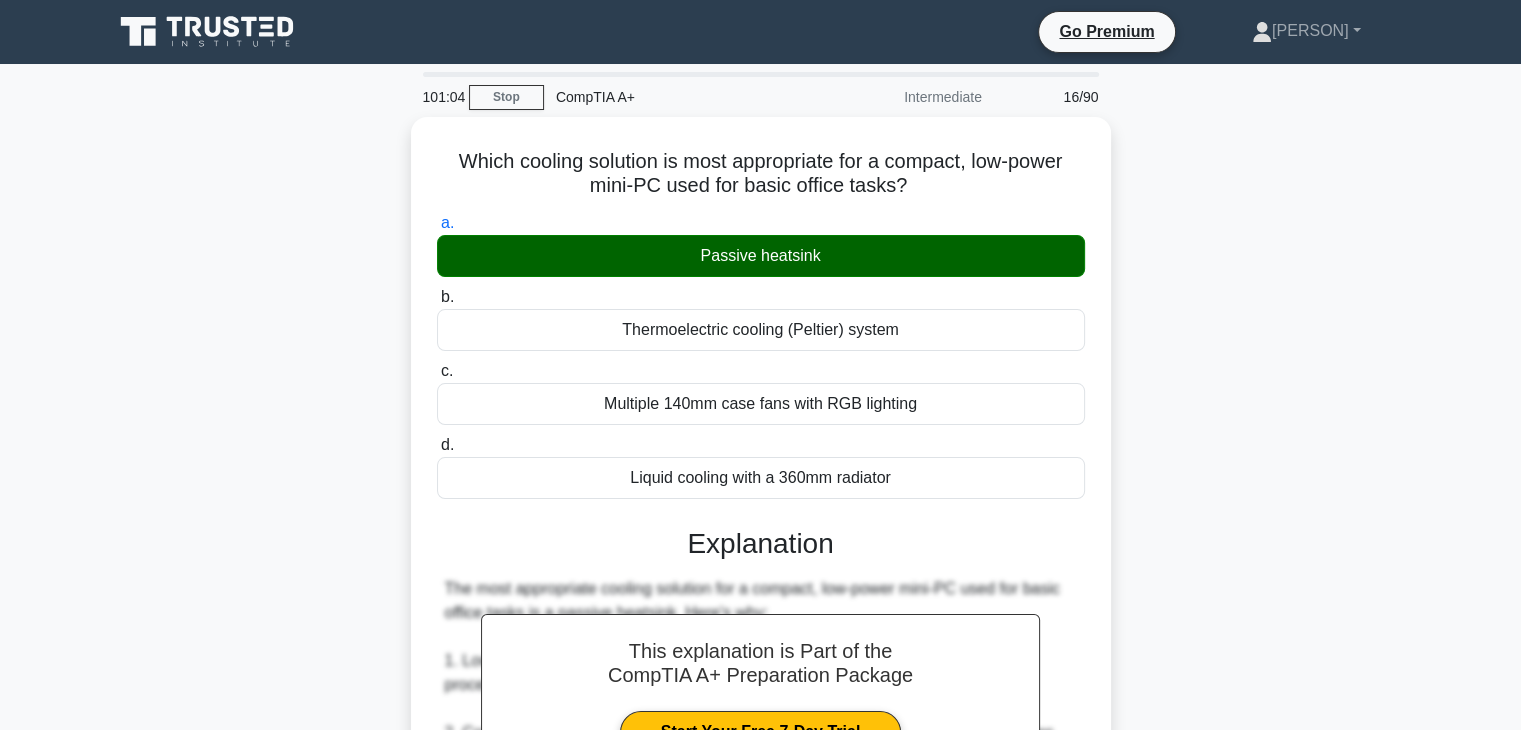scroll, scrollTop: 622, scrollLeft: 0, axis: vertical 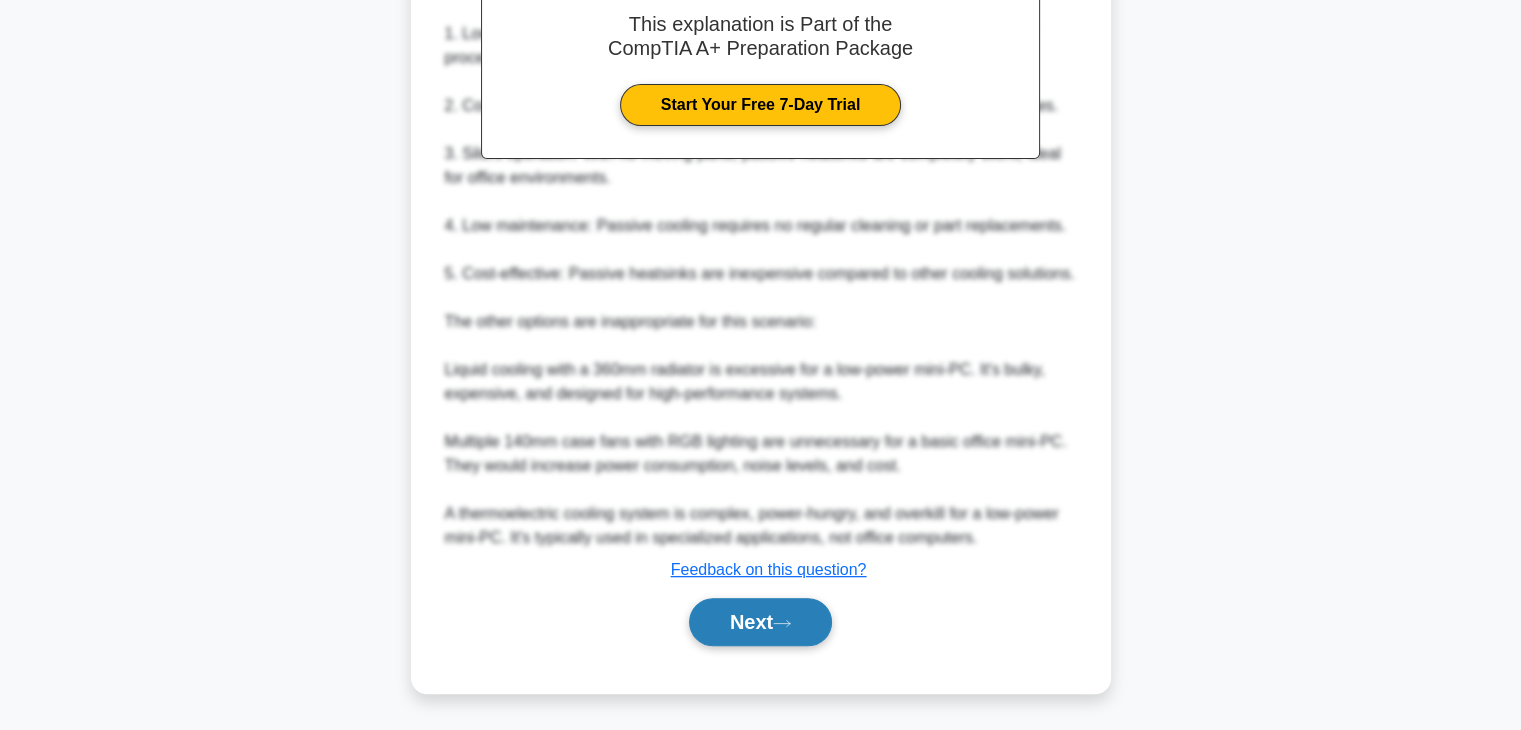 click on "Next" at bounding box center [760, 622] 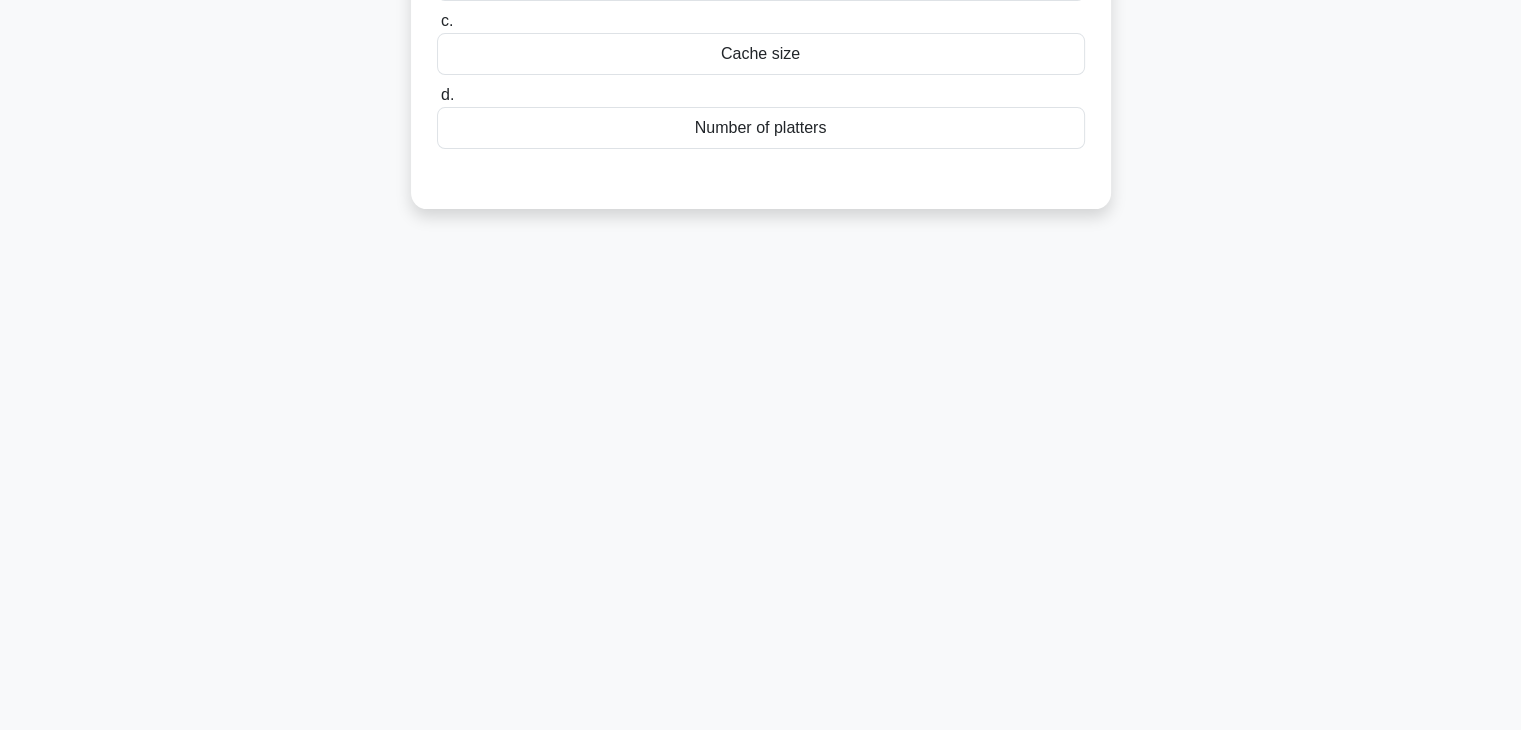 scroll, scrollTop: 351, scrollLeft: 0, axis: vertical 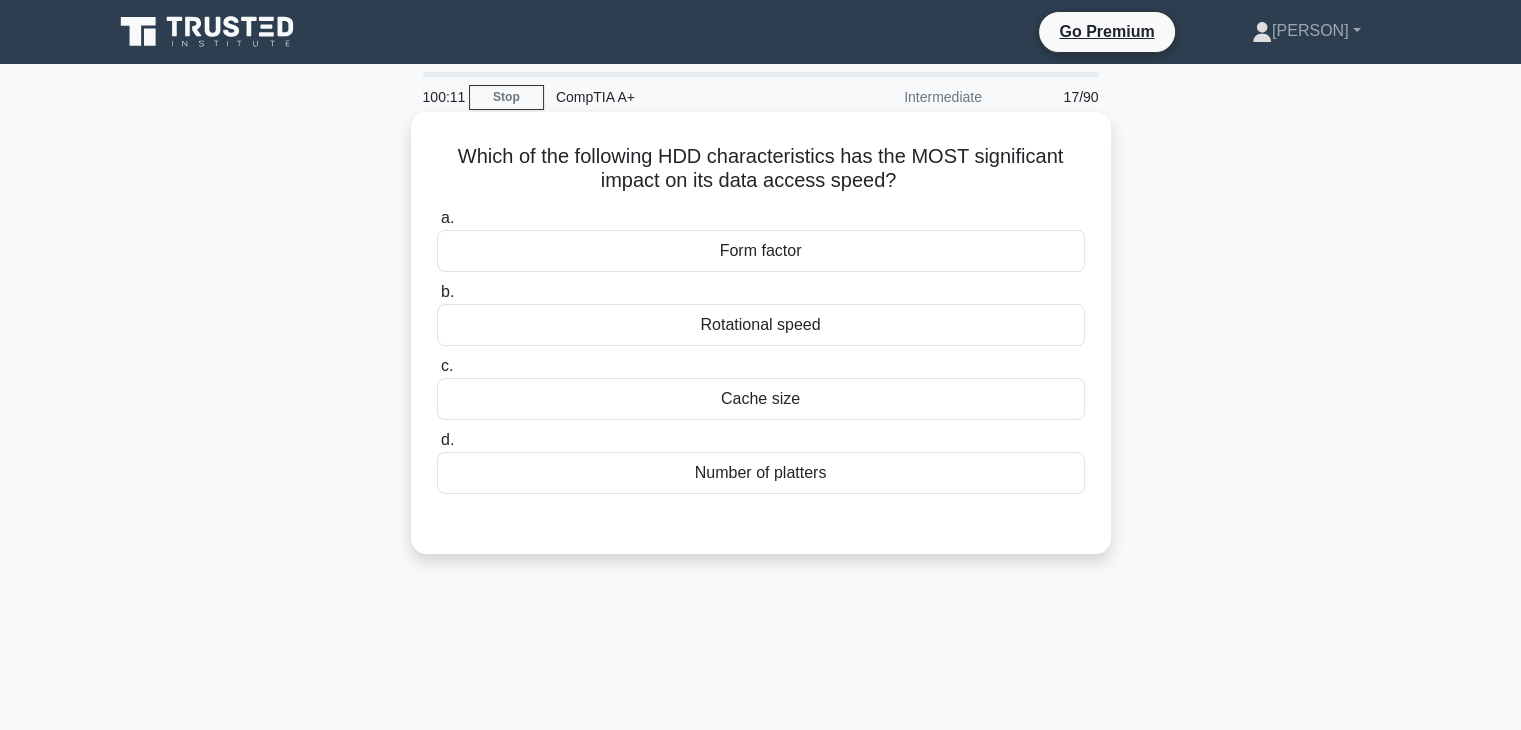 click on "Form factor" at bounding box center [761, 251] 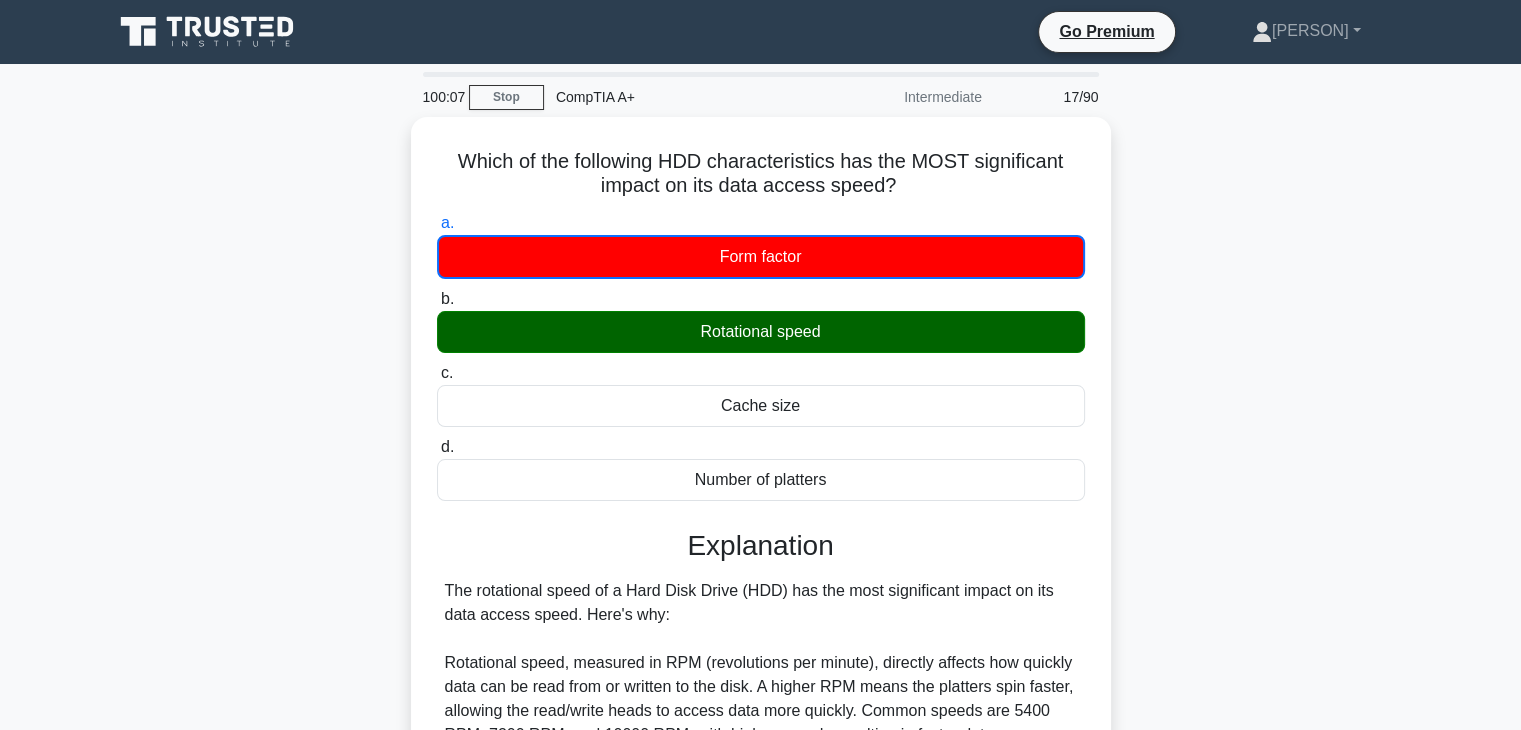 scroll, scrollTop: 480, scrollLeft: 0, axis: vertical 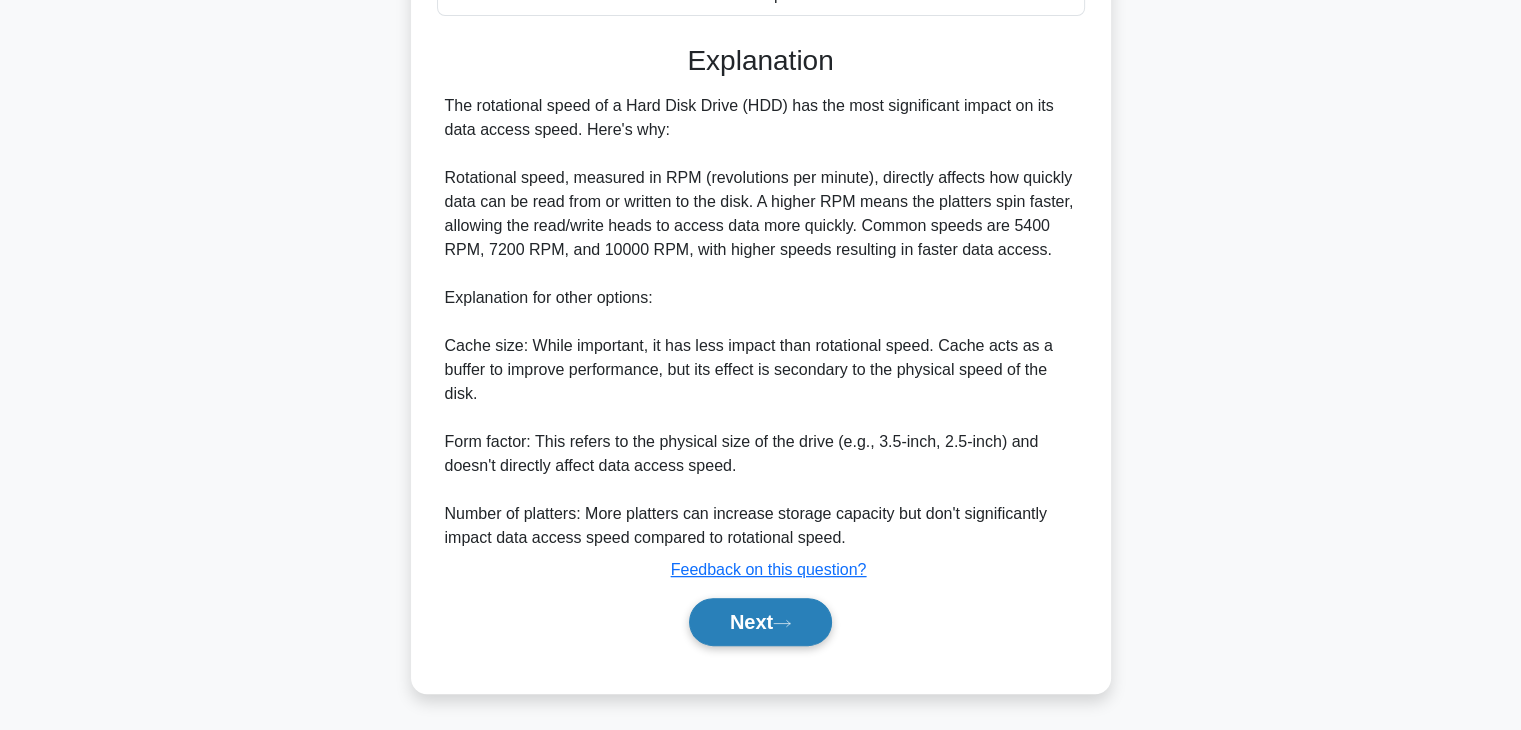 click on "Next" at bounding box center (760, 622) 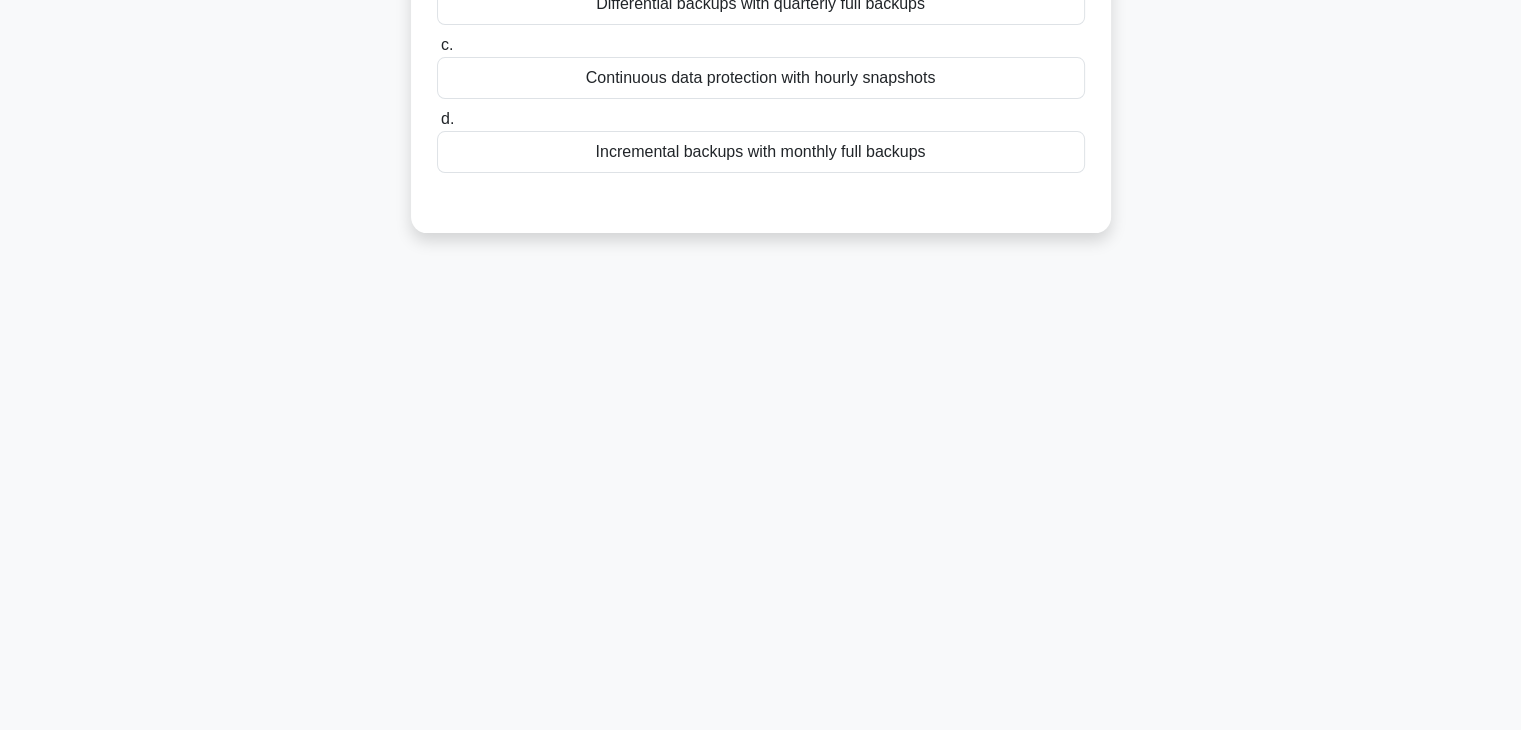 scroll, scrollTop: 351, scrollLeft: 0, axis: vertical 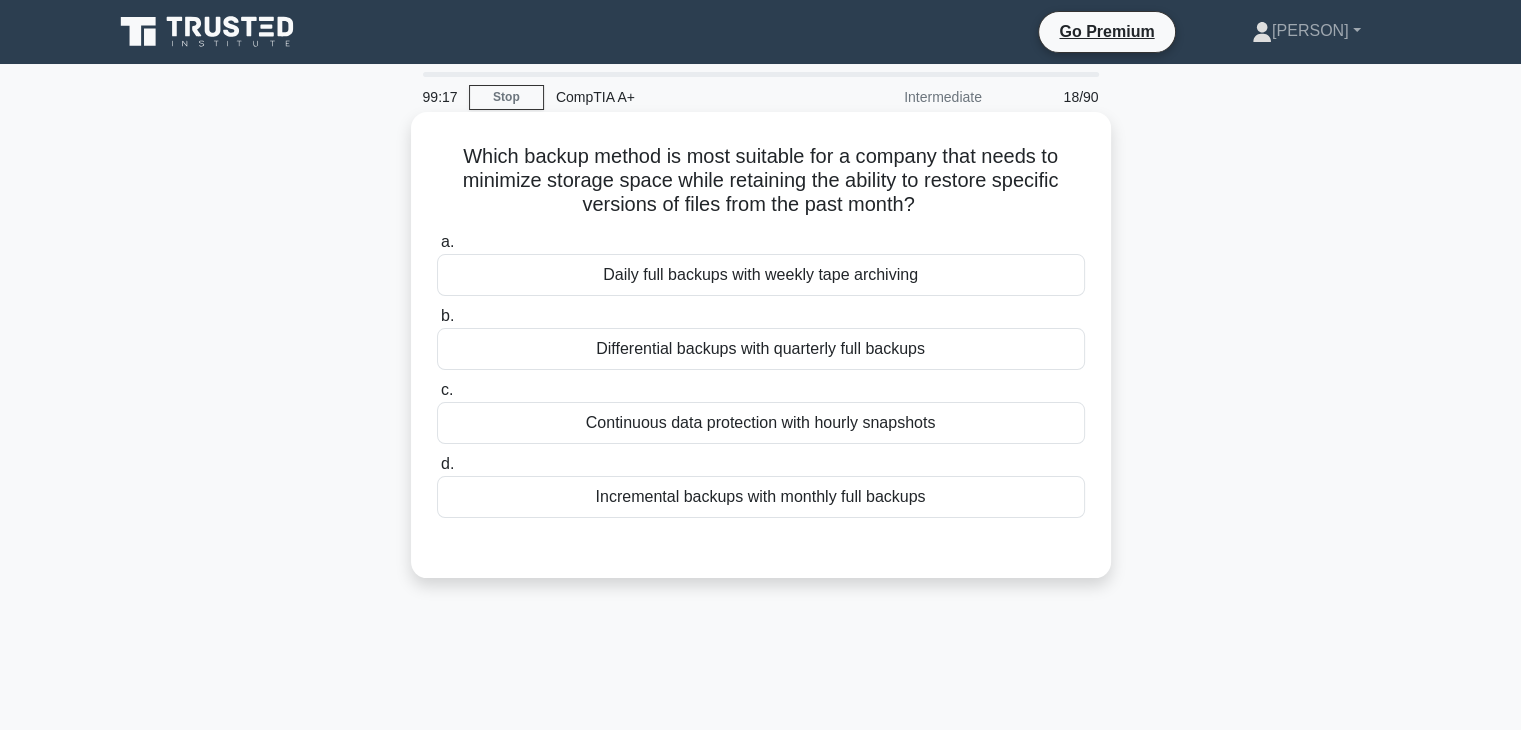 click on "Incremental backups with monthly full backups" at bounding box center [761, 497] 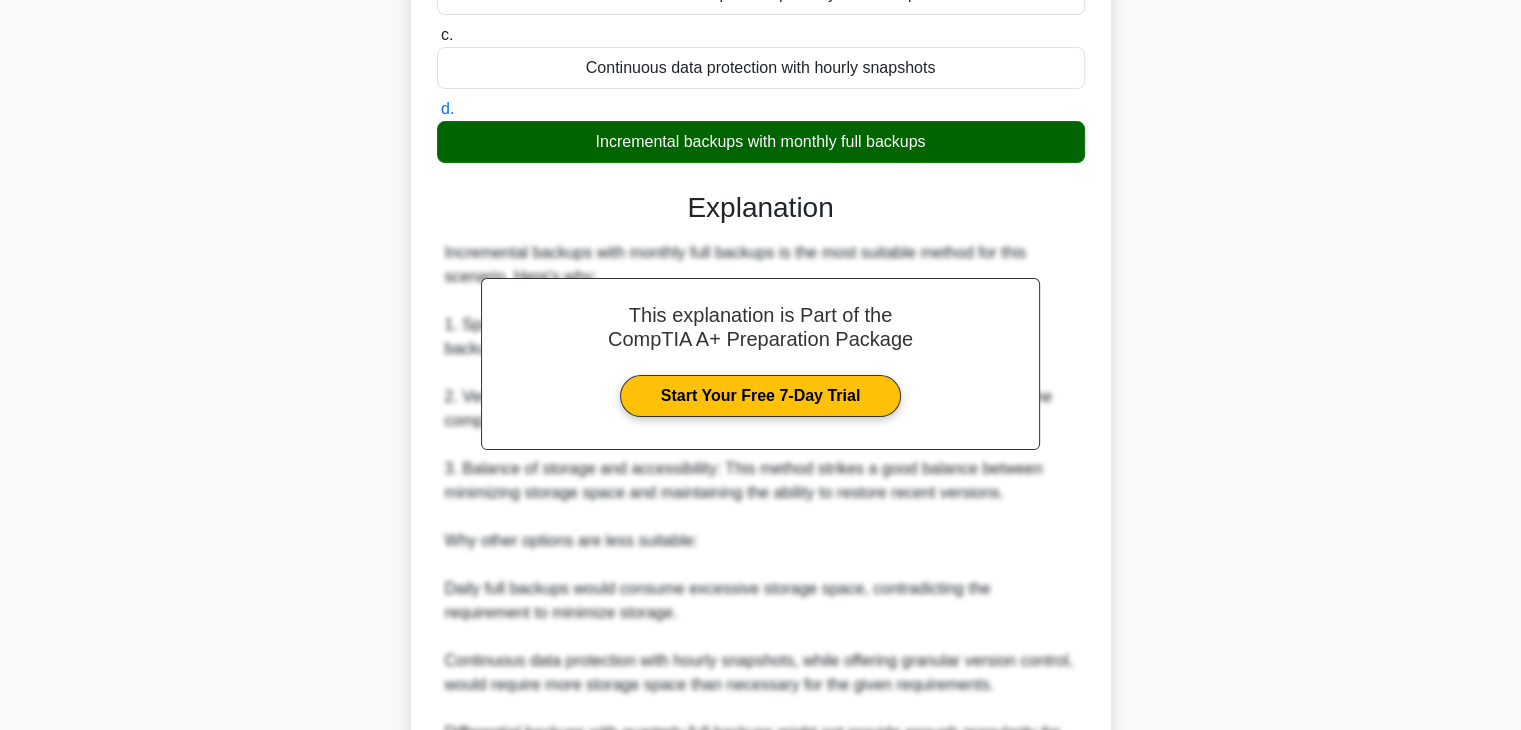 scroll, scrollTop: 426, scrollLeft: 0, axis: vertical 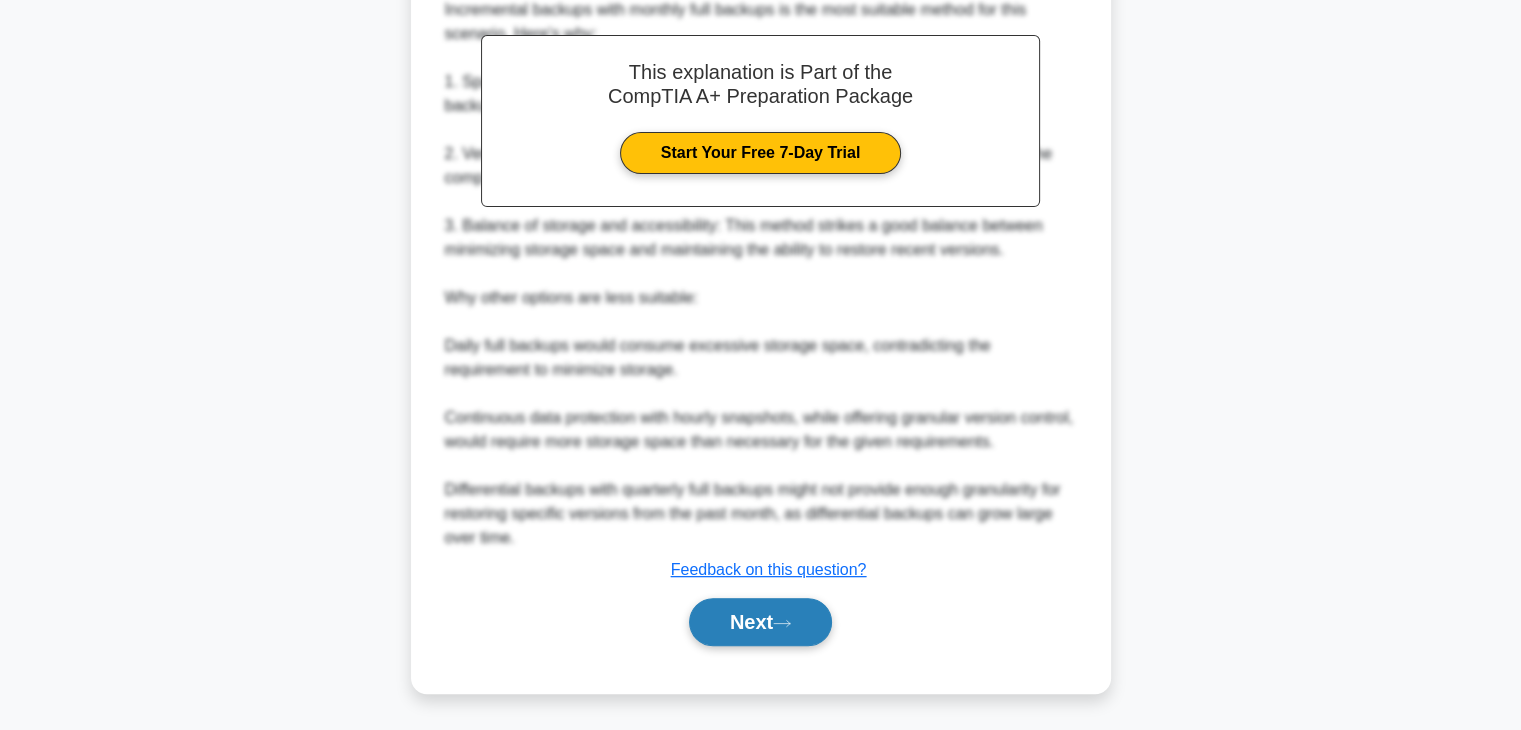 click on "Next" at bounding box center (760, 622) 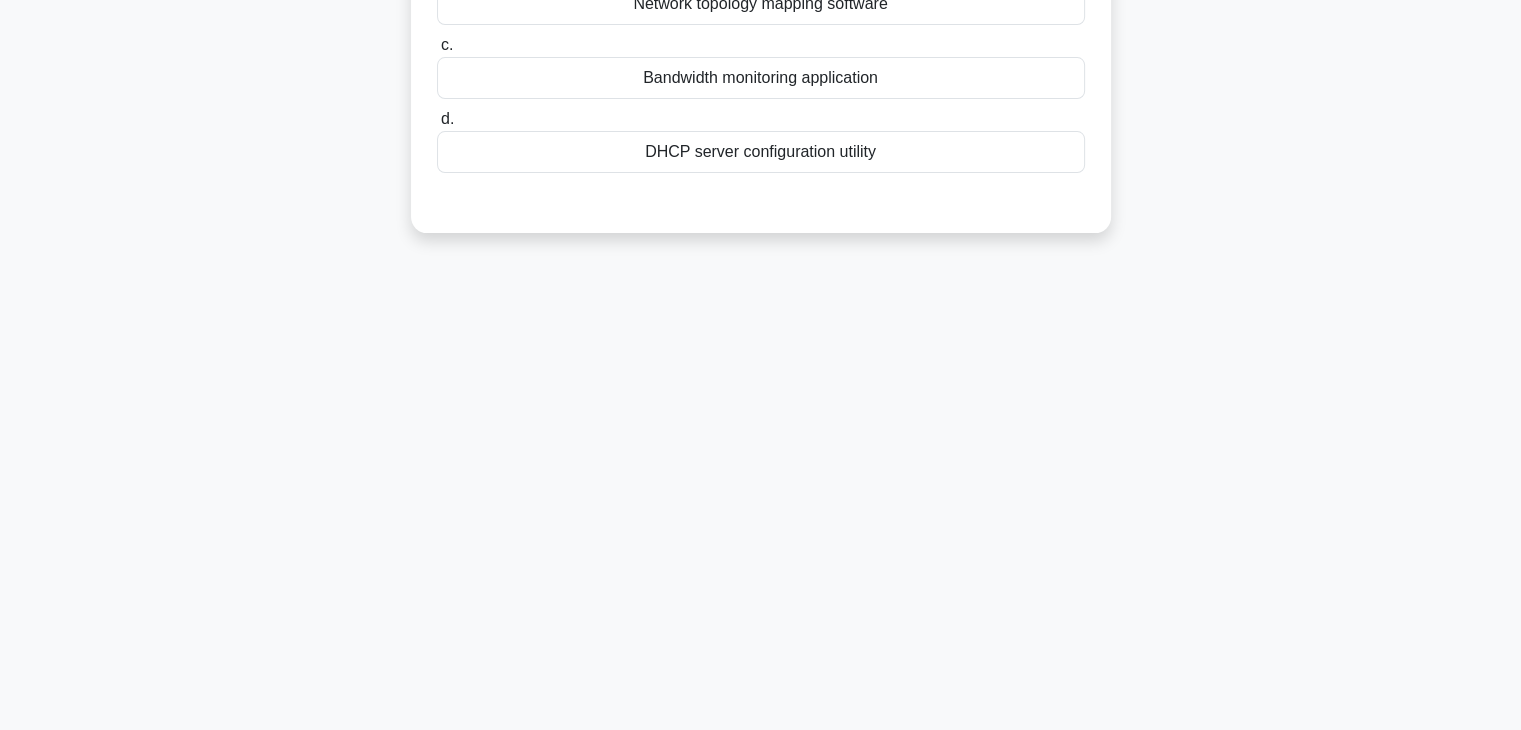 scroll, scrollTop: 0, scrollLeft: 0, axis: both 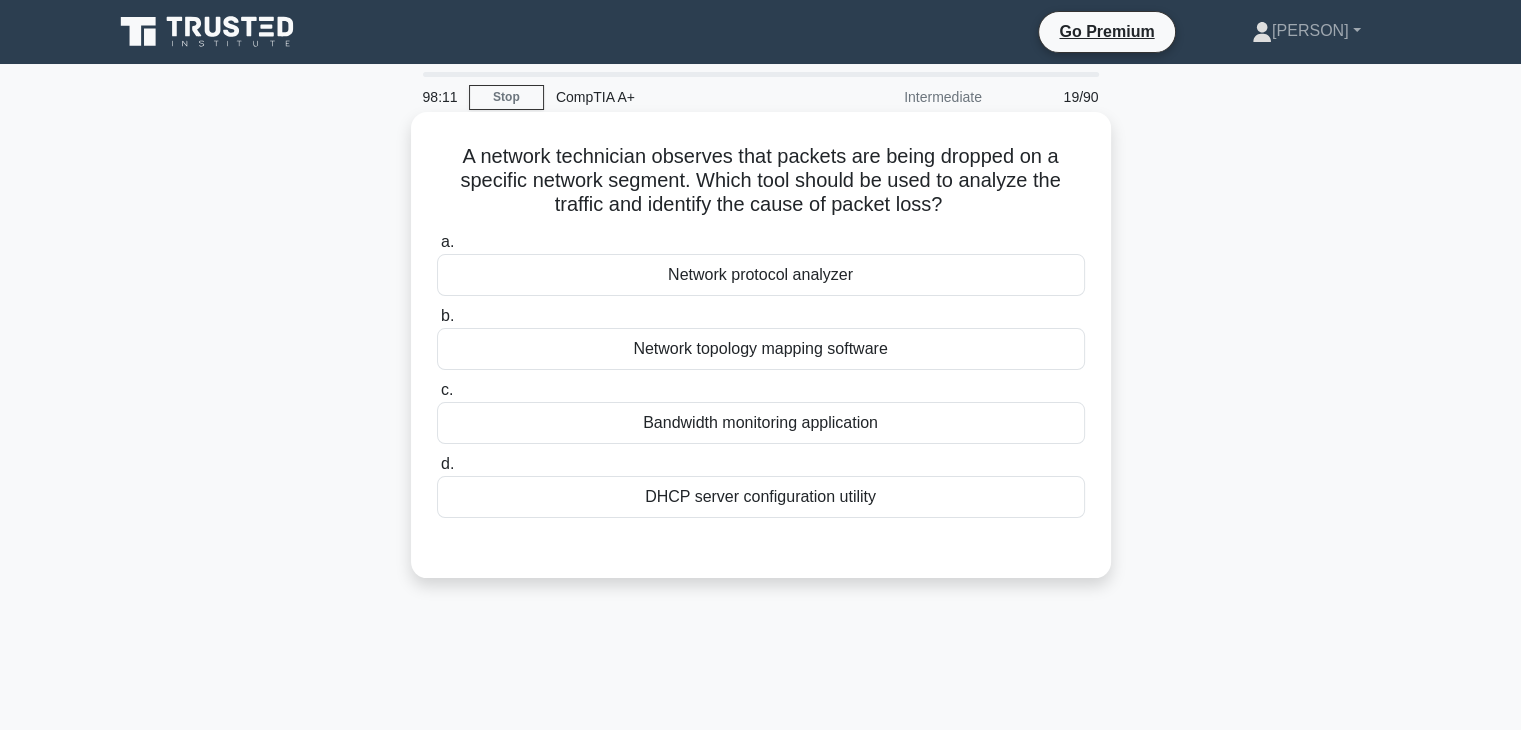 click on "DHCP server configuration utility" at bounding box center [761, 497] 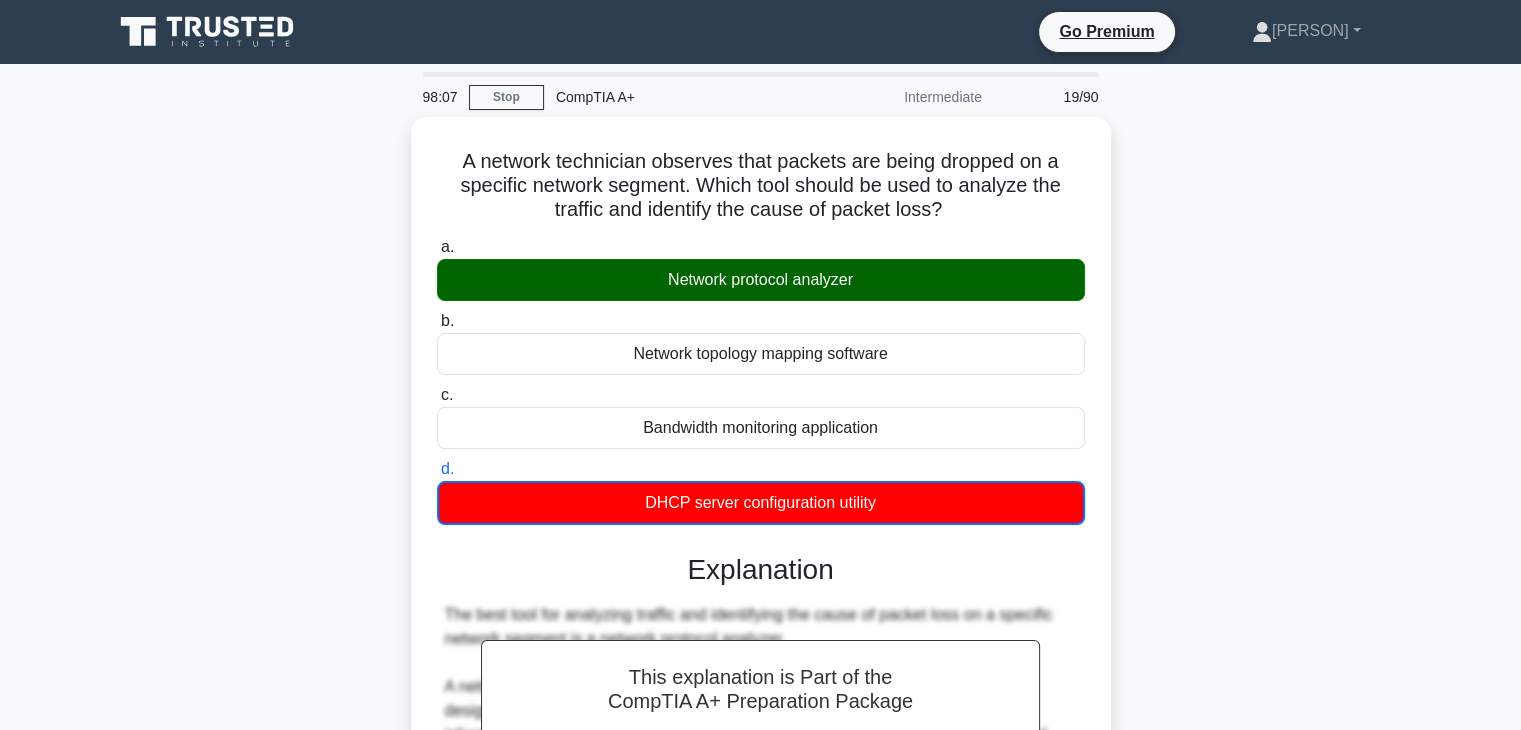 scroll, scrollTop: 528, scrollLeft: 0, axis: vertical 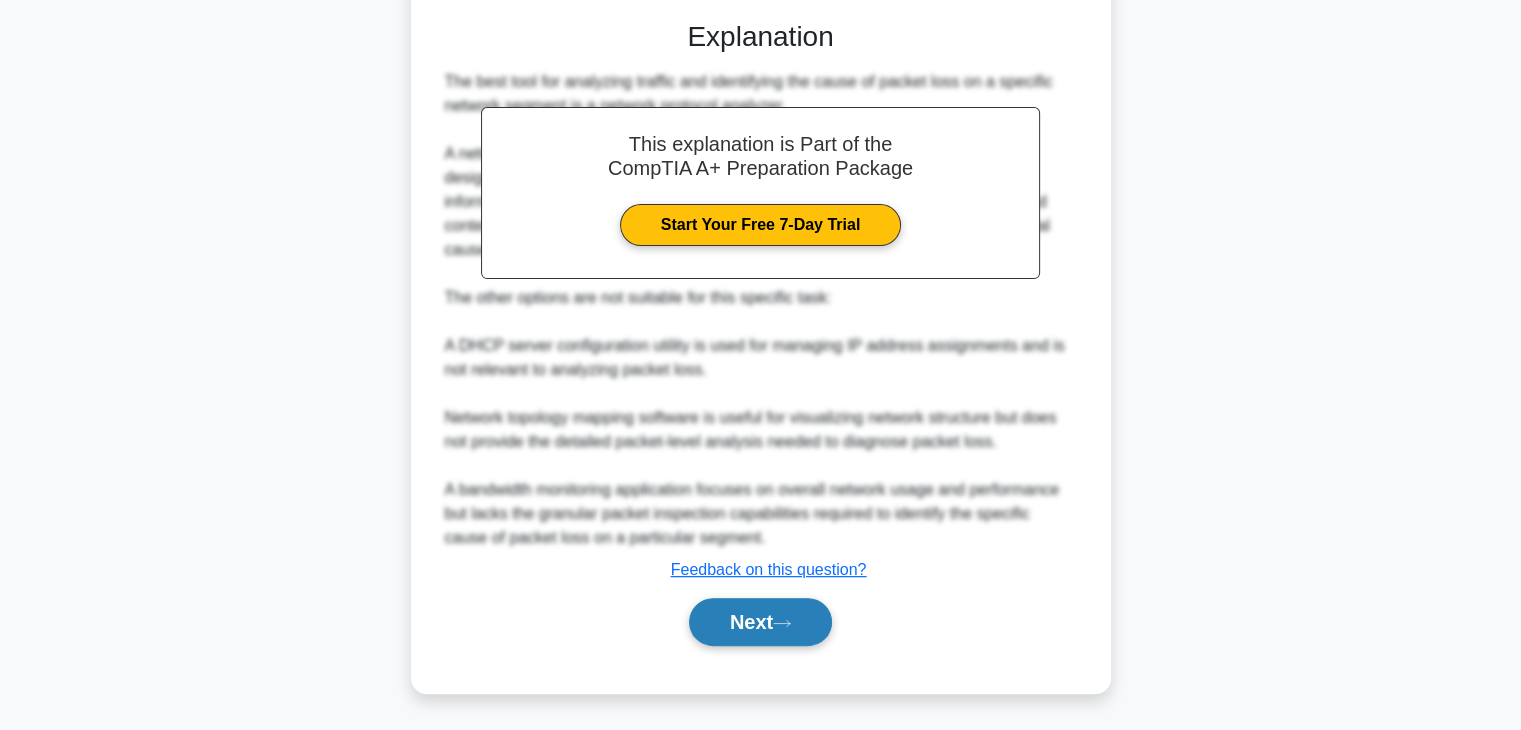 click on "Next" at bounding box center (760, 622) 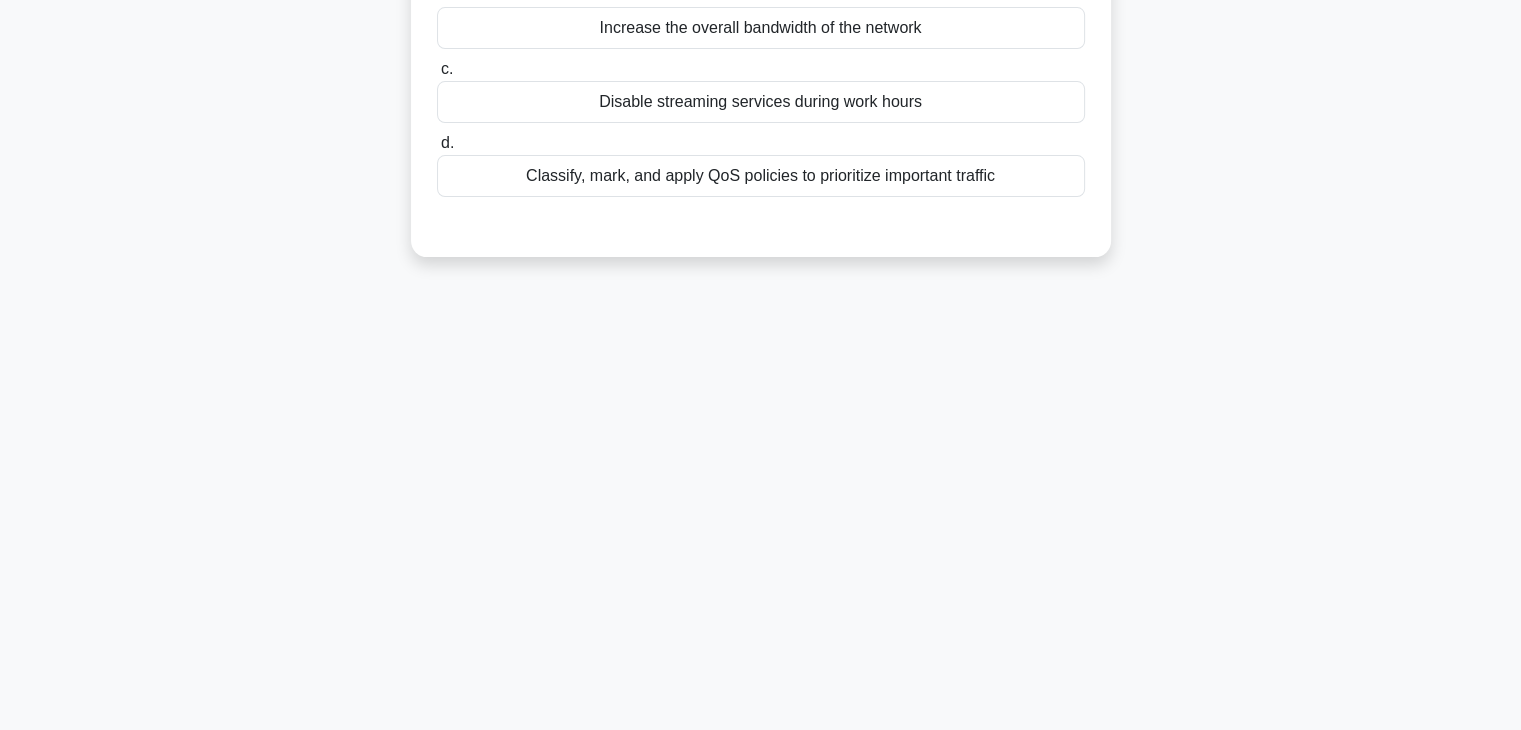 scroll, scrollTop: 0, scrollLeft: 0, axis: both 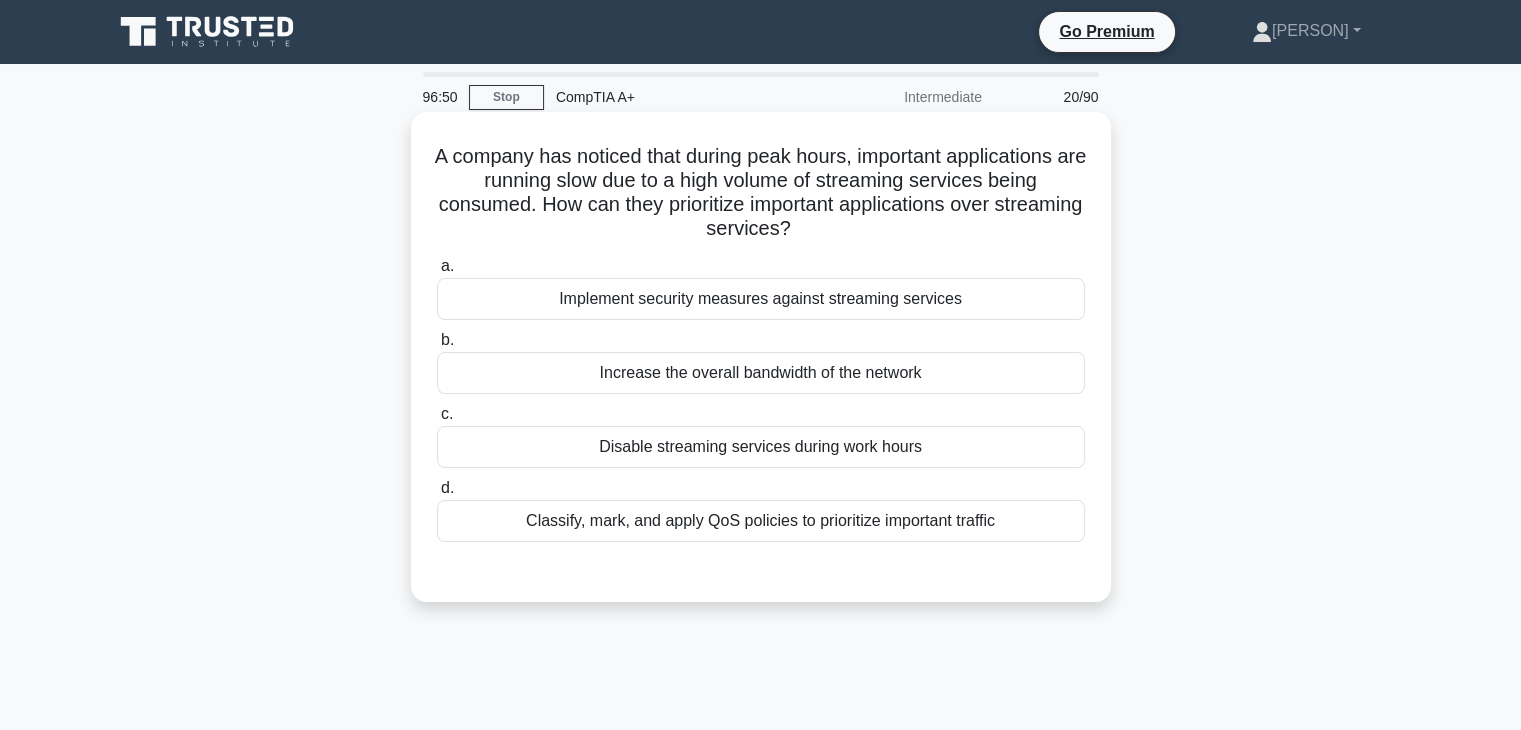 click on "Classify, mark, and apply QoS policies to prioritize important traffic" at bounding box center [761, 521] 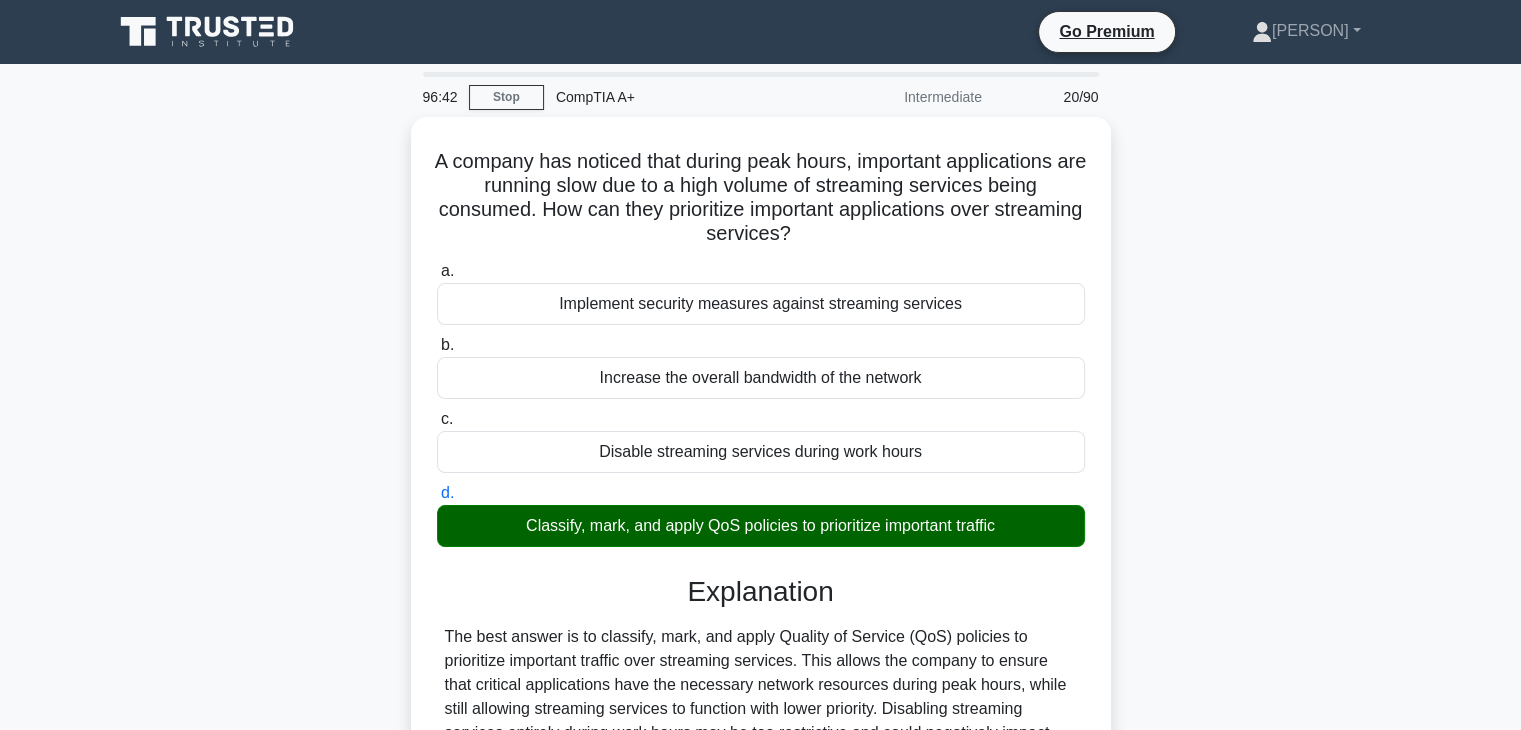 scroll, scrollTop: 351, scrollLeft: 0, axis: vertical 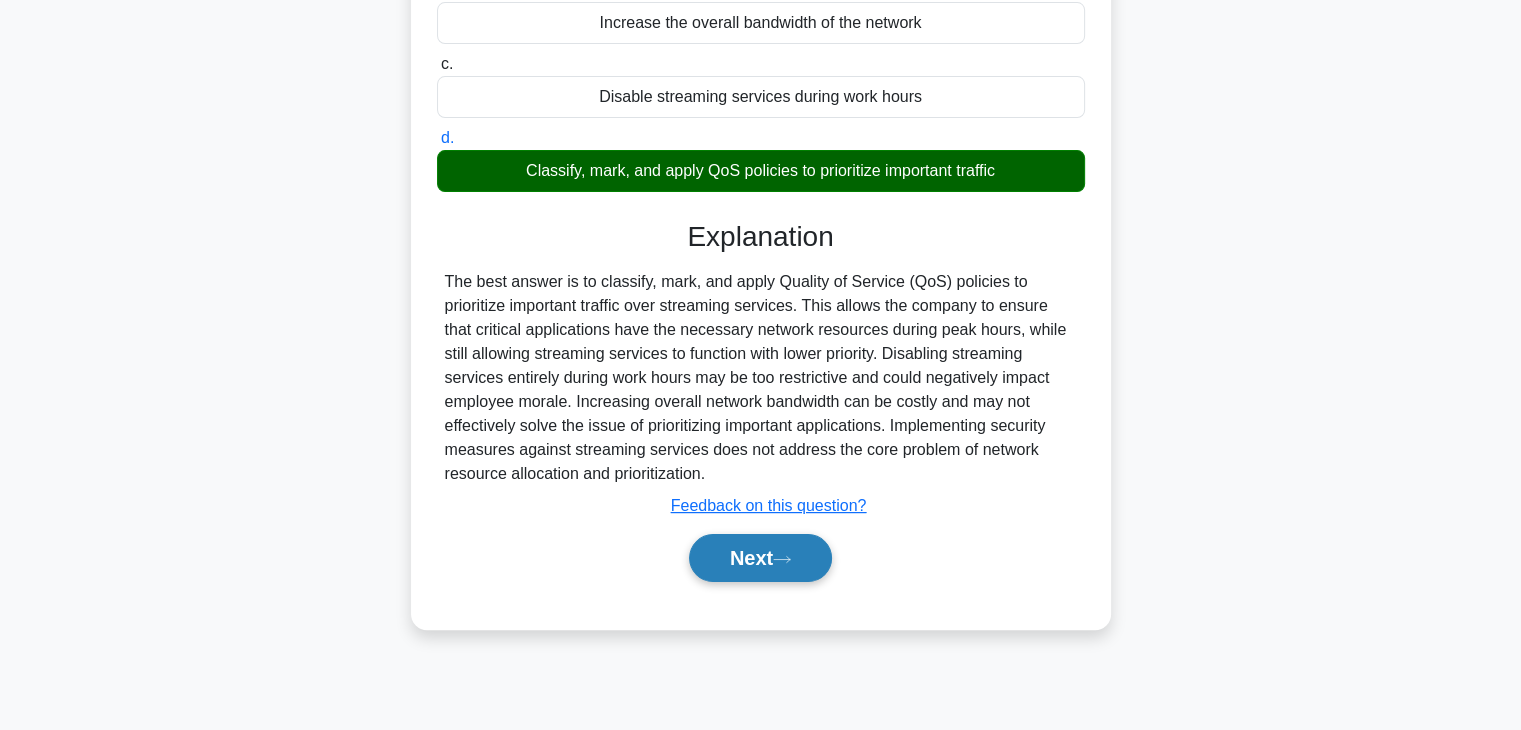 click on "Next" at bounding box center (760, 558) 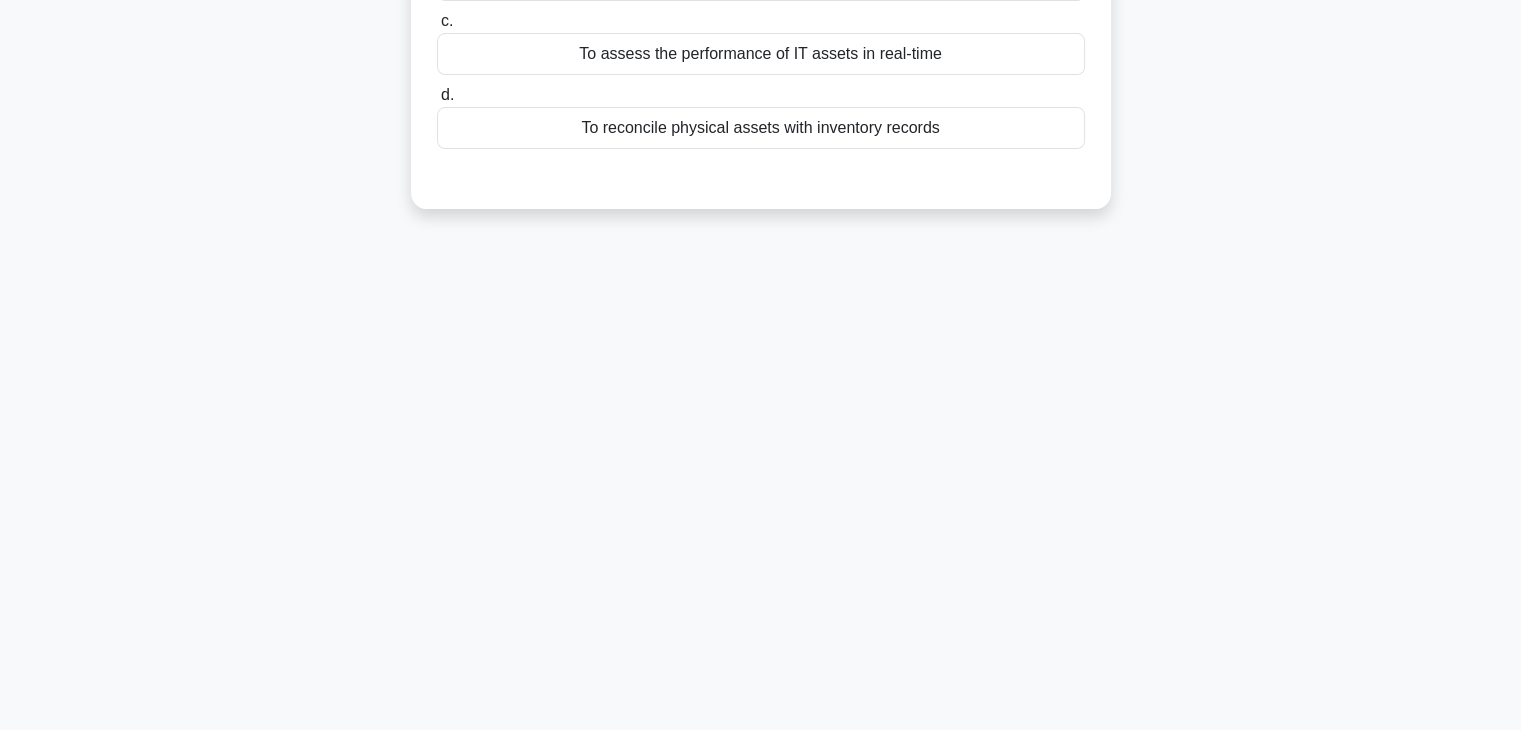 scroll, scrollTop: 0, scrollLeft: 0, axis: both 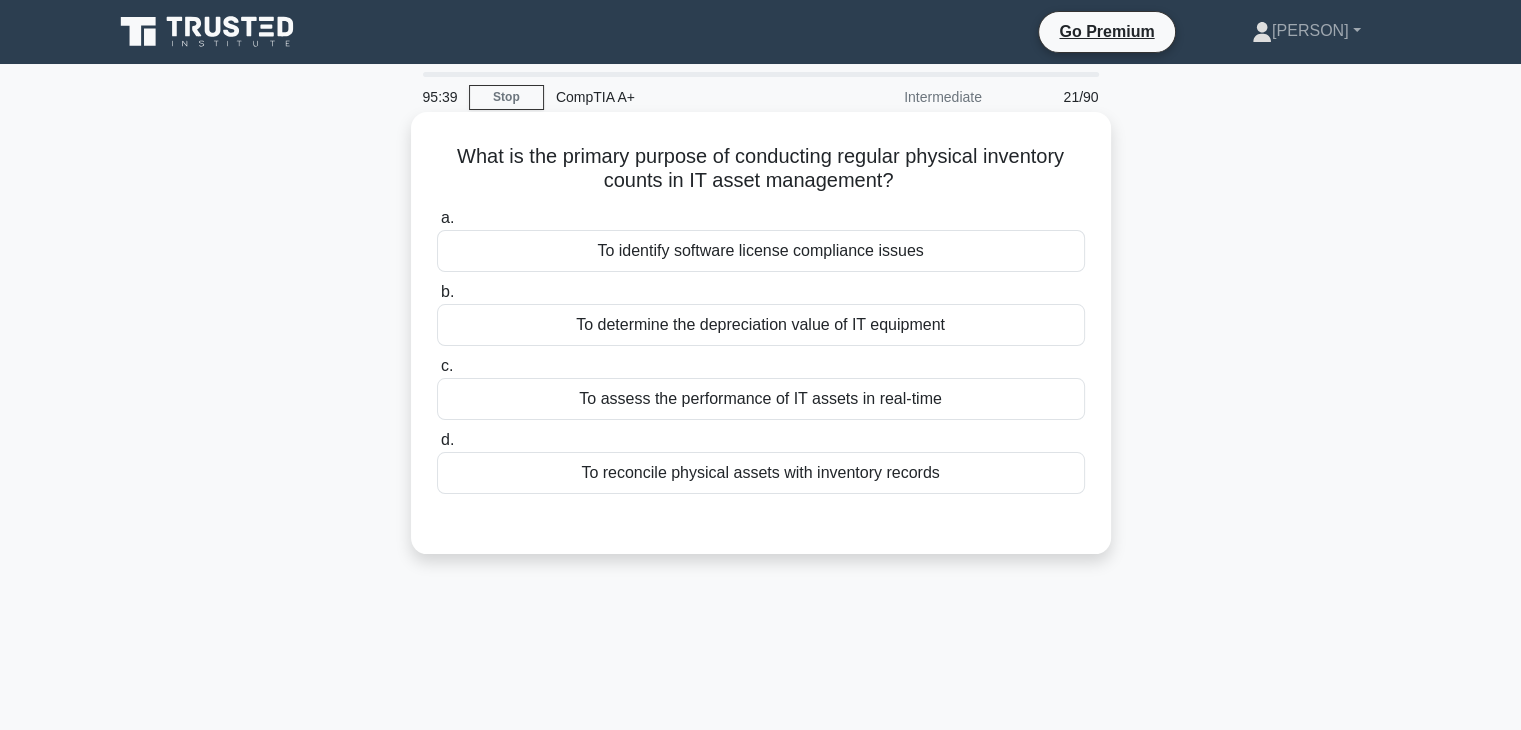 click on "To reconcile physical assets with inventory records" at bounding box center (761, 473) 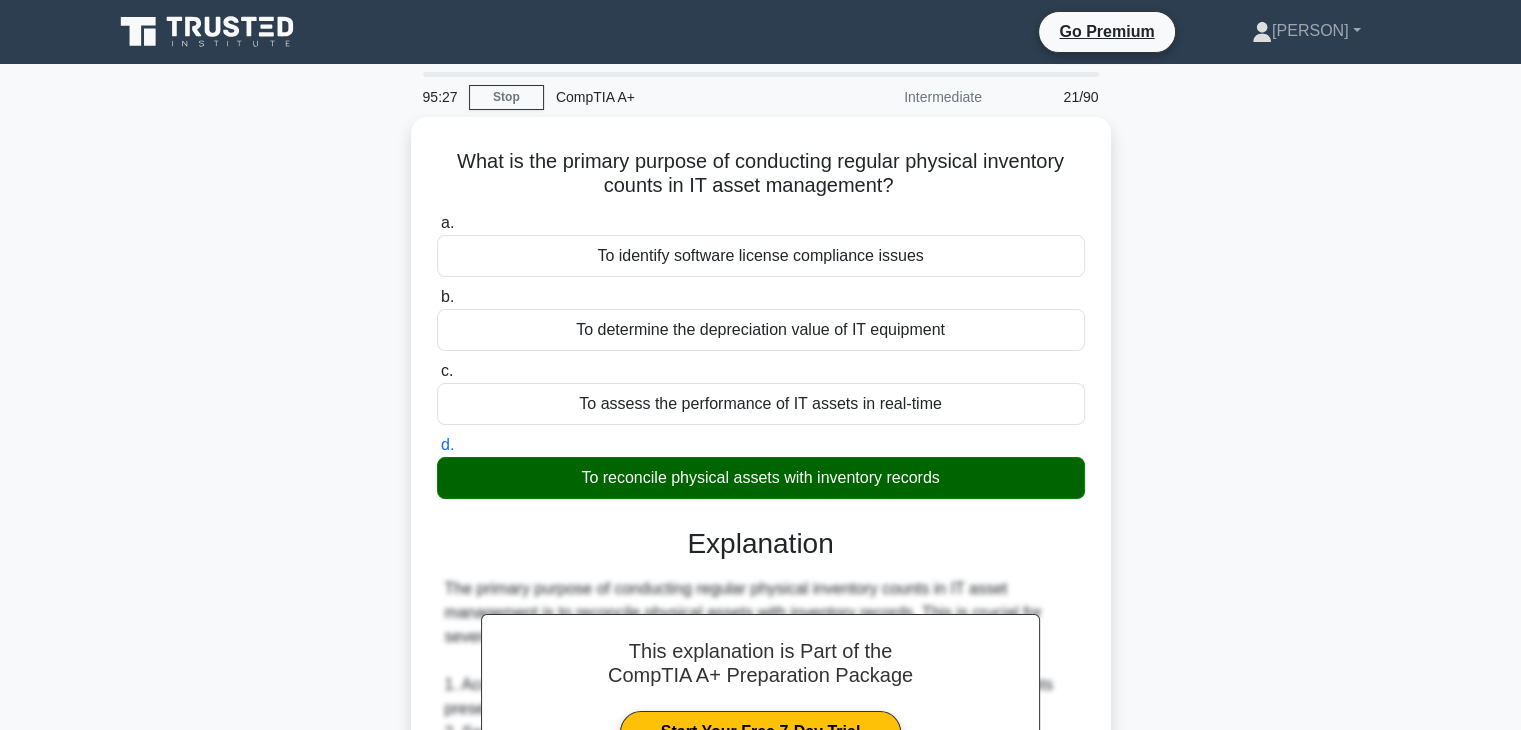 scroll, scrollTop: 502, scrollLeft: 0, axis: vertical 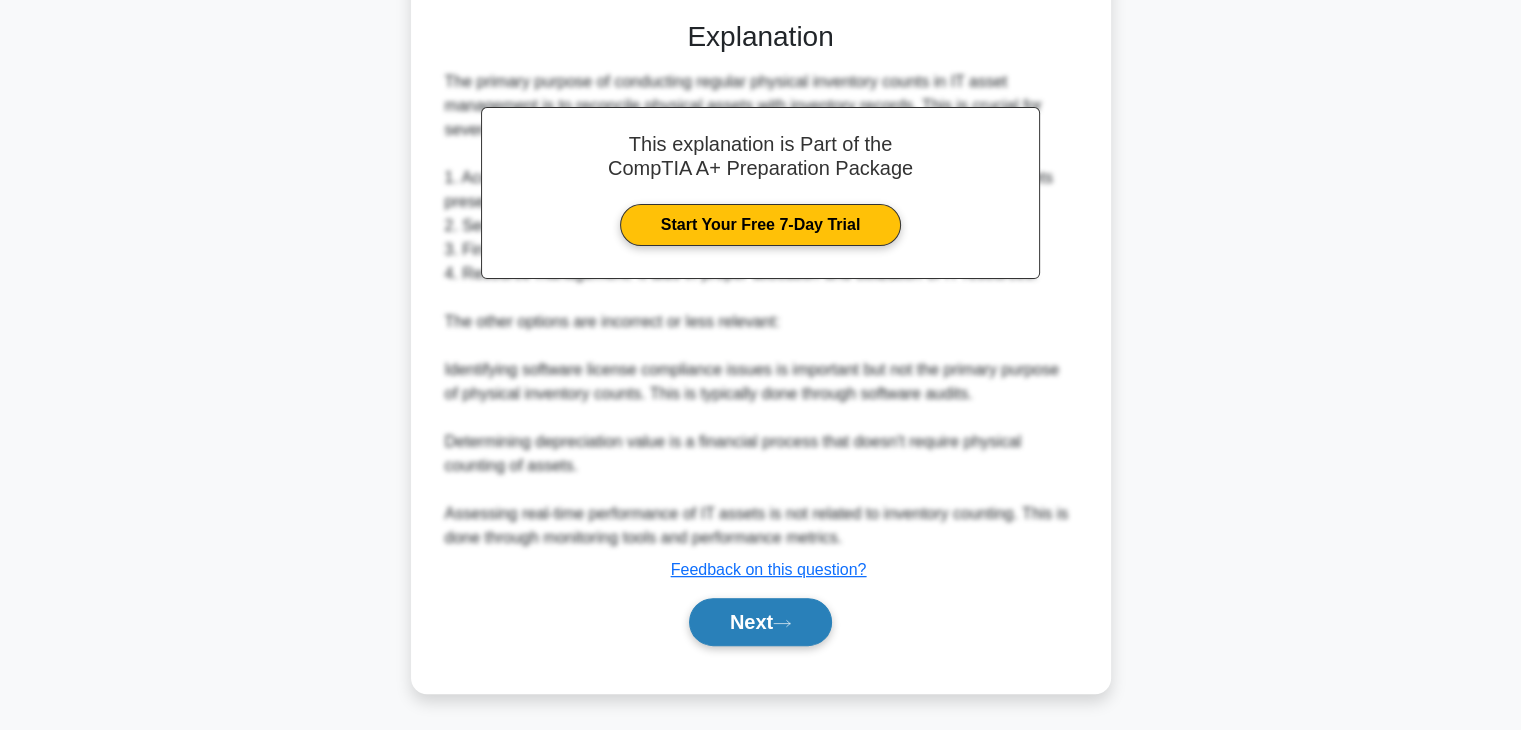 click on "Next" at bounding box center [760, 622] 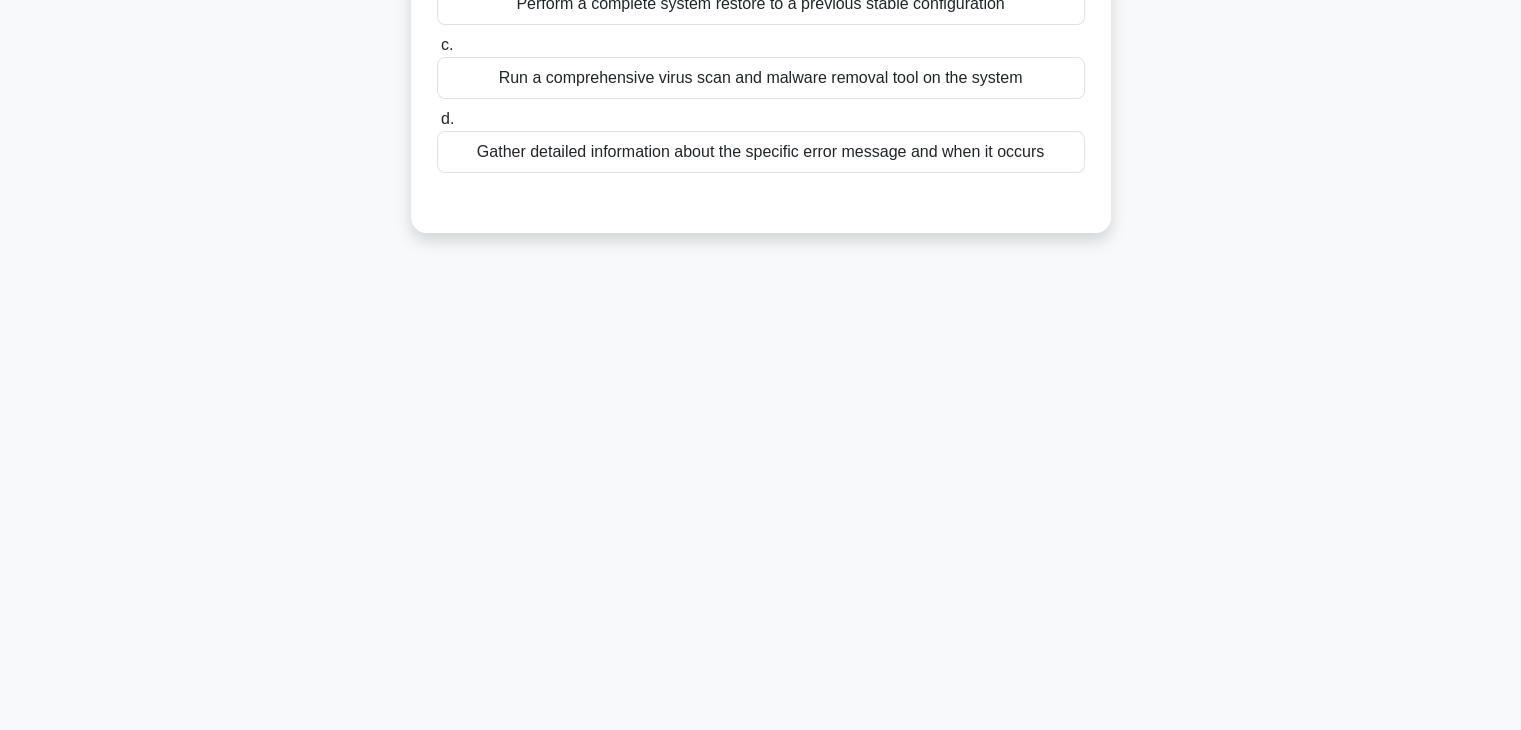 scroll, scrollTop: 0, scrollLeft: 0, axis: both 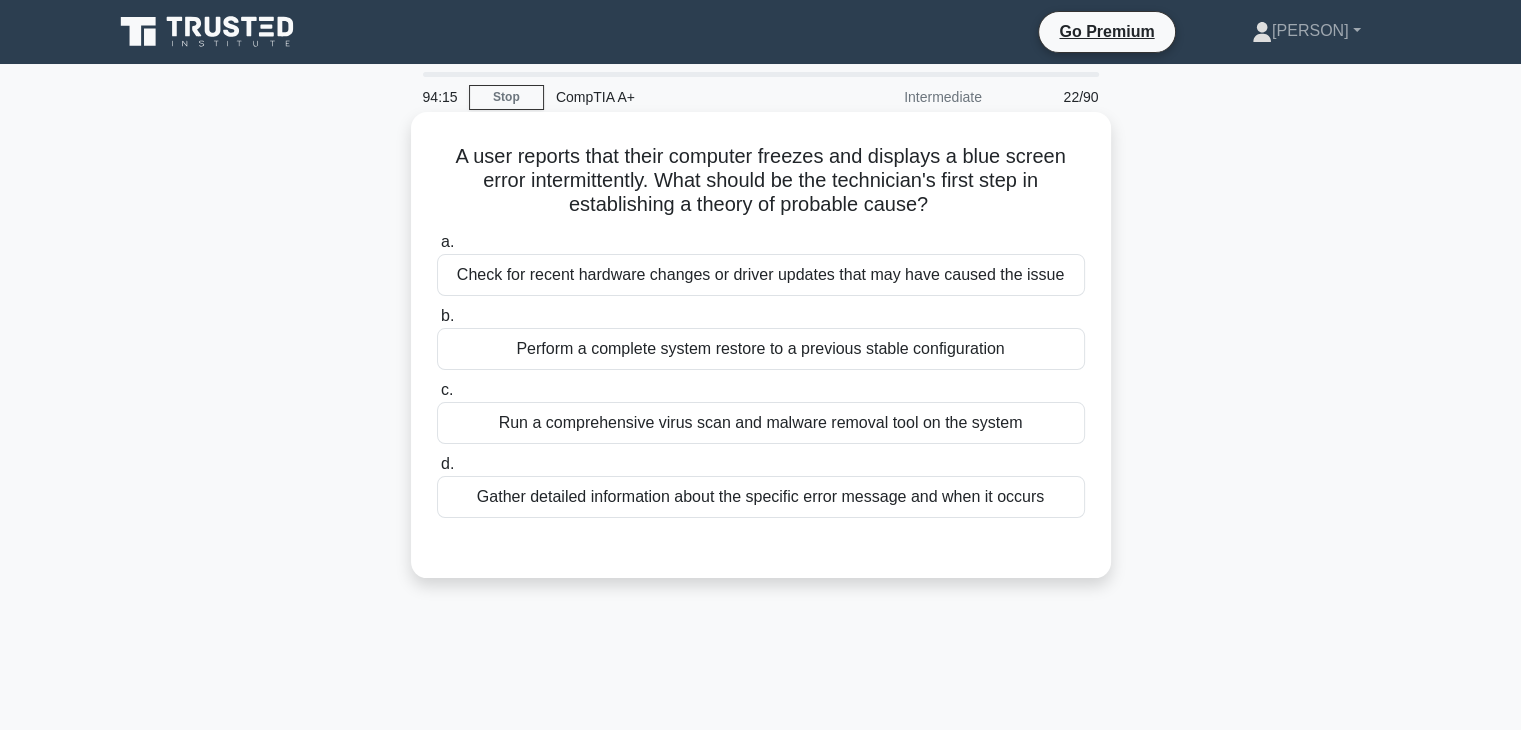 click on "Check for recent hardware changes or driver updates that may have caused the issue" at bounding box center (761, 275) 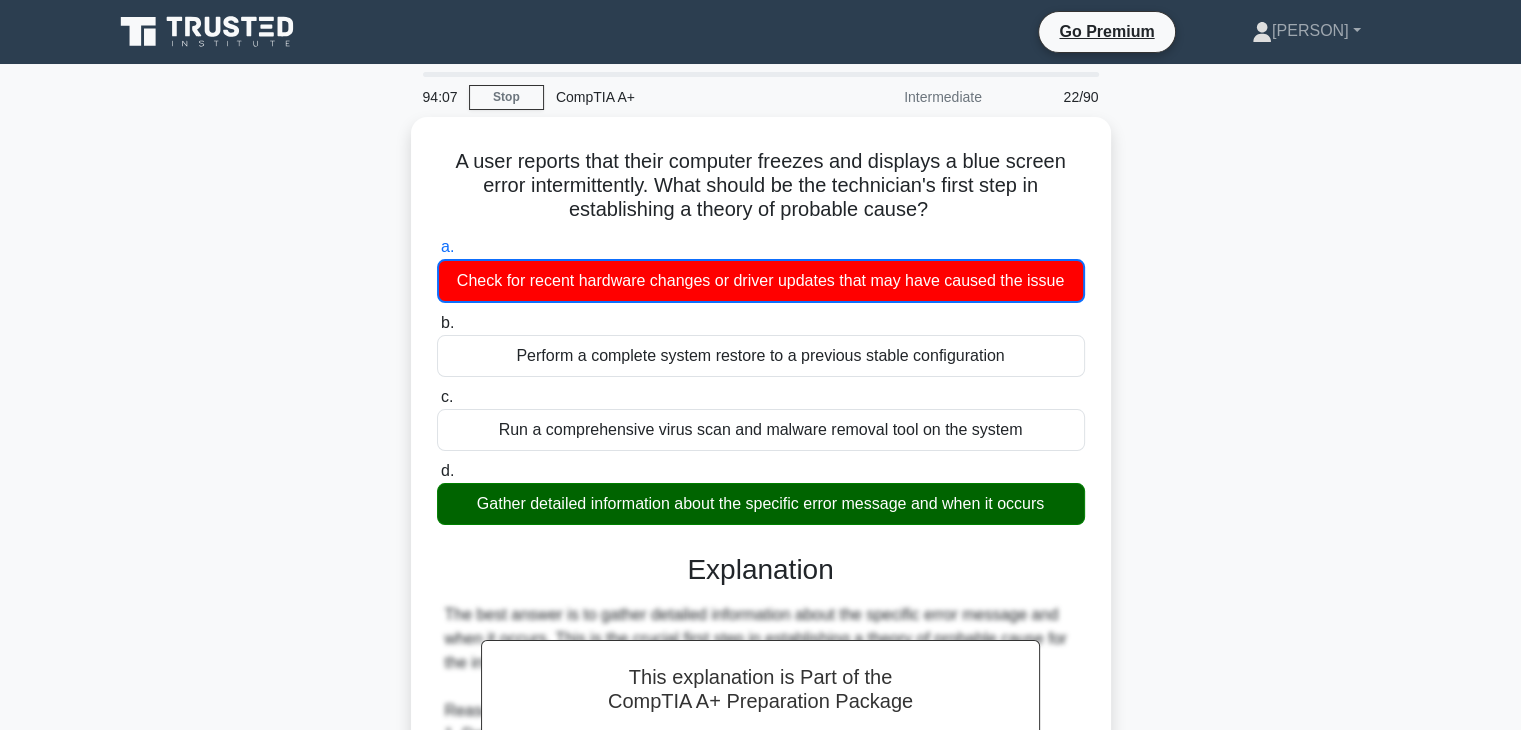 scroll, scrollTop: 504, scrollLeft: 0, axis: vertical 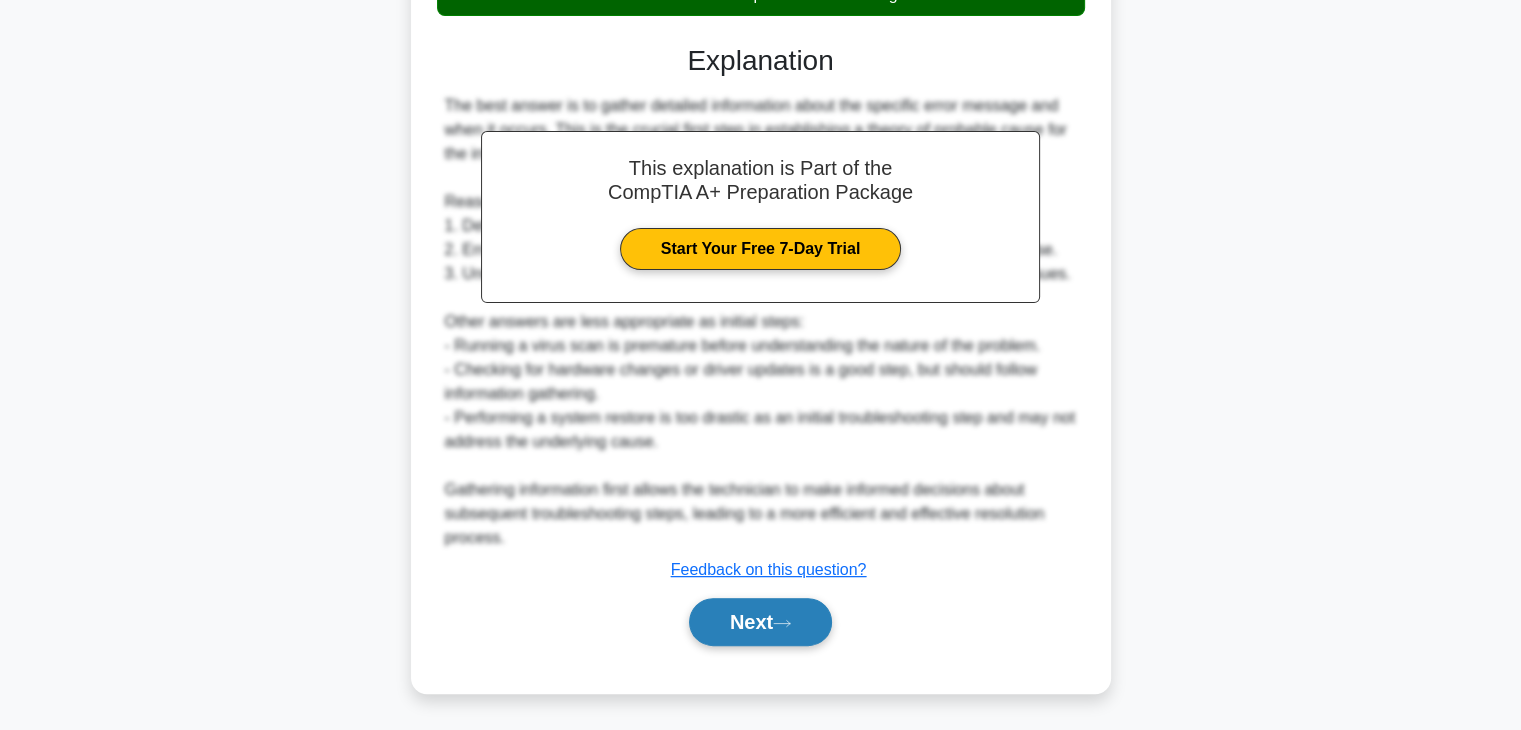 click on "Next" at bounding box center (760, 622) 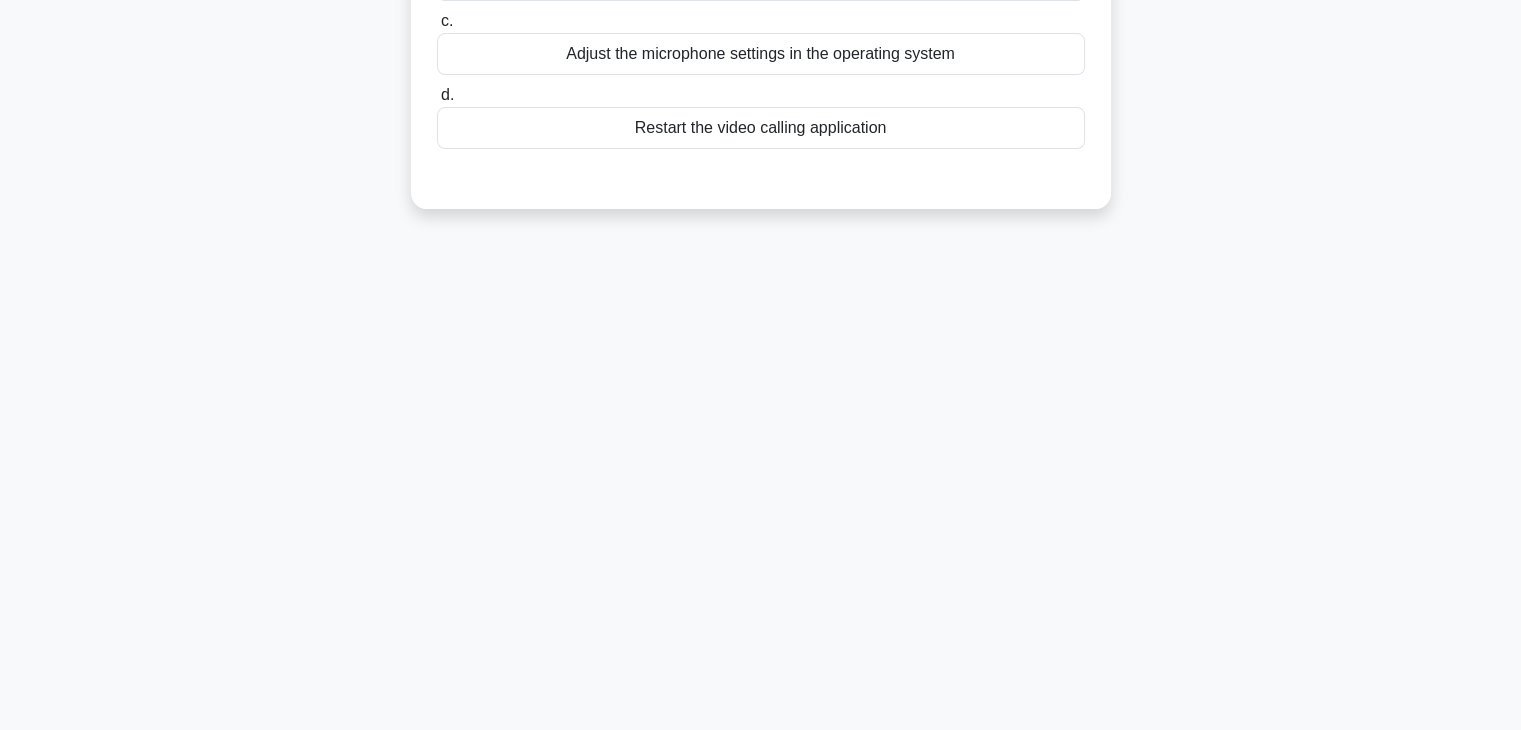 scroll, scrollTop: 351, scrollLeft: 0, axis: vertical 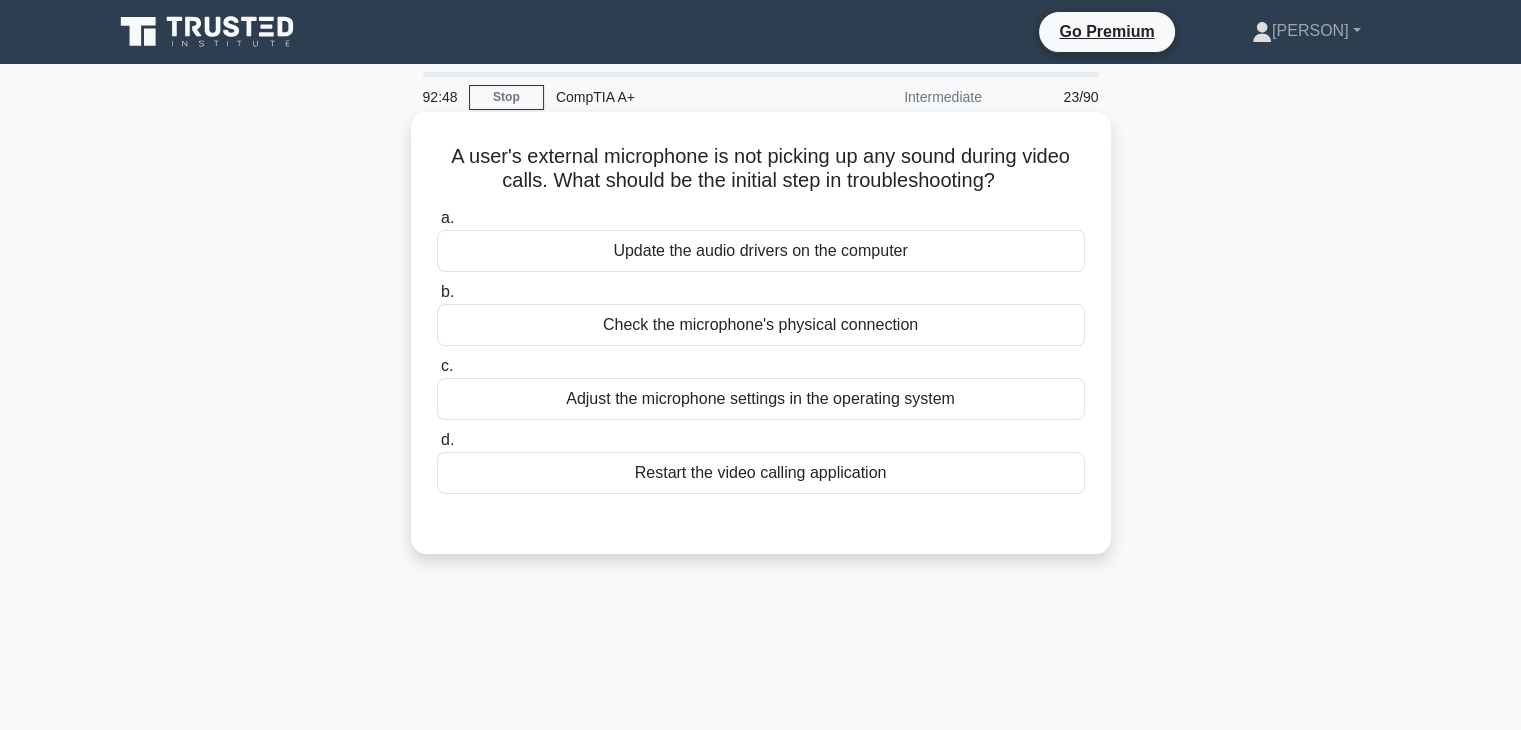 click on "Adjust the microphone settings in the operating system" at bounding box center (761, 399) 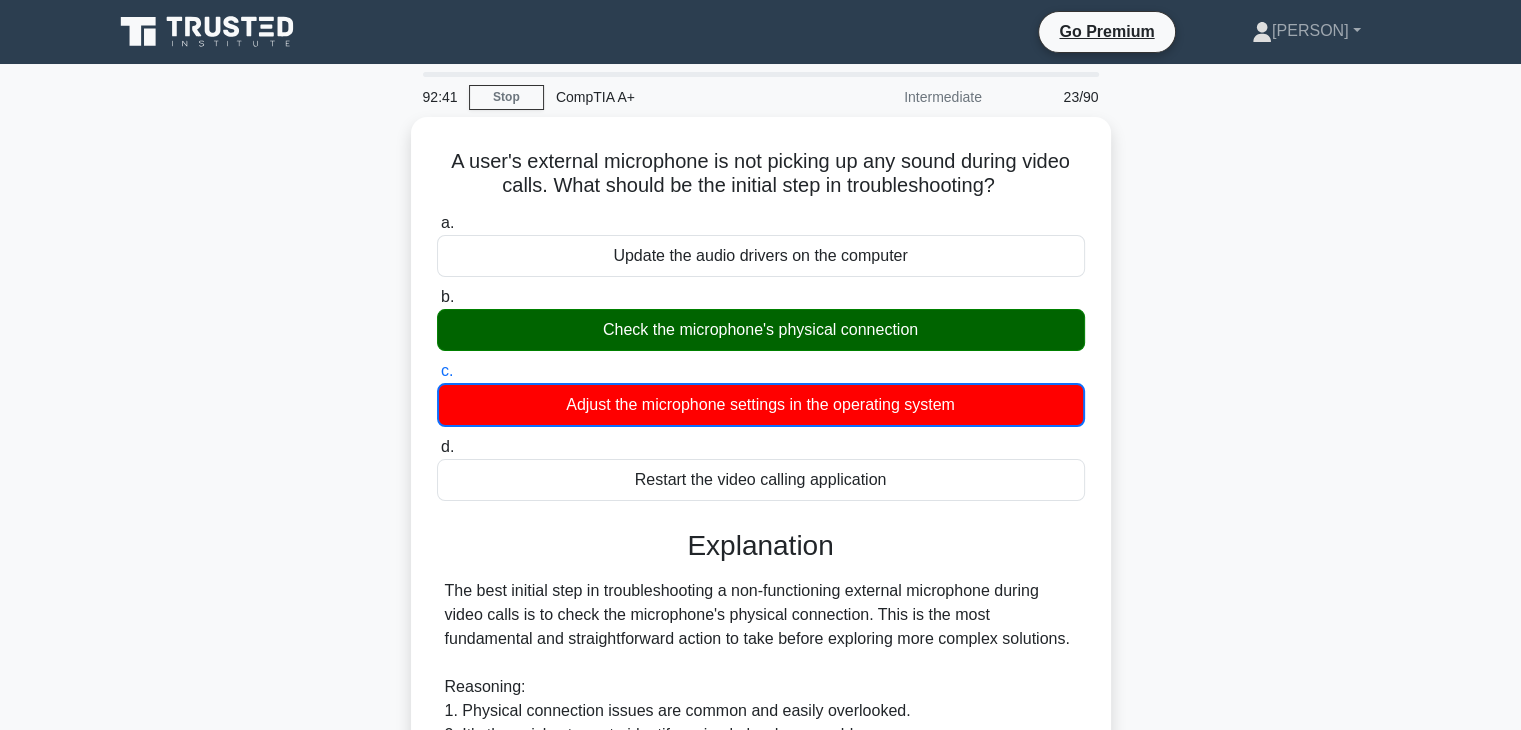 scroll, scrollTop: 552, scrollLeft: 0, axis: vertical 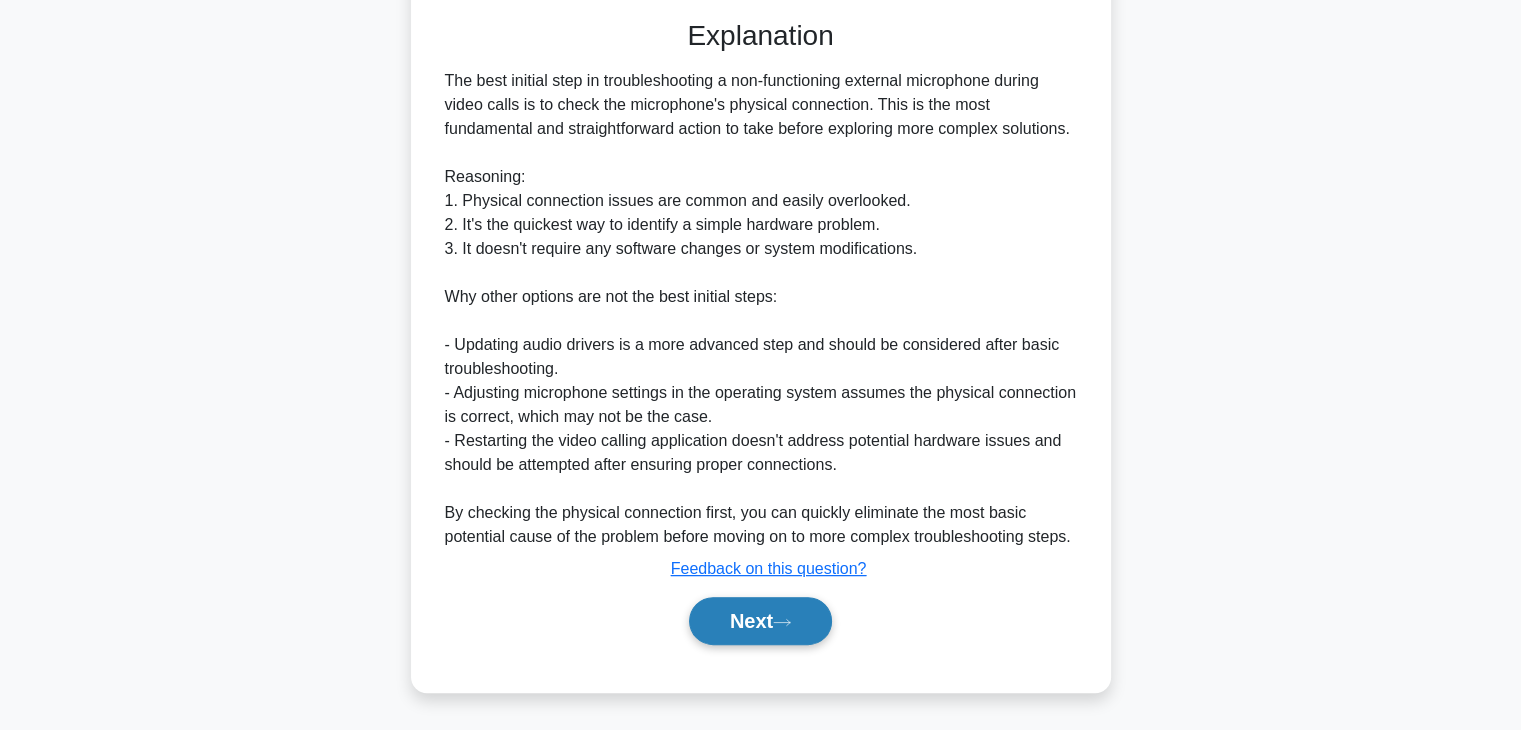 click on "Next" at bounding box center (760, 621) 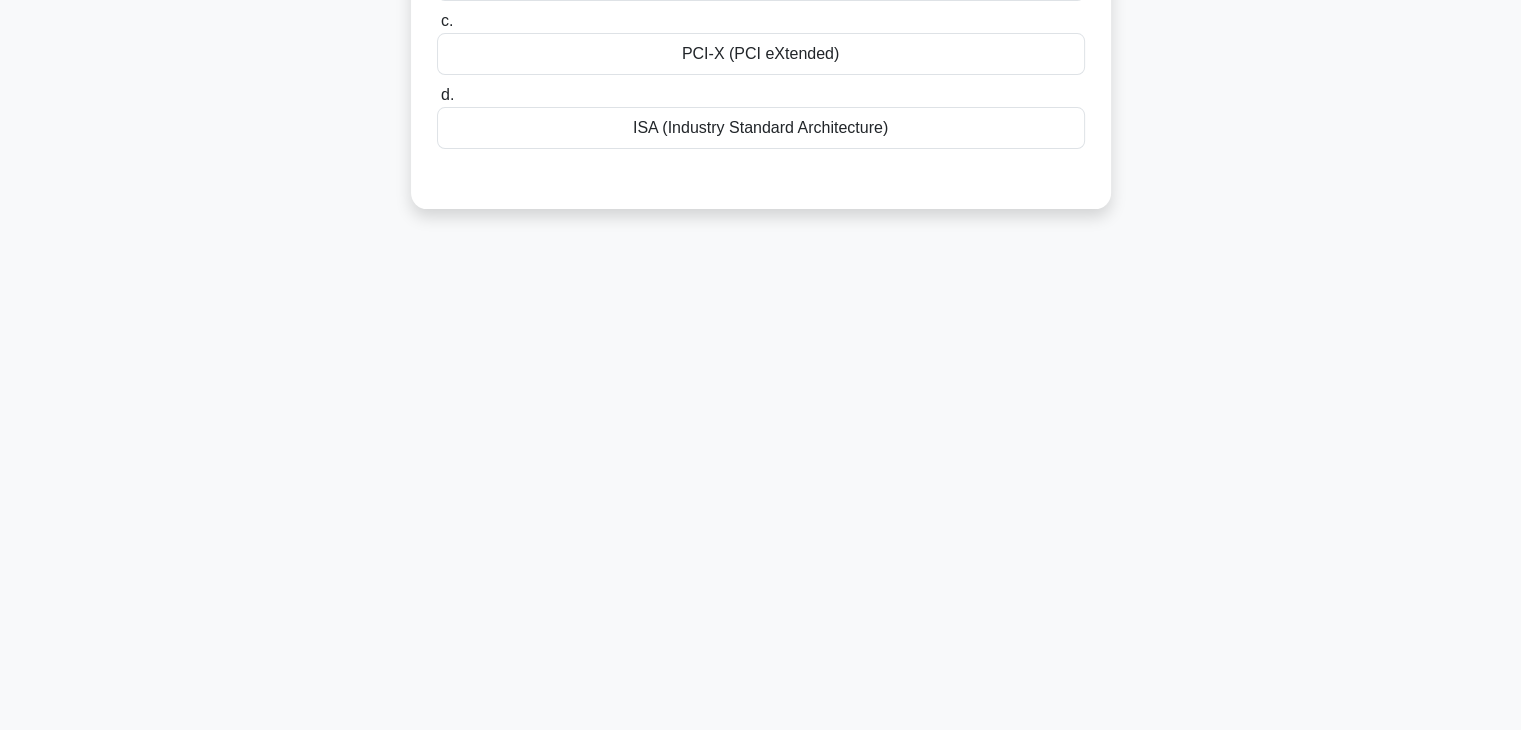 scroll, scrollTop: 351, scrollLeft: 0, axis: vertical 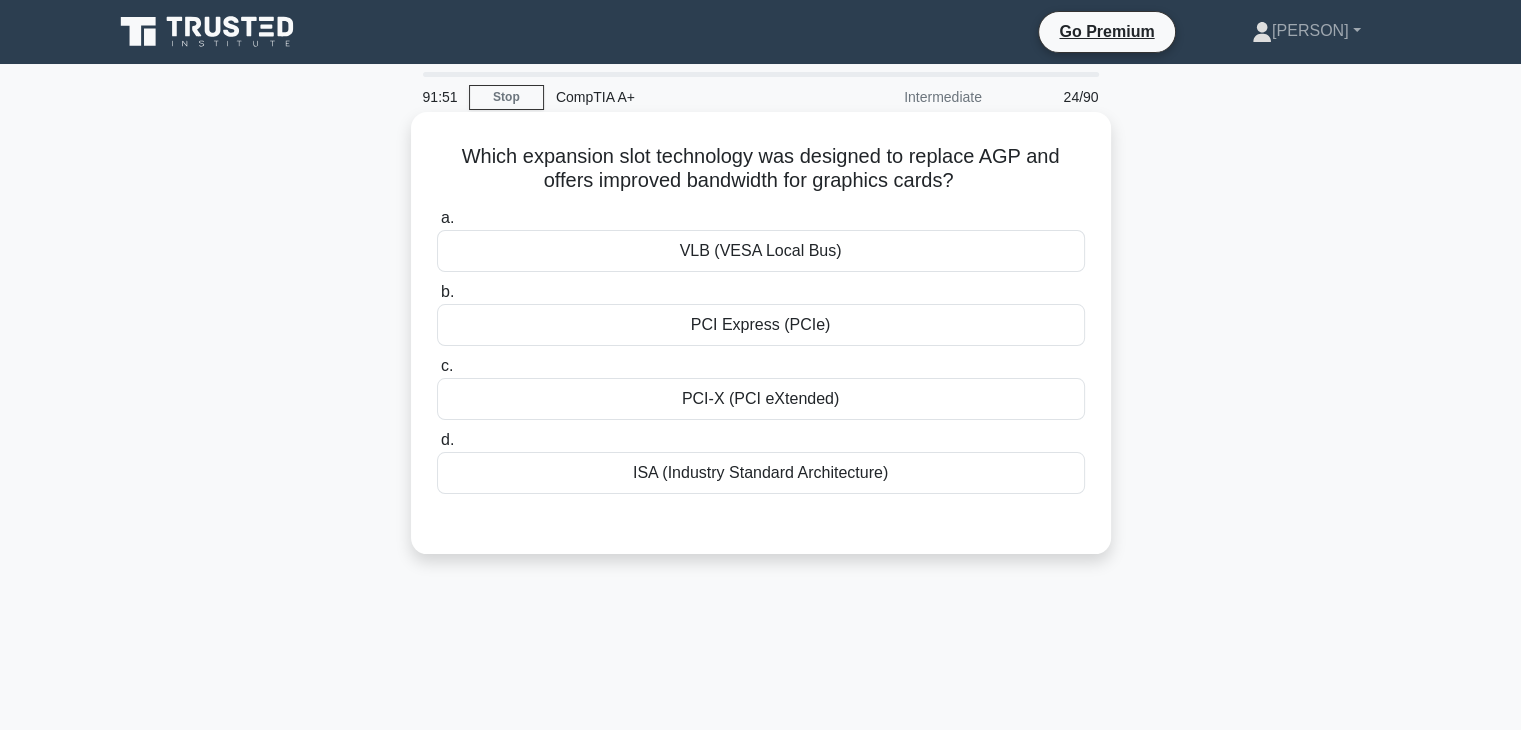 click on "PCI Express (PCIe)" at bounding box center [761, 325] 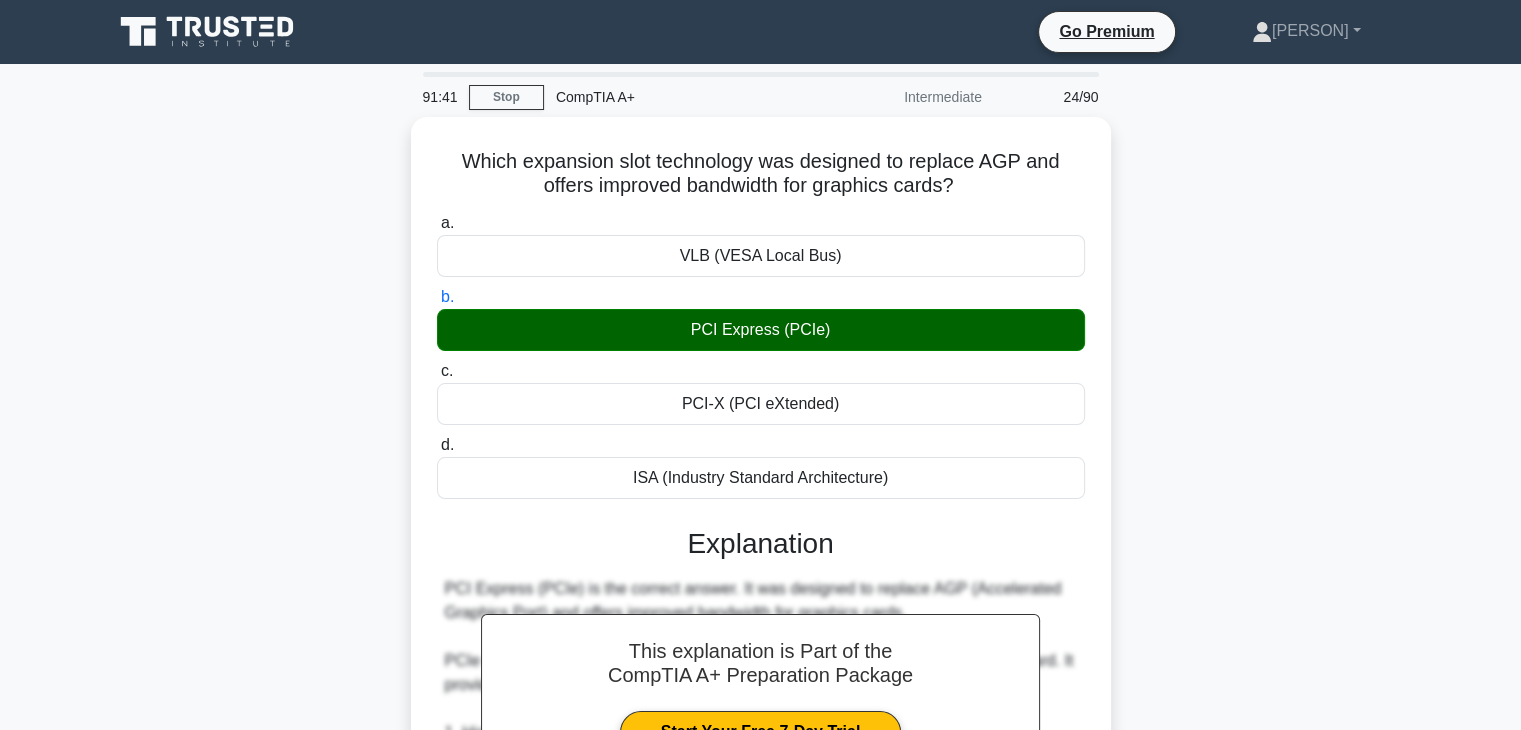 scroll, scrollTop: 574, scrollLeft: 0, axis: vertical 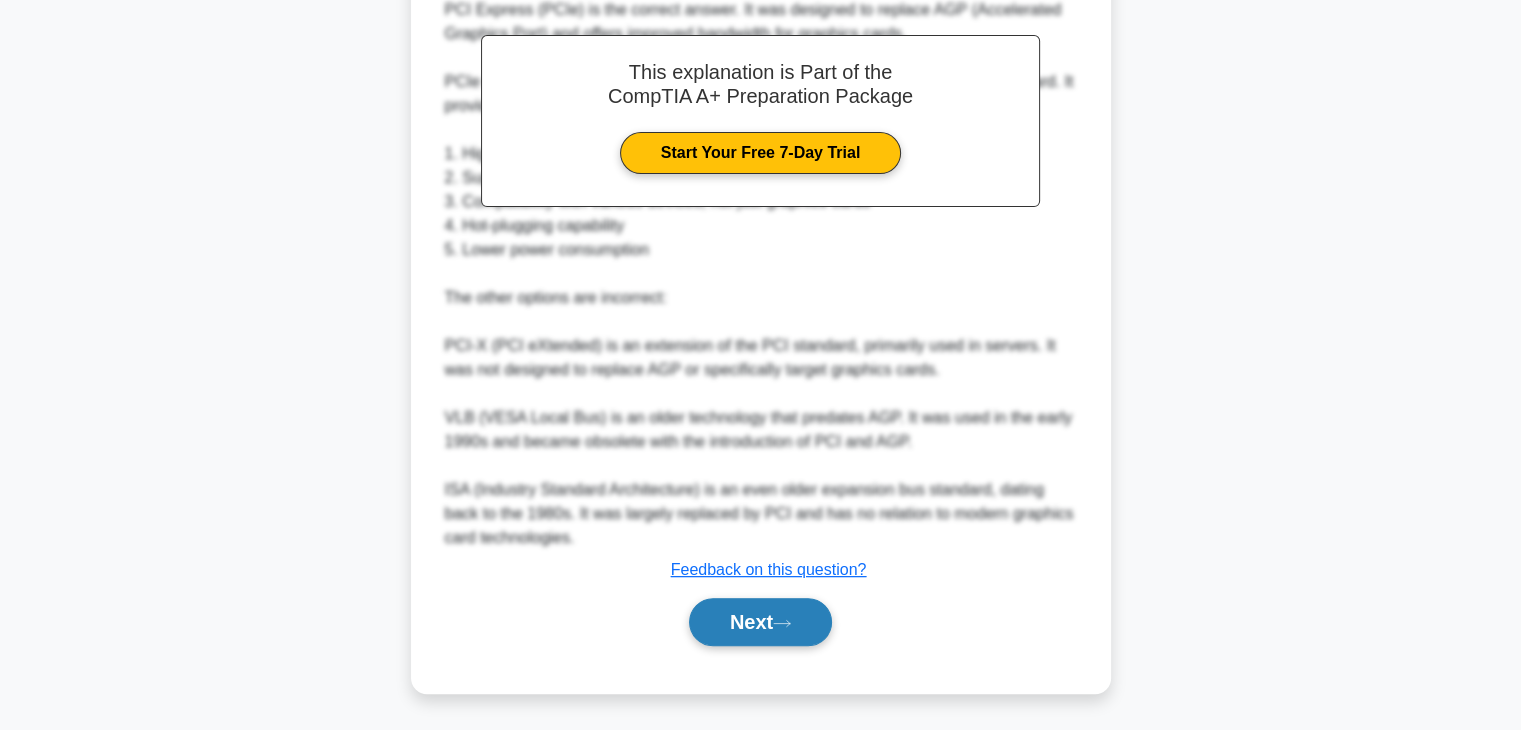 click on "Next" at bounding box center [760, 622] 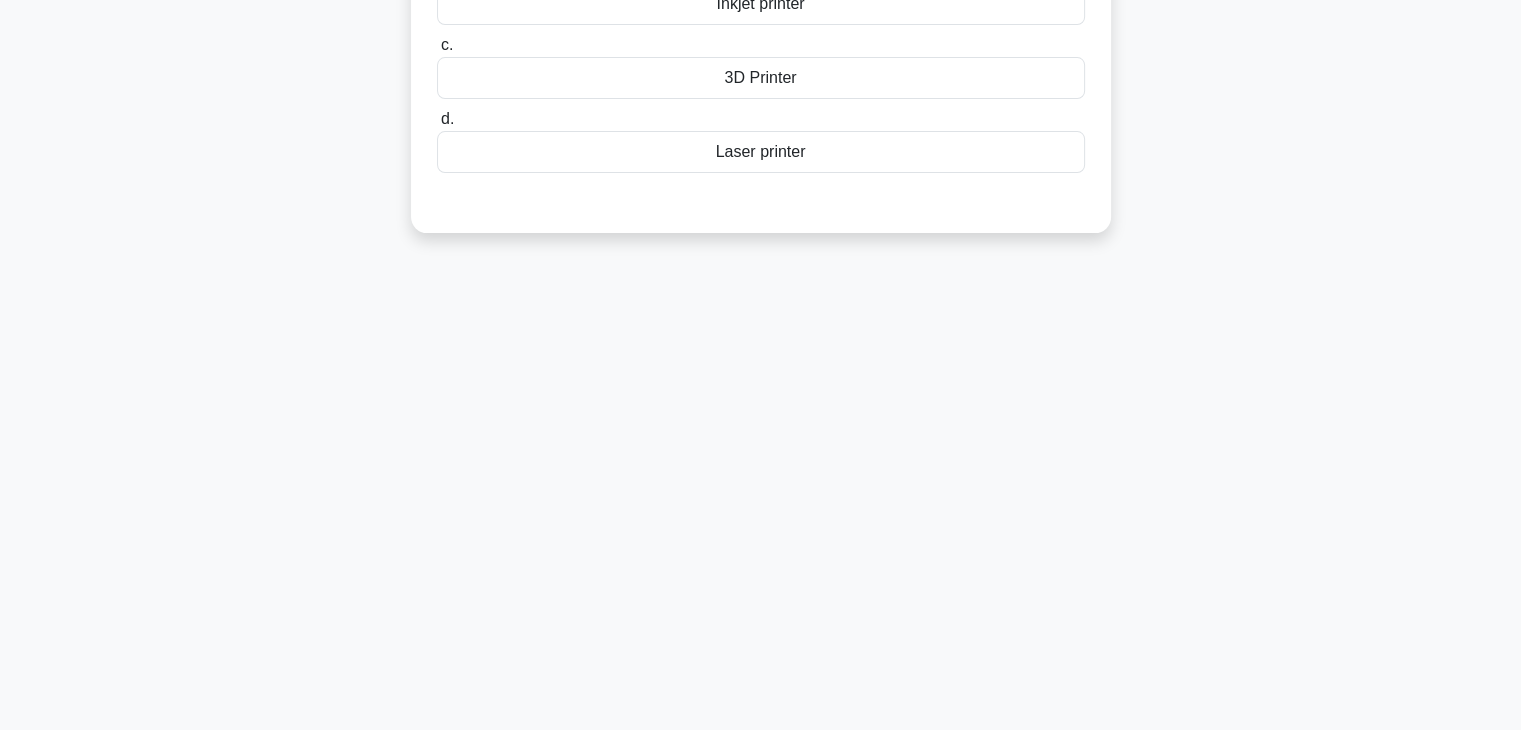 scroll, scrollTop: 351, scrollLeft: 0, axis: vertical 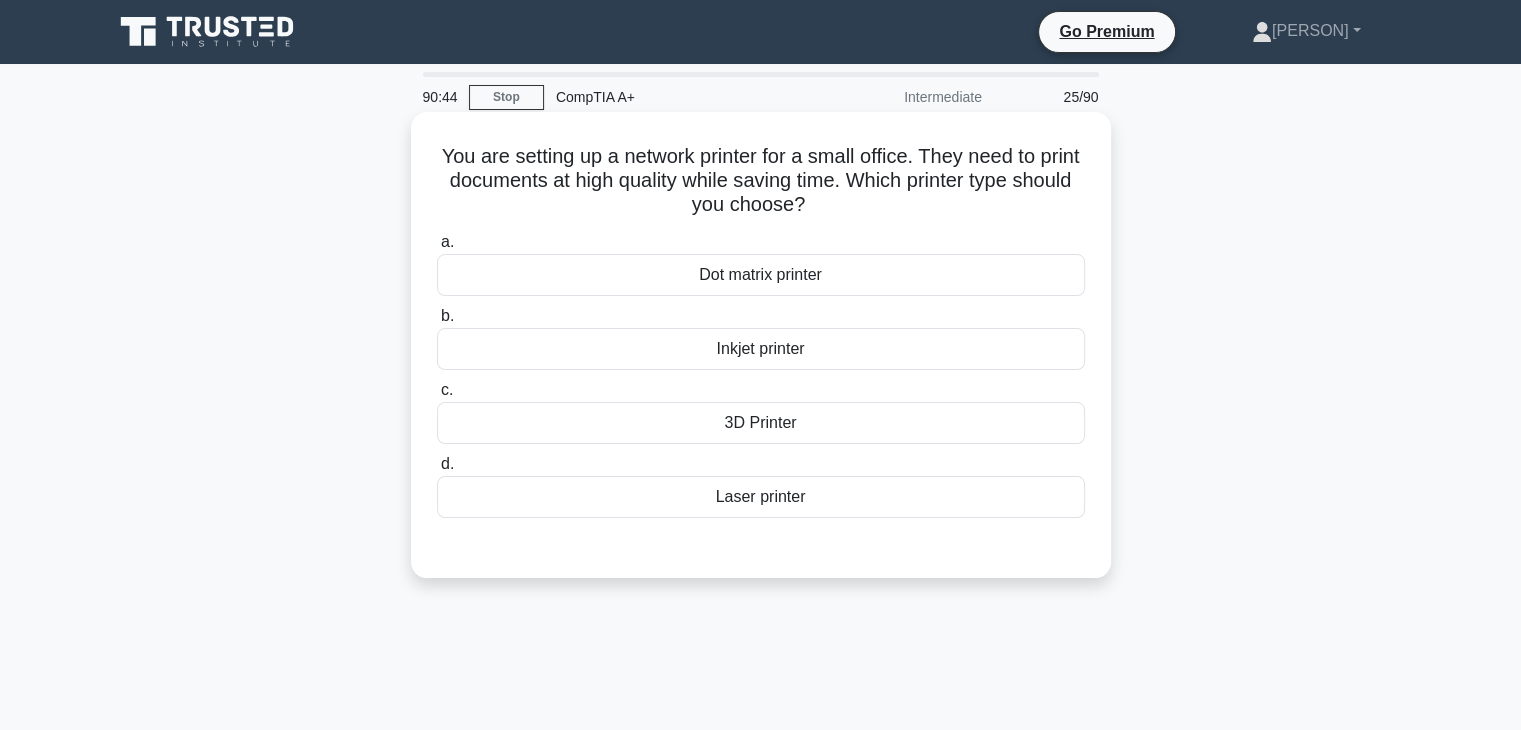 click on "3D Printer" at bounding box center (761, 423) 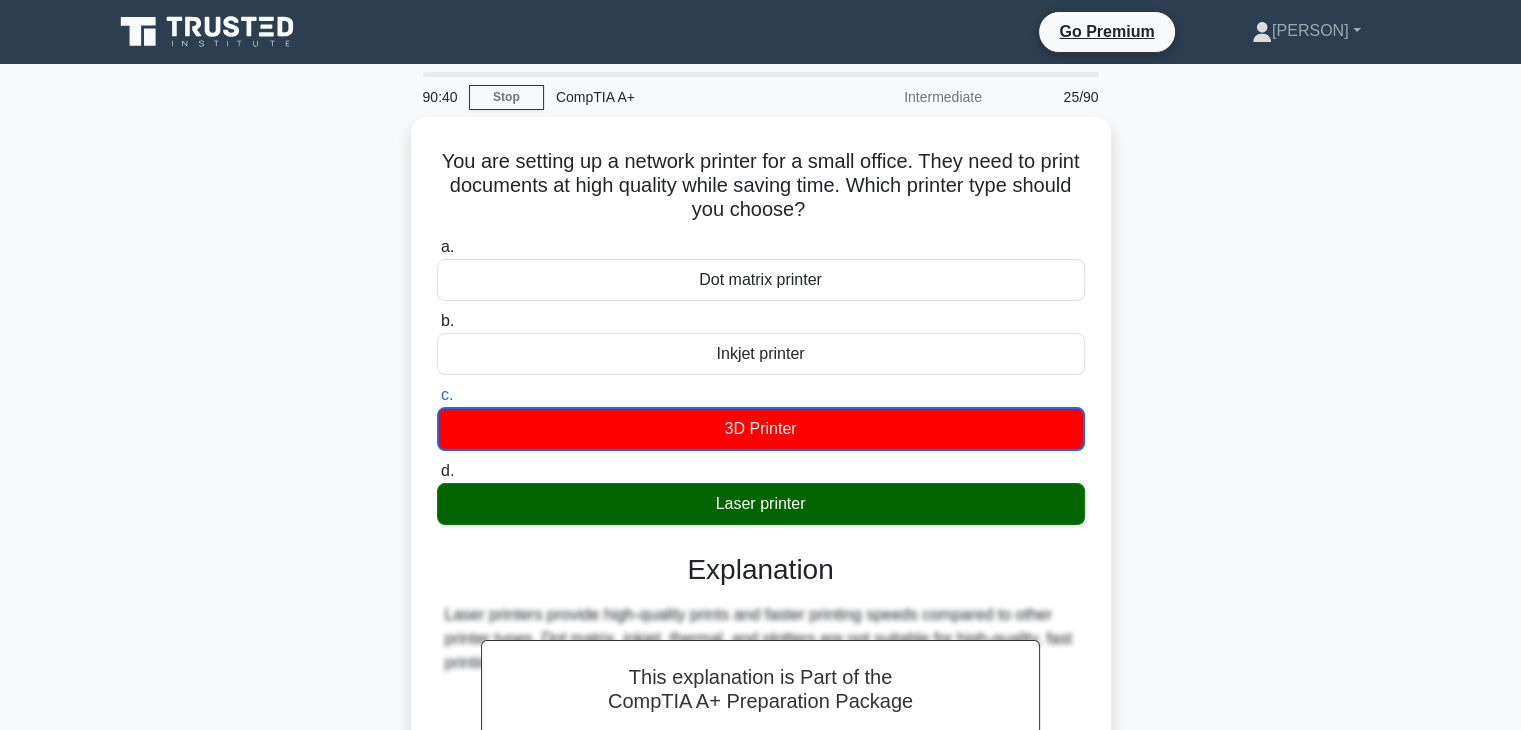 scroll, scrollTop: 351, scrollLeft: 0, axis: vertical 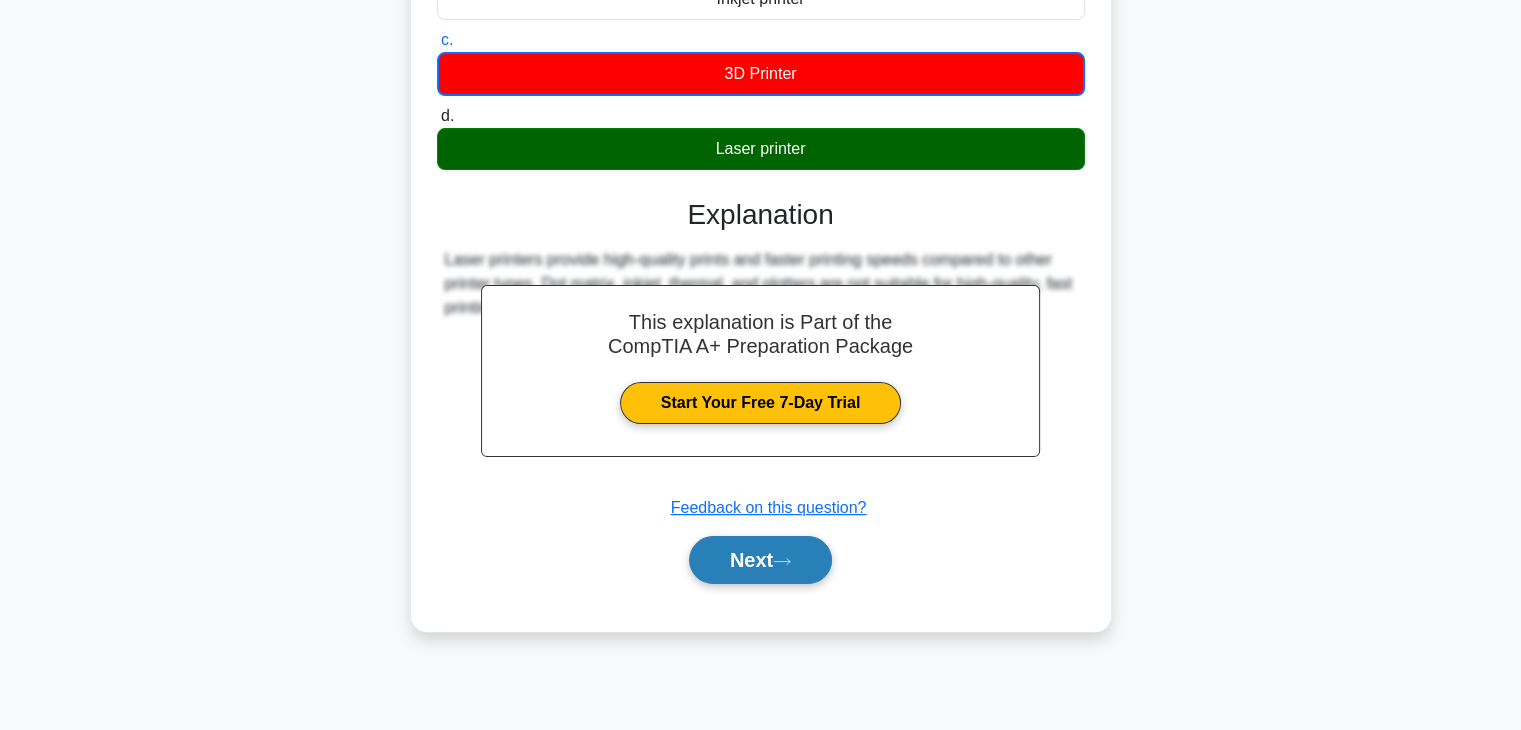 click on "Next" at bounding box center (760, 560) 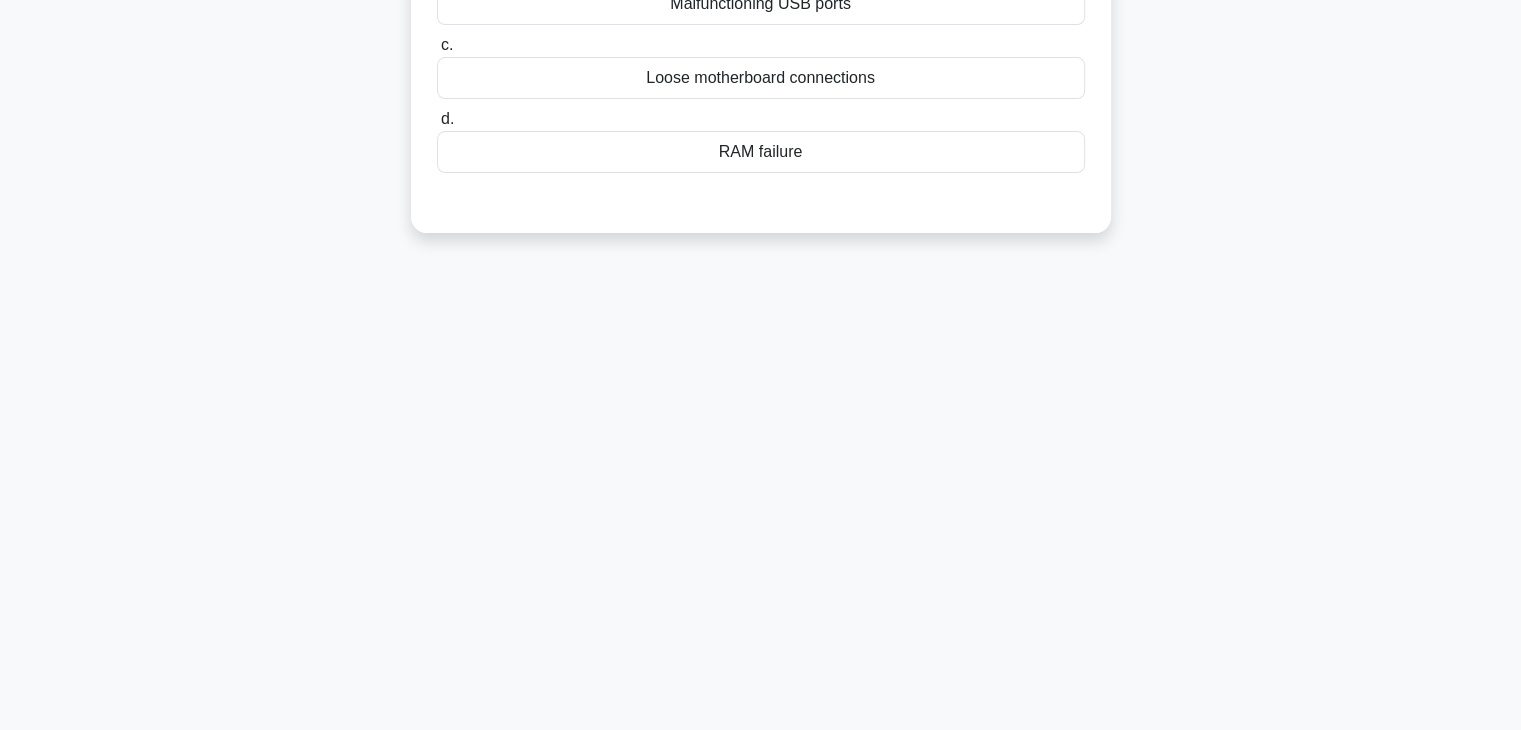 scroll, scrollTop: 0, scrollLeft: 0, axis: both 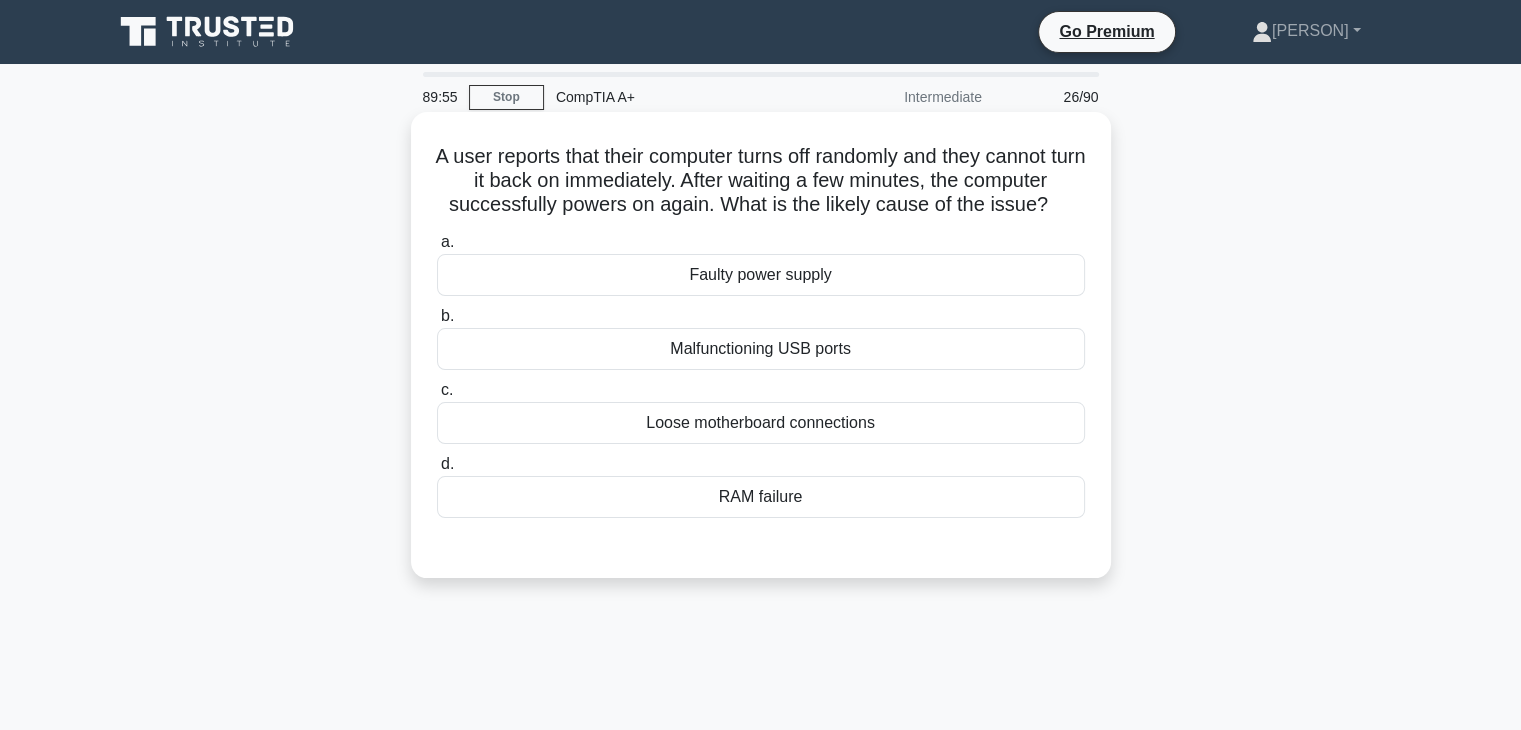 click on "RAM failure" at bounding box center (761, 497) 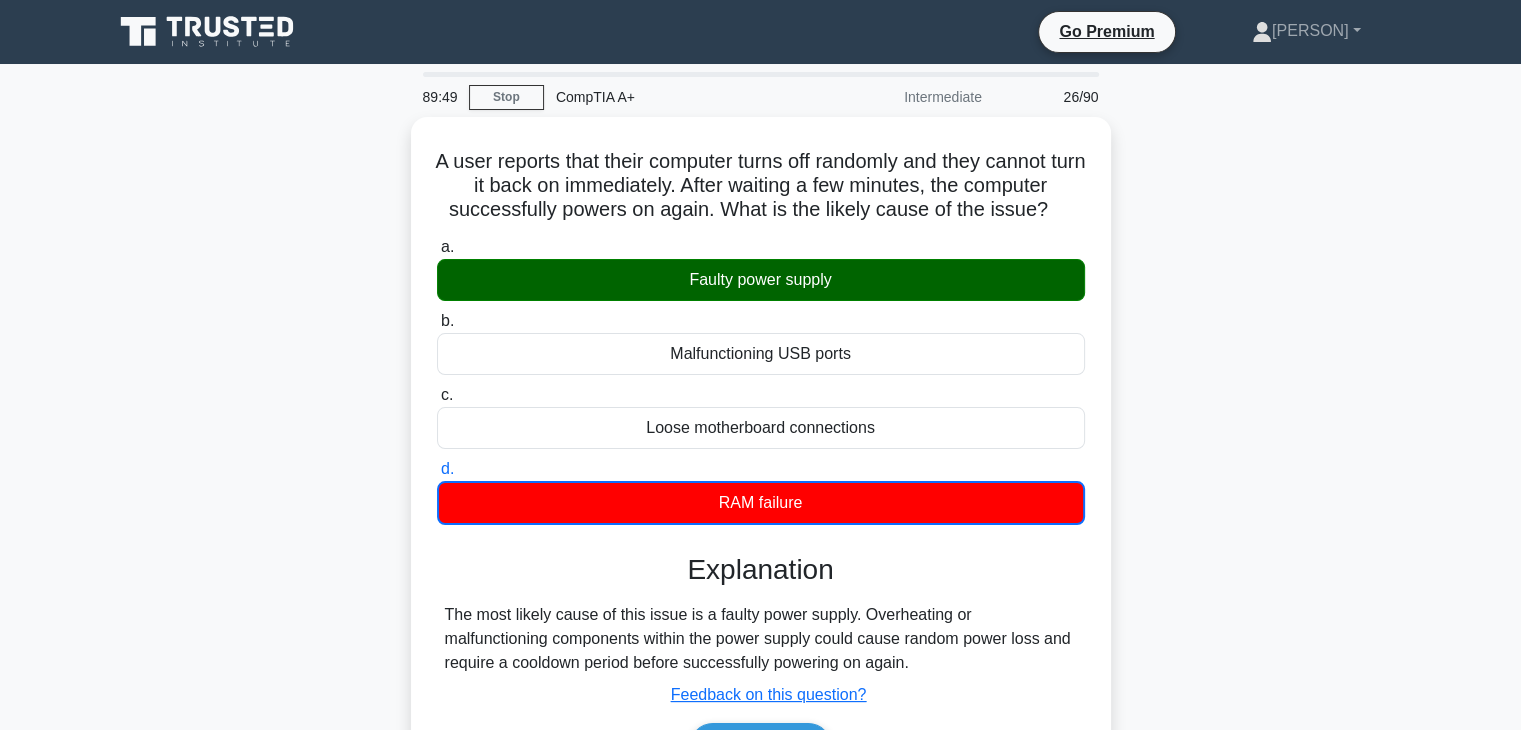 scroll, scrollTop: 351, scrollLeft: 0, axis: vertical 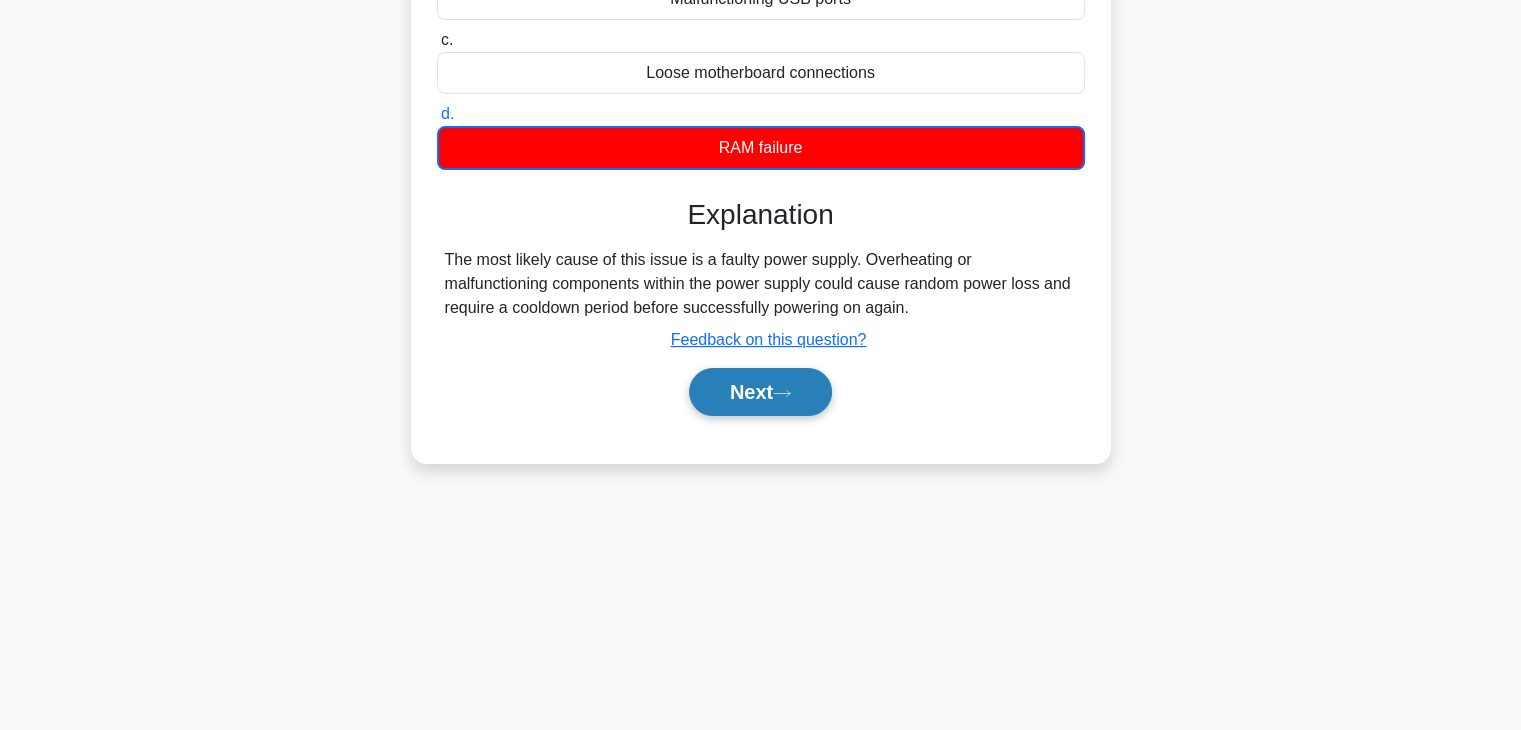 click on "Next" at bounding box center [760, 392] 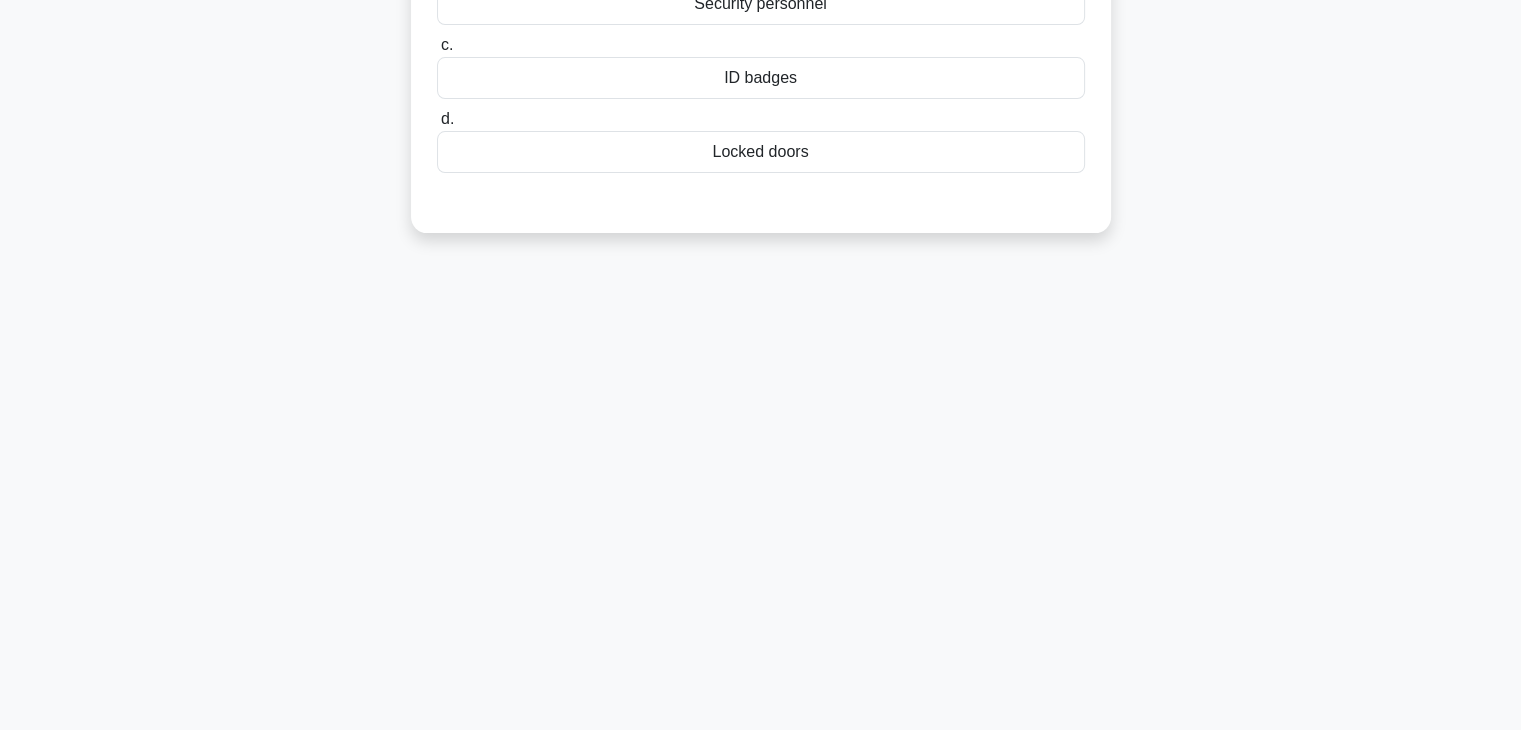 scroll, scrollTop: 0, scrollLeft: 0, axis: both 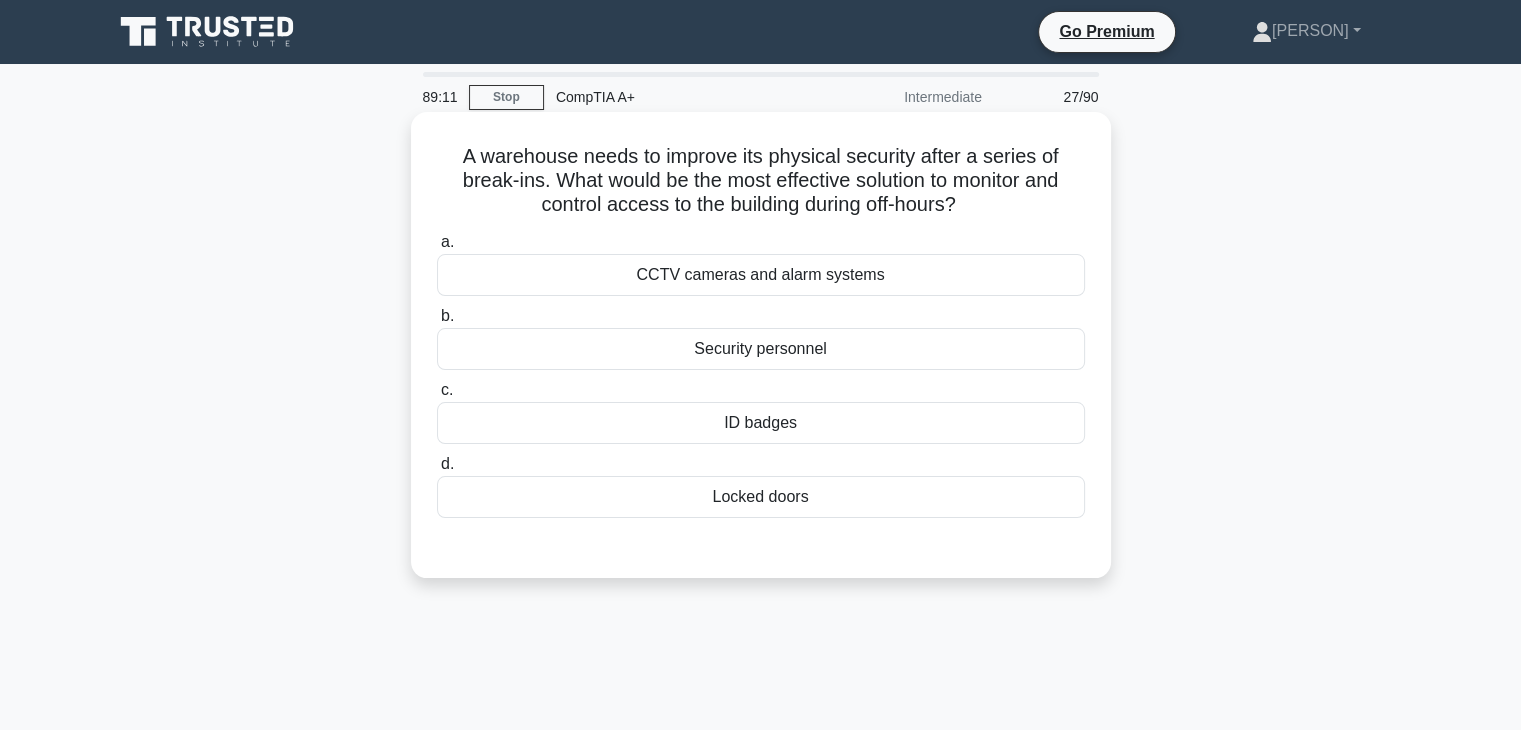 click on "ID badges" at bounding box center (761, 423) 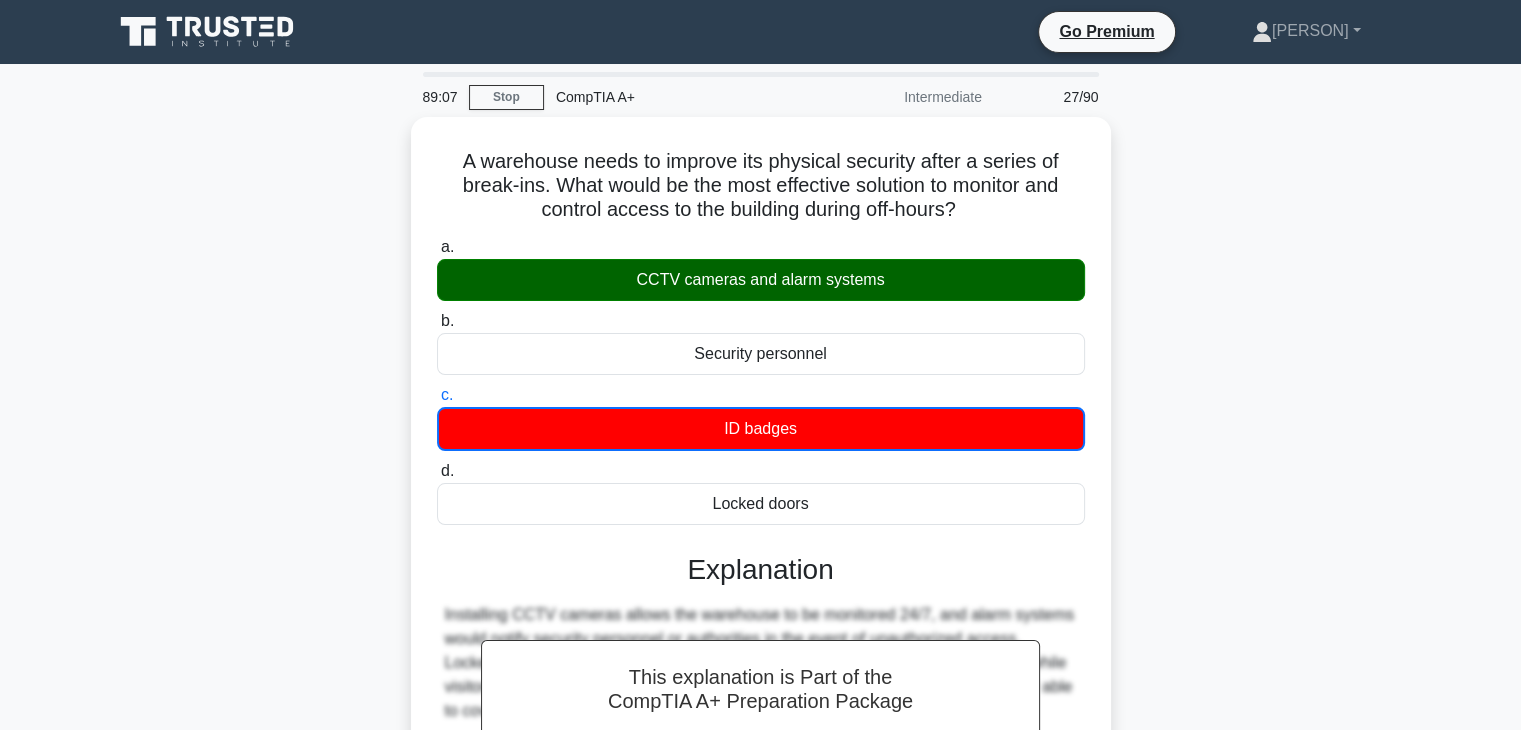 scroll, scrollTop: 351, scrollLeft: 0, axis: vertical 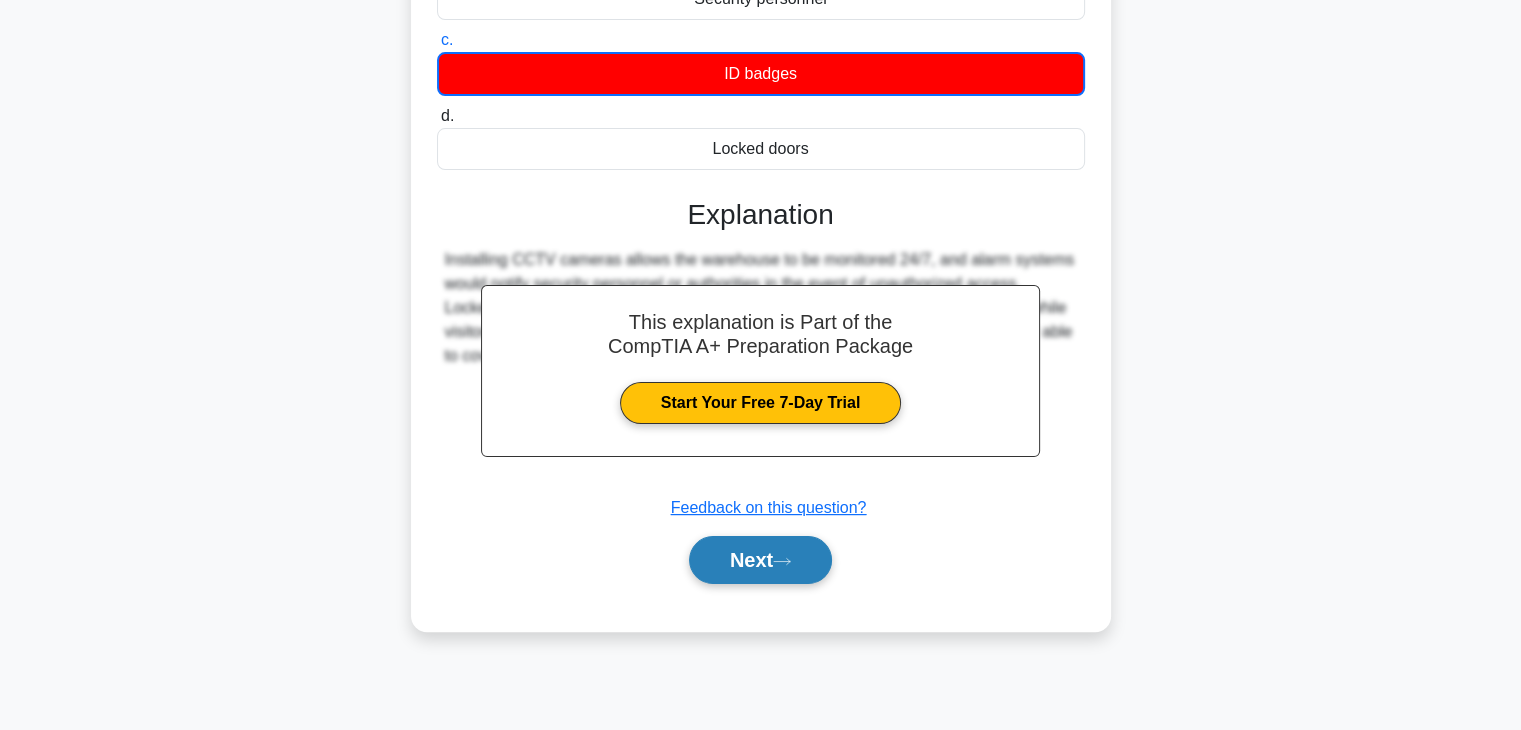 click on "Next" at bounding box center (760, 560) 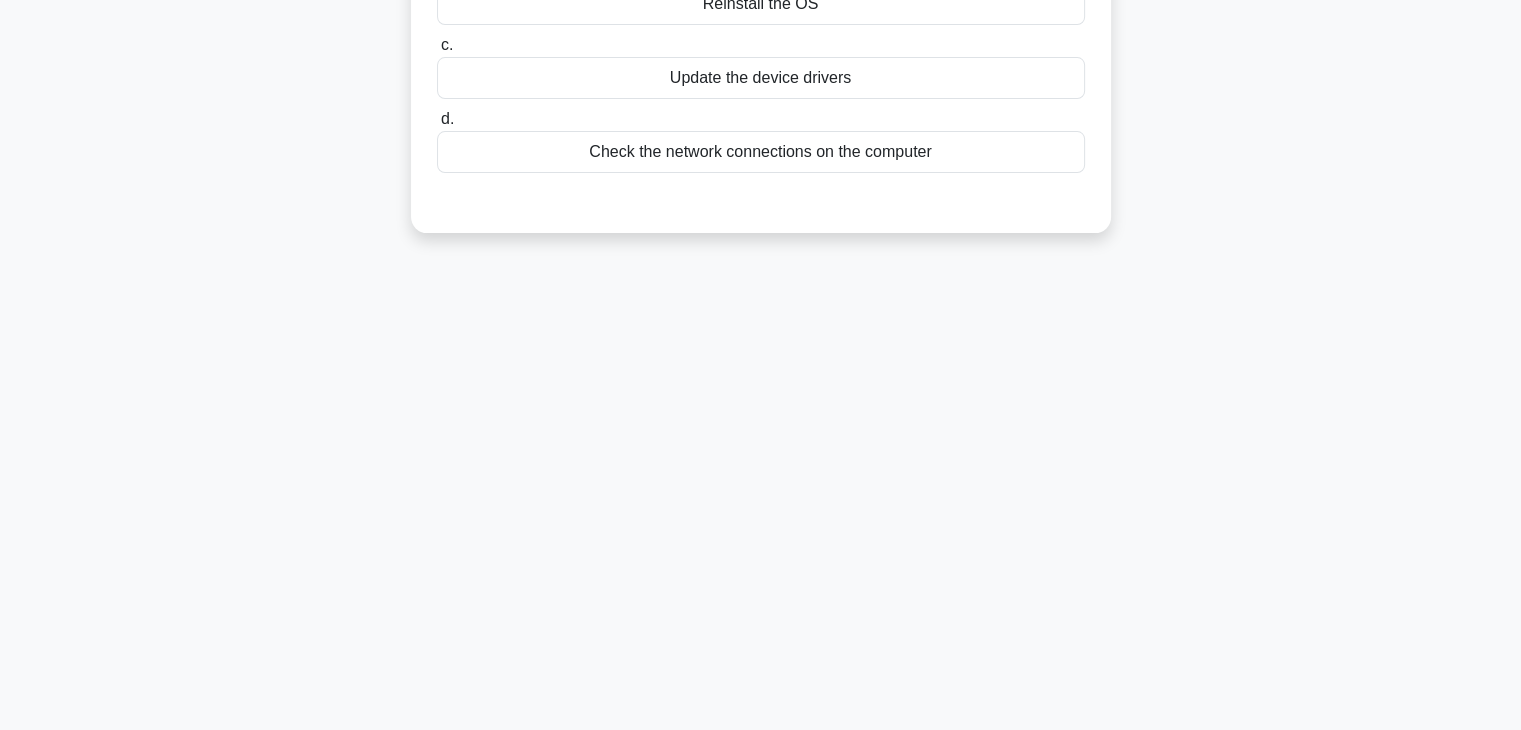 click on "88:56
Stop
[CERTIFICATION]
Intermediate
28/90
A user reports that their computer is not connecting to the internet. What should the technician's first step be in establishing a theory of probable cause?
.spinner_0XTQ{transform-origin:center;animation:spinner_y6GP .75s linear infinite}@keyframes spinner_y6GP{100%{transform:rotate(360deg)}}
a. b. c. d." at bounding box center [760, 222] 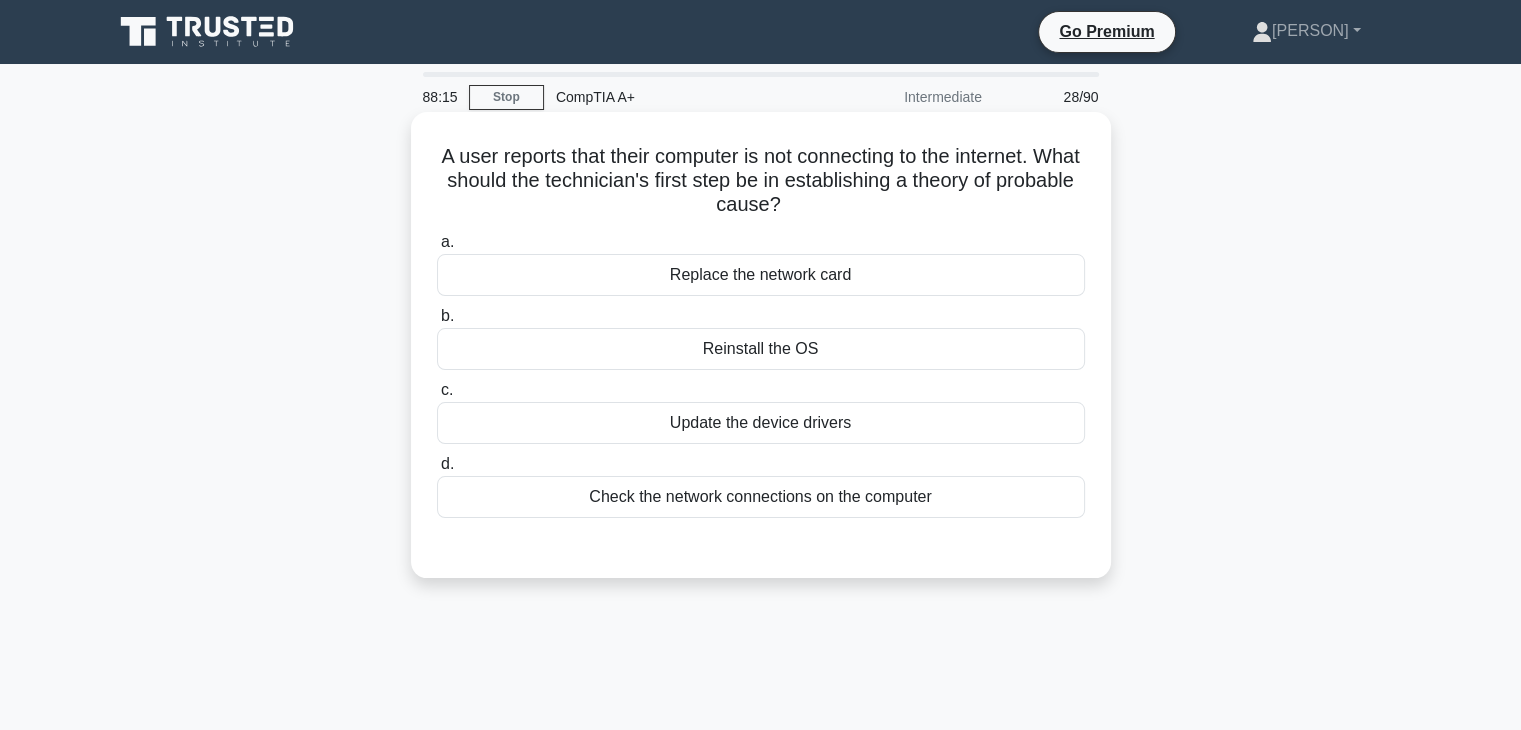 click on "Check the network connections on the computer" at bounding box center (761, 497) 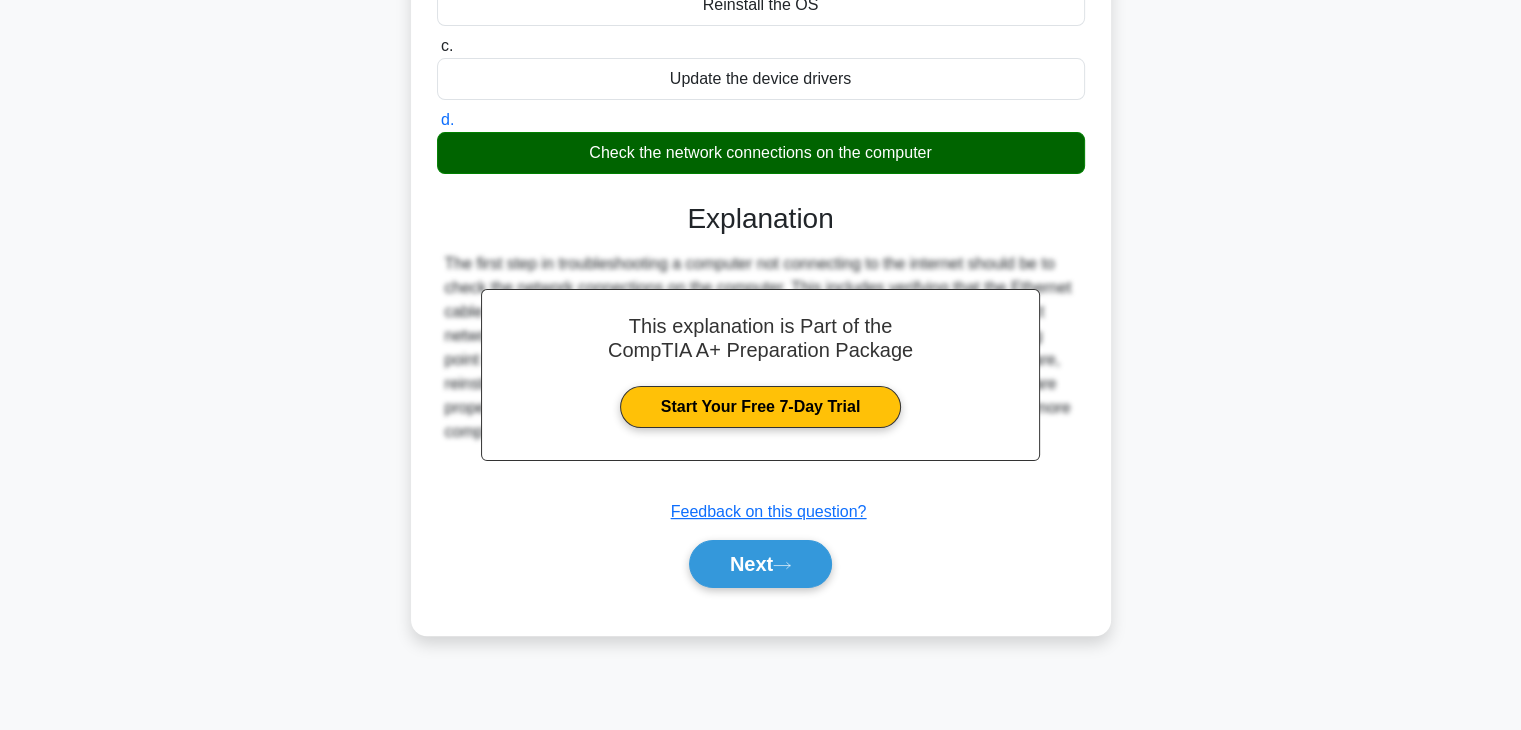scroll, scrollTop: 351, scrollLeft: 0, axis: vertical 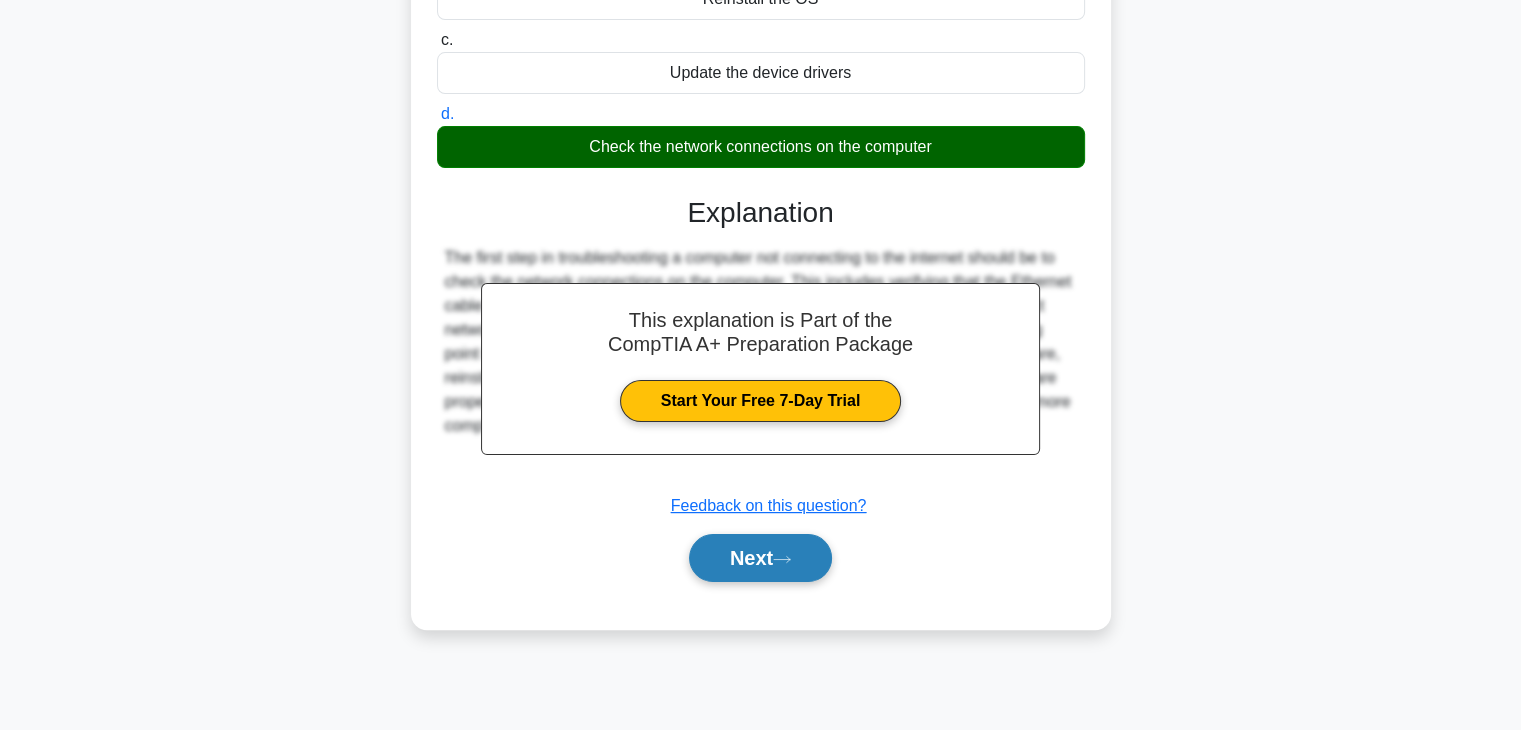 click on "Next" at bounding box center [760, 558] 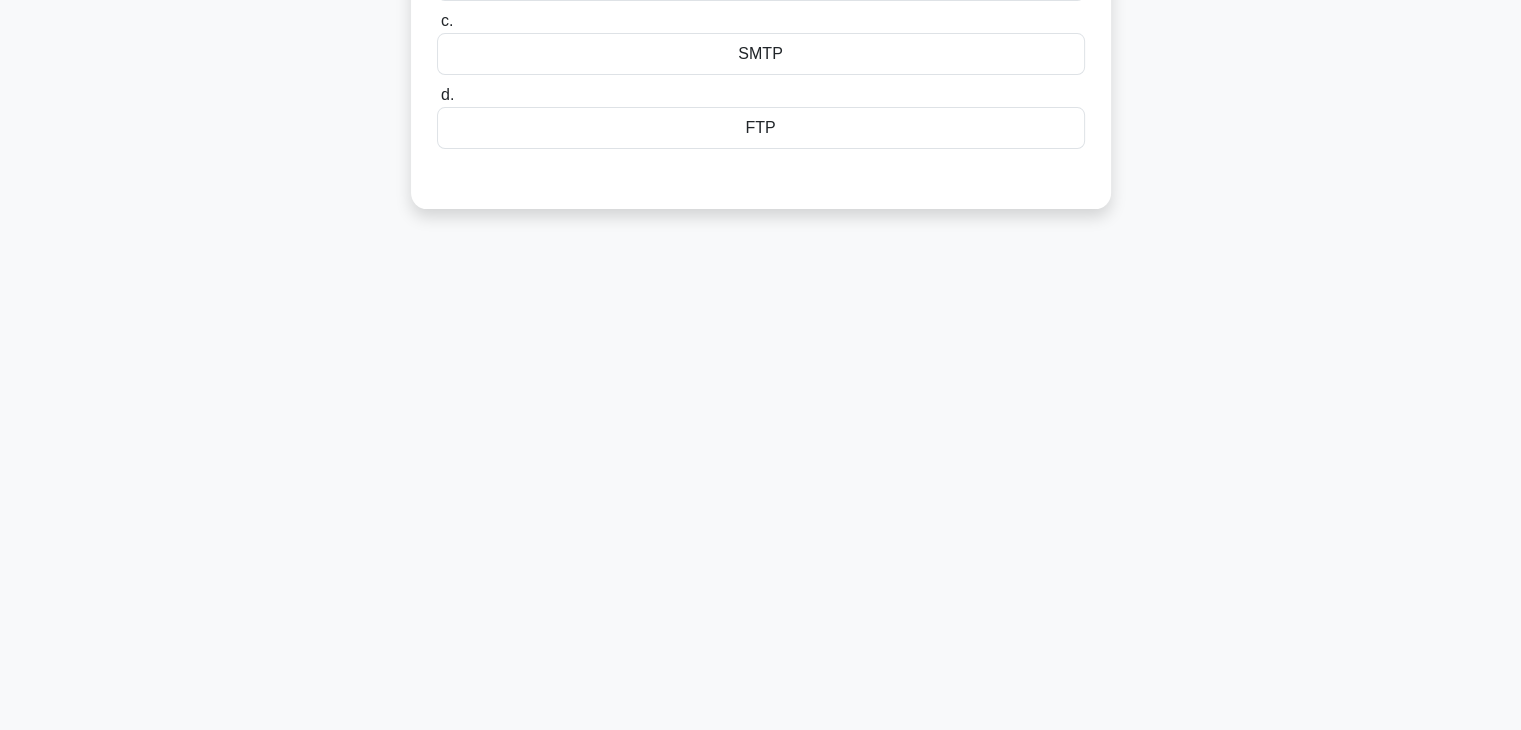 scroll, scrollTop: 0, scrollLeft: 0, axis: both 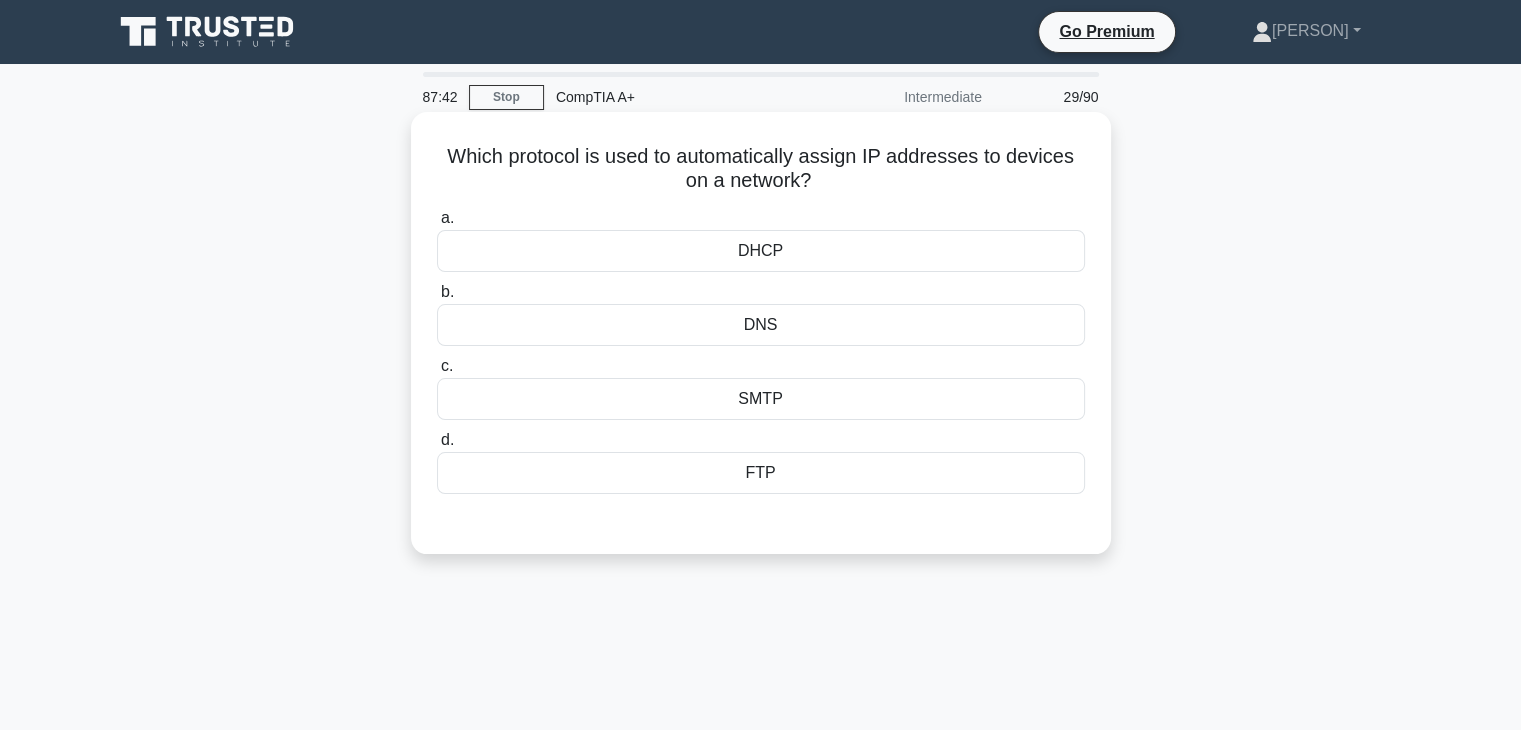 click on "DHCP" at bounding box center (761, 251) 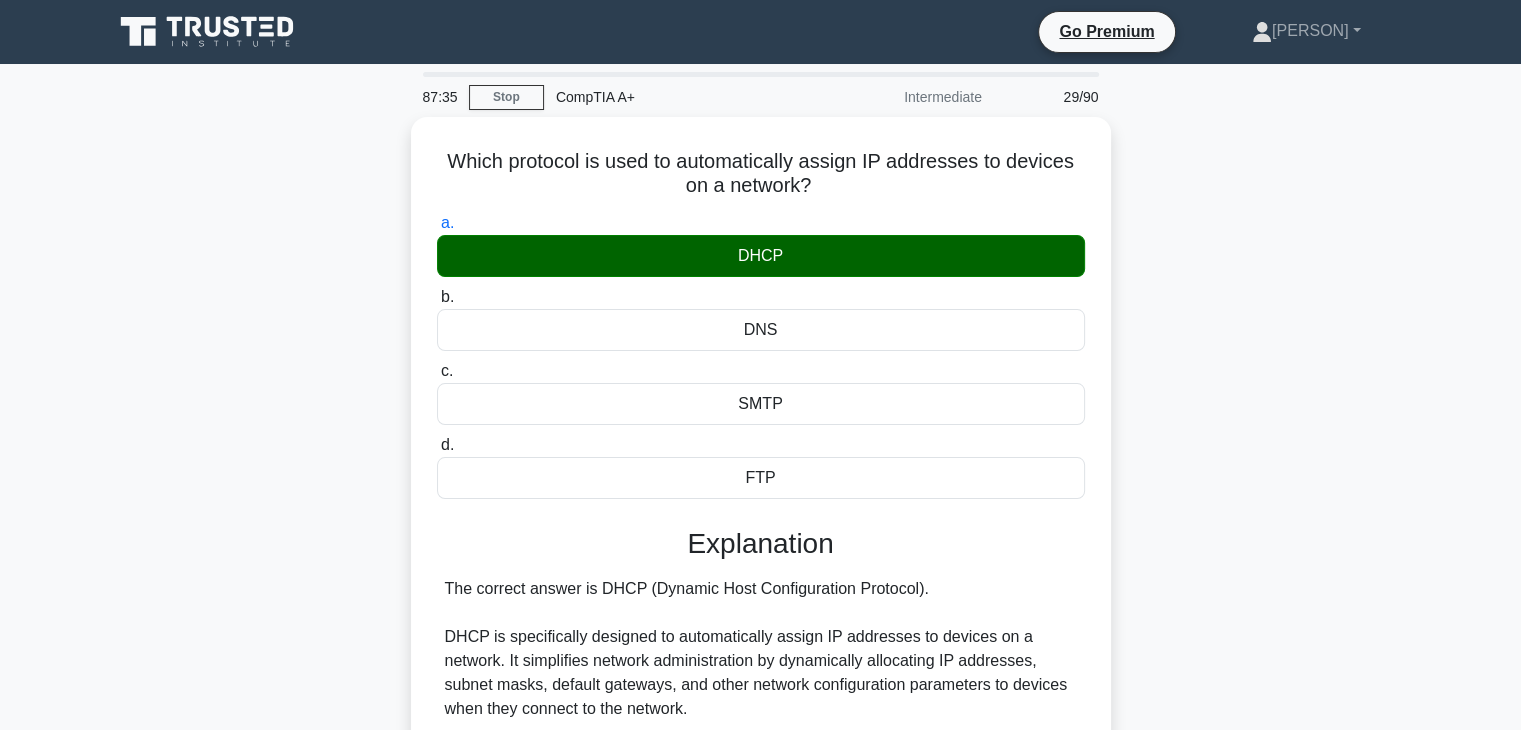 scroll, scrollTop: 454, scrollLeft: 0, axis: vertical 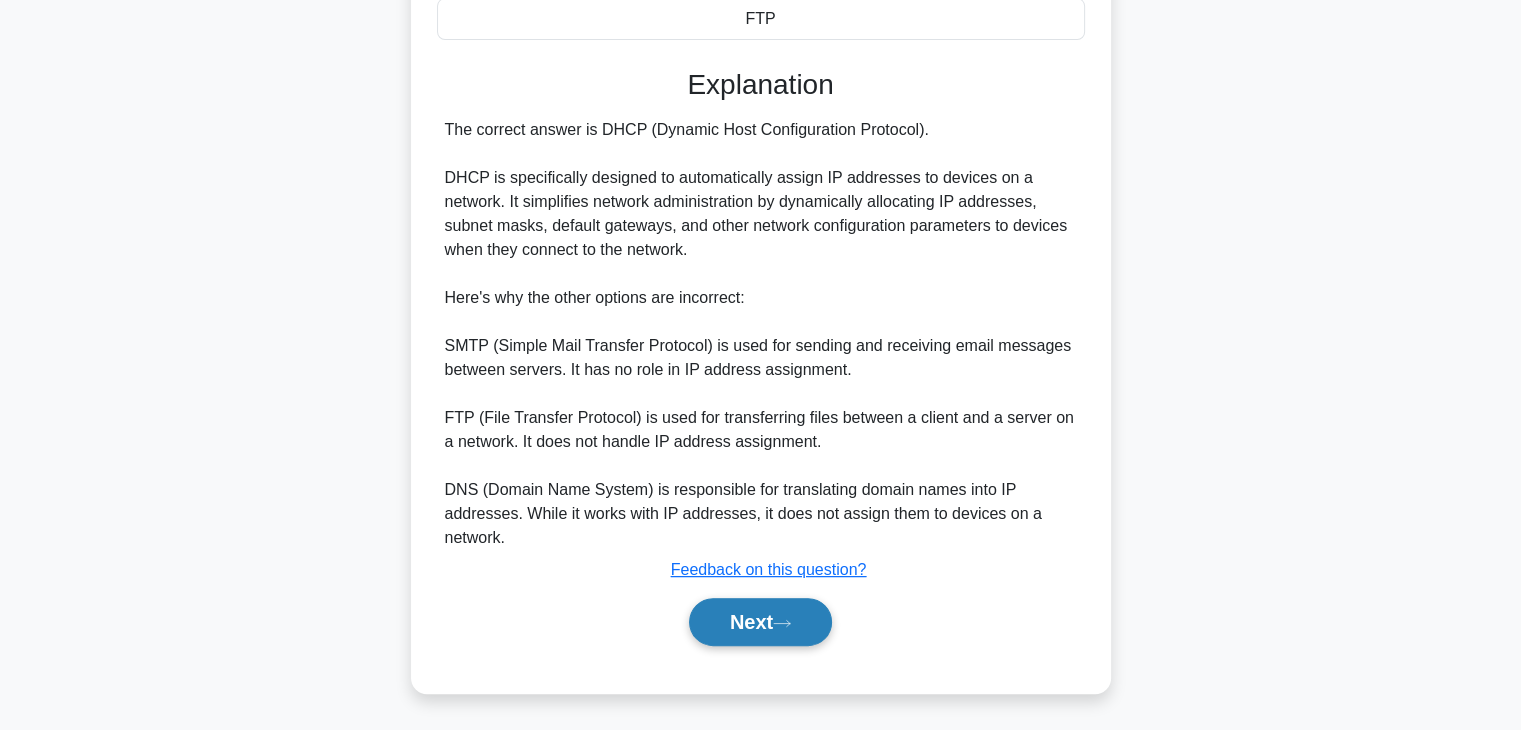 click on "Next" at bounding box center (760, 622) 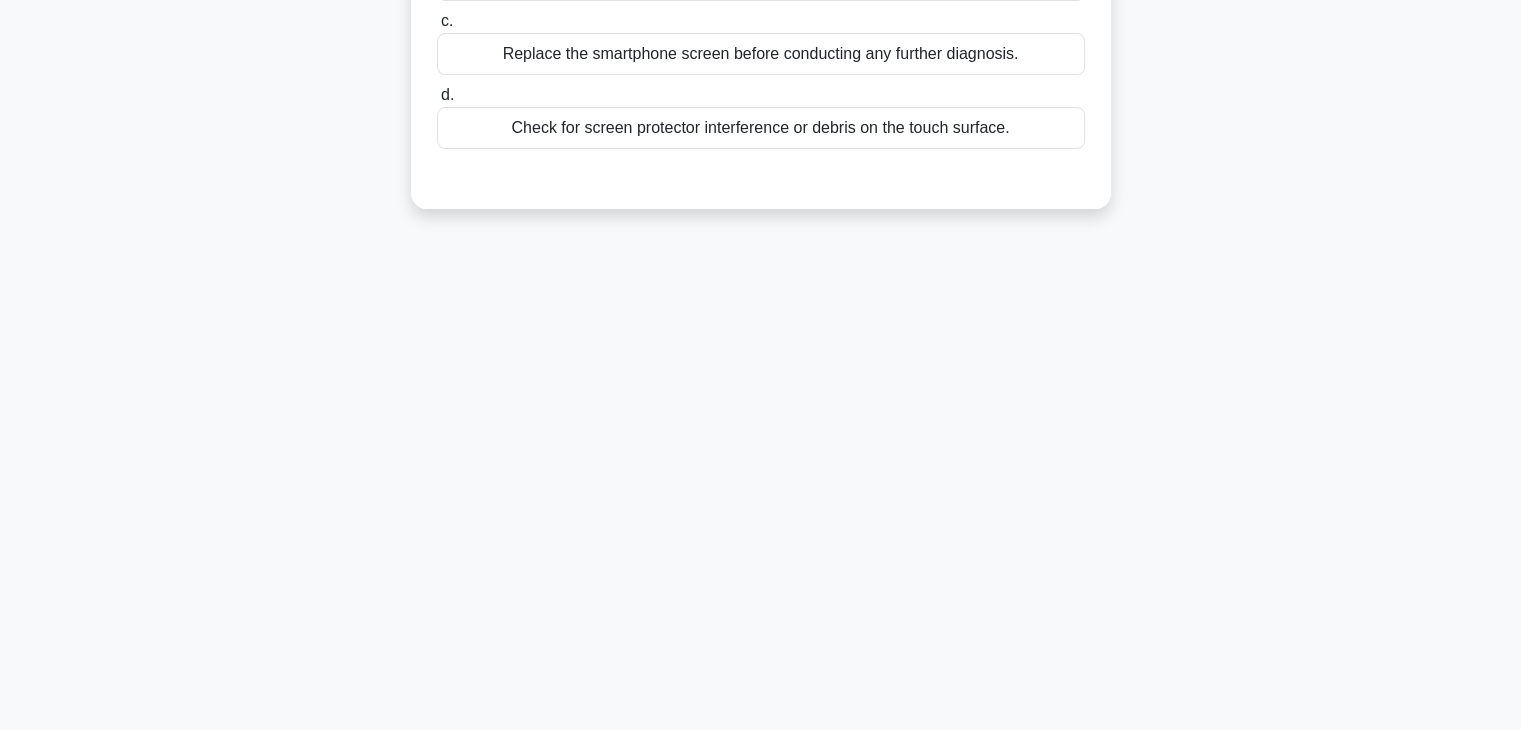 scroll, scrollTop: 351, scrollLeft: 0, axis: vertical 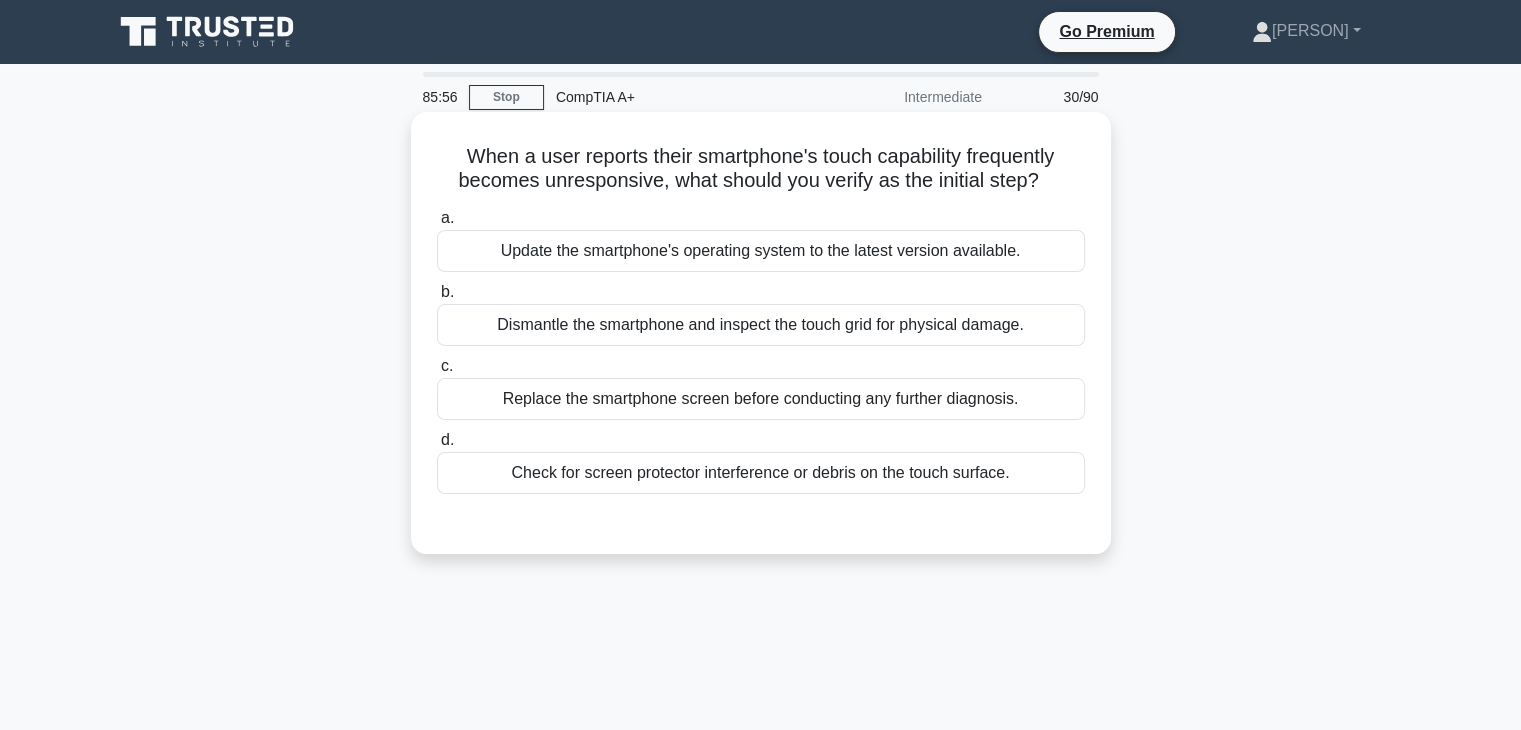 click on "Dismantle the smartphone and inspect the touch grid for physical damage." at bounding box center [761, 325] 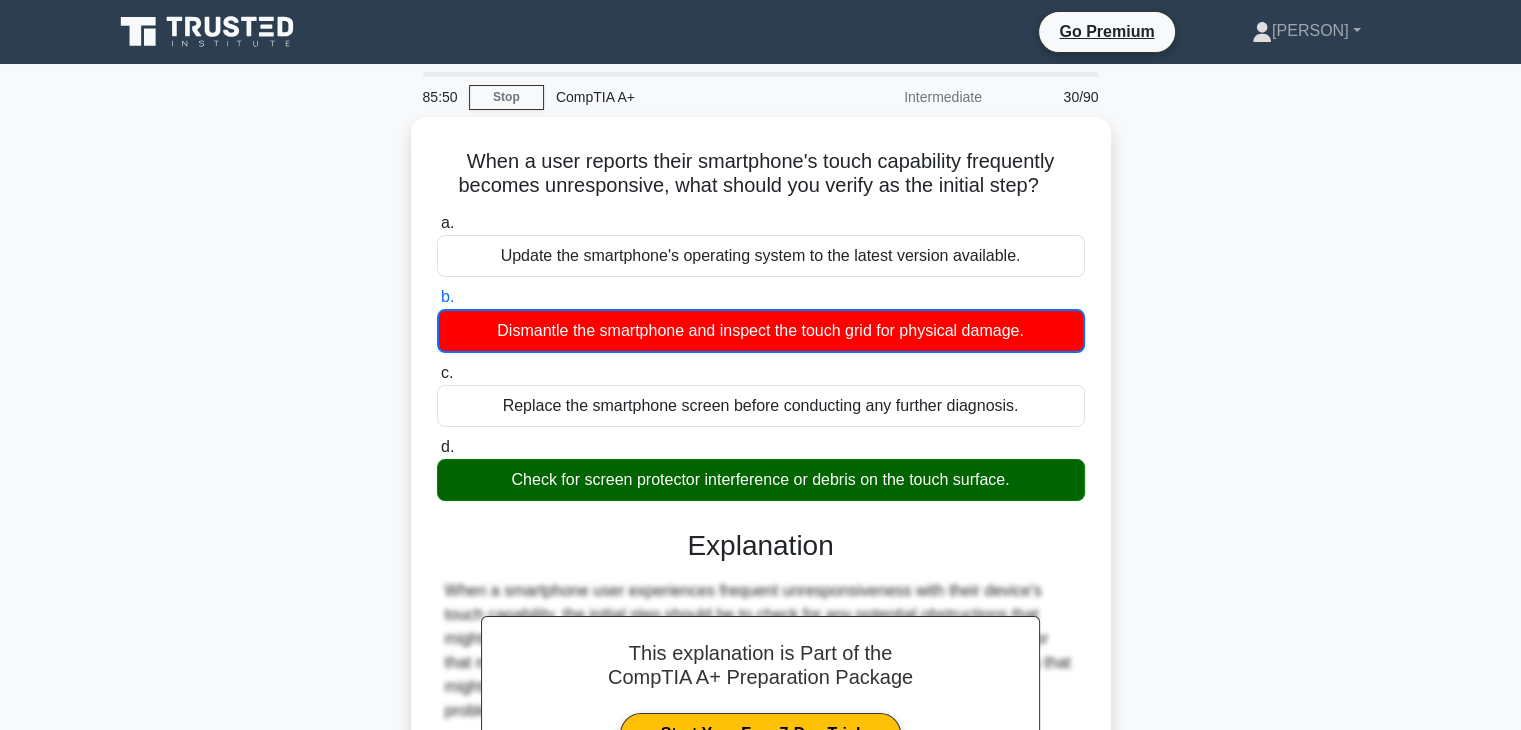 scroll, scrollTop: 360, scrollLeft: 0, axis: vertical 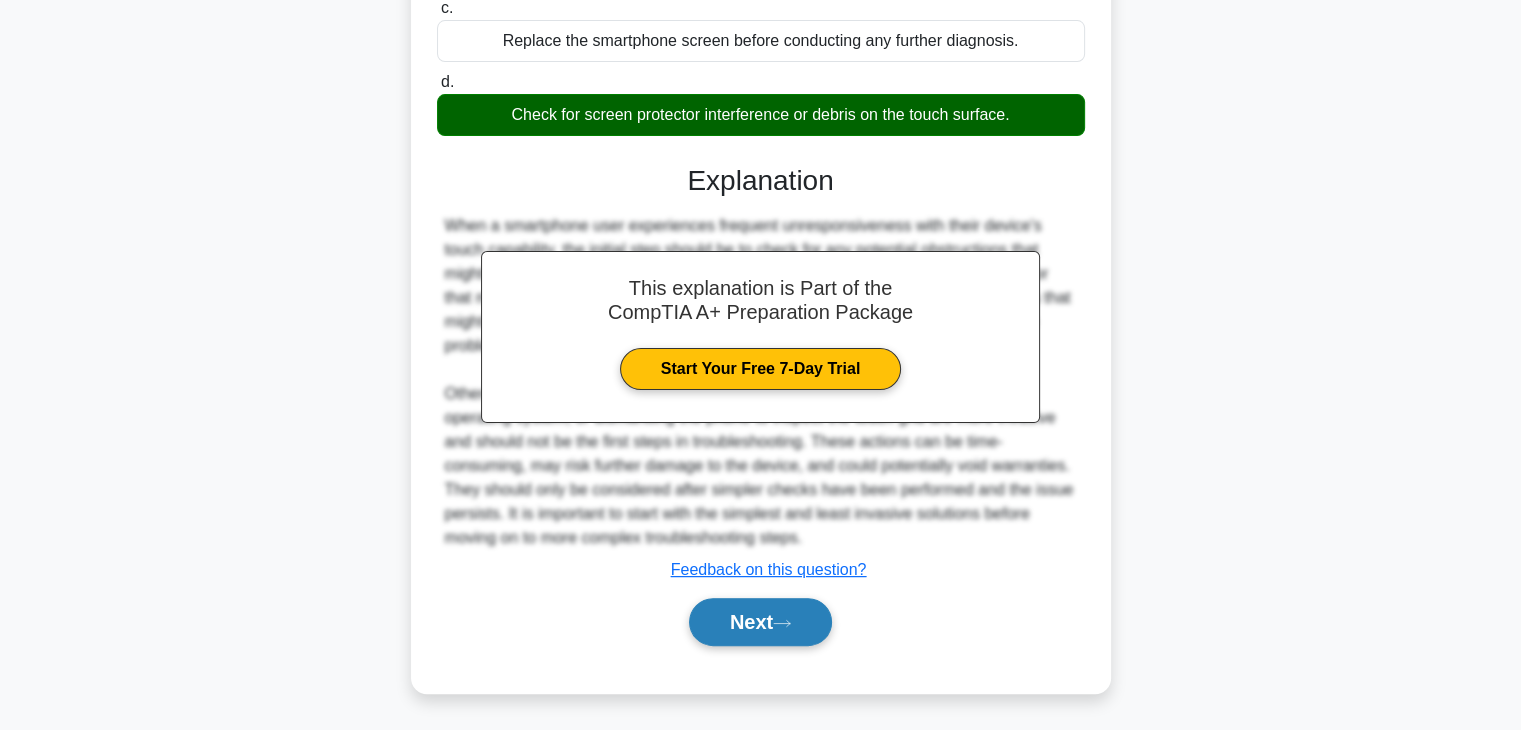 click on "Next" at bounding box center (760, 622) 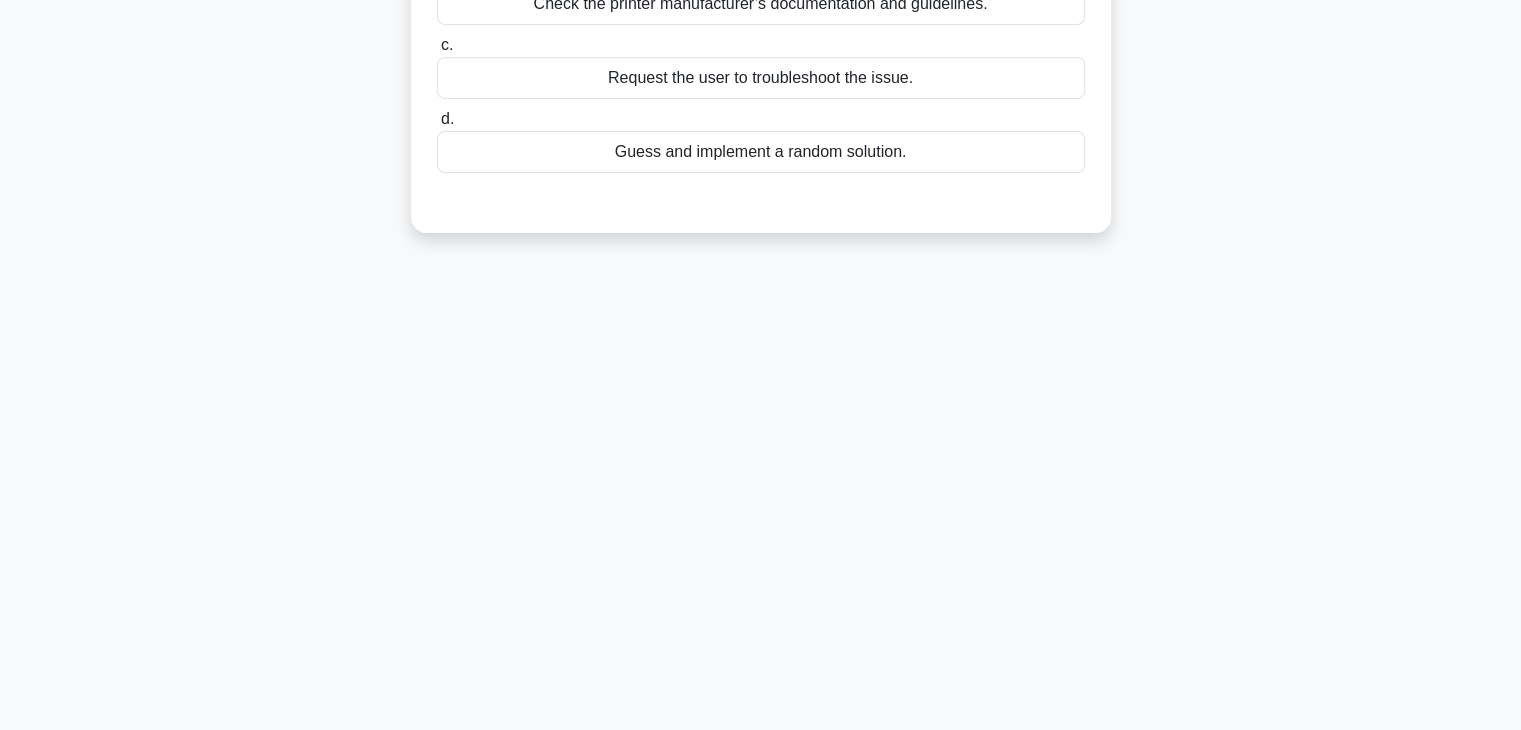 scroll, scrollTop: 351, scrollLeft: 0, axis: vertical 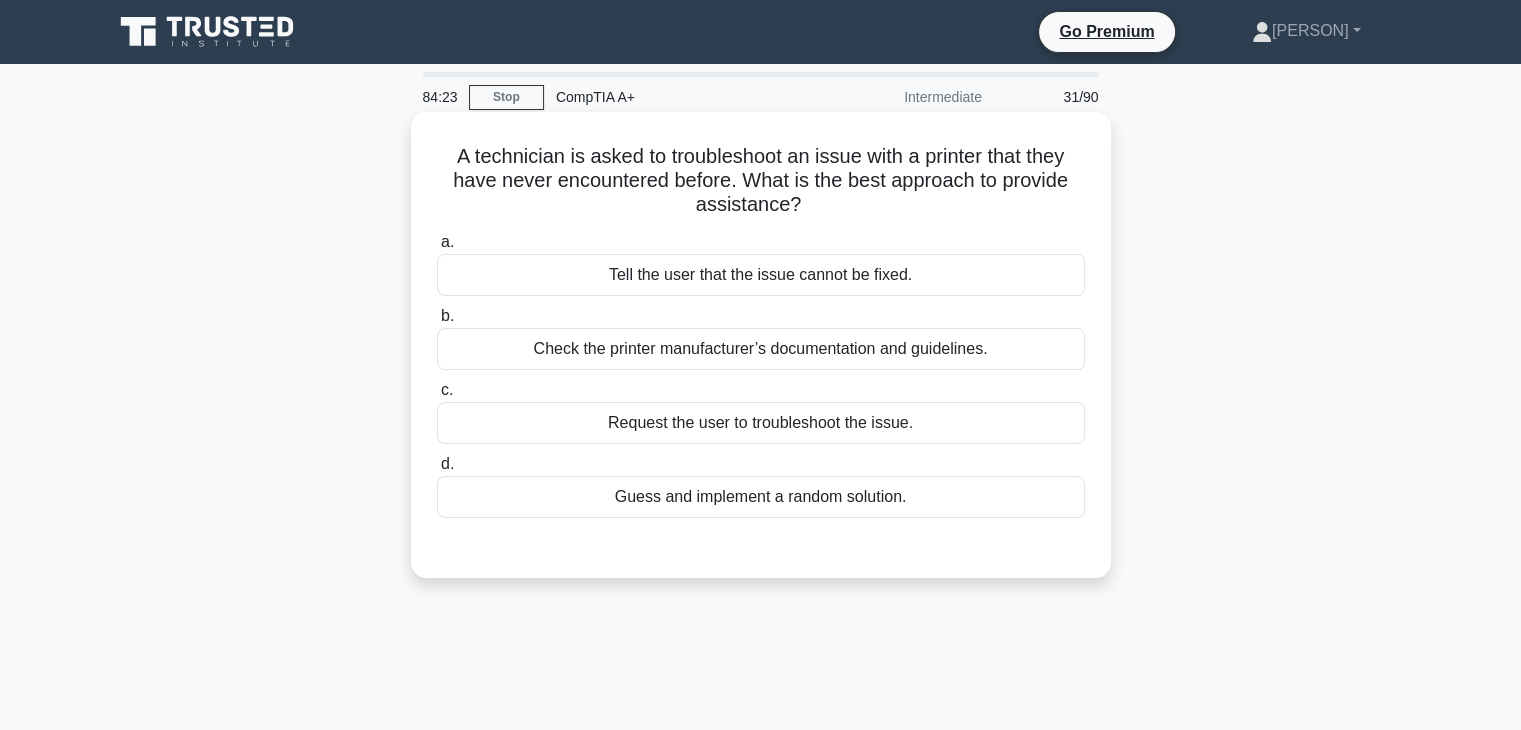 click on "Check the printer manufacturer’s documentation and guidelines." at bounding box center [761, 349] 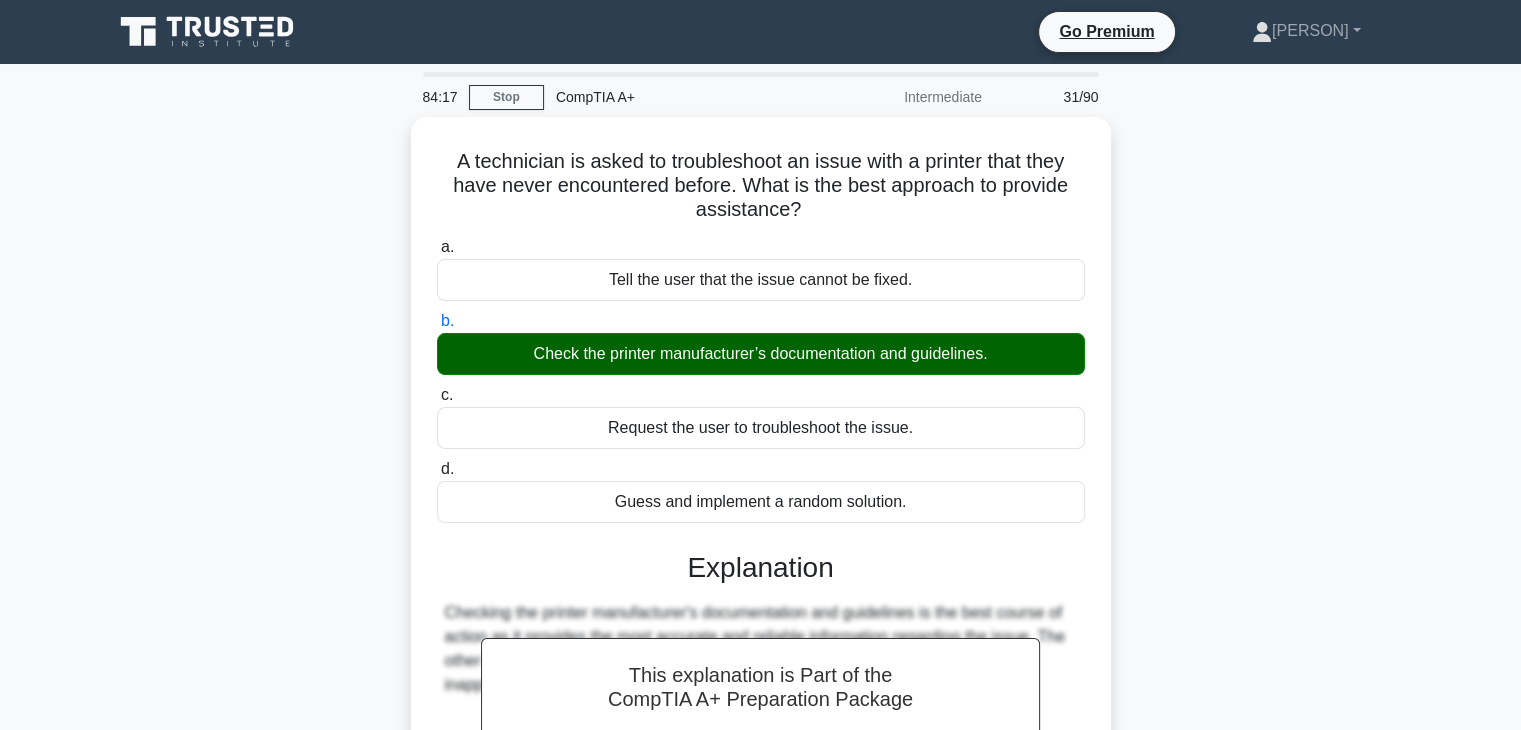 scroll, scrollTop: 351, scrollLeft: 0, axis: vertical 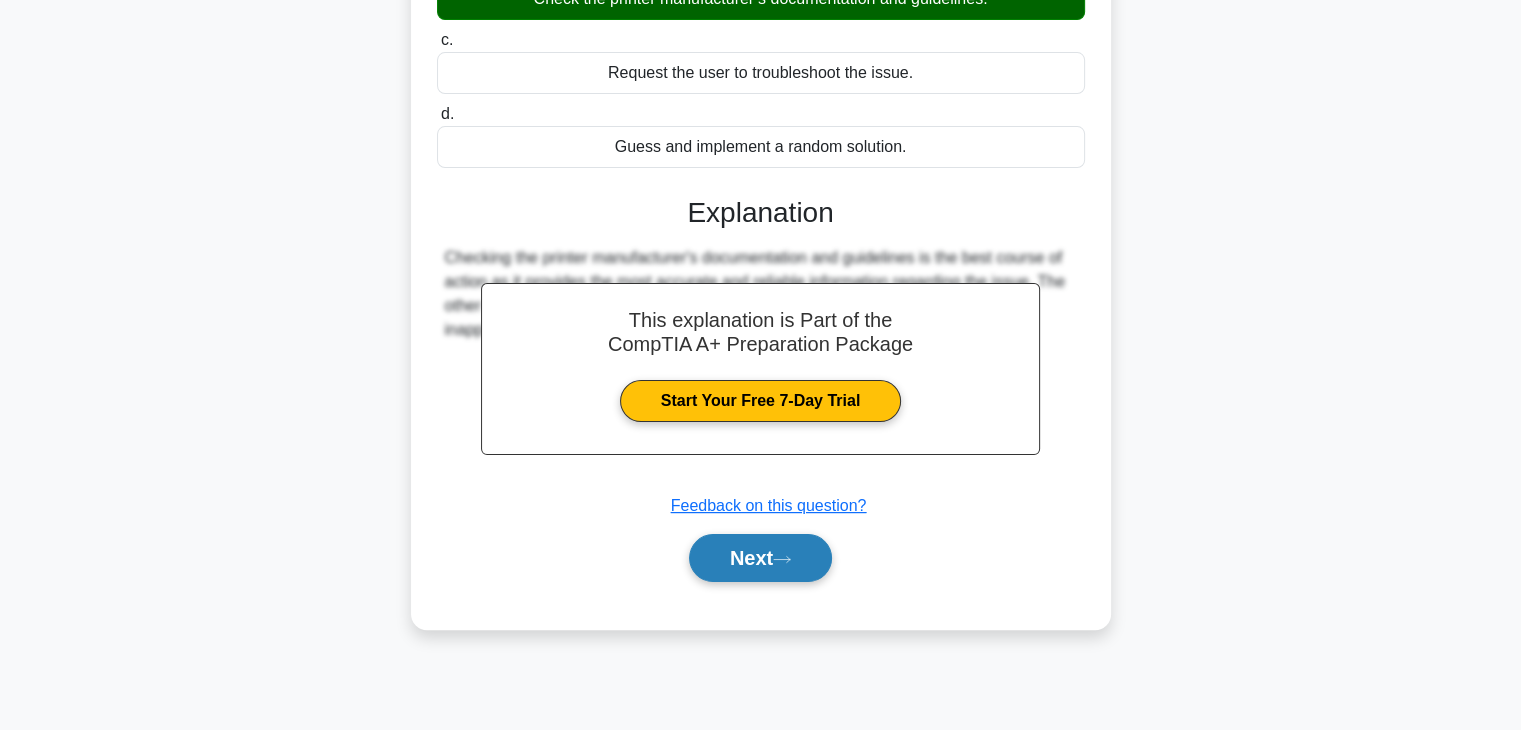 click on "Next" at bounding box center [760, 558] 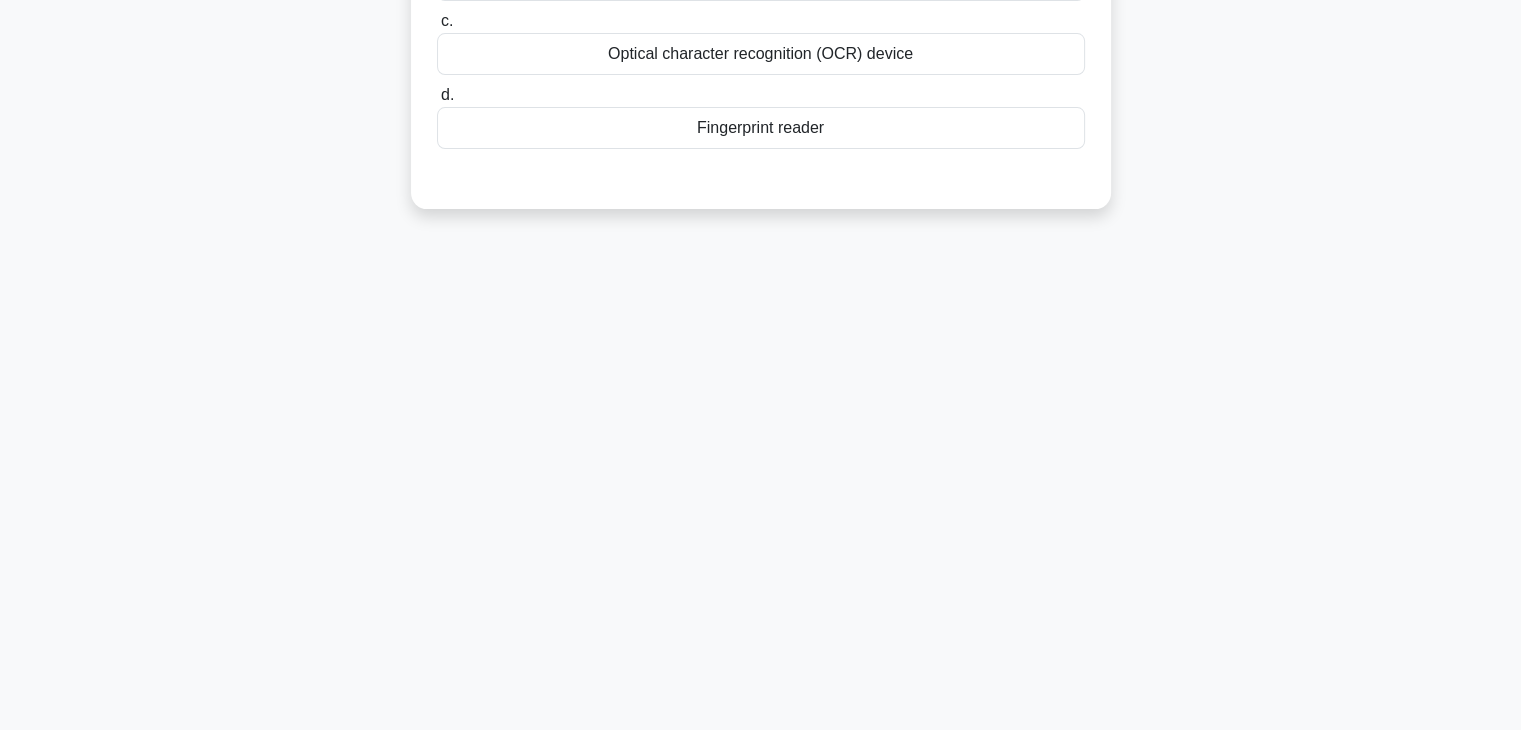 scroll, scrollTop: 0, scrollLeft: 0, axis: both 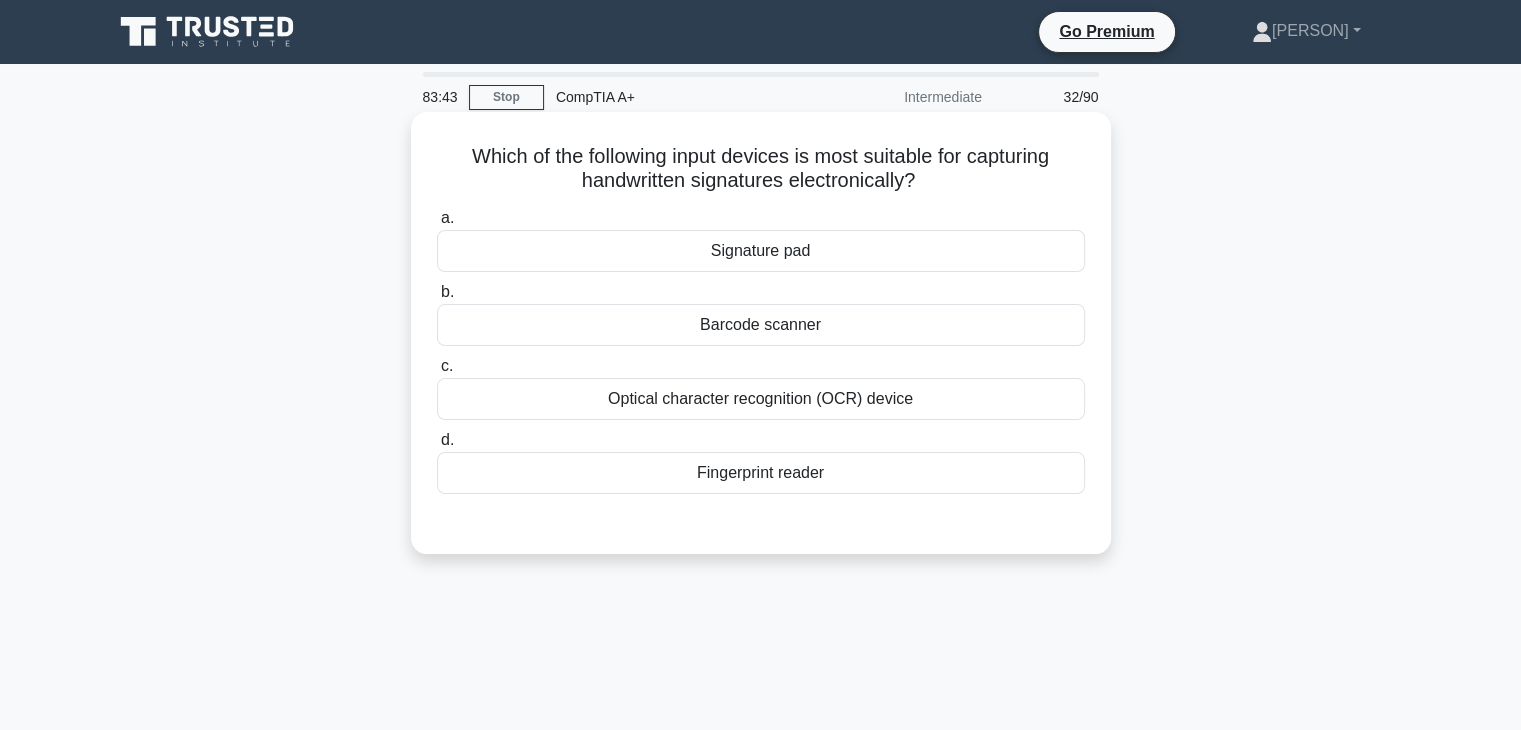 click on "Signature pad" at bounding box center [761, 251] 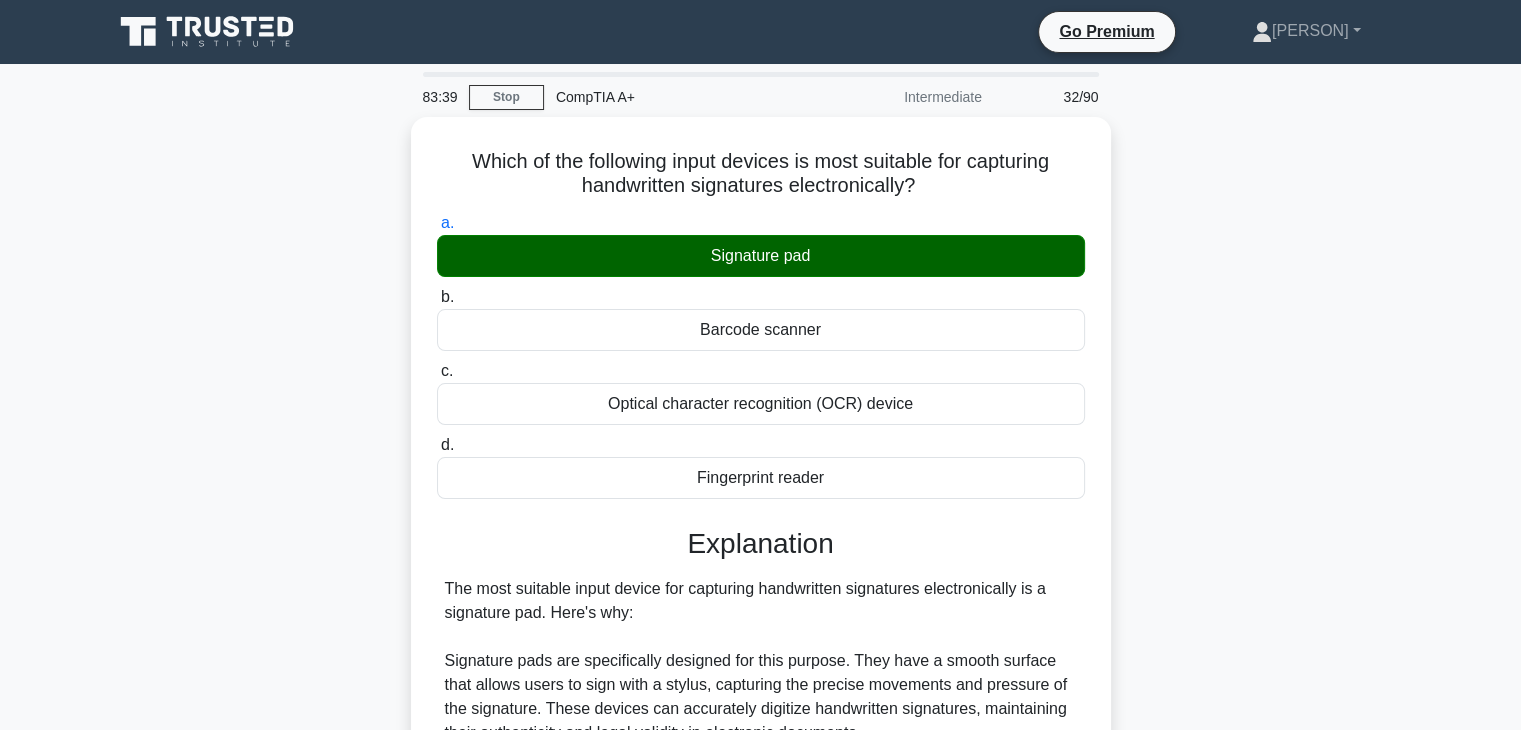 scroll, scrollTop: 502, scrollLeft: 0, axis: vertical 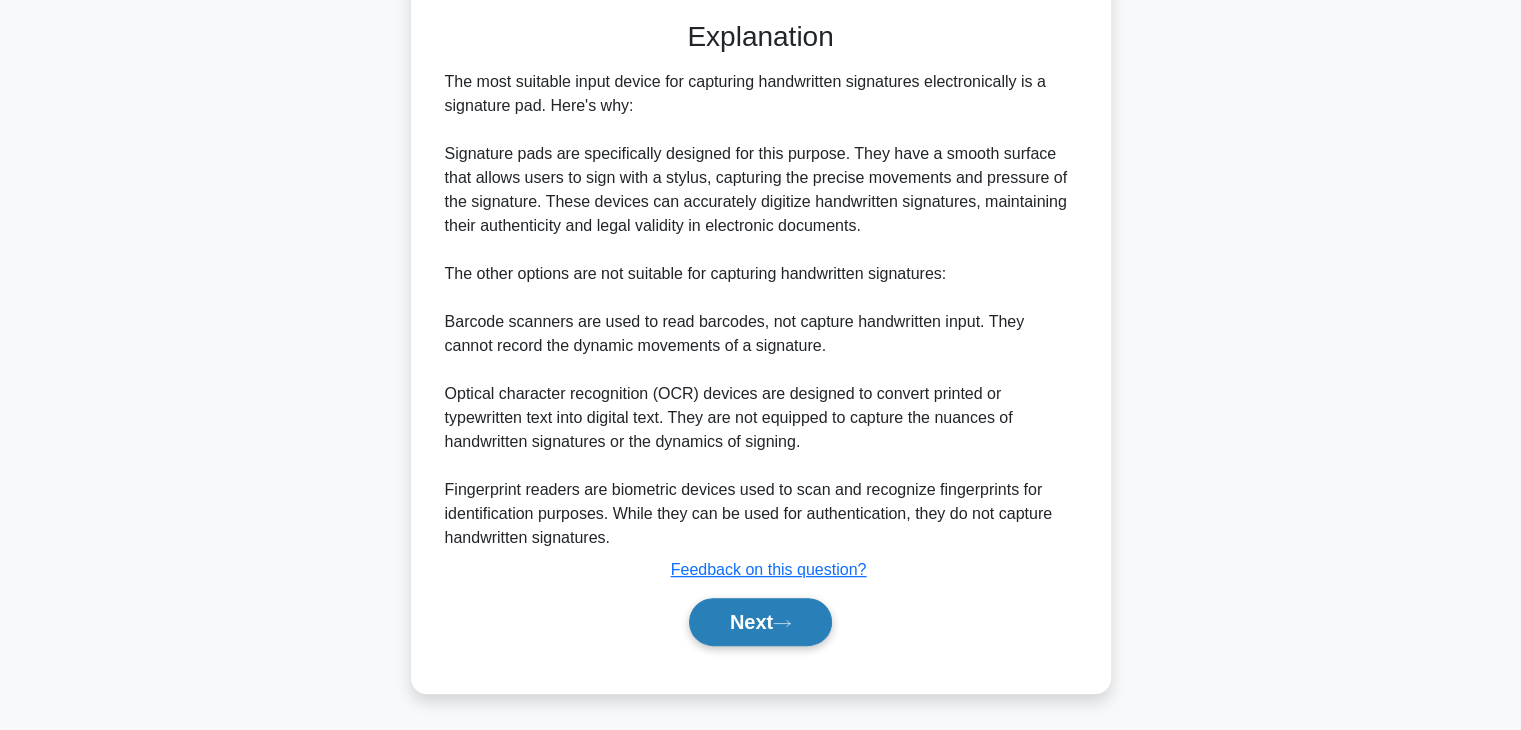 click on "Next" at bounding box center (760, 622) 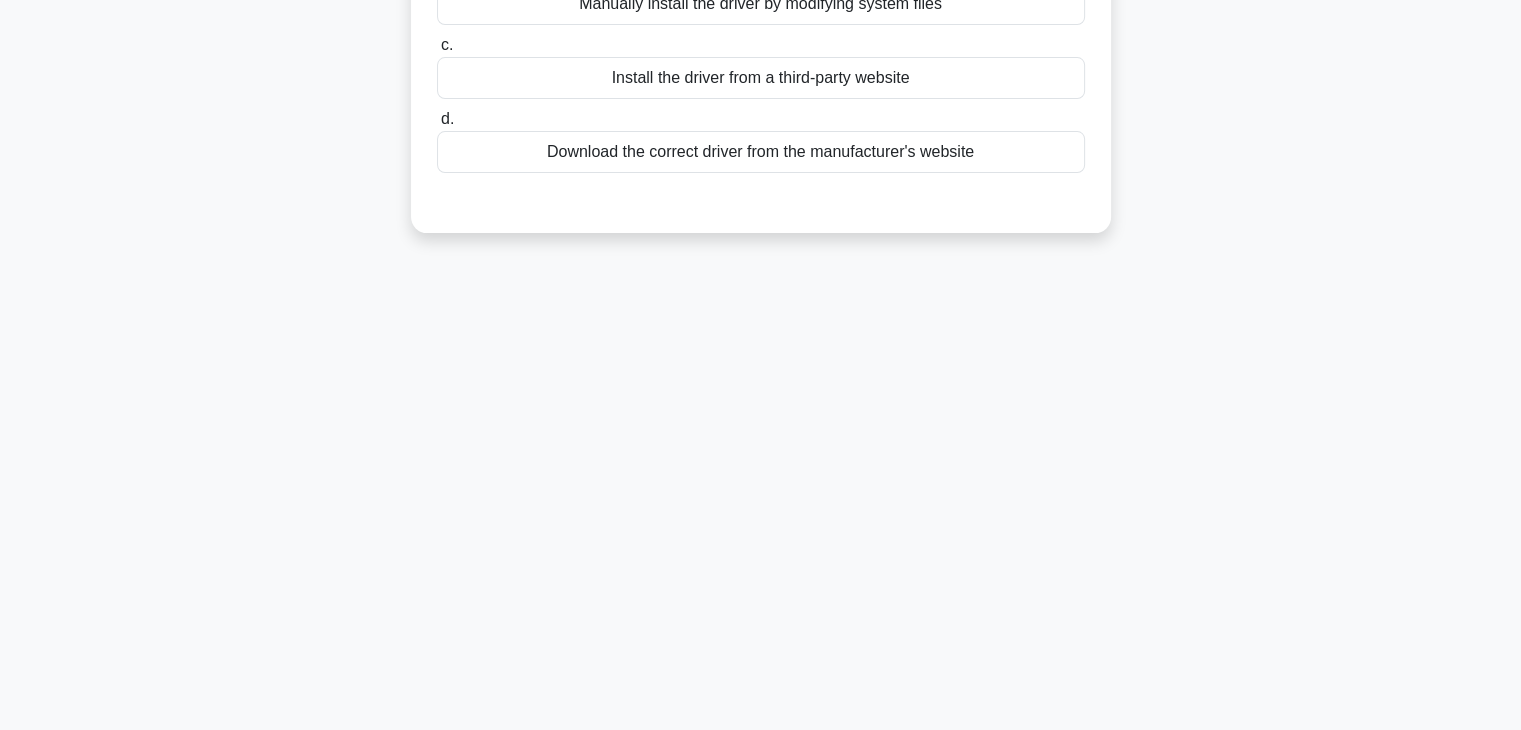 scroll, scrollTop: 351, scrollLeft: 0, axis: vertical 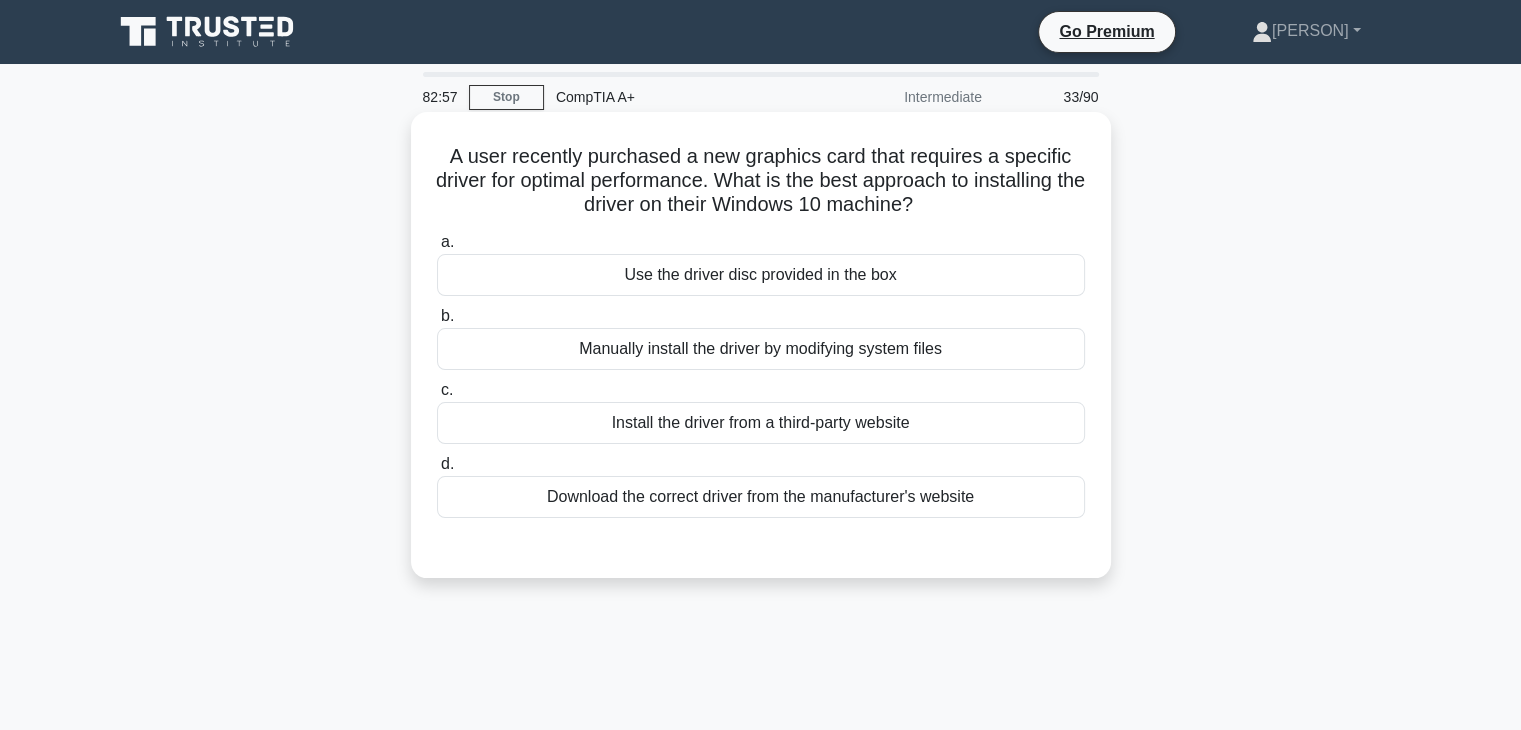 click on "Download the correct driver from the manufacturer's website" at bounding box center (761, 497) 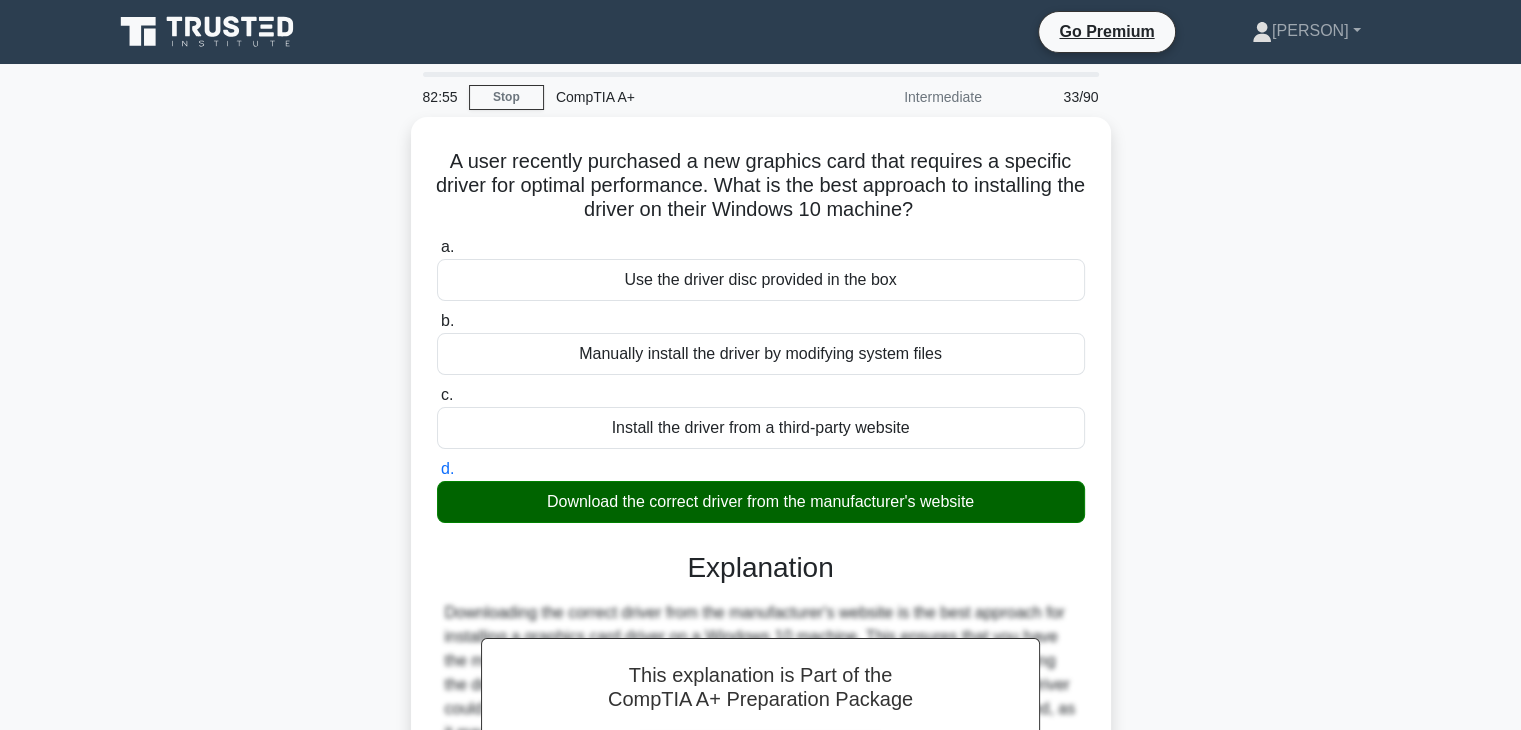 scroll, scrollTop: 351, scrollLeft: 0, axis: vertical 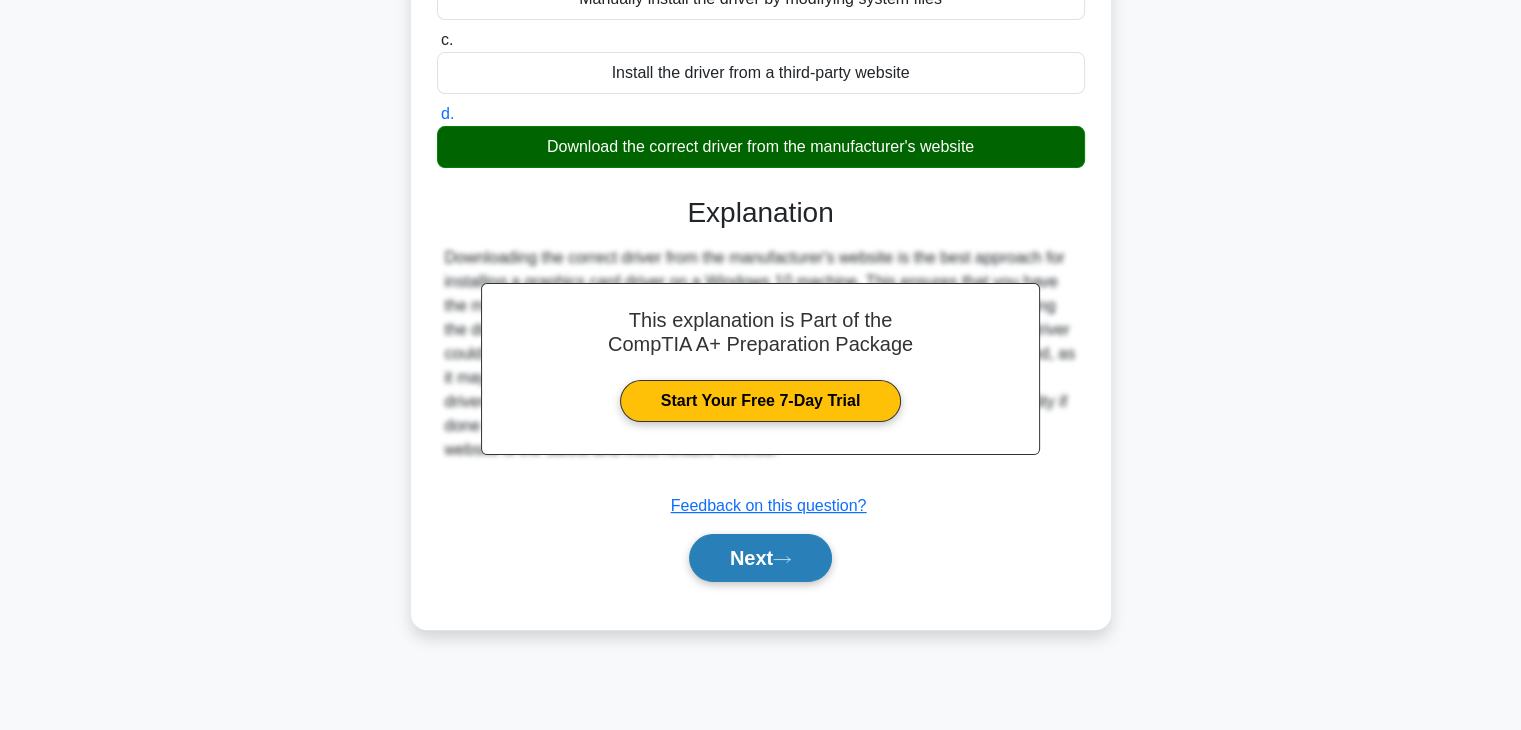 click on "Next" at bounding box center [760, 558] 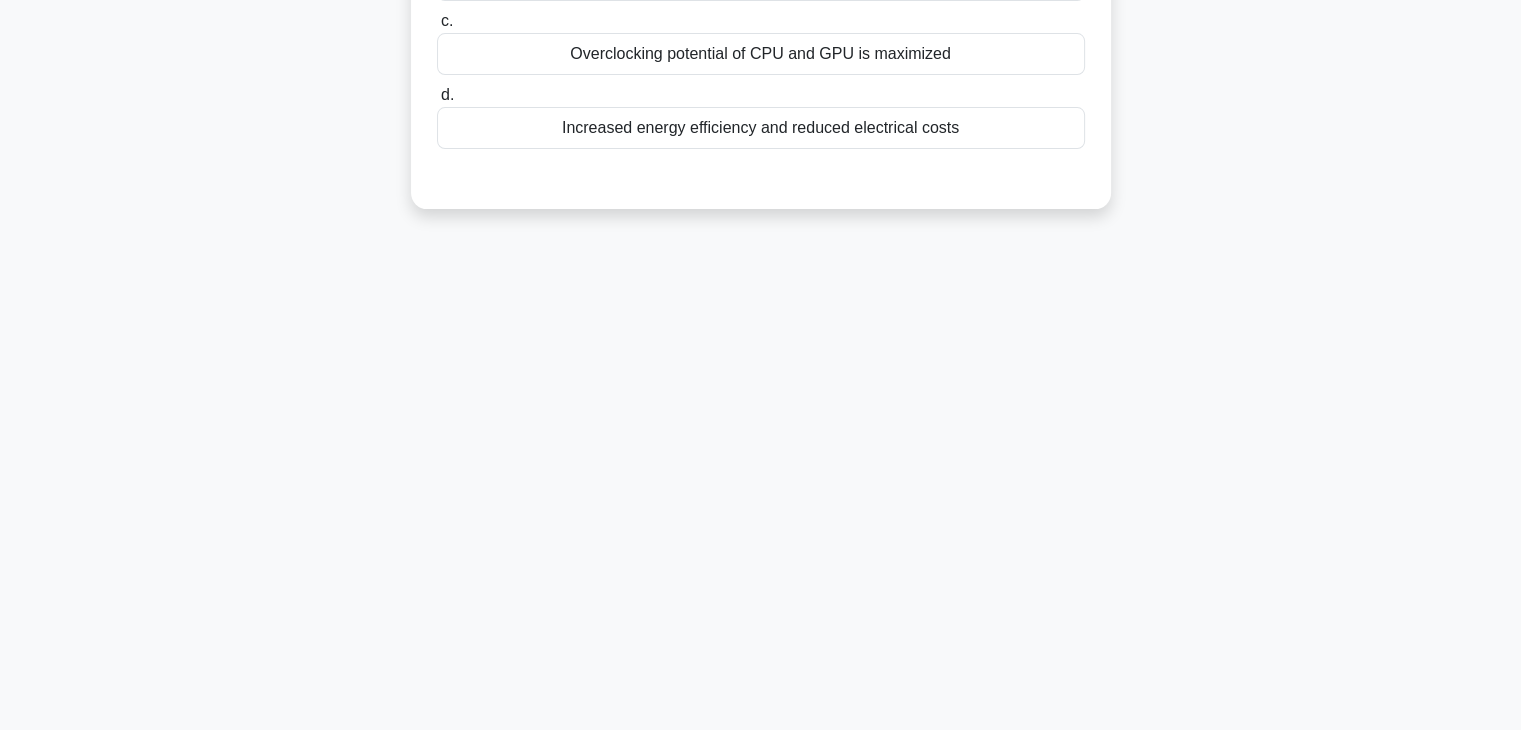 scroll, scrollTop: 0, scrollLeft: 0, axis: both 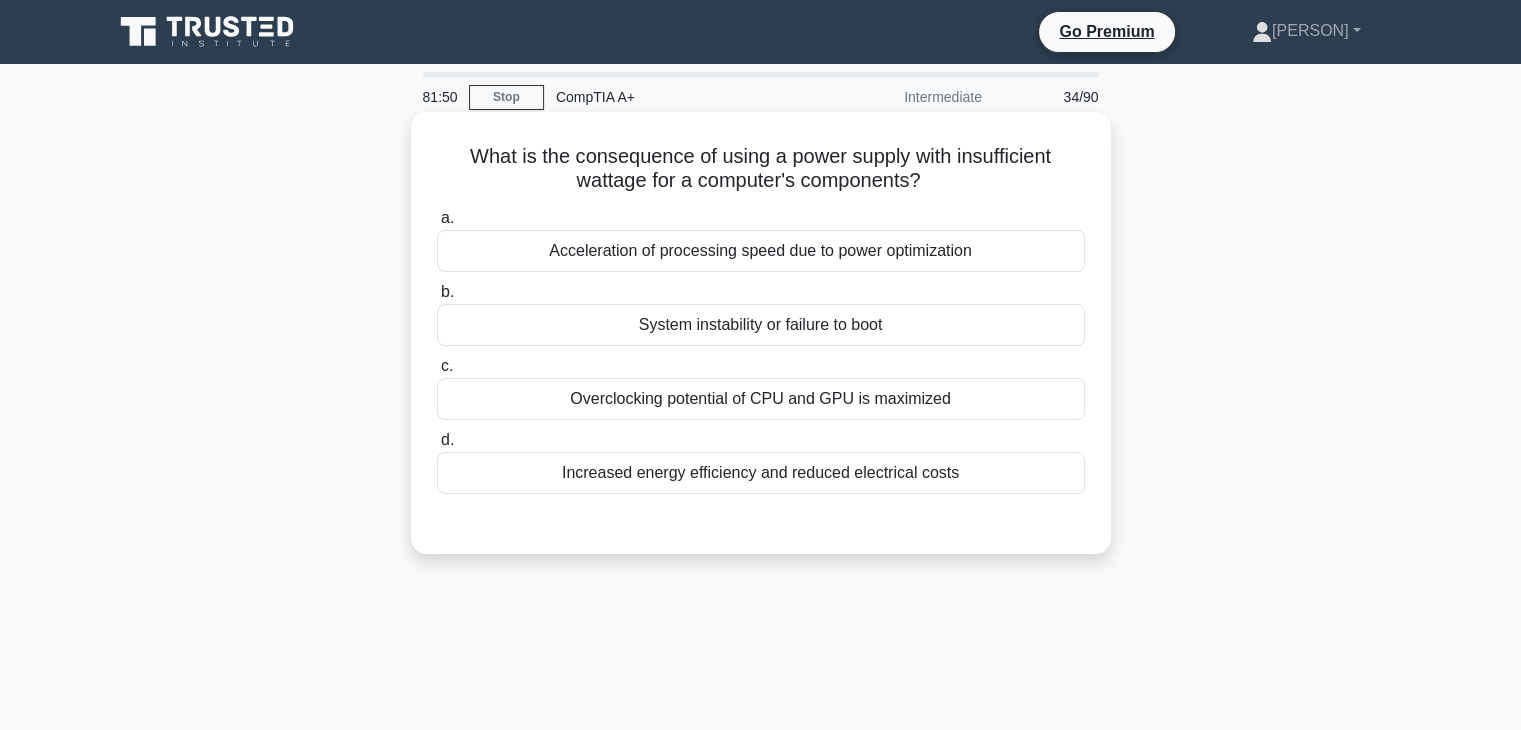 click on "System instability or failure to boot" at bounding box center (761, 325) 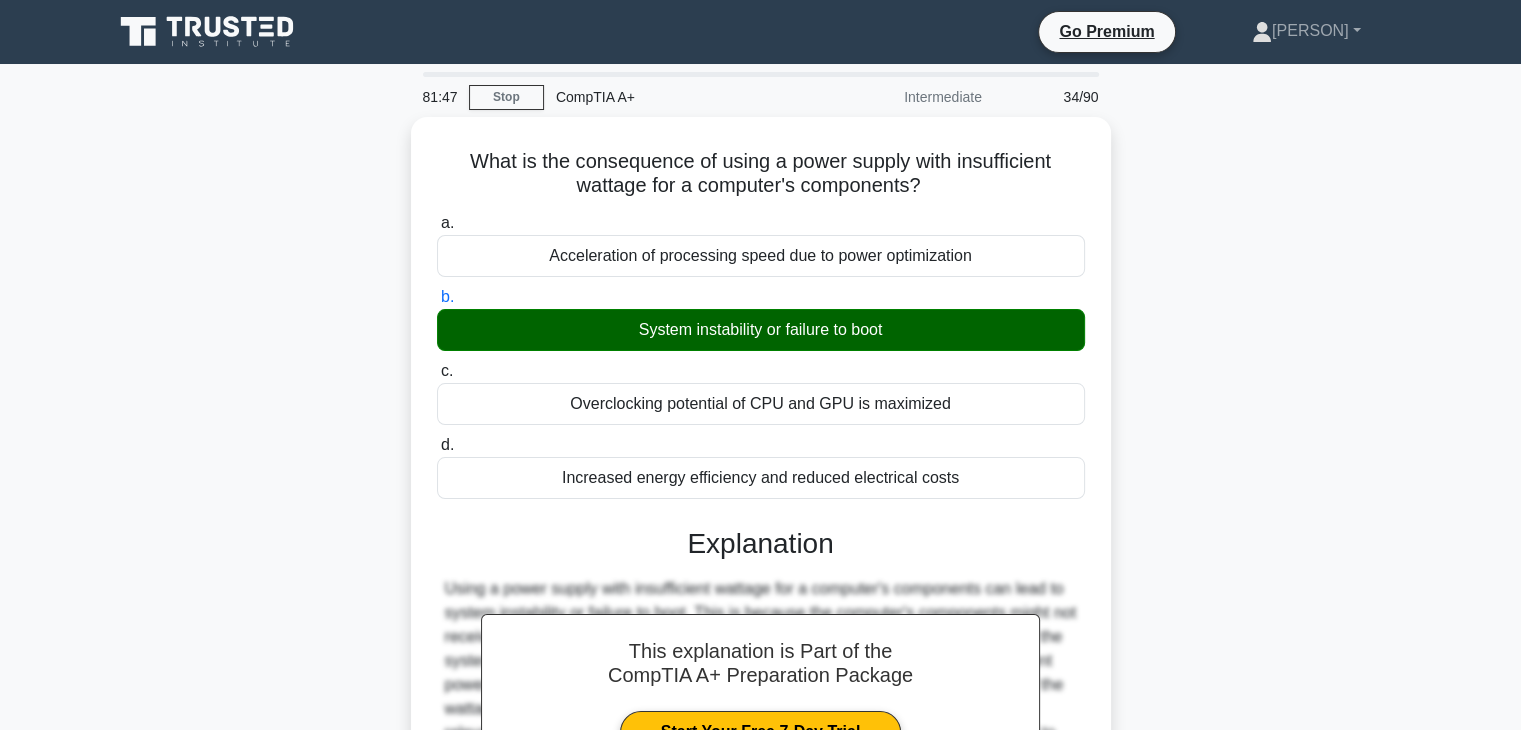scroll, scrollTop: 351, scrollLeft: 0, axis: vertical 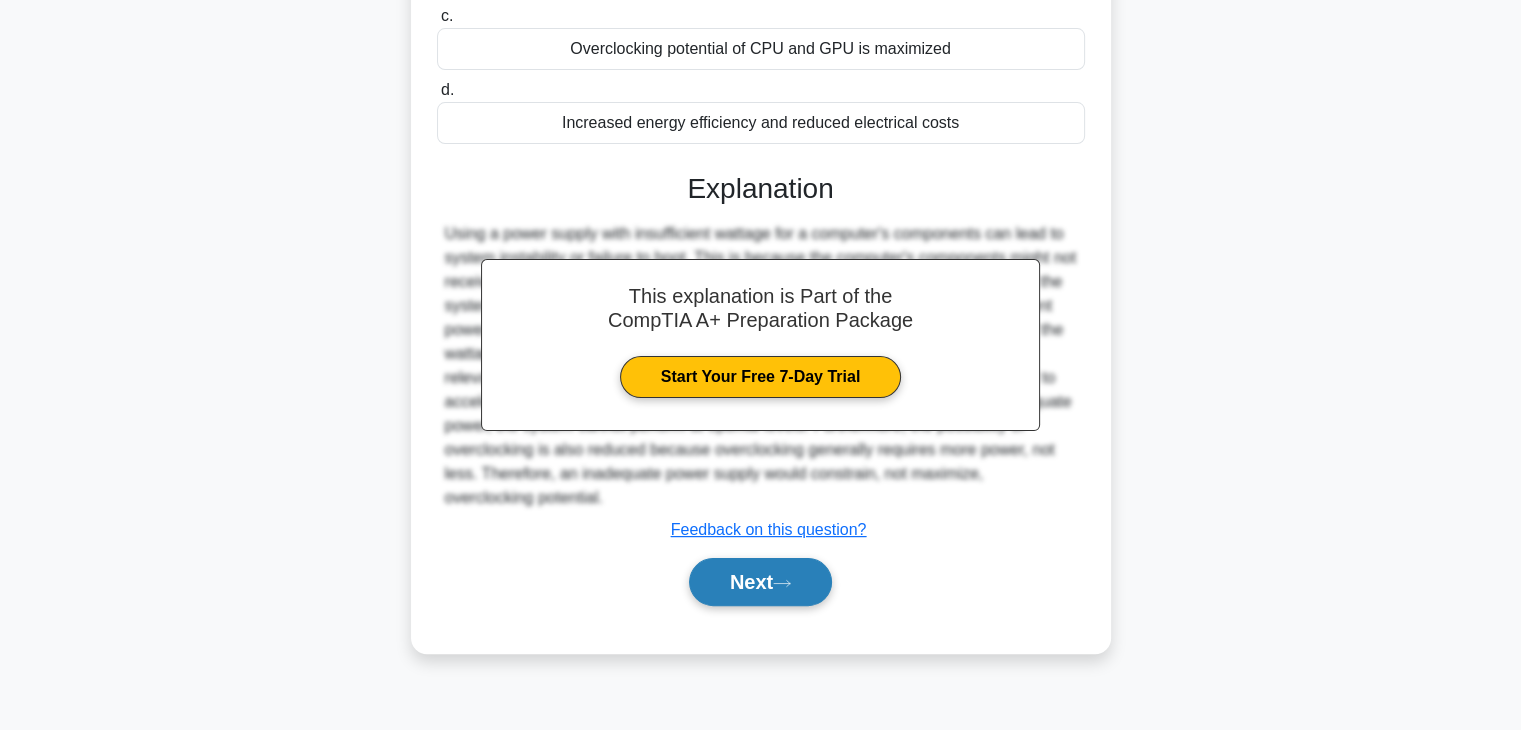click on "Next" at bounding box center (760, 582) 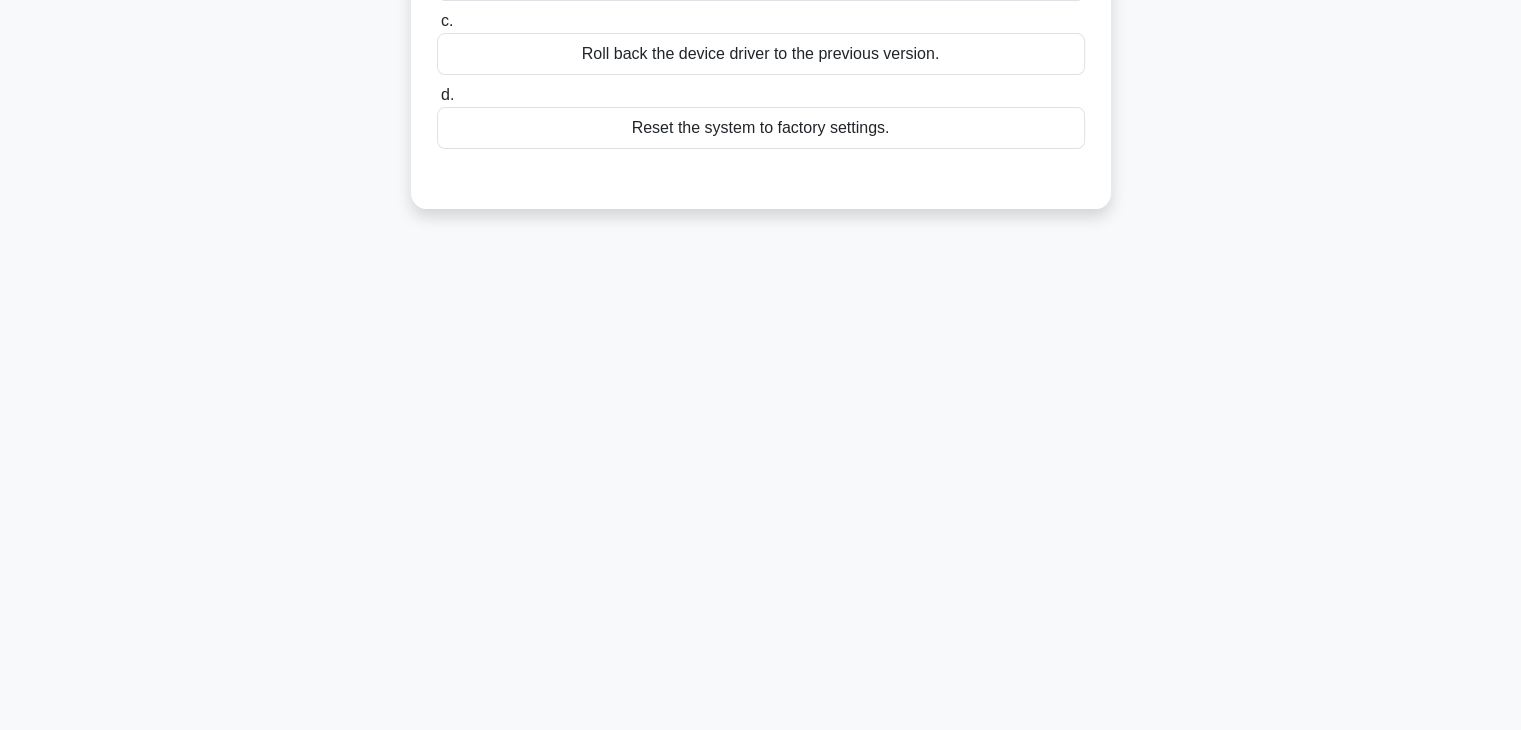 scroll, scrollTop: 0, scrollLeft: 0, axis: both 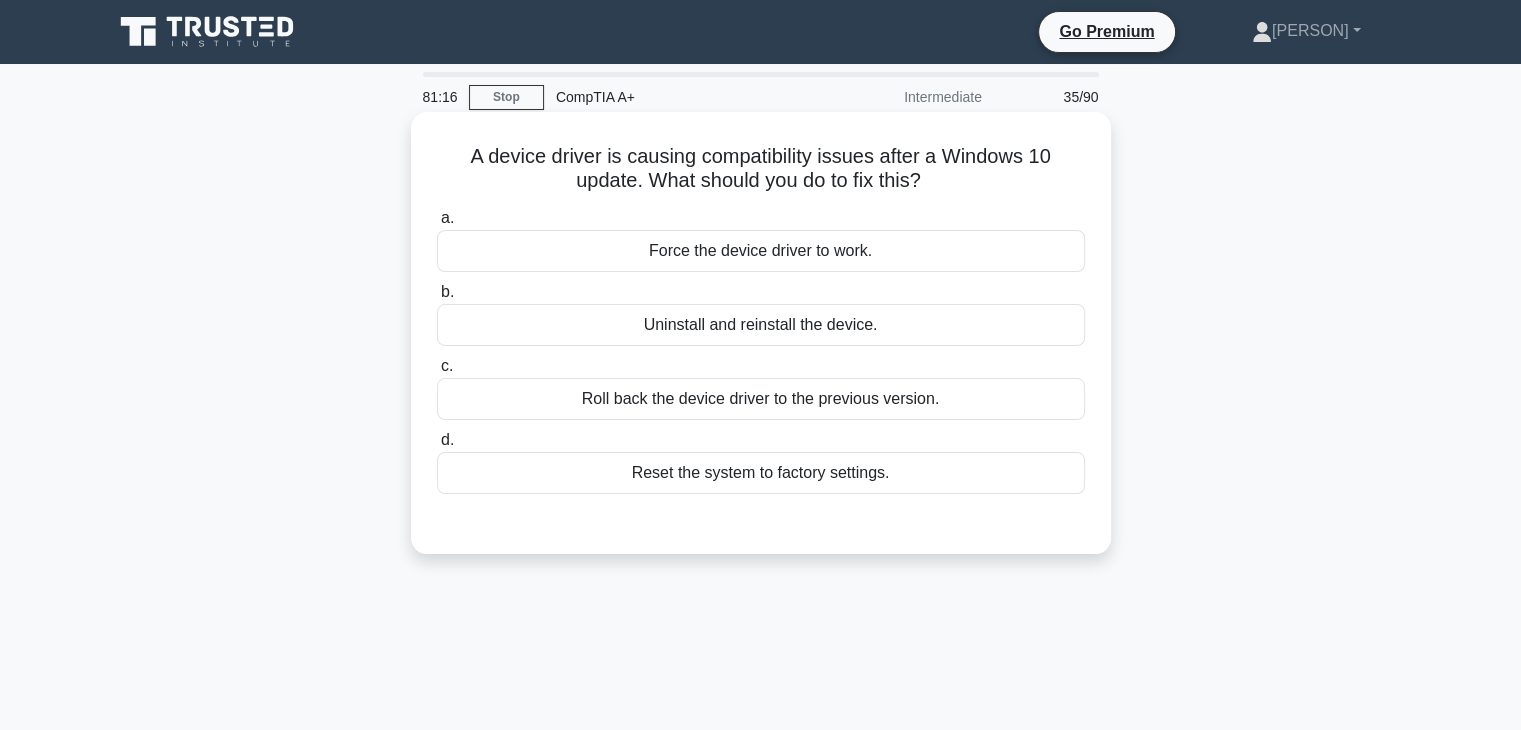 click on "Roll back the device driver to the previous version." at bounding box center [761, 399] 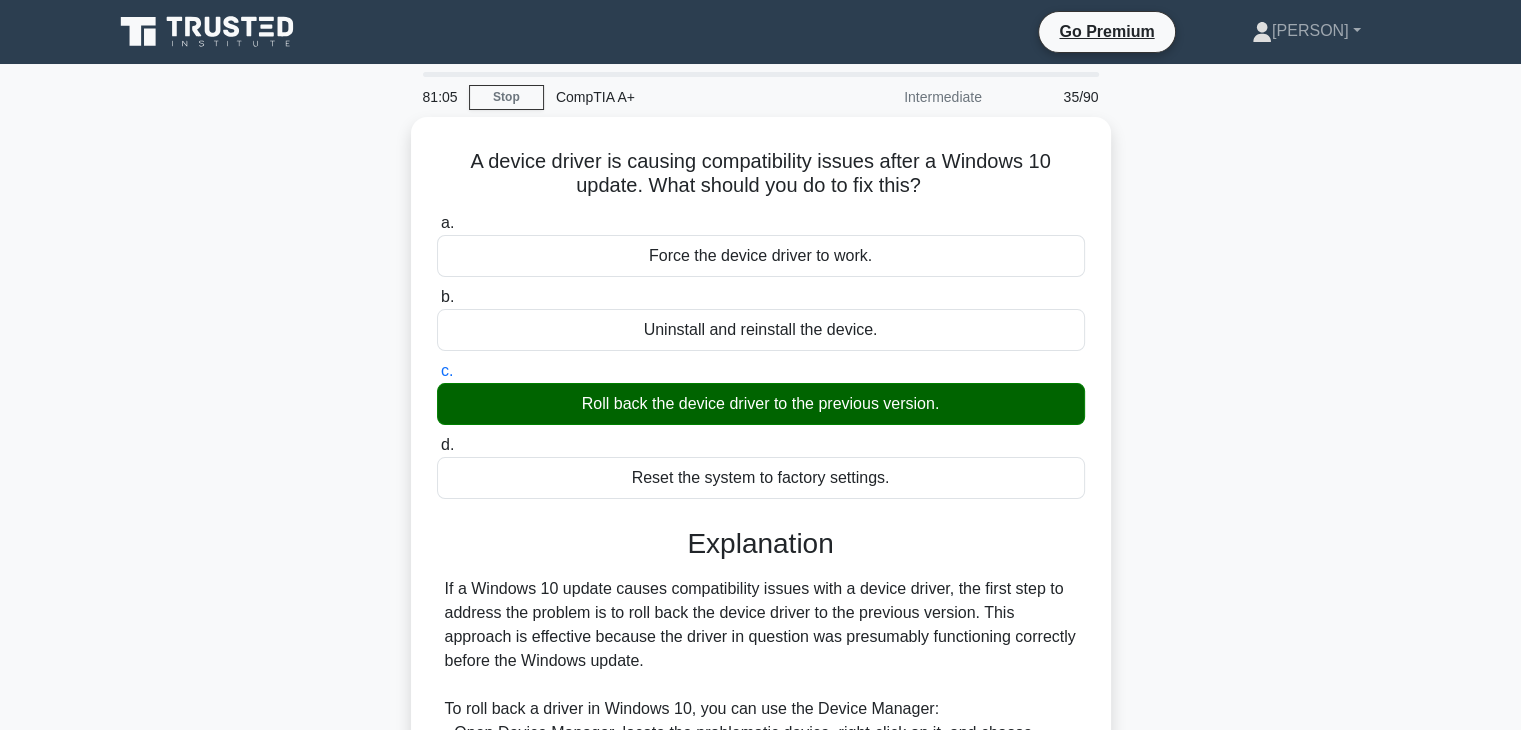 scroll, scrollTop: 406, scrollLeft: 0, axis: vertical 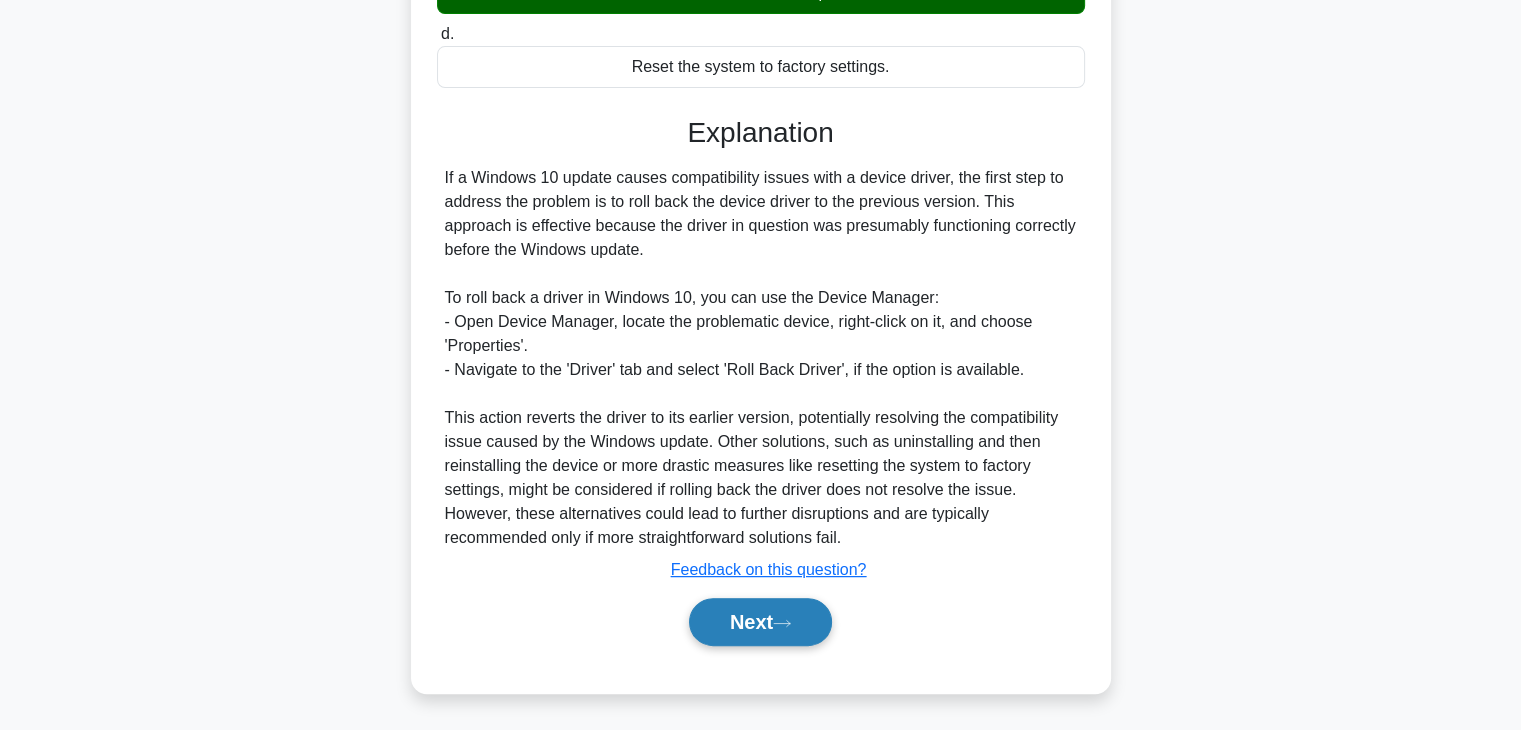 click on "Next" at bounding box center [760, 622] 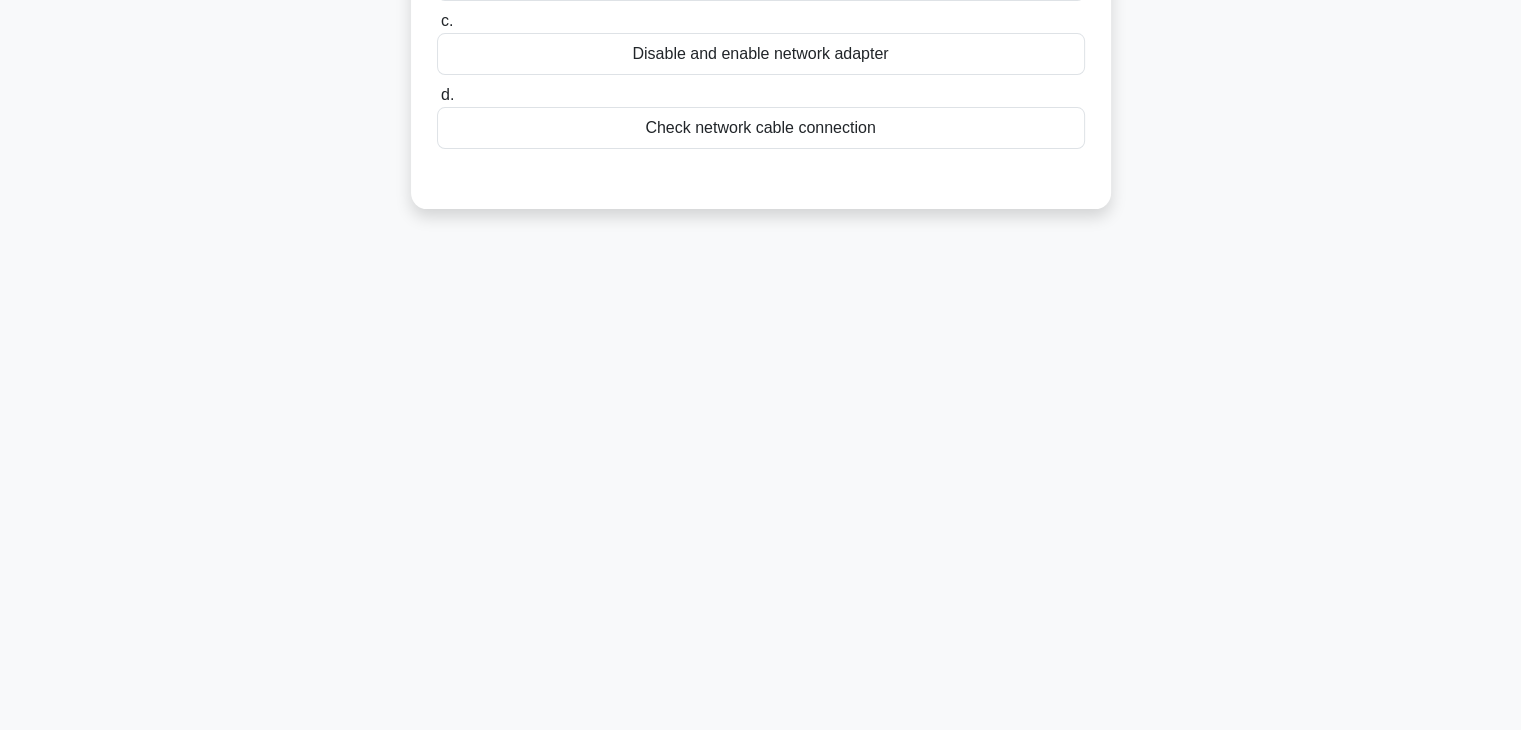 scroll, scrollTop: 0, scrollLeft: 0, axis: both 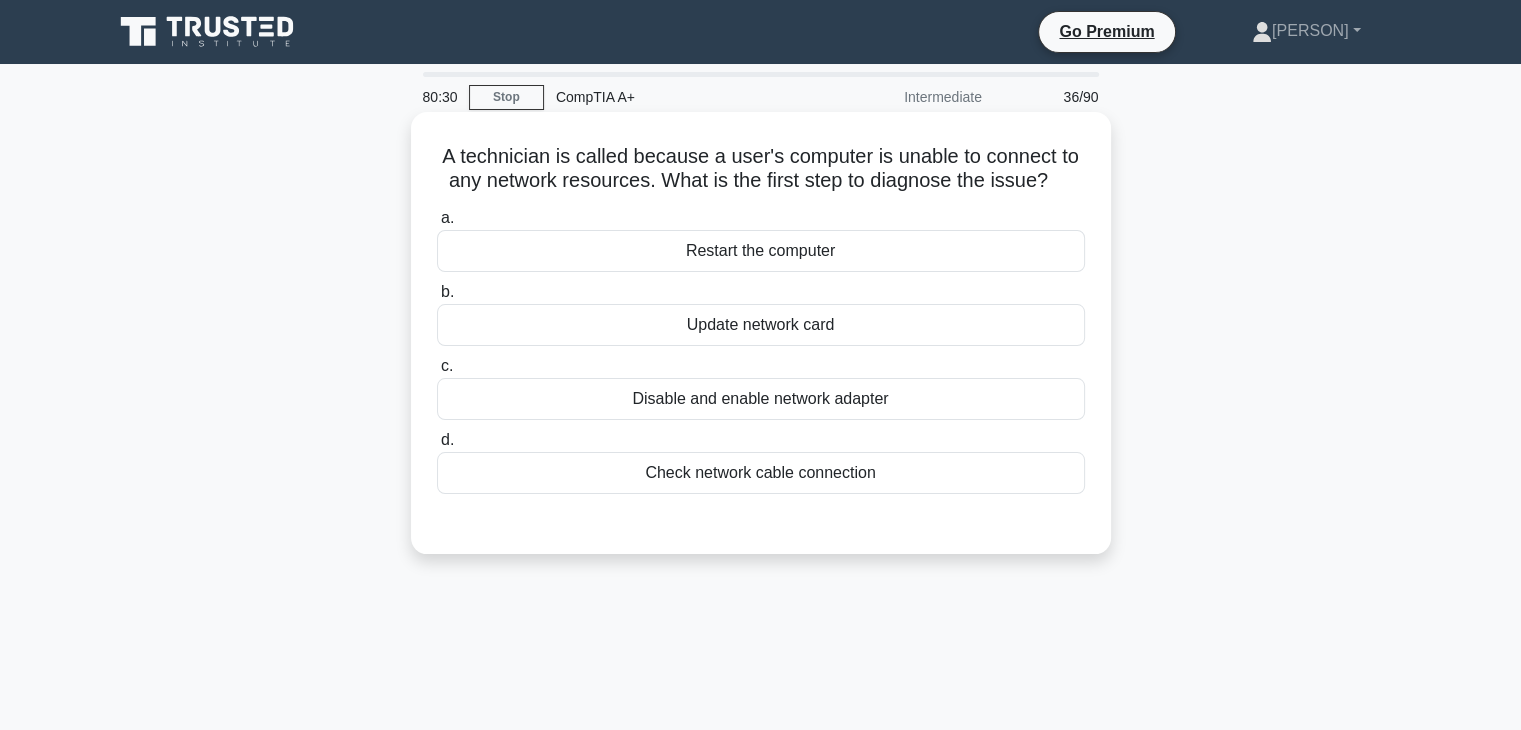click on "Disable and enable network adapter" at bounding box center (761, 399) 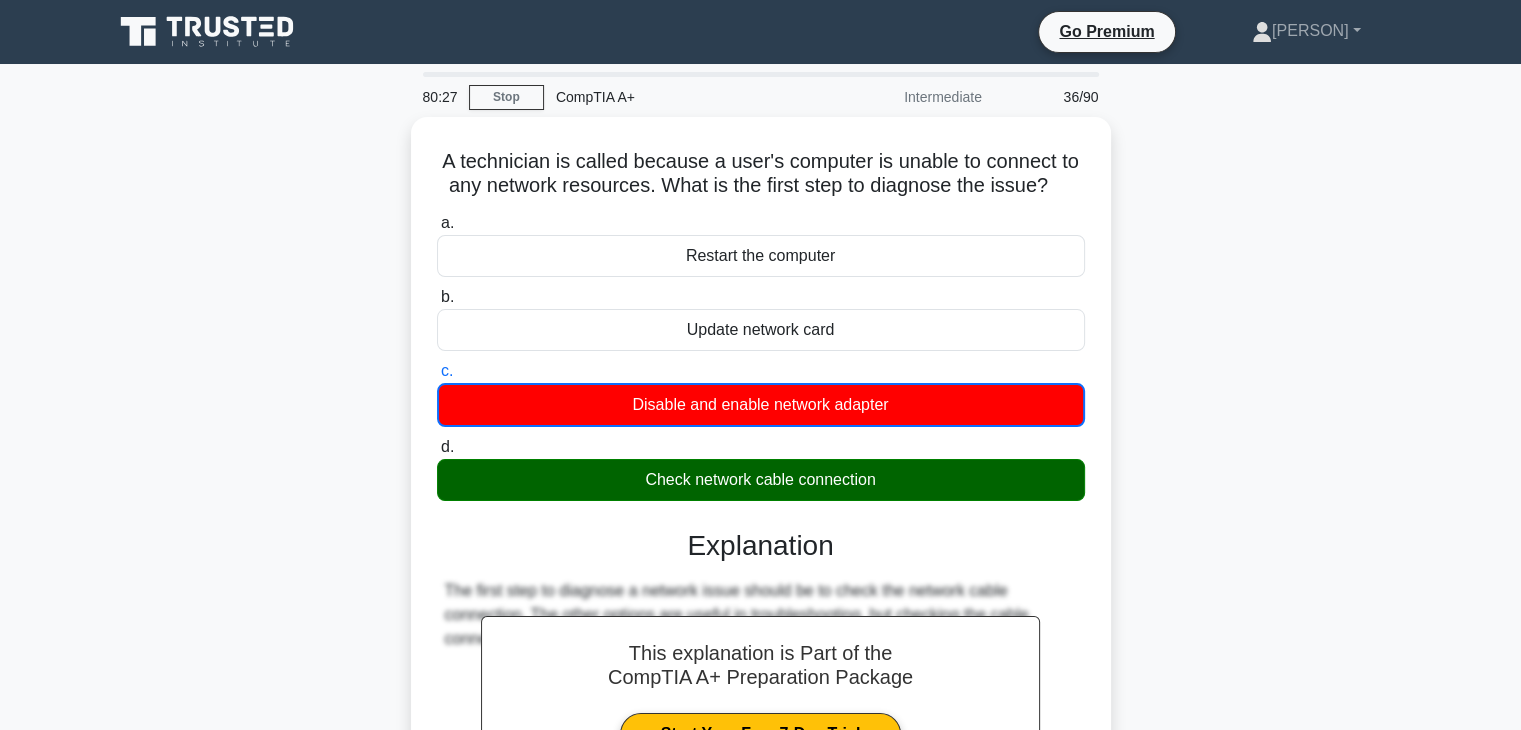 scroll, scrollTop: 351, scrollLeft: 0, axis: vertical 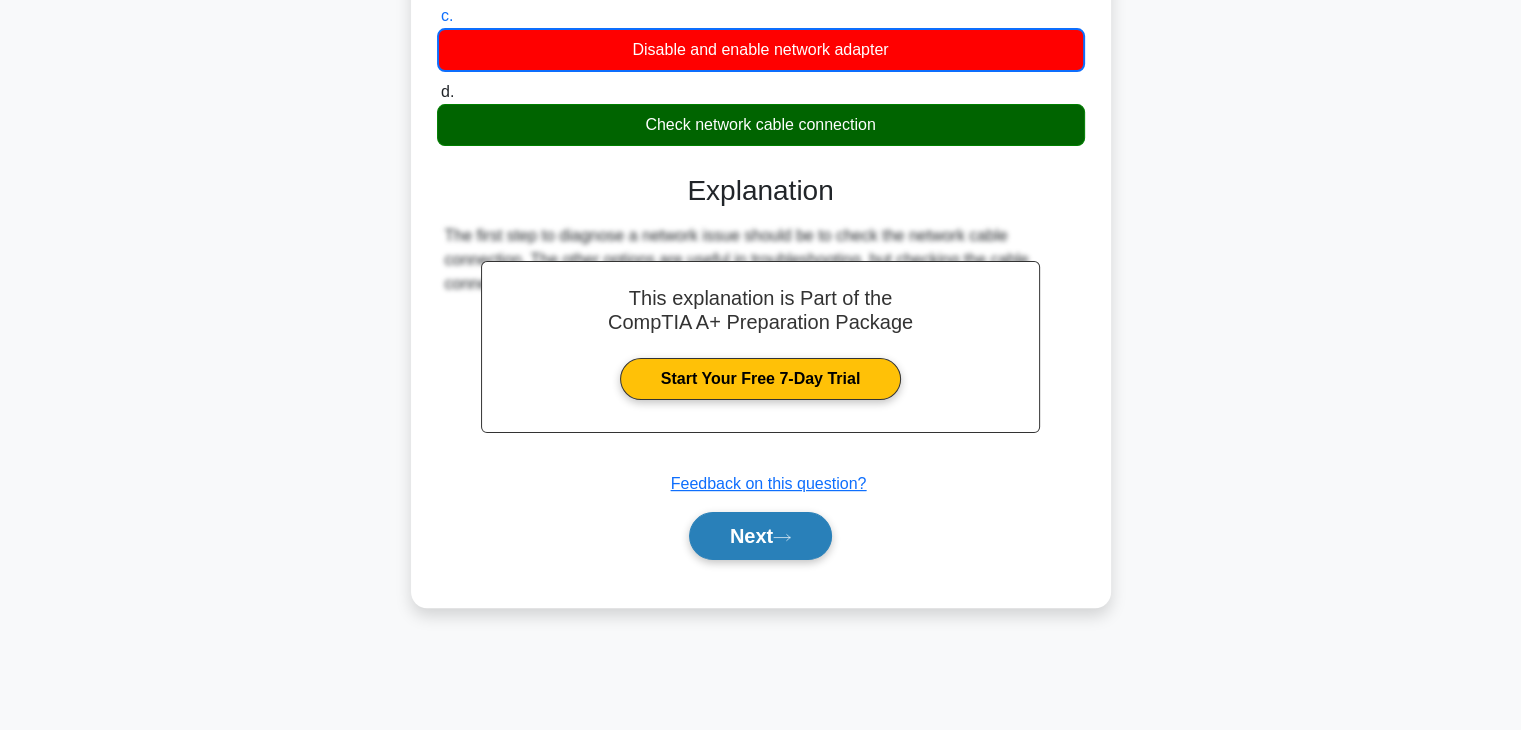 click on "Next" at bounding box center (760, 536) 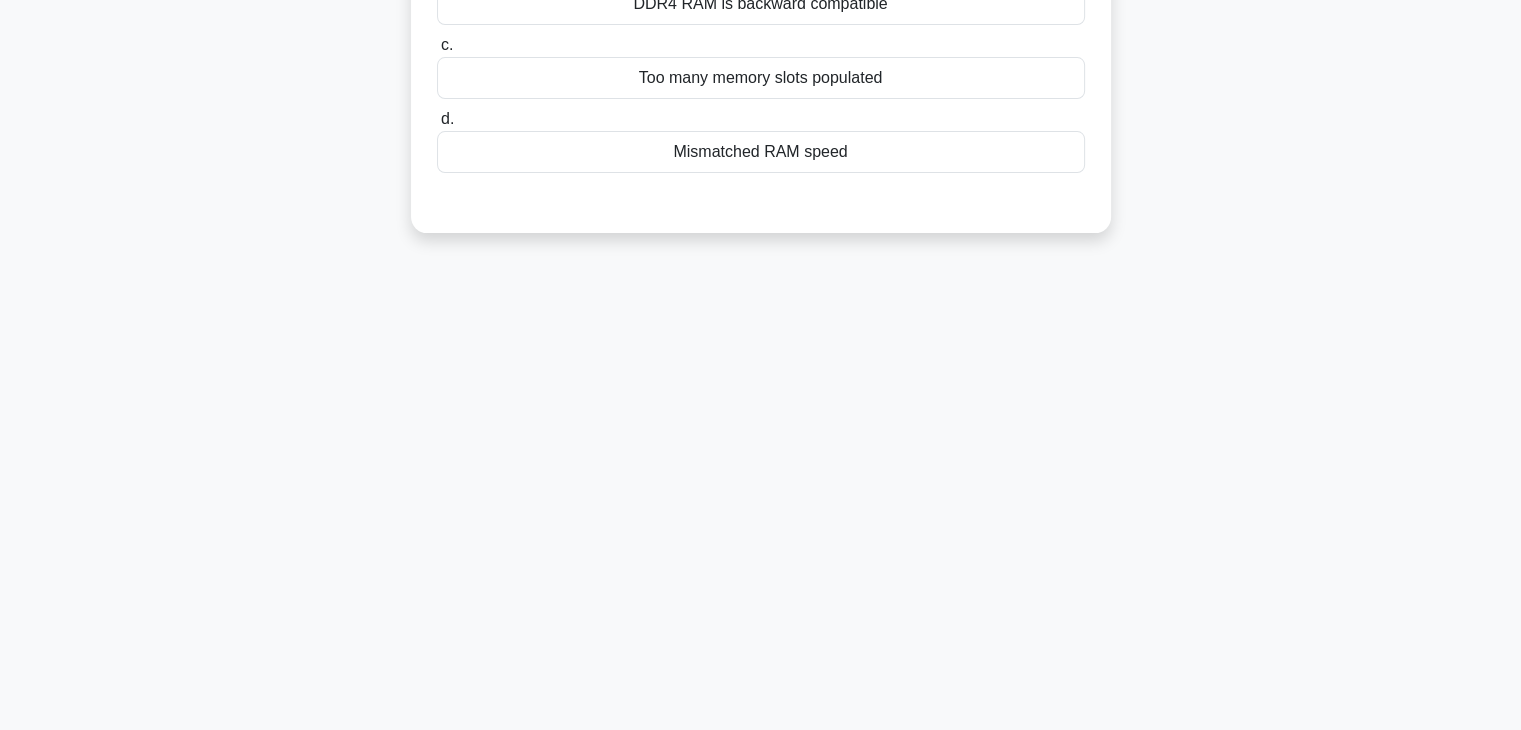 scroll, scrollTop: 0, scrollLeft: 0, axis: both 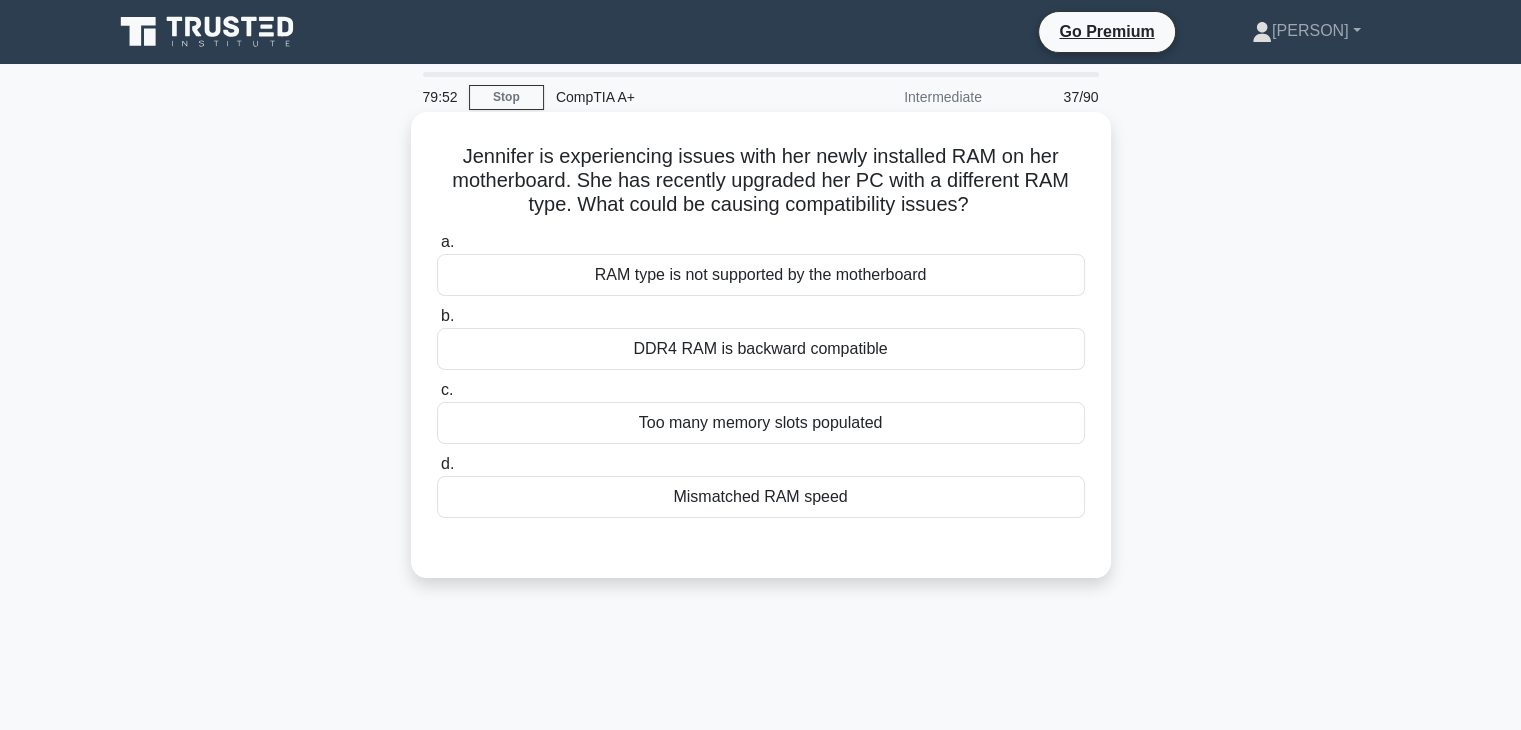 click on "RAM type is not supported by the motherboard" at bounding box center (761, 275) 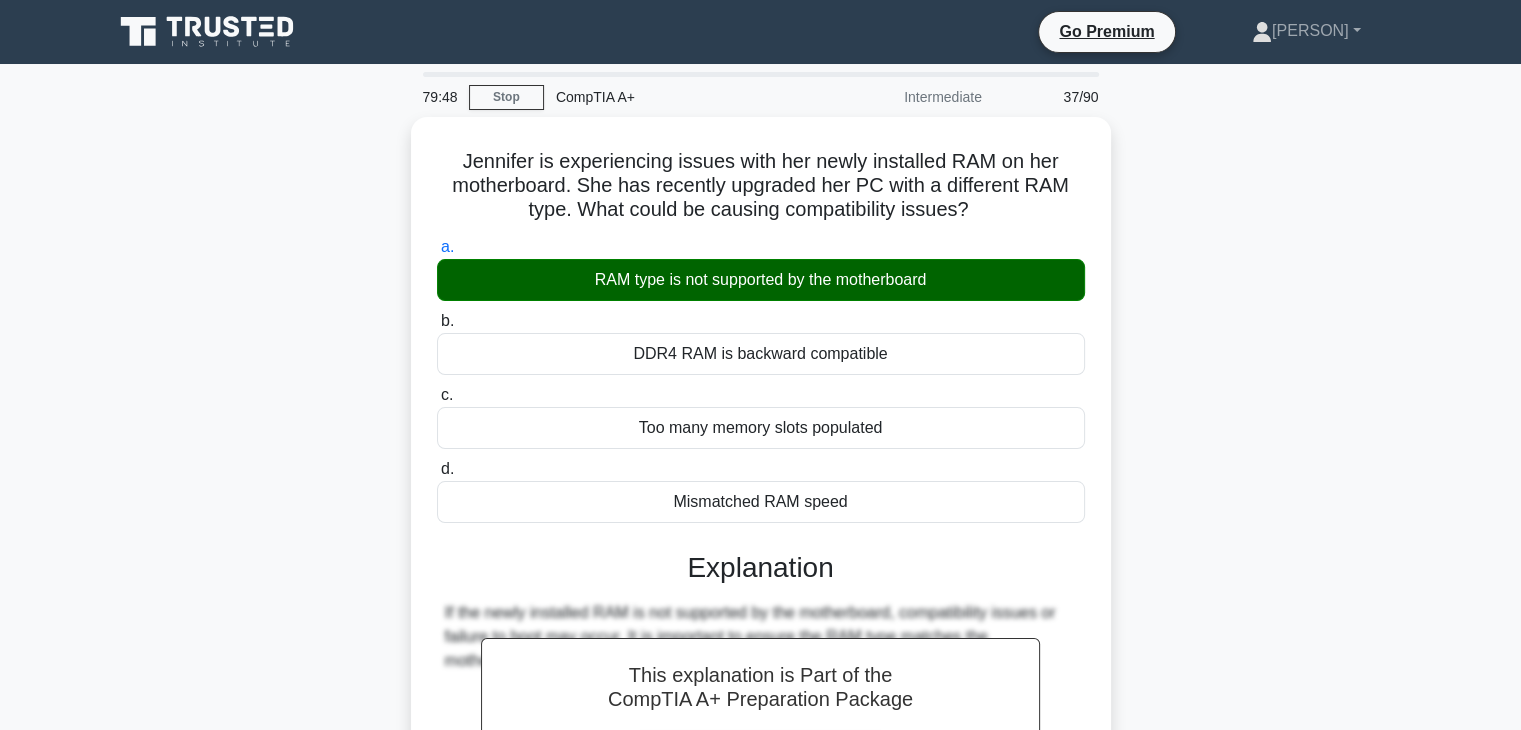 scroll, scrollTop: 351, scrollLeft: 0, axis: vertical 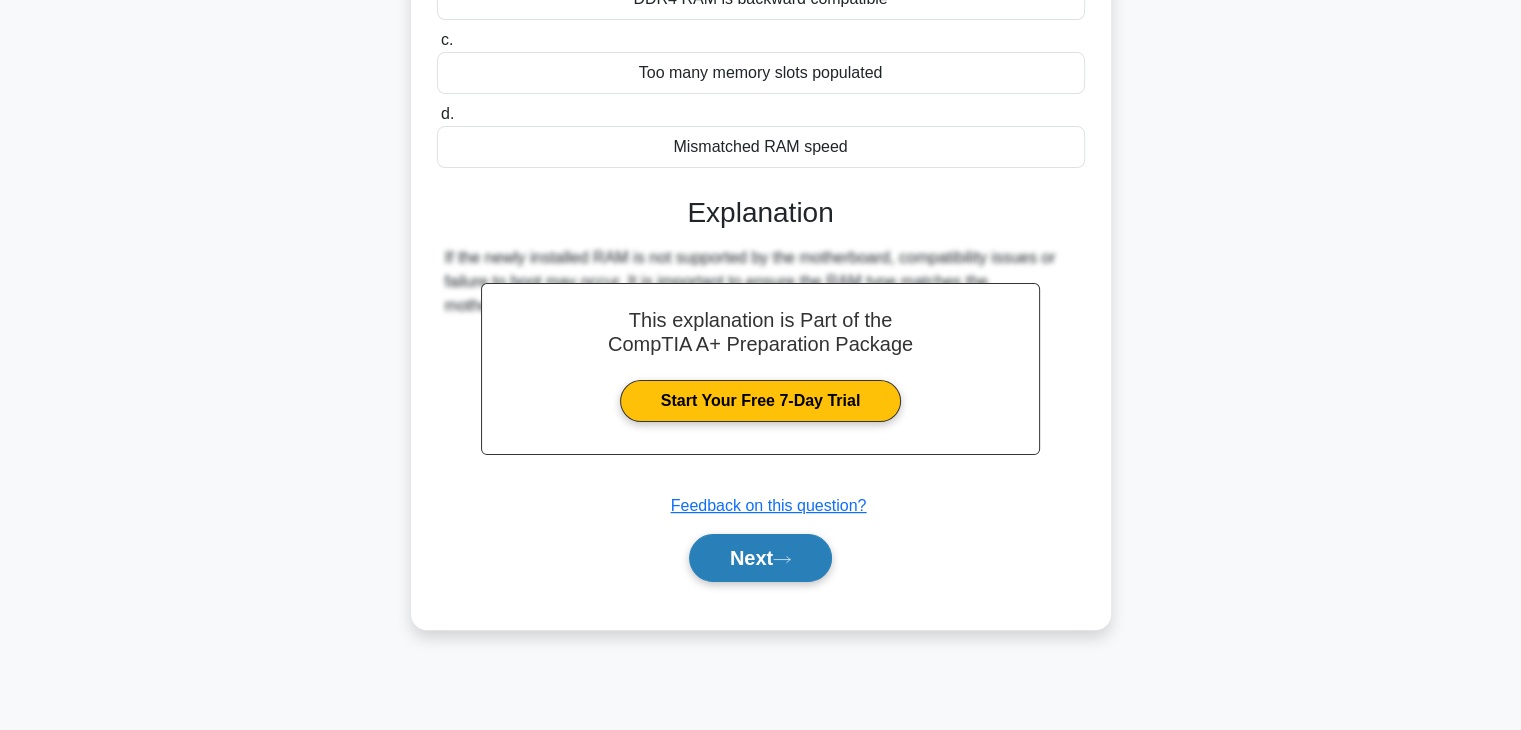 click on "Next" at bounding box center (760, 558) 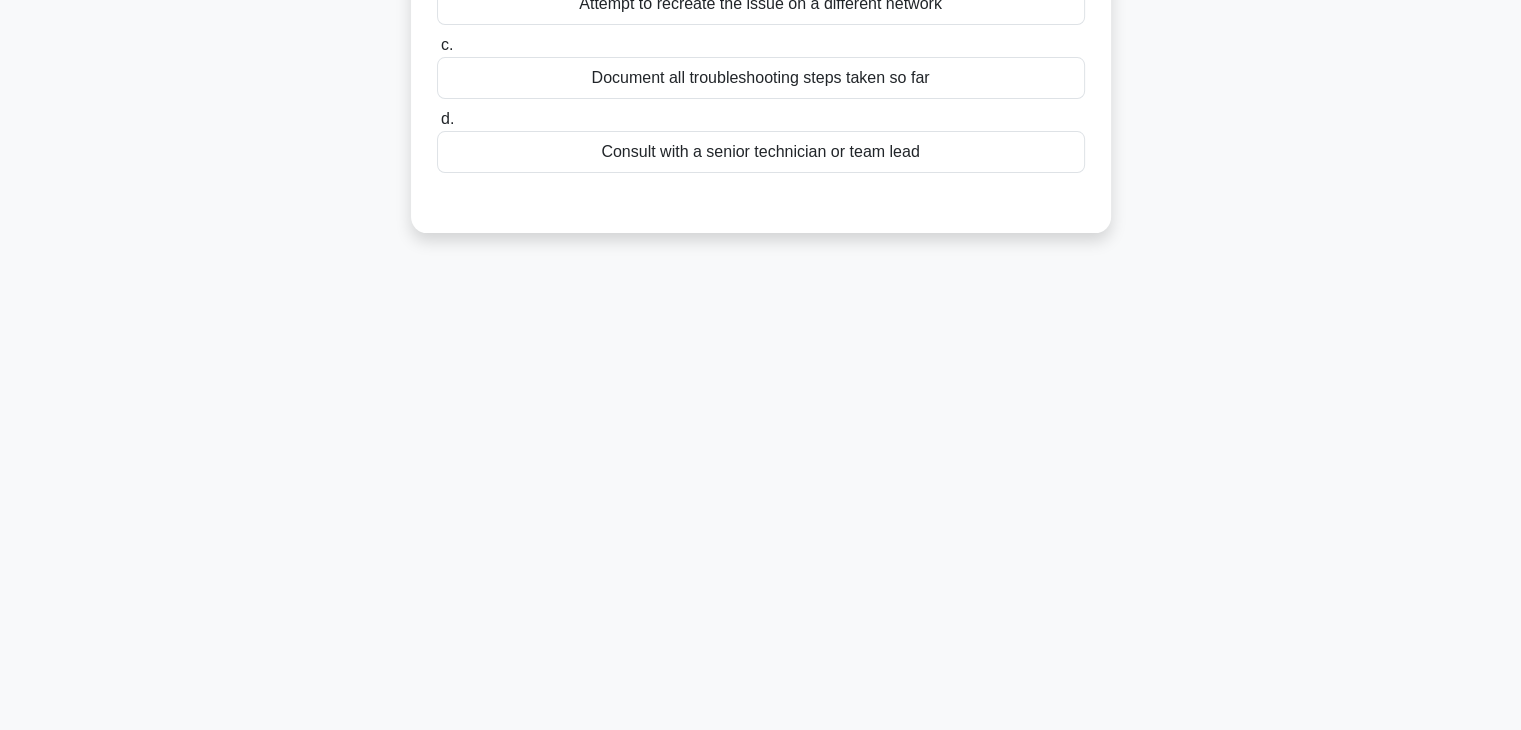scroll, scrollTop: 0, scrollLeft: 0, axis: both 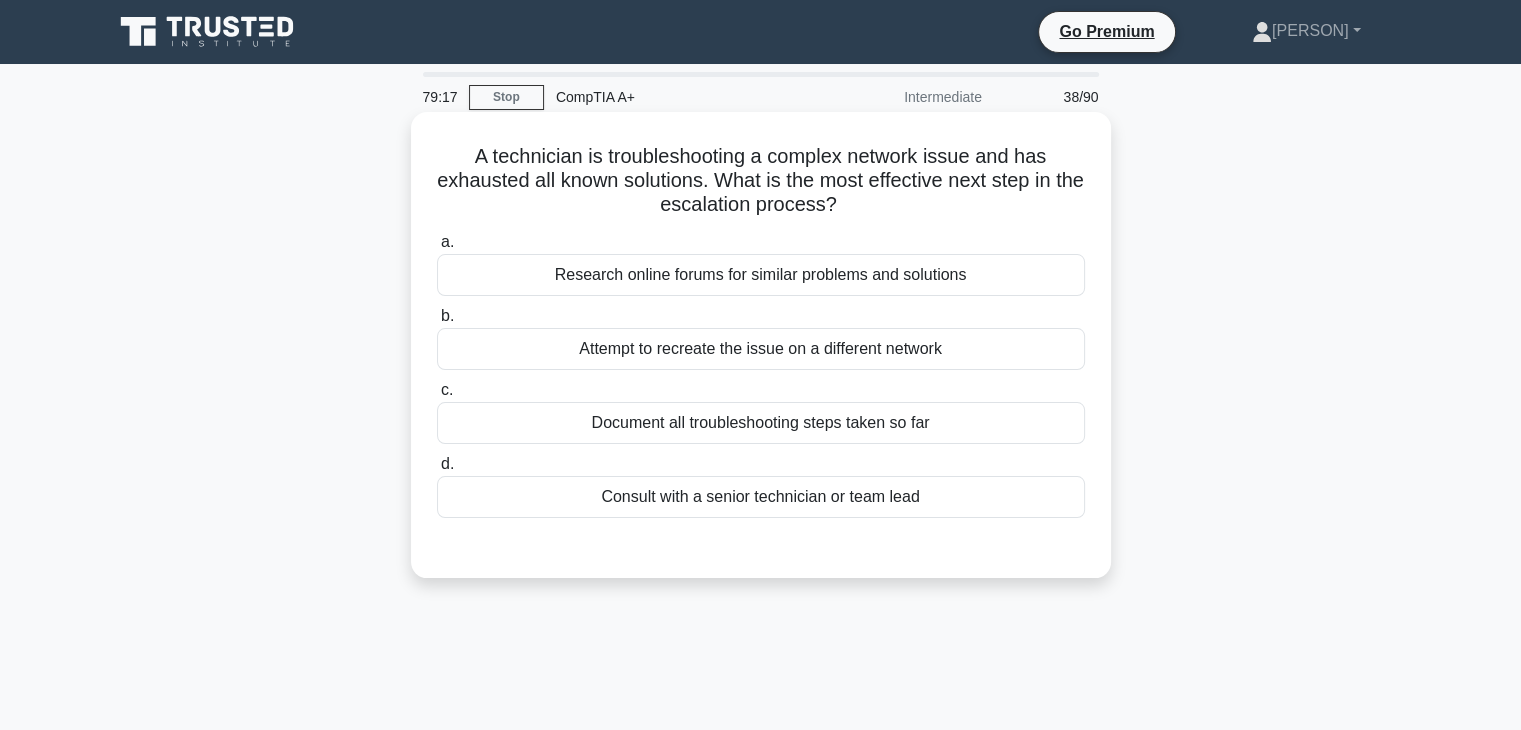 click on "Consult with a senior technician or team lead" at bounding box center [761, 497] 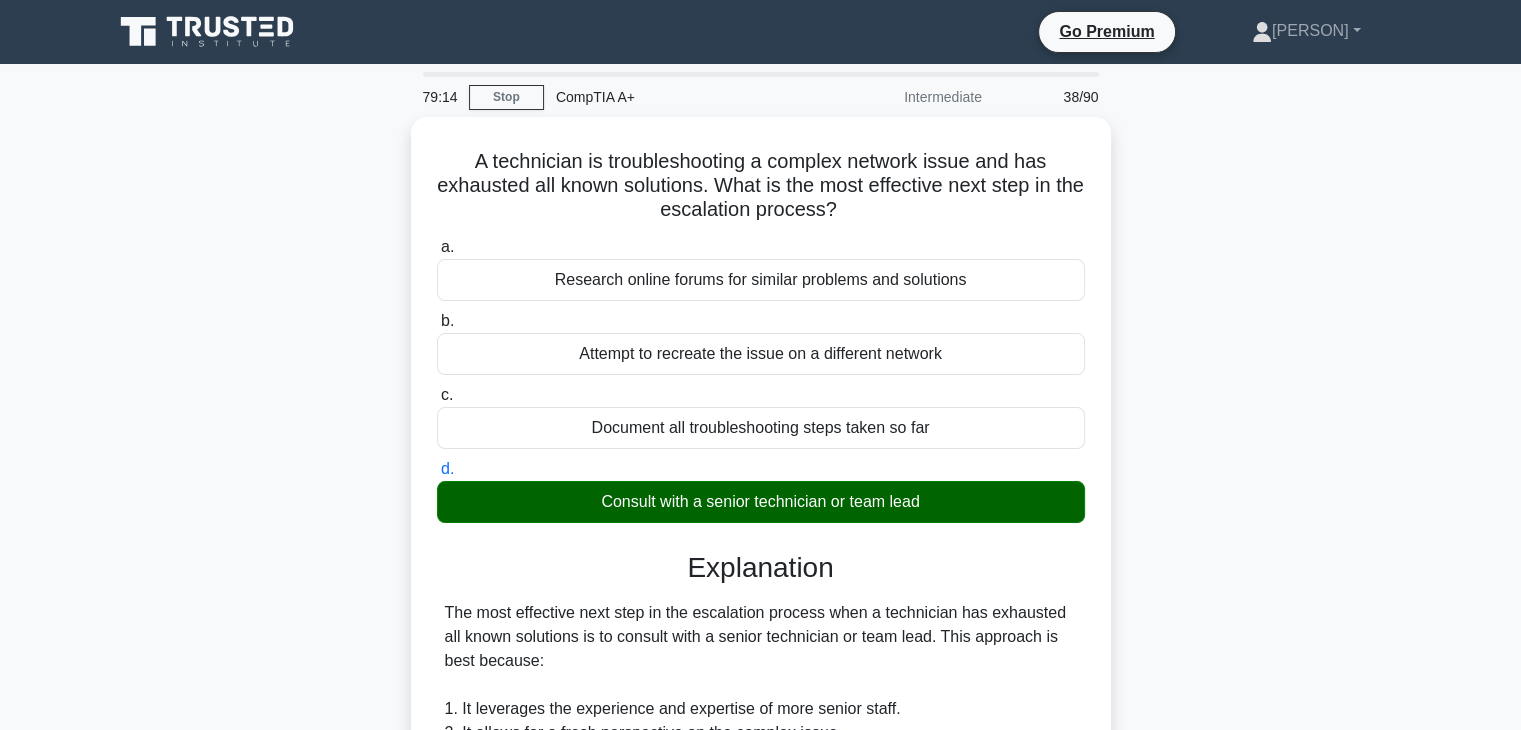 scroll, scrollTop: 598, scrollLeft: 0, axis: vertical 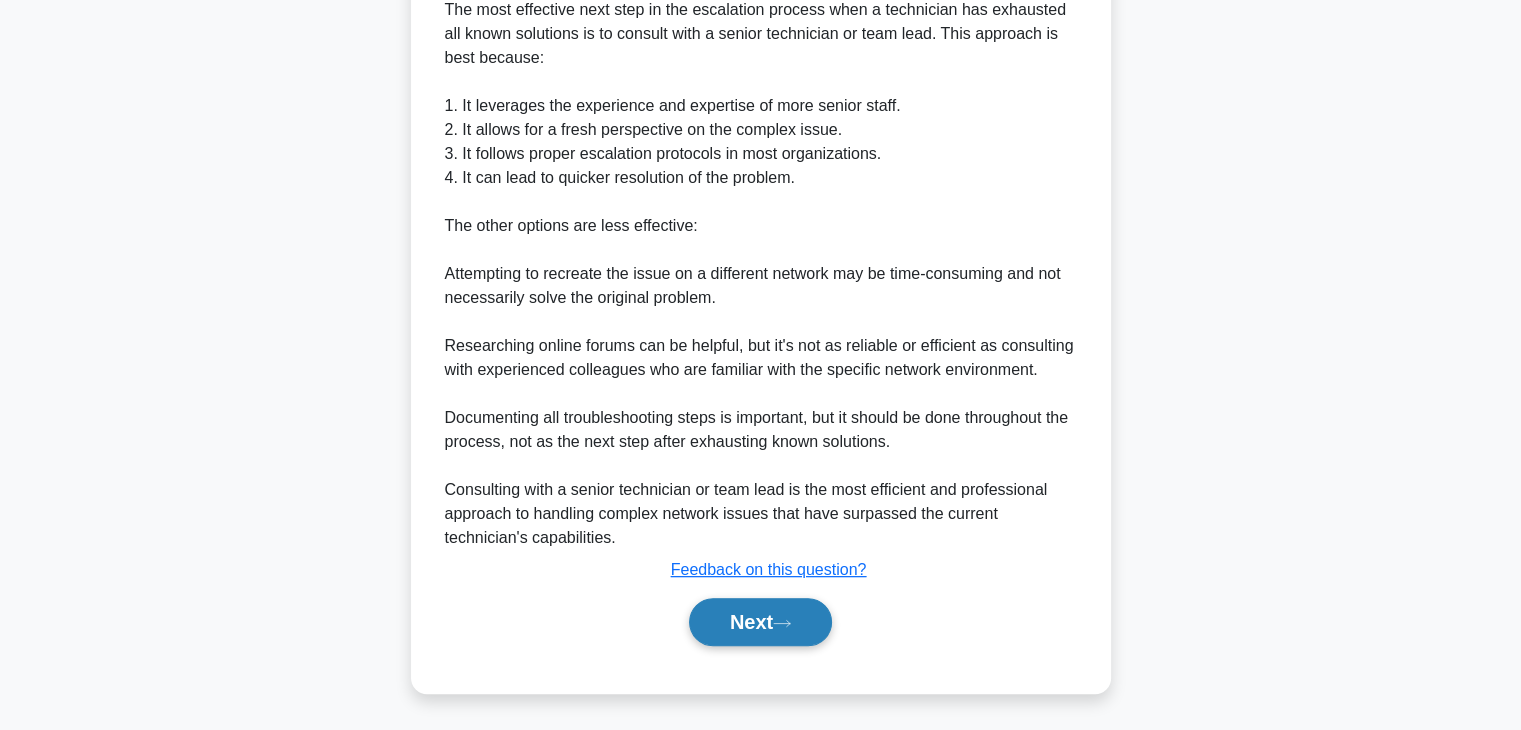 click on "Next" at bounding box center (760, 622) 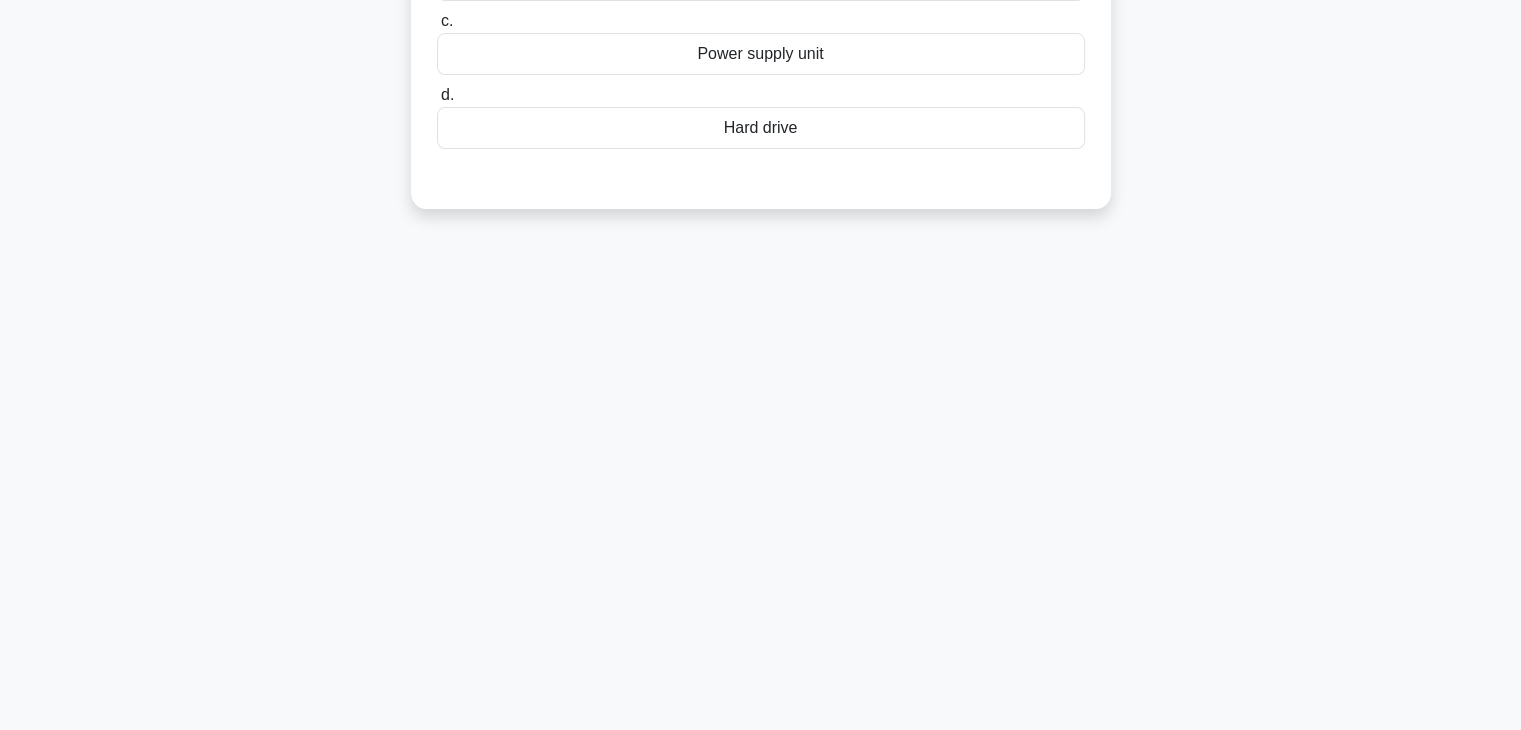 scroll, scrollTop: 351, scrollLeft: 0, axis: vertical 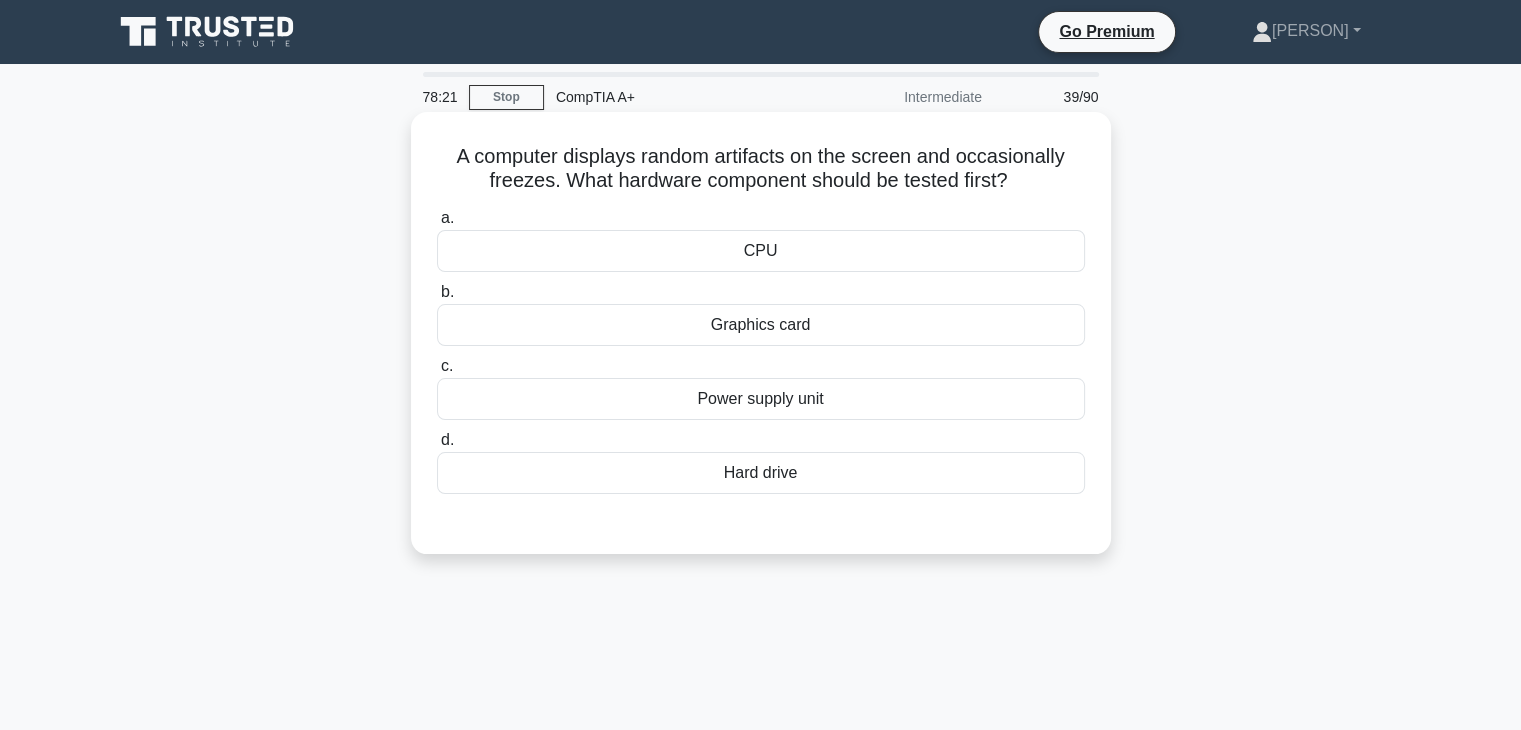 click on "Hard drive" at bounding box center [761, 473] 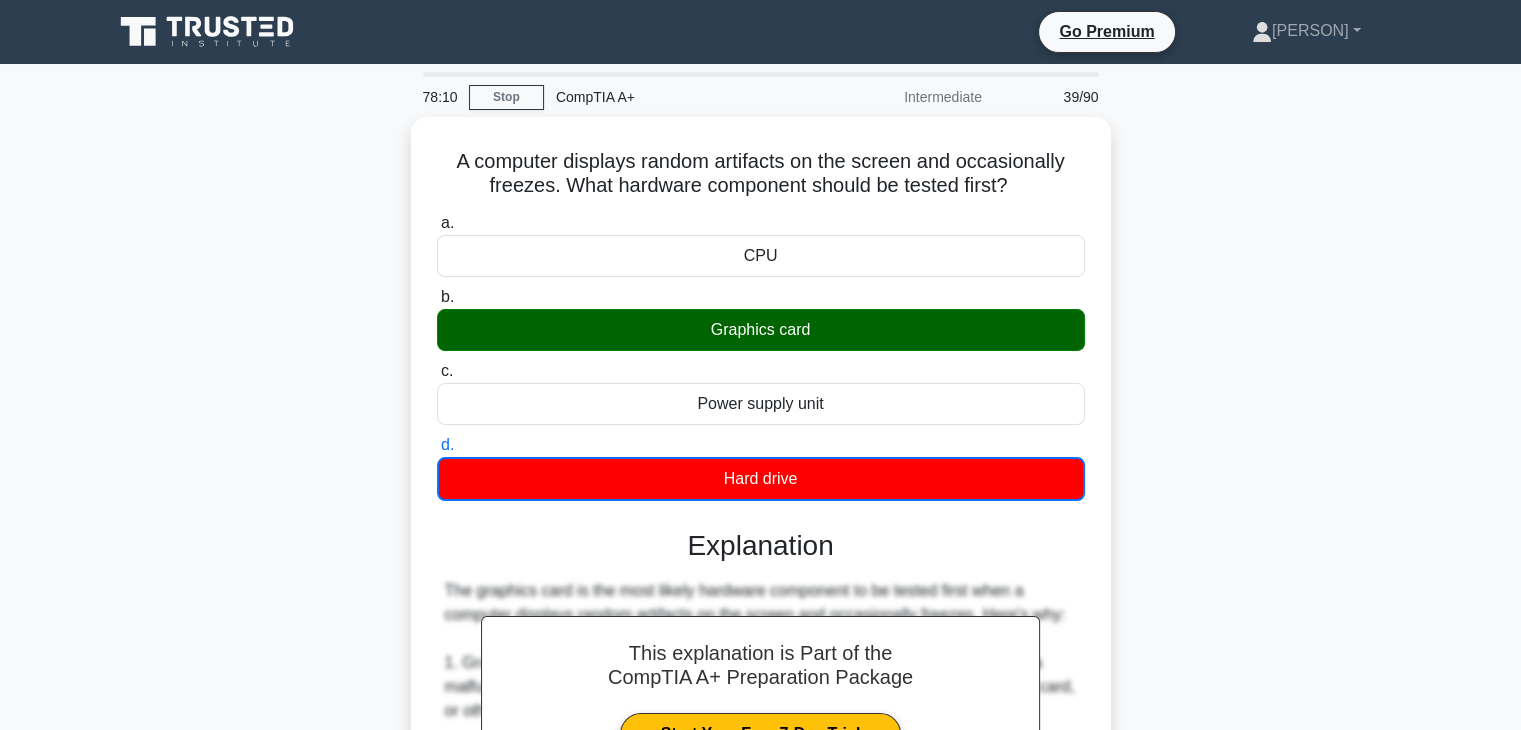 scroll, scrollTop: 600, scrollLeft: 0, axis: vertical 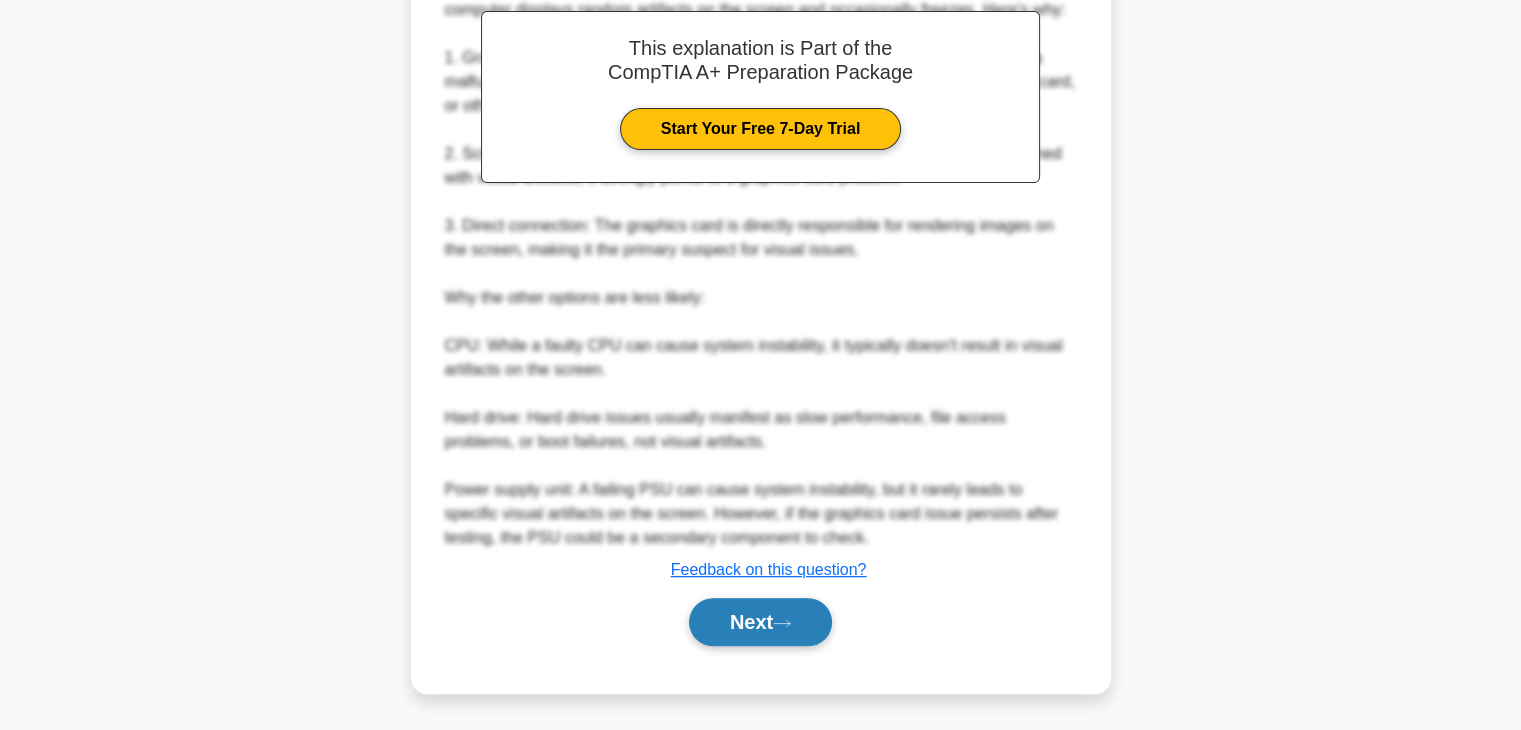 click on "Next" at bounding box center [760, 622] 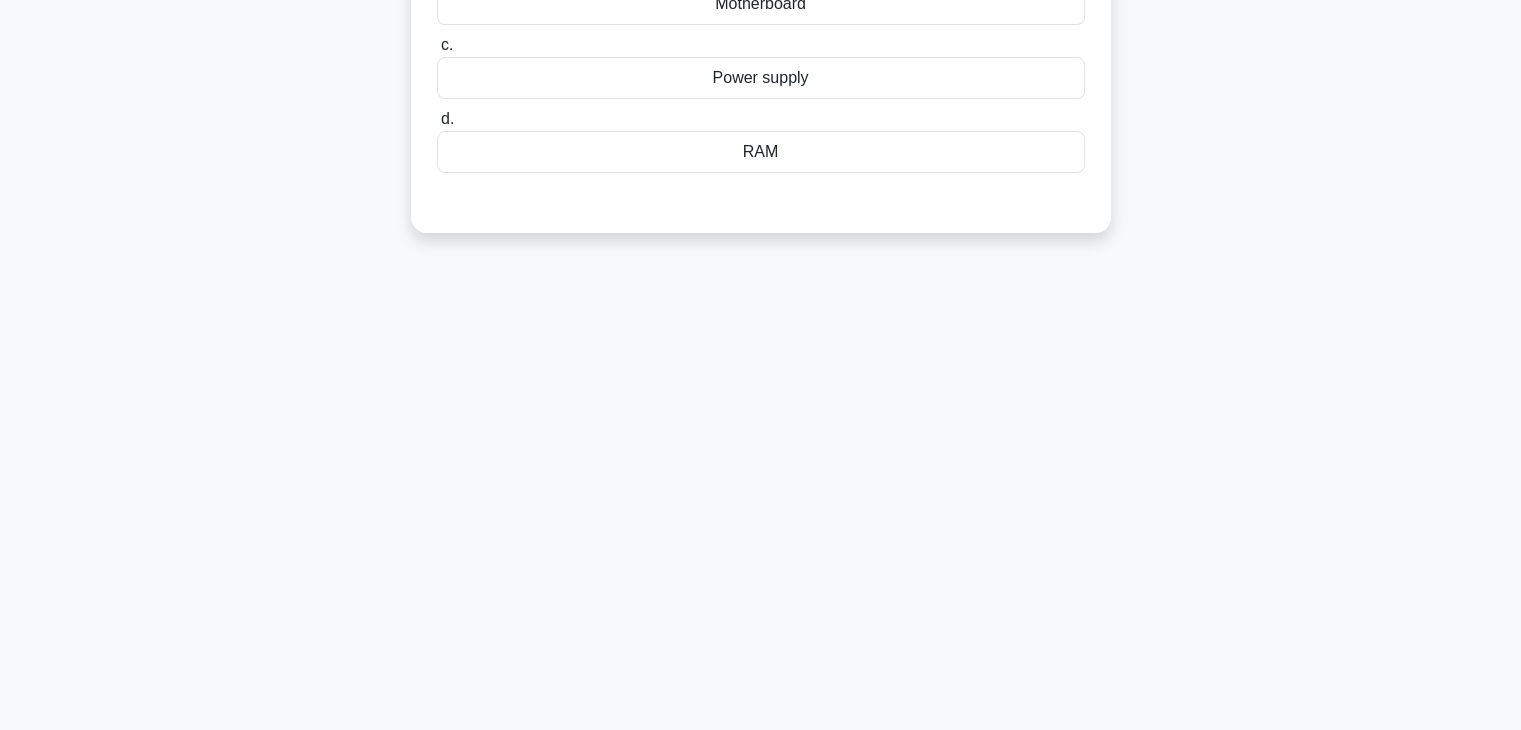 scroll, scrollTop: 351, scrollLeft: 0, axis: vertical 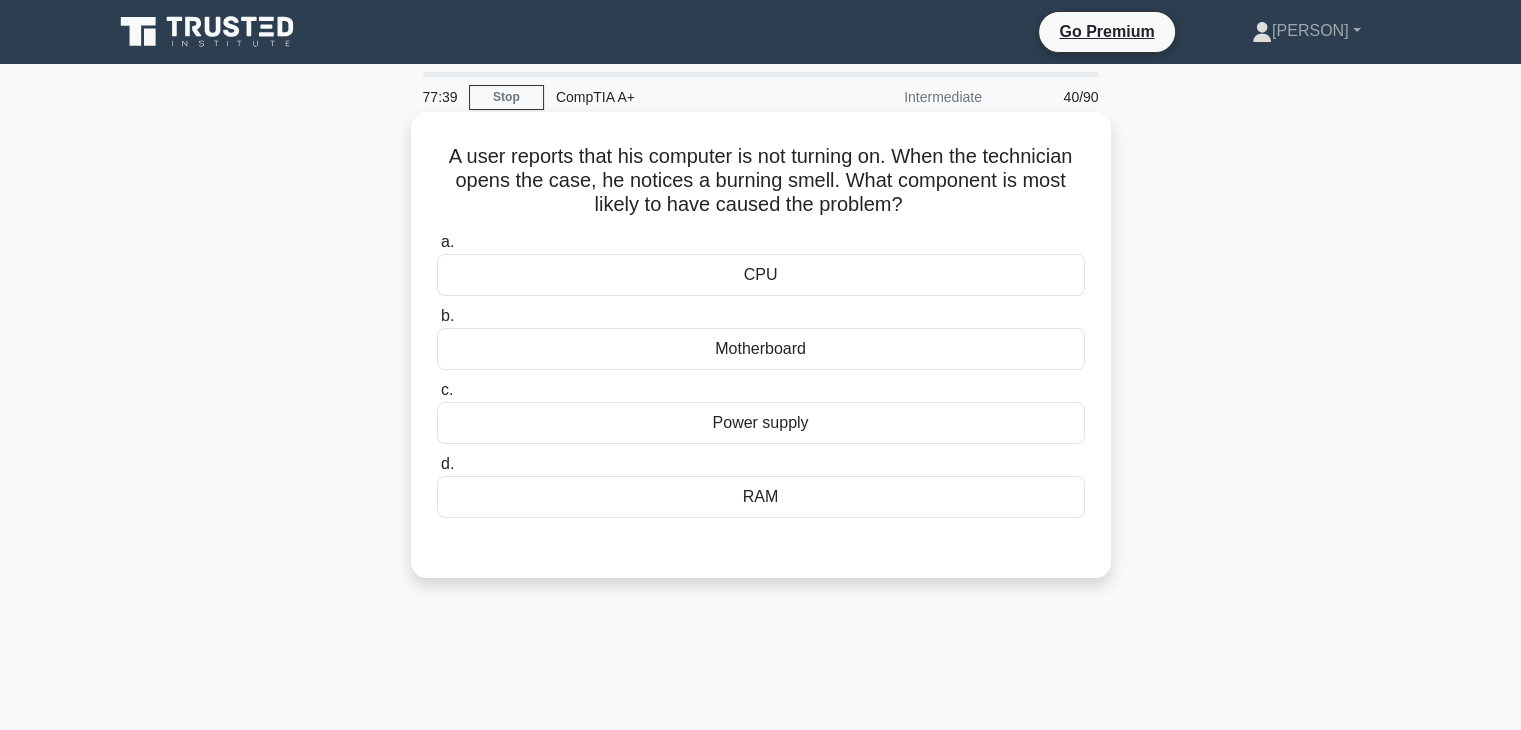 click on "Power supply" at bounding box center (761, 423) 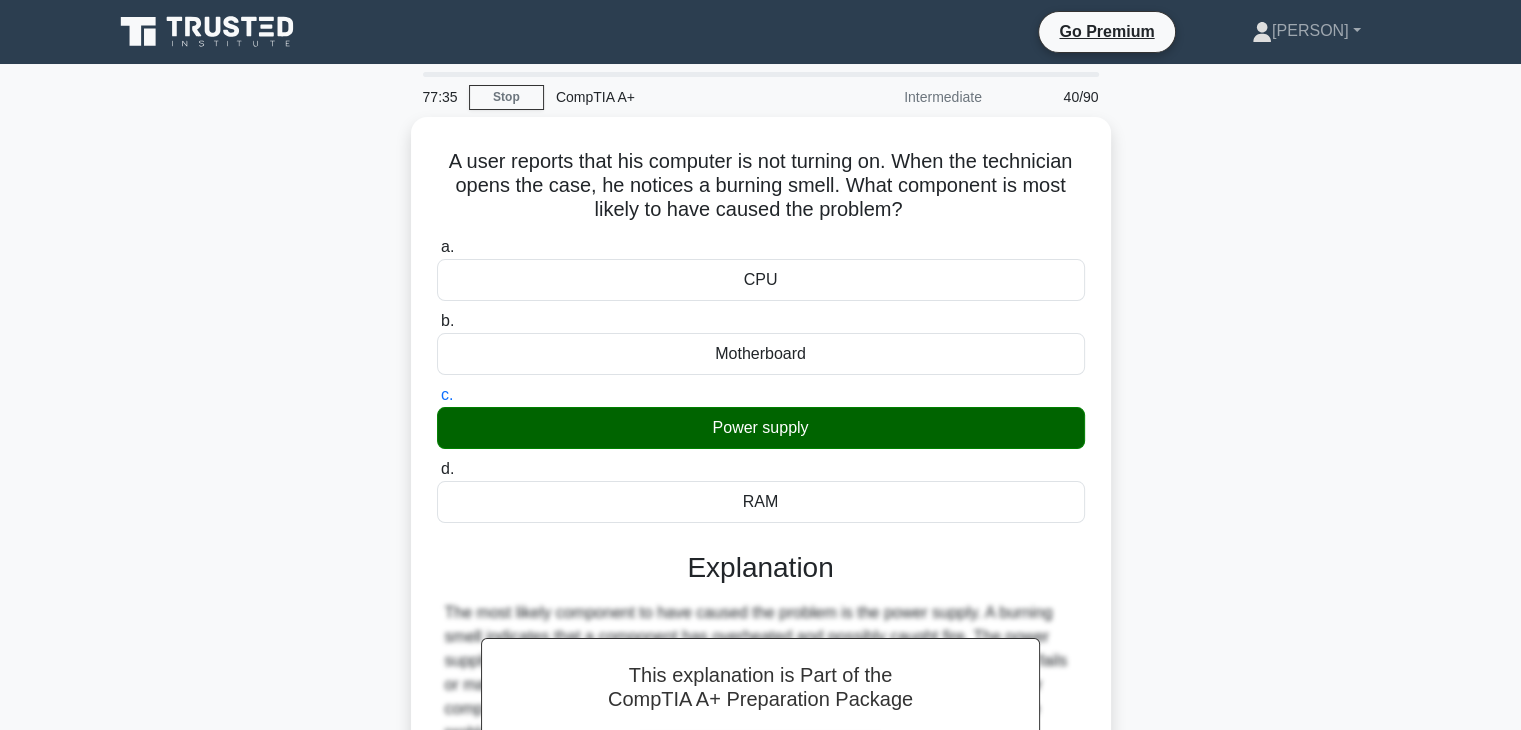 scroll, scrollTop: 351, scrollLeft: 0, axis: vertical 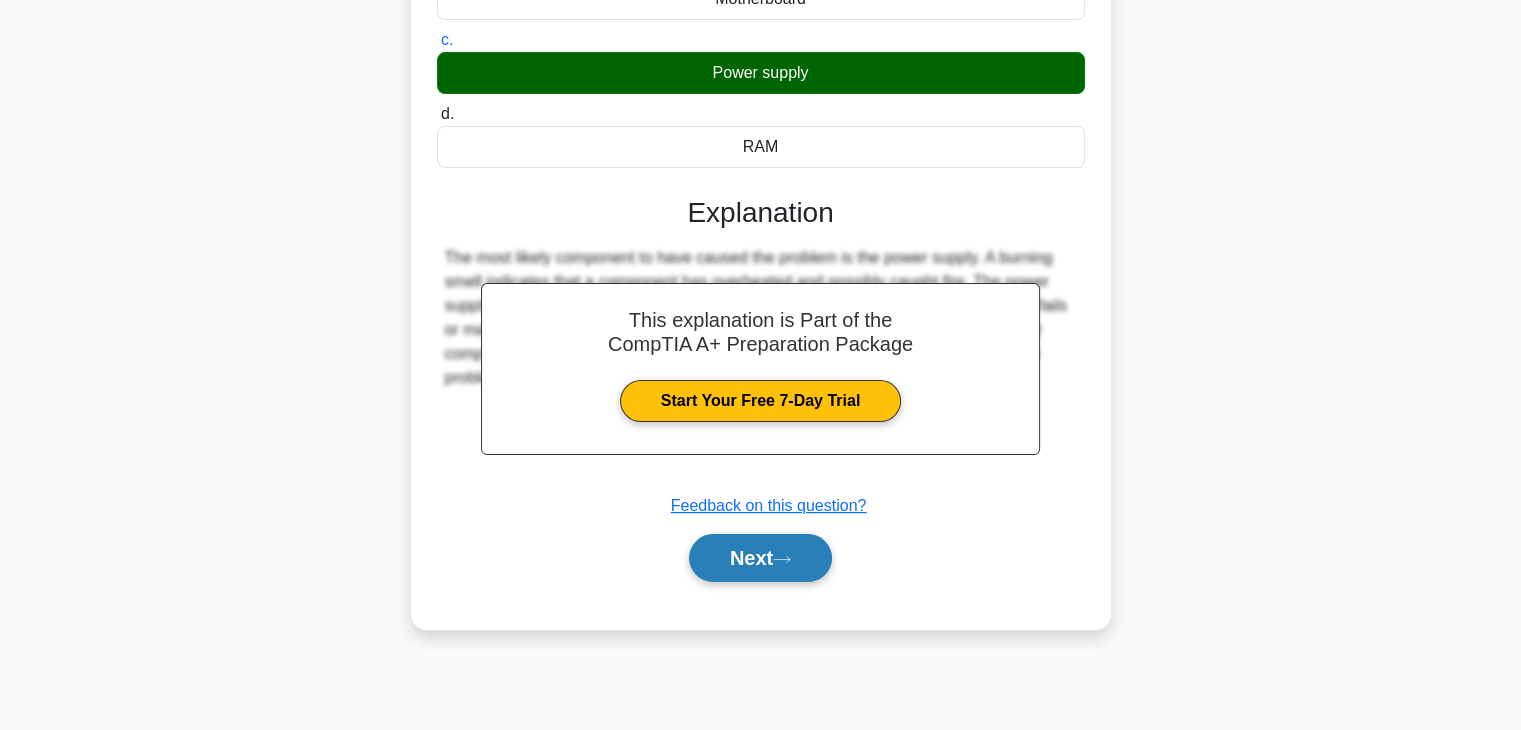 click on "Next" at bounding box center [760, 558] 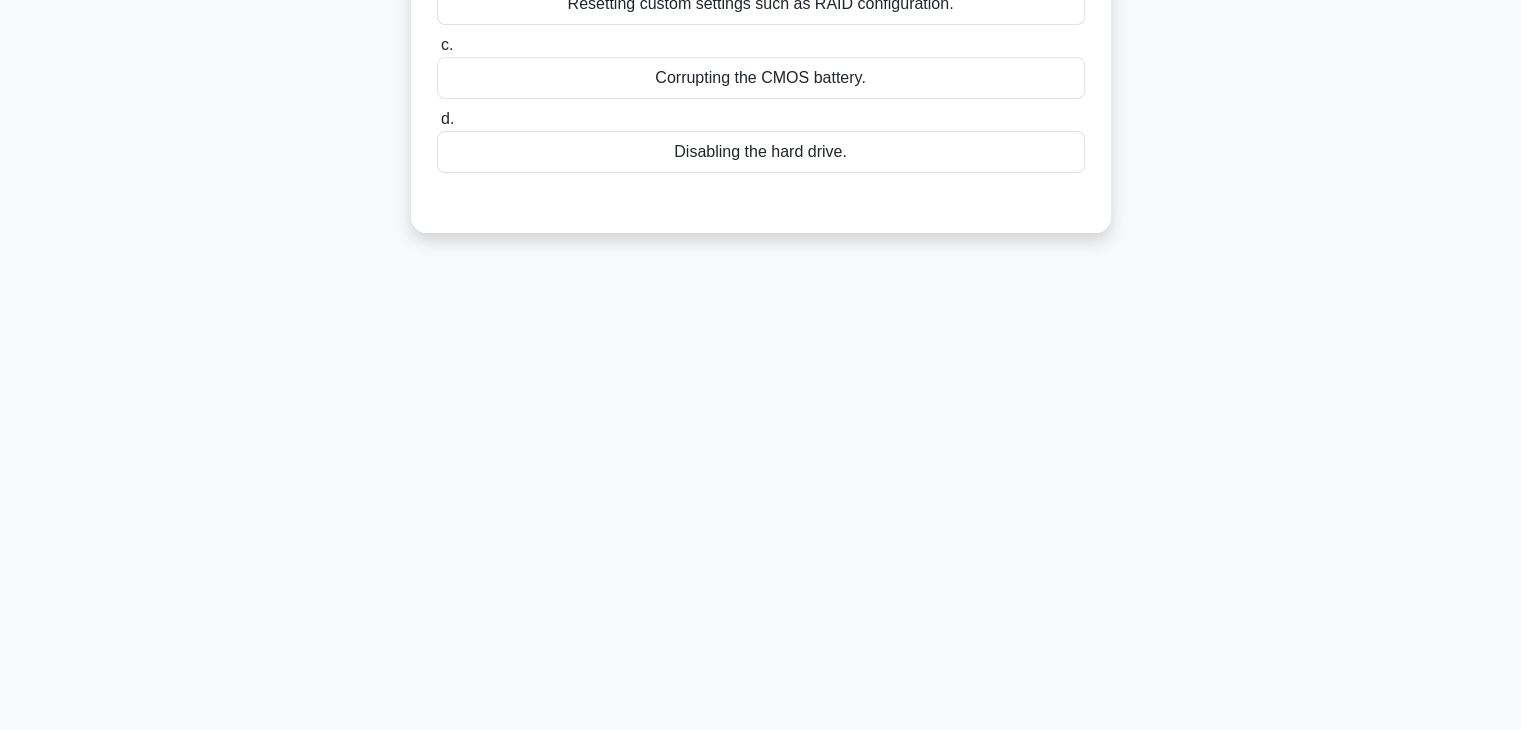 scroll, scrollTop: 0, scrollLeft: 0, axis: both 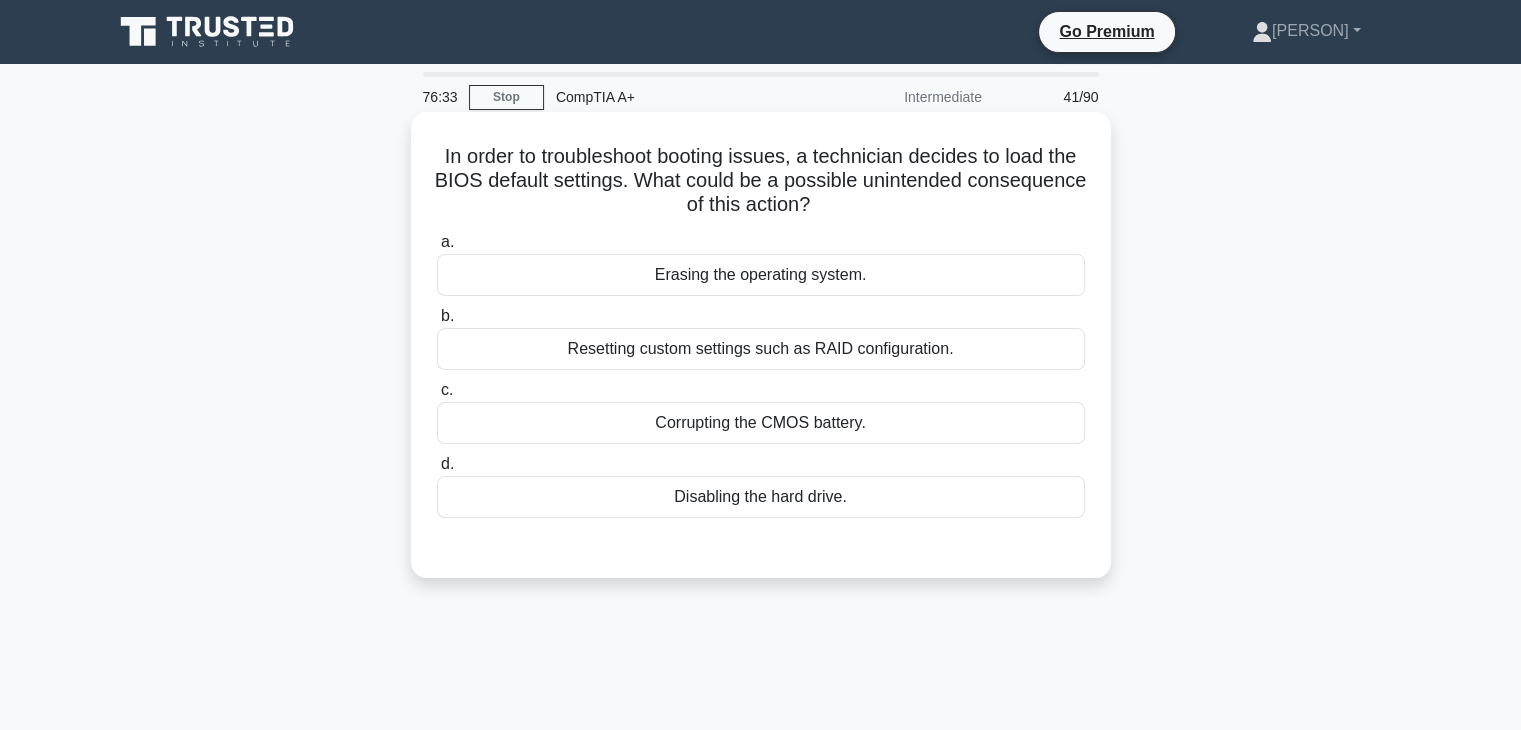 click on "Corrupting the CMOS battery." at bounding box center (761, 423) 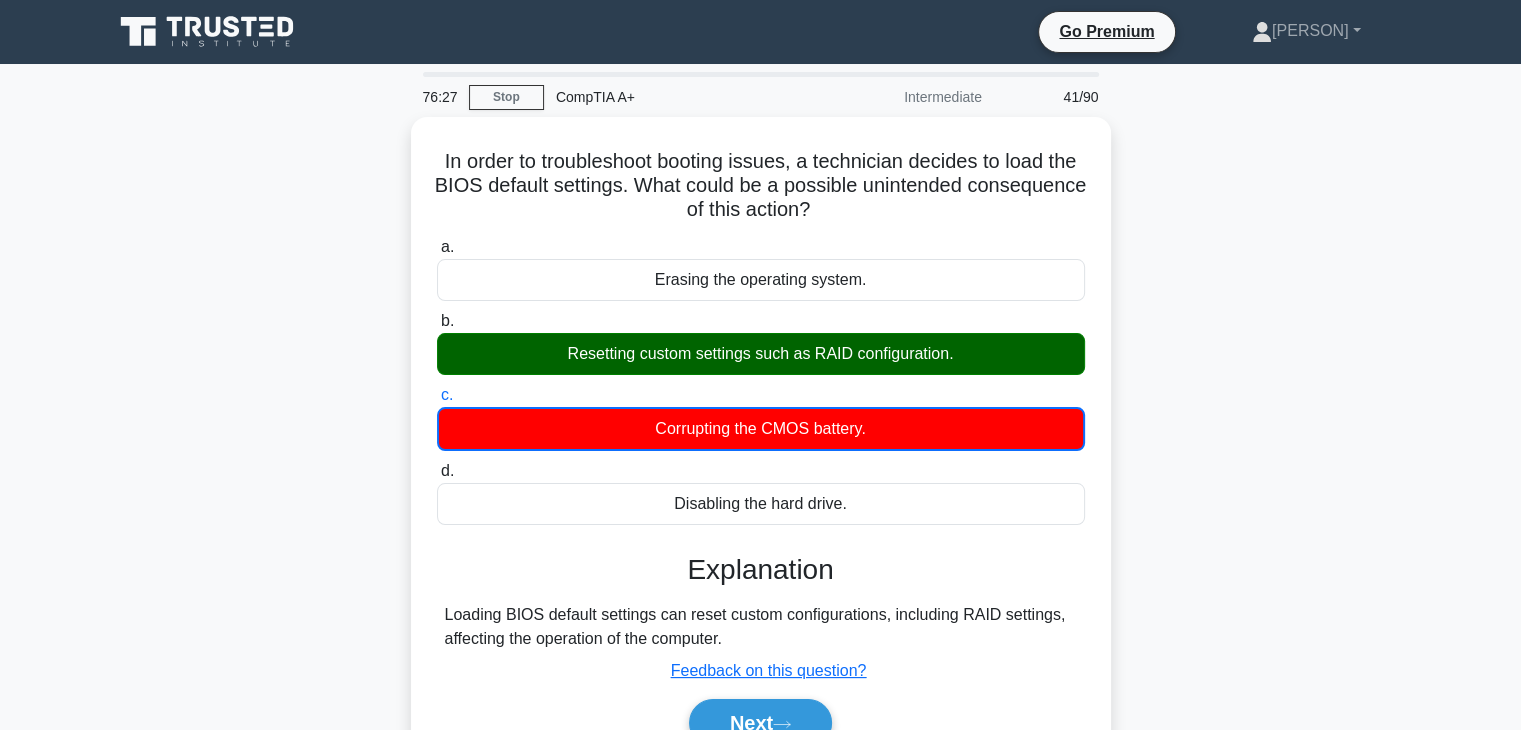 scroll, scrollTop: 351, scrollLeft: 0, axis: vertical 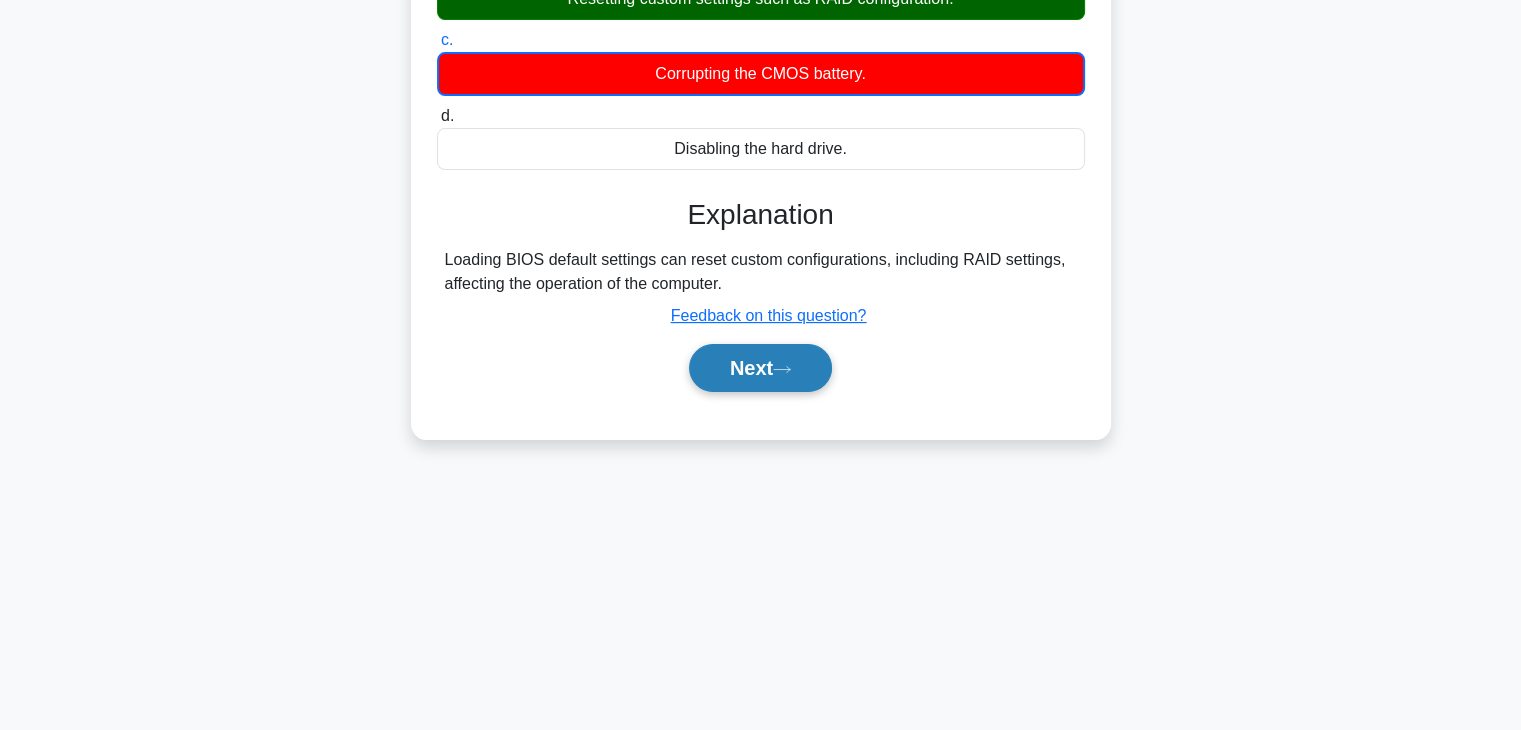 click on "Next" at bounding box center (760, 368) 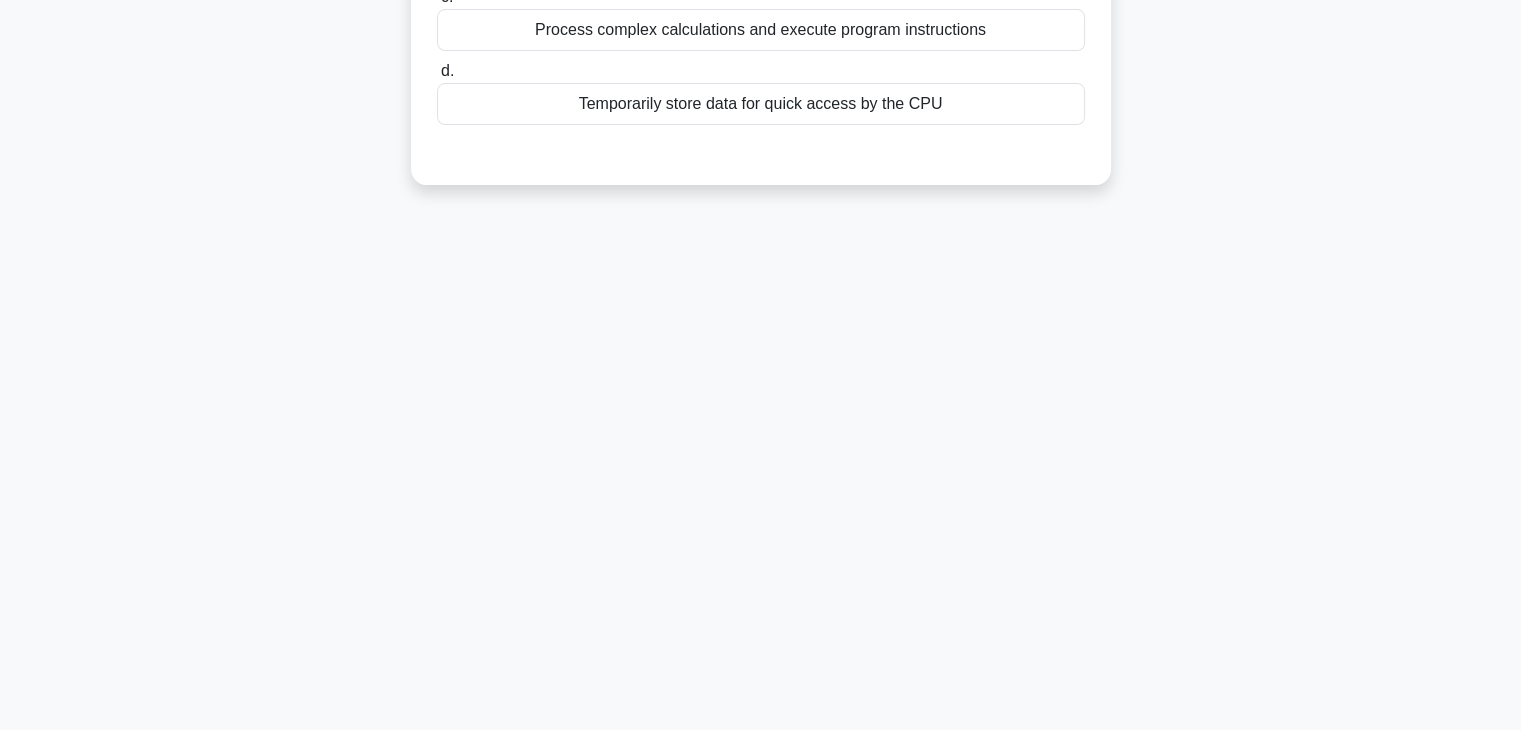 scroll, scrollTop: 0, scrollLeft: 0, axis: both 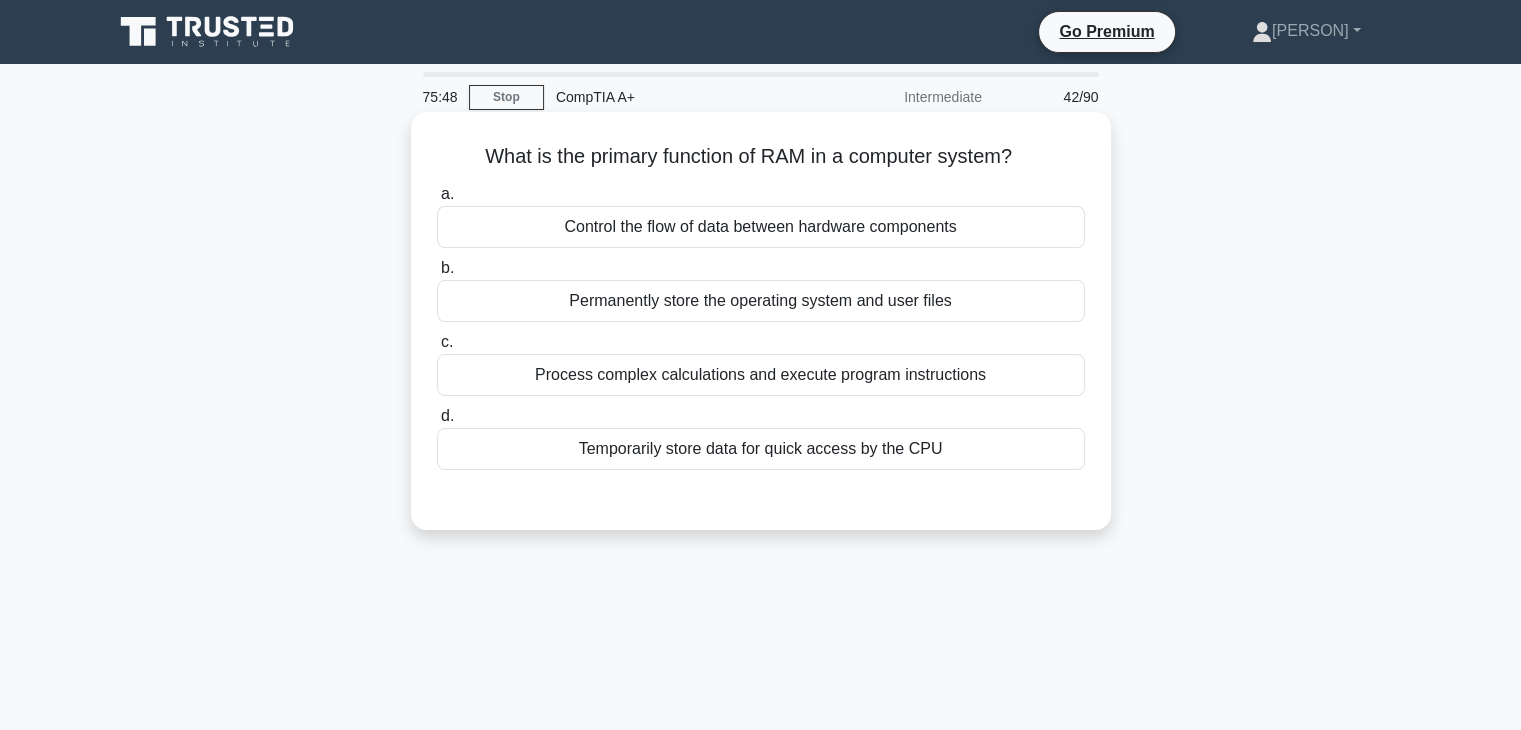 click on "Control the flow of data between hardware components" at bounding box center [761, 227] 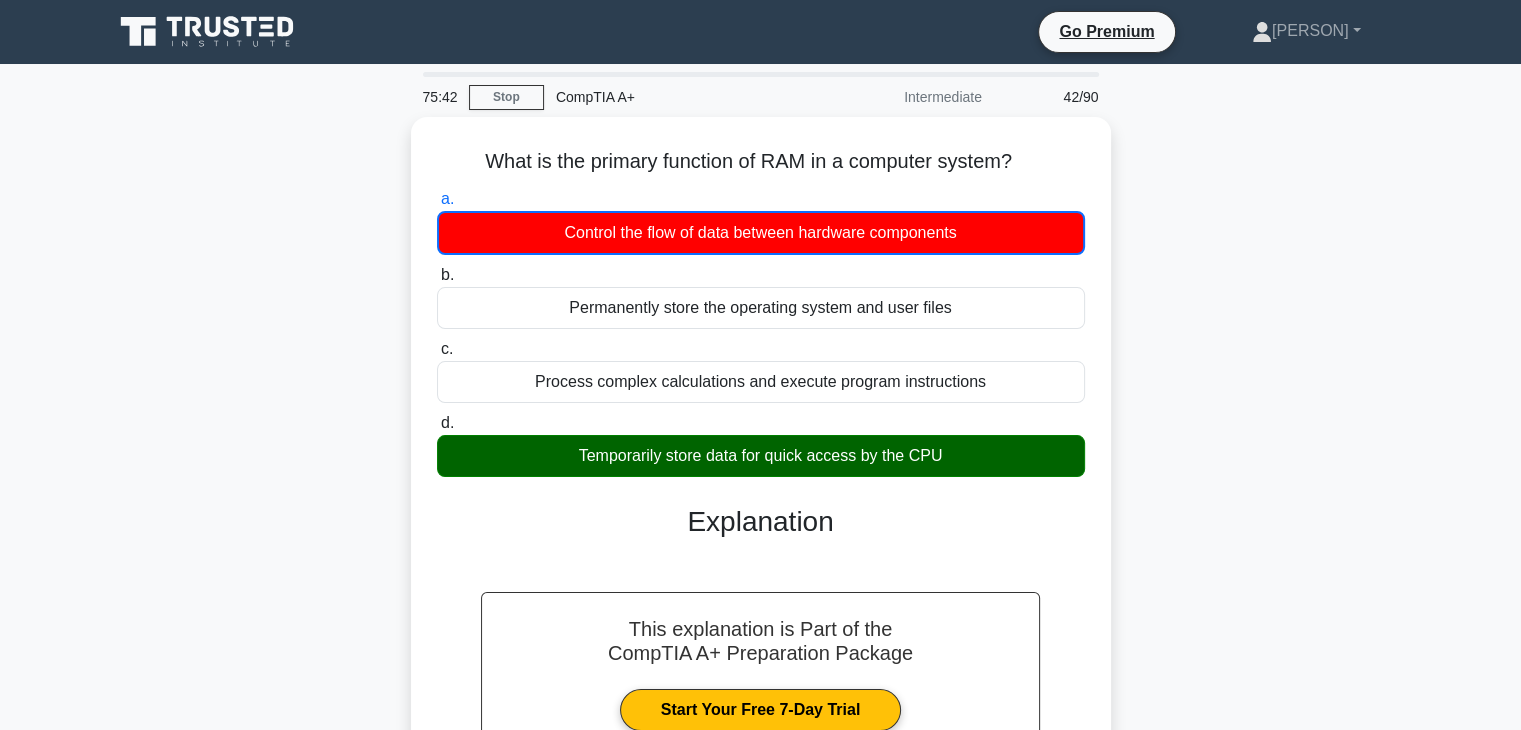 scroll, scrollTop: 351, scrollLeft: 0, axis: vertical 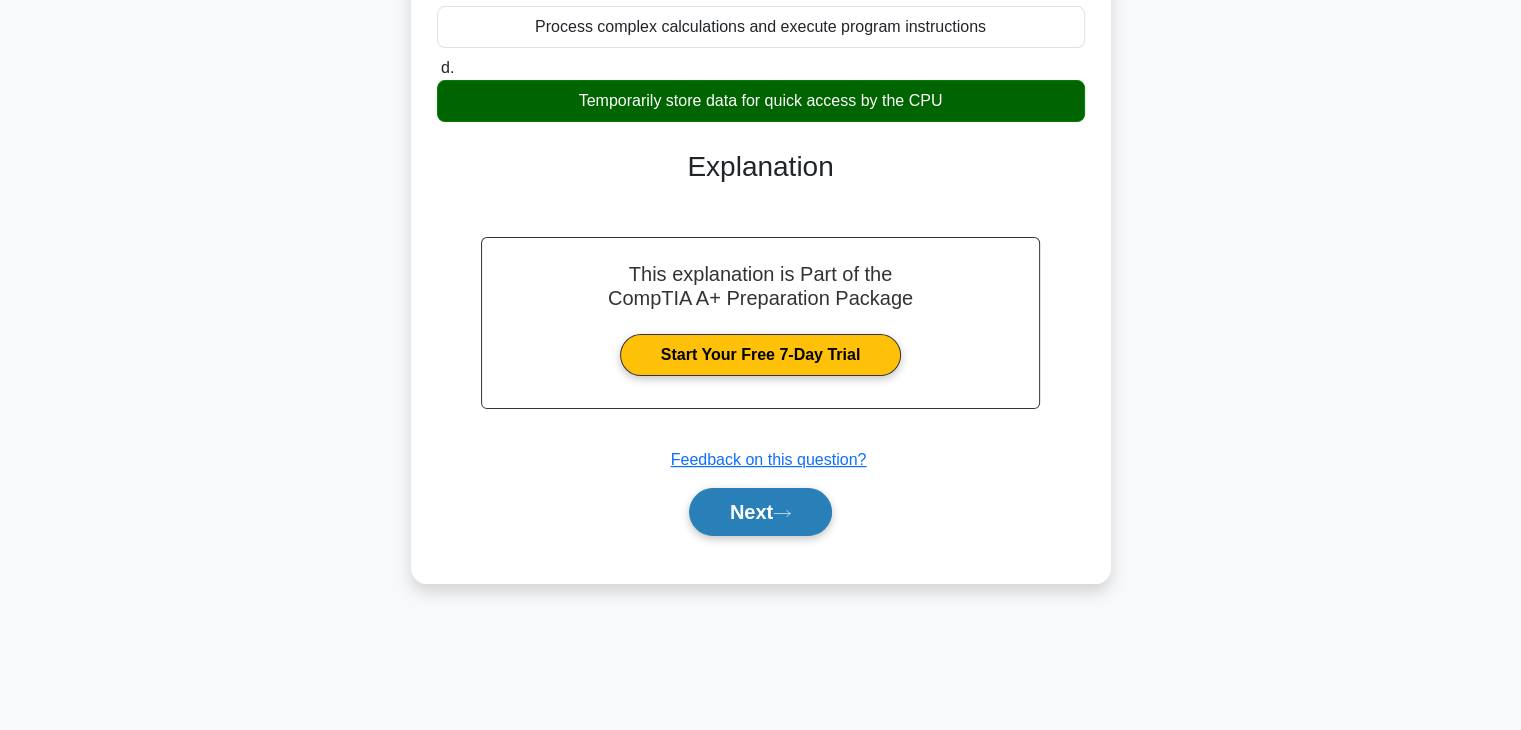 click on "Next" at bounding box center [760, 512] 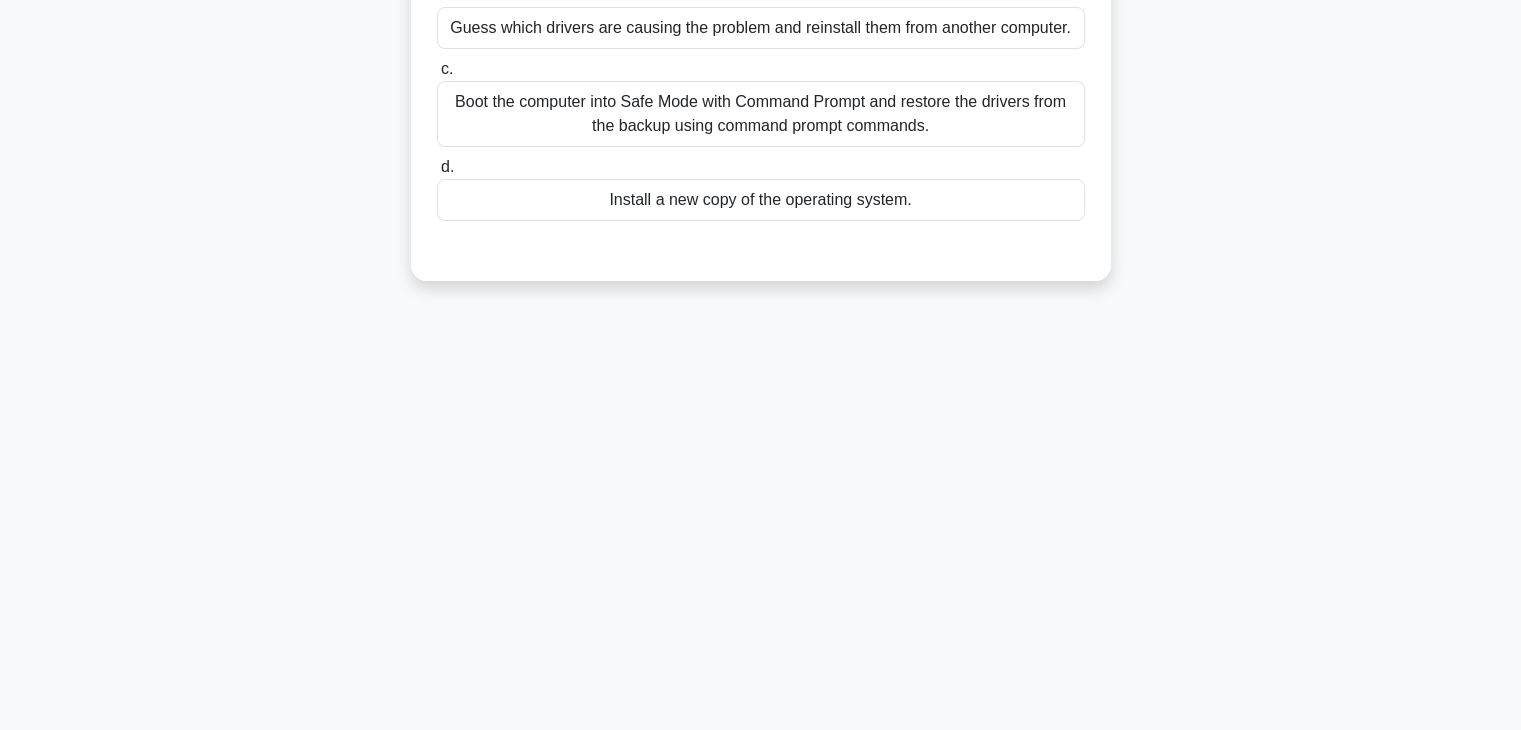 scroll, scrollTop: 0, scrollLeft: 0, axis: both 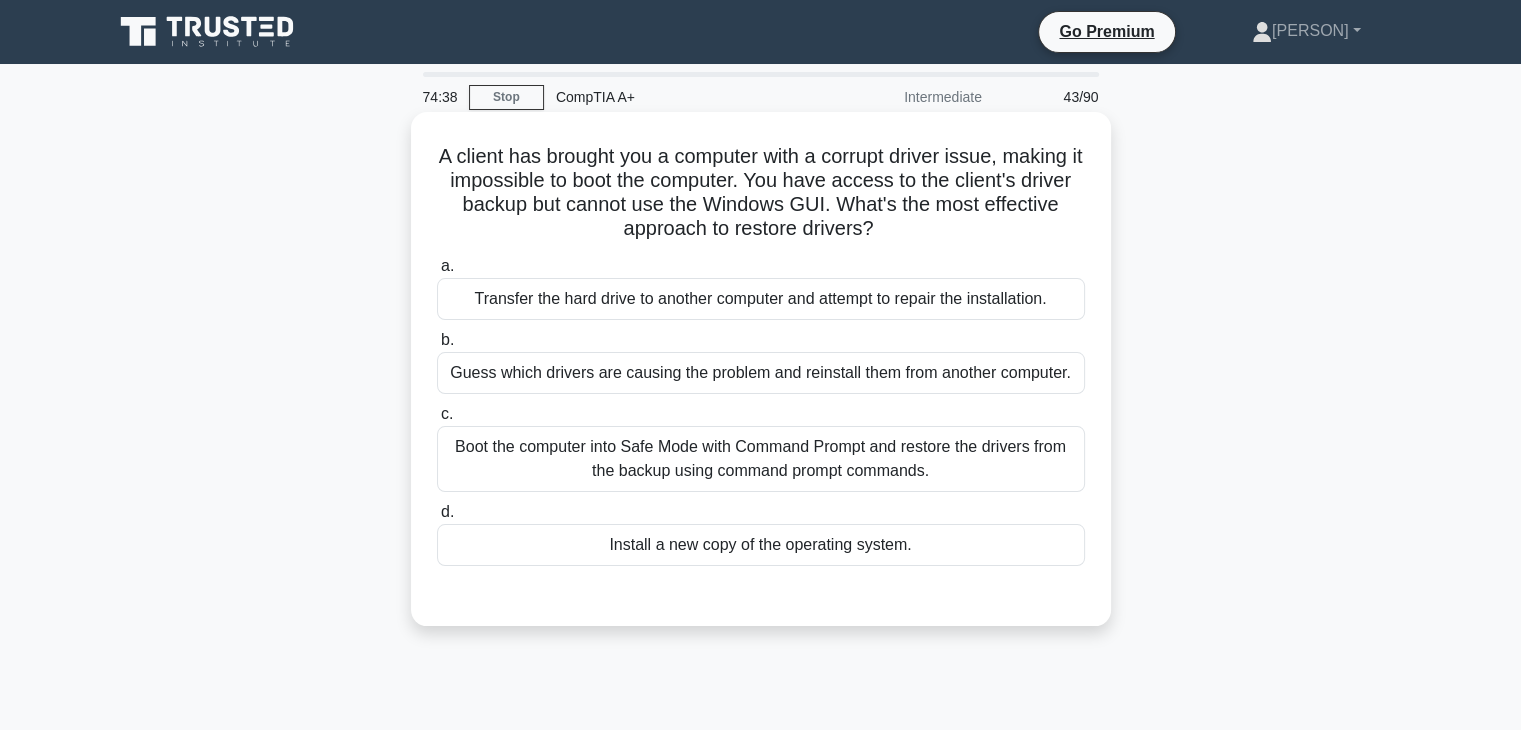 click on "Boot the computer into Safe Mode with Command Prompt and restore the drivers from the backup using command prompt commands." at bounding box center [761, 459] 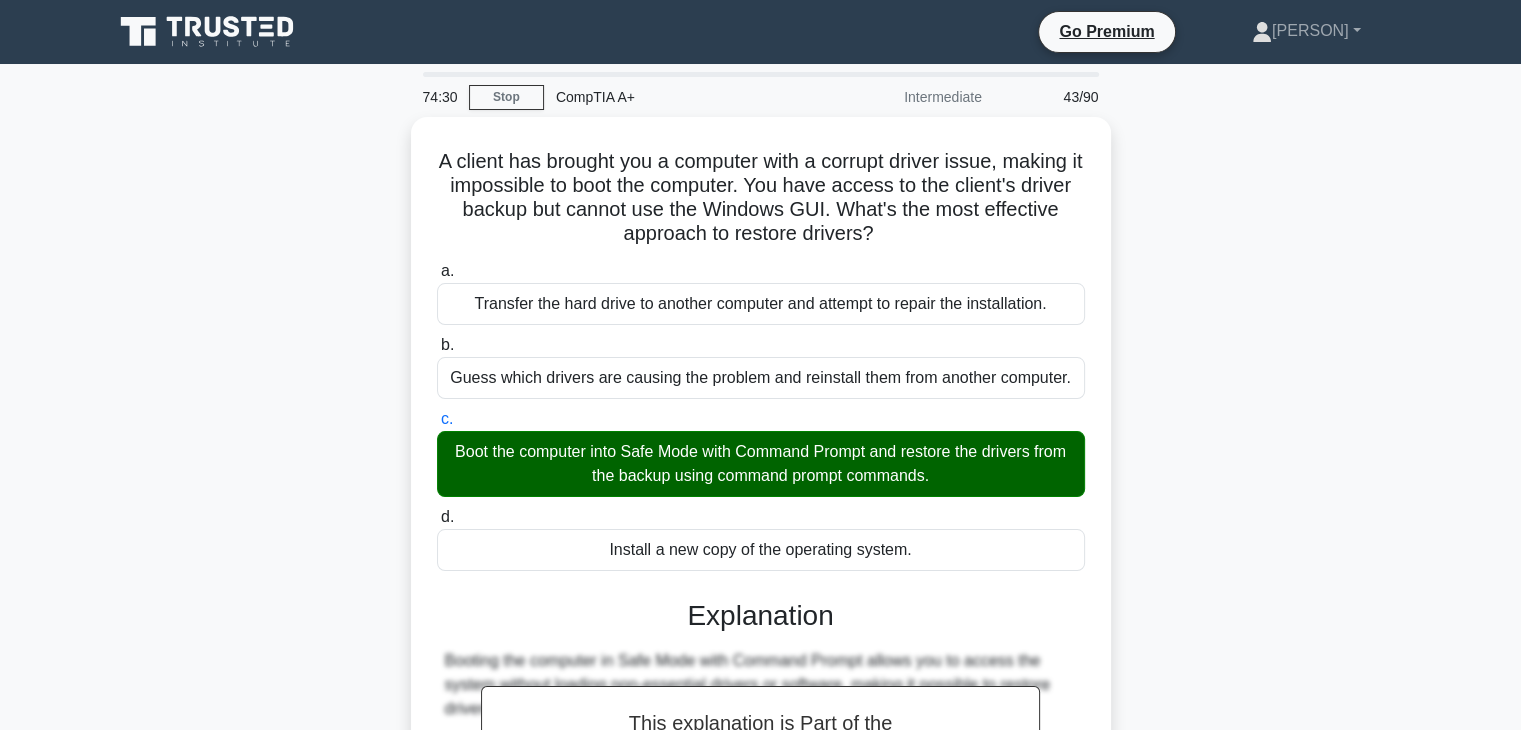 scroll, scrollTop: 351, scrollLeft: 0, axis: vertical 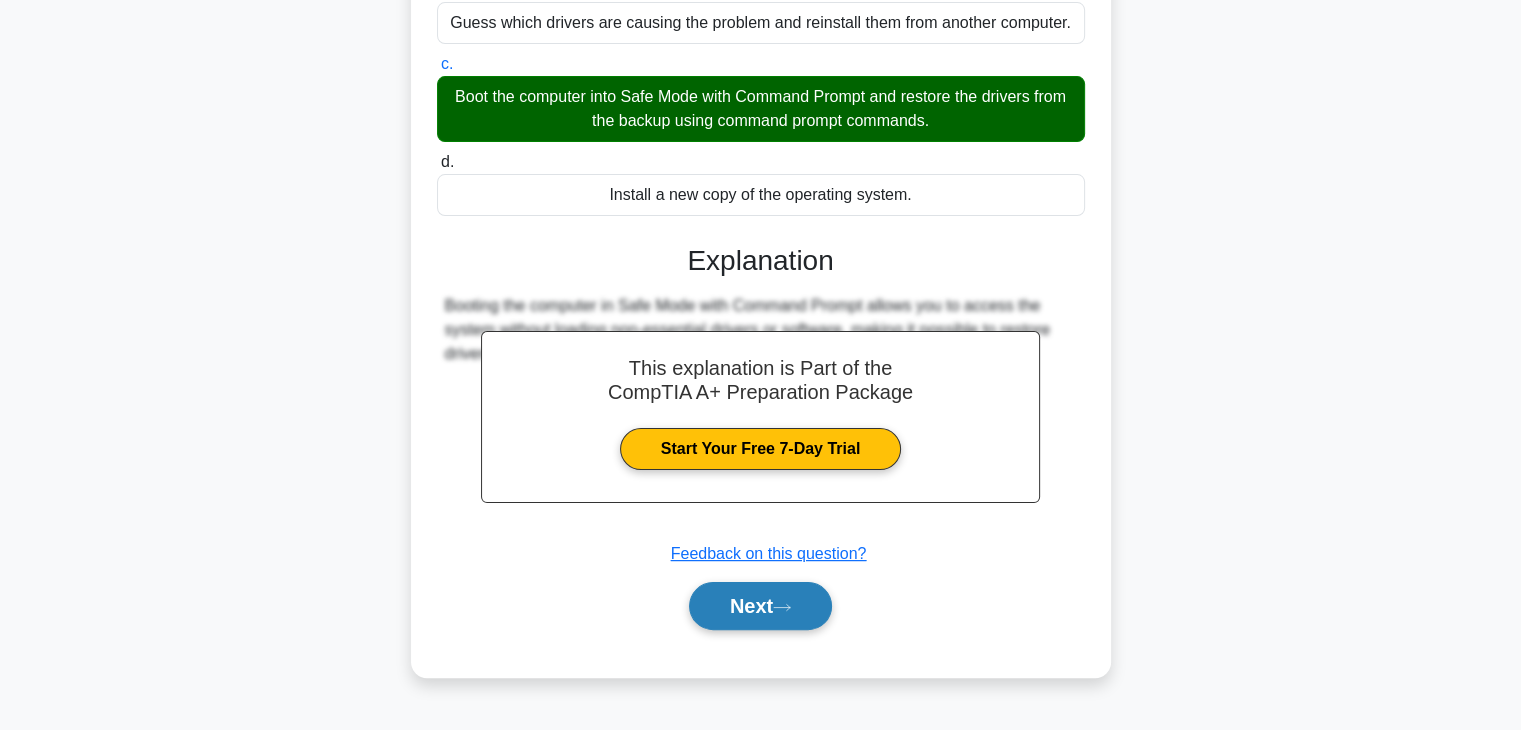 click on "Next" at bounding box center (760, 606) 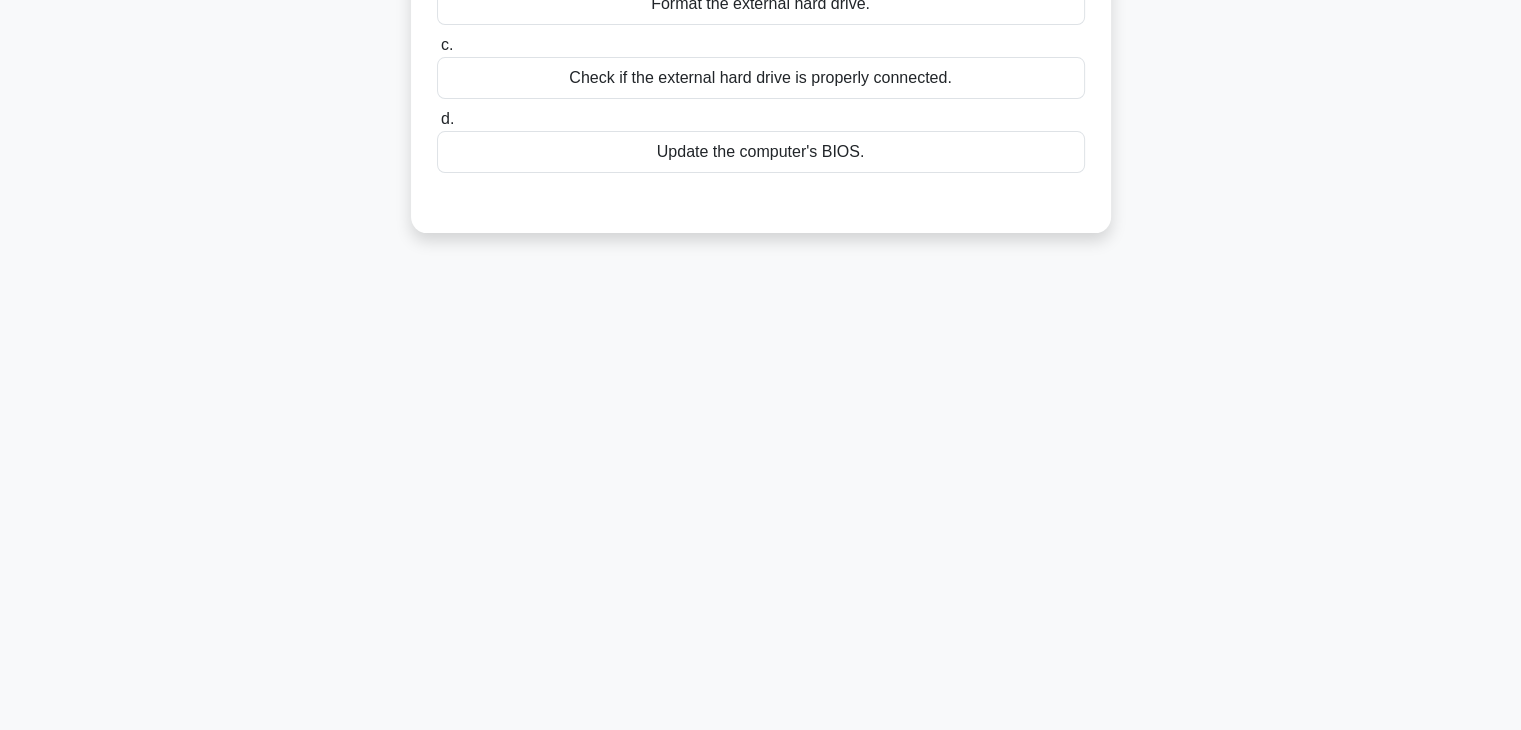 scroll, scrollTop: 0, scrollLeft: 0, axis: both 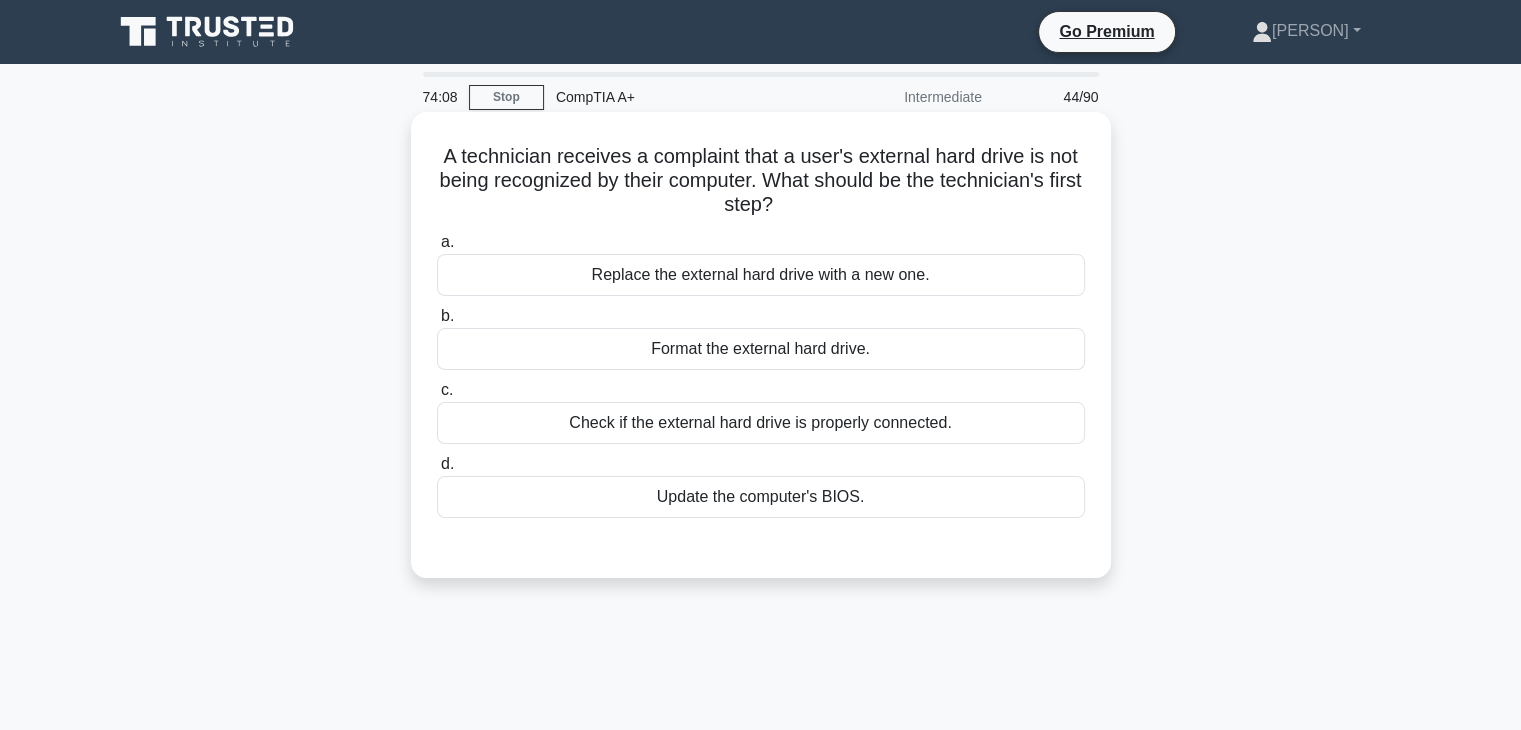 click on "Check if the external hard drive is properly connected." at bounding box center [761, 423] 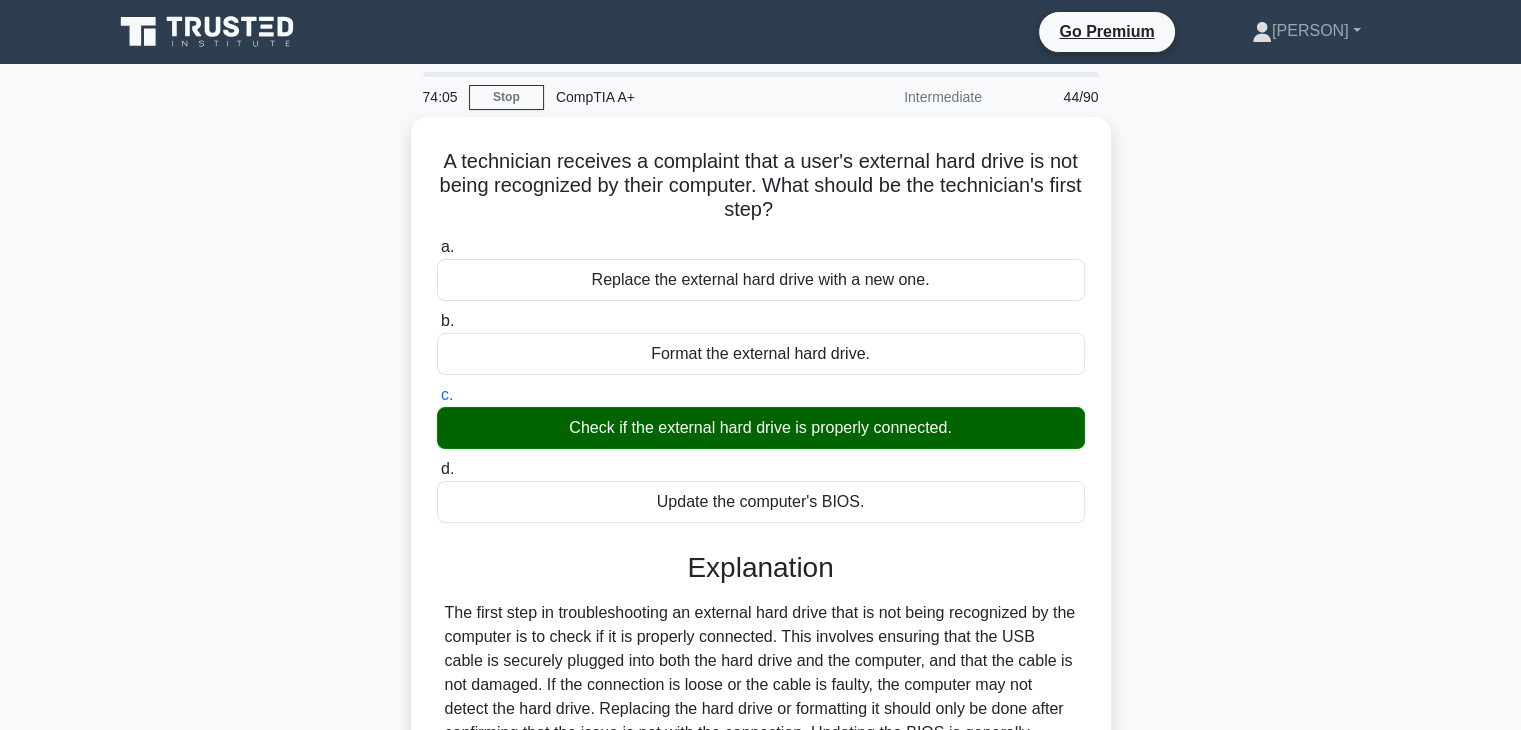 scroll, scrollTop: 351, scrollLeft: 0, axis: vertical 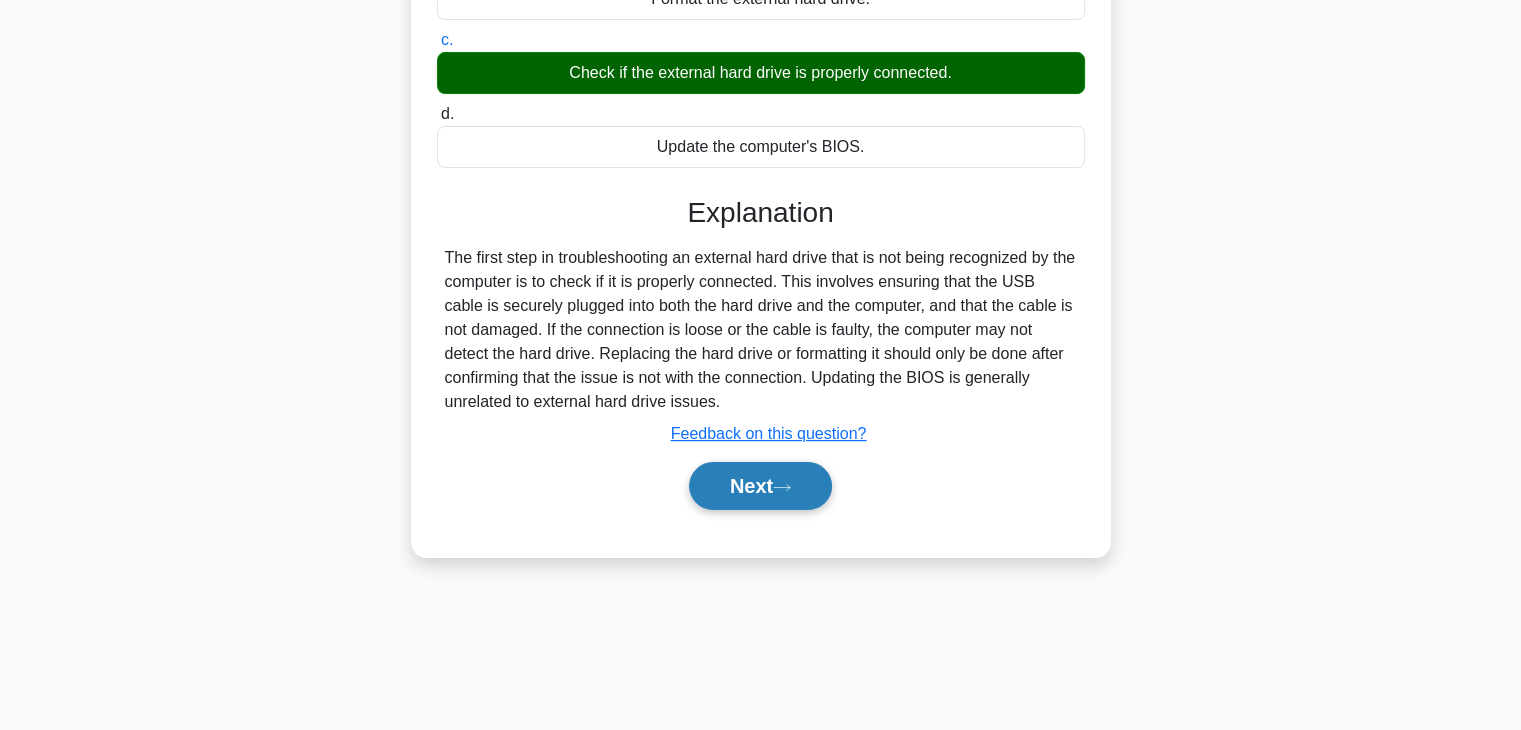 click on "Next" at bounding box center (760, 486) 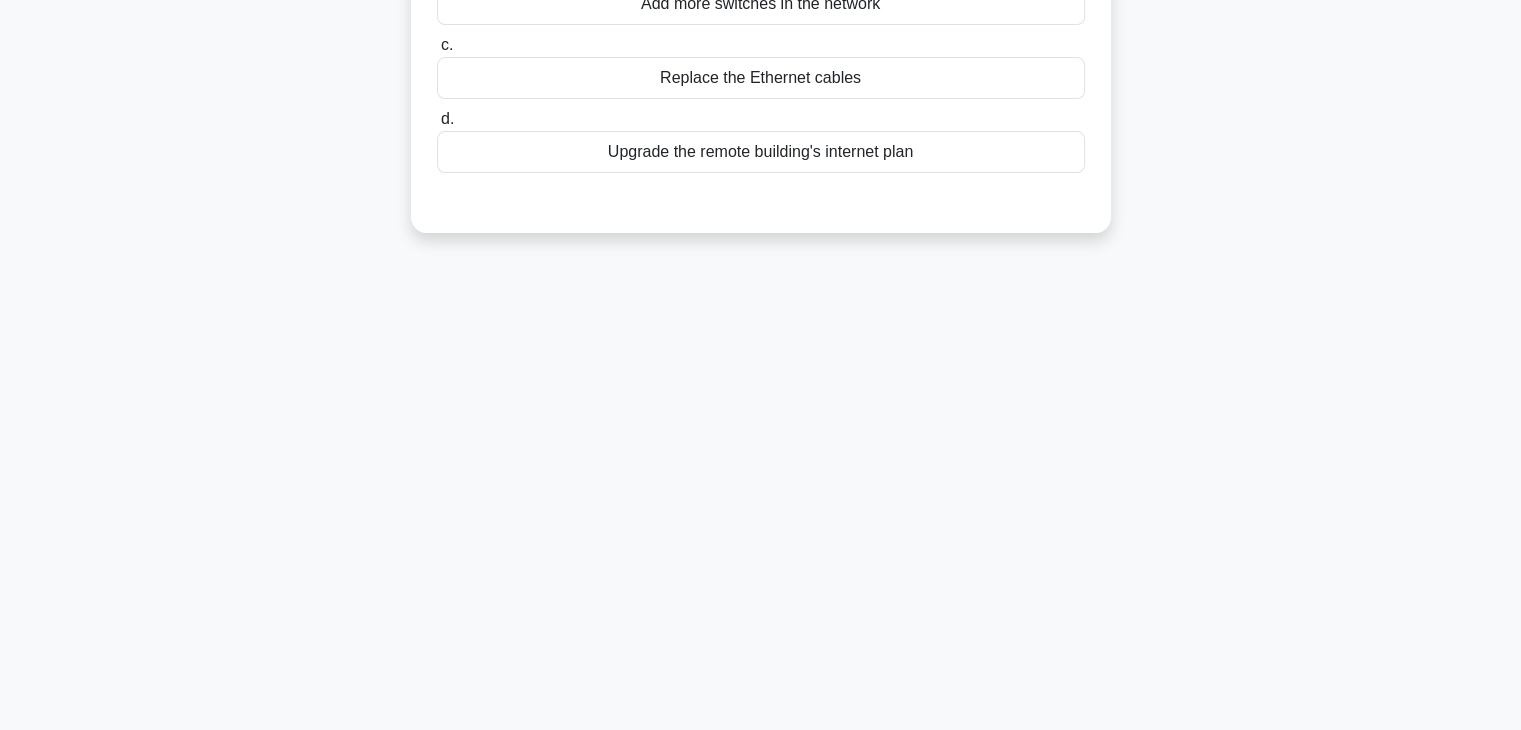 scroll, scrollTop: 0, scrollLeft: 0, axis: both 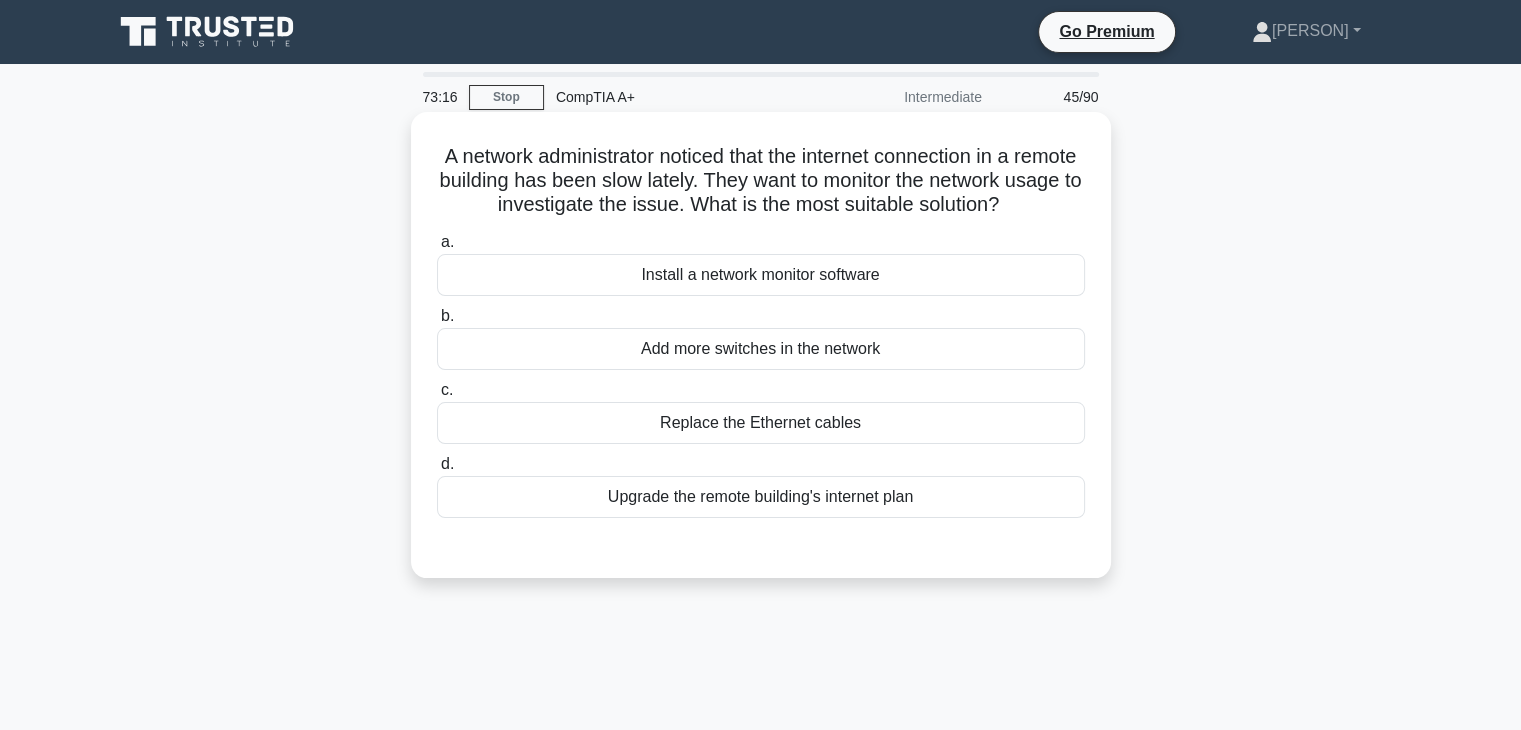 click on "Upgrade the remote building's internet plan" at bounding box center (761, 497) 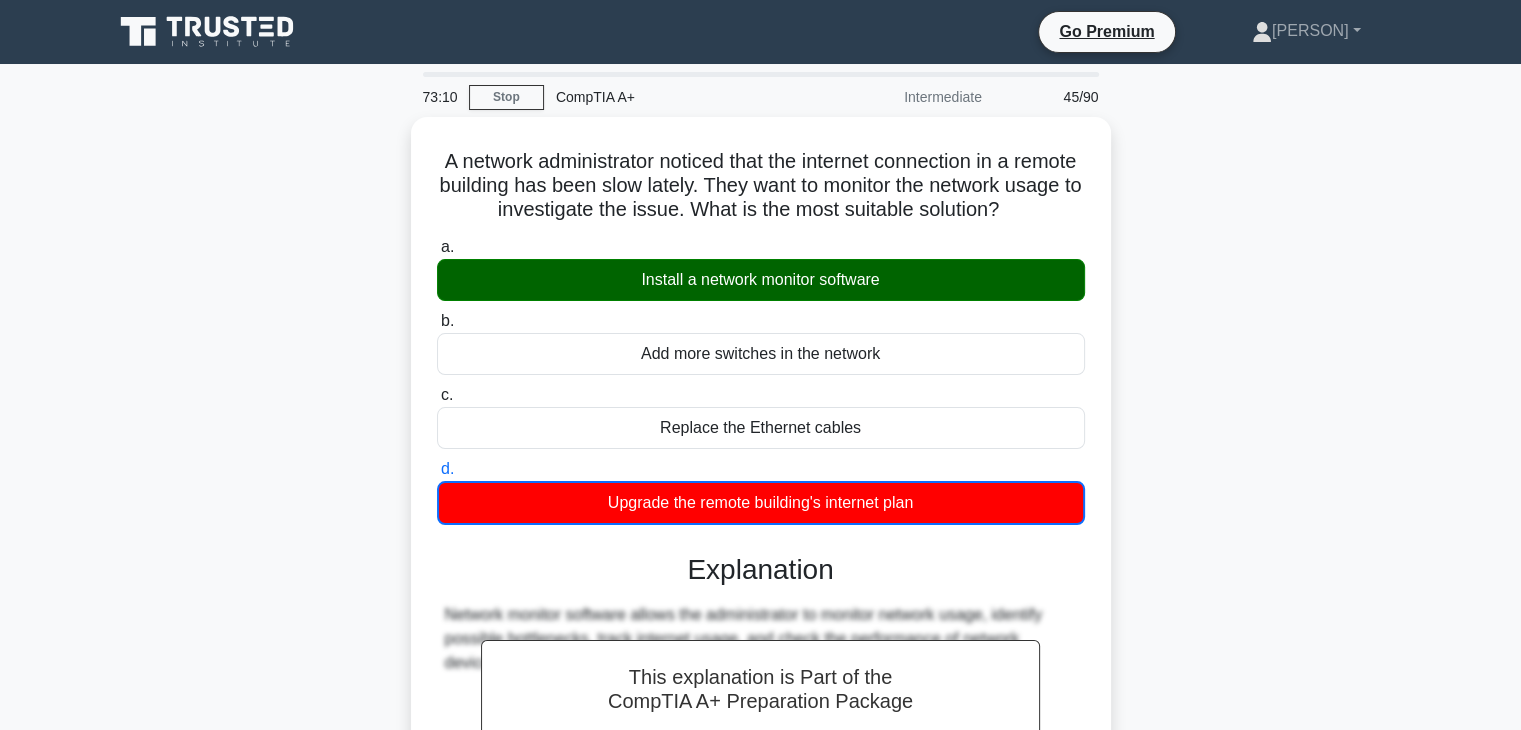 scroll, scrollTop: 351, scrollLeft: 0, axis: vertical 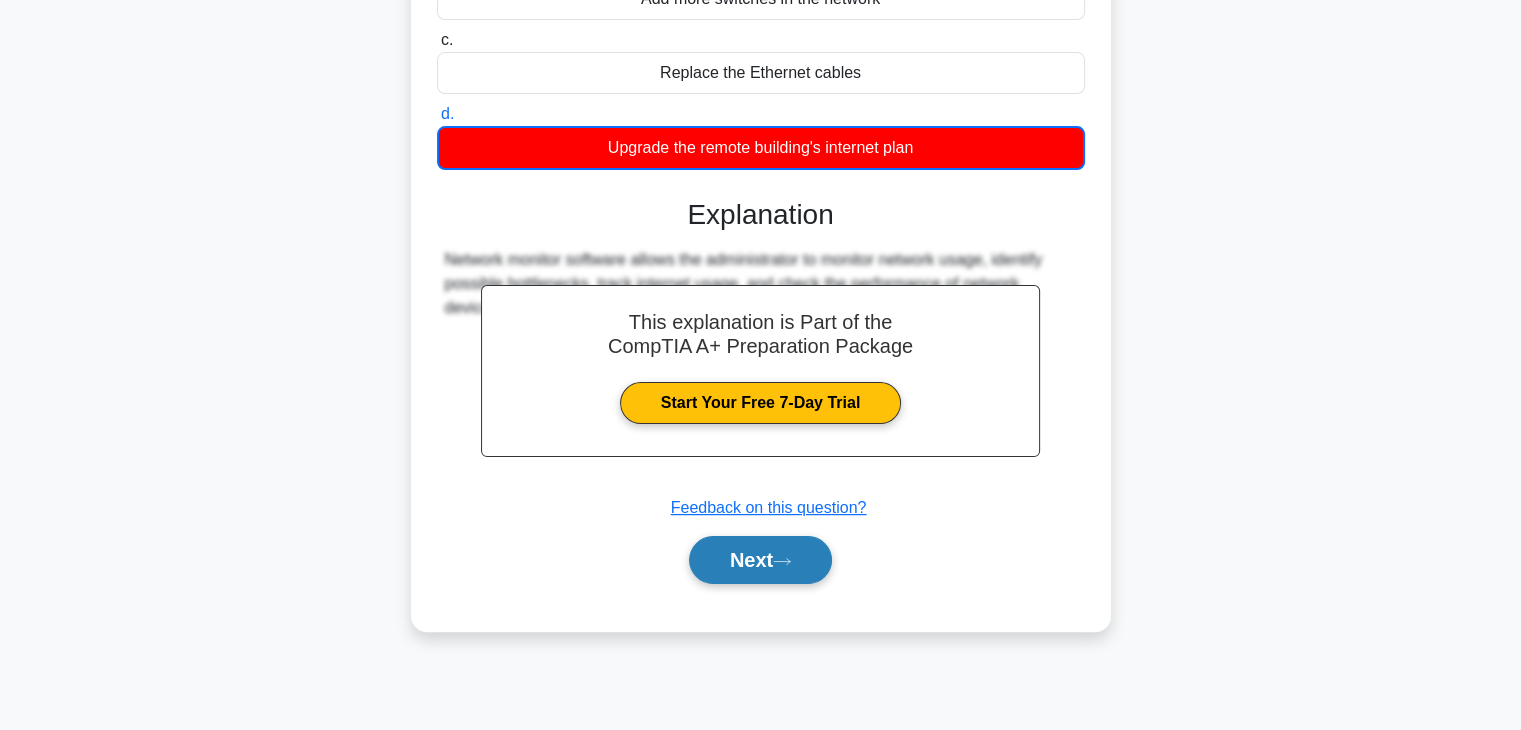click on "Next" at bounding box center (760, 560) 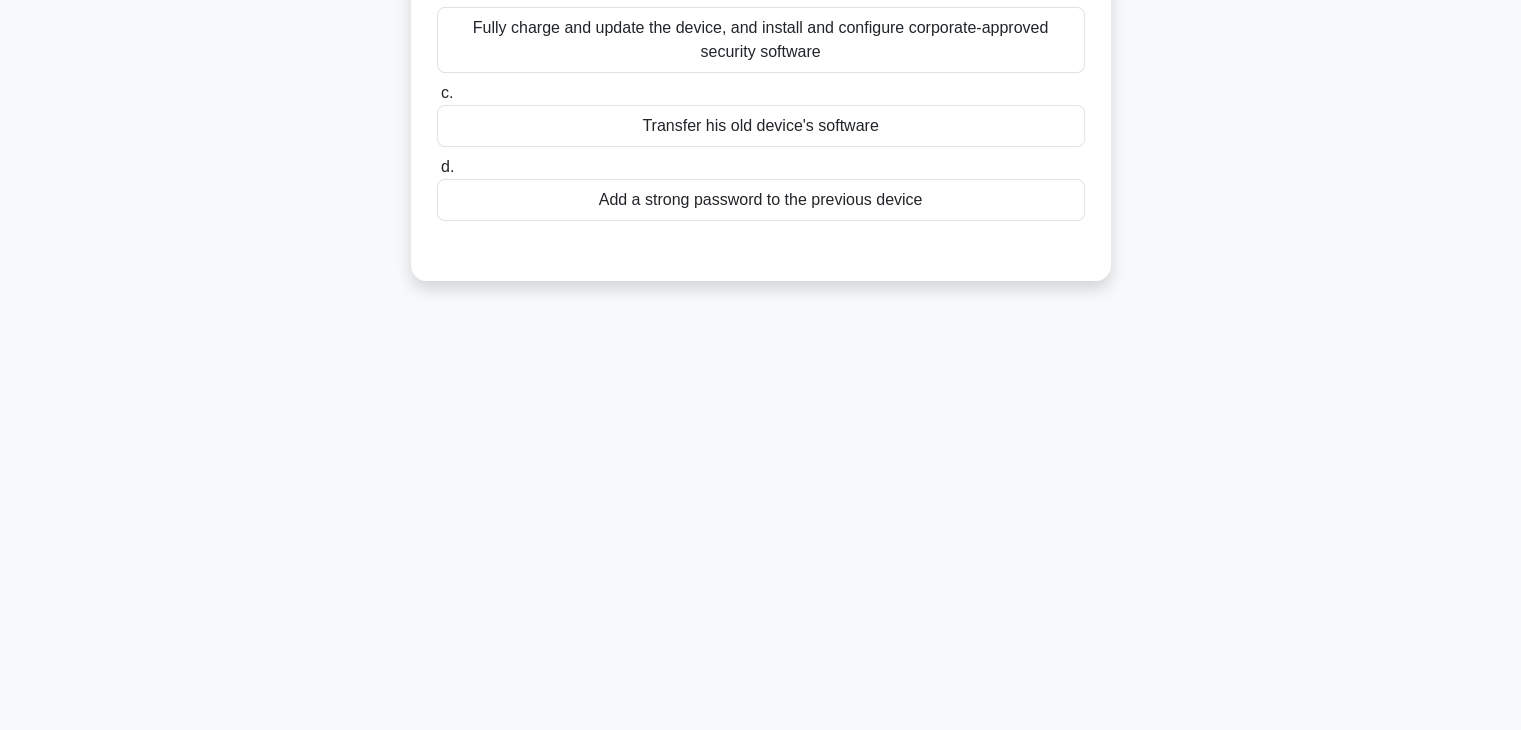 scroll, scrollTop: 0, scrollLeft: 0, axis: both 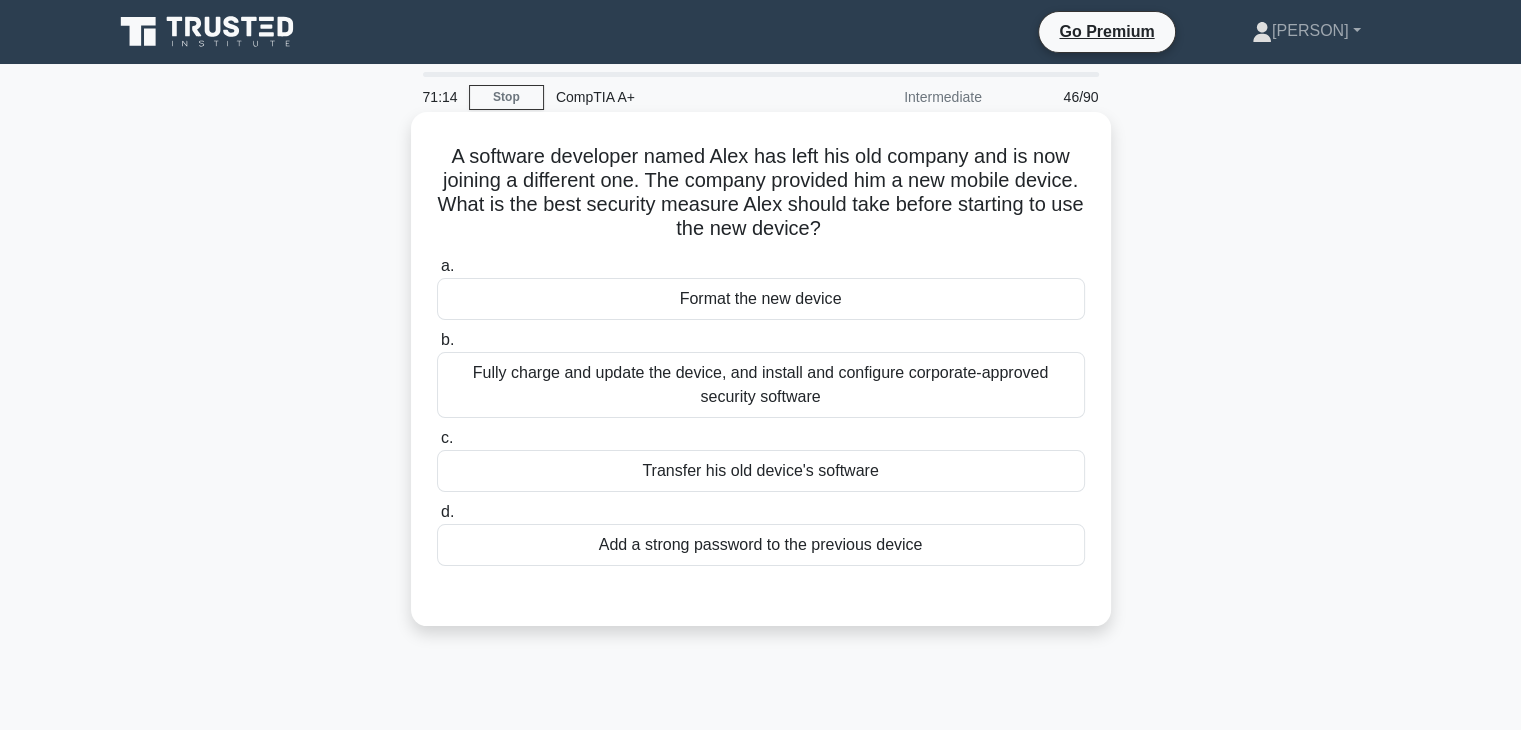 click on "Transfer his old device's software" at bounding box center (761, 471) 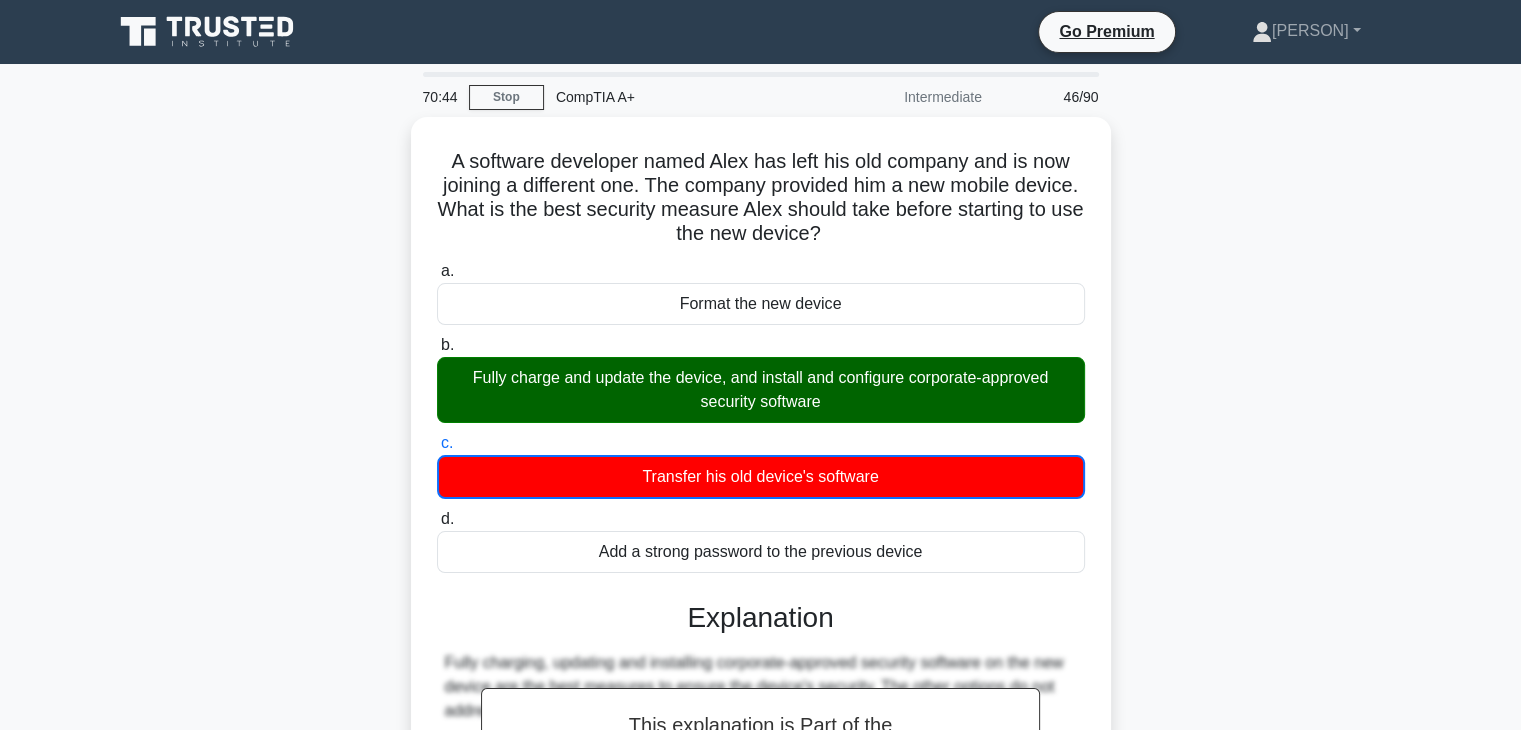 scroll, scrollTop: 351, scrollLeft: 0, axis: vertical 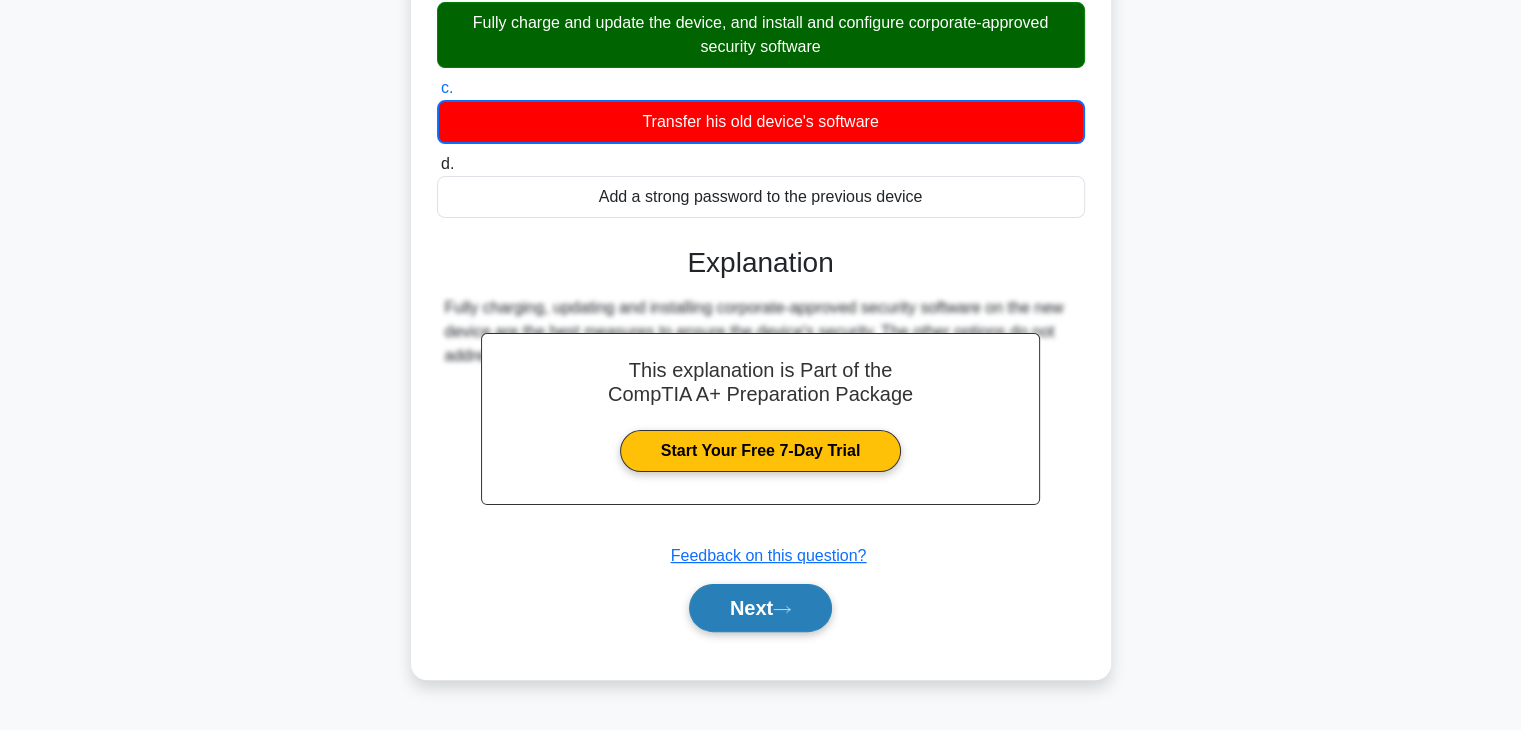 click on "Next" at bounding box center [760, 608] 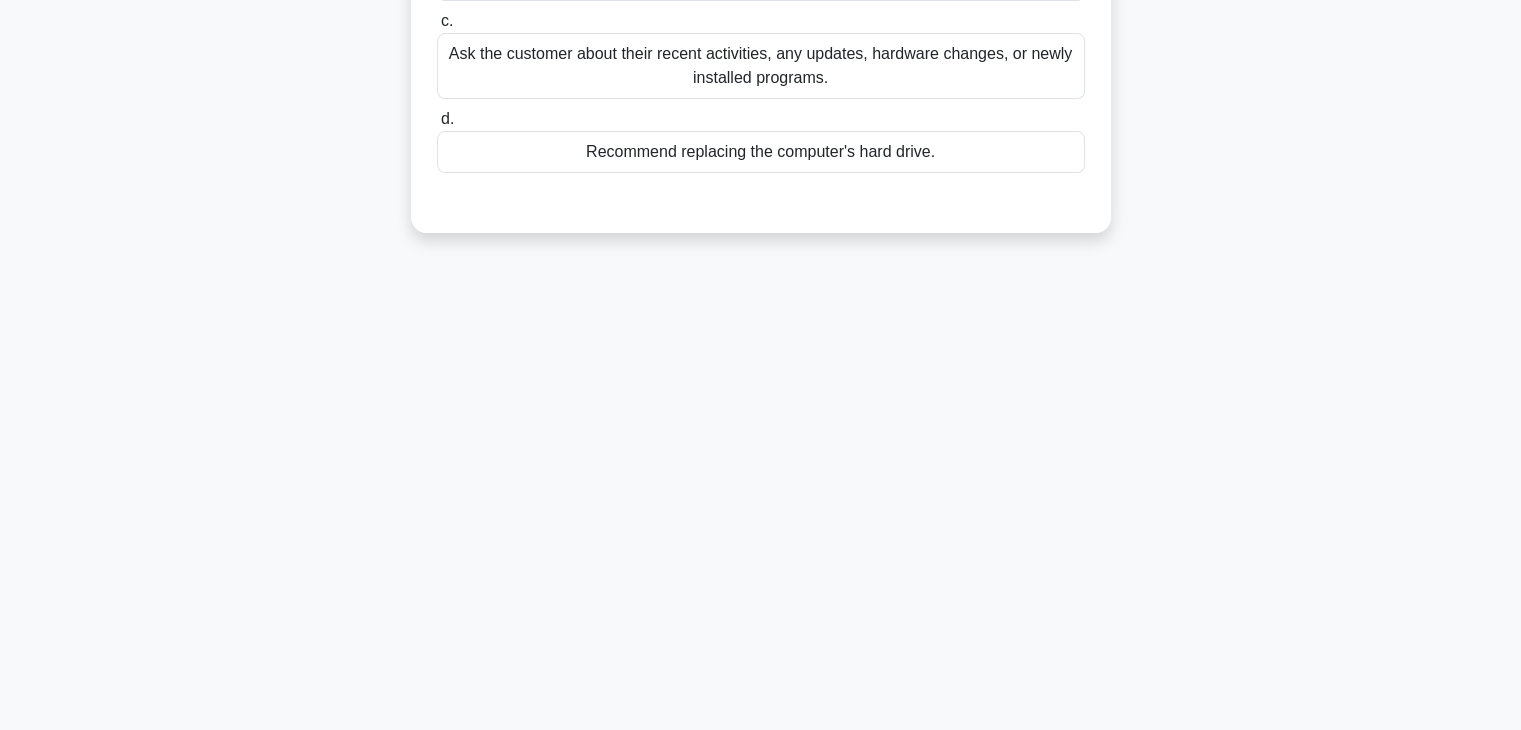 scroll, scrollTop: 0, scrollLeft: 0, axis: both 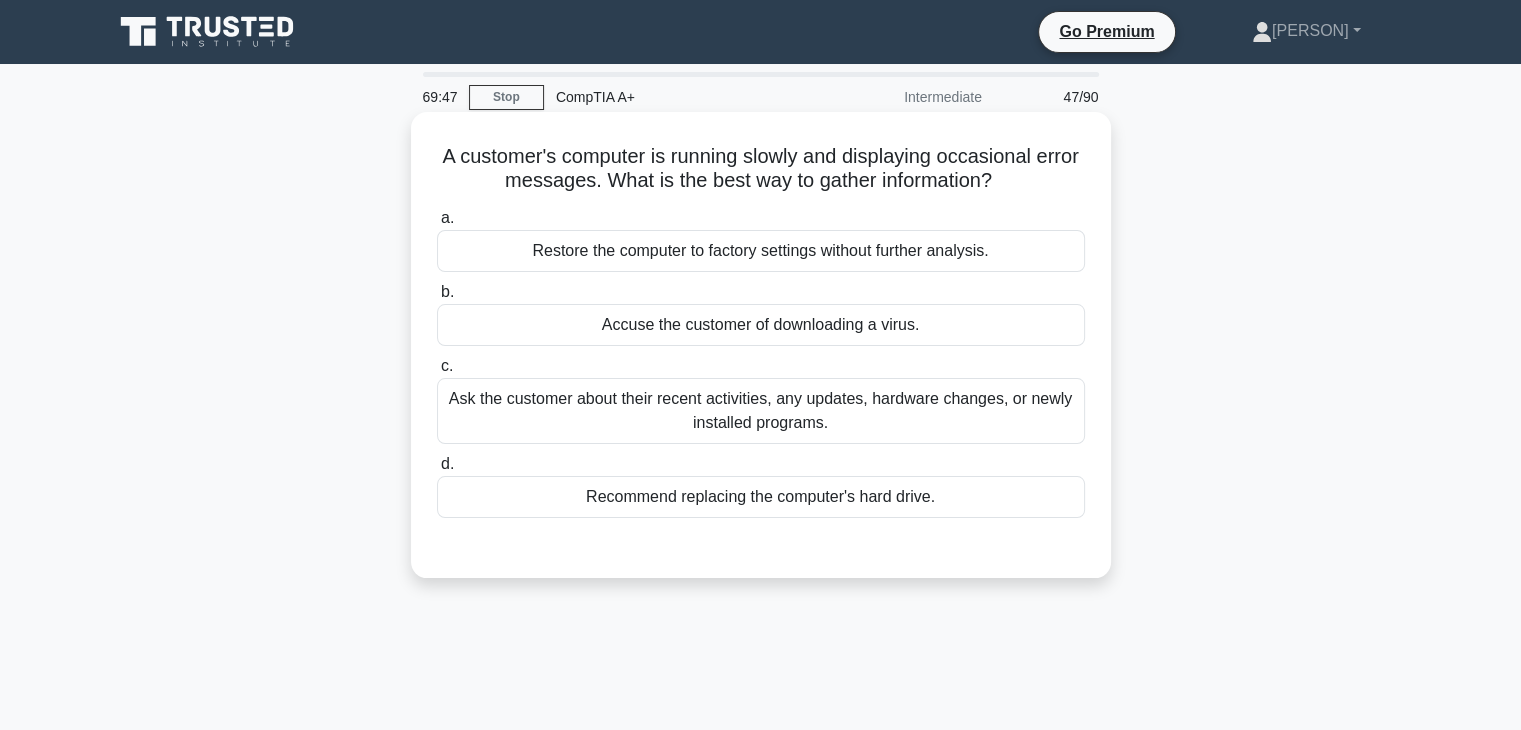 click on "Ask the customer about their recent activities, any updates, hardware changes, or newly installed programs." at bounding box center [761, 411] 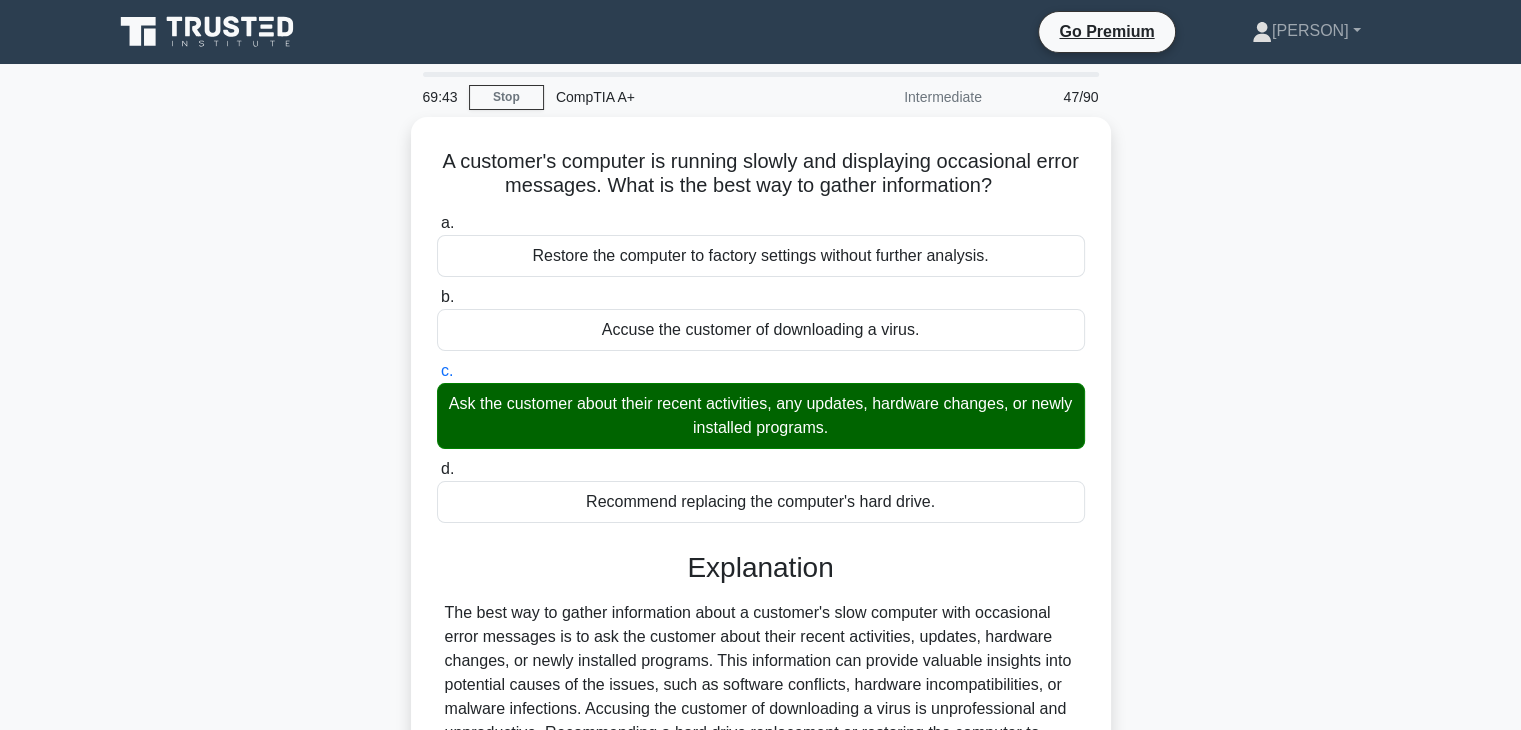 scroll, scrollTop: 351, scrollLeft: 0, axis: vertical 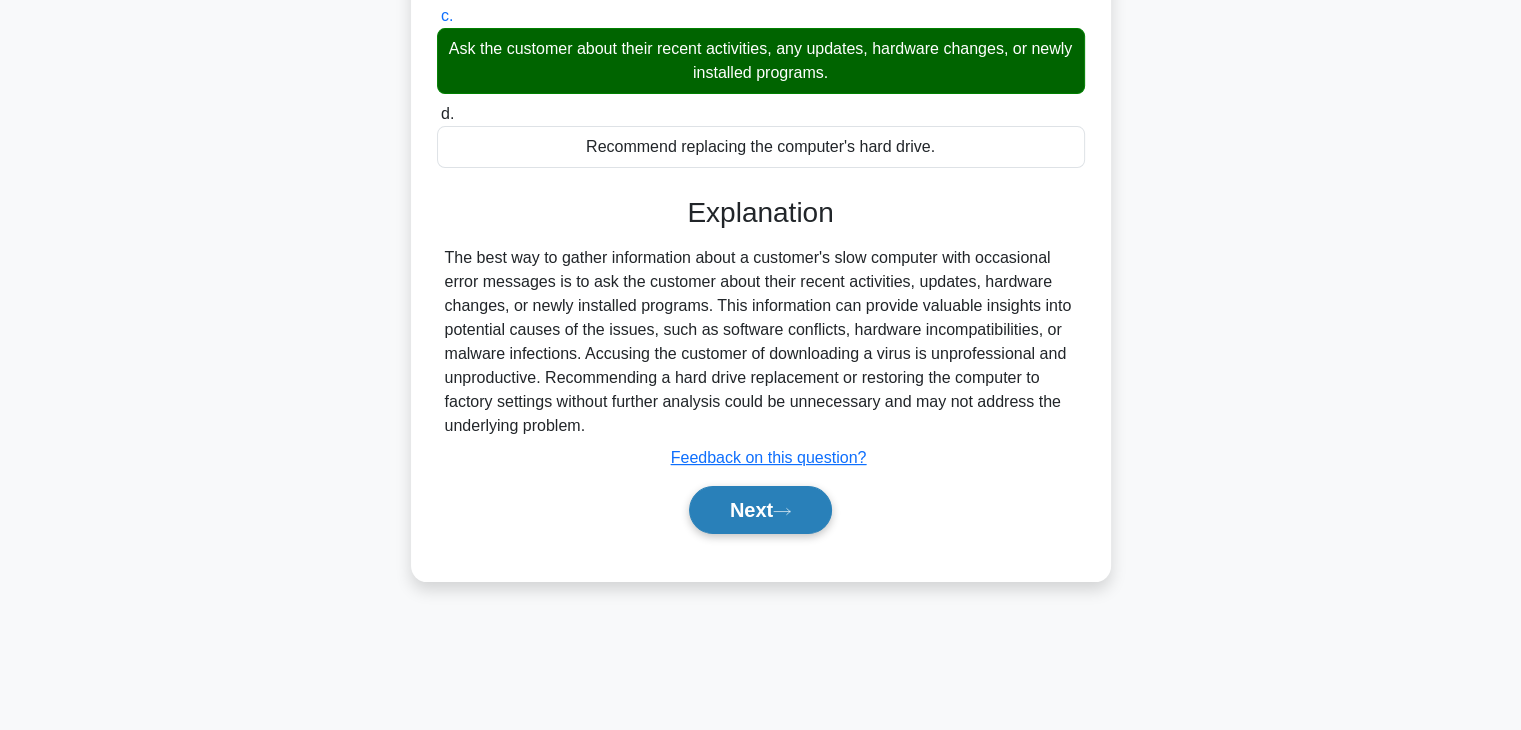 click on "Next" at bounding box center [760, 510] 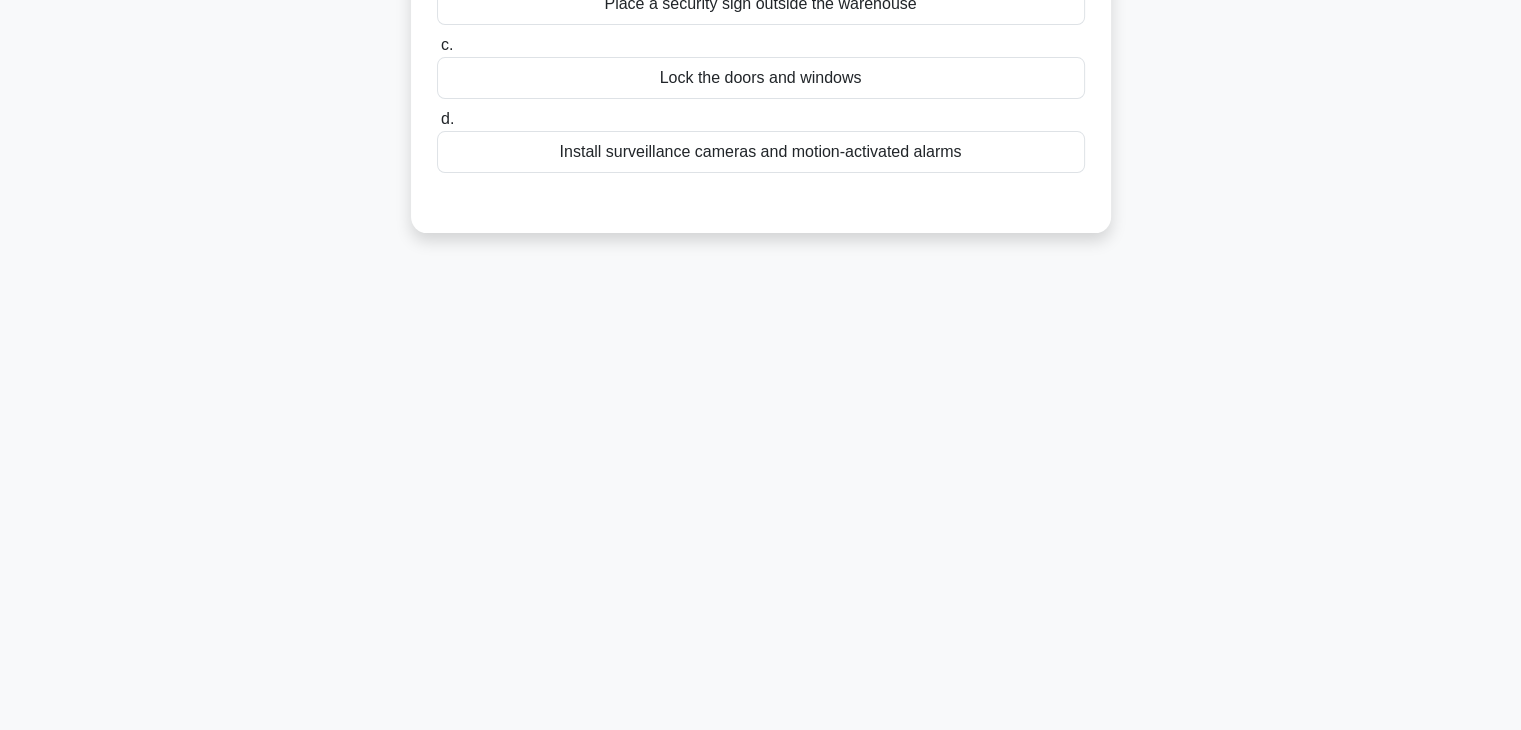 scroll, scrollTop: 0, scrollLeft: 0, axis: both 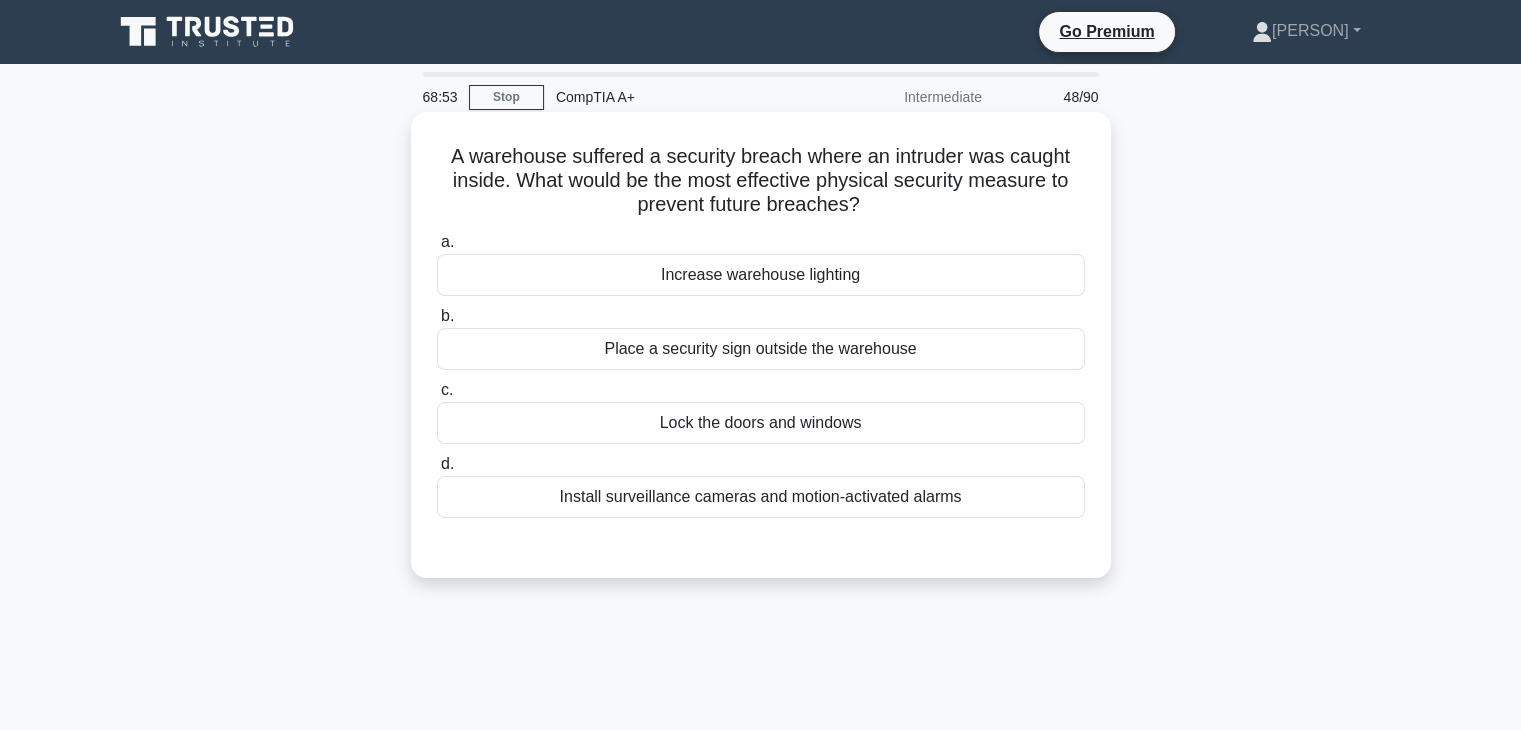 click on "Install surveillance cameras and motion-activated alarms" at bounding box center [761, 497] 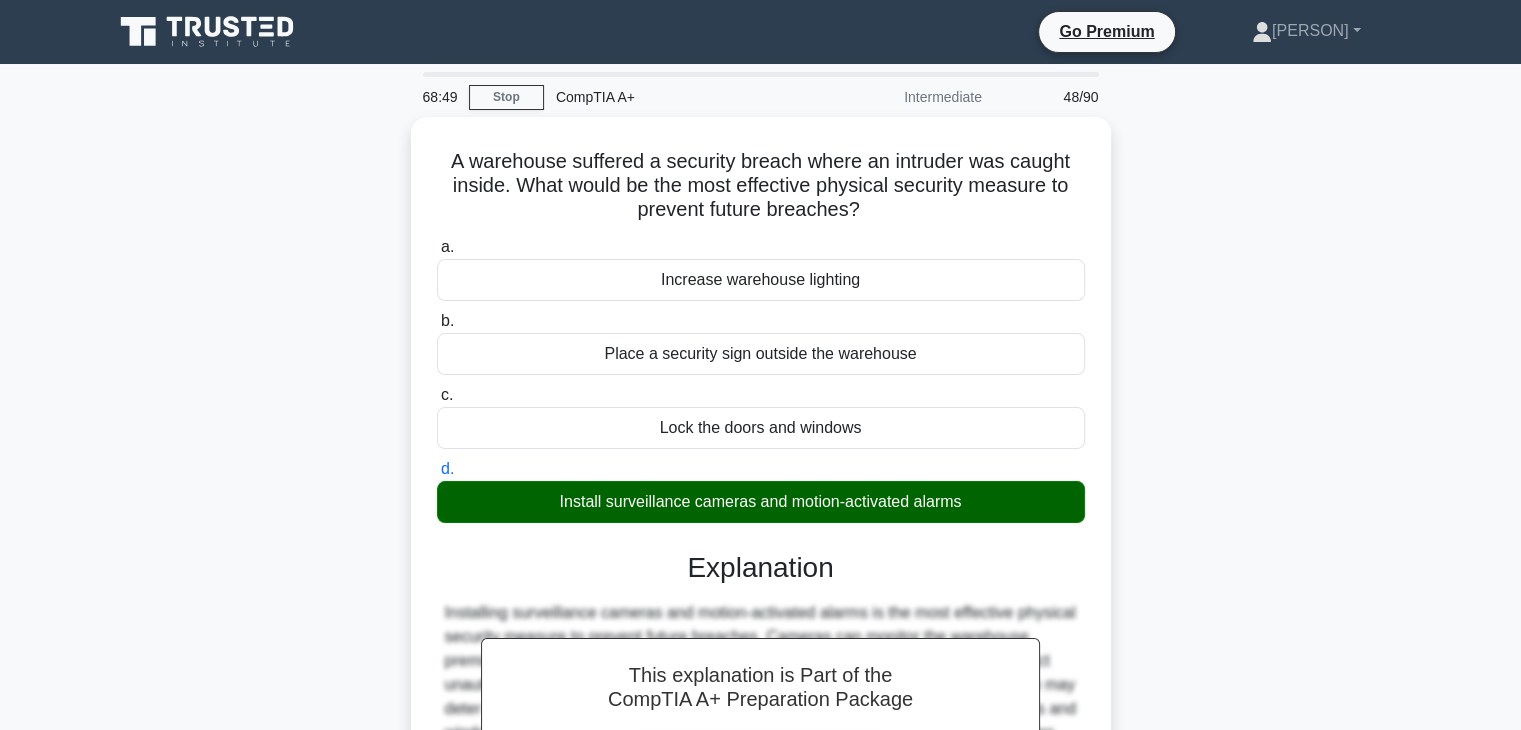 scroll, scrollTop: 351, scrollLeft: 0, axis: vertical 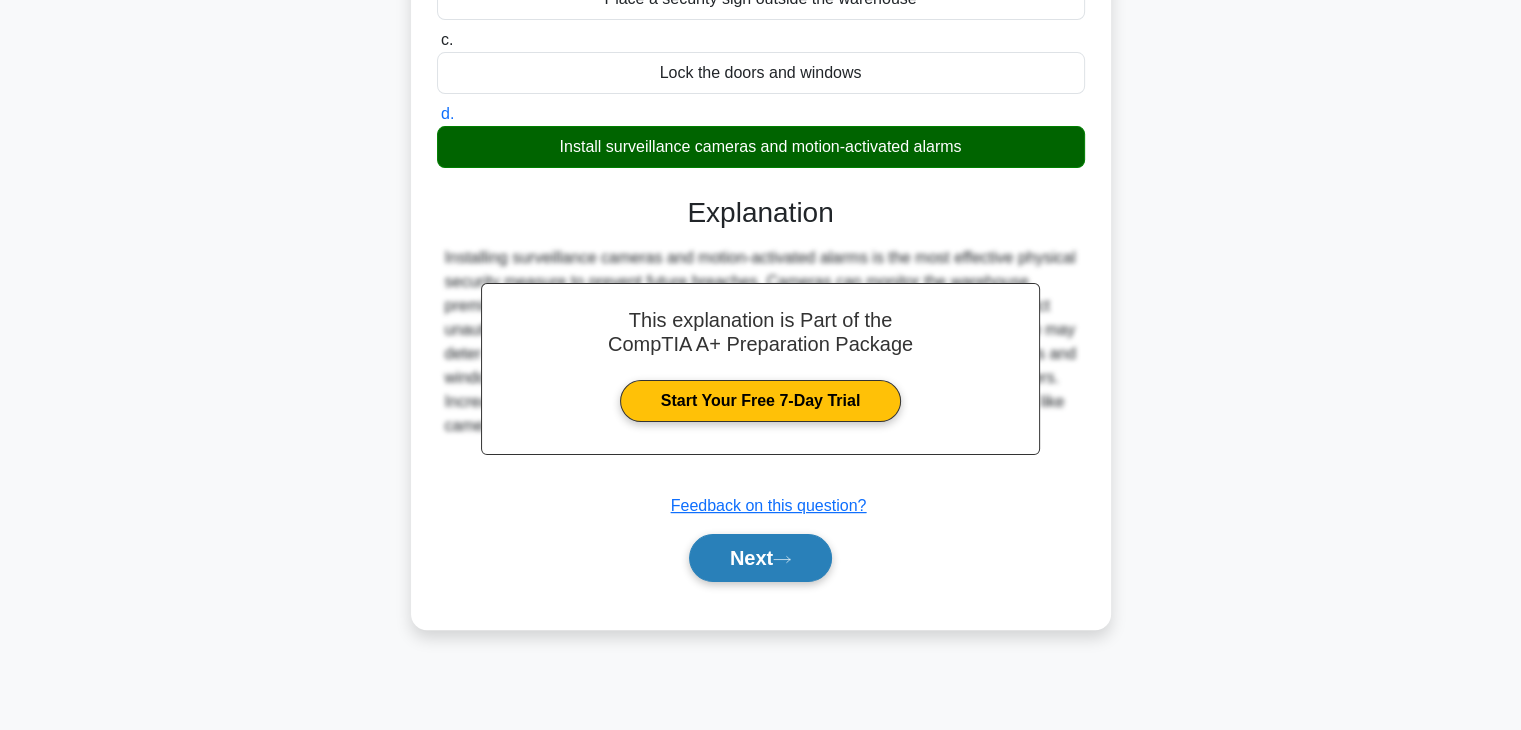 click on "Next" at bounding box center (760, 558) 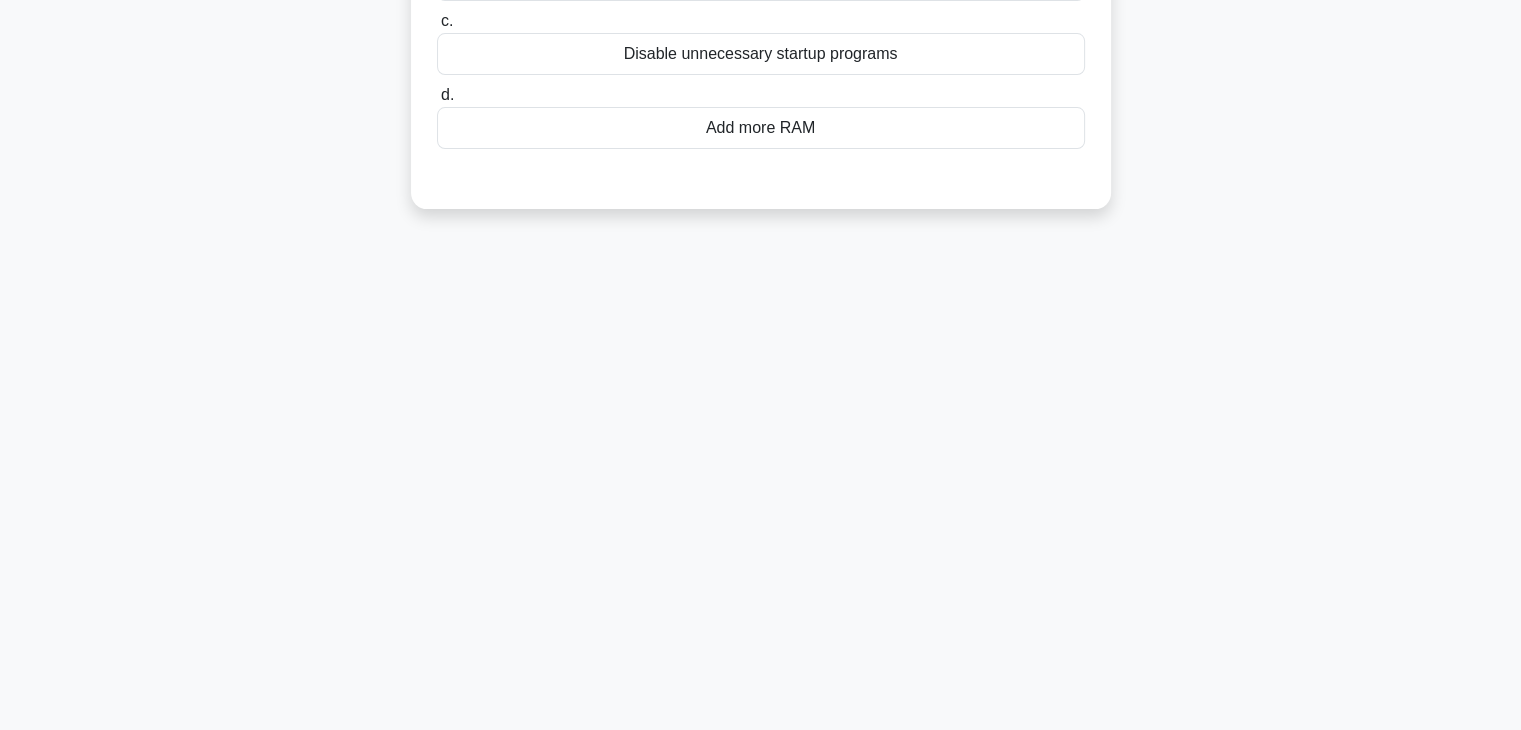 scroll, scrollTop: 0, scrollLeft: 0, axis: both 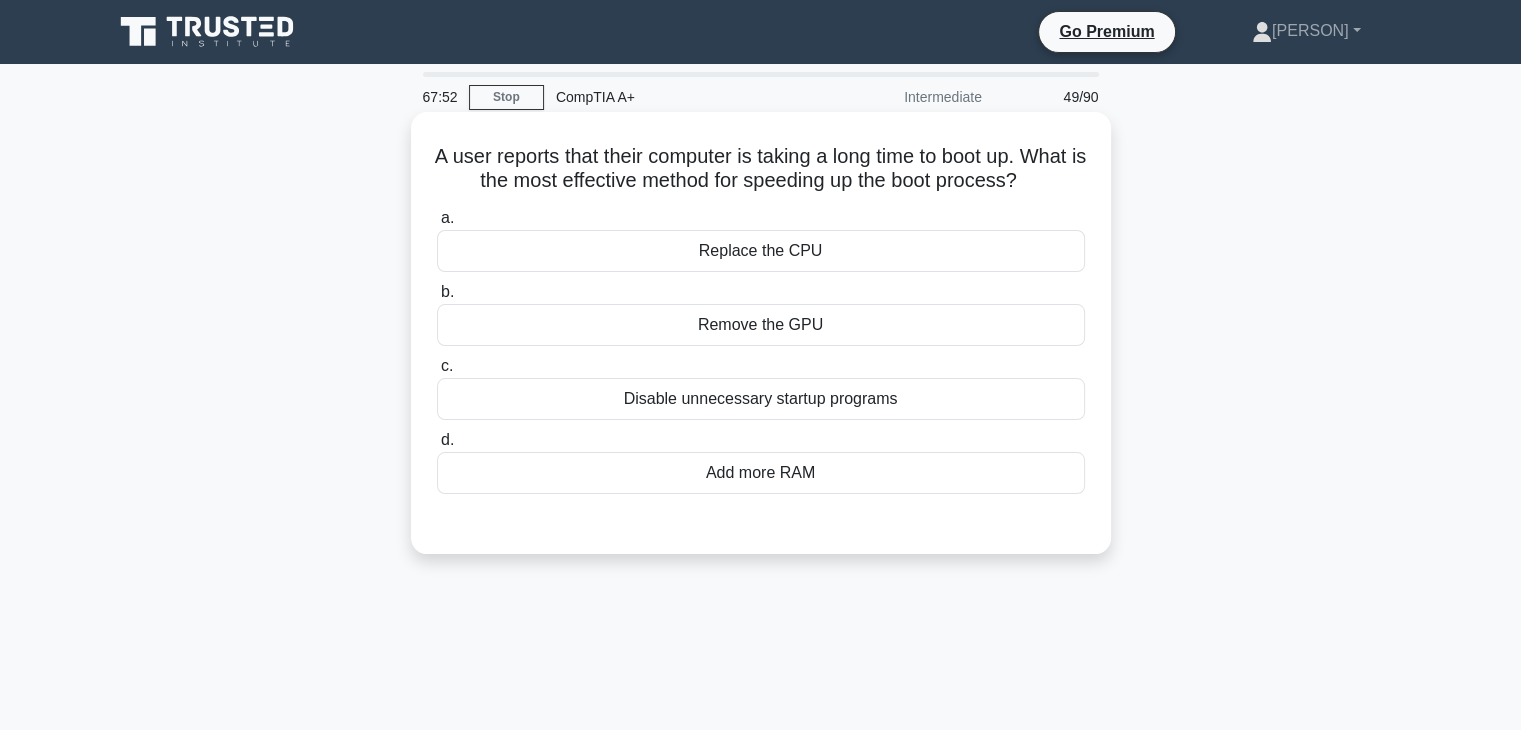 click on "Remove the GPU" at bounding box center [761, 325] 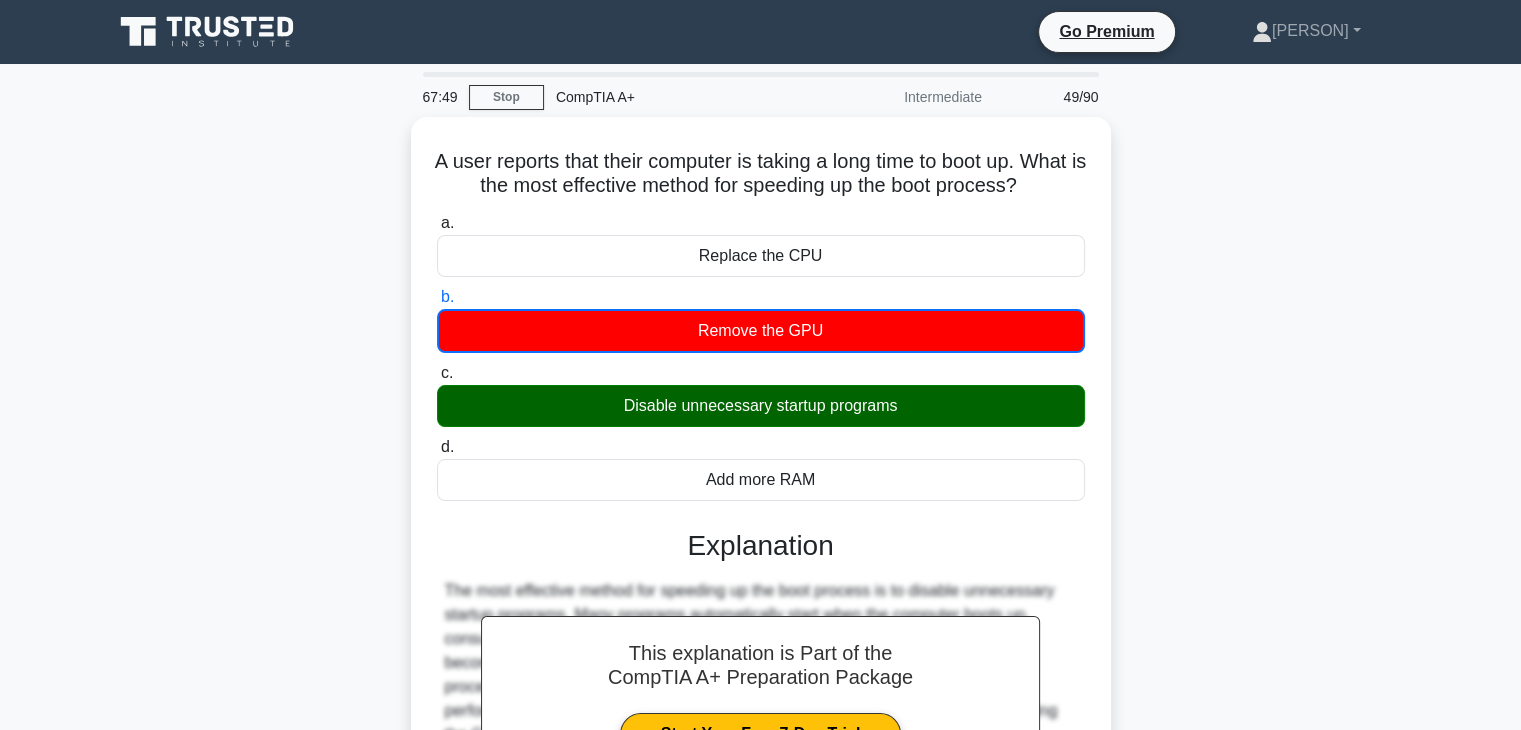 scroll, scrollTop: 351, scrollLeft: 0, axis: vertical 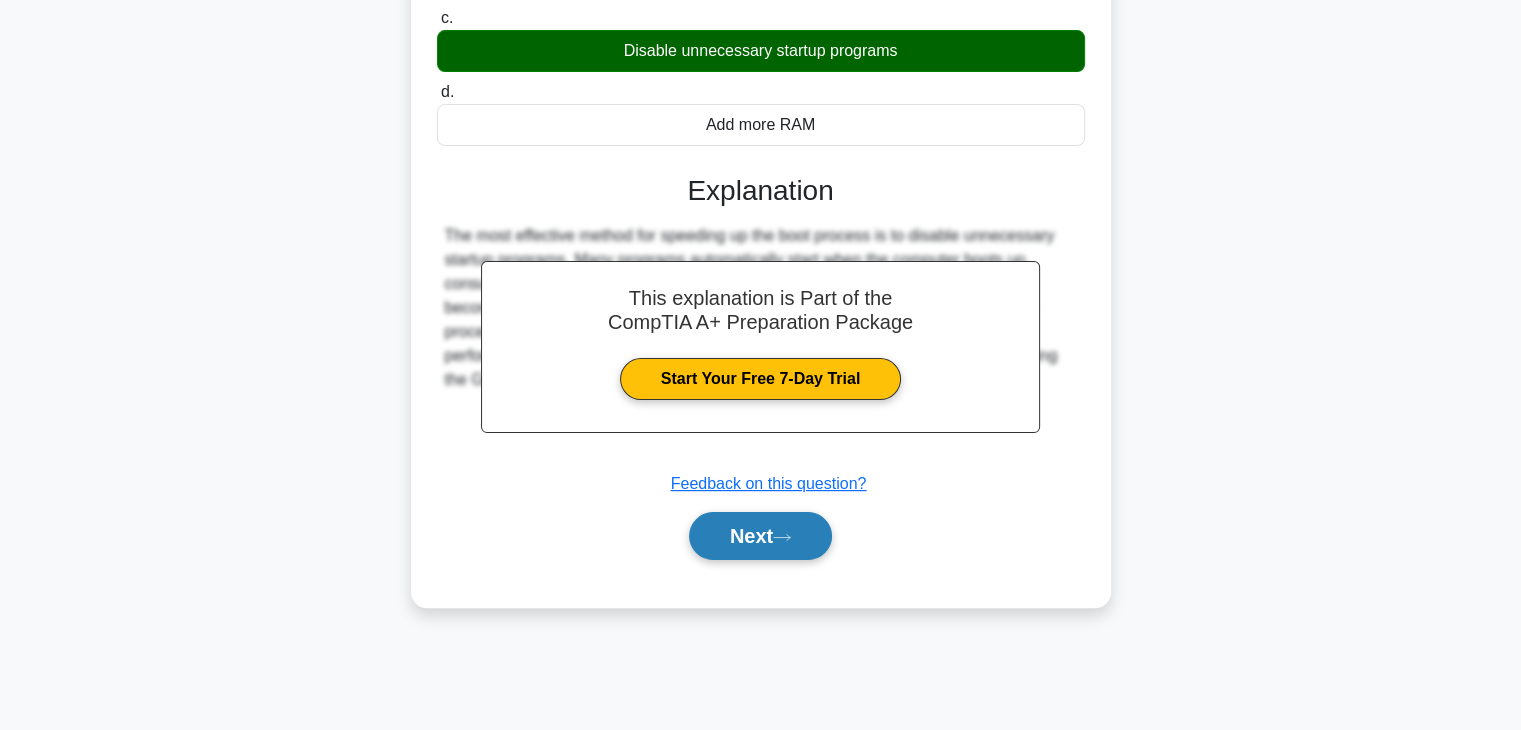 click on "Next" at bounding box center (760, 536) 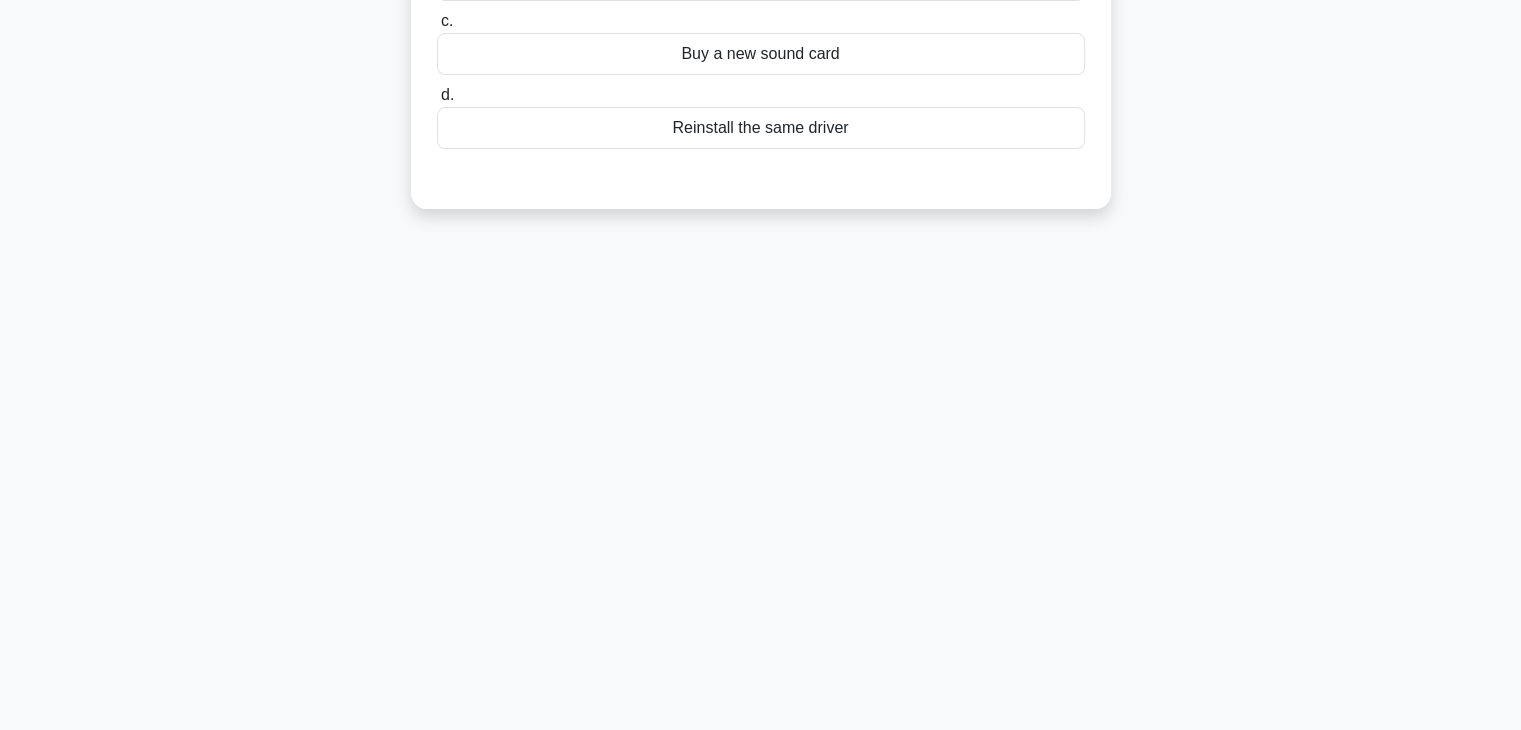 scroll, scrollTop: 0, scrollLeft: 0, axis: both 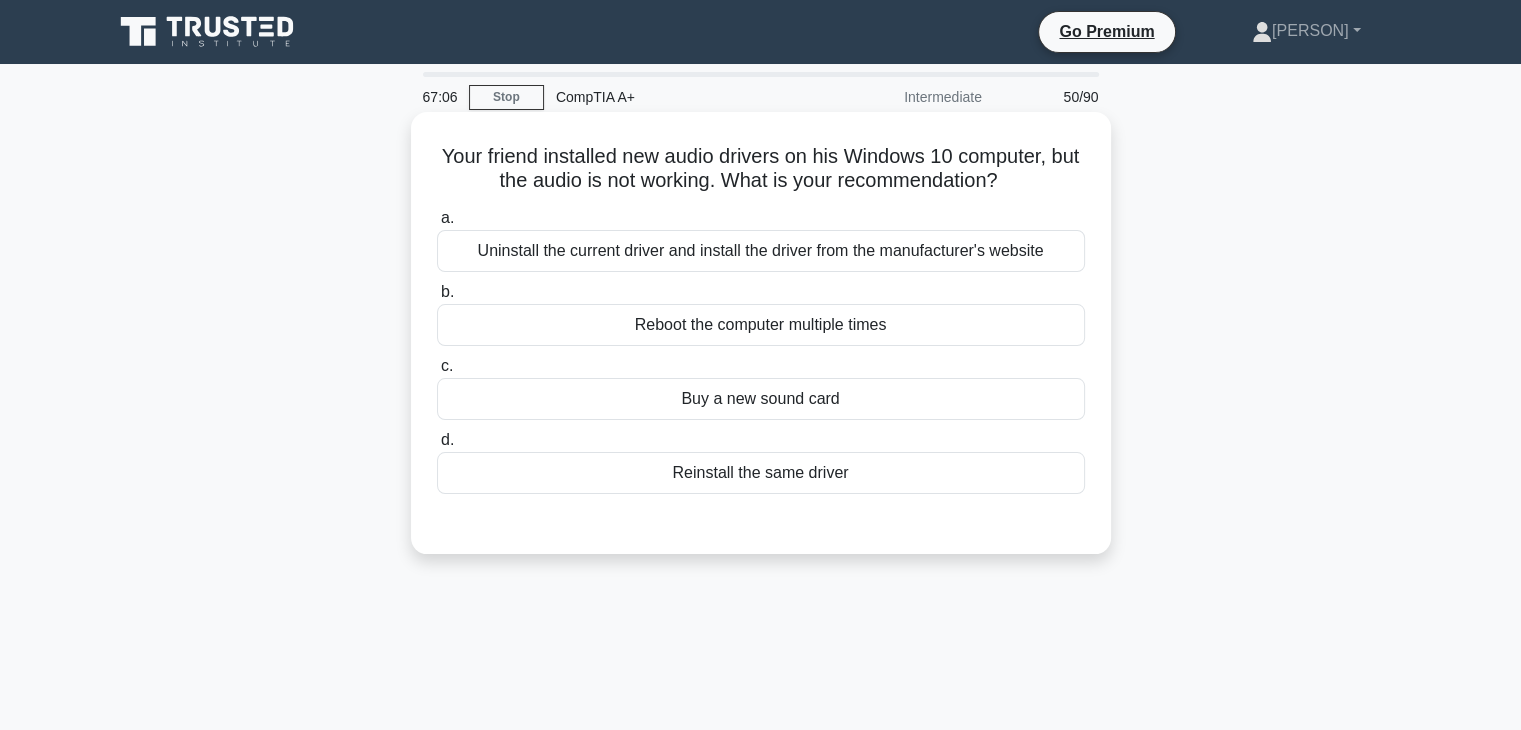 click on "Uninstall the current driver and install the driver from the manufacturer's website" at bounding box center [761, 251] 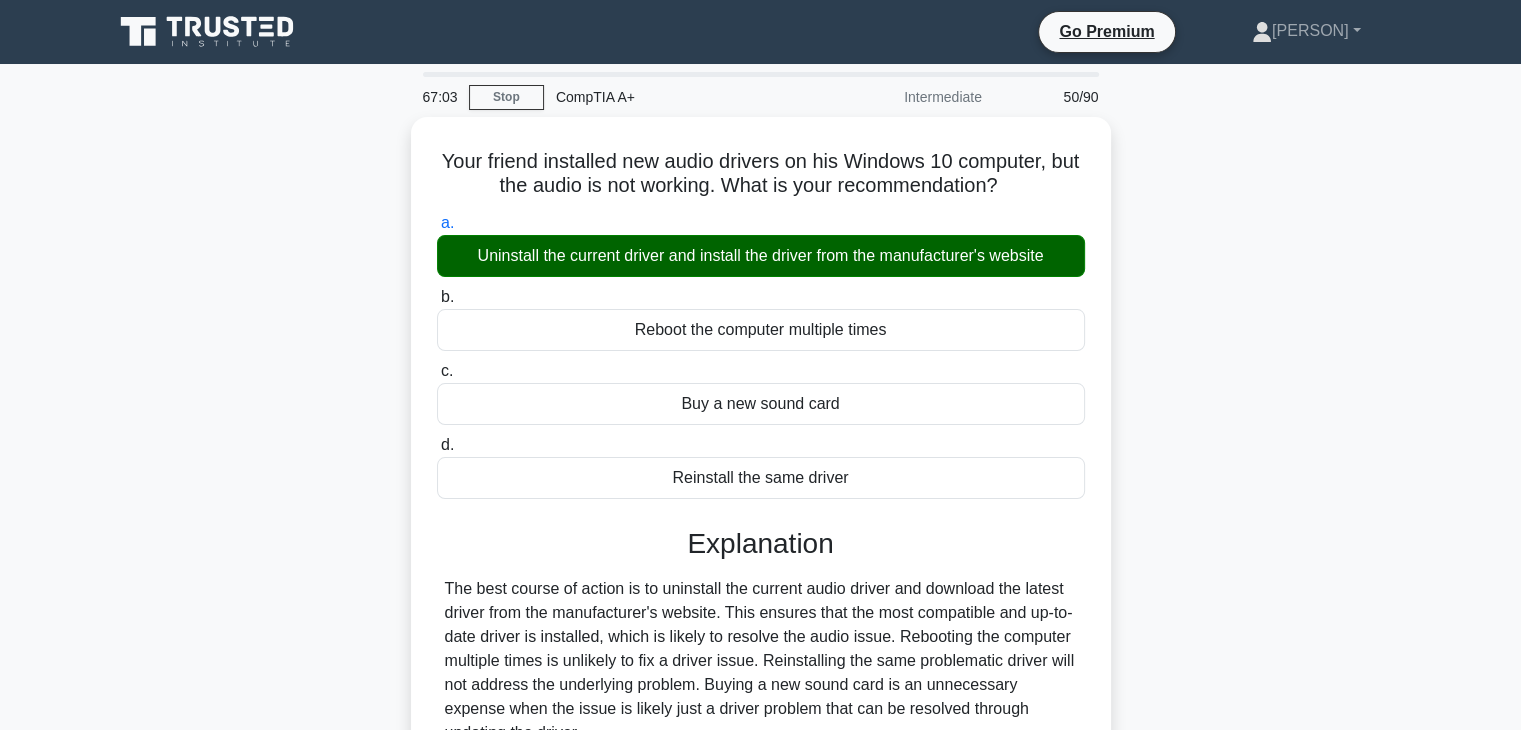 scroll, scrollTop: 351, scrollLeft: 0, axis: vertical 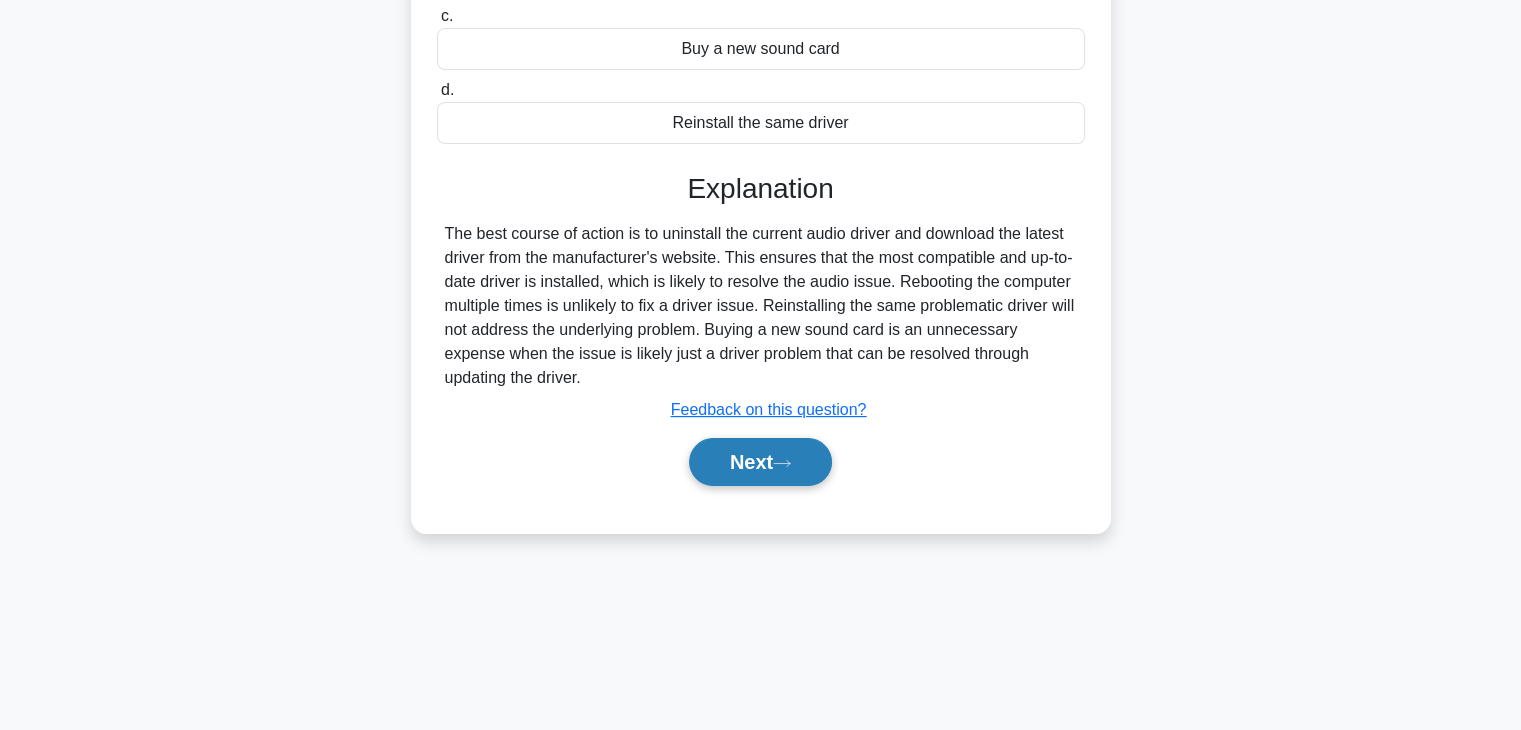 click on "Next" at bounding box center [760, 462] 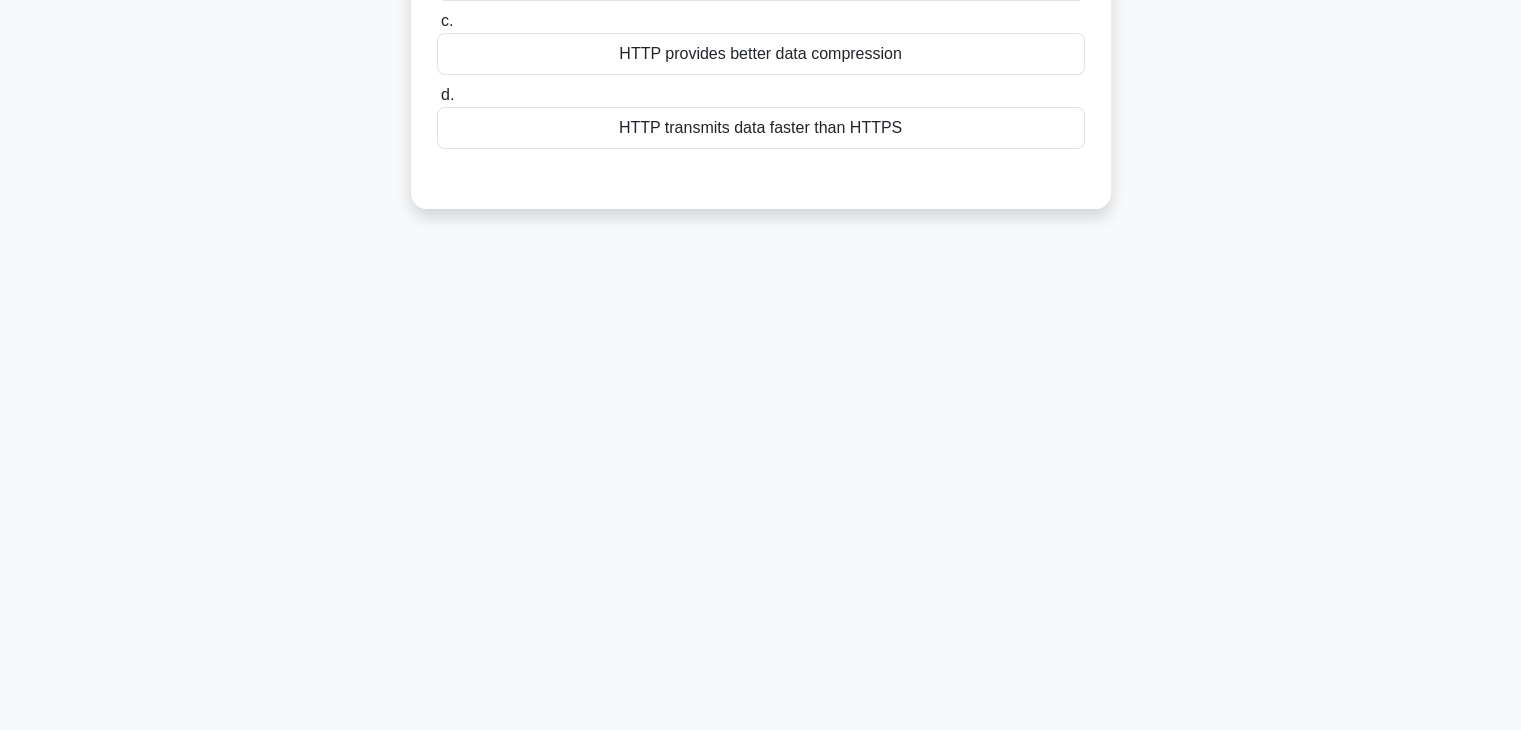 scroll, scrollTop: 0, scrollLeft: 0, axis: both 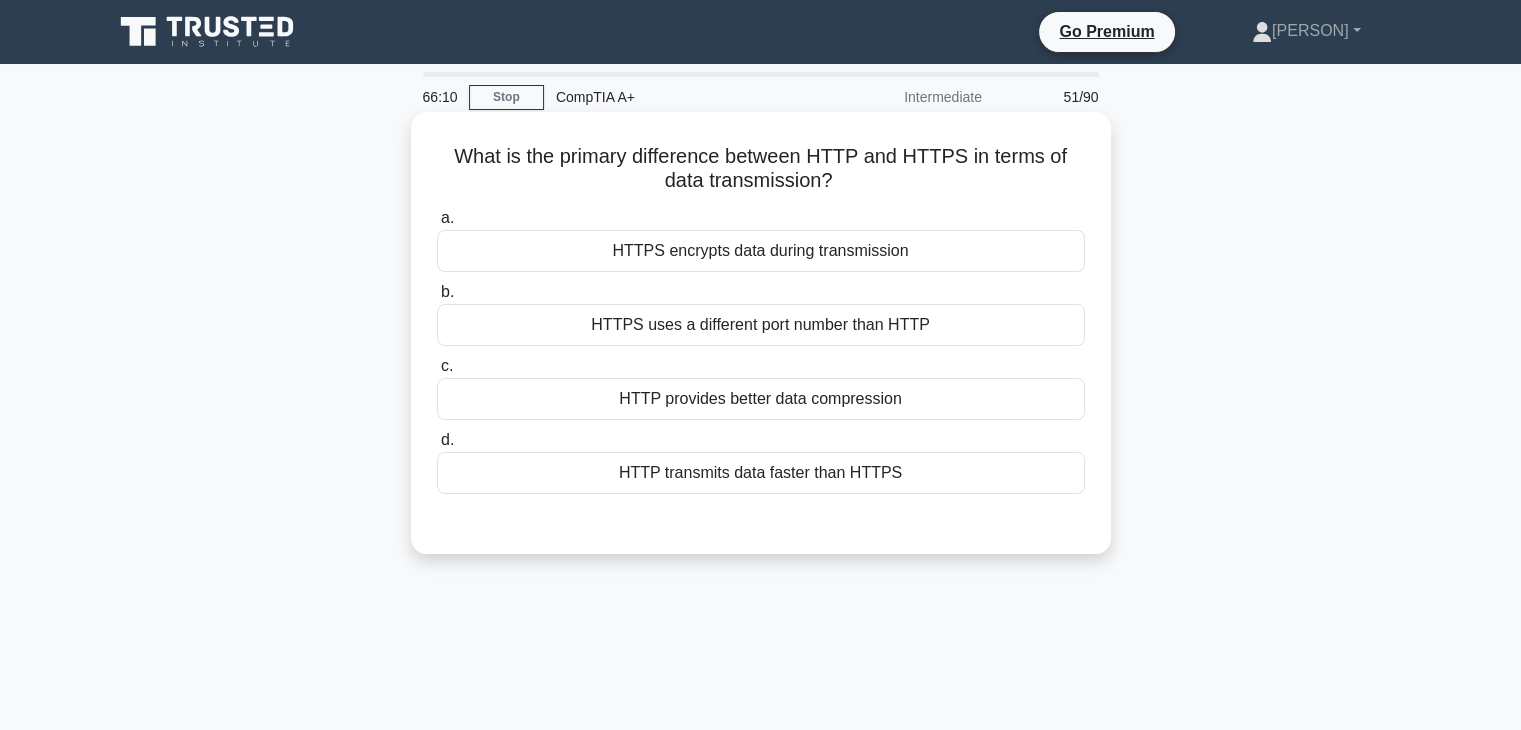 click on "HTTPS uses a different port number than HTTP" at bounding box center (761, 325) 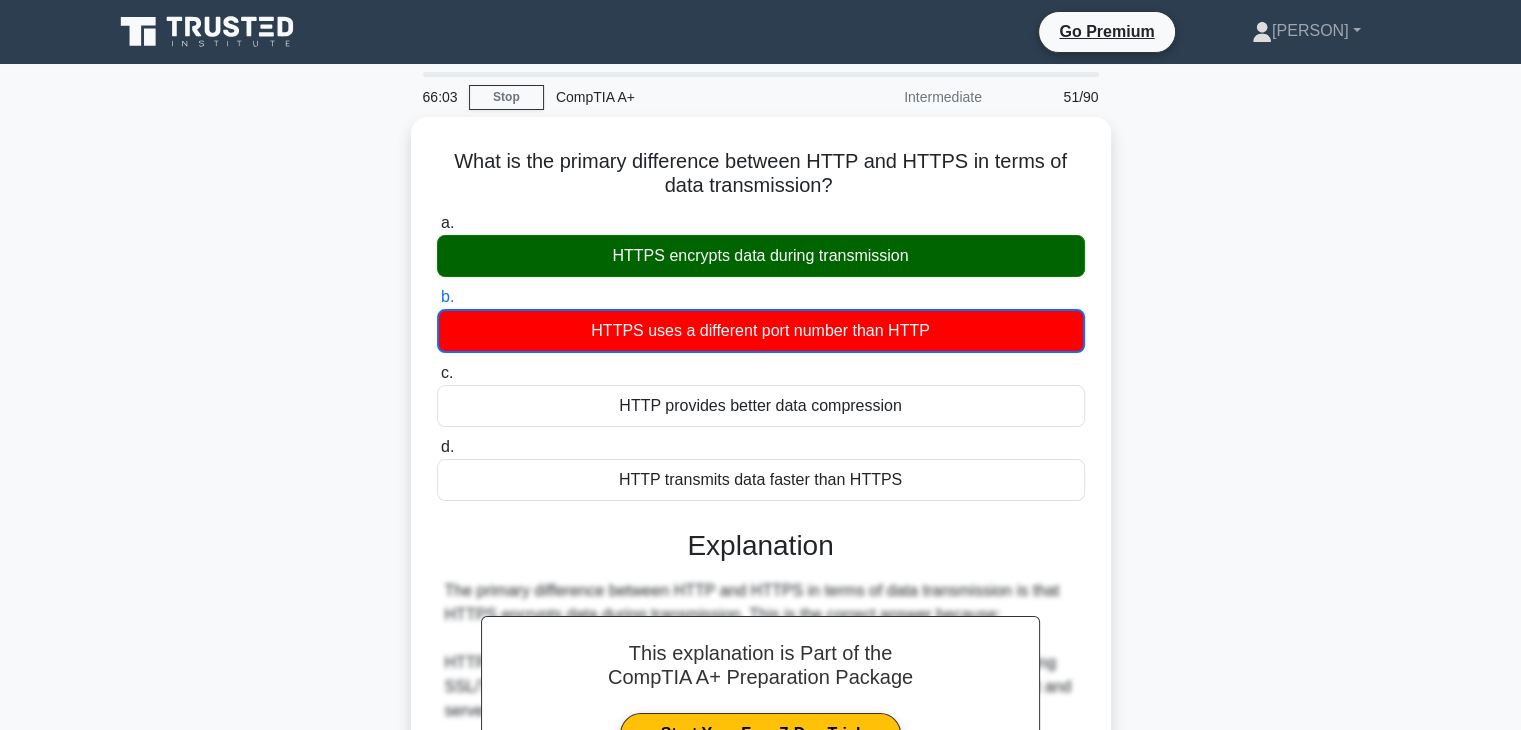 scroll, scrollTop: 504, scrollLeft: 0, axis: vertical 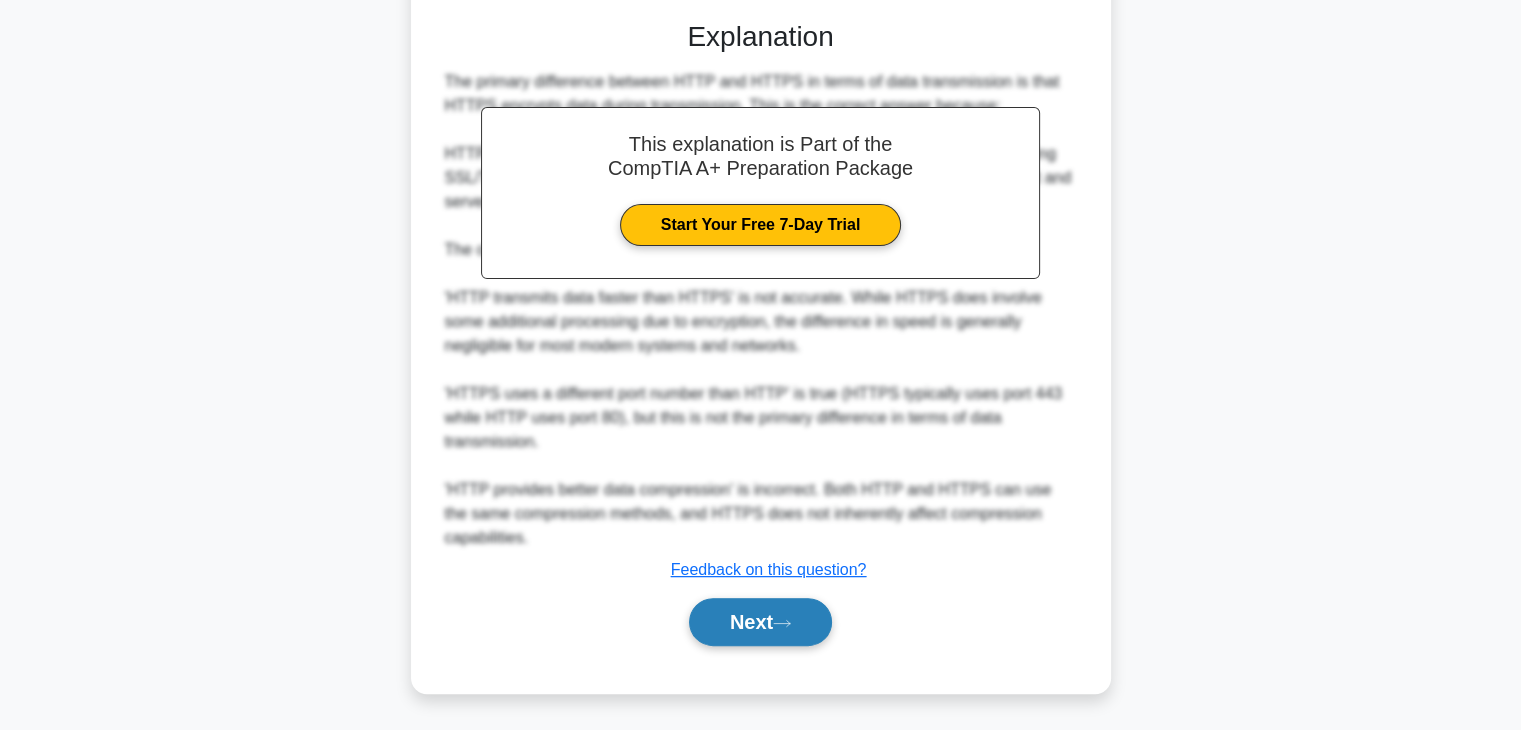 click on "Next" at bounding box center (760, 622) 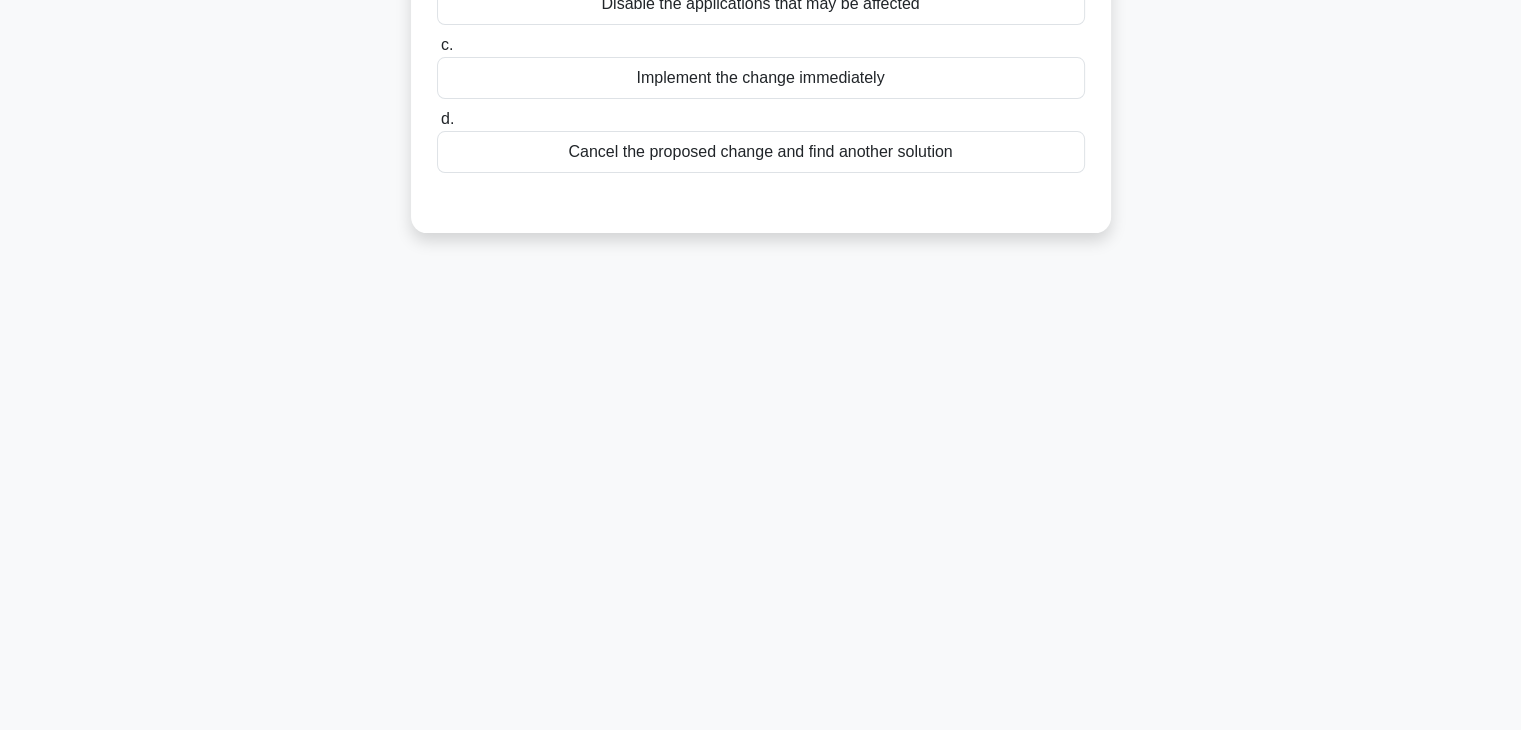 scroll, scrollTop: 351, scrollLeft: 0, axis: vertical 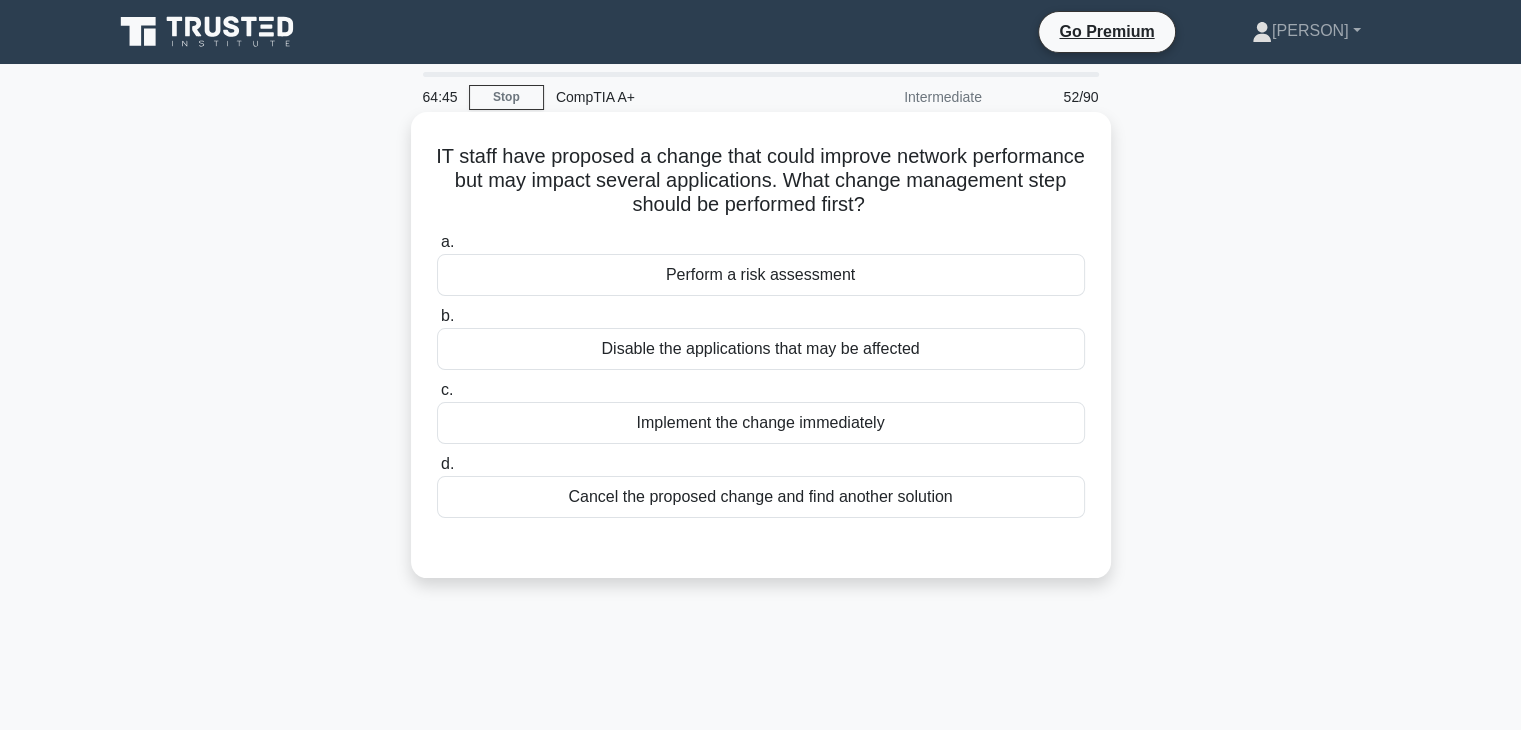 click on "Cancel the proposed change and find another solution" at bounding box center (761, 497) 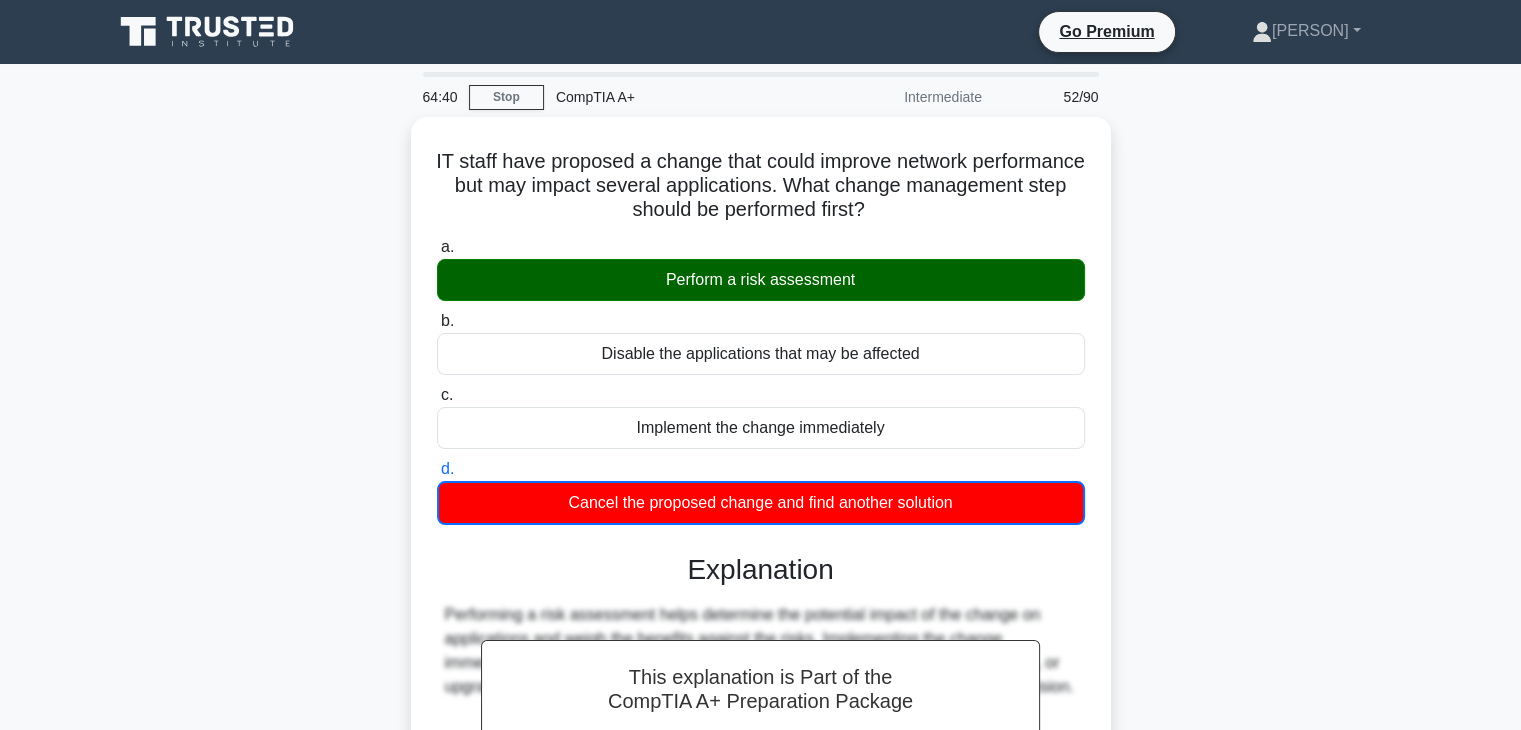 scroll, scrollTop: 351, scrollLeft: 0, axis: vertical 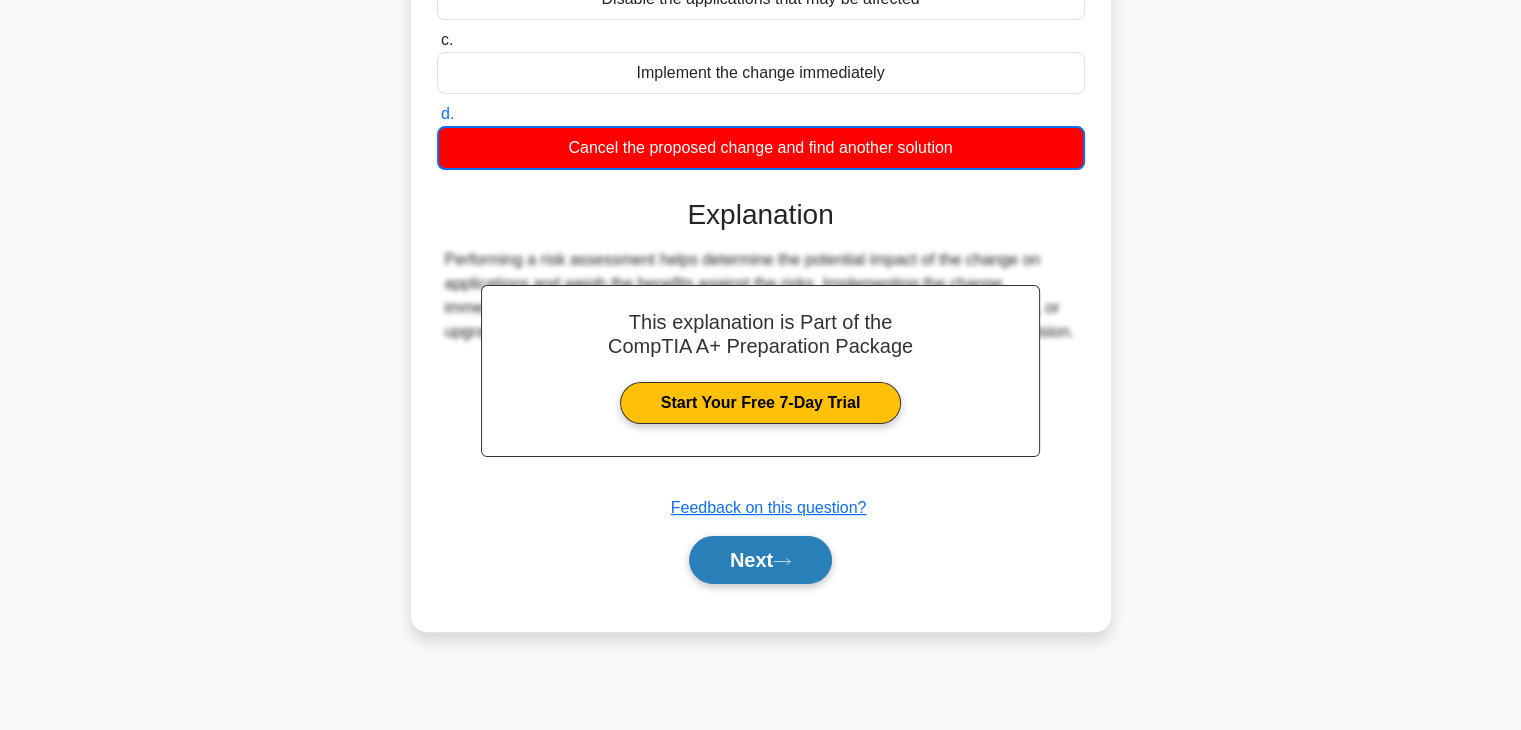 click on "Next" at bounding box center [760, 560] 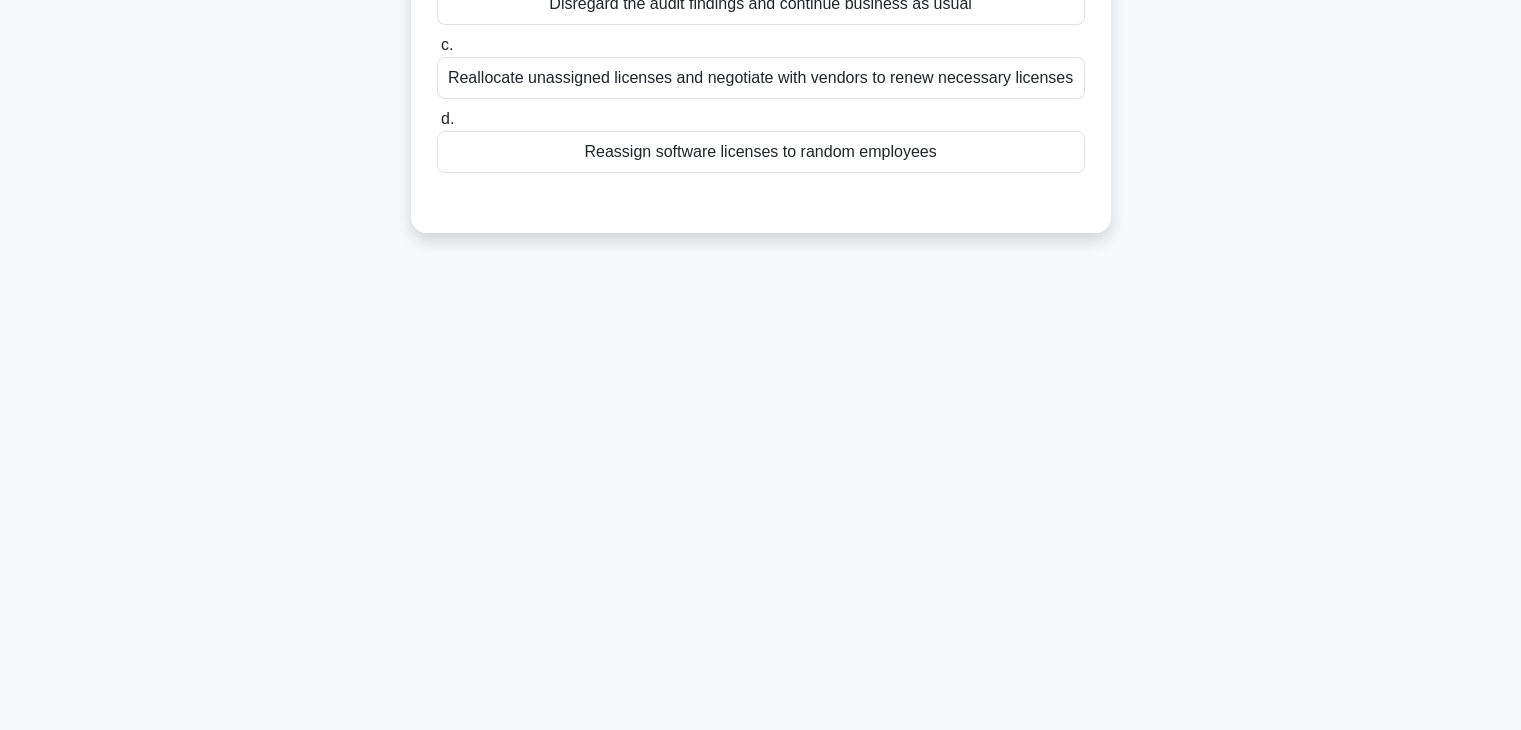 scroll, scrollTop: 0, scrollLeft: 0, axis: both 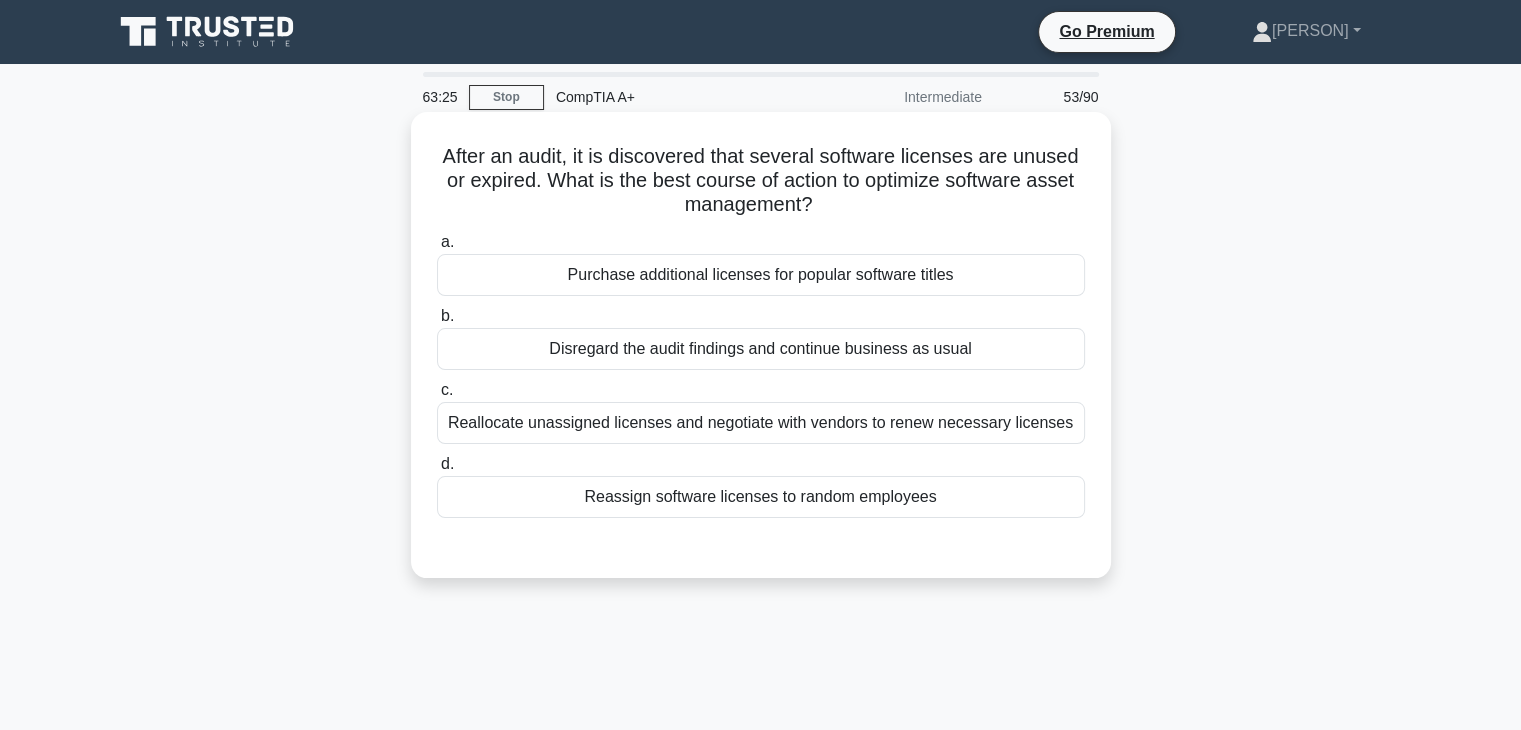 click on "Reallocate unassigned licenses and negotiate with vendors to renew necessary licenses" at bounding box center [761, 423] 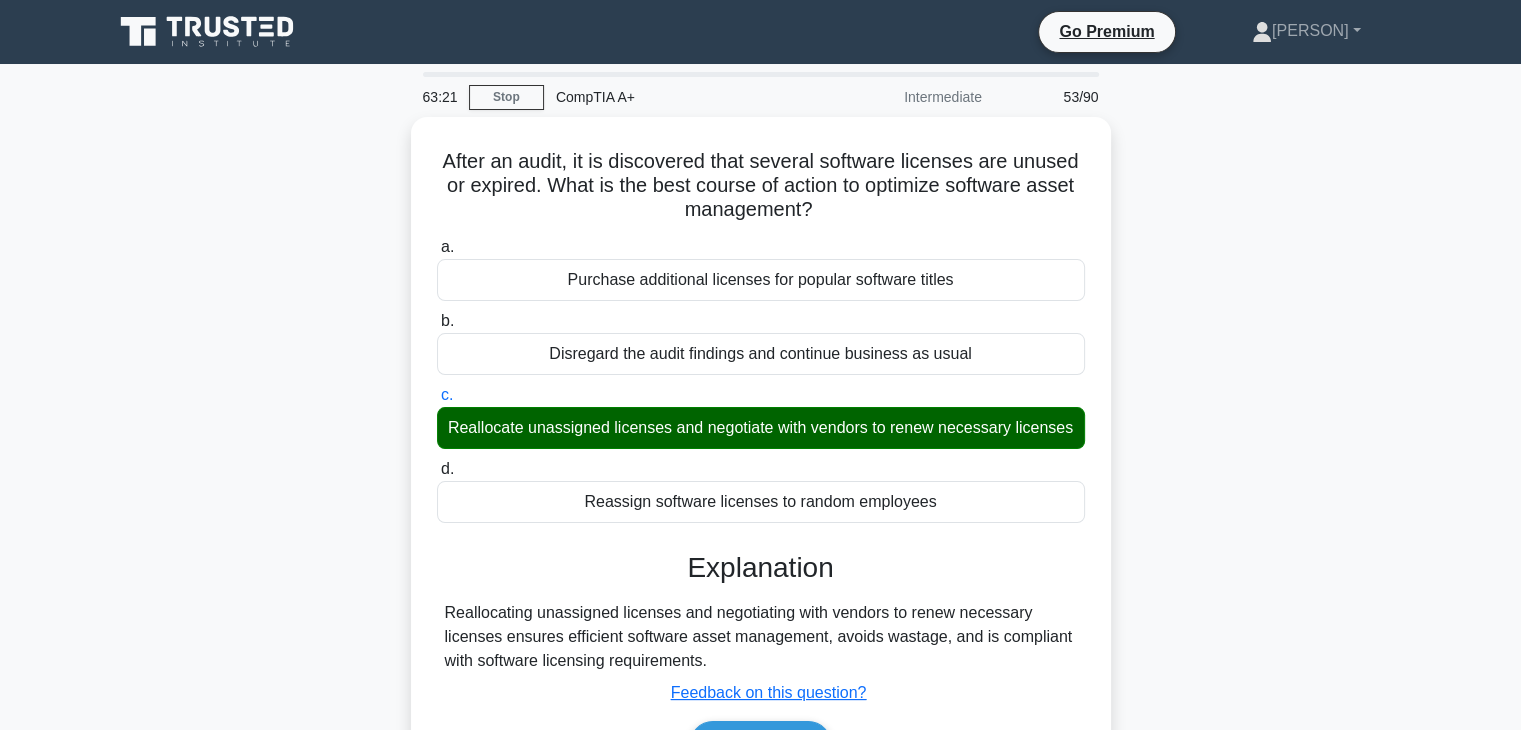scroll, scrollTop: 351, scrollLeft: 0, axis: vertical 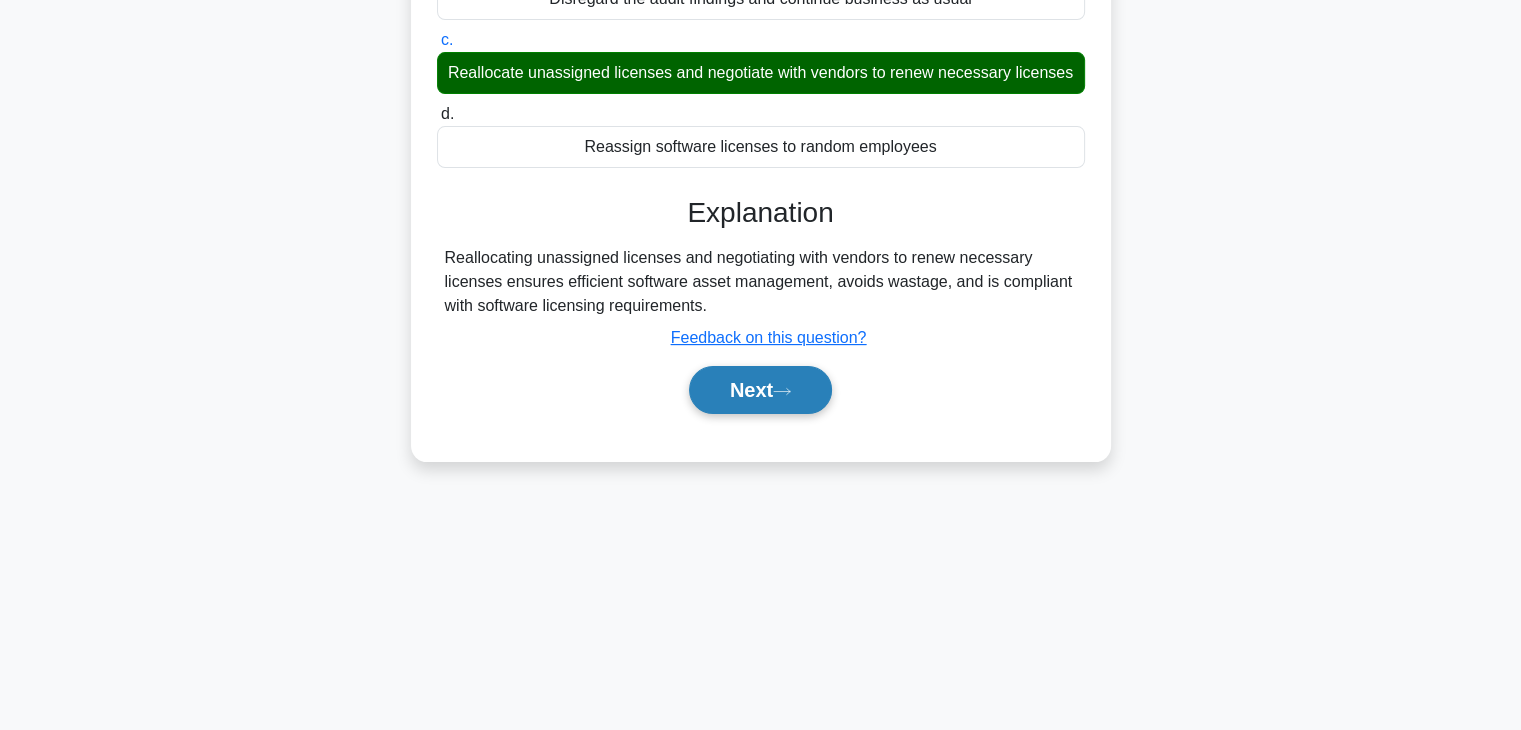 click on "Next" at bounding box center (760, 390) 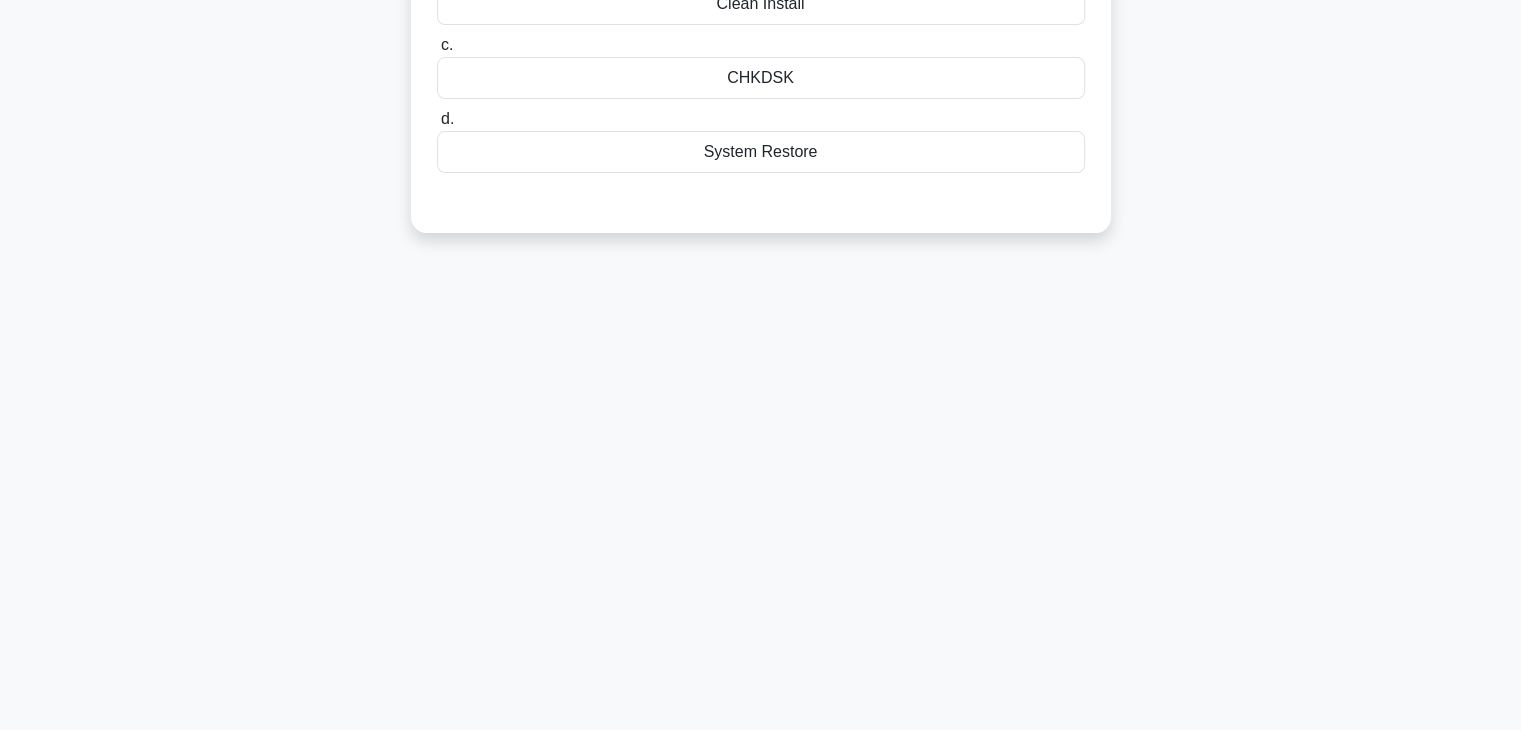 scroll, scrollTop: 0, scrollLeft: 0, axis: both 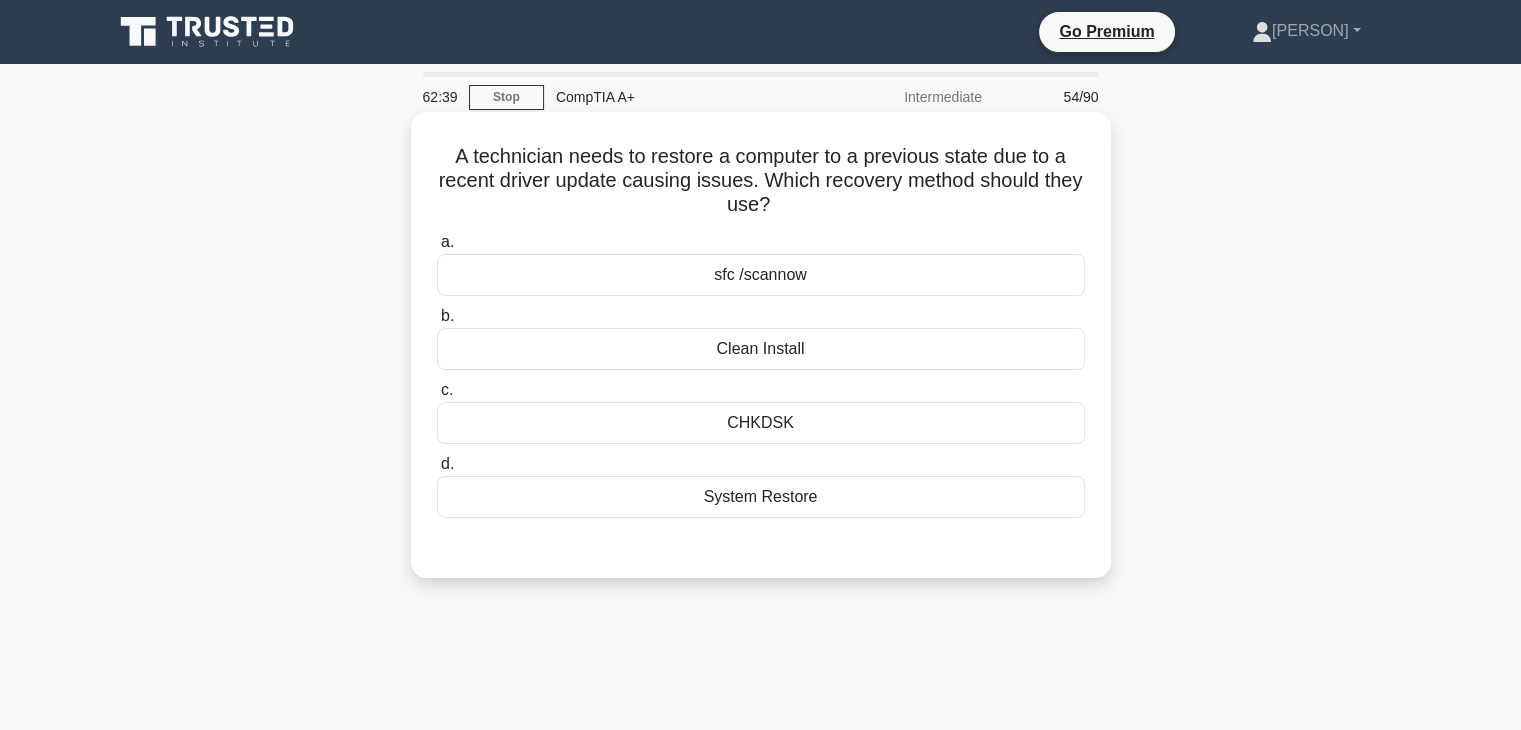 click on "System Restore" at bounding box center [761, 497] 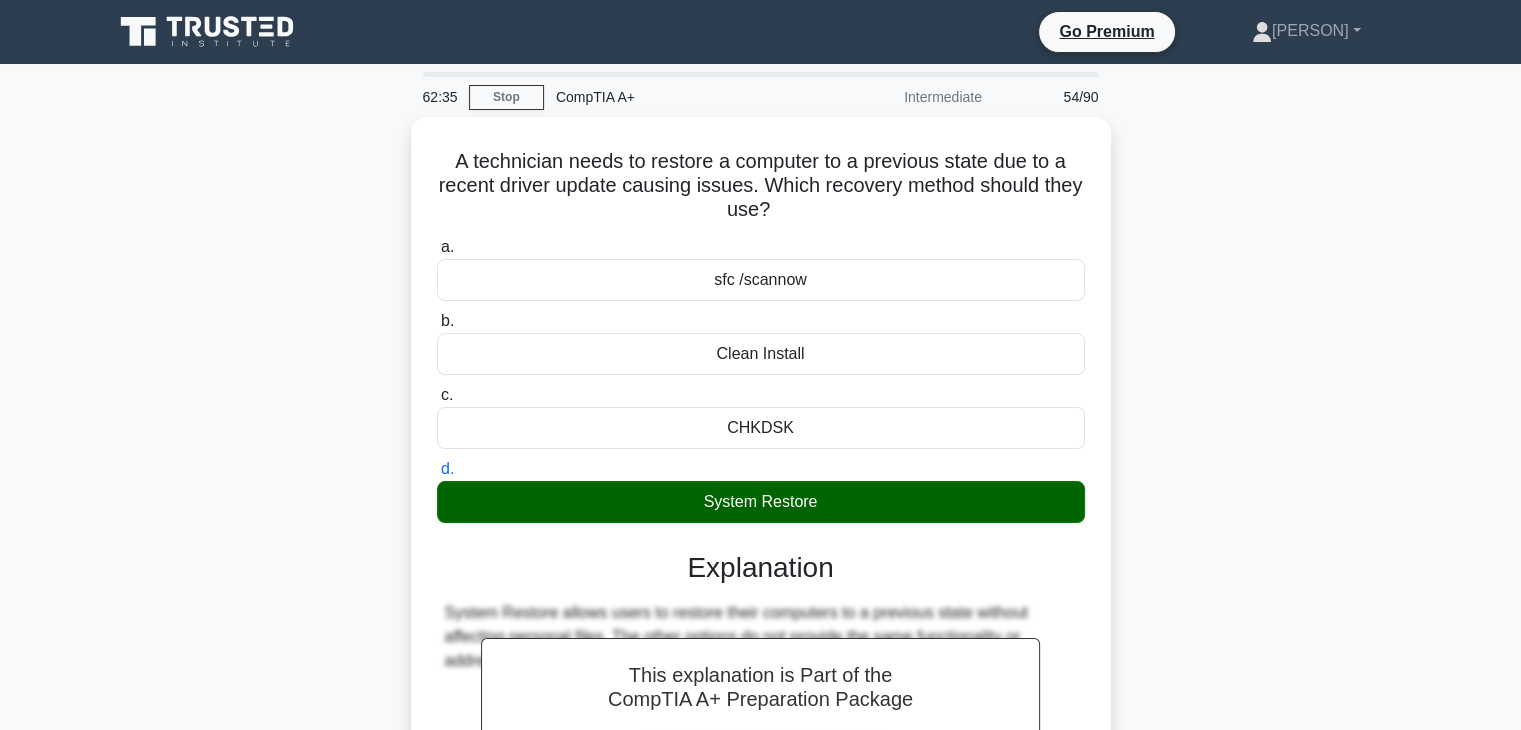 scroll, scrollTop: 351, scrollLeft: 0, axis: vertical 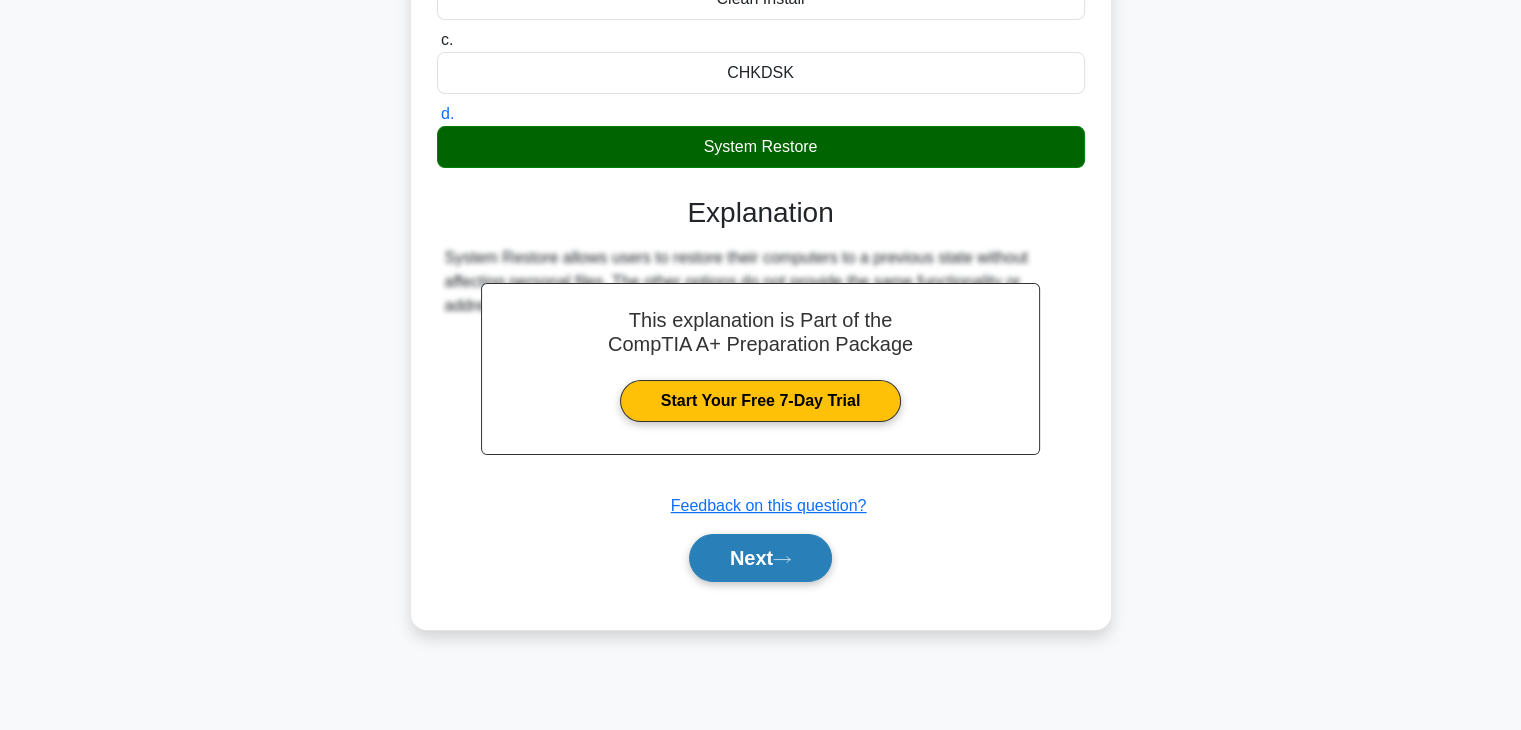 click on "Next" at bounding box center [760, 558] 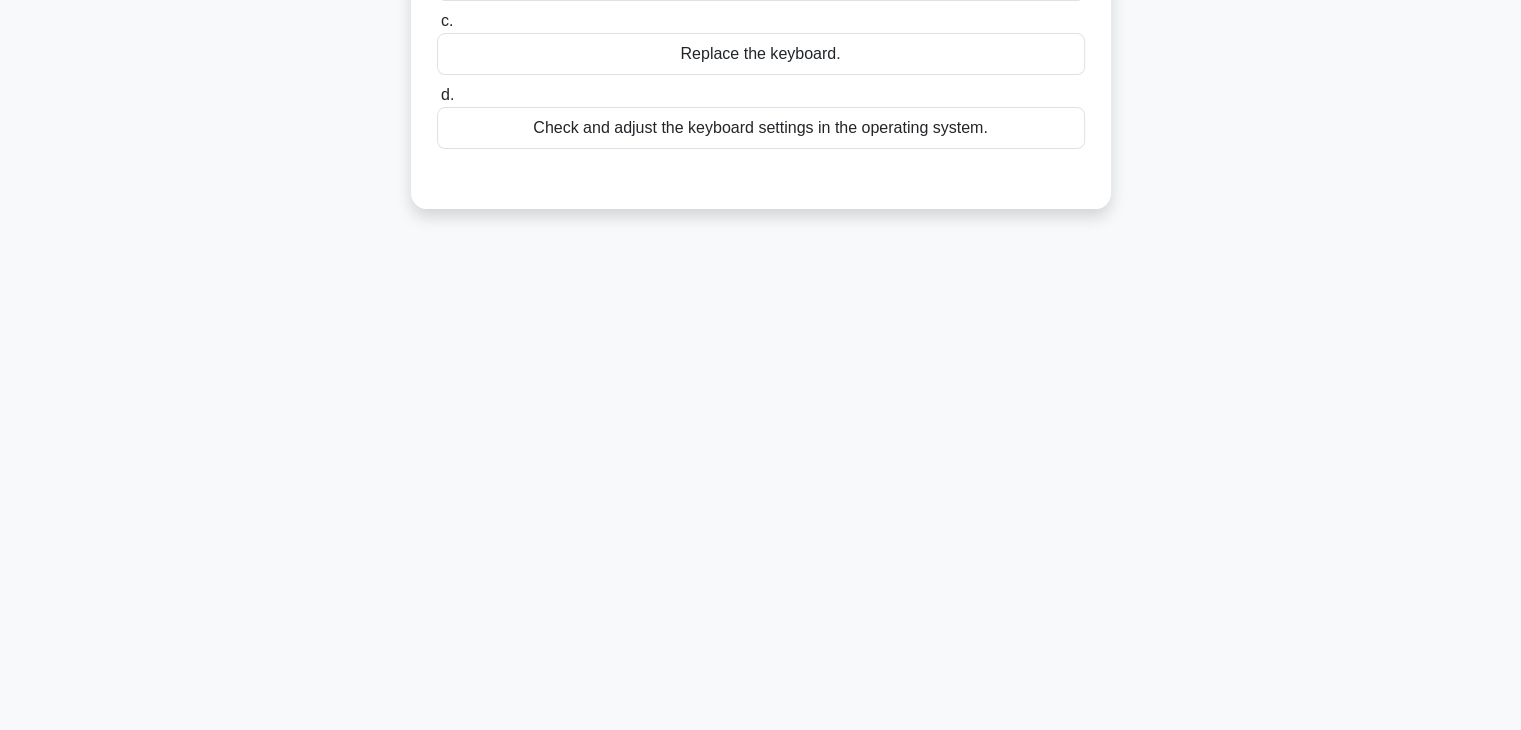scroll, scrollTop: 0, scrollLeft: 0, axis: both 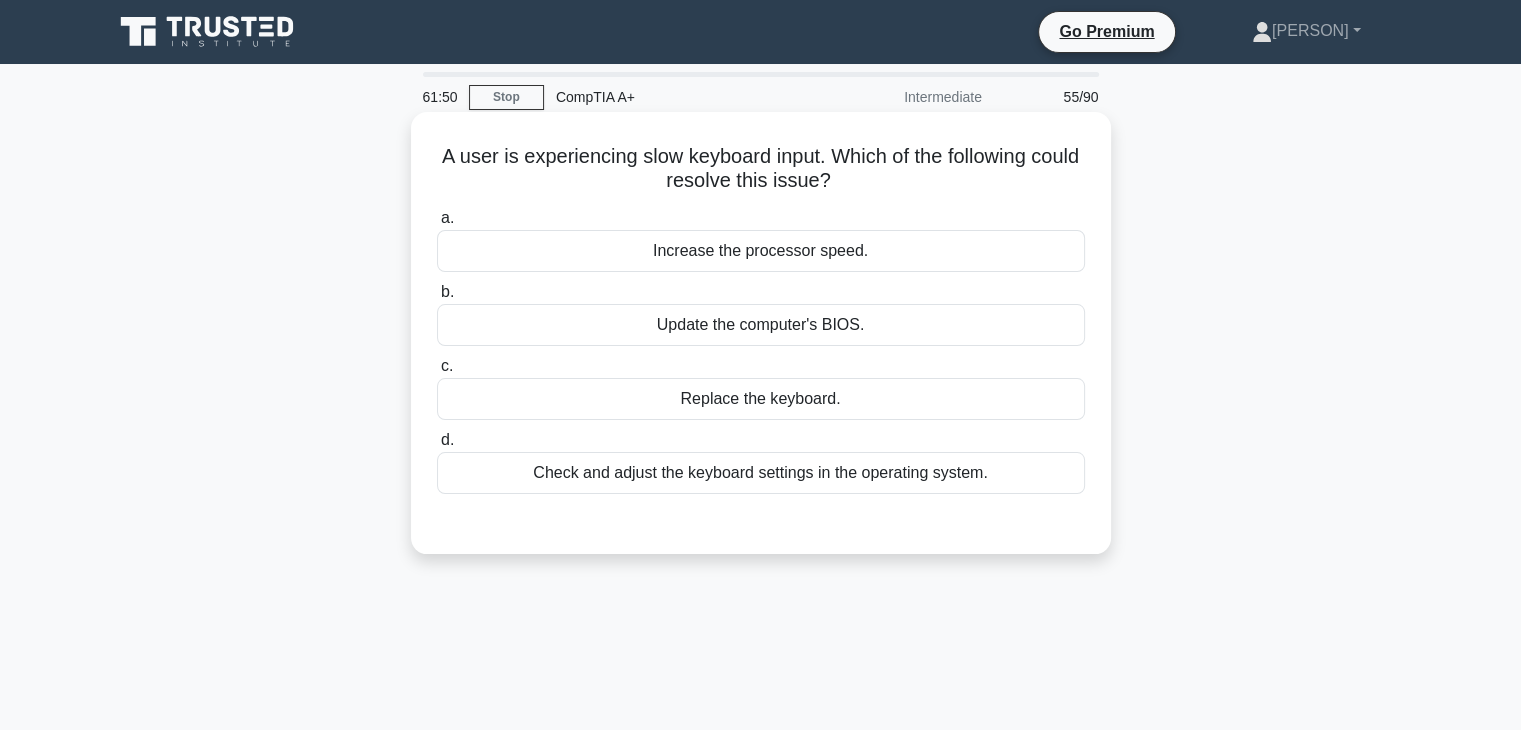 click on "Check and adjust the keyboard settings in the operating system." at bounding box center [761, 473] 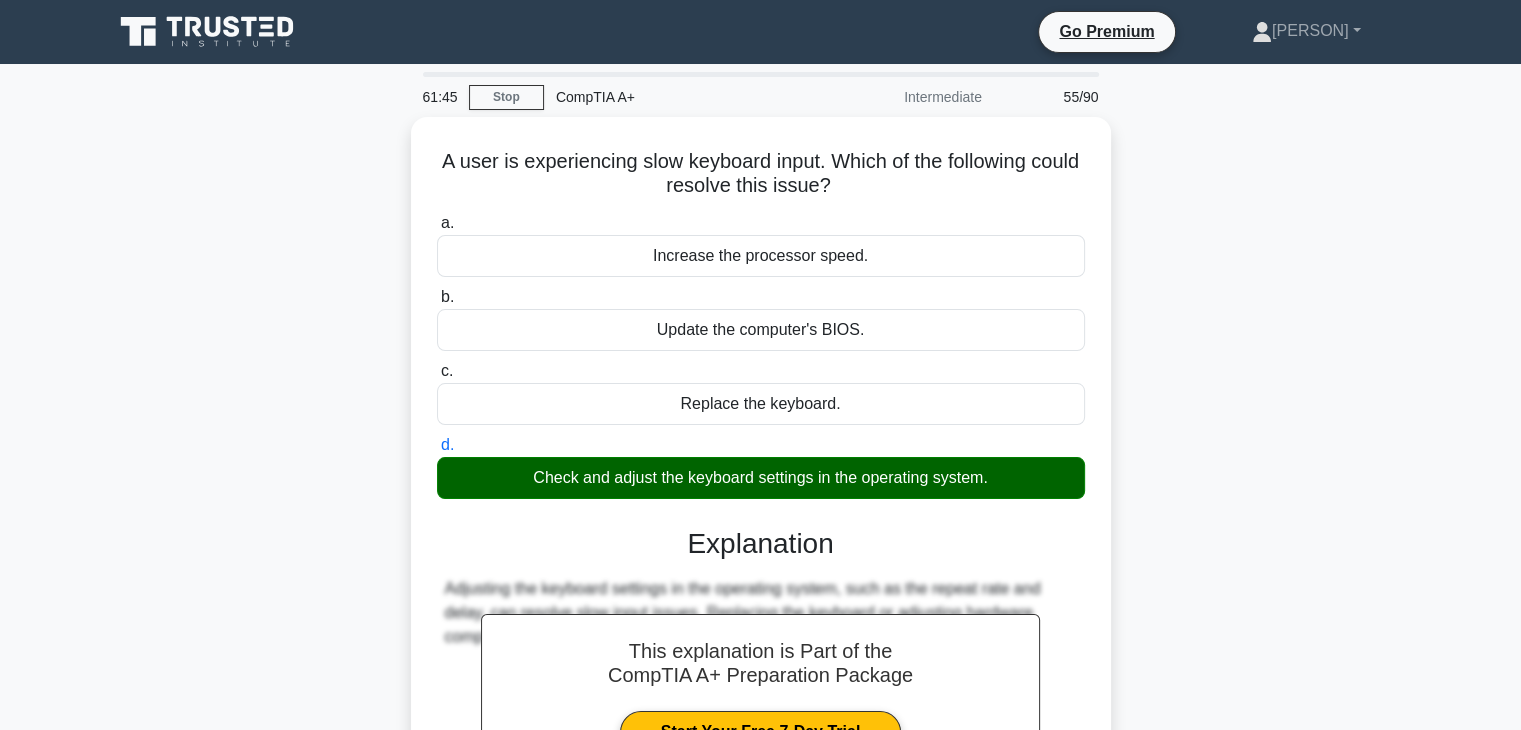 scroll, scrollTop: 351, scrollLeft: 0, axis: vertical 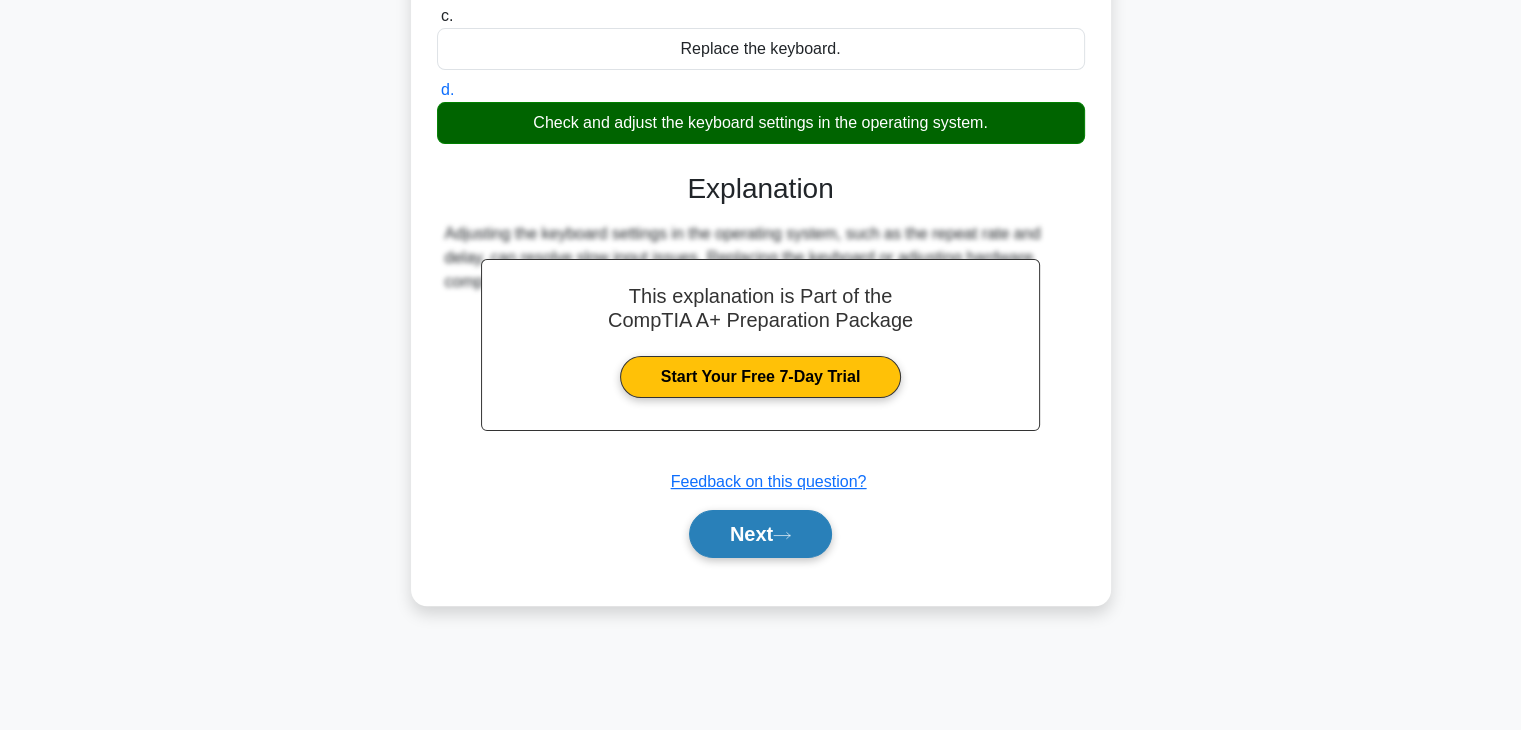 click on "Next" at bounding box center [760, 534] 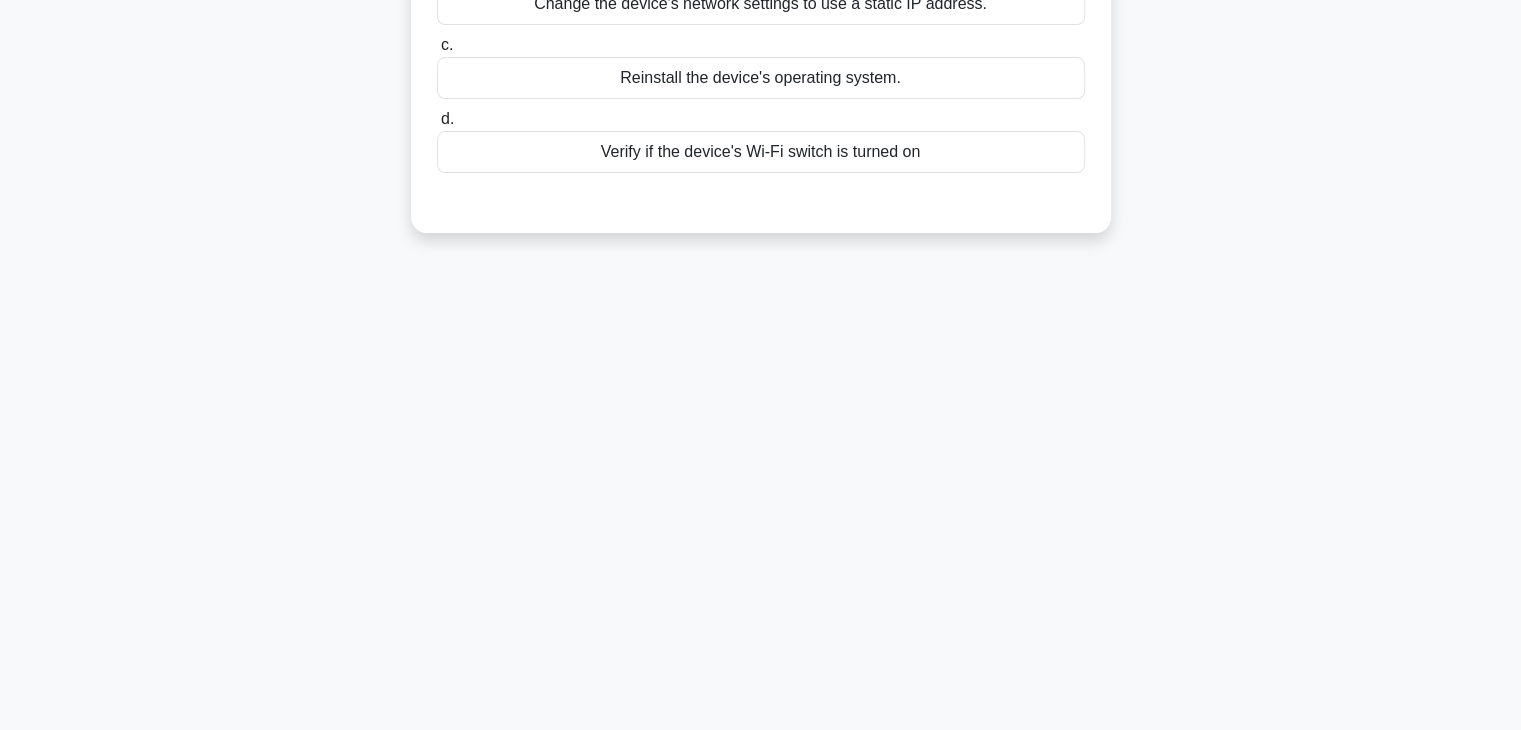 click on "61:40
Stop
[CERTIFICATION]
Intermediate
56/90
A user reports that their mobile device is not connecting to the wireless network at the office. The password and SSID are entered correctly. What should you do to troubleshoot the issue?
.spinner_0XTQ{transform-origin:center;animation:spinner_y6GP .75s linear infinite}@keyframes spinner_y6GP{100%{transform:rotate(360deg)}}
a. b." at bounding box center [760, 222] 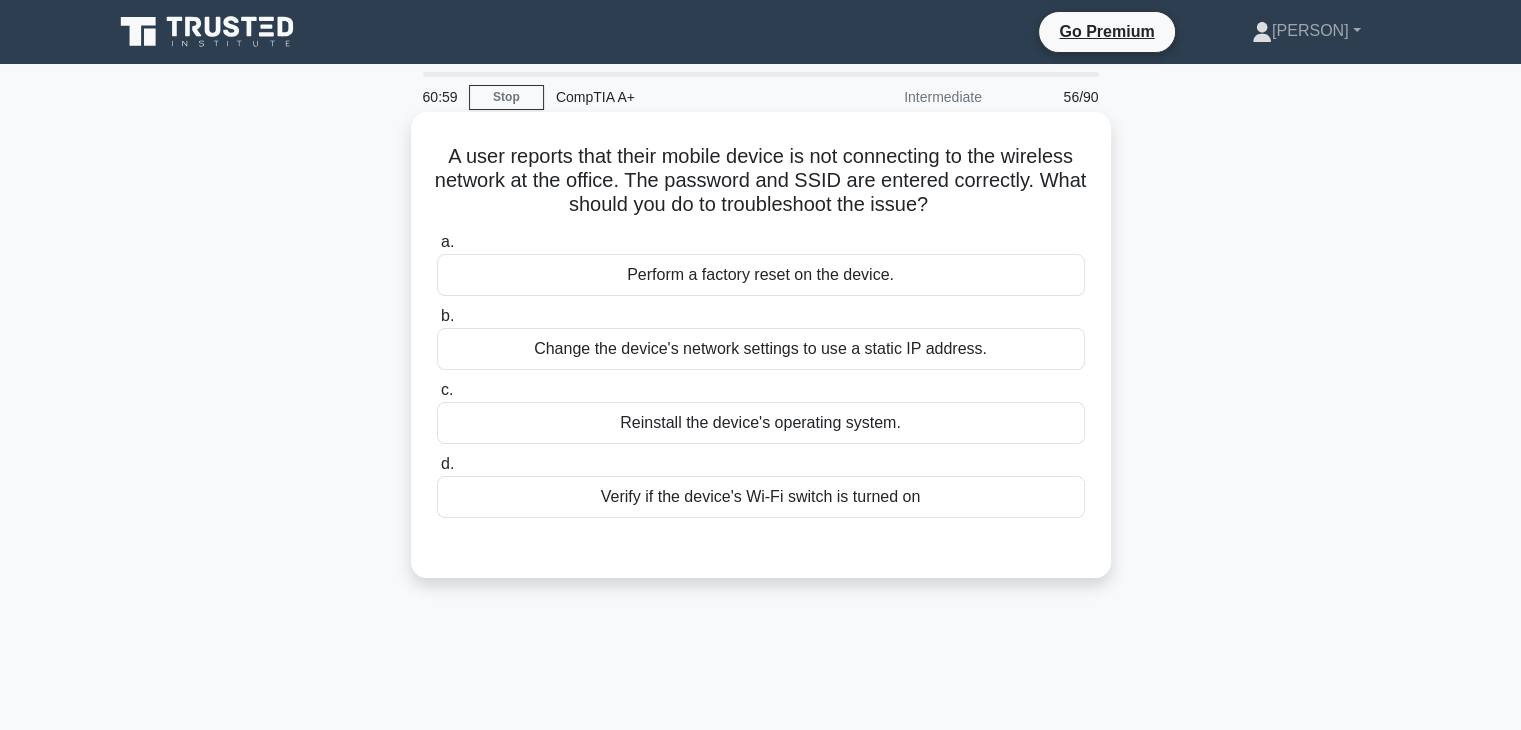 click on "Verify if the device's Wi-Fi switch is turned on" at bounding box center [761, 497] 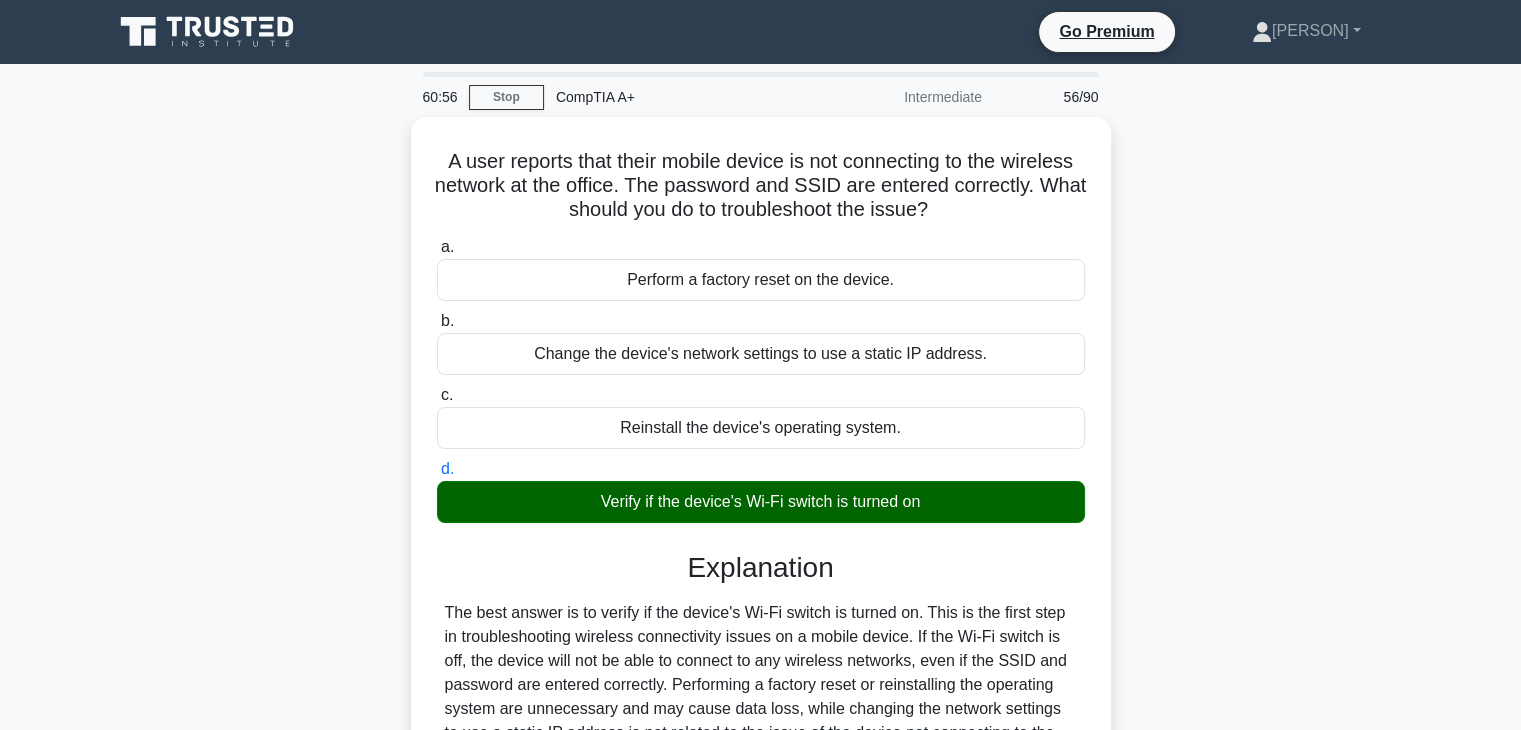 scroll, scrollTop: 351, scrollLeft: 0, axis: vertical 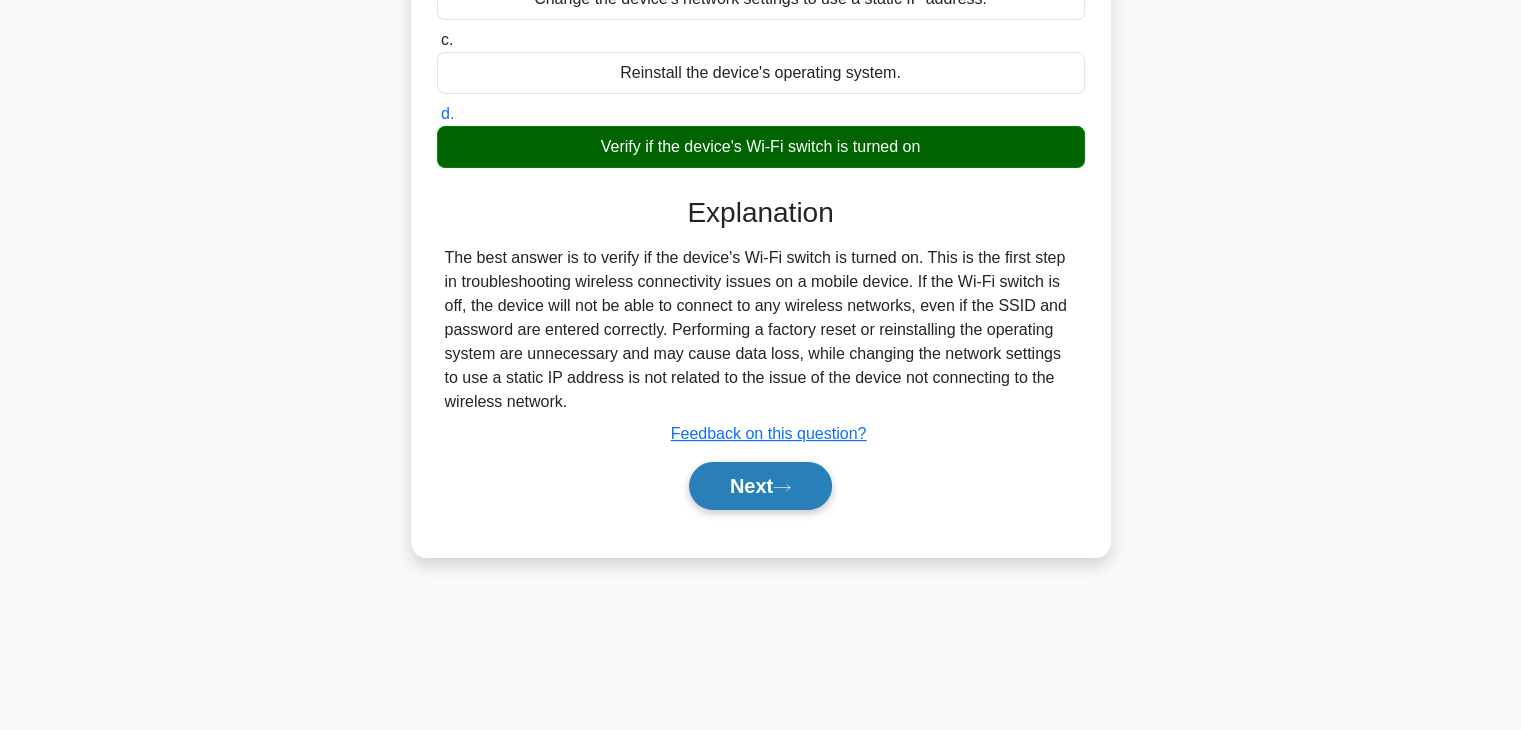 click on "Next" at bounding box center (760, 486) 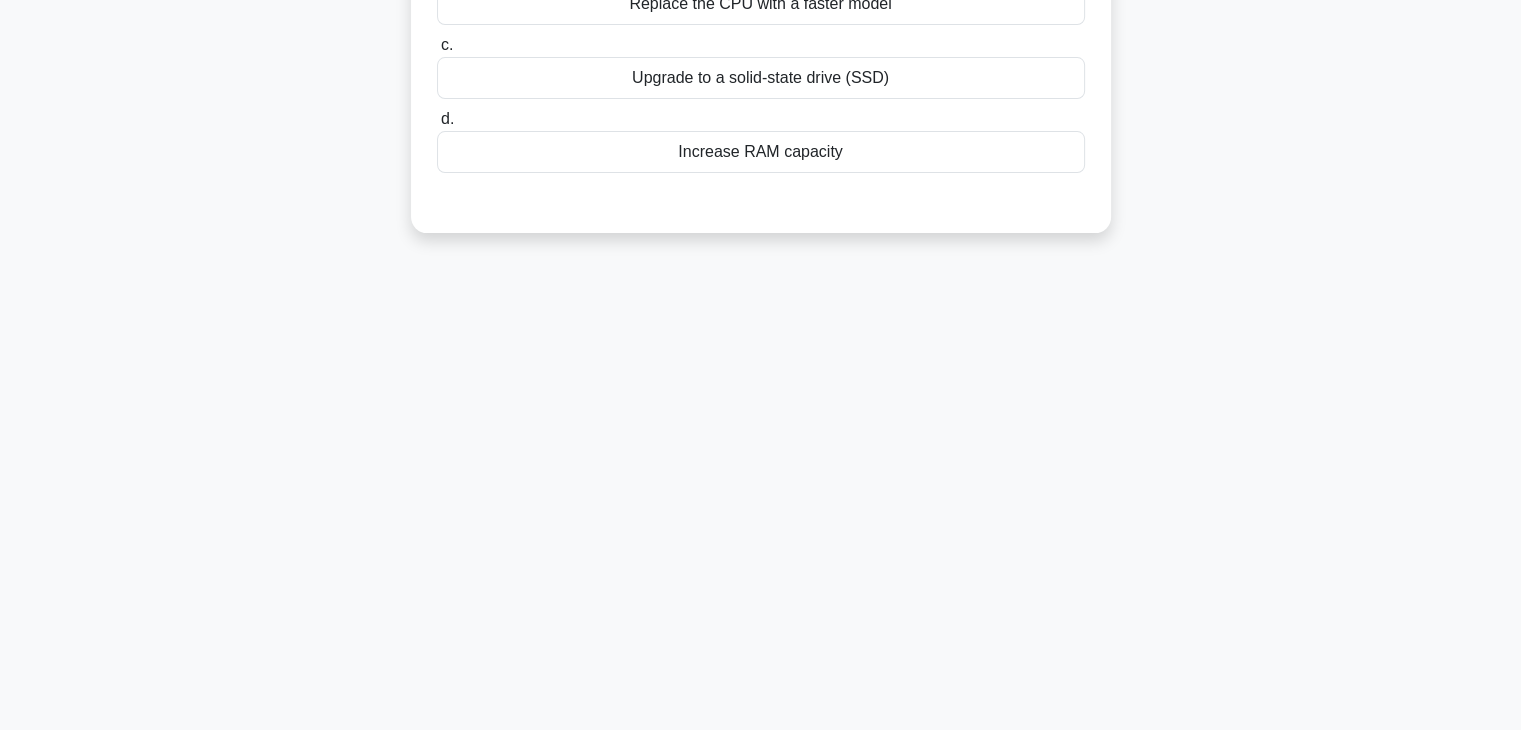 scroll, scrollTop: 0, scrollLeft: 0, axis: both 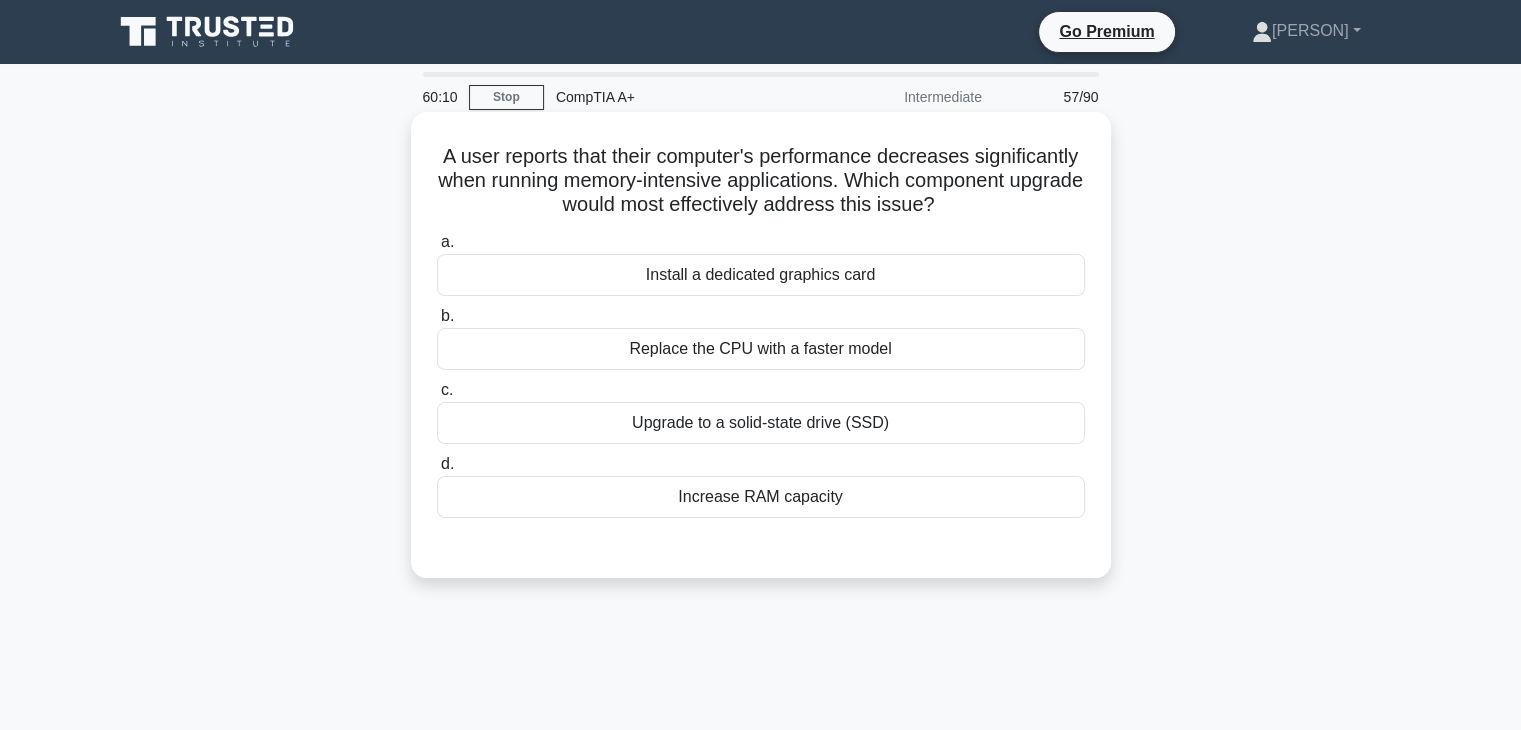 click on "Upgrade to a solid-state drive (SSD)" at bounding box center (761, 423) 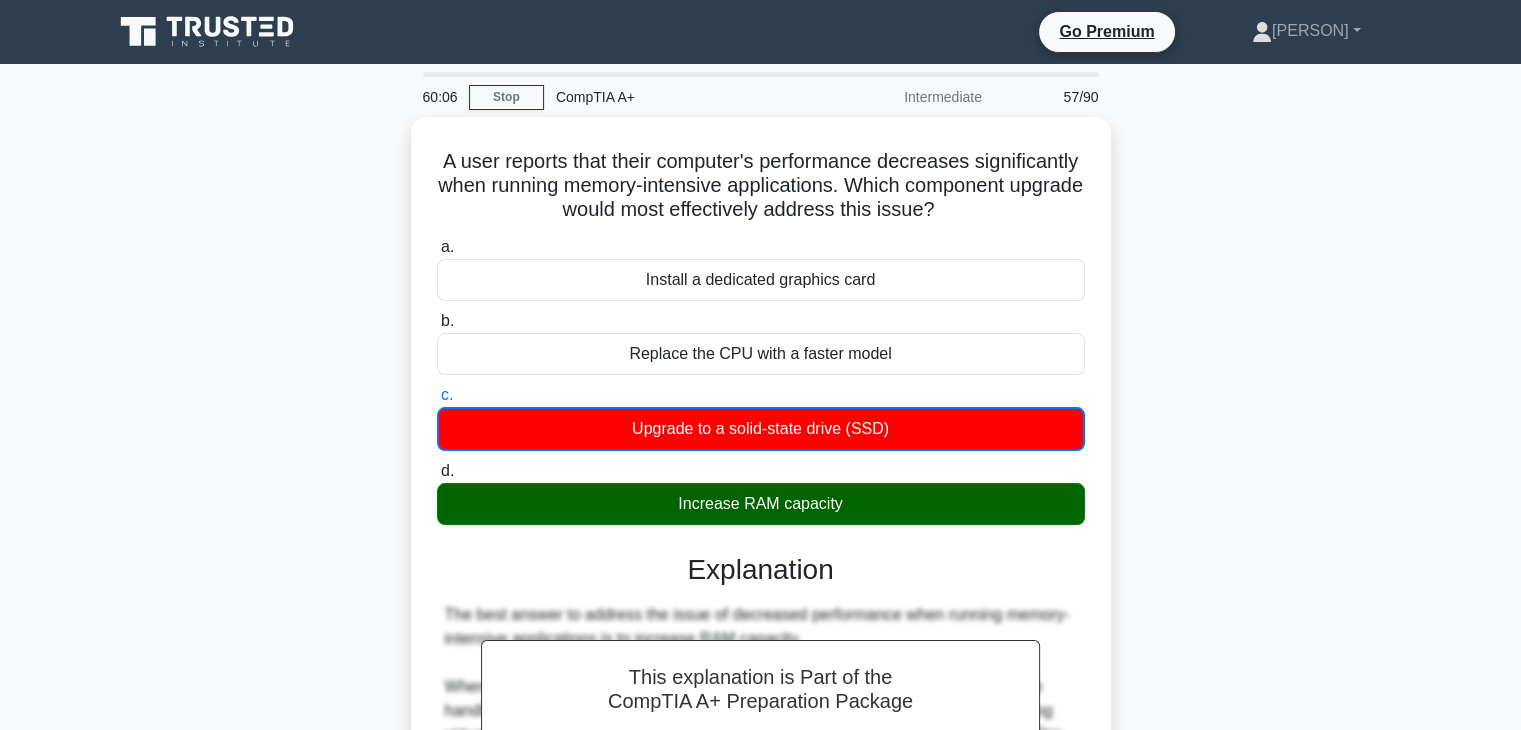 scroll, scrollTop: 638, scrollLeft: 0, axis: vertical 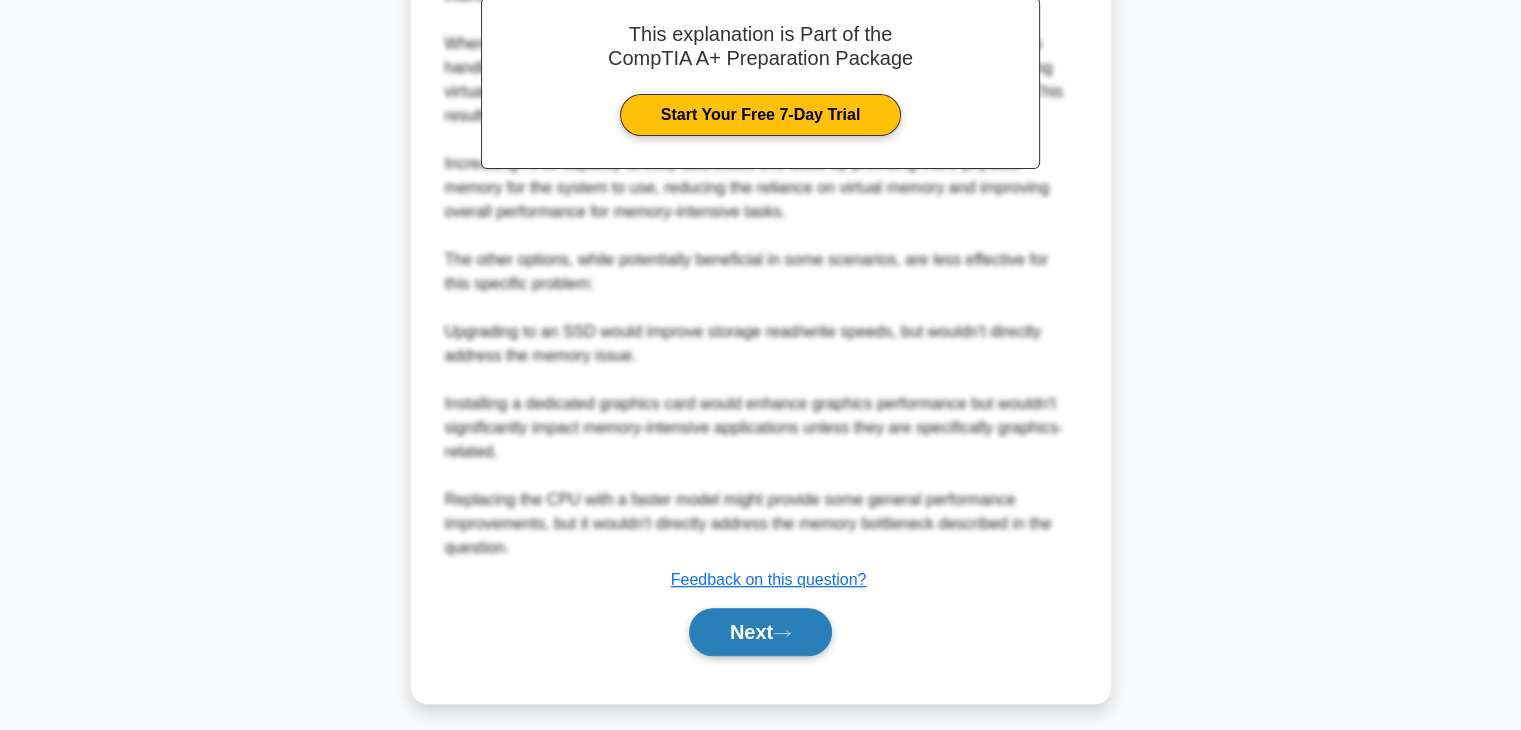 click on "Next" at bounding box center [760, 632] 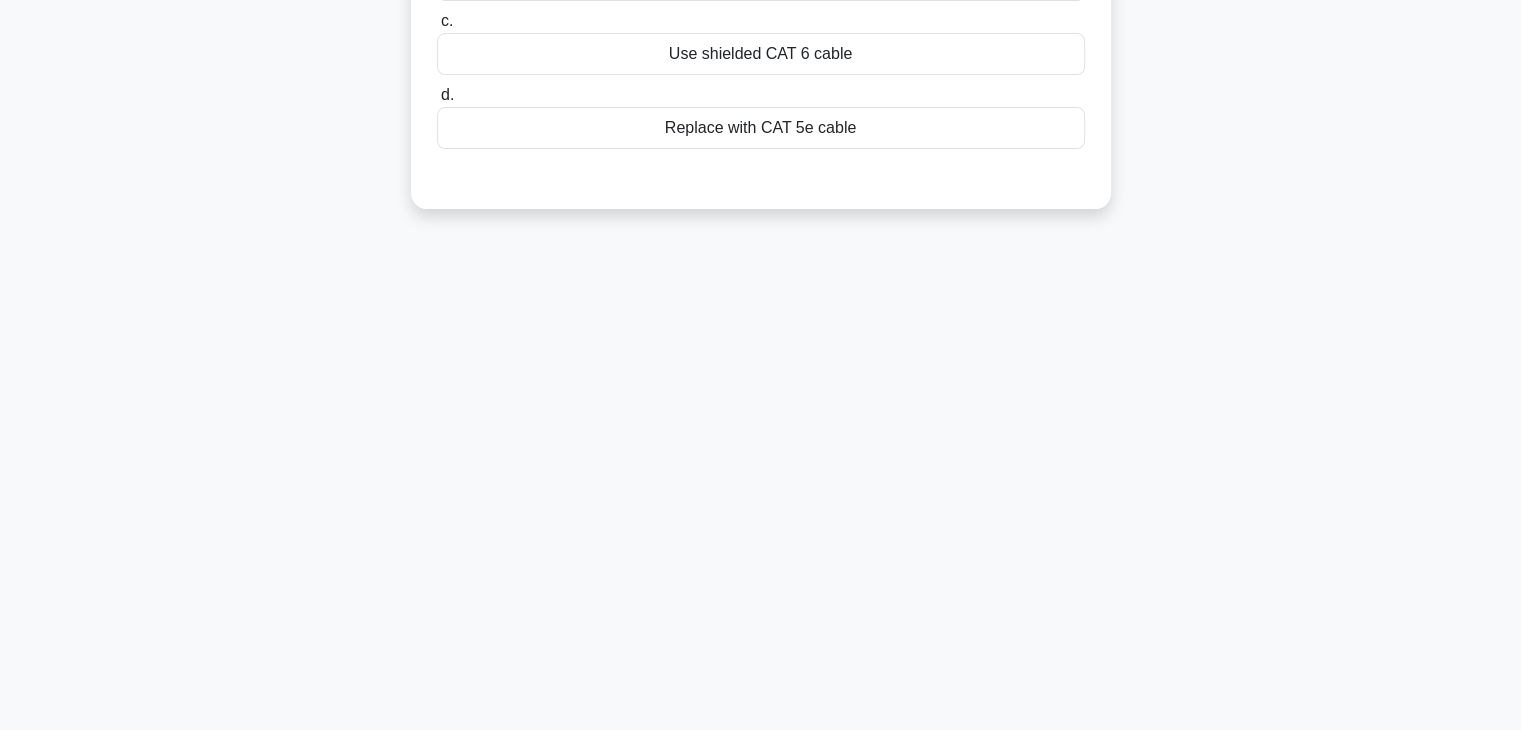 scroll, scrollTop: 351, scrollLeft: 0, axis: vertical 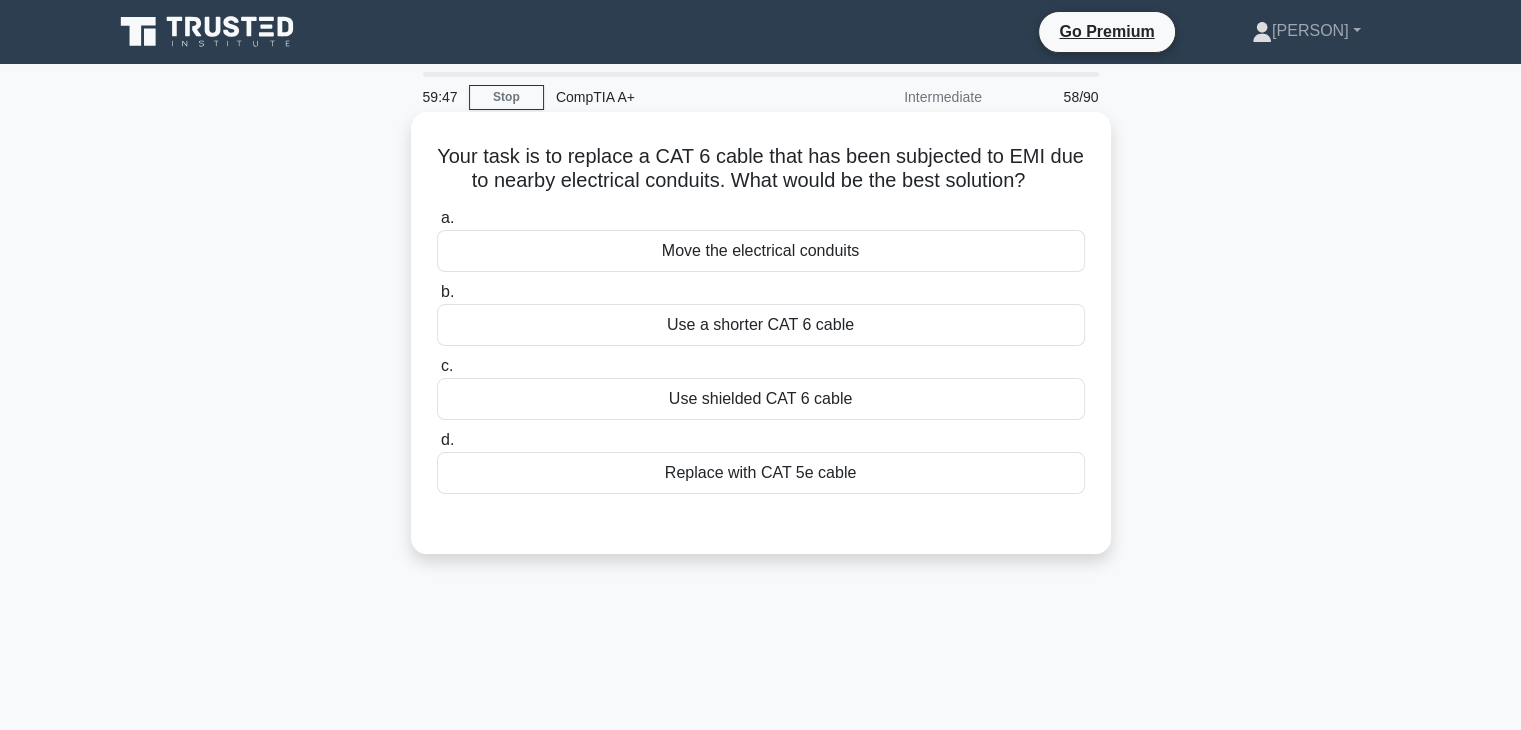 click on "Use shielded CAT 6 cable" at bounding box center [761, 399] 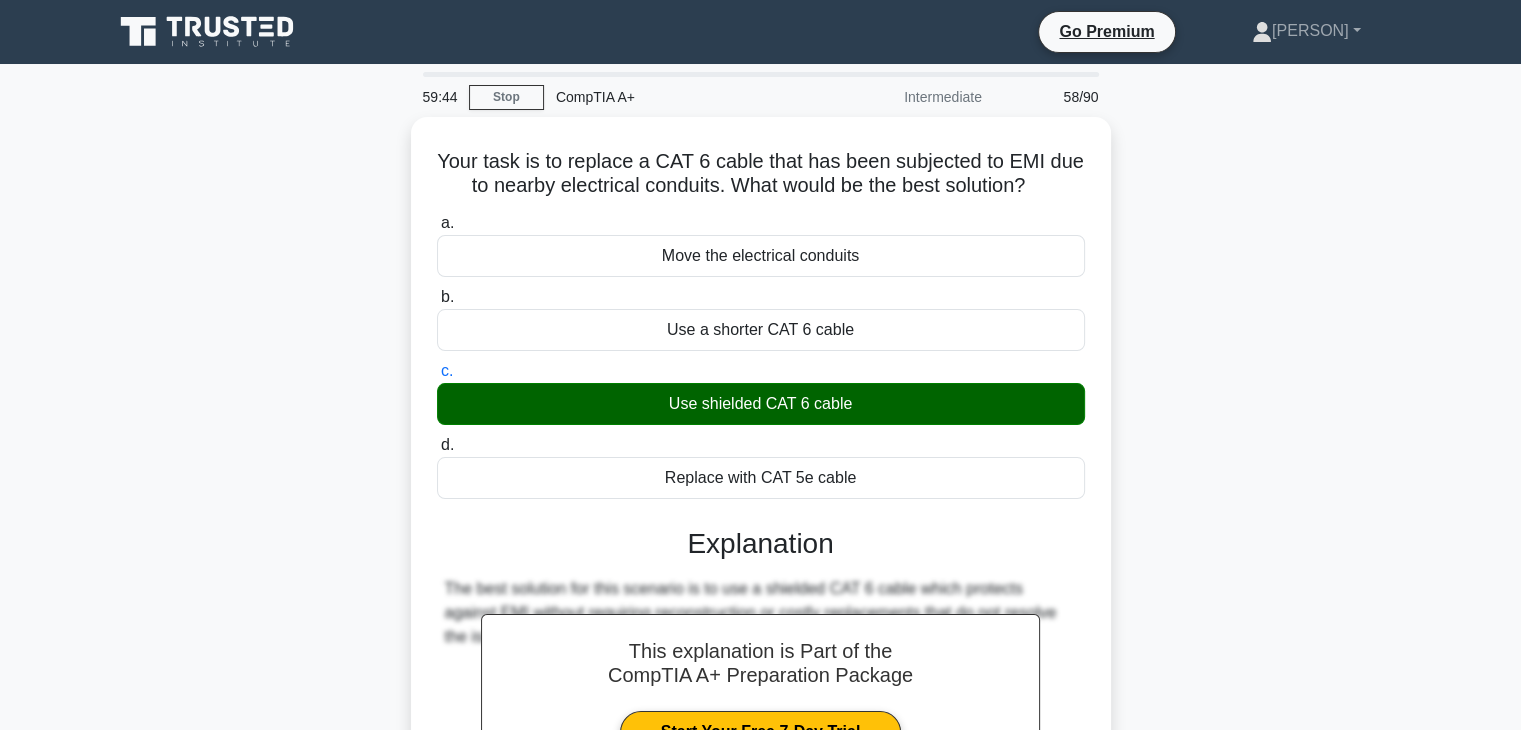 scroll, scrollTop: 351, scrollLeft: 0, axis: vertical 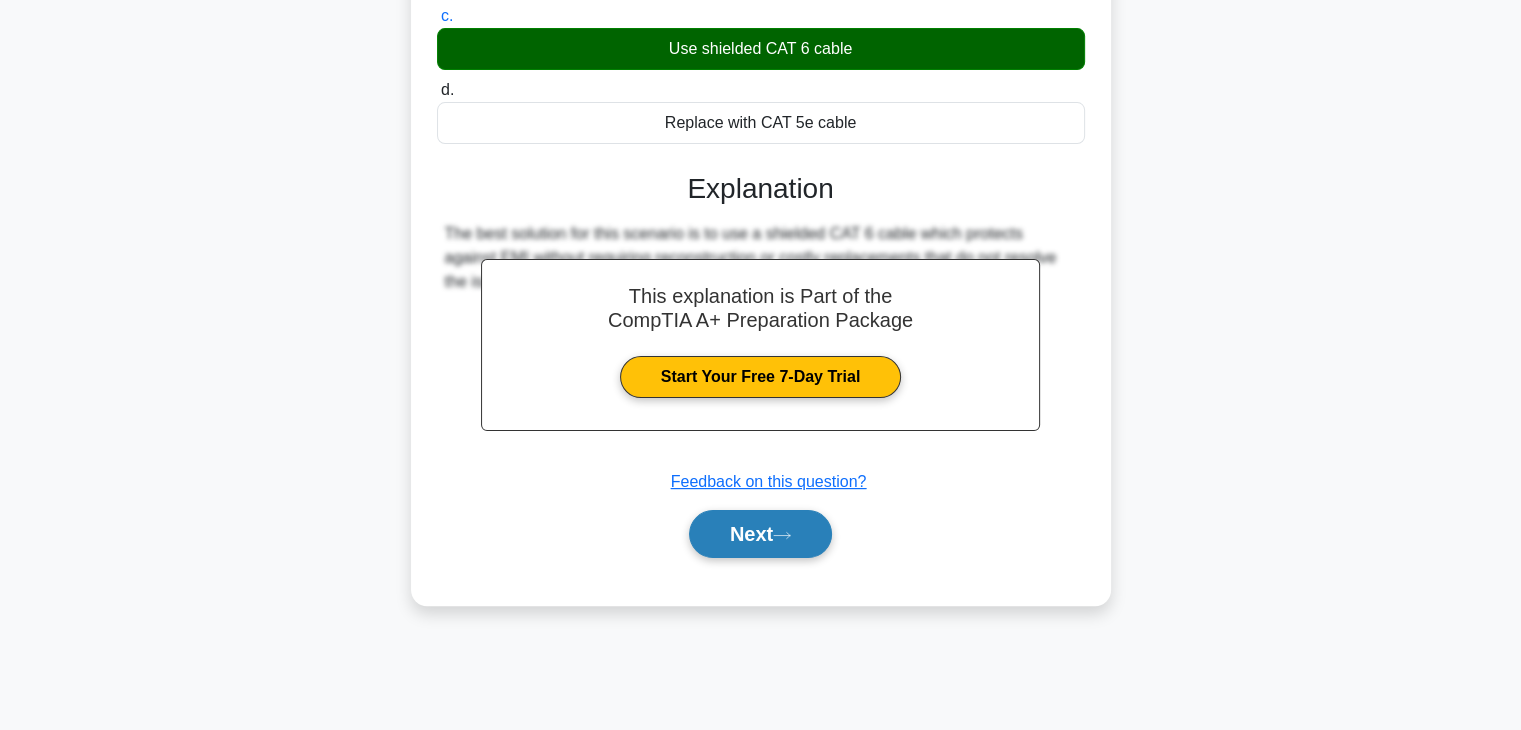 click on "Next" at bounding box center (760, 534) 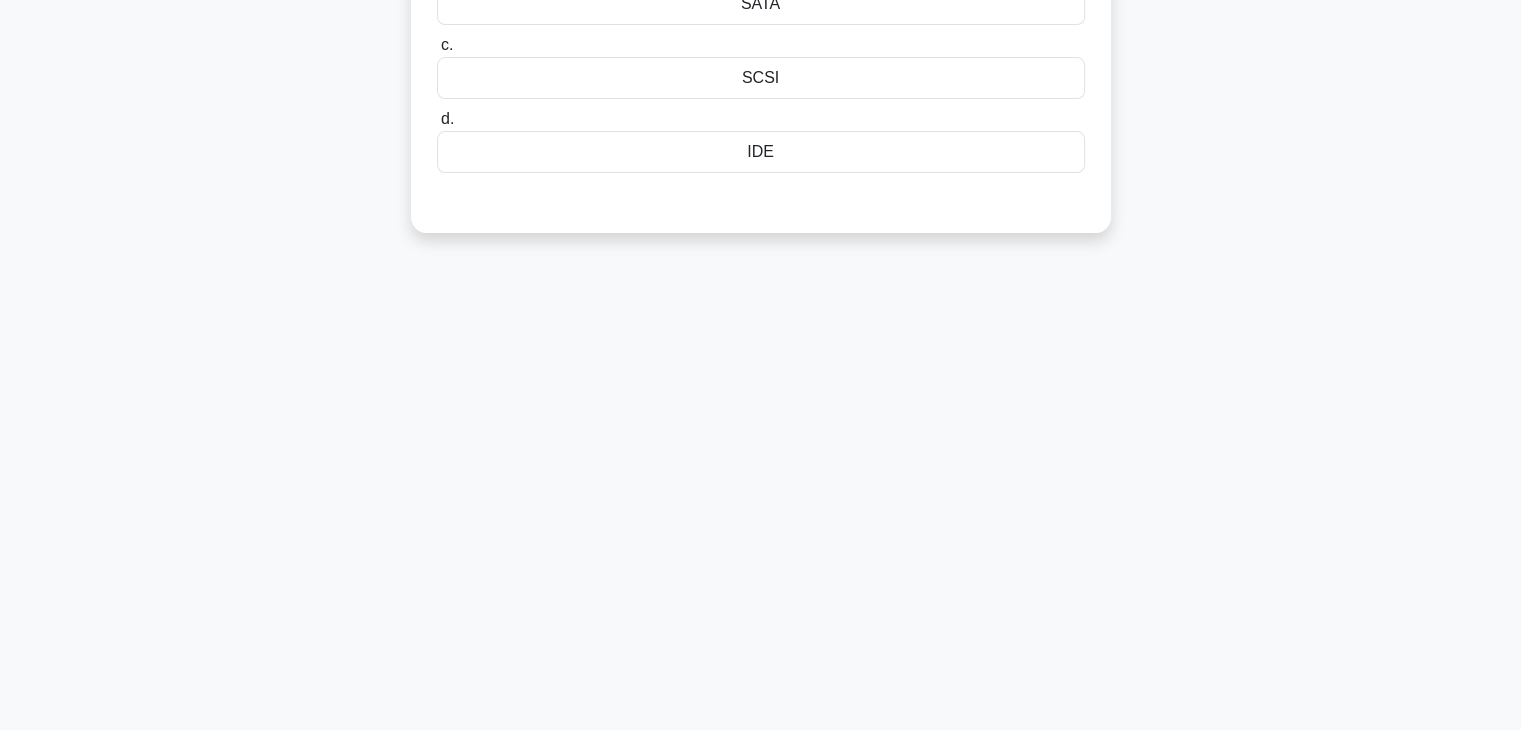 scroll, scrollTop: 0, scrollLeft: 0, axis: both 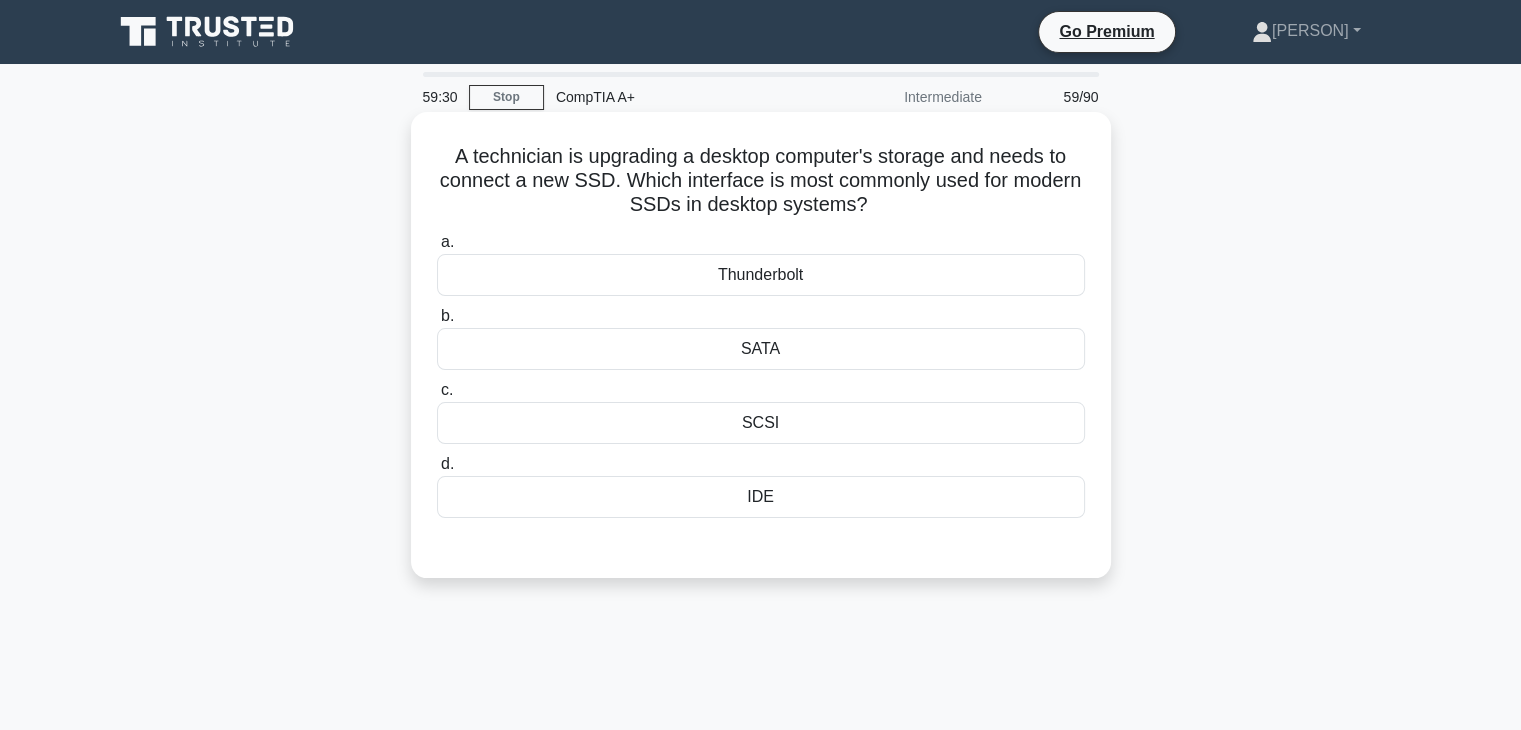 click on "SATA" at bounding box center (761, 349) 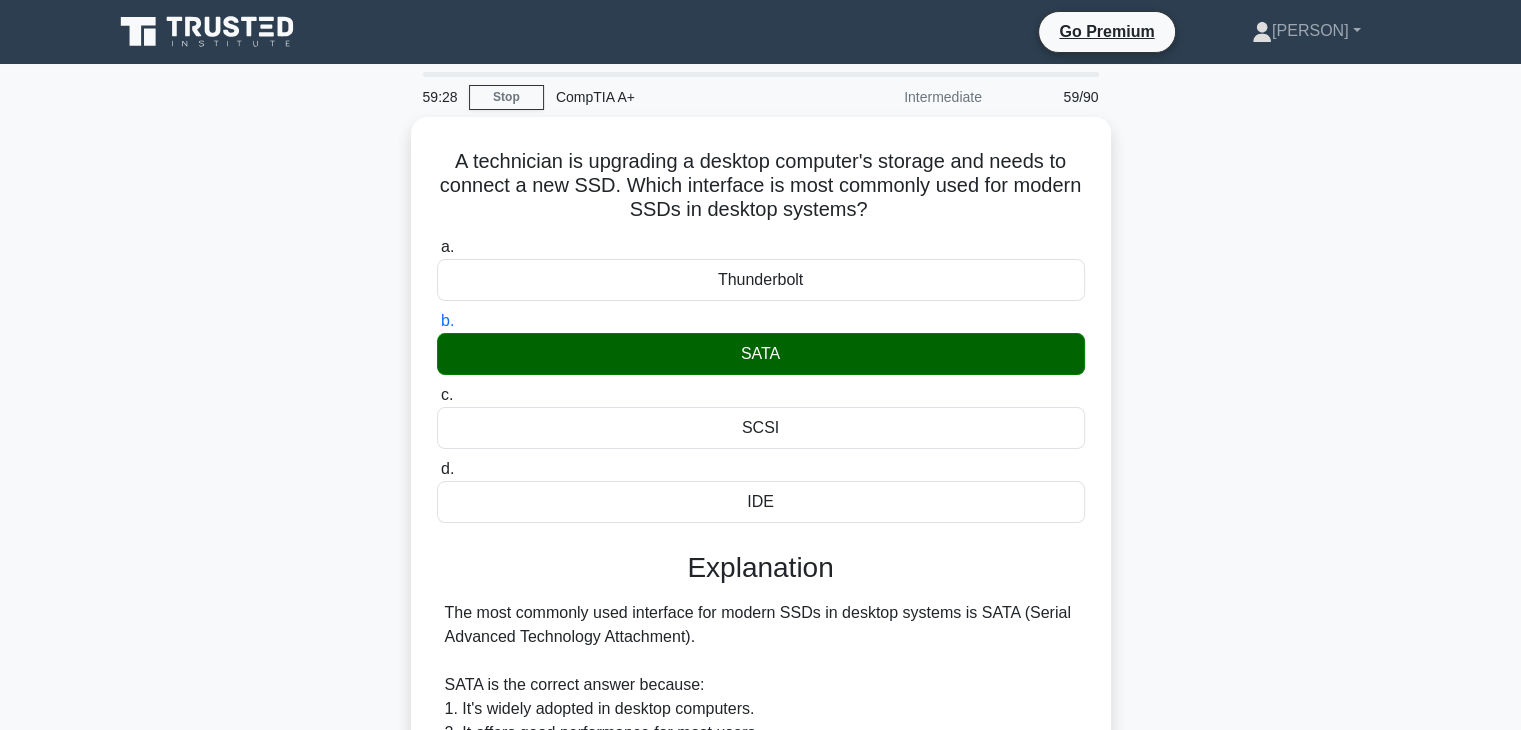 scroll, scrollTop: 638, scrollLeft: 0, axis: vertical 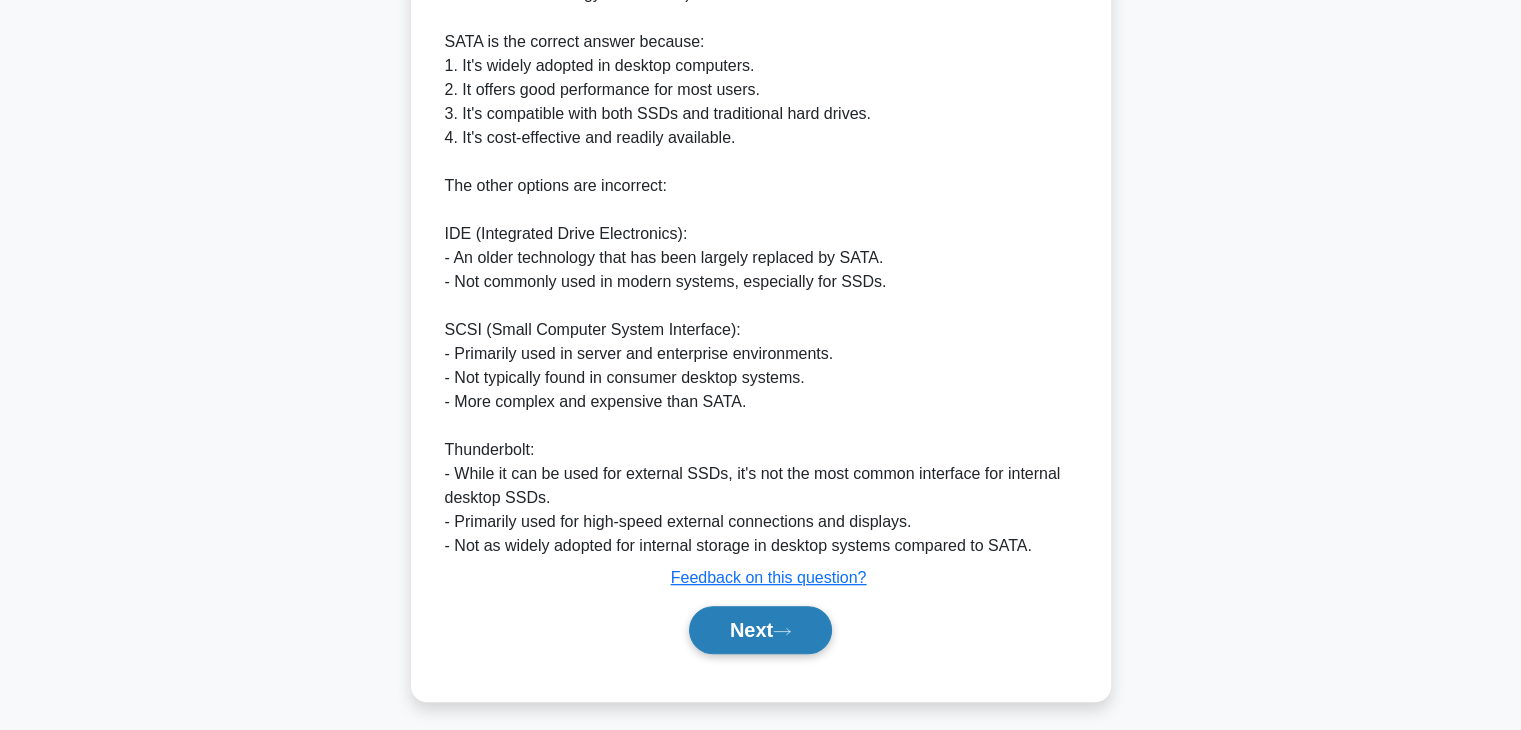 click on "Next" at bounding box center [760, 630] 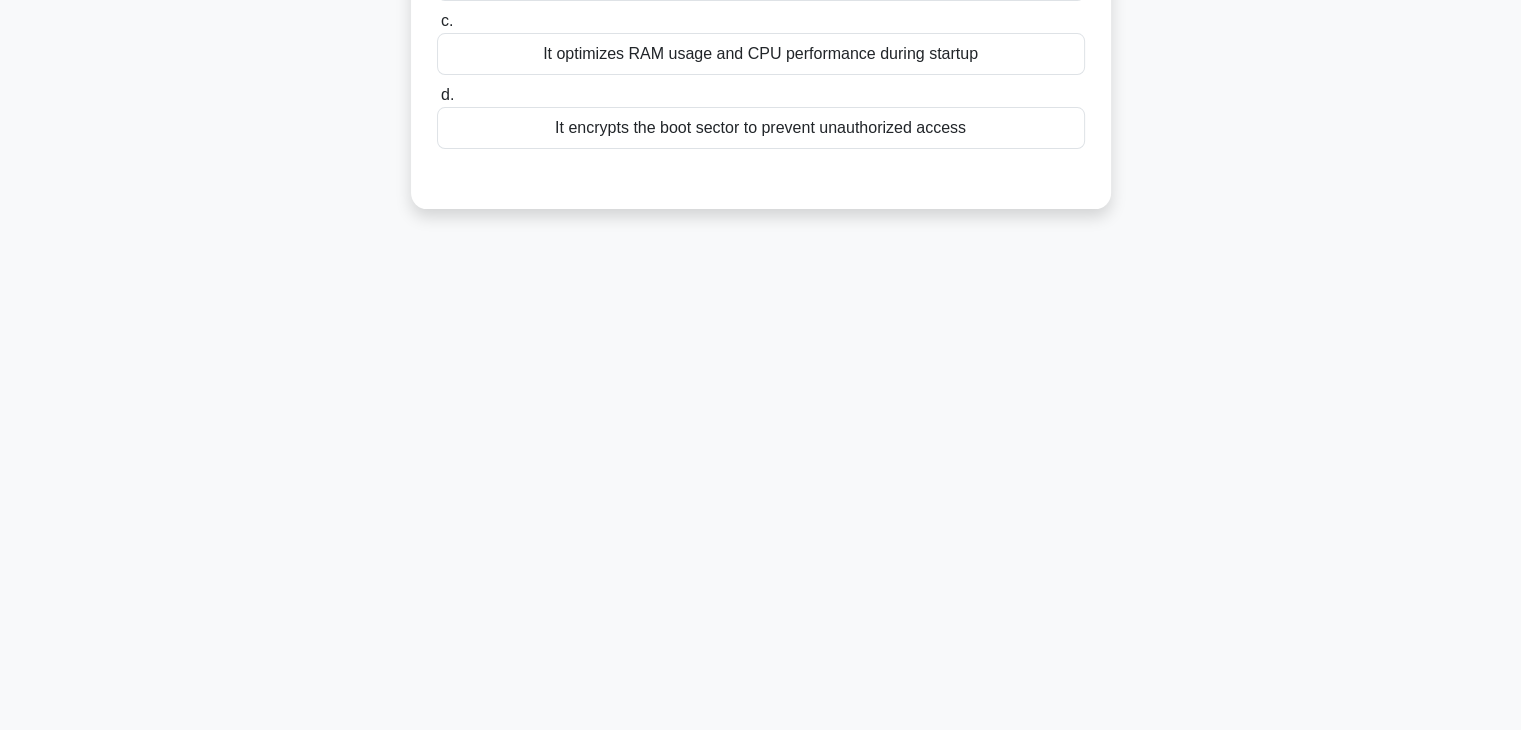 scroll, scrollTop: 0, scrollLeft: 0, axis: both 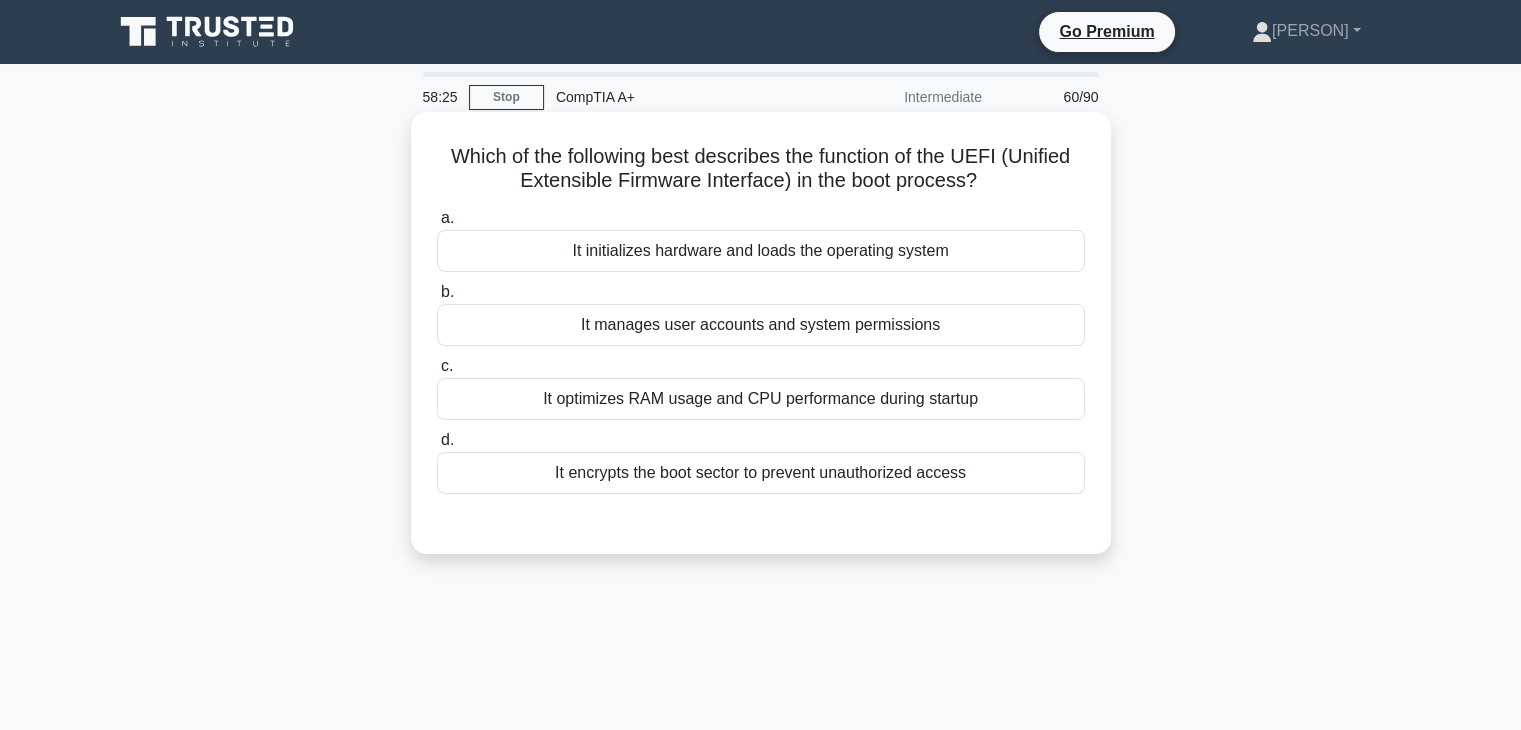 click on "It optimizes RAM usage and CPU performance during startup" at bounding box center (761, 399) 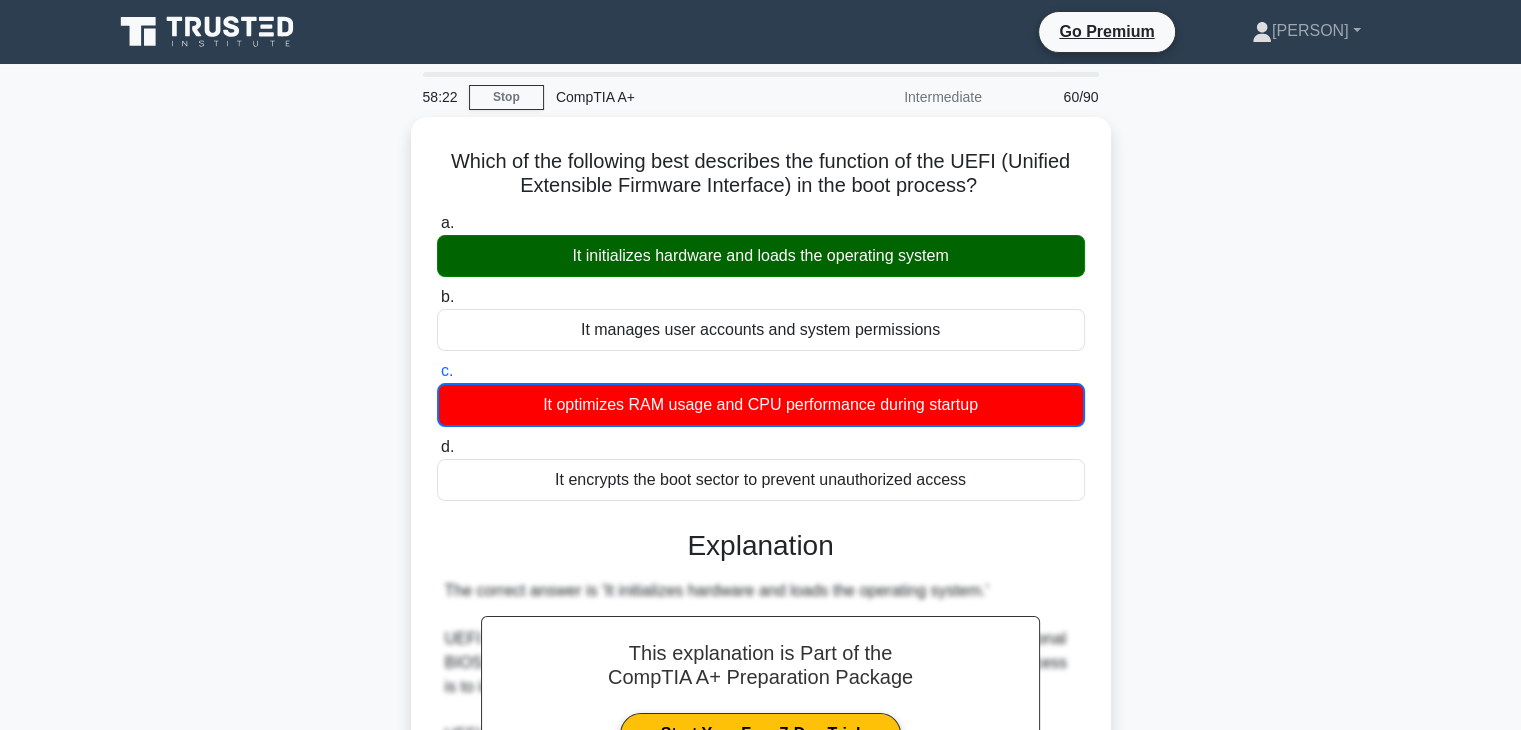 scroll, scrollTop: 600, scrollLeft: 0, axis: vertical 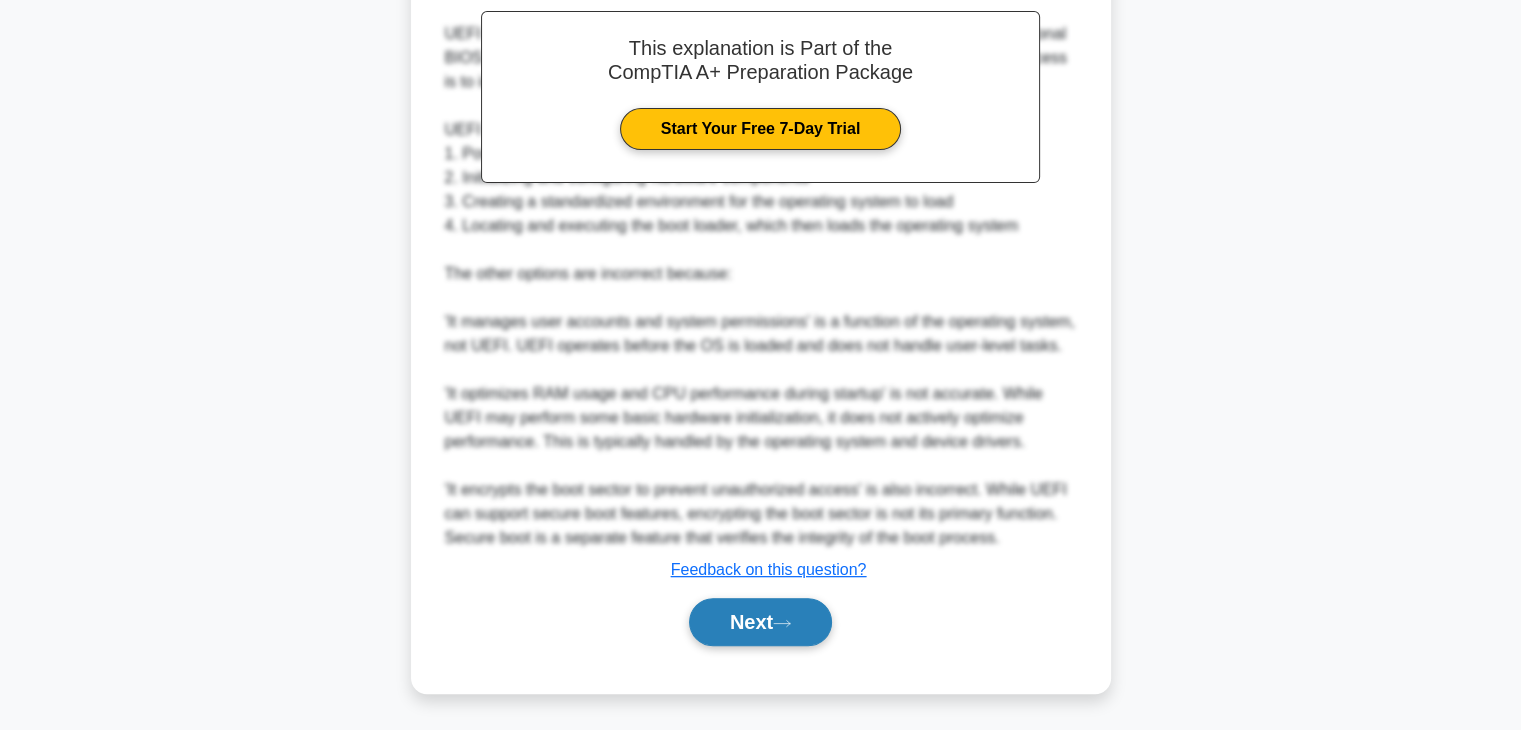 click on "Next" at bounding box center (760, 622) 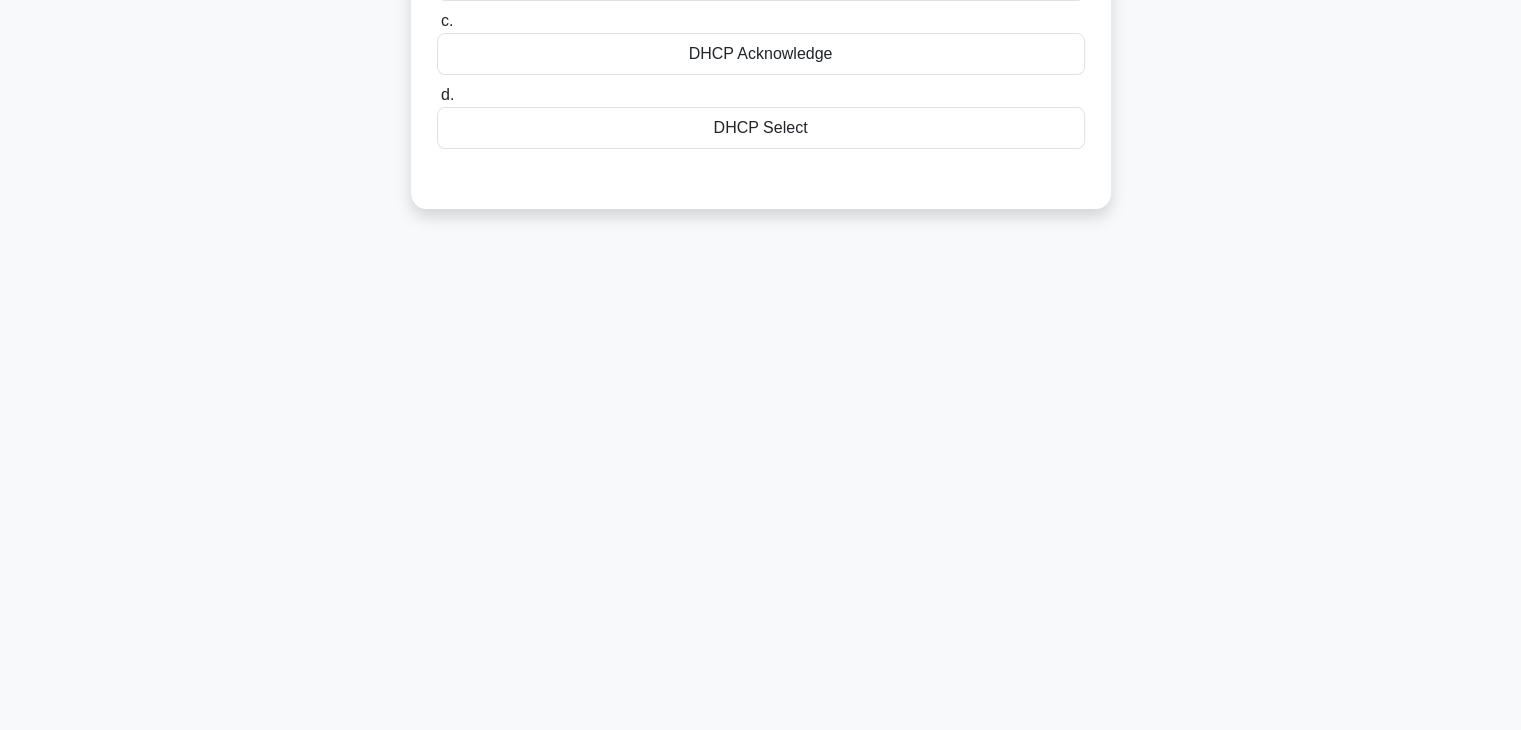 scroll, scrollTop: 0, scrollLeft: 0, axis: both 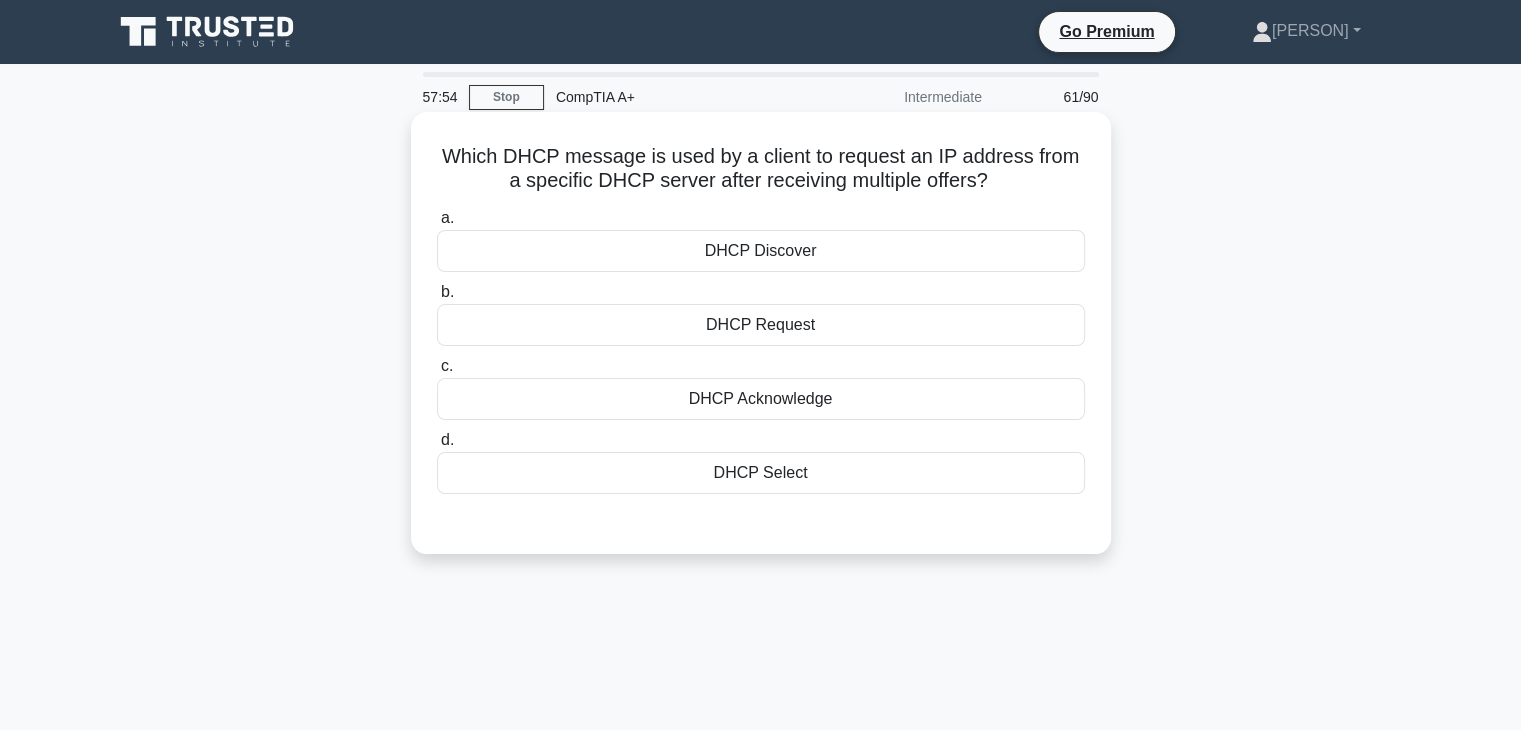 click on "DHCP Discover" at bounding box center (761, 251) 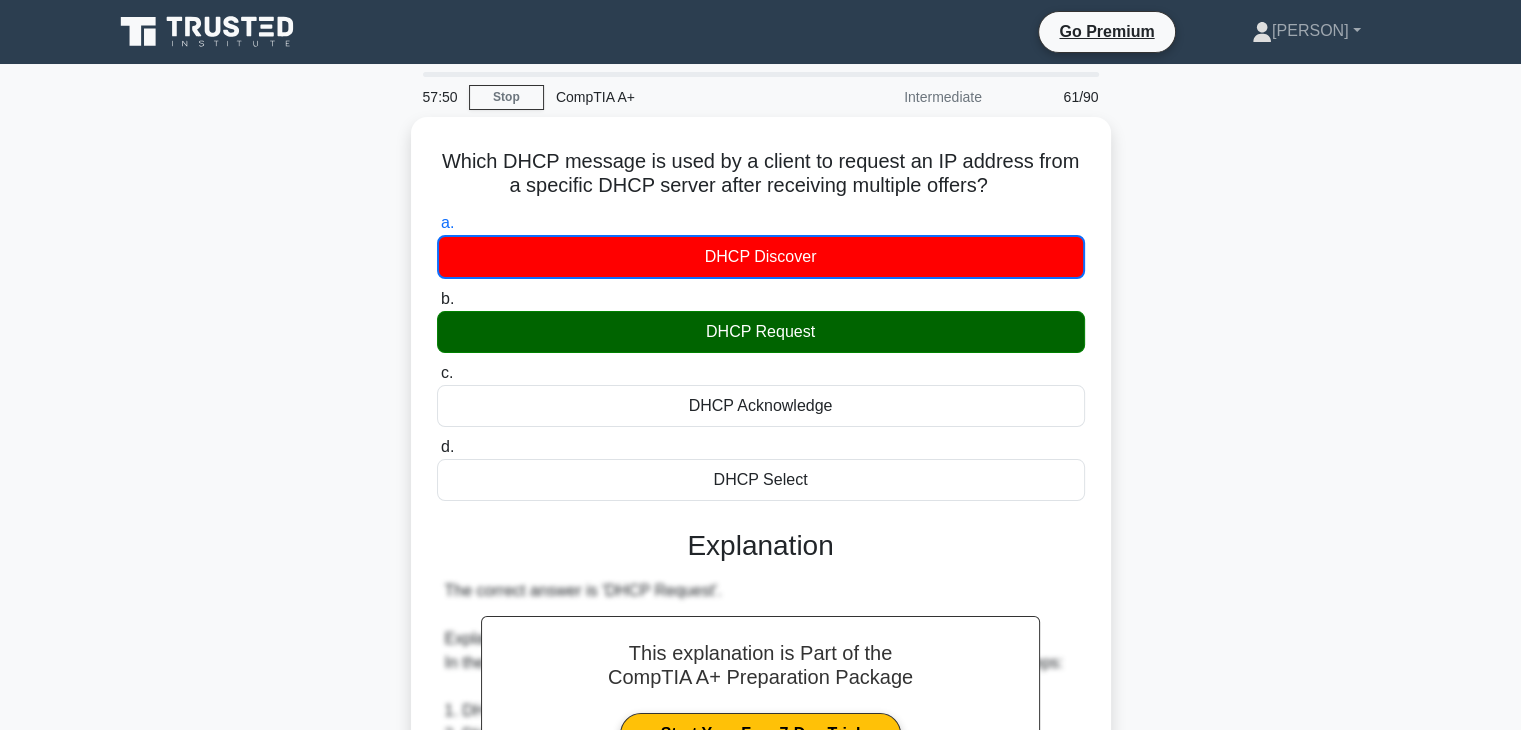 click on "57:50
Stop
CompTIA A+
Intermediate
61/90
Which DHCP message is used by a client to request an IP address from a specific DHCP server after receiving multiple offers?
.spinner_0XTQ{transform-origin:center;animation:spinner_y6GP .75s linear infinite}@keyframes spinner_y6GP{100%{transform:rotate(360deg)}}
a. b. c. d." at bounding box center (760, 685) 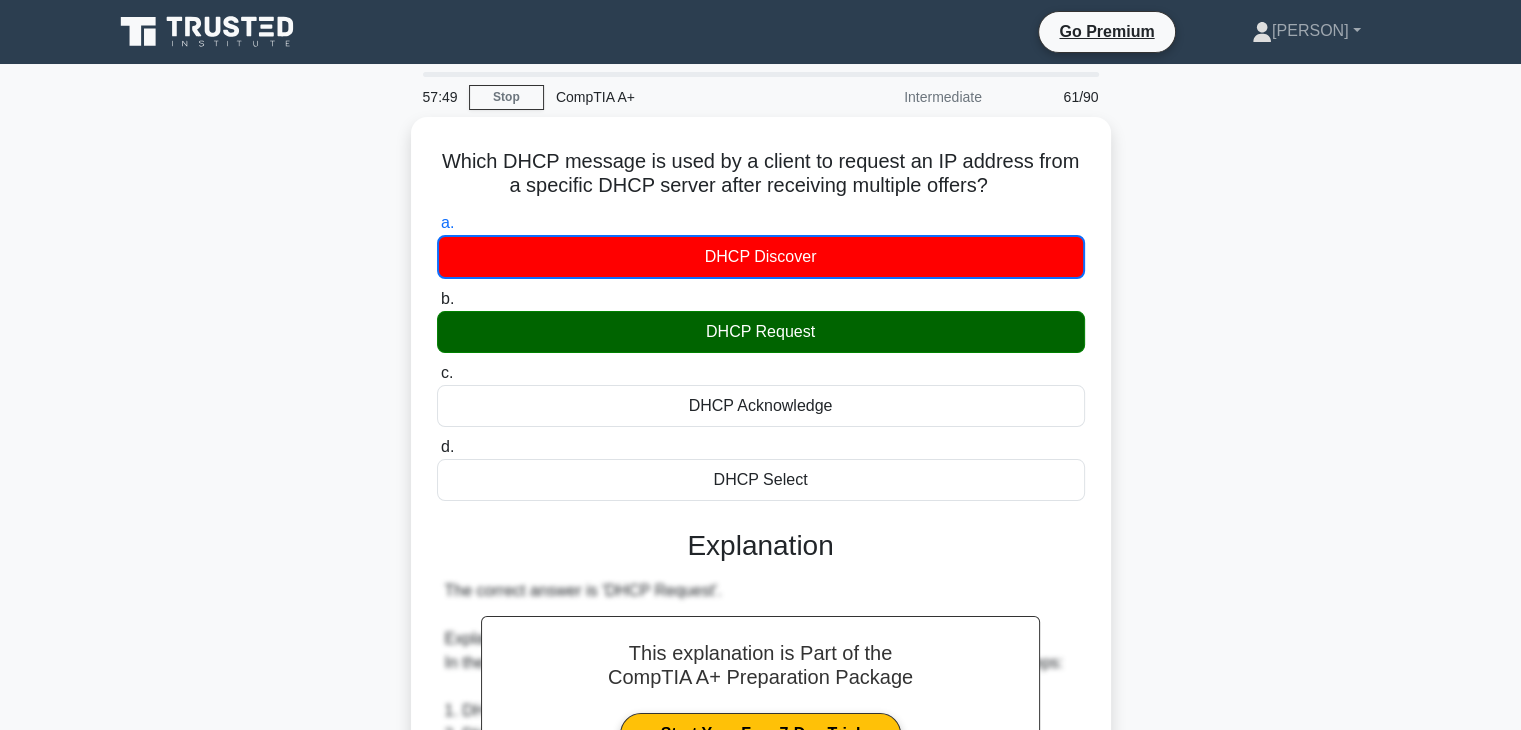 scroll, scrollTop: 576, scrollLeft: 0, axis: vertical 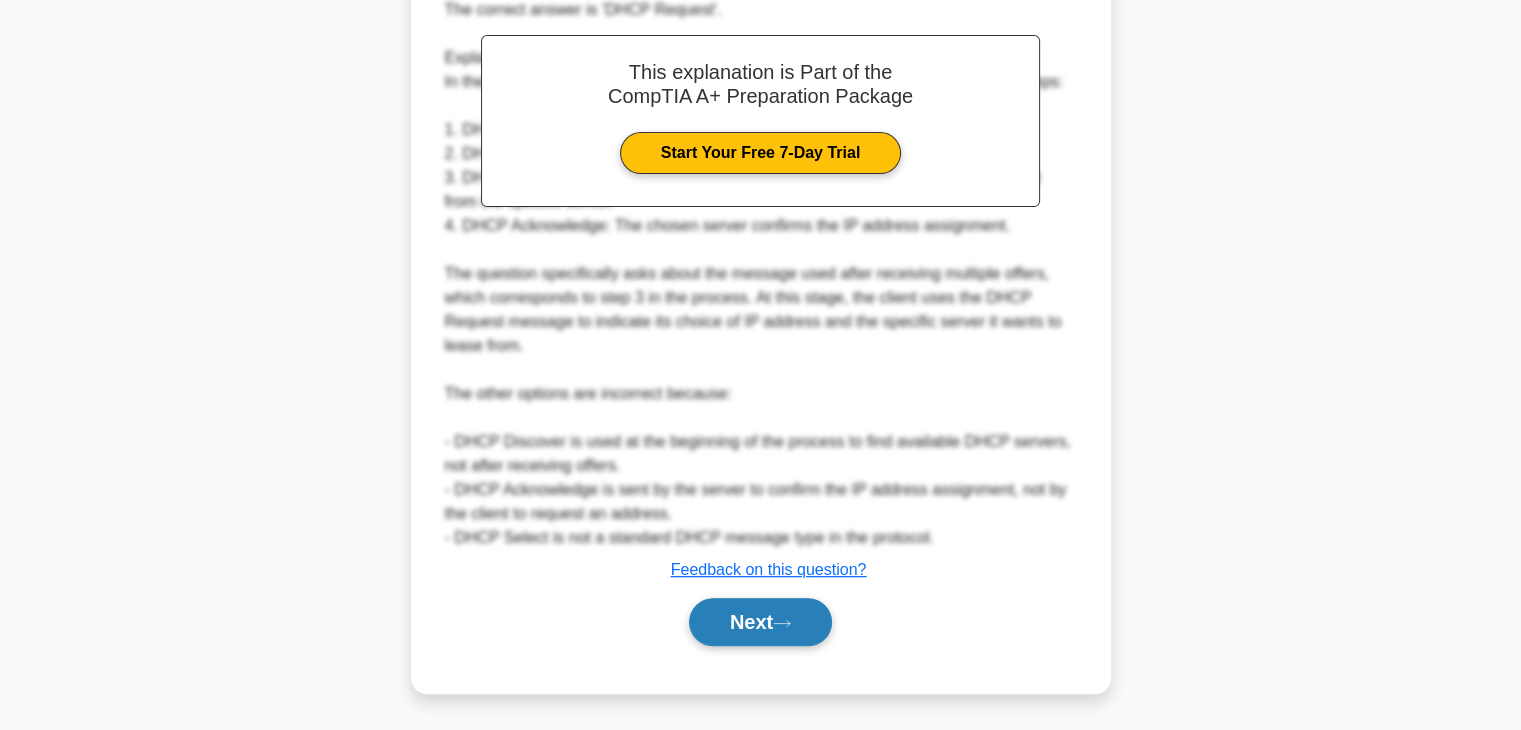 click on "Next" at bounding box center [760, 622] 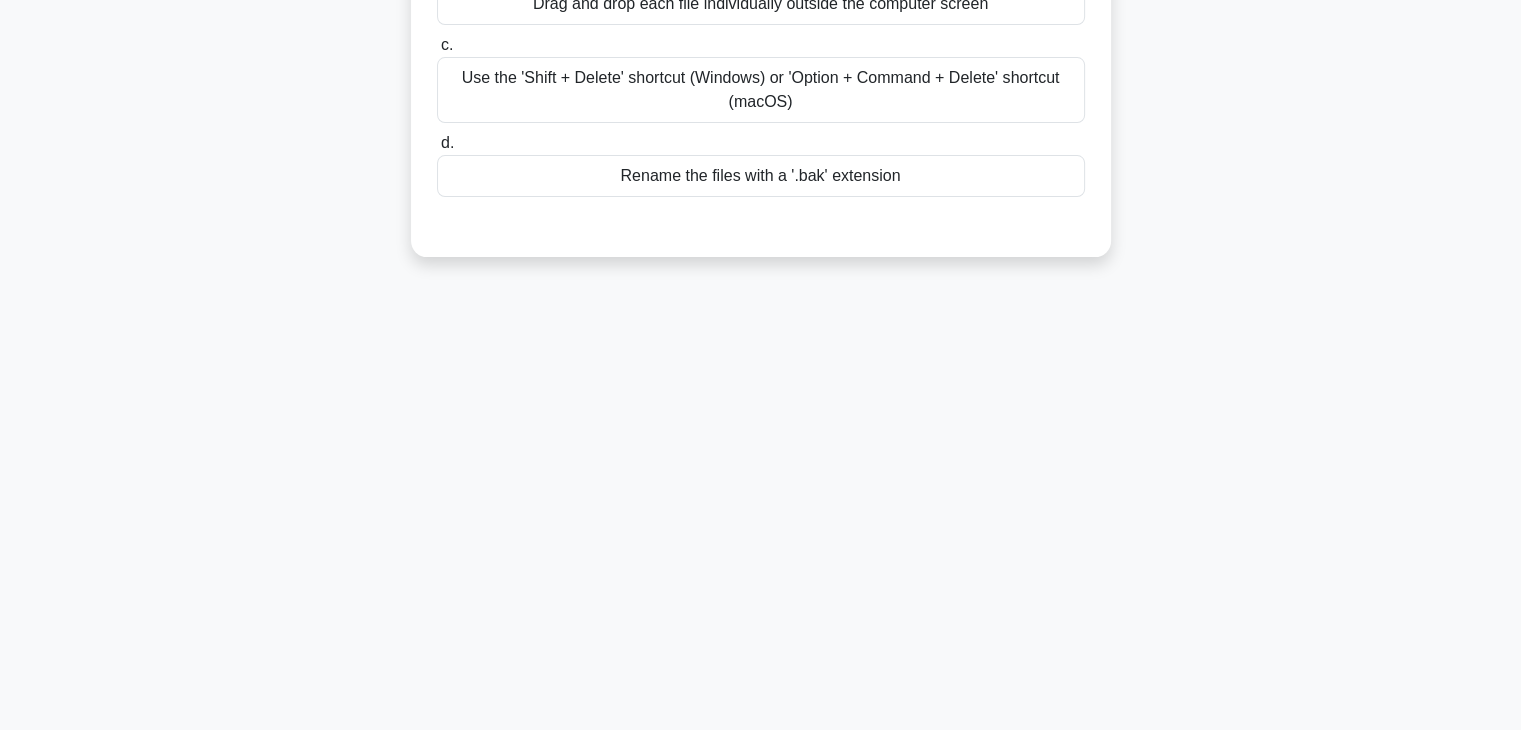 scroll, scrollTop: 0, scrollLeft: 0, axis: both 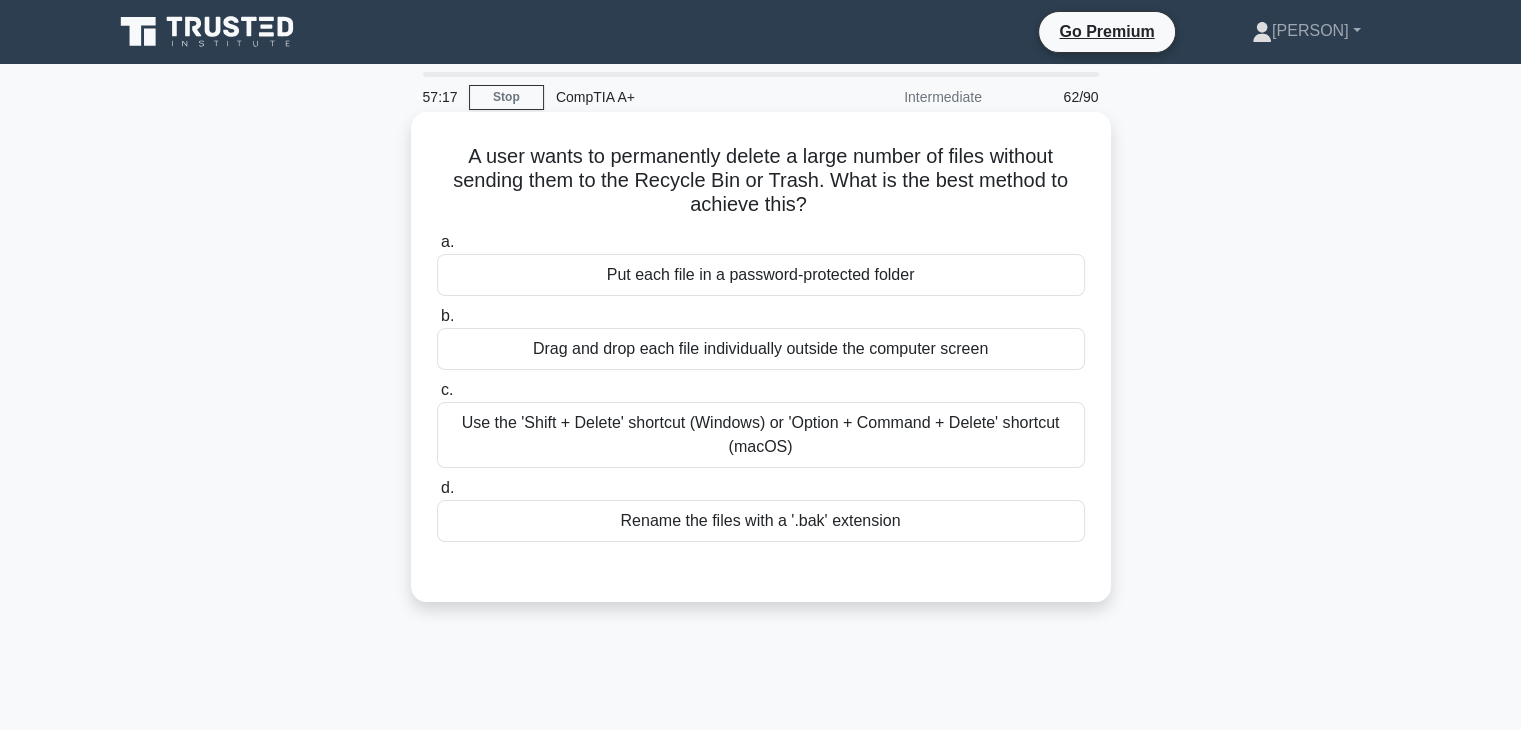 click on "Rename the files with a '.bak' extension" at bounding box center [761, 521] 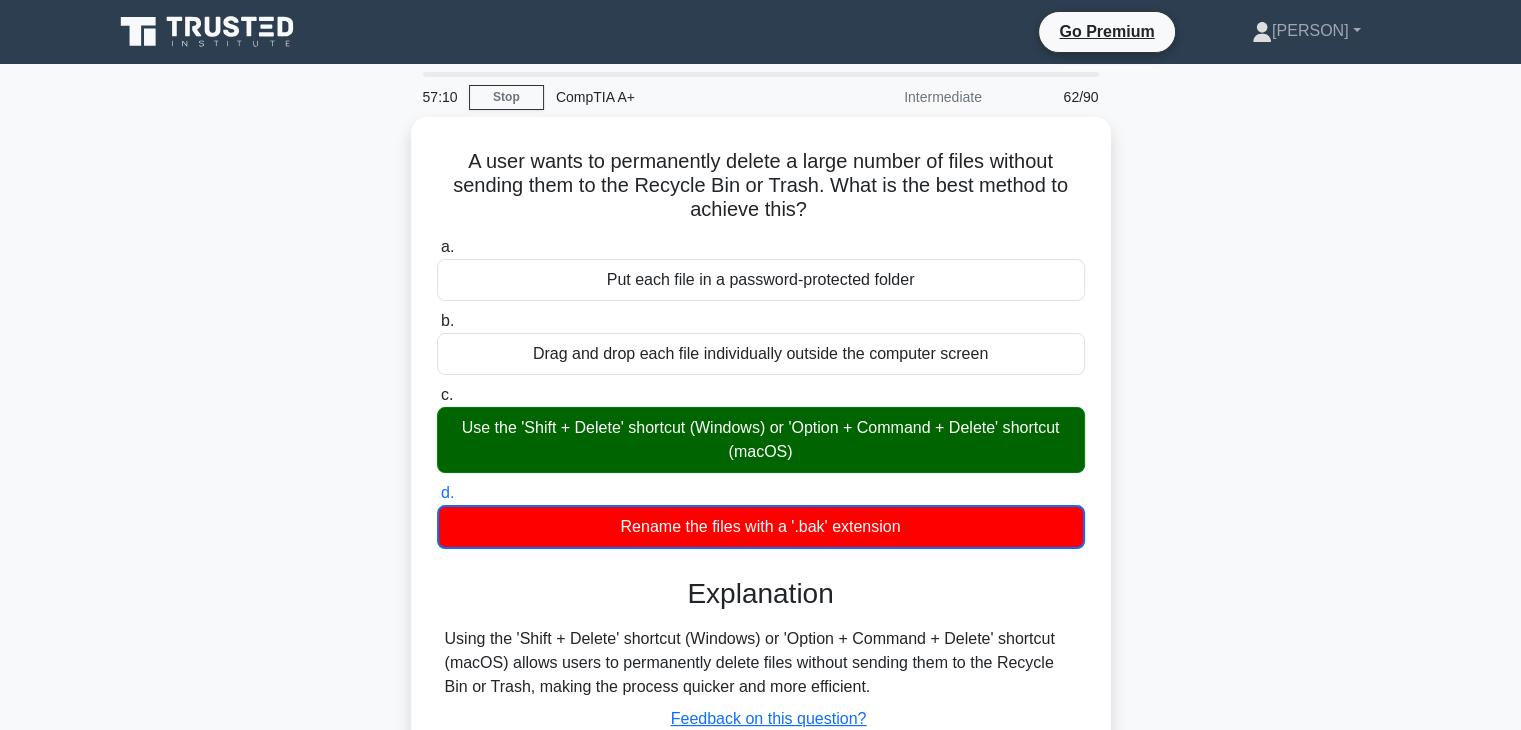 scroll, scrollTop: 351, scrollLeft: 0, axis: vertical 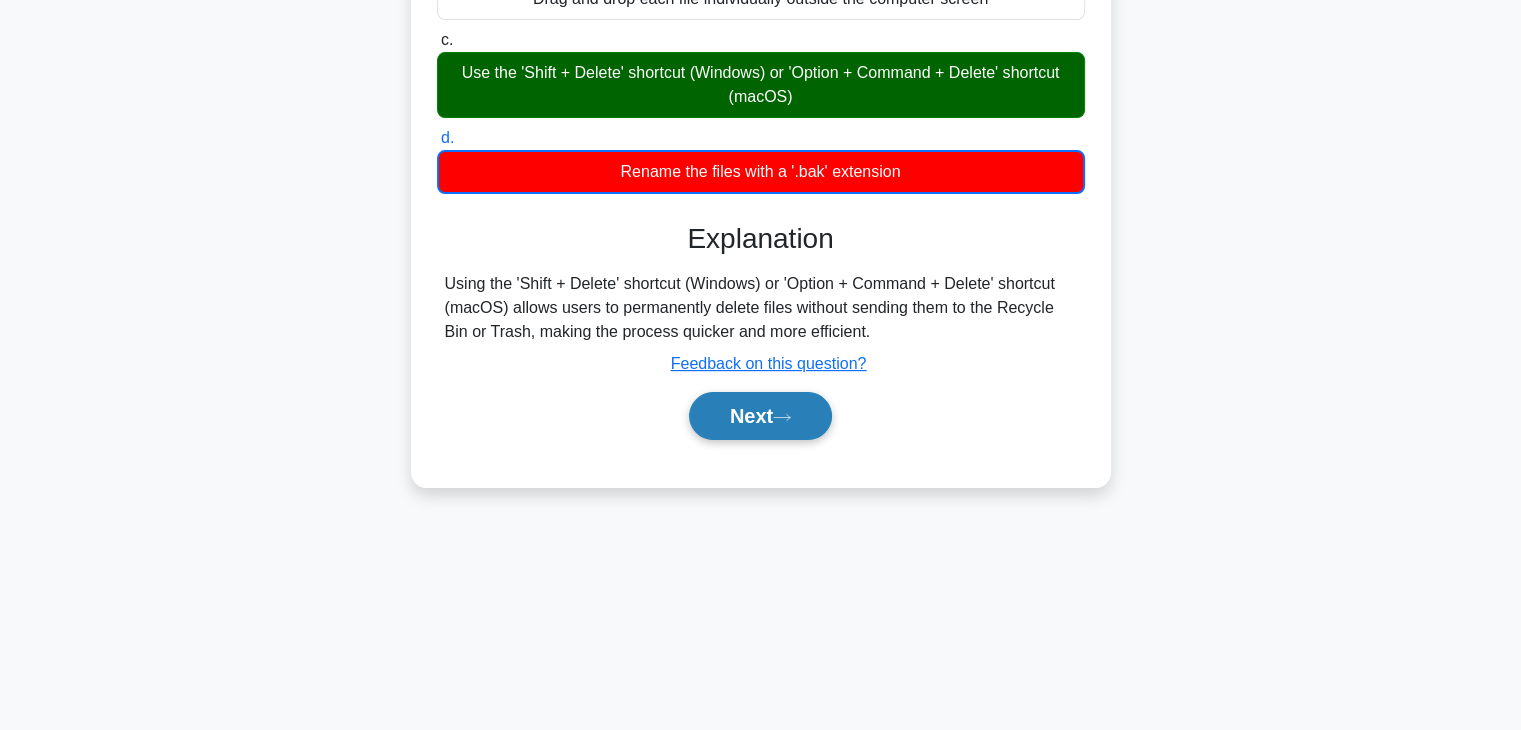click on "Next" at bounding box center [760, 416] 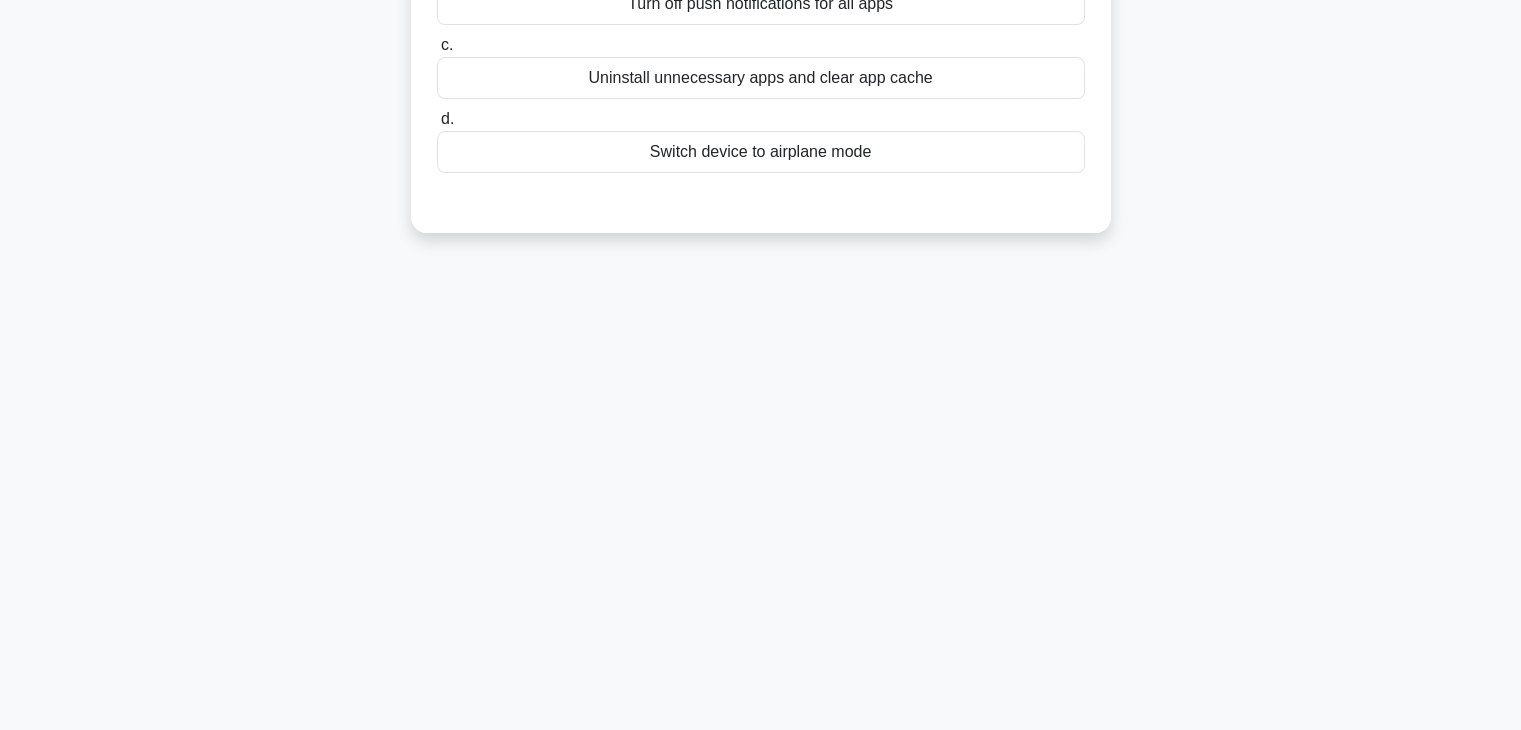 scroll, scrollTop: 0, scrollLeft: 0, axis: both 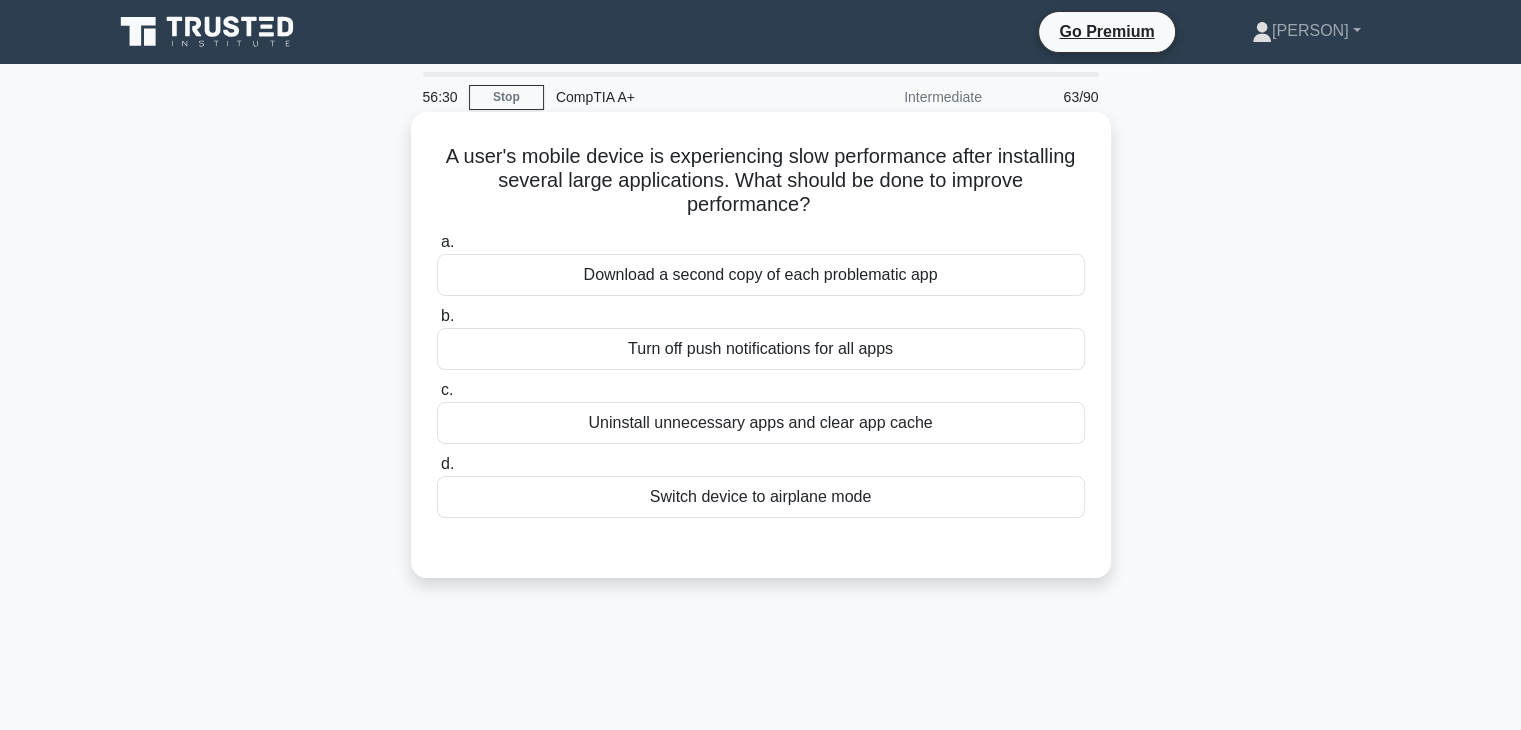 click on "Download a second copy of each problematic app" at bounding box center (761, 275) 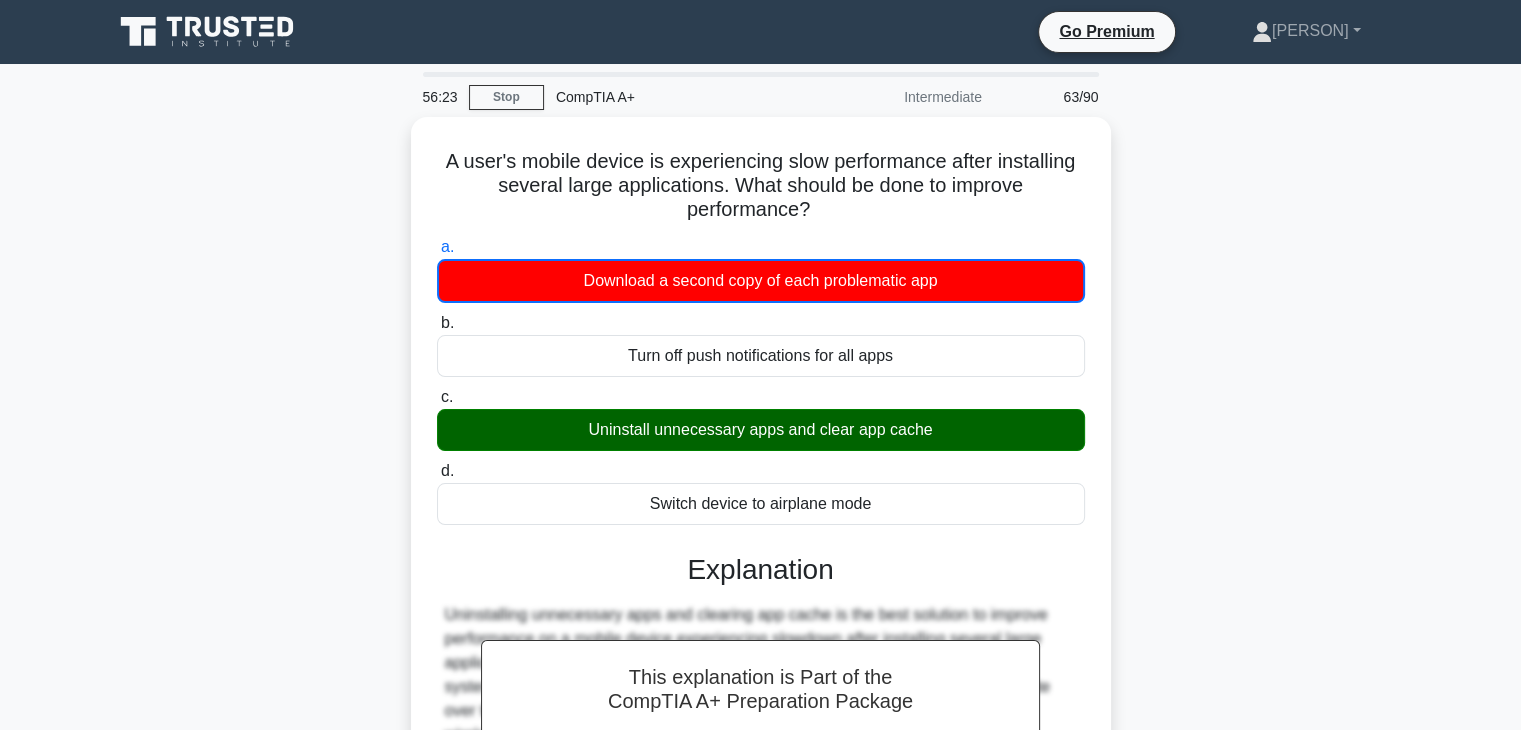 click on "56:23
Stop
CompTIA A+
Intermediate
63/90
A user's mobile device is experiencing slow performance after installing several large applications. What should be done to improve performance?
.spinner_0XTQ{transform-origin:center;animation:spinner_y6GP .75s linear infinite}@keyframes spinner_y6GP{100%{transform:rotate(360deg)}}
a. b. c. d." at bounding box center (760, 572) 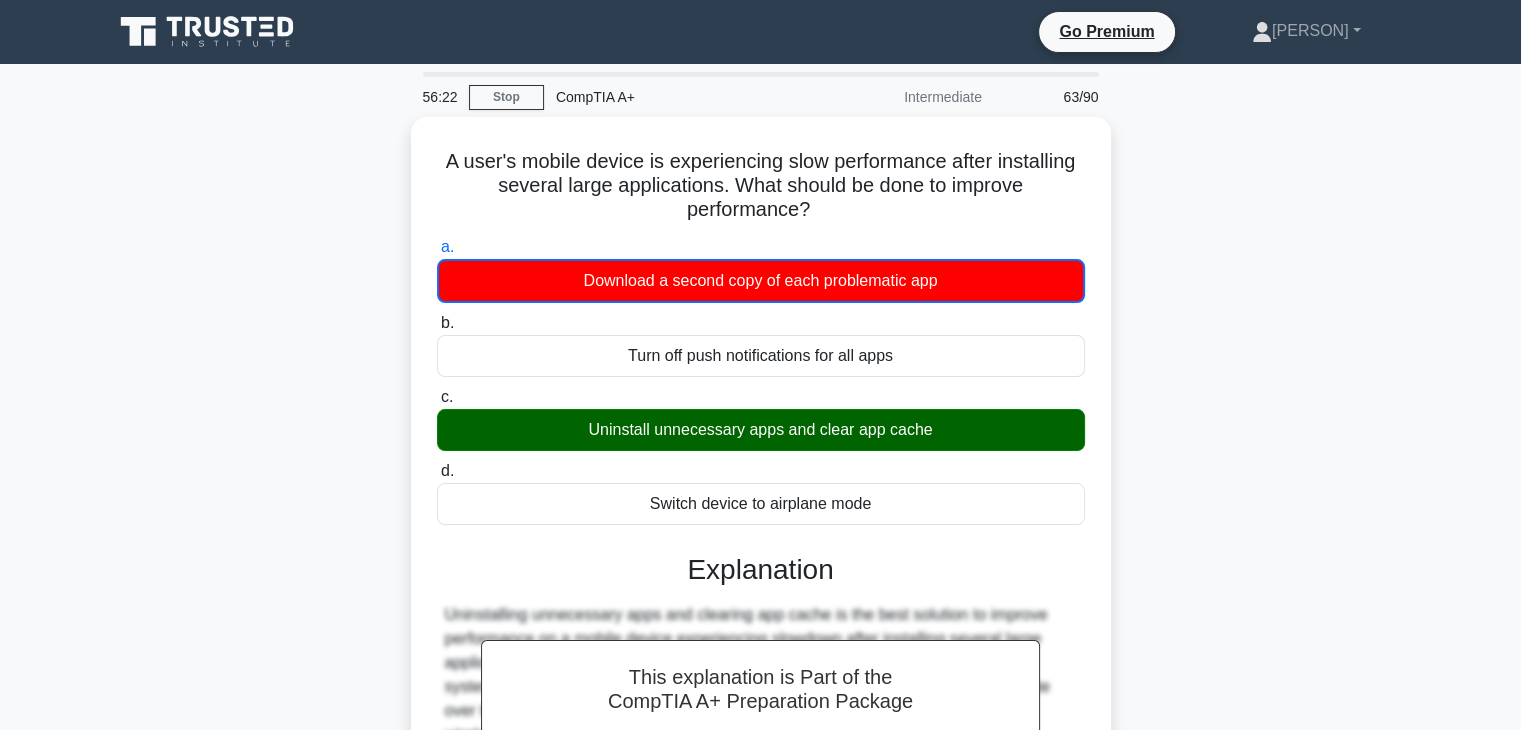 scroll, scrollTop: 351, scrollLeft: 0, axis: vertical 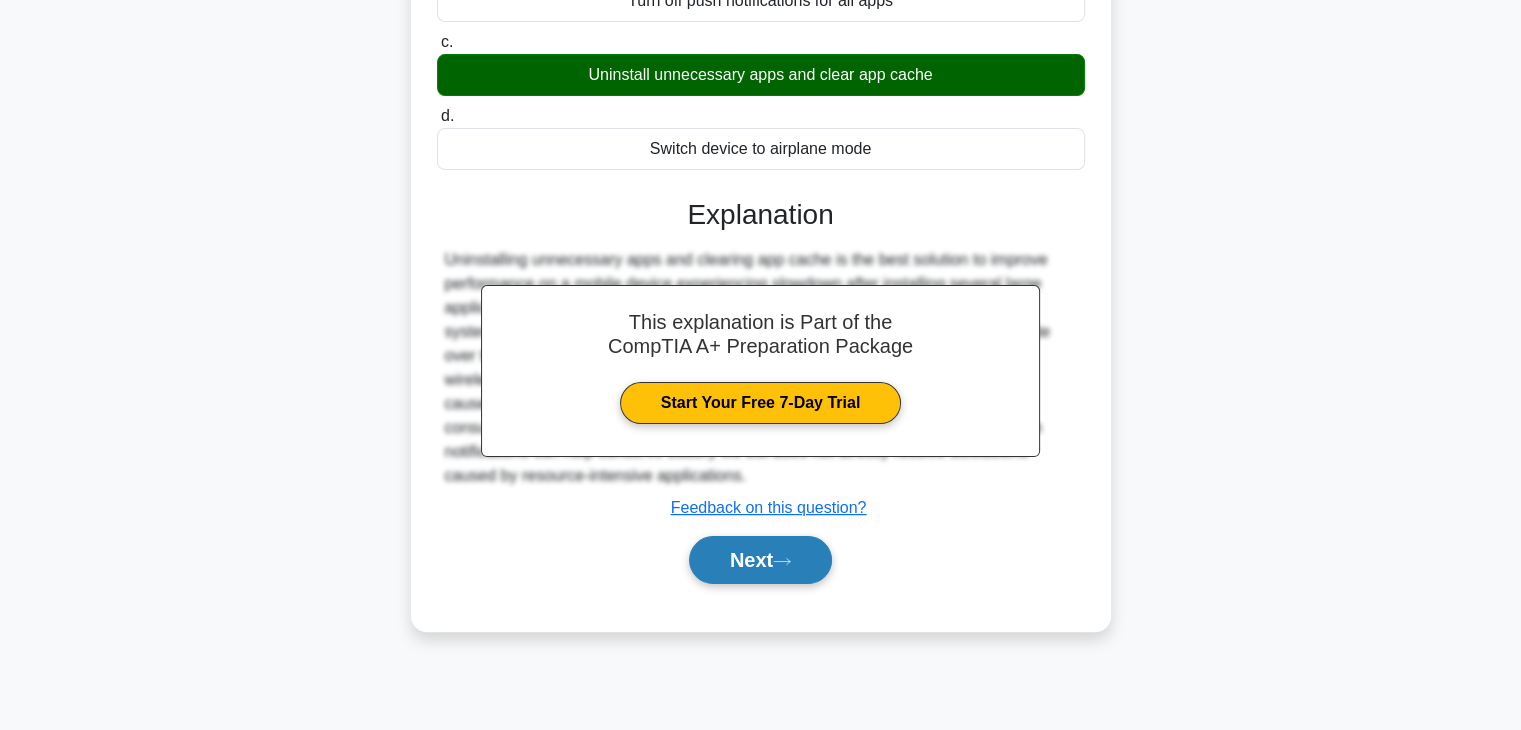 click on "Next" at bounding box center [760, 560] 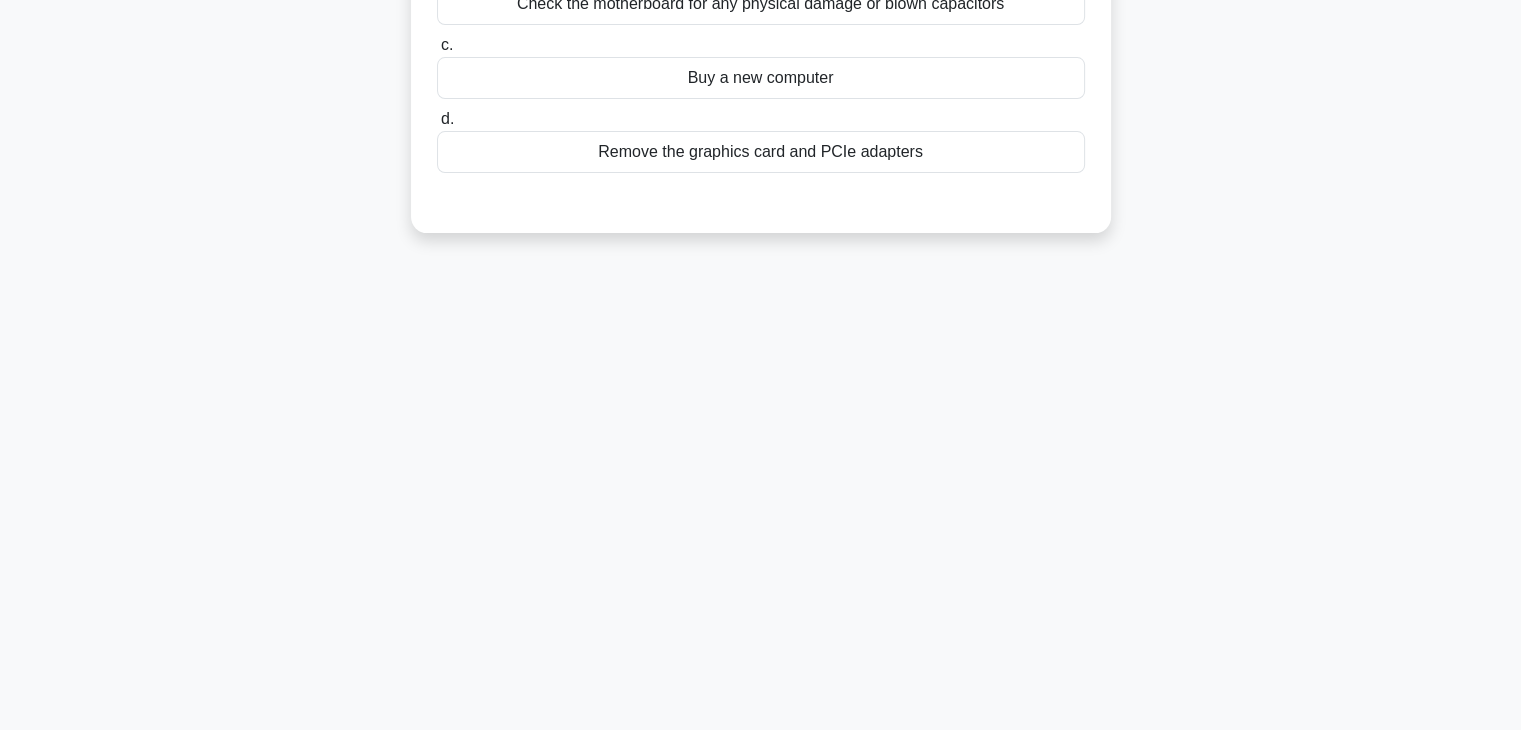 scroll, scrollTop: 0, scrollLeft: 0, axis: both 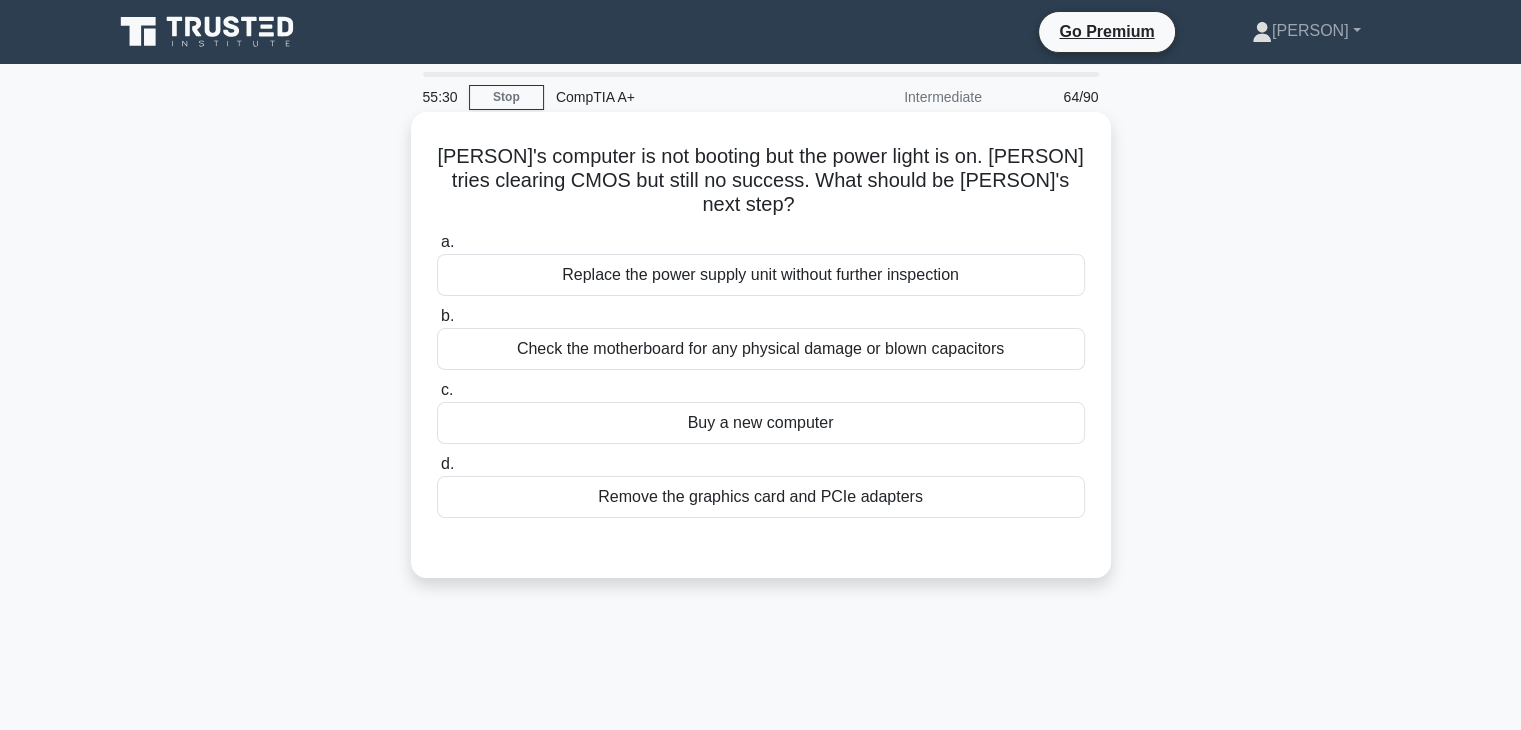 click on "Check the motherboard for any physical damage or blown capacitors" at bounding box center (761, 349) 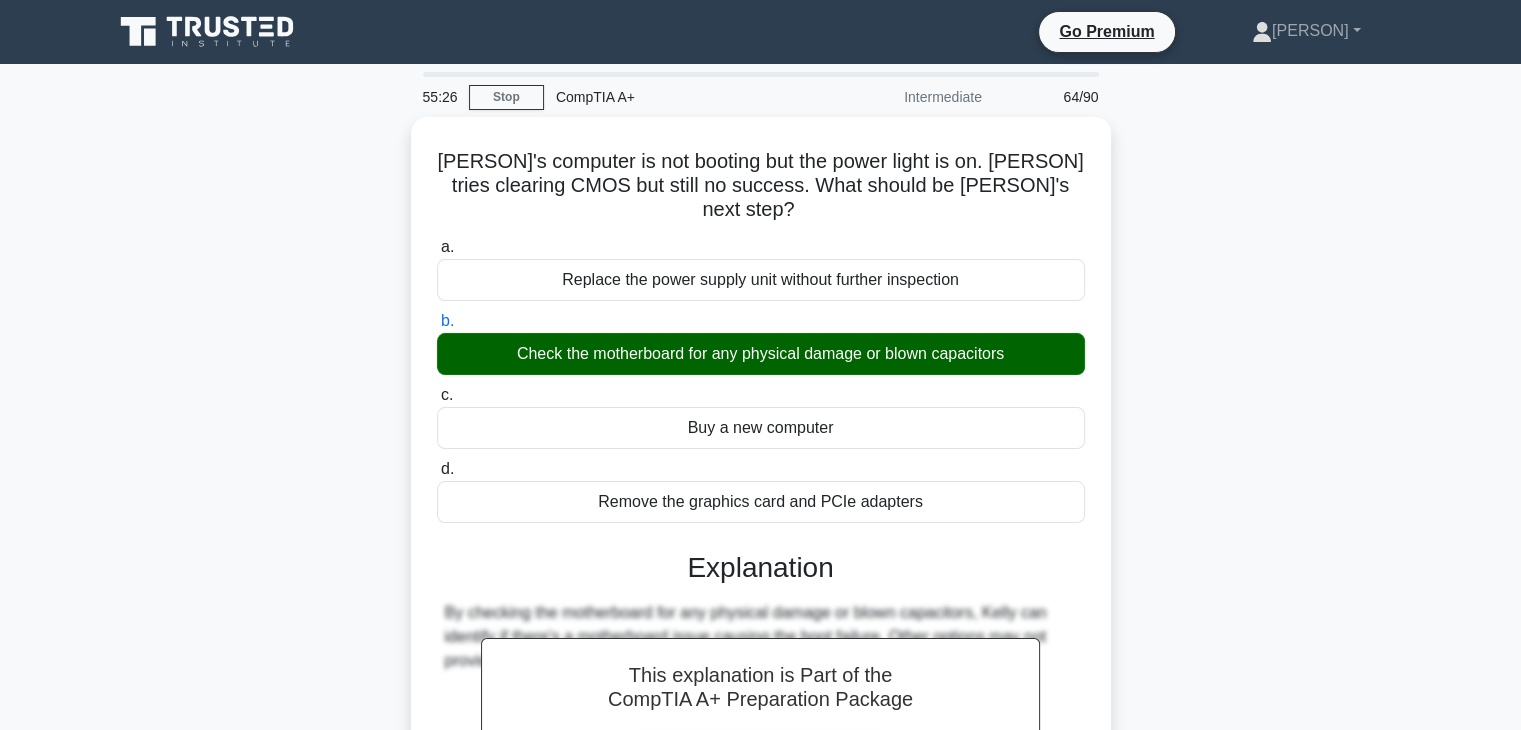 scroll, scrollTop: 351, scrollLeft: 0, axis: vertical 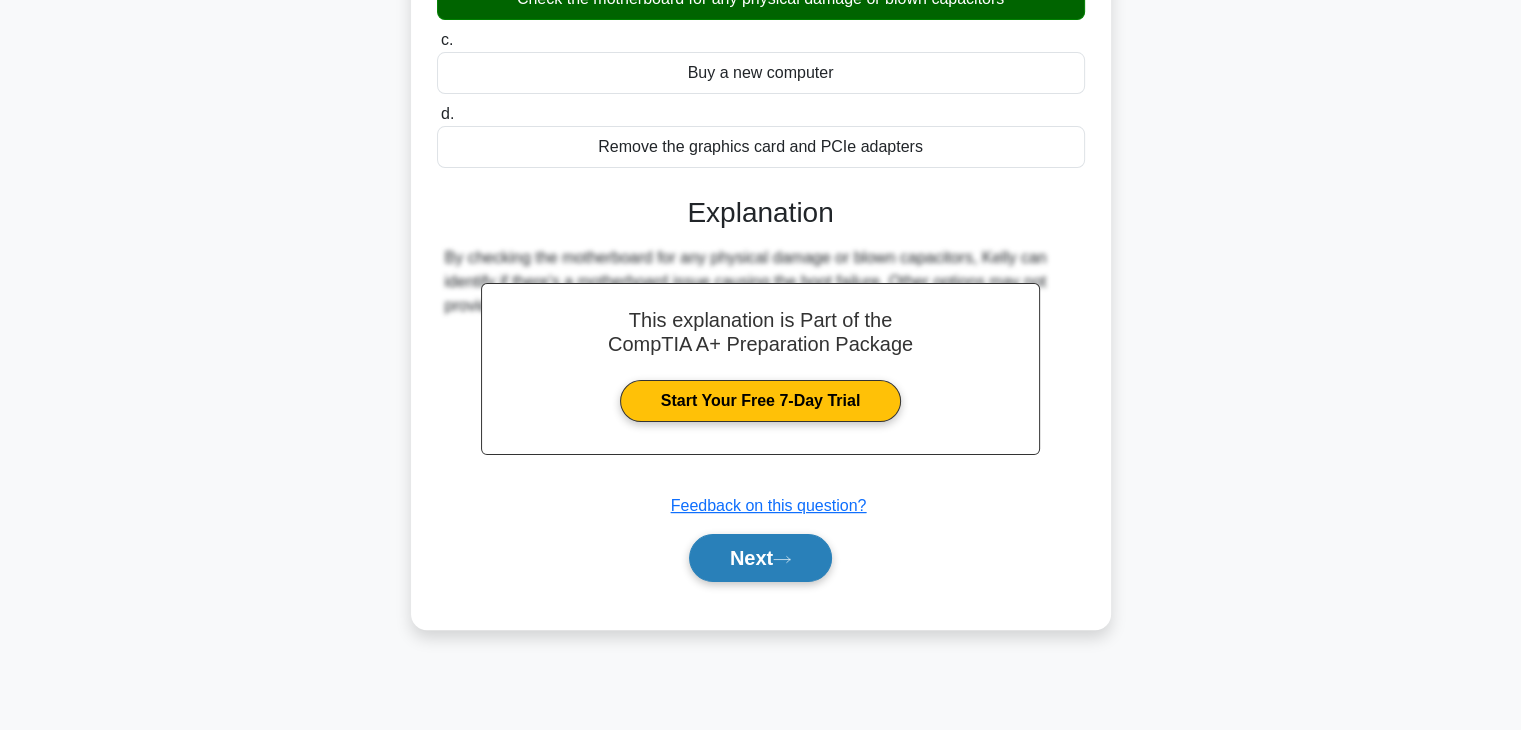 click on "Next" at bounding box center [760, 558] 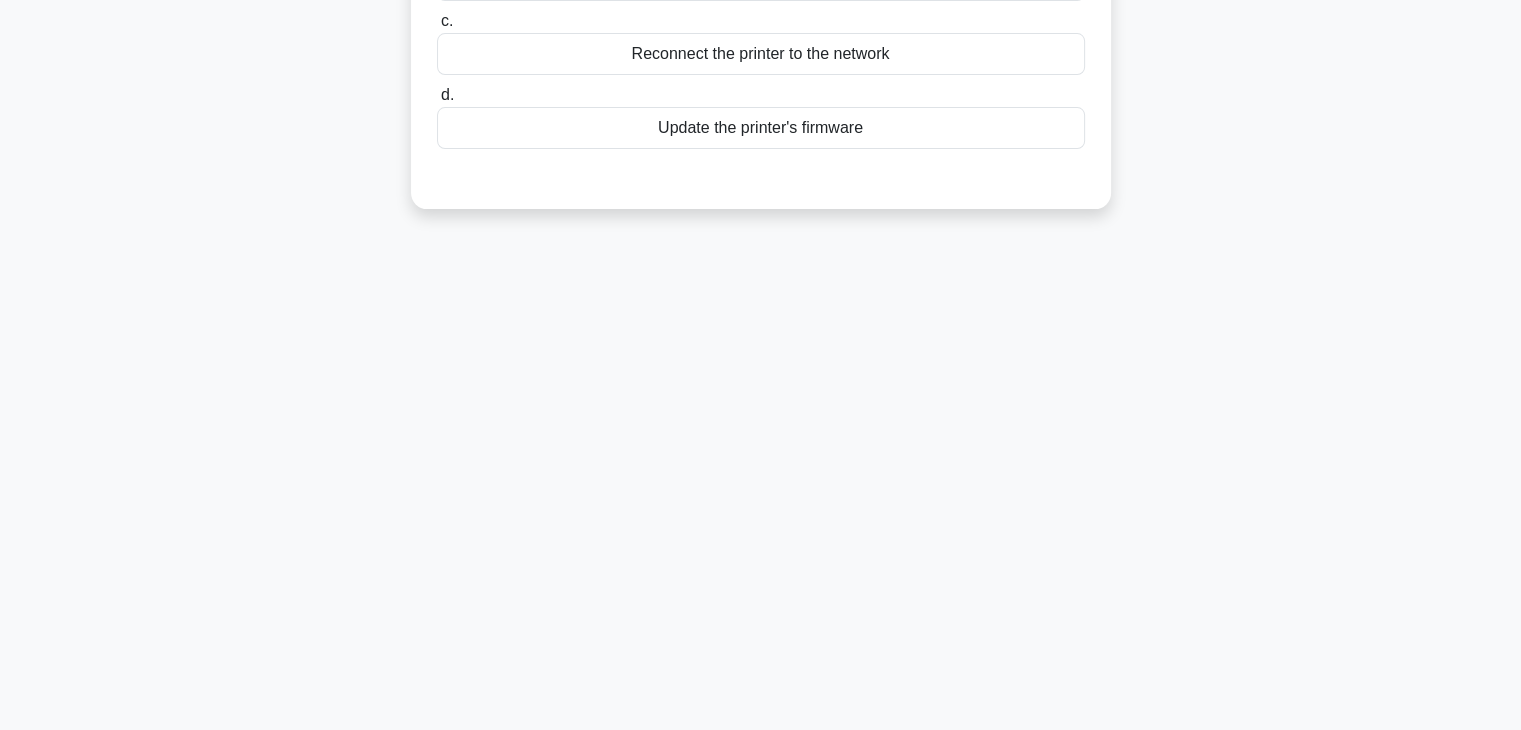 scroll, scrollTop: 0, scrollLeft: 0, axis: both 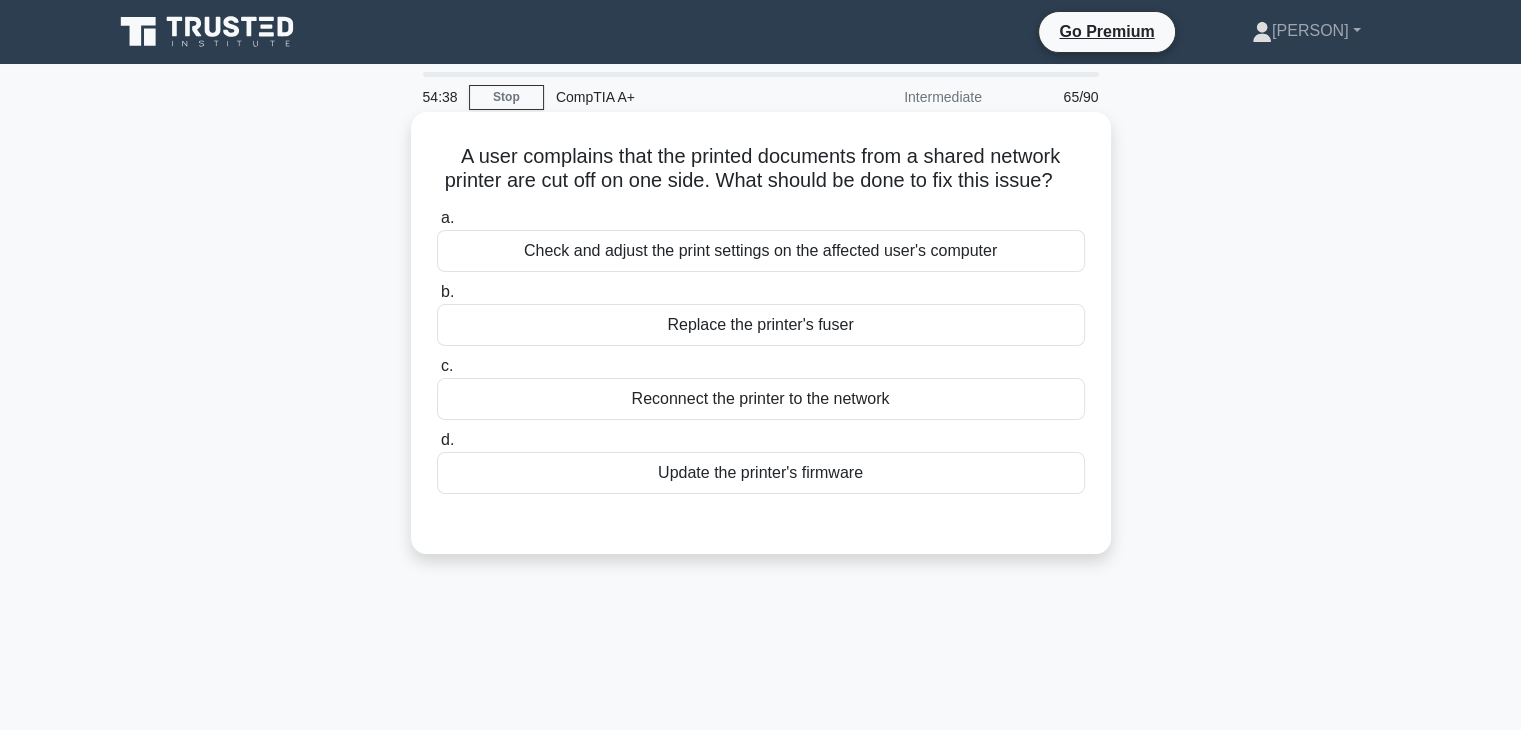 click on "Reconnect the printer to the network" at bounding box center [761, 399] 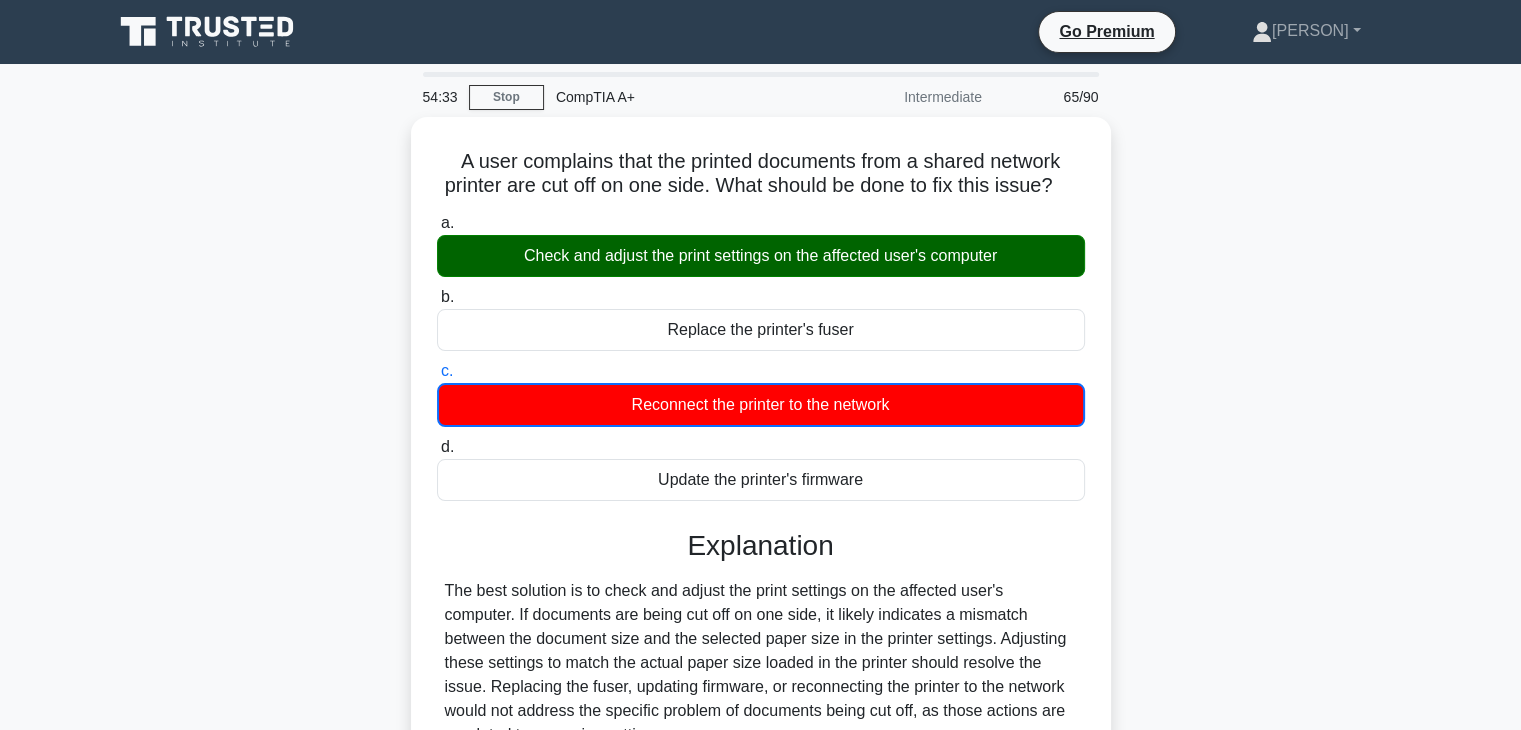 scroll, scrollTop: 351, scrollLeft: 0, axis: vertical 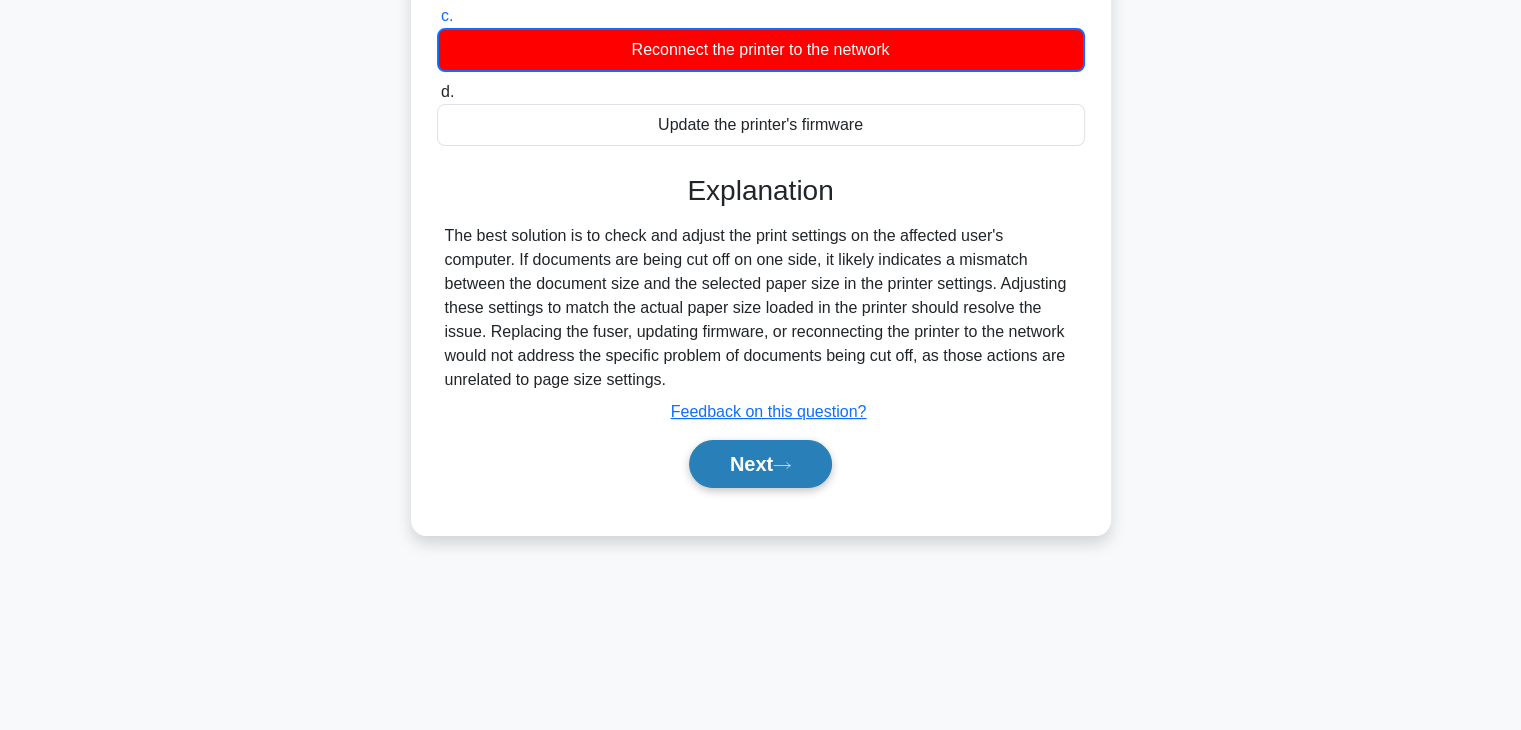 click on "Next" at bounding box center [760, 464] 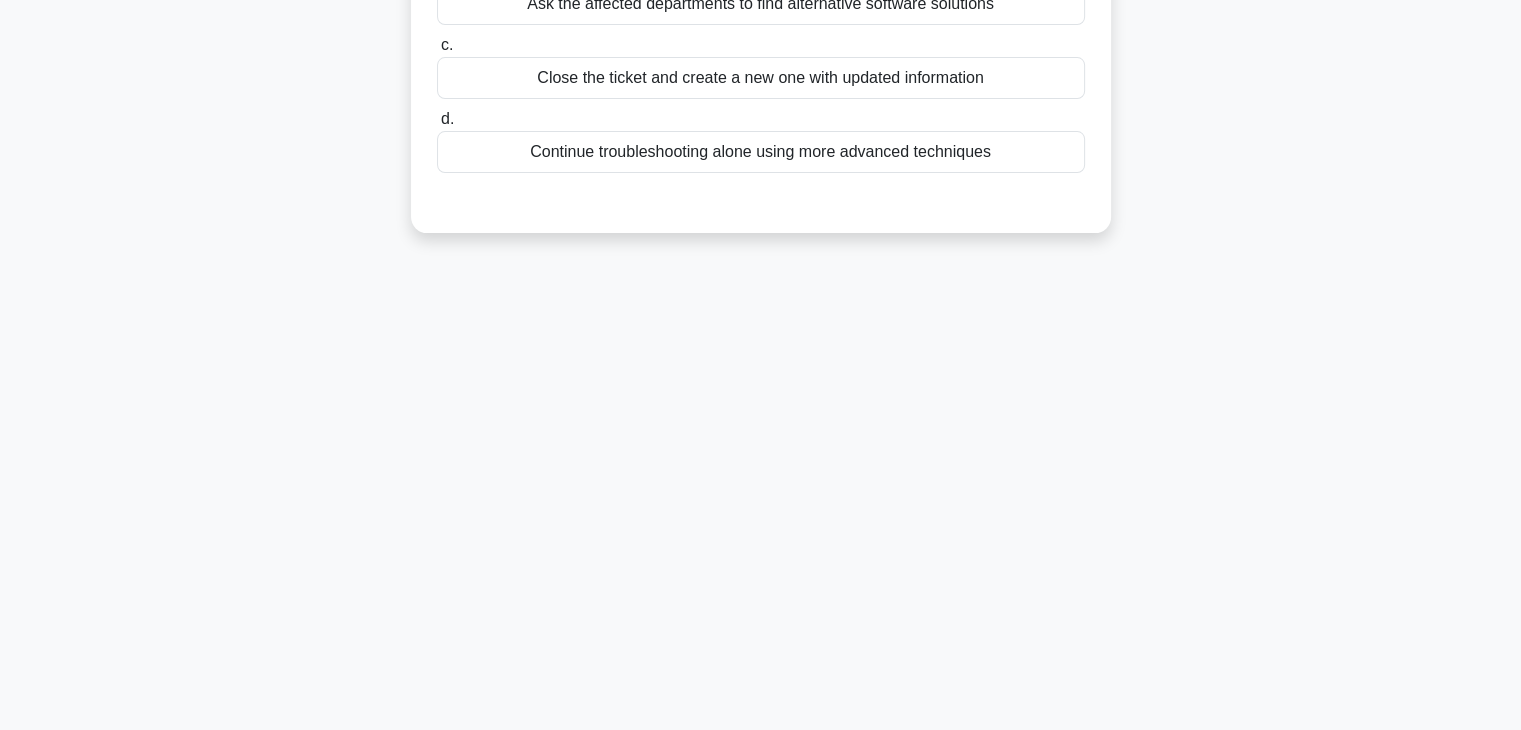 scroll, scrollTop: 0, scrollLeft: 0, axis: both 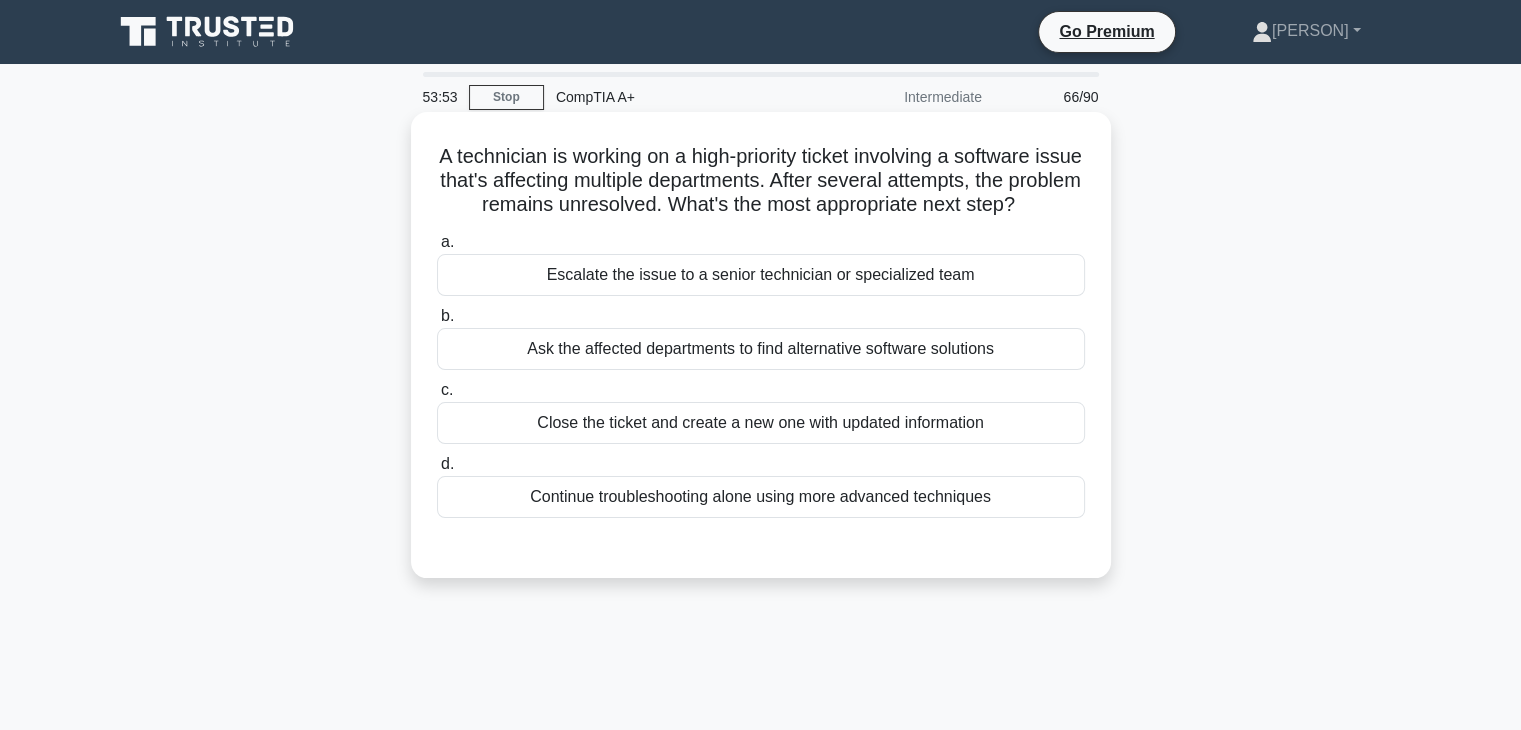 click on "Escalate the issue to a senior technician or specialized team" at bounding box center [761, 275] 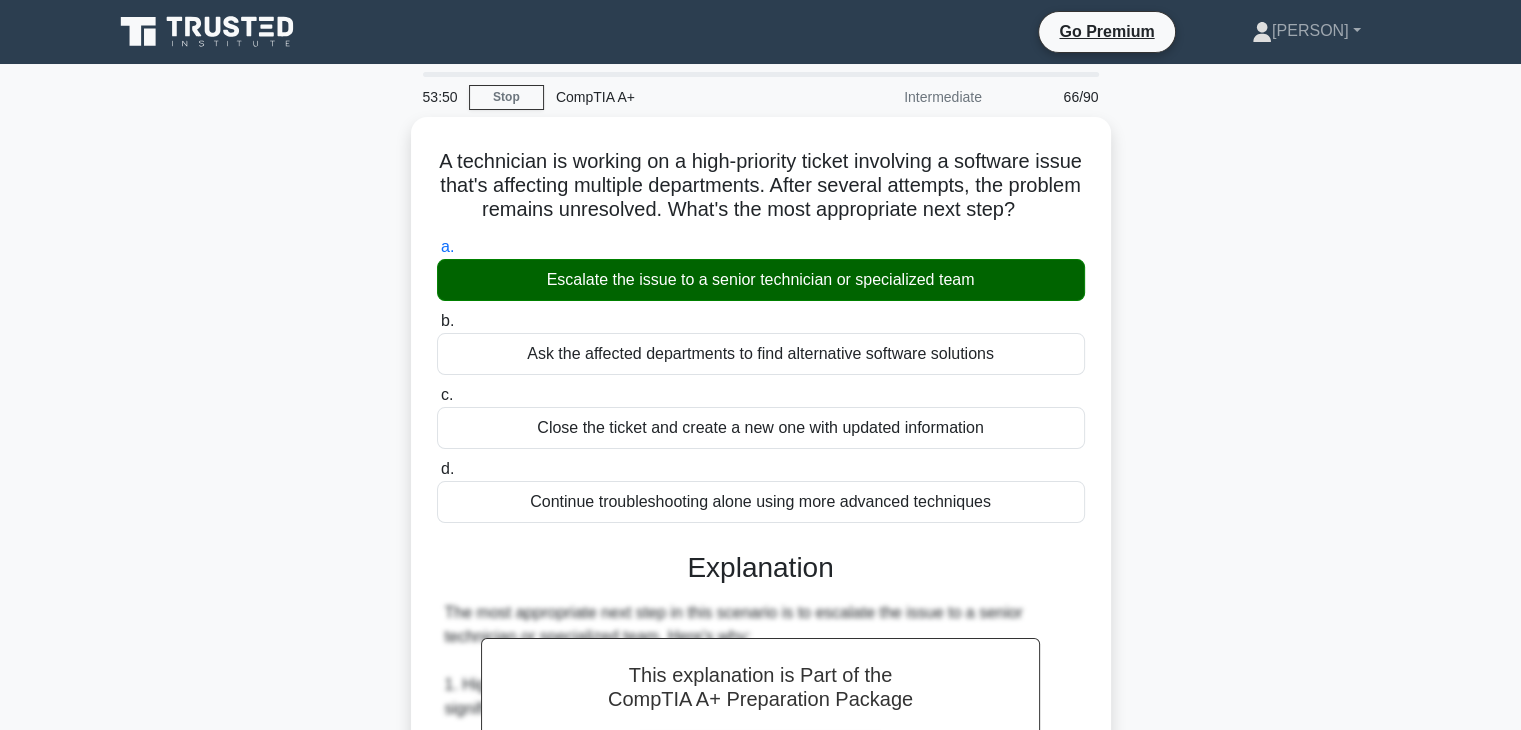 scroll, scrollTop: 638, scrollLeft: 0, axis: vertical 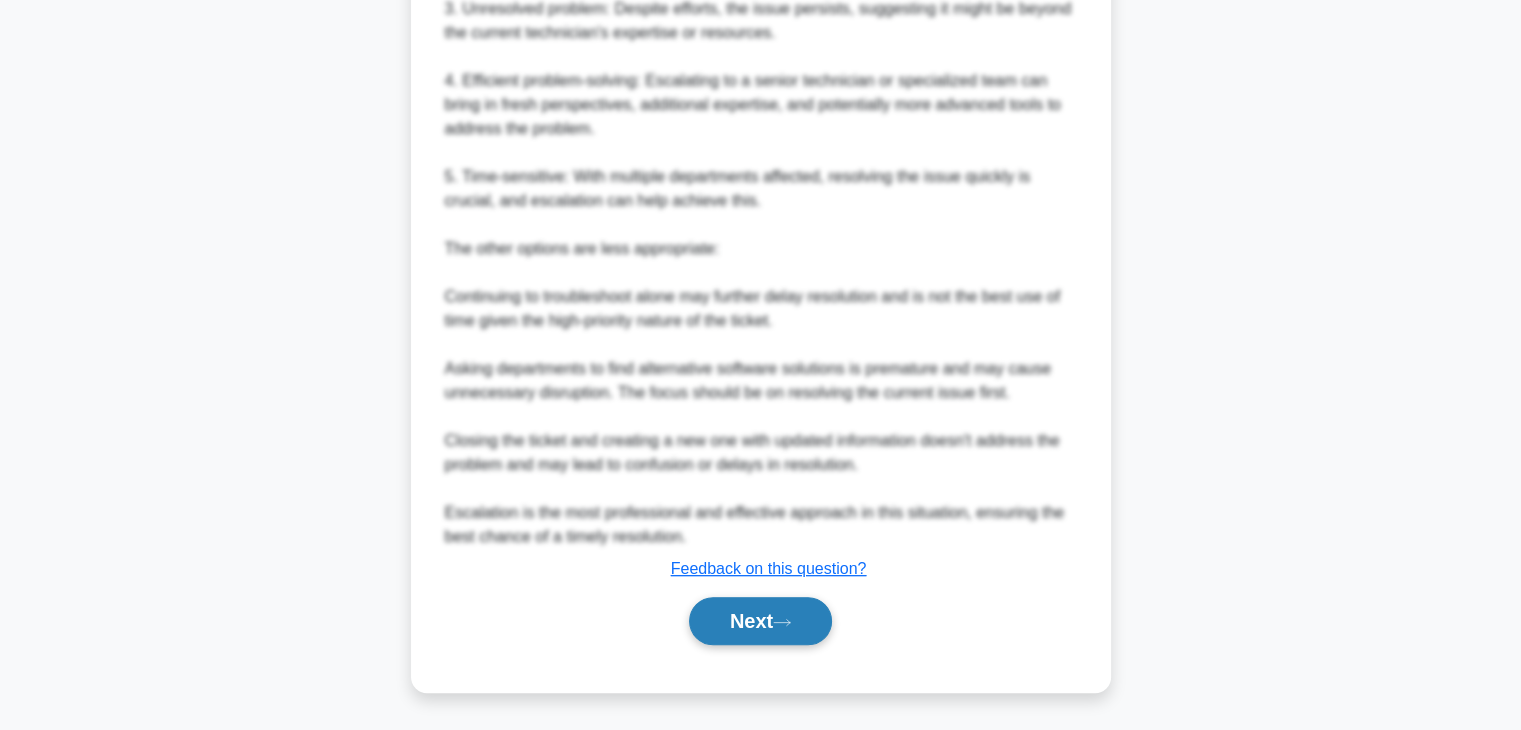 click on "Next" at bounding box center [760, 621] 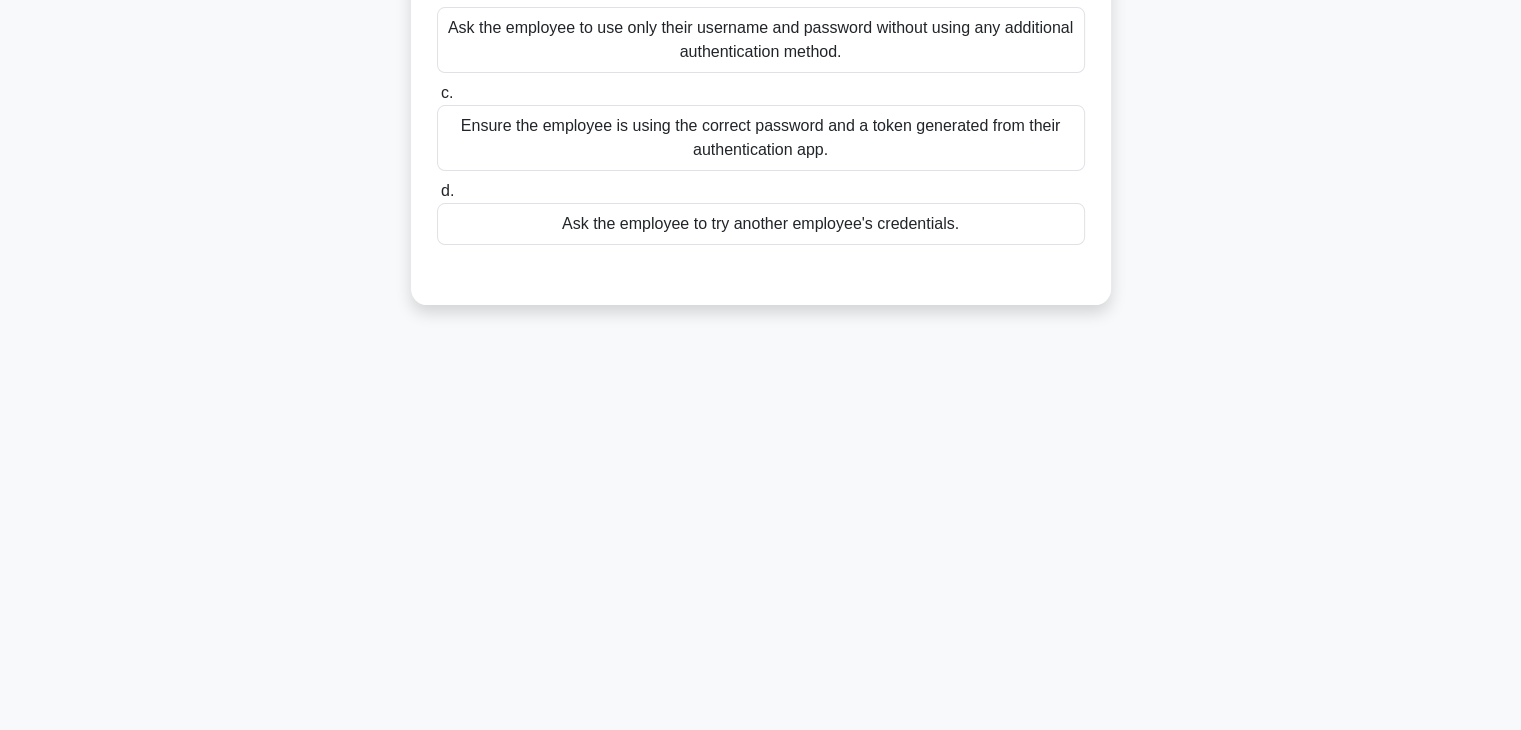 scroll, scrollTop: 0, scrollLeft: 0, axis: both 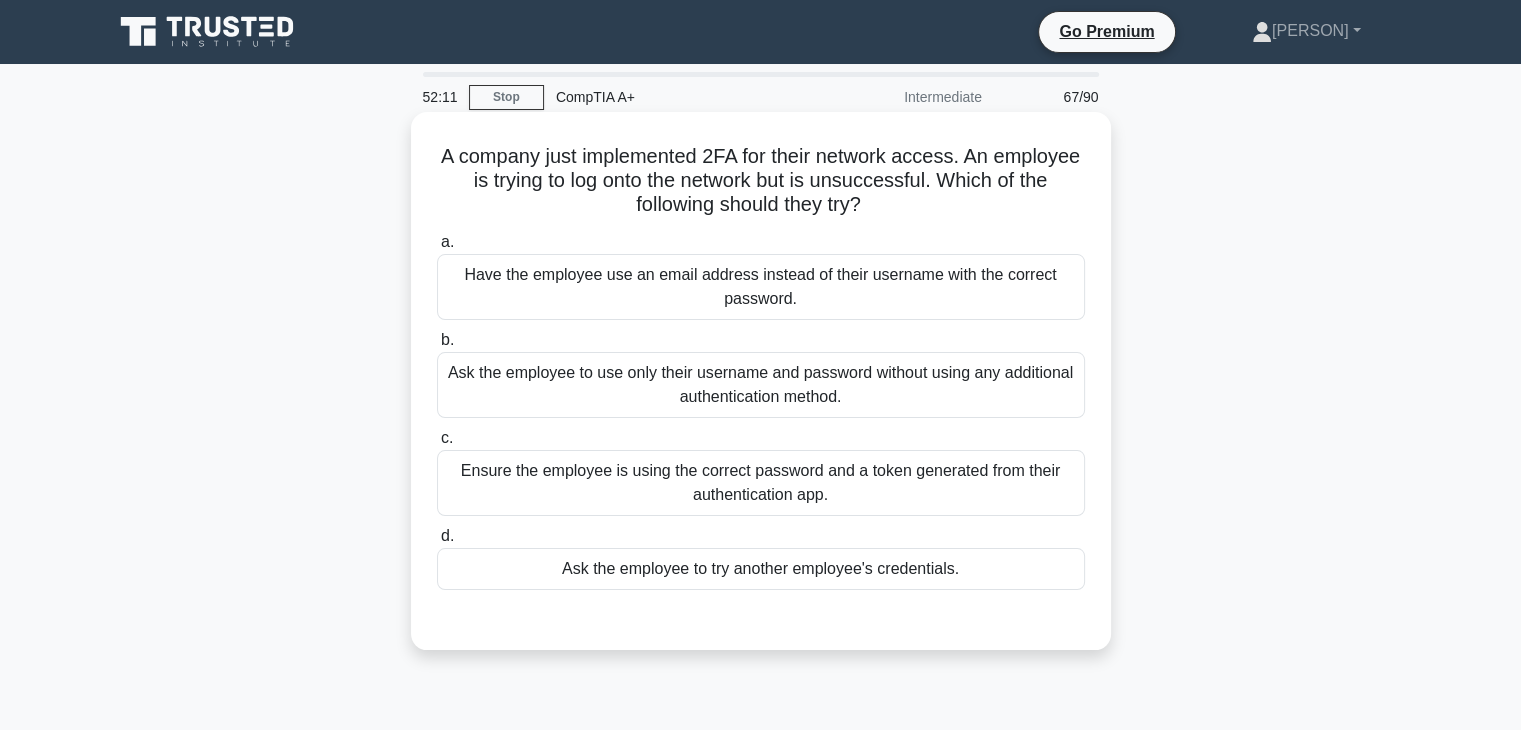 click on "Ask the employee to use only their username and password without using any additional authentication method." at bounding box center [761, 385] 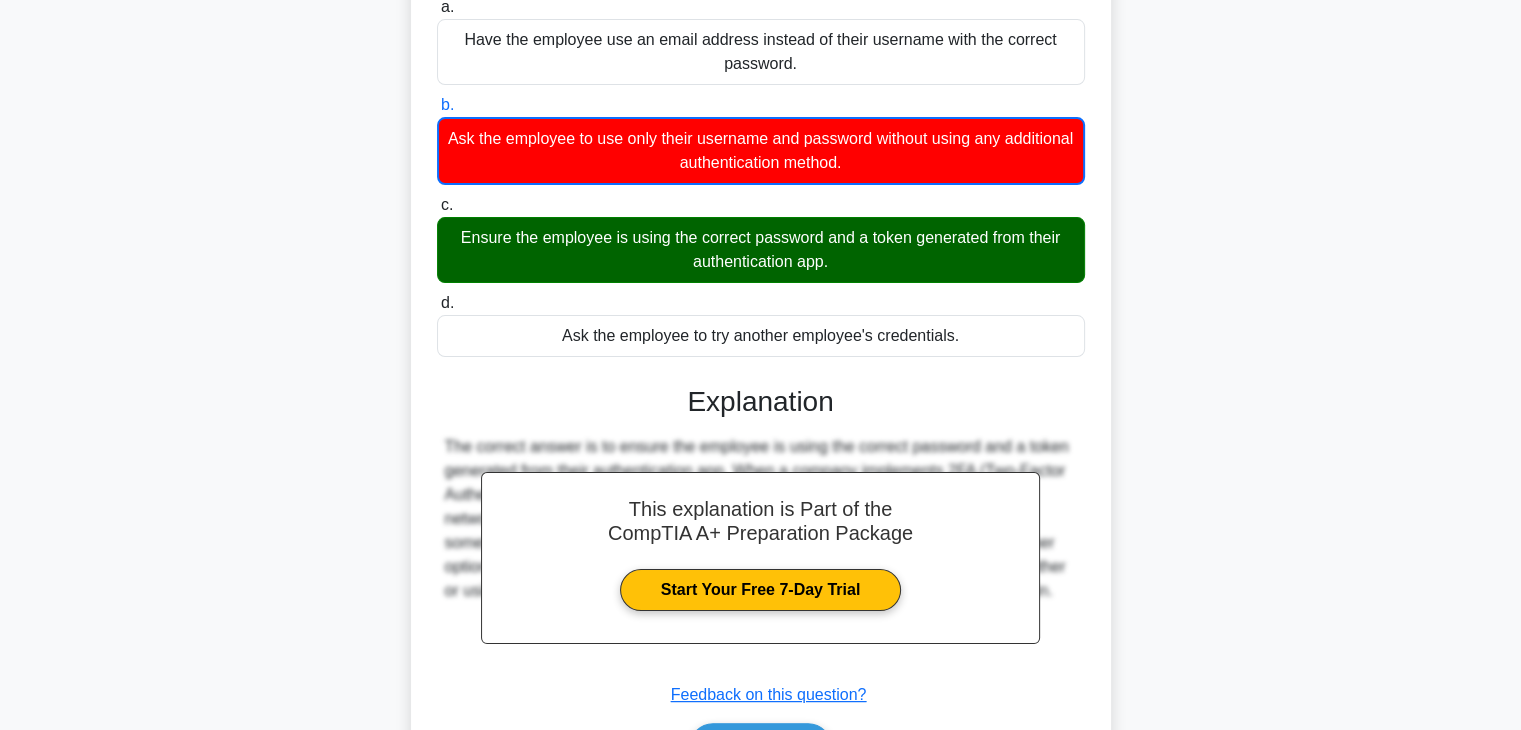 scroll, scrollTop: 360, scrollLeft: 0, axis: vertical 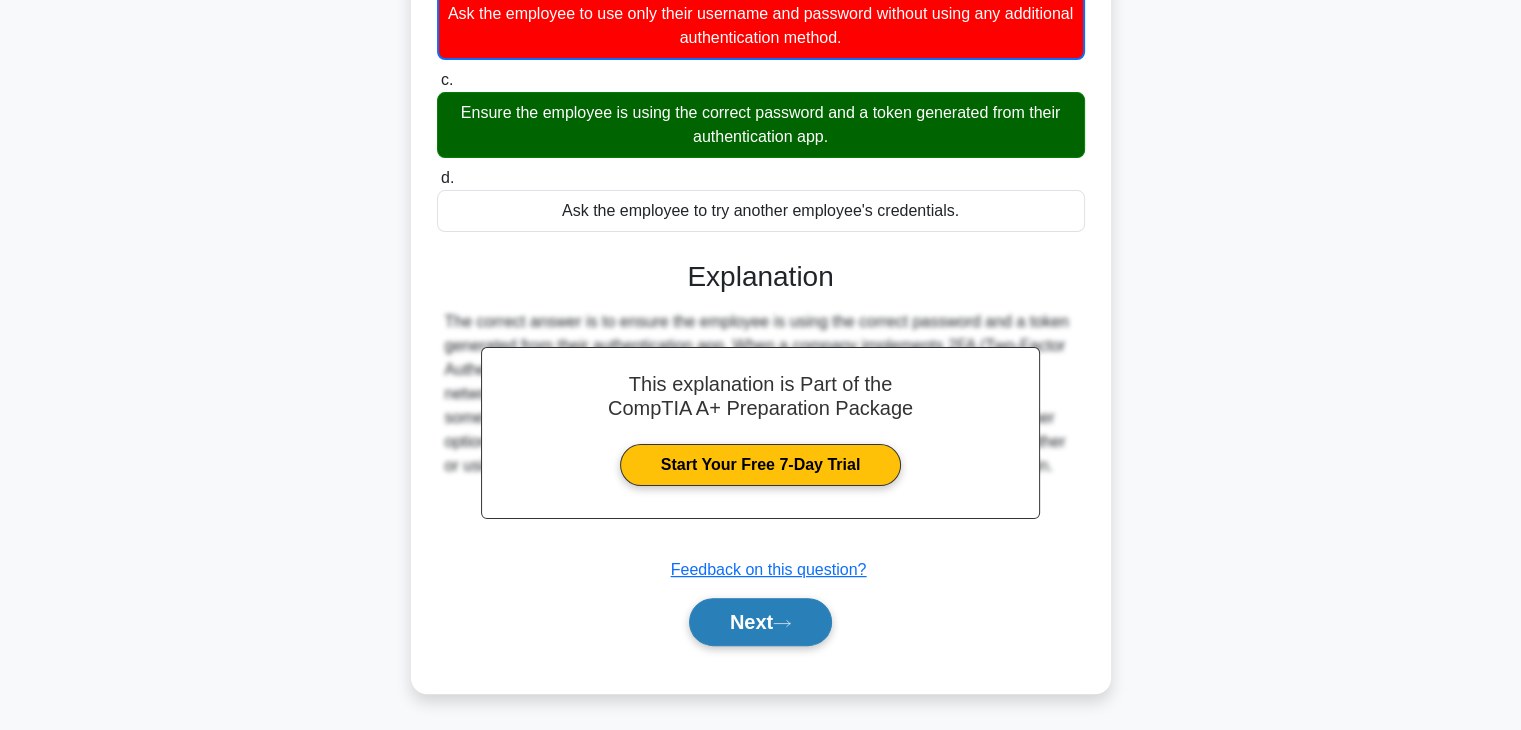 click on "Next" at bounding box center (760, 622) 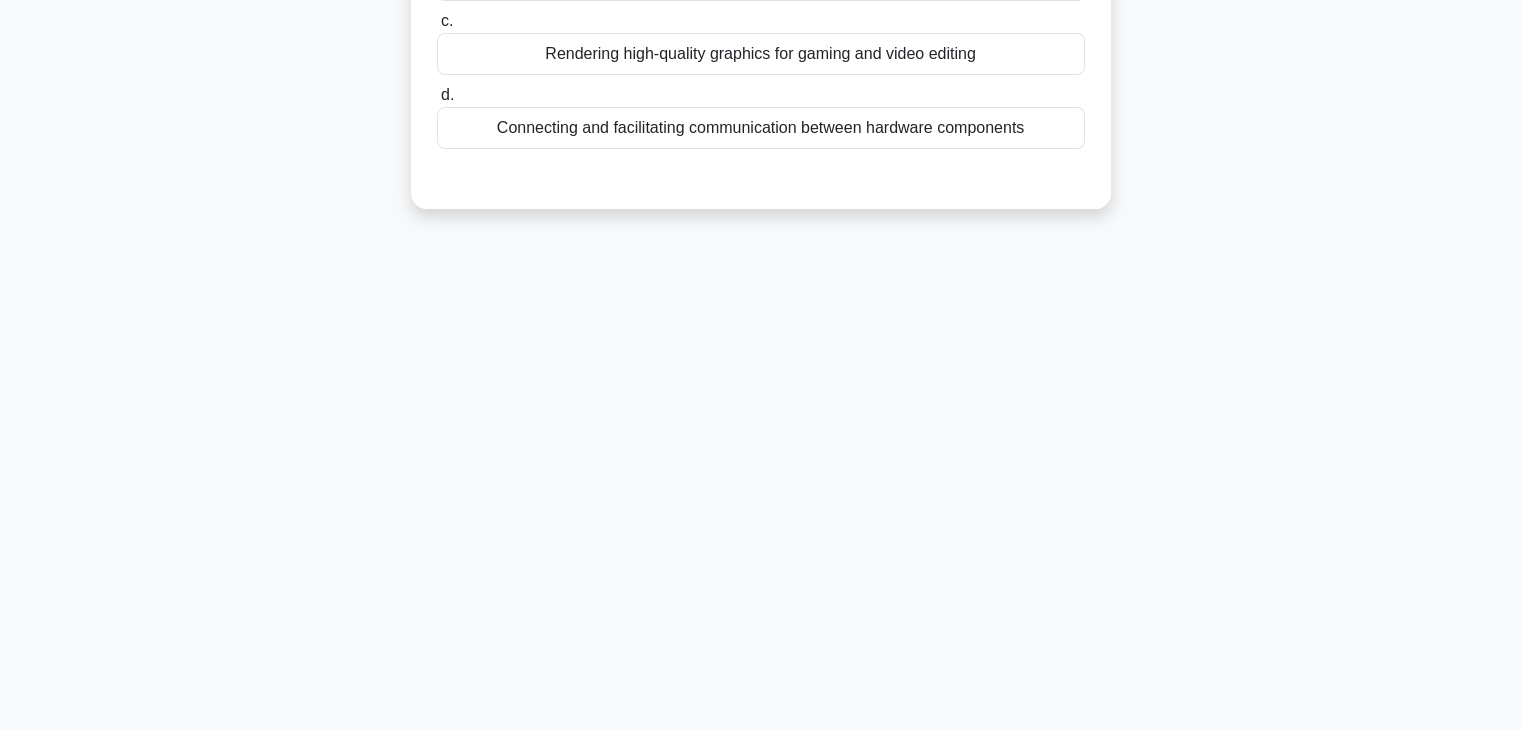 scroll, scrollTop: 351, scrollLeft: 0, axis: vertical 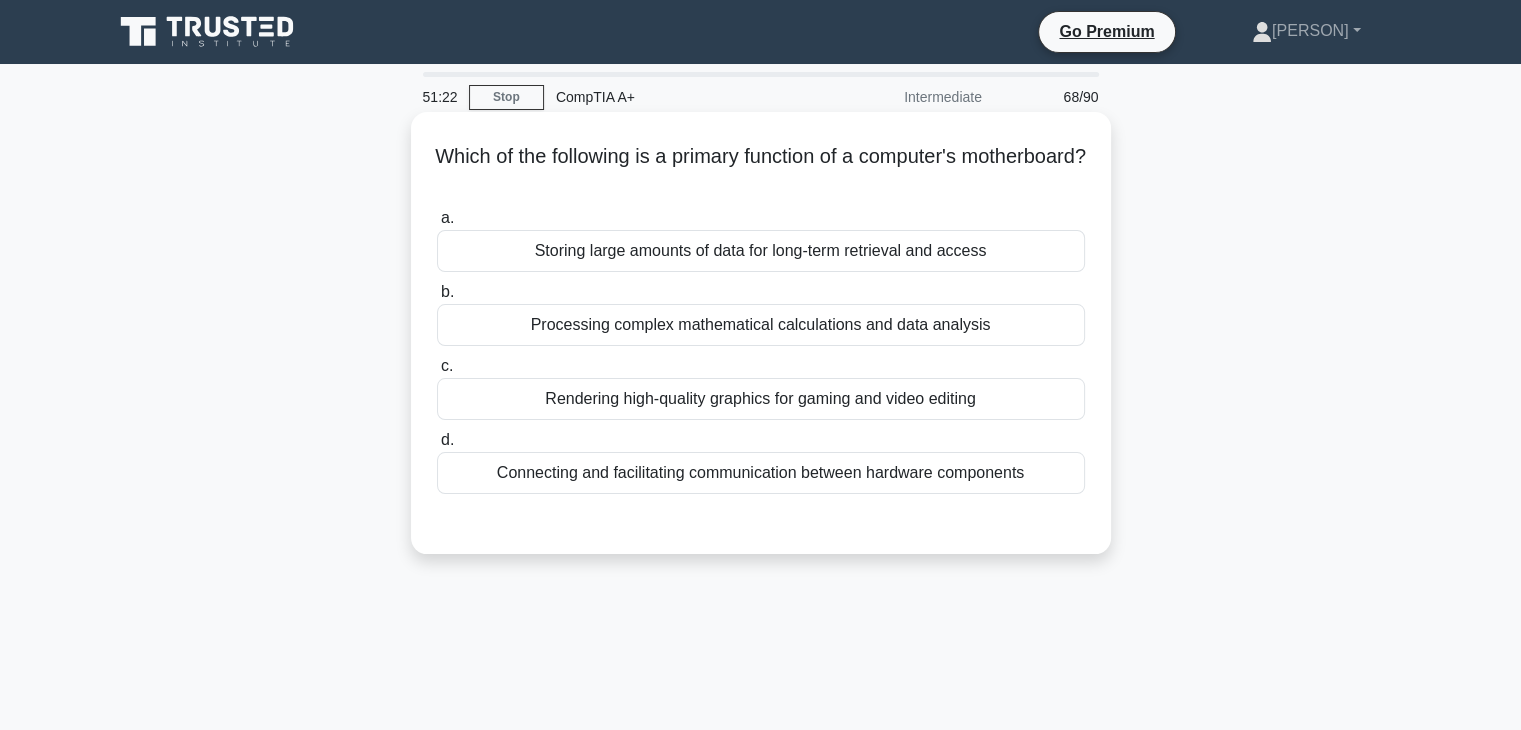 click on "Storing large amounts of data for long-term retrieval and access" at bounding box center (761, 251) 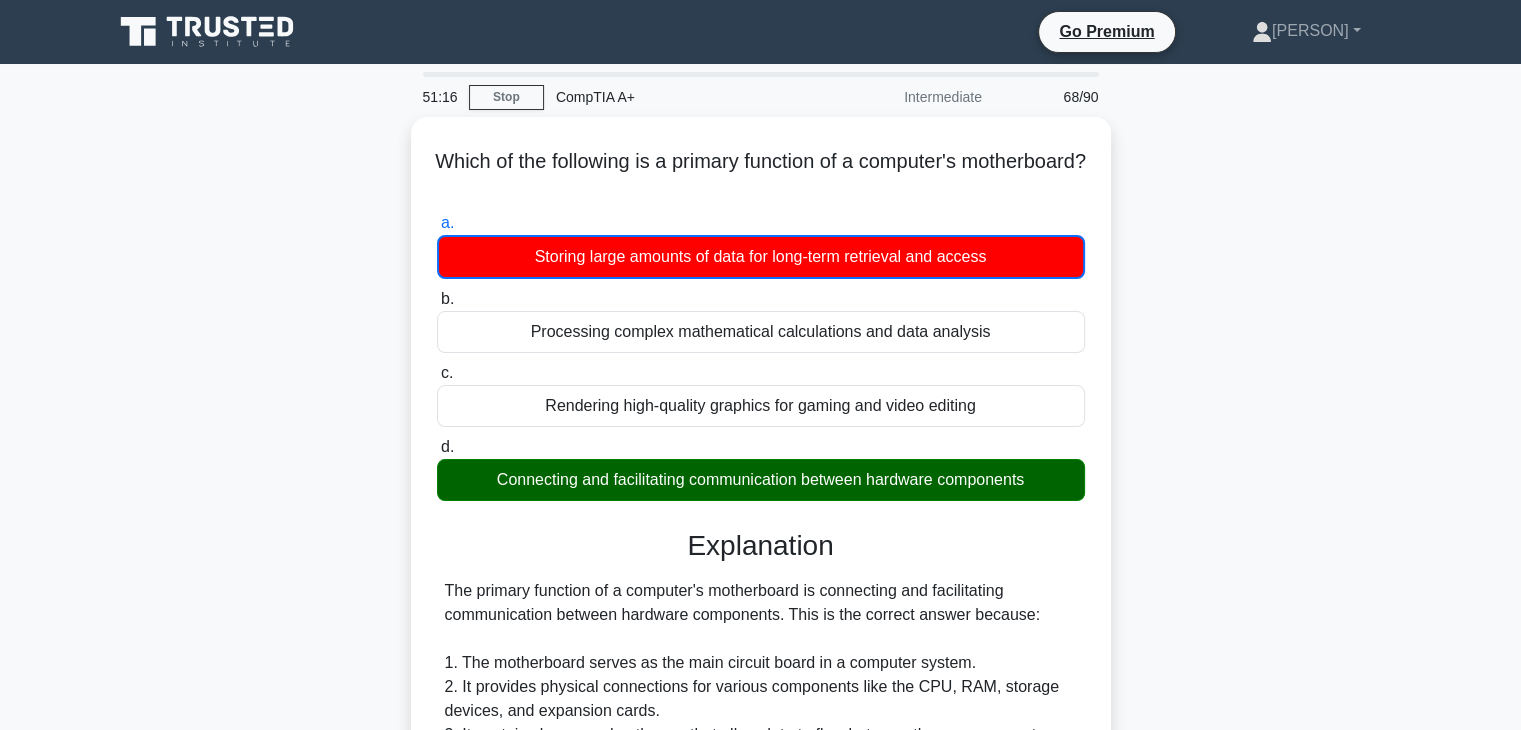 scroll, scrollTop: 552, scrollLeft: 0, axis: vertical 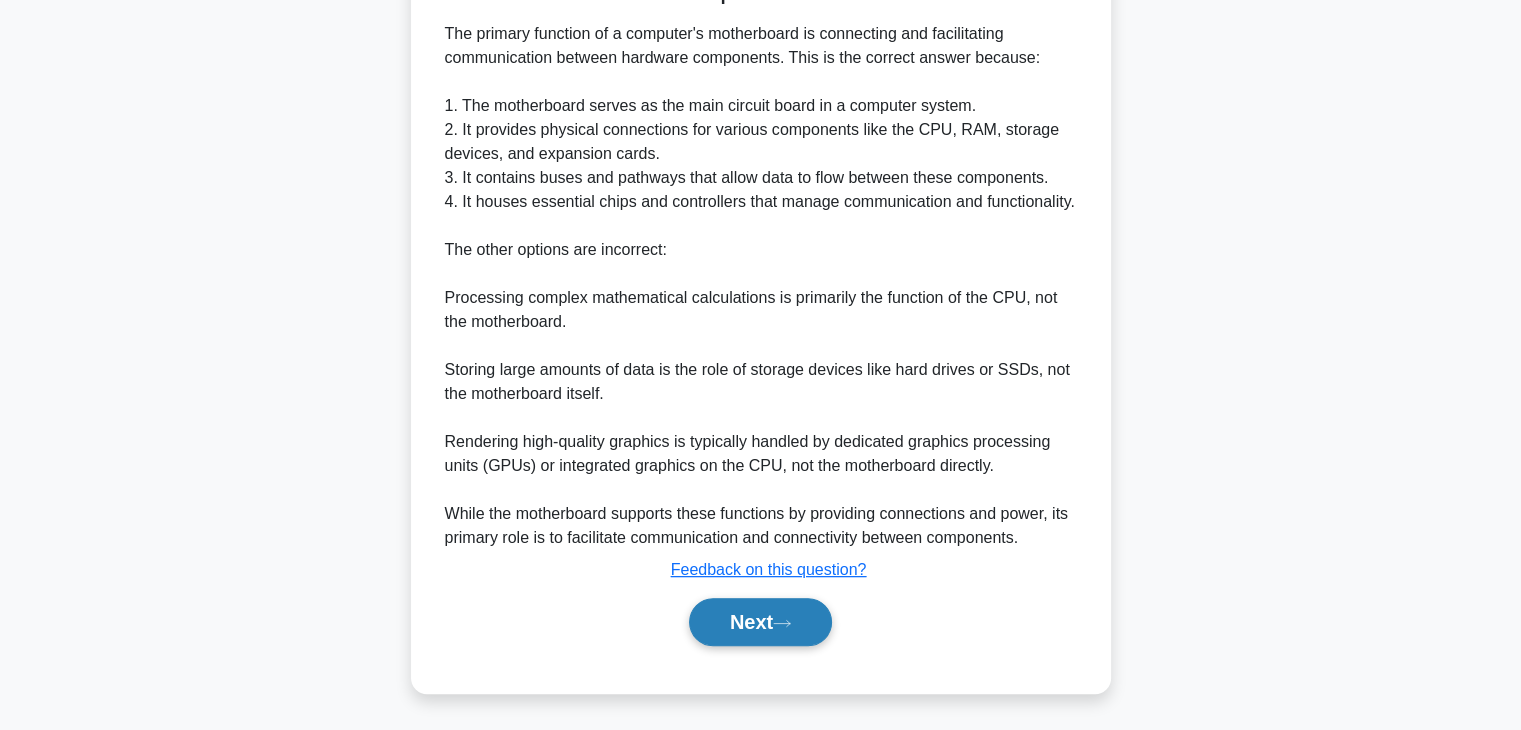click on "Next" at bounding box center (760, 622) 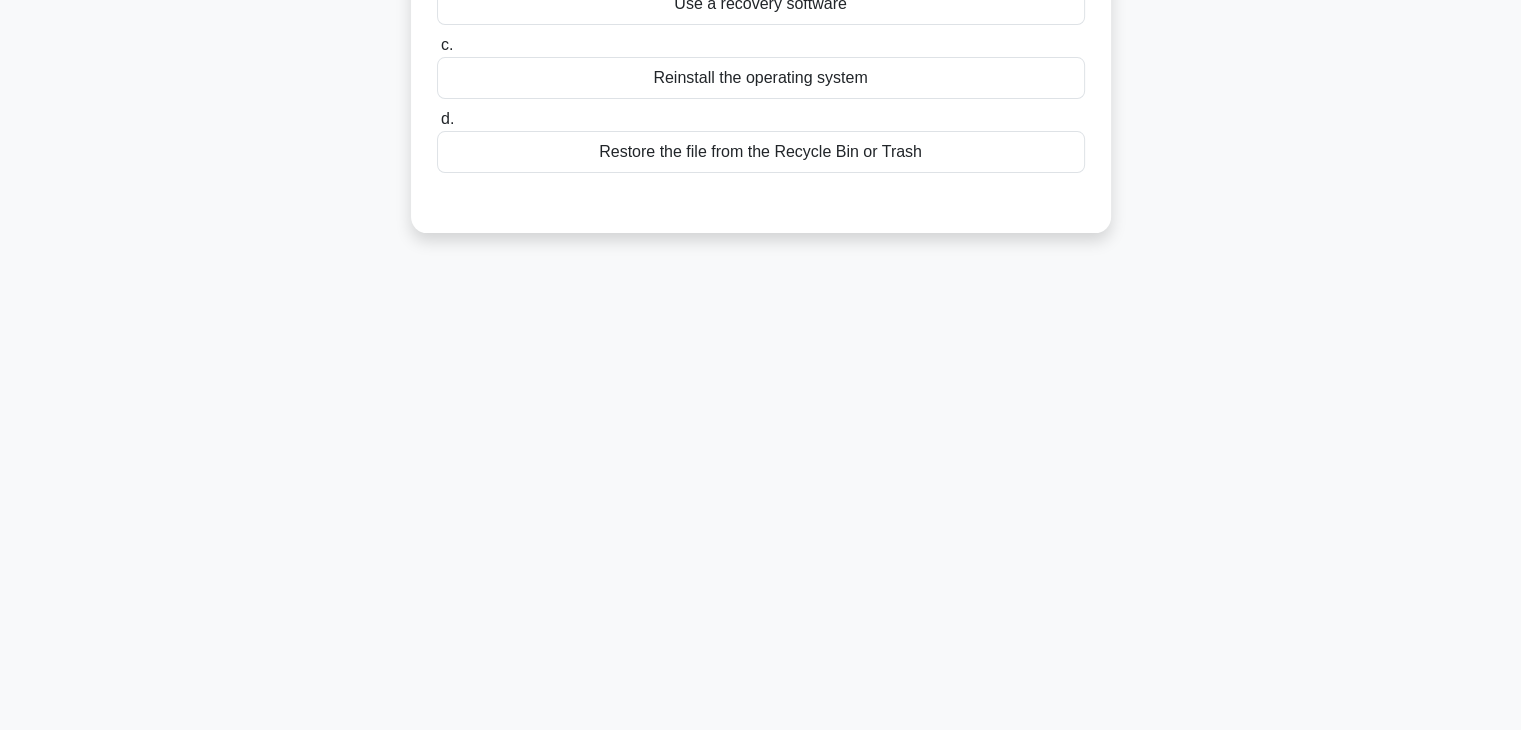 scroll, scrollTop: 0, scrollLeft: 0, axis: both 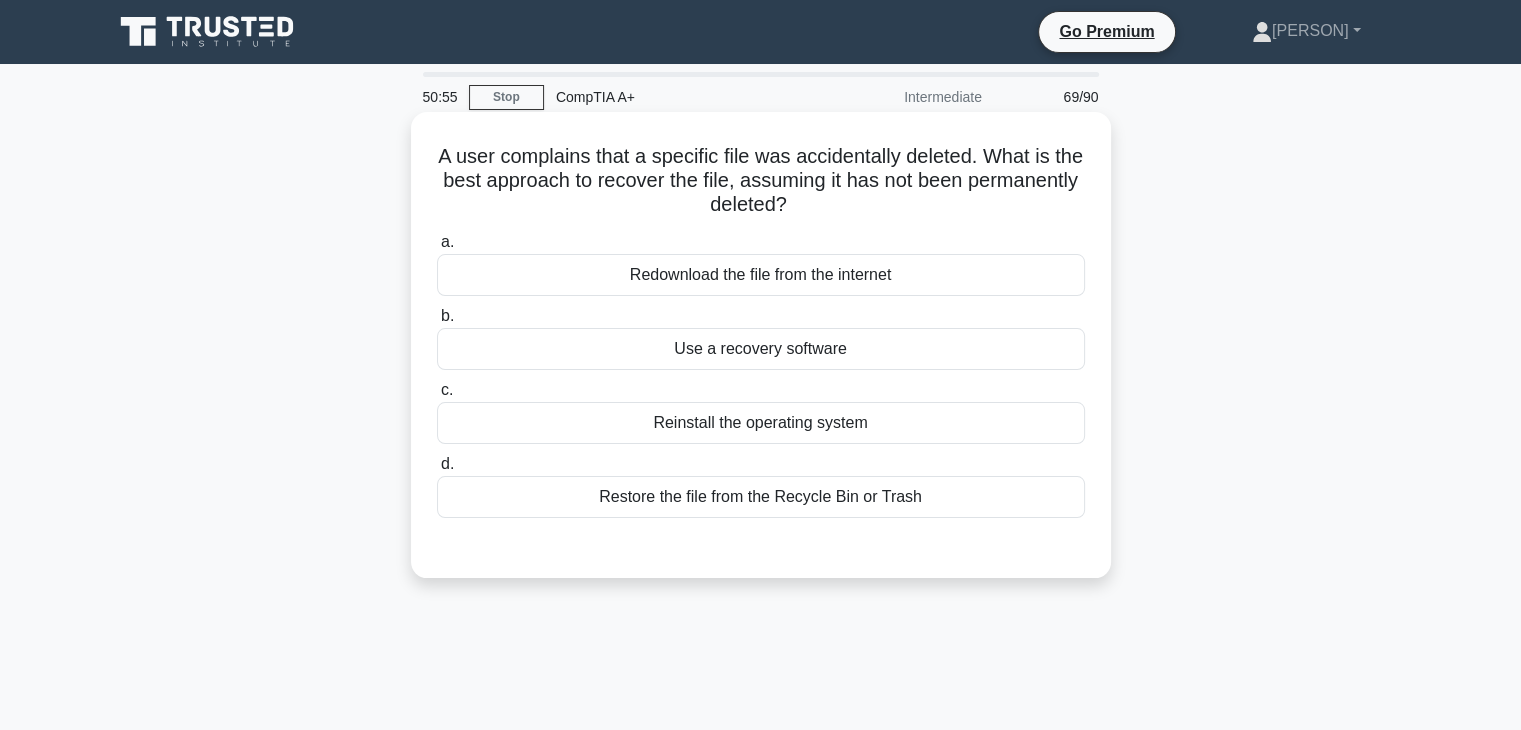 click on "Restore the file from the Recycle Bin or Trash" at bounding box center [761, 497] 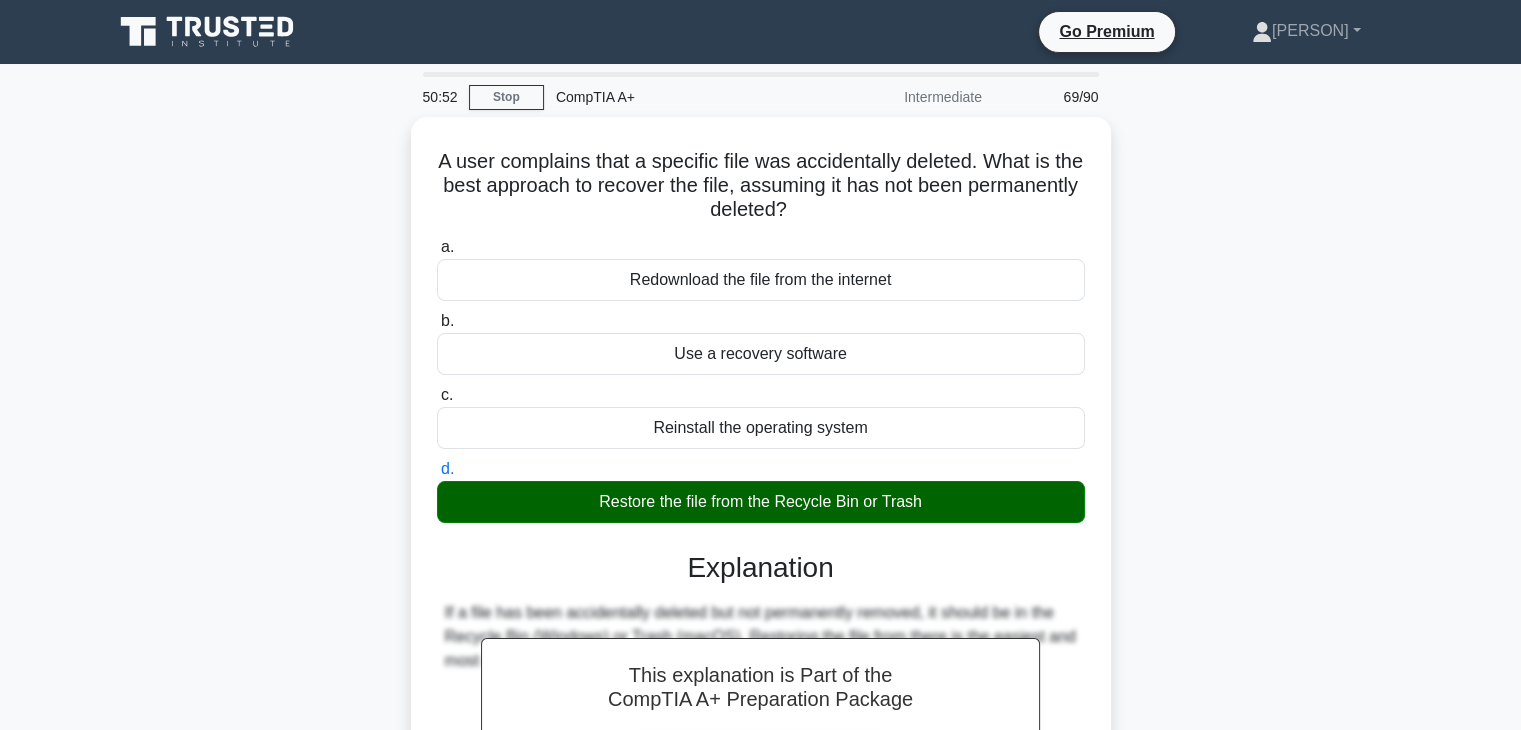 scroll, scrollTop: 351, scrollLeft: 0, axis: vertical 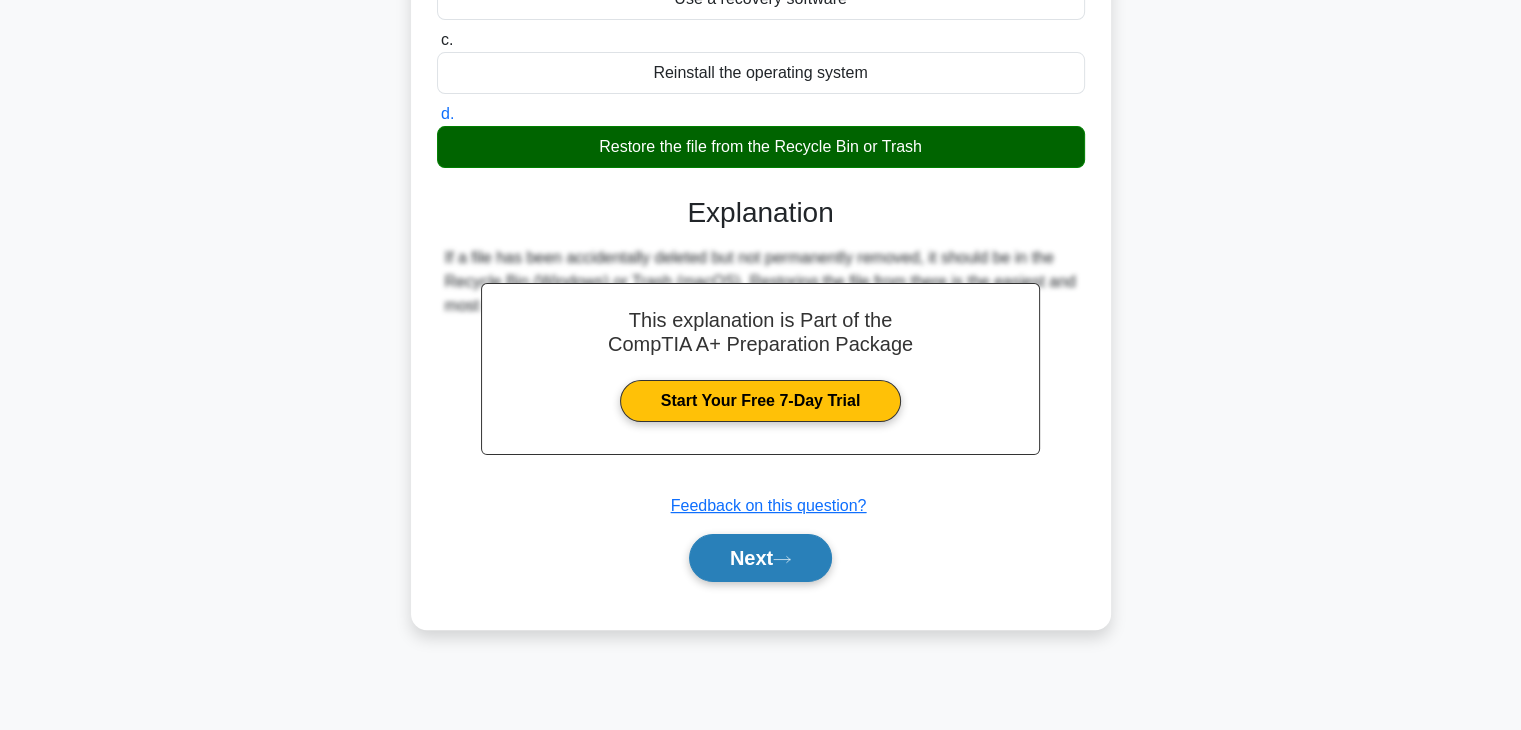 click on "Next" at bounding box center (760, 558) 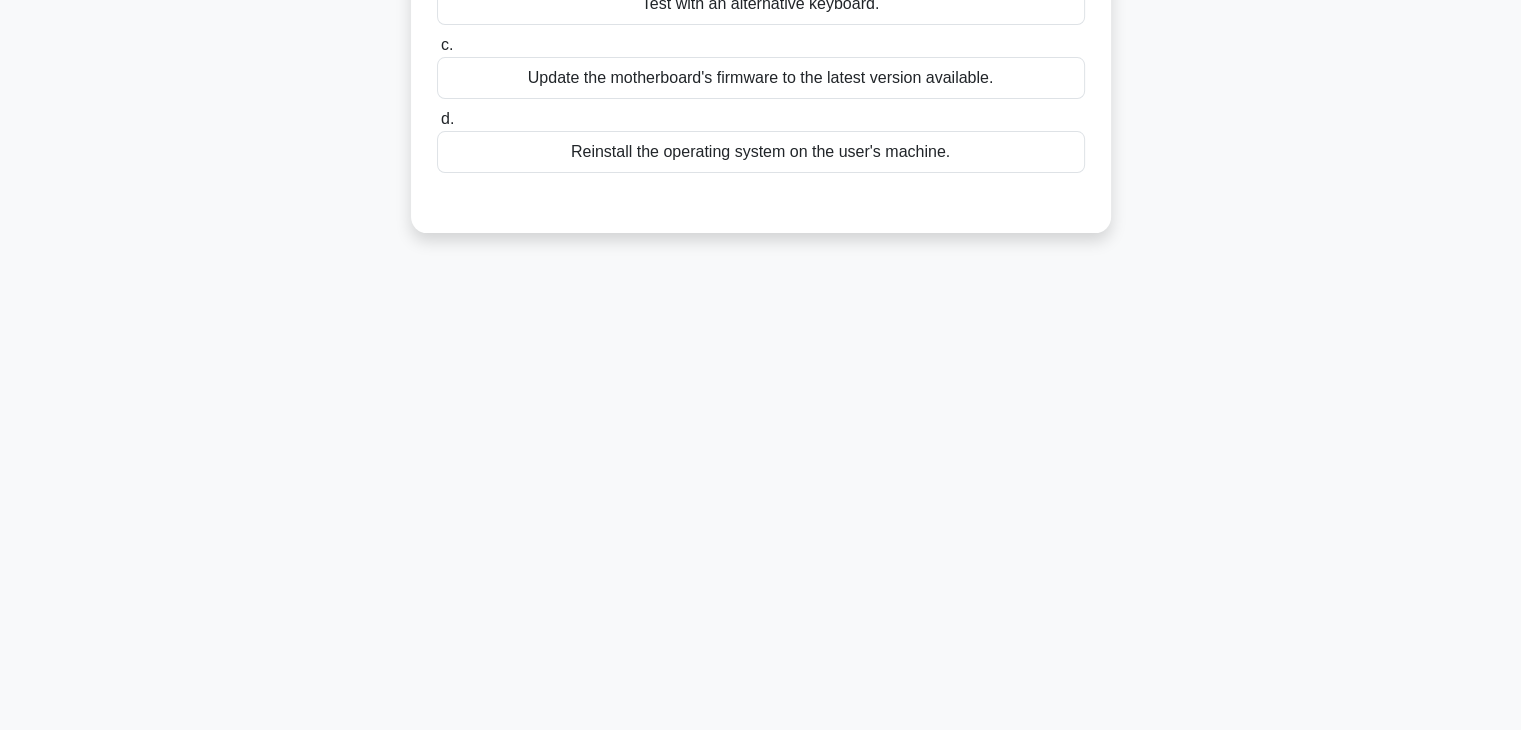 scroll, scrollTop: 0, scrollLeft: 0, axis: both 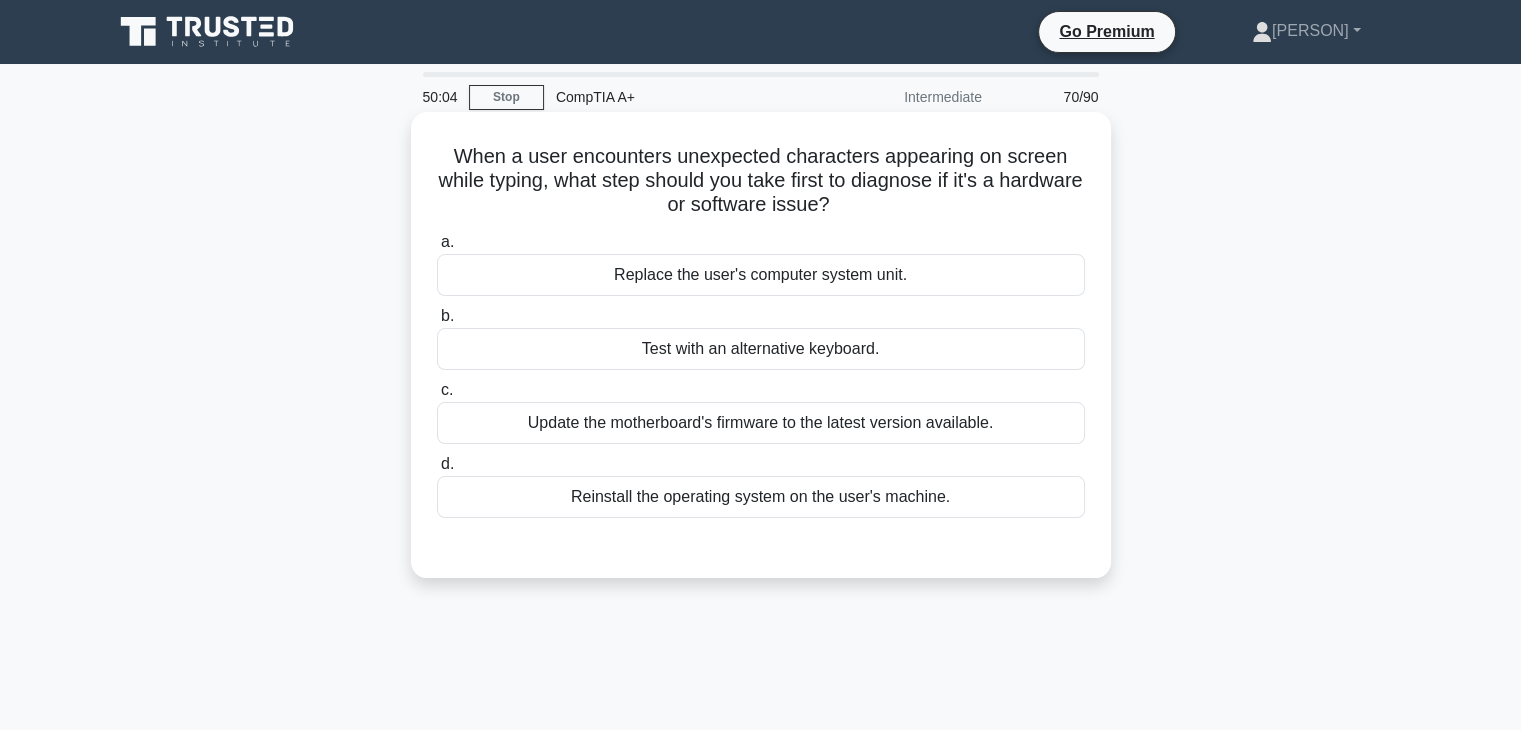 click on "Test with an alternative keyboard." at bounding box center [761, 349] 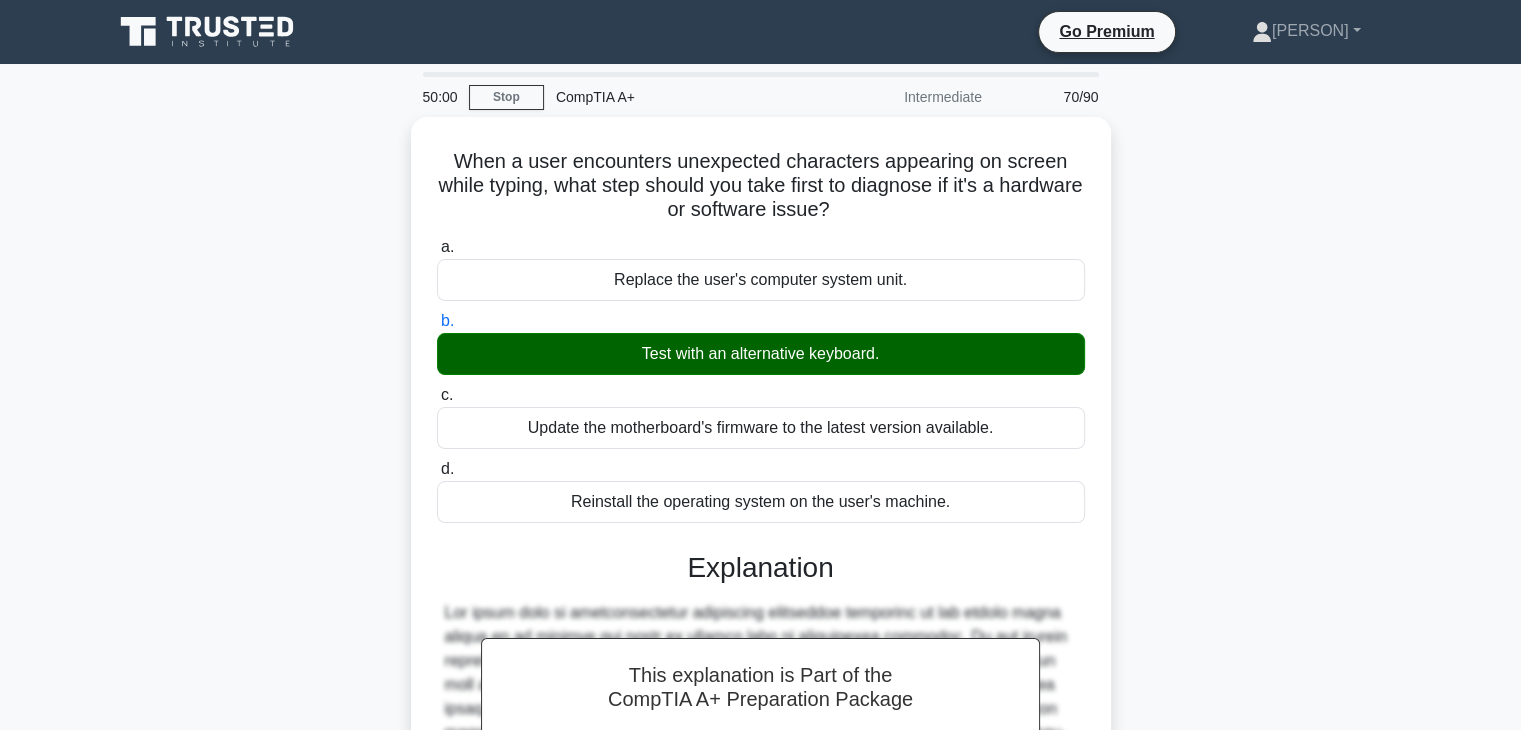 scroll, scrollTop: 406, scrollLeft: 0, axis: vertical 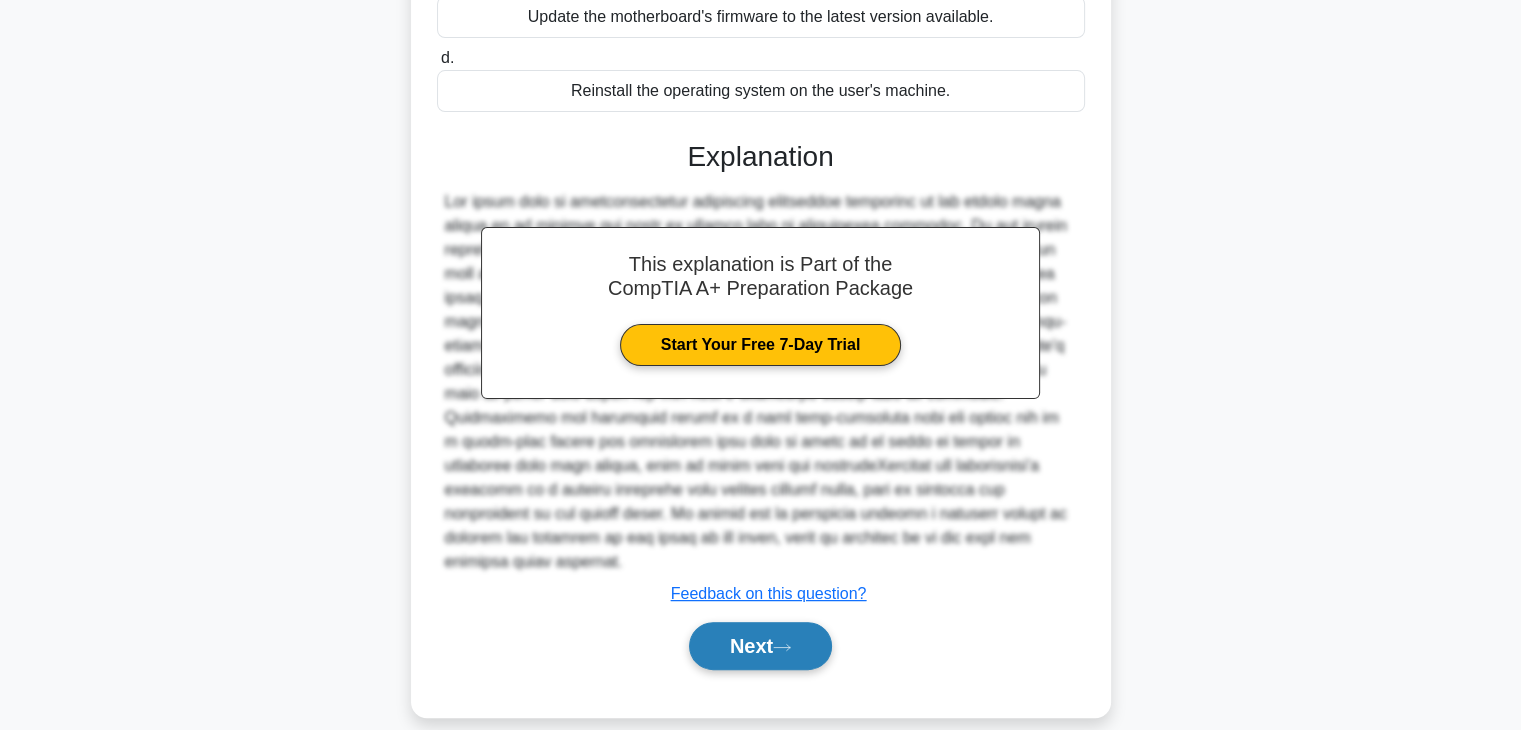 click on "Next" at bounding box center (760, 646) 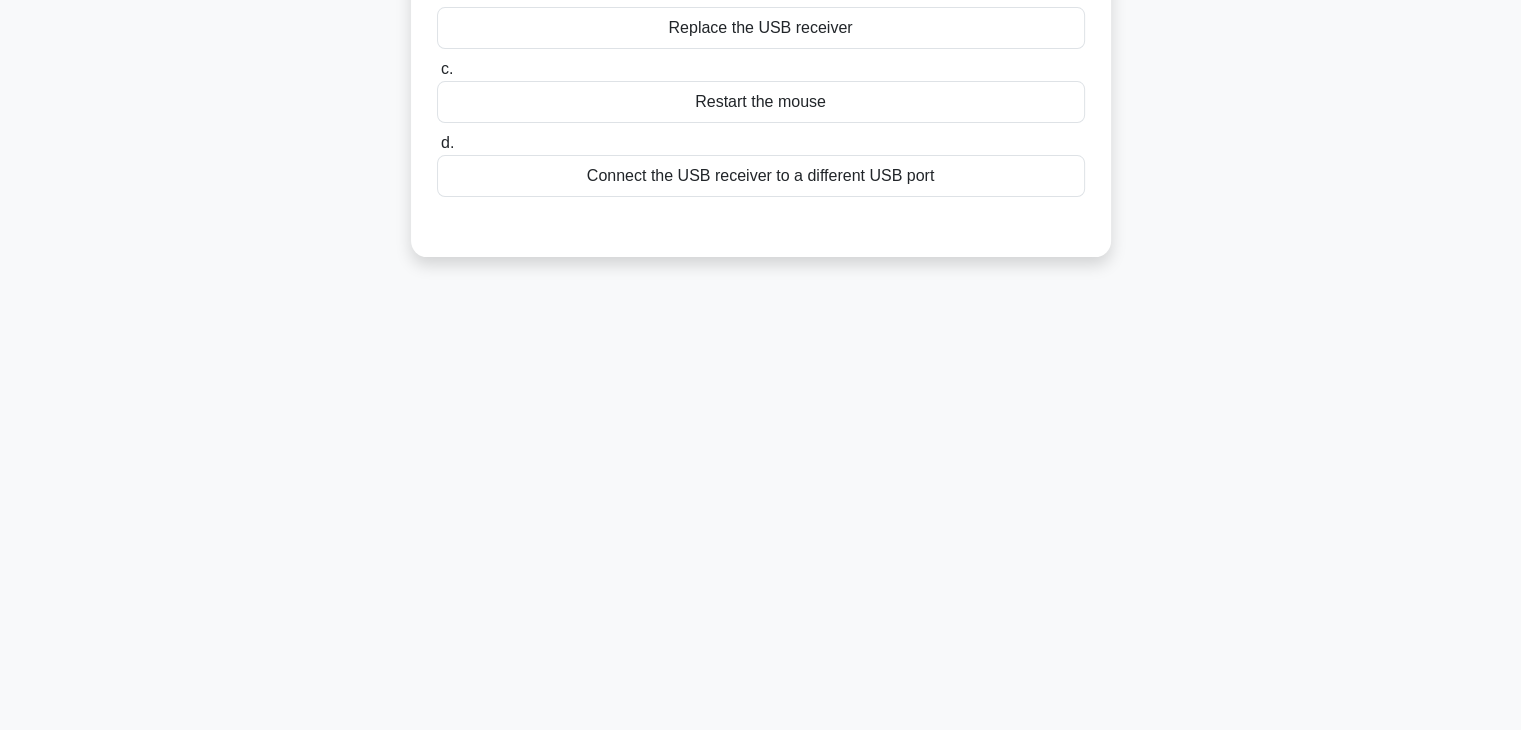 scroll, scrollTop: 351, scrollLeft: 0, axis: vertical 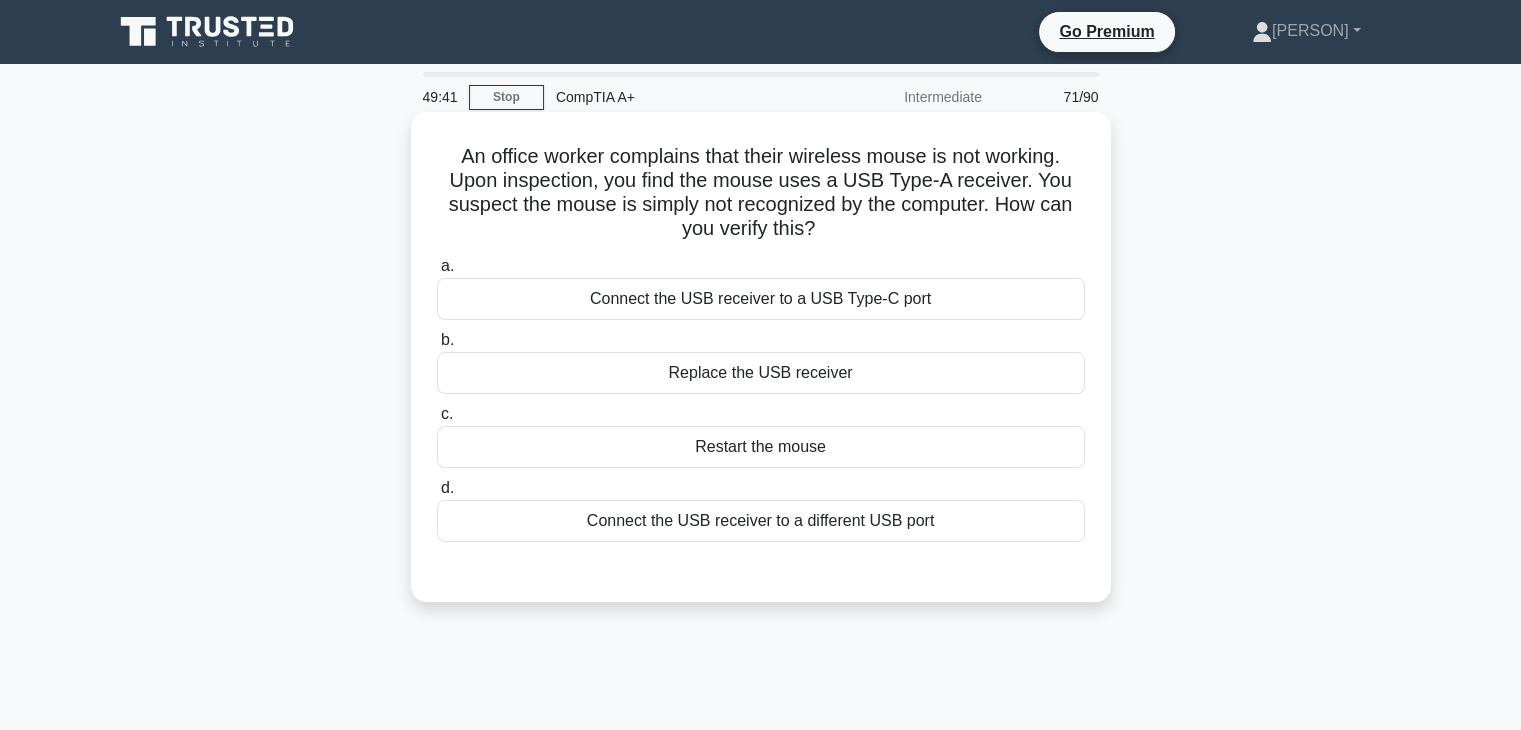 click on "Connect the USB receiver to a different USB port" at bounding box center [761, 521] 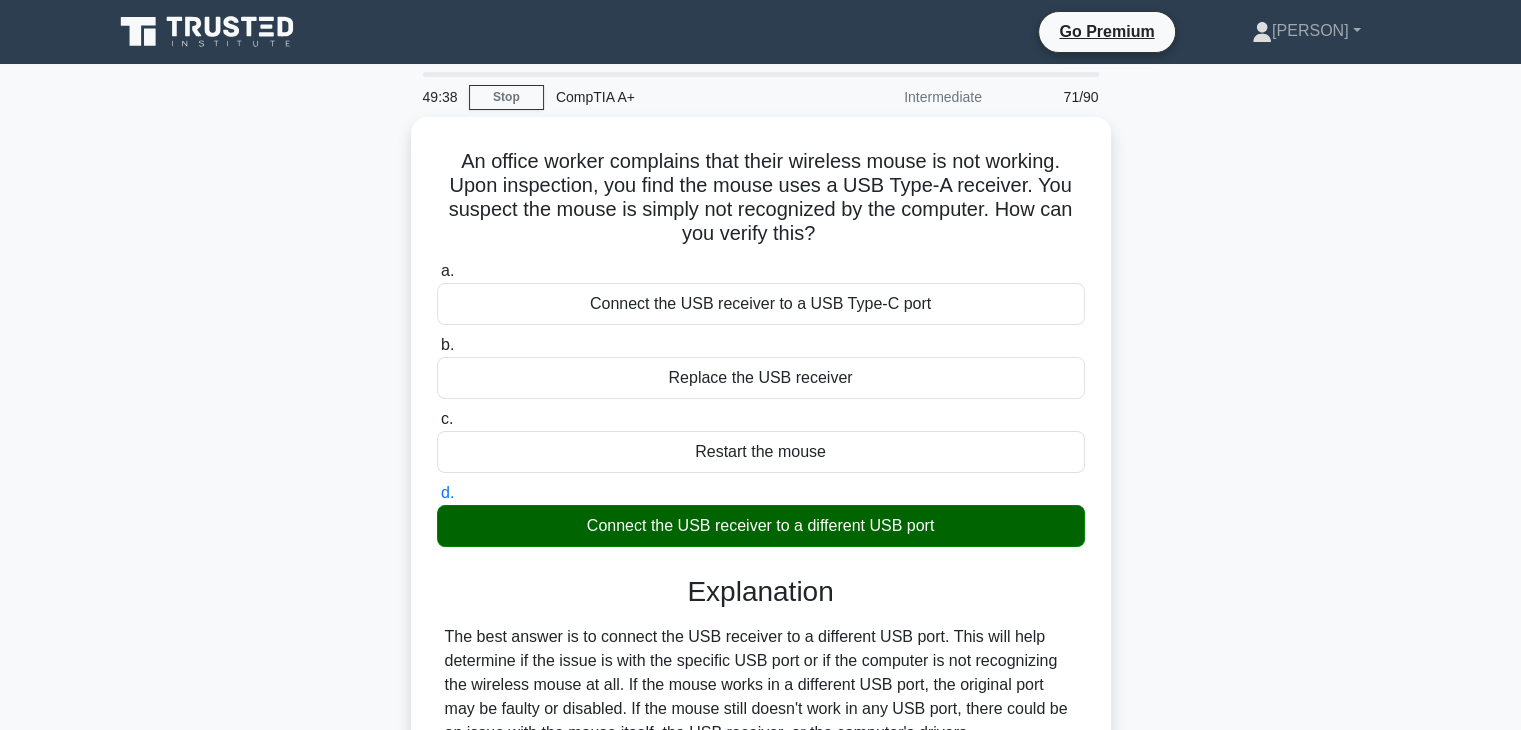 scroll, scrollTop: 351, scrollLeft: 0, axis: vertical 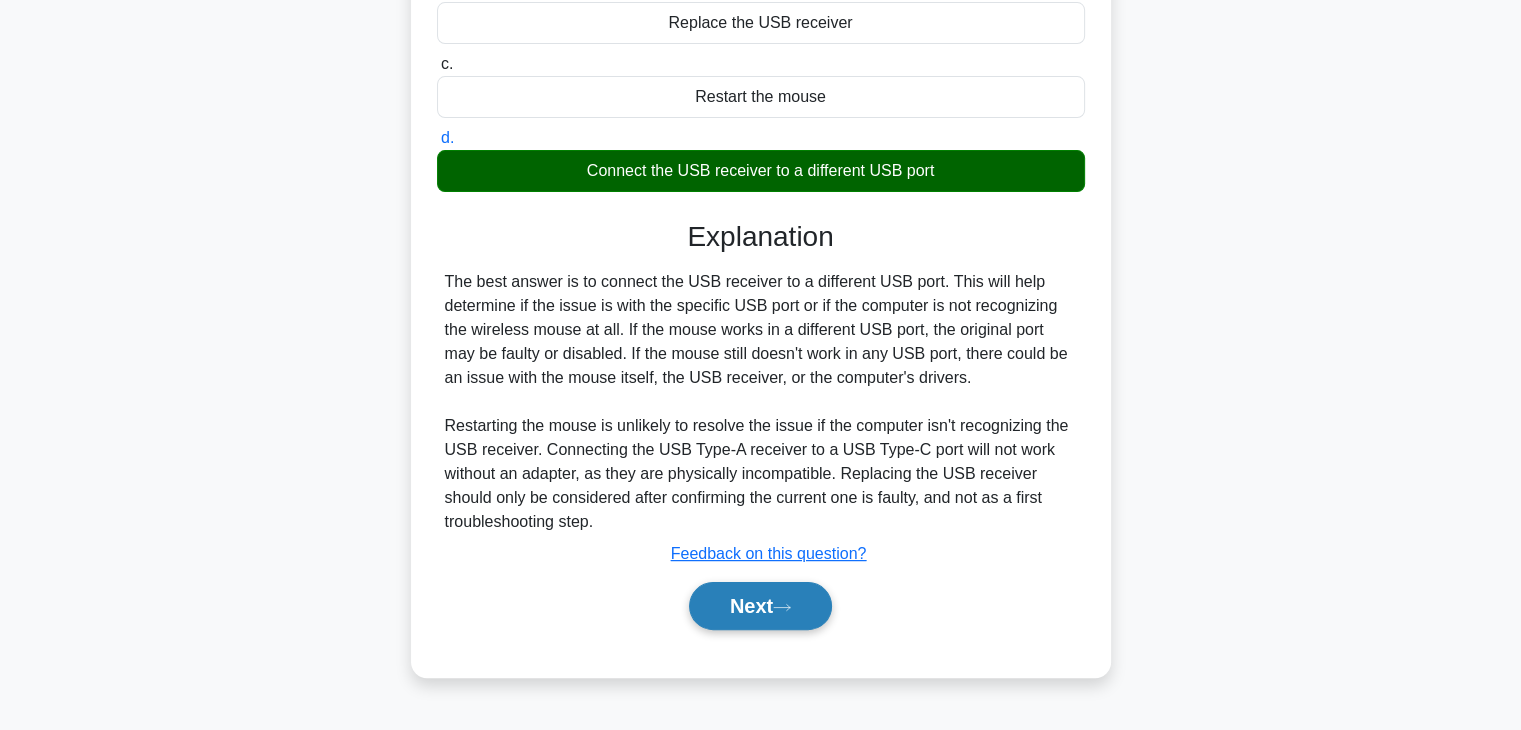 click on "Next" at bounding box center (760, 606) 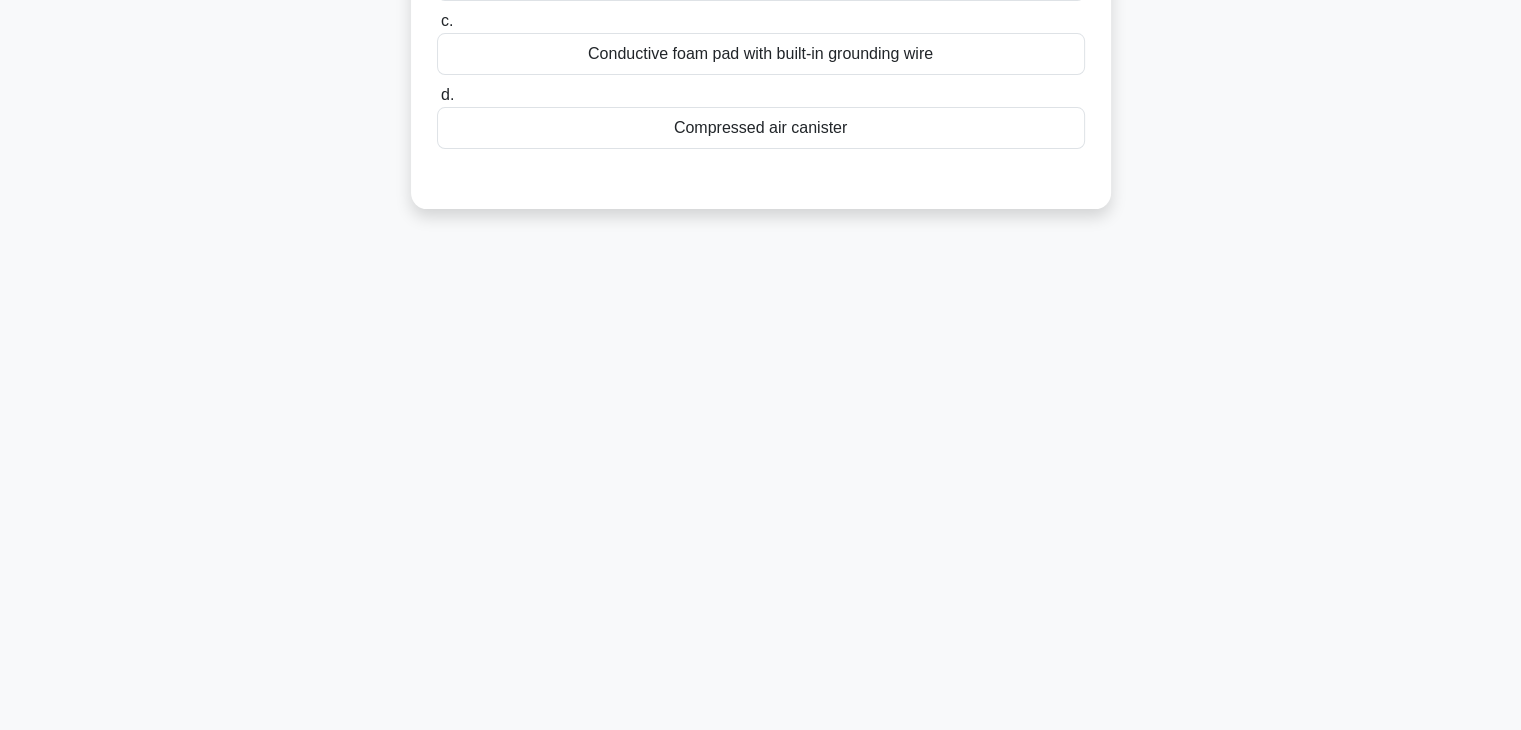 scroll, scrollTop: 0, scrollLeft: 0, axis: both 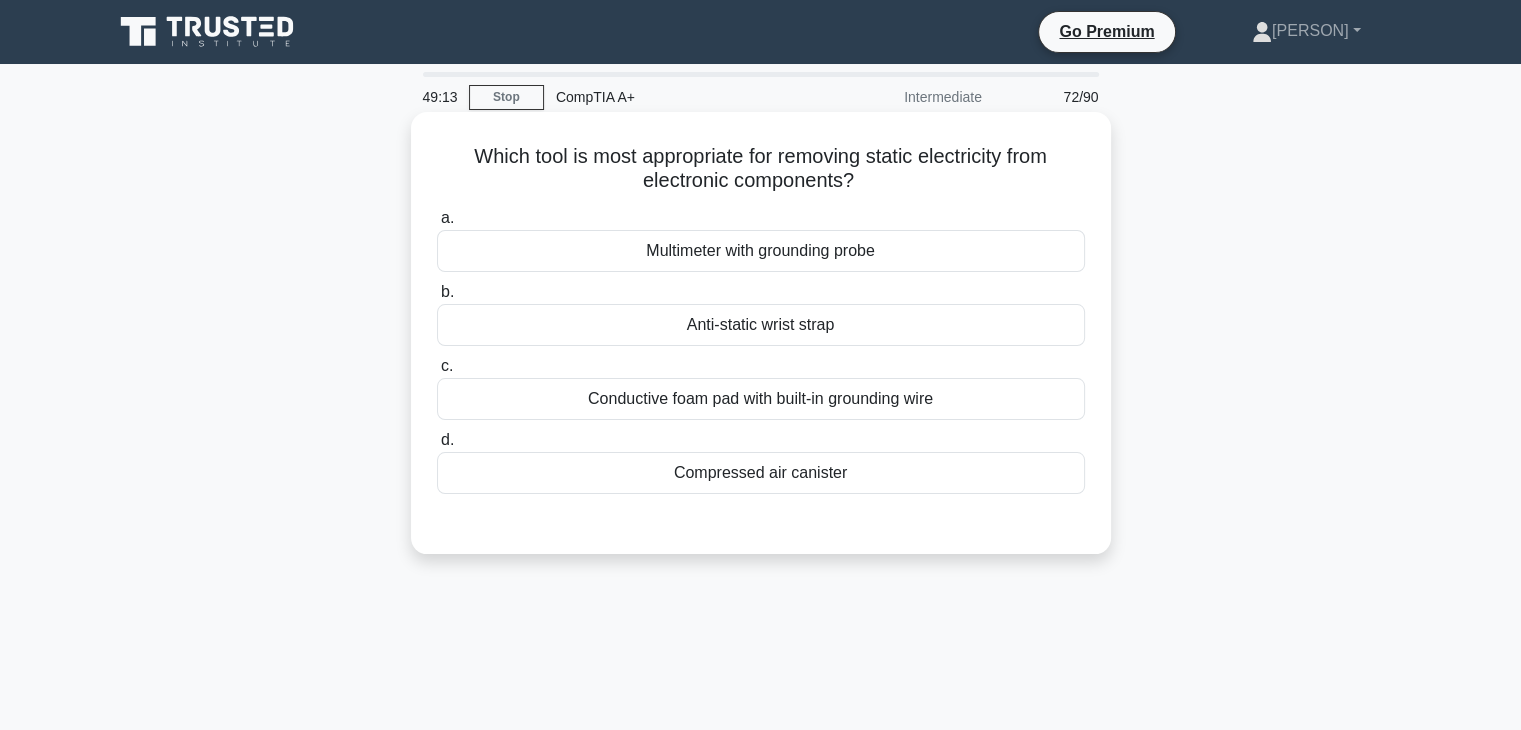 click on "Anti-static wrist strap" at bounding box center [761, 325] 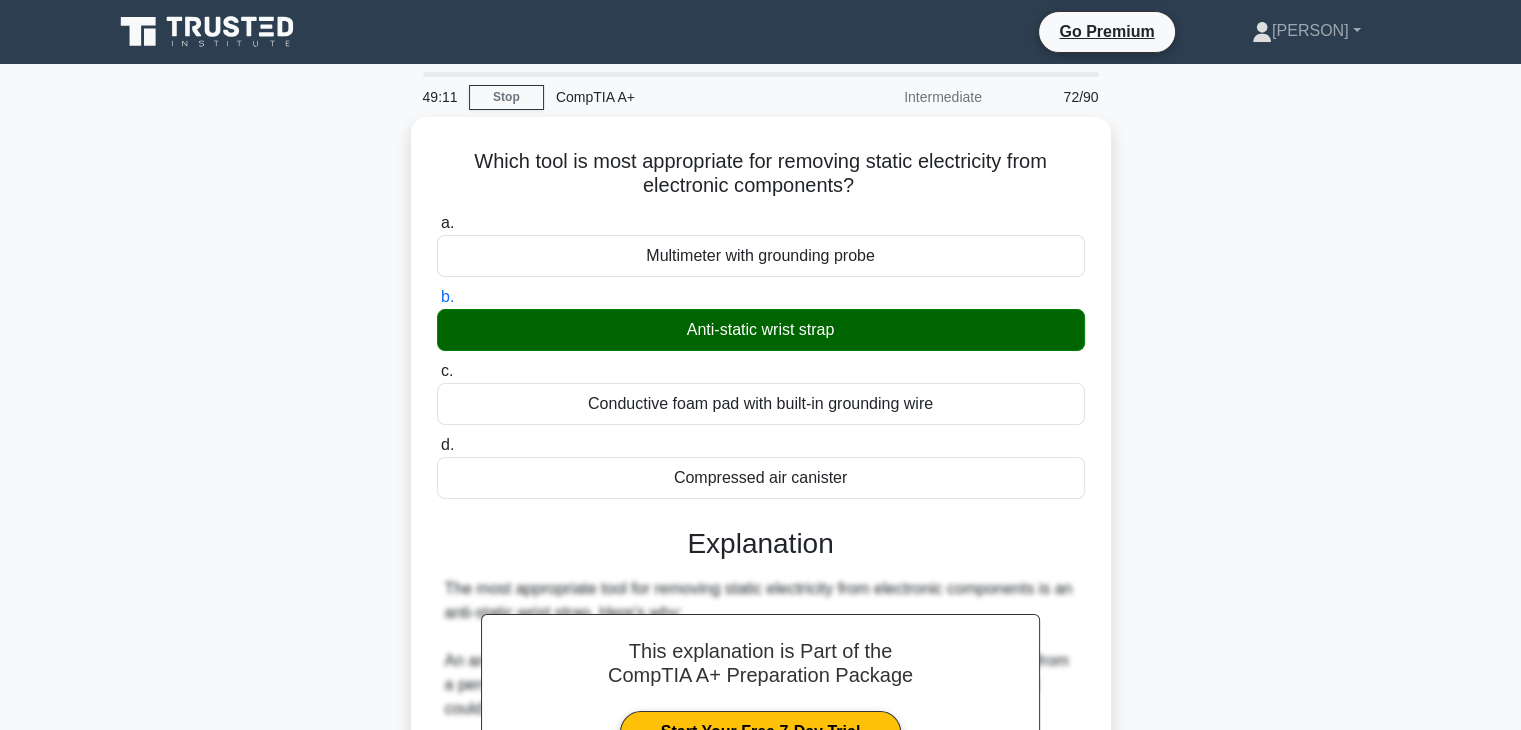 scroll, scrollTop: 638, scrollLeft: 0, axis: vertical 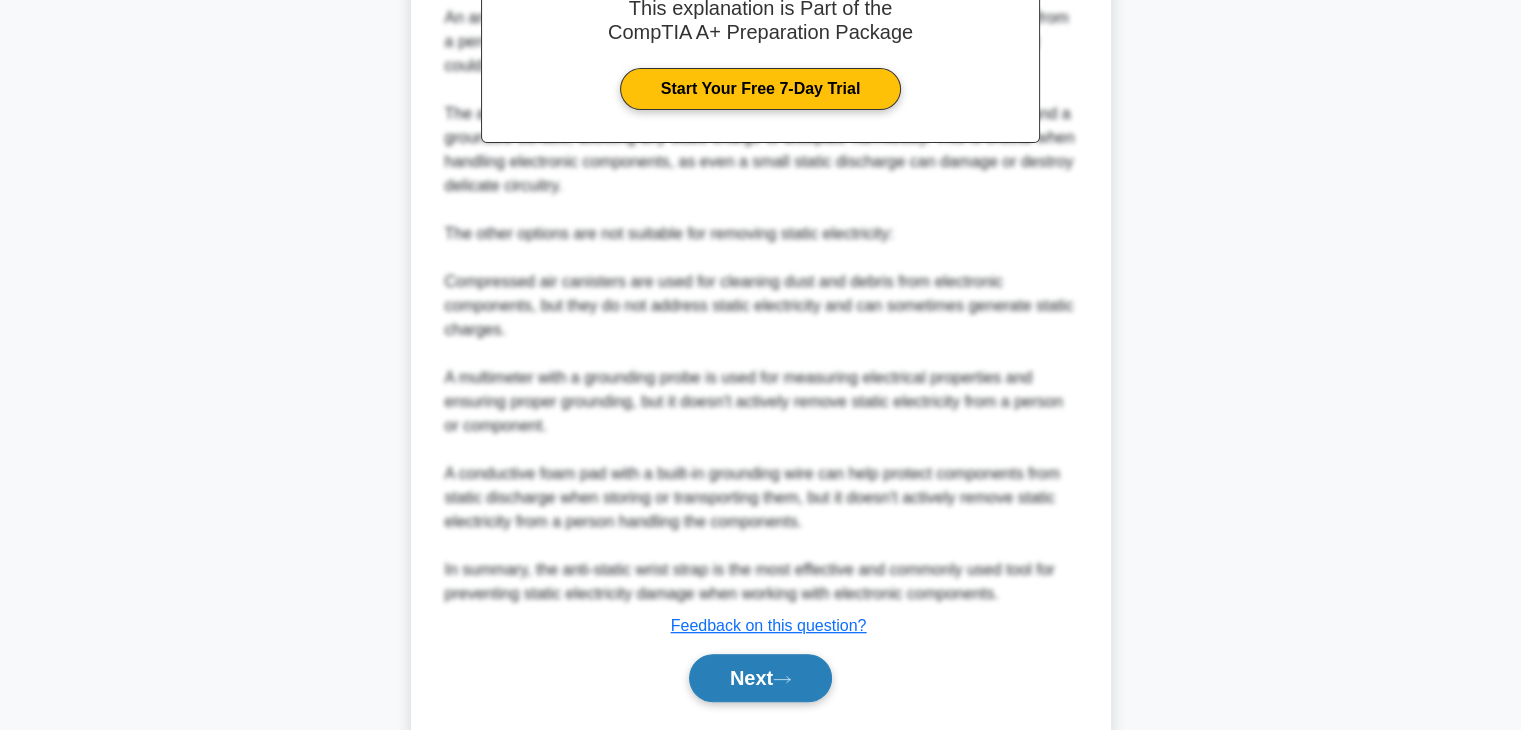 click on "Next" at bounding box center (760, 678) 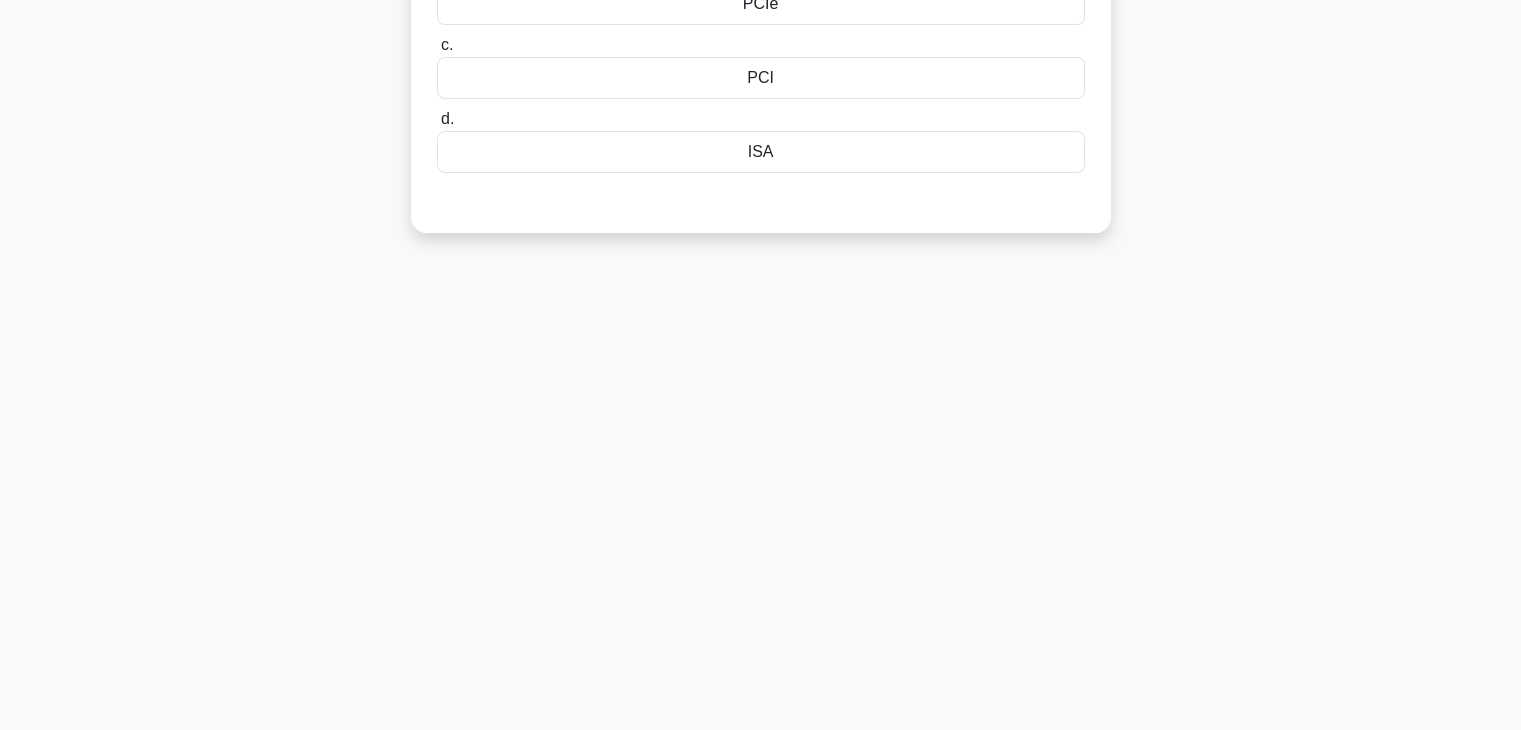 scroll, scrollTop: 351, scrollLeft: 0, axis: vertical 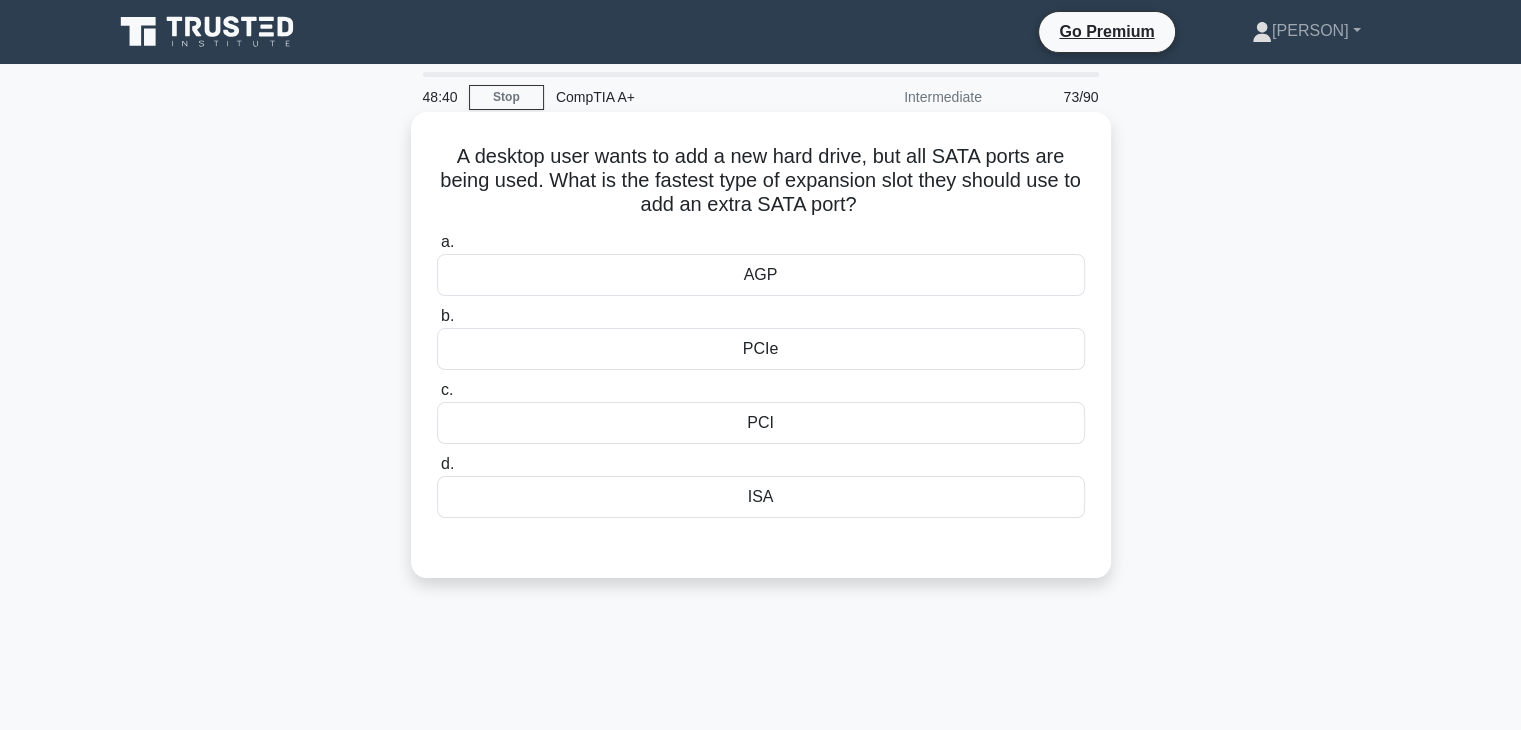 click on "AGP" at bounding box center [761, 275] 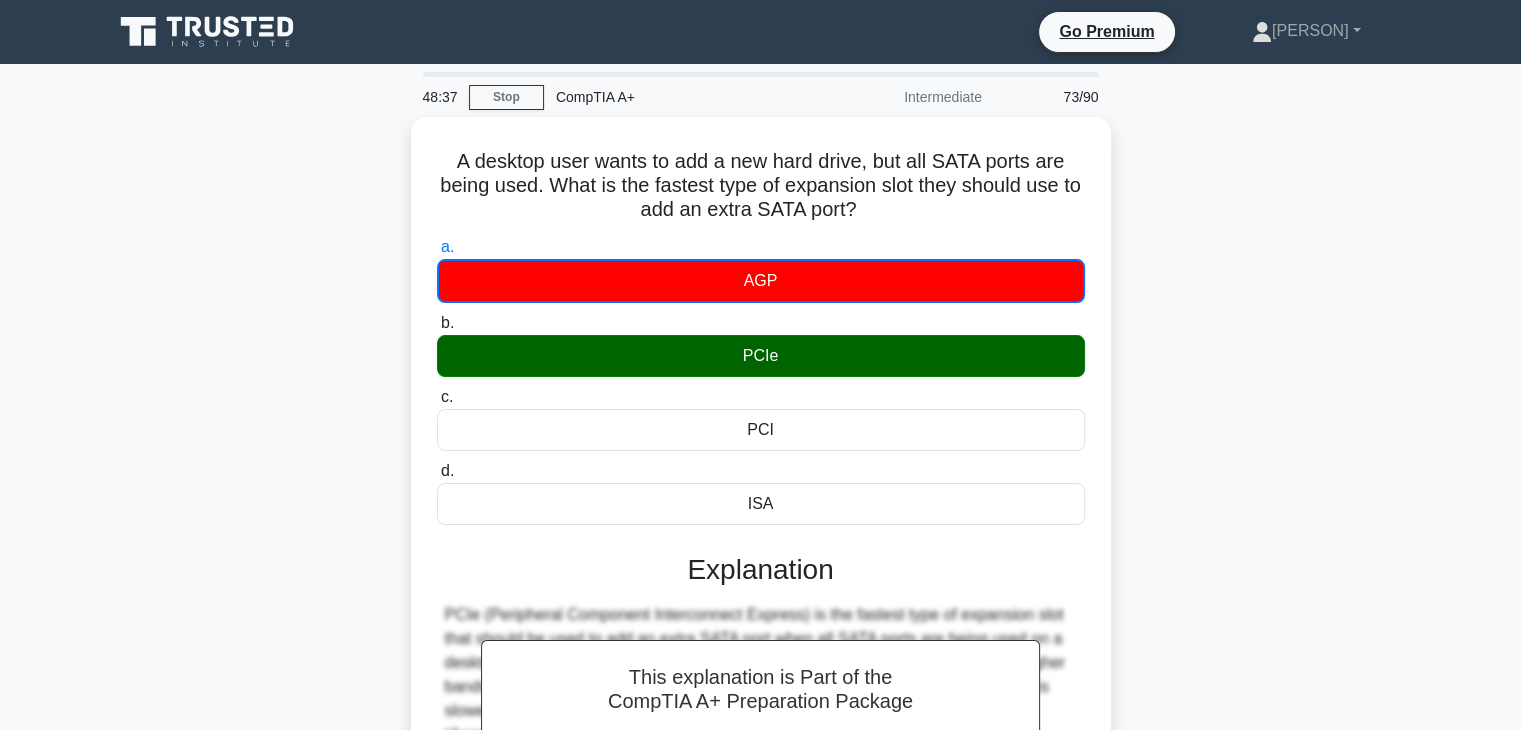scroll, scrollTop: 351, scrollLeft: 0, axis: vertical 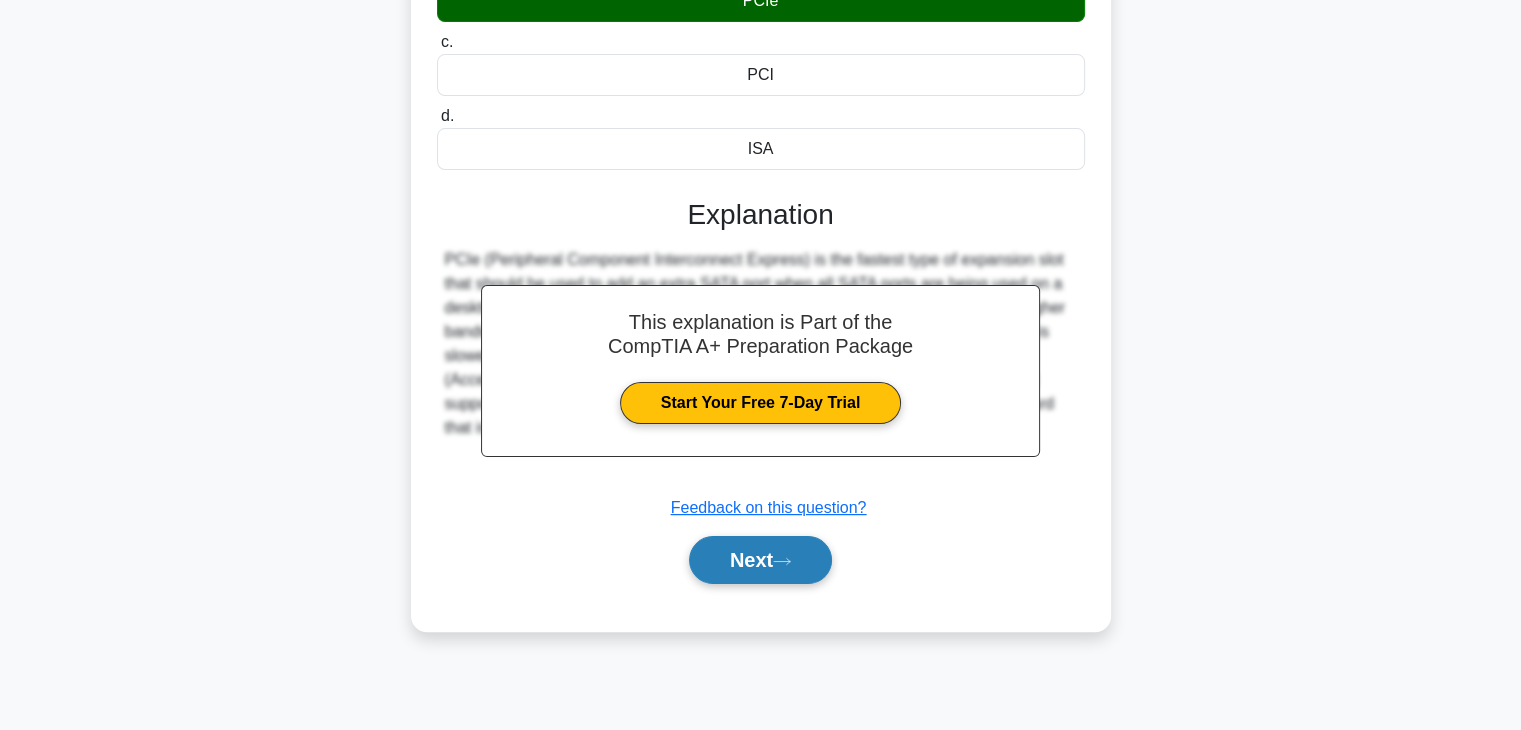 click on "Next" at bounding box center (760, 560) 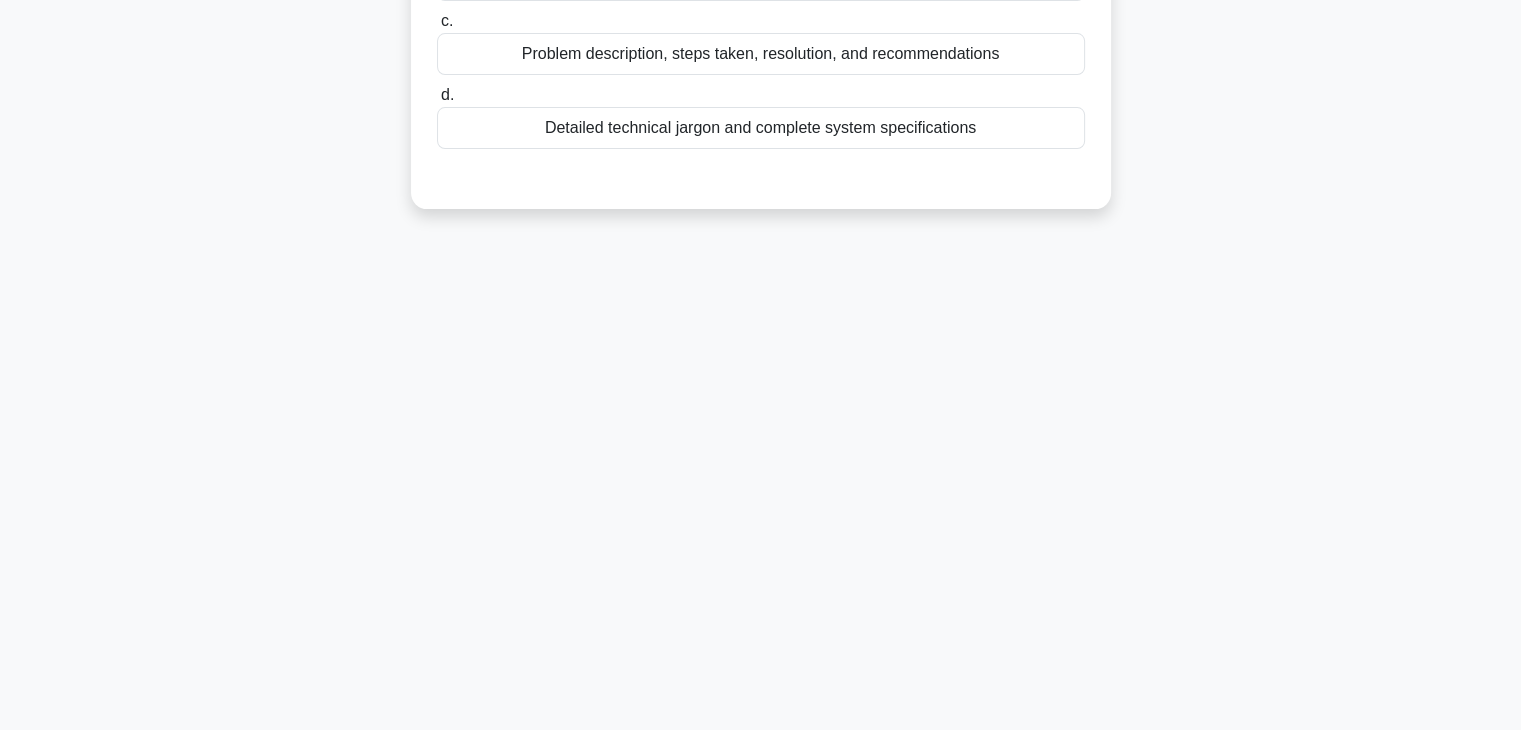 scroll, scrollTop: 0, scrollLeft: 0, axis: both 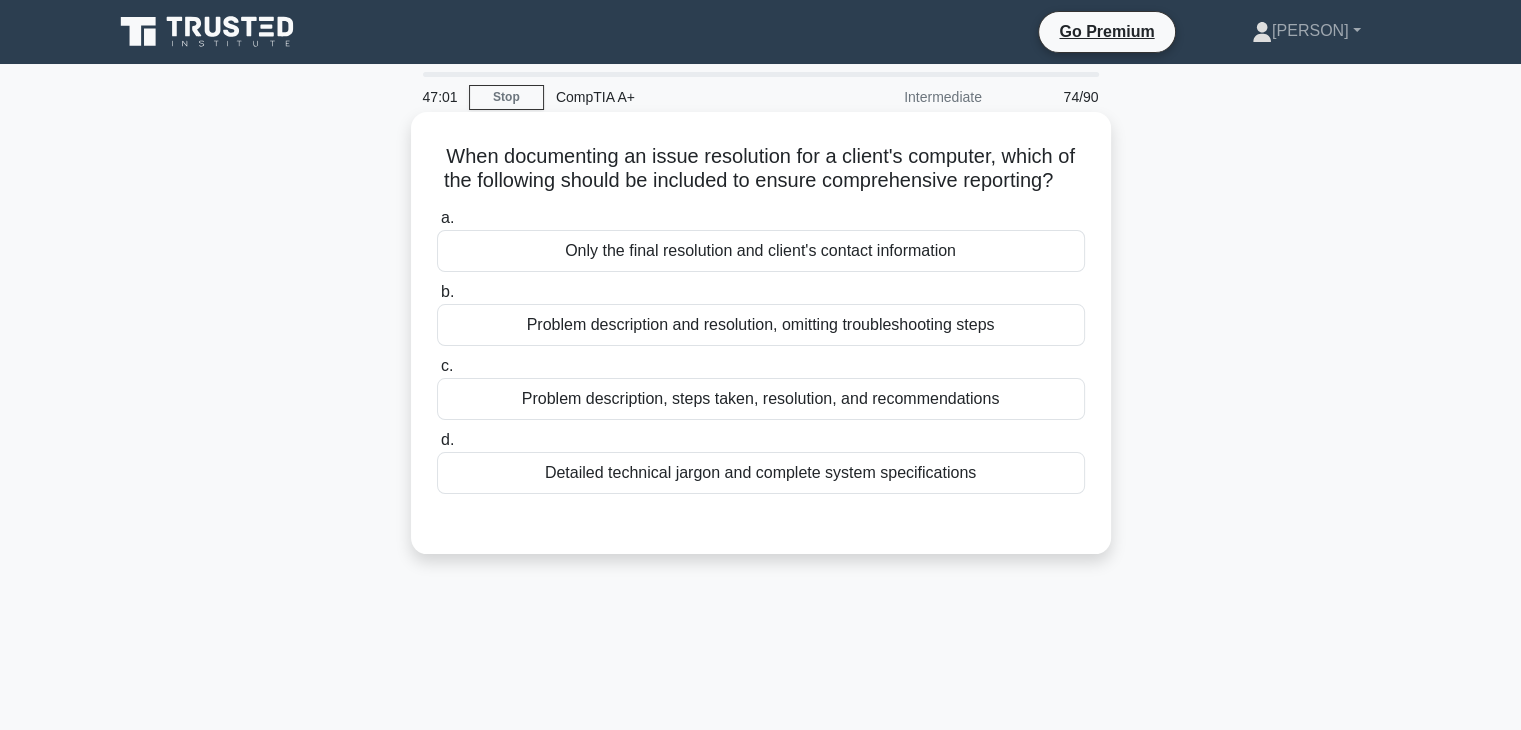 click on "Problem description, steps taken, resolution, and recommendations" at bounding box center (761, 399) 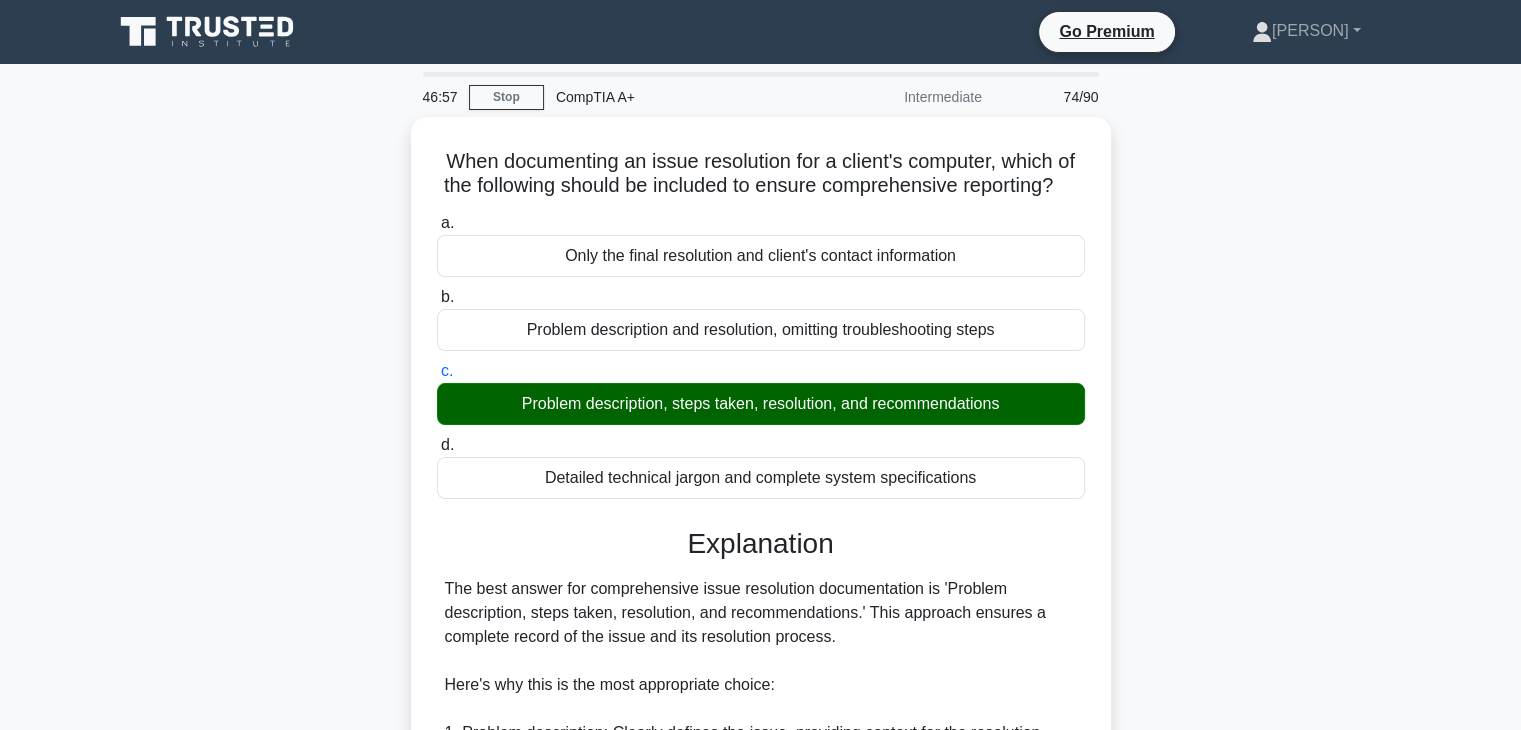 scroll, scrollTop: 638, scrollLeft: 0, axis: vertical 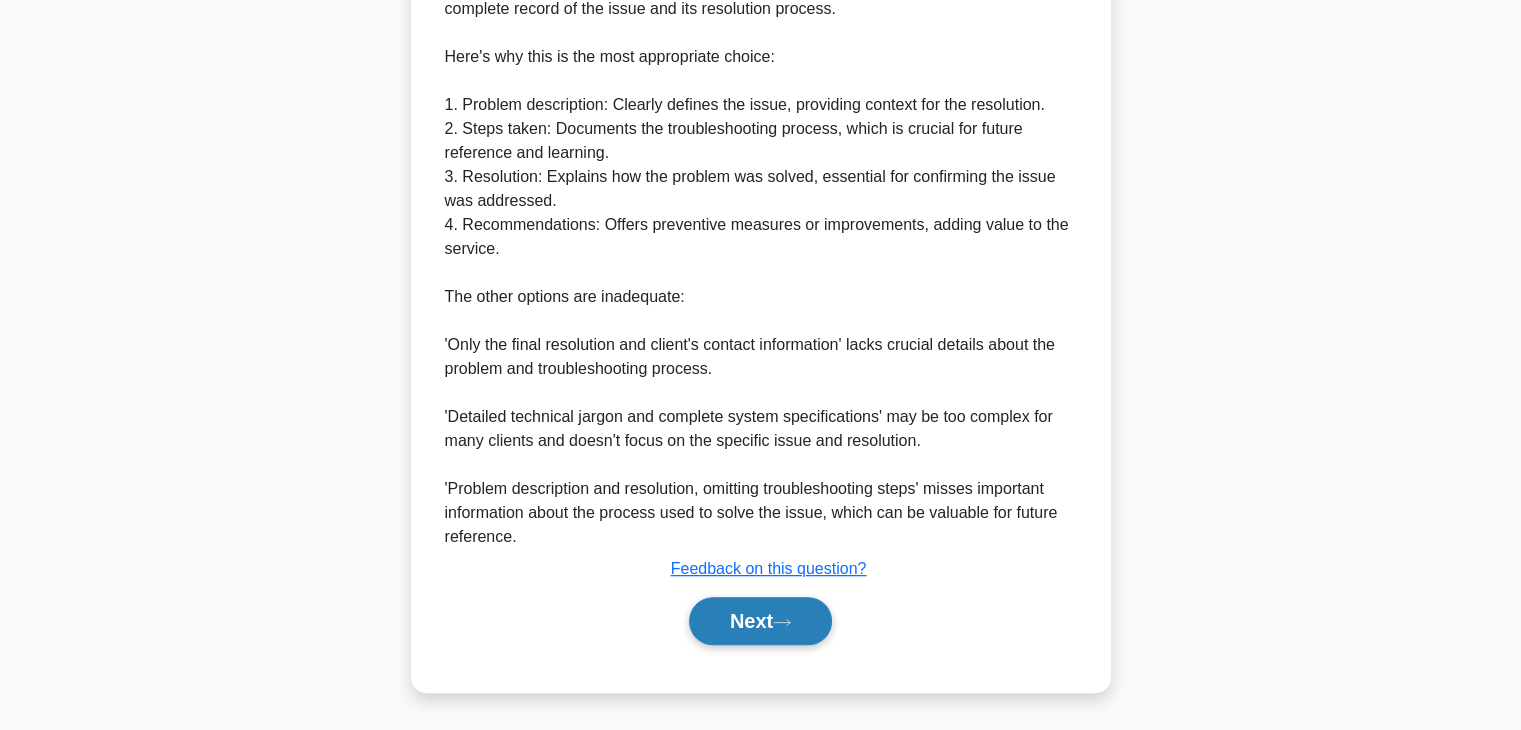click on "Next" at bounding box center [760, 621] 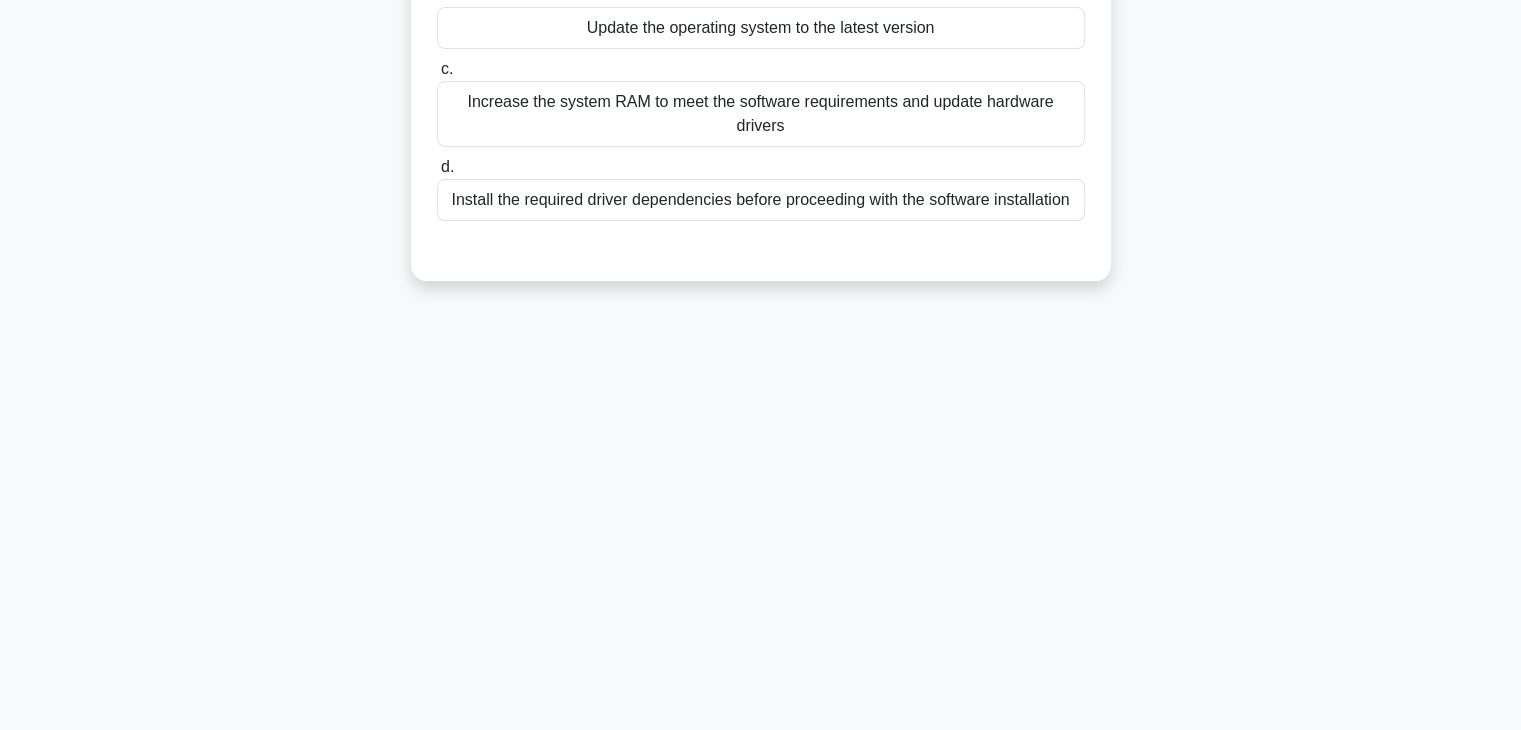 scroll, scrollTop: 351, scrollLeft: 0, axis: vertical 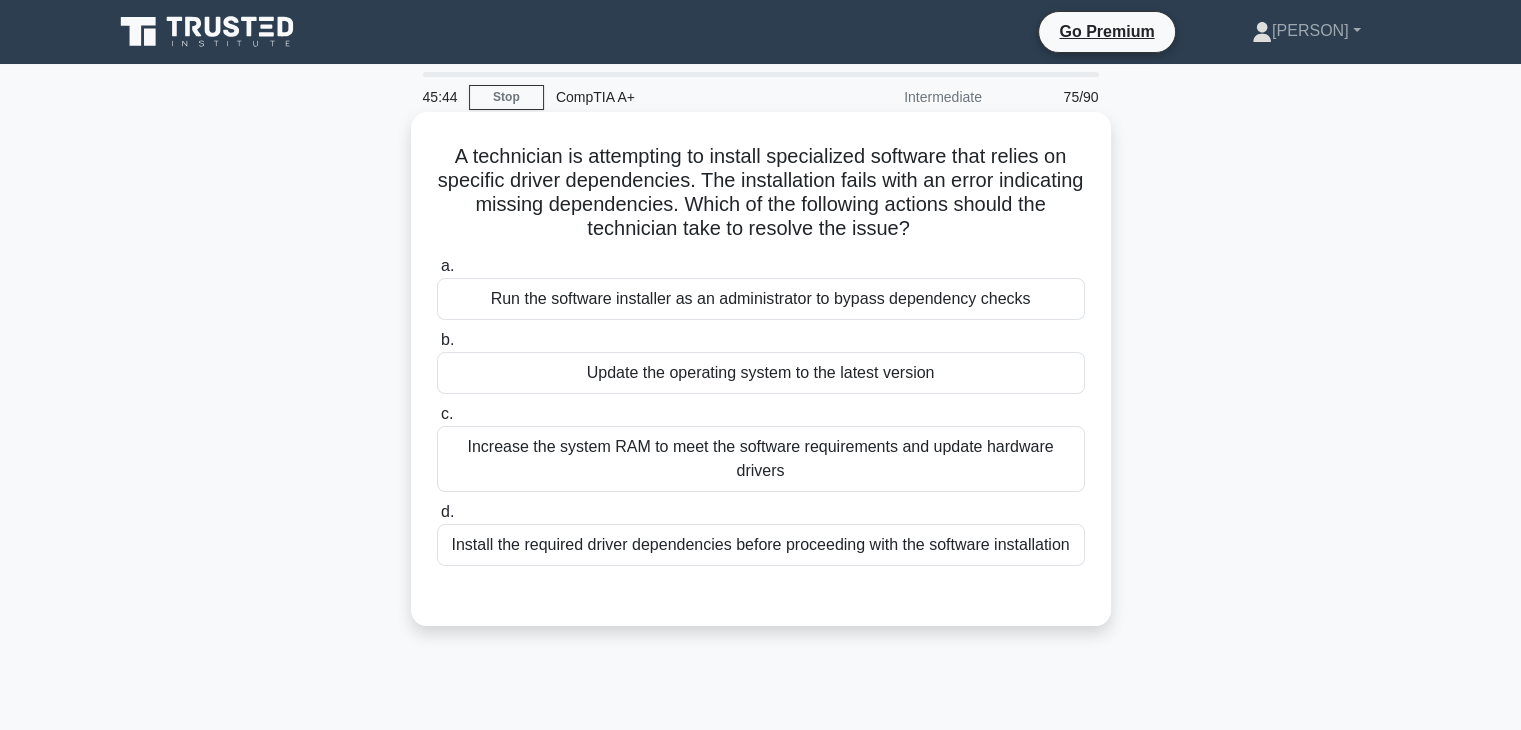 click on "Install the required driver dependencies before proceeding with the software installation" at bounding box center (761, 545) 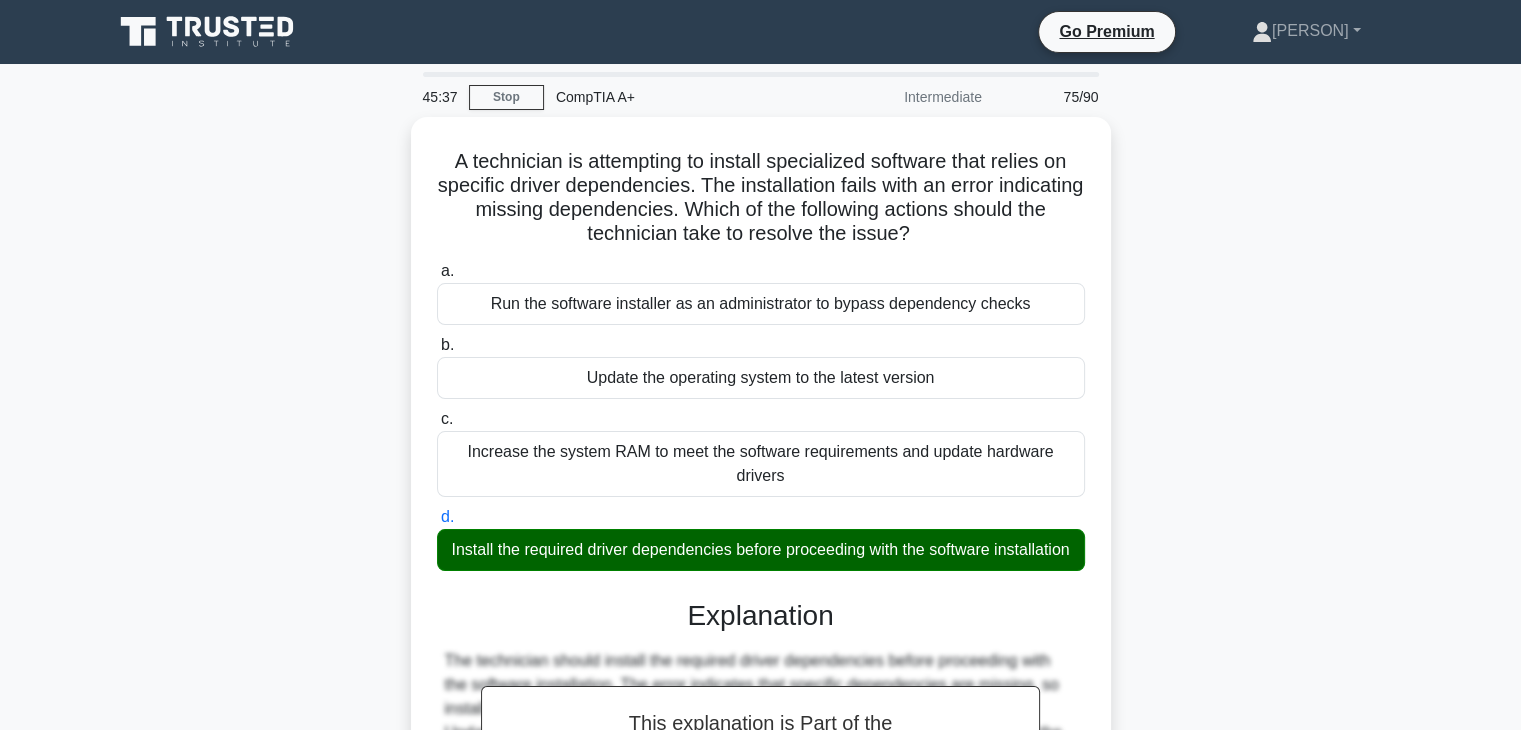 scroll, scrollTop: 358, scrollLeft: 0, axis: vertical 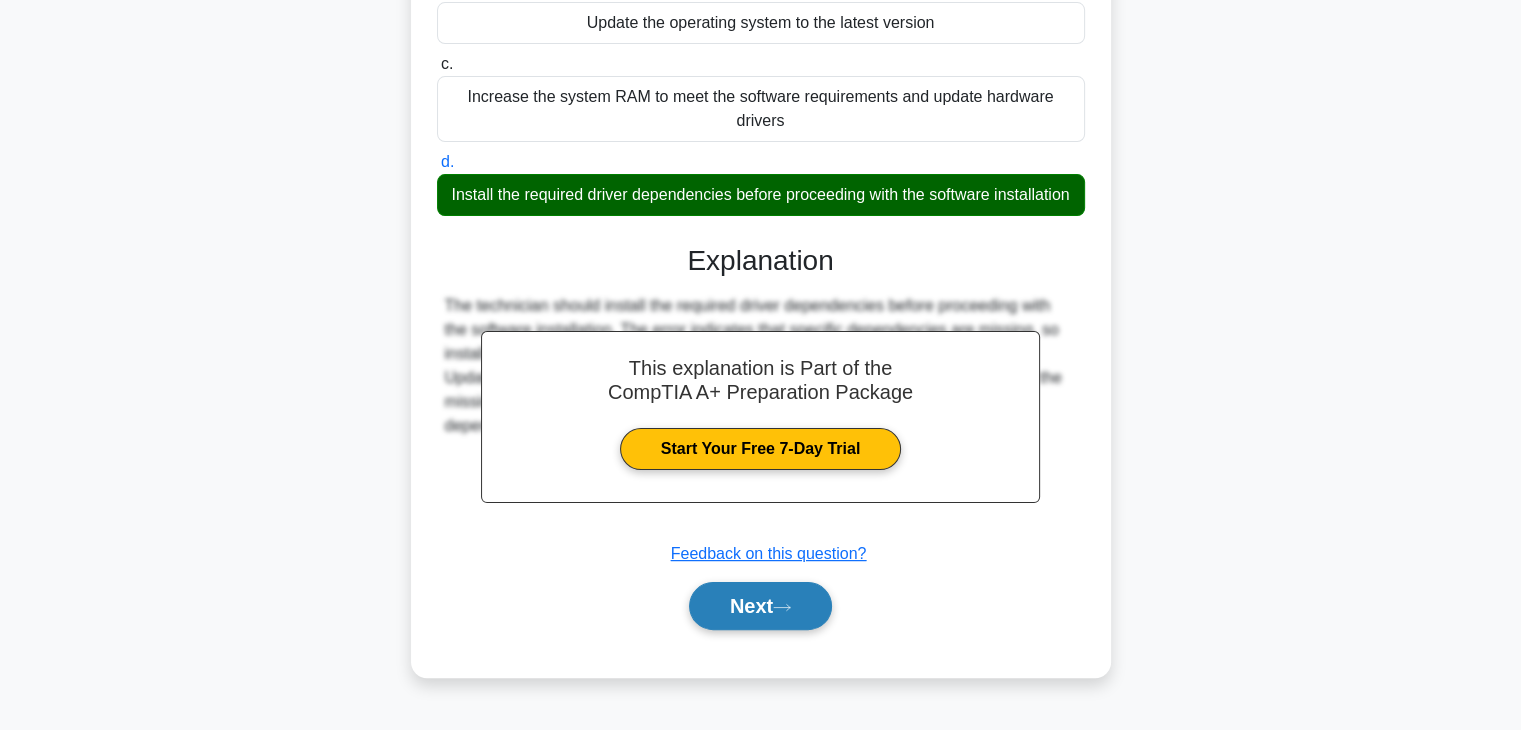 click on "Next" at bounding box center (760, 606) 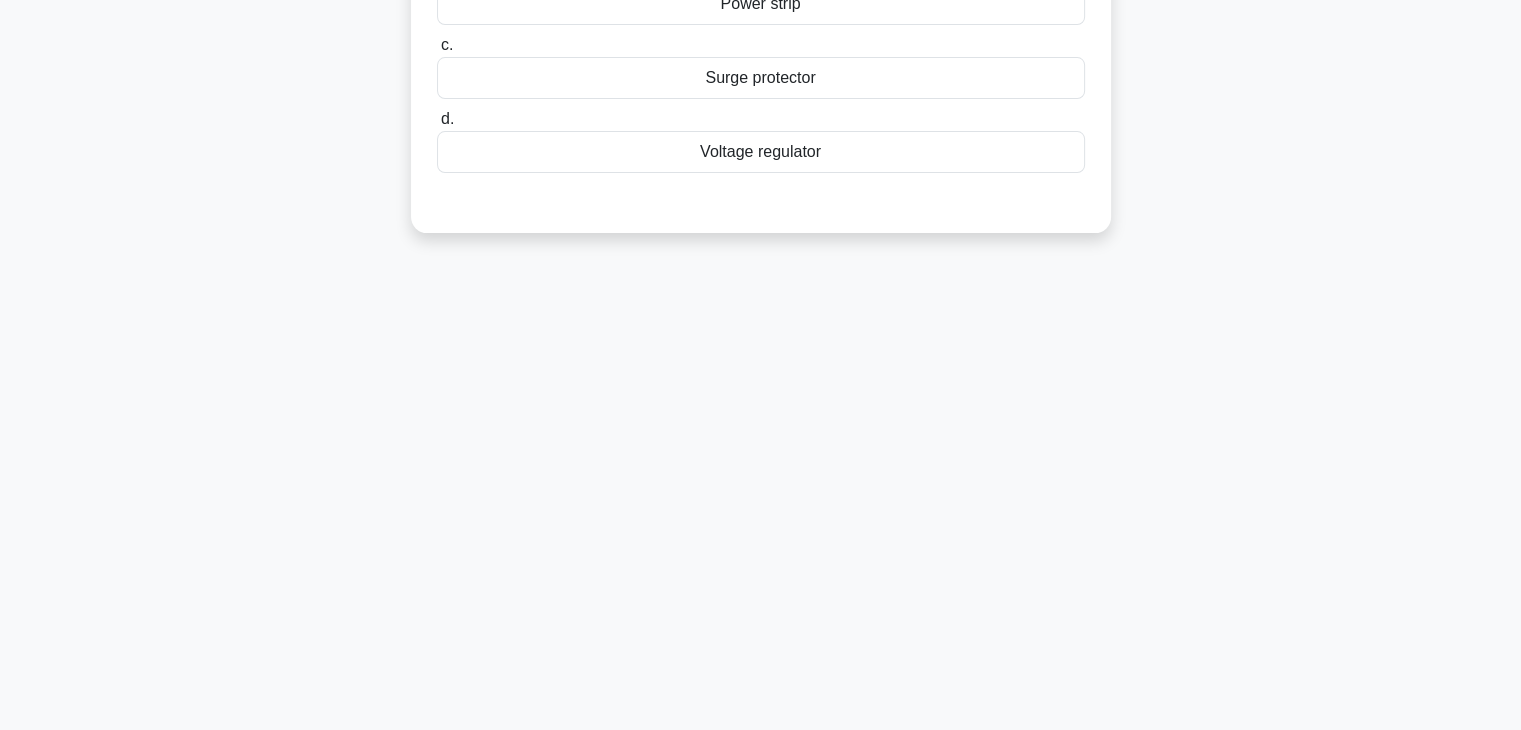 scroll, scrollTop: 351, scrollLeft: 0, axis: vertical 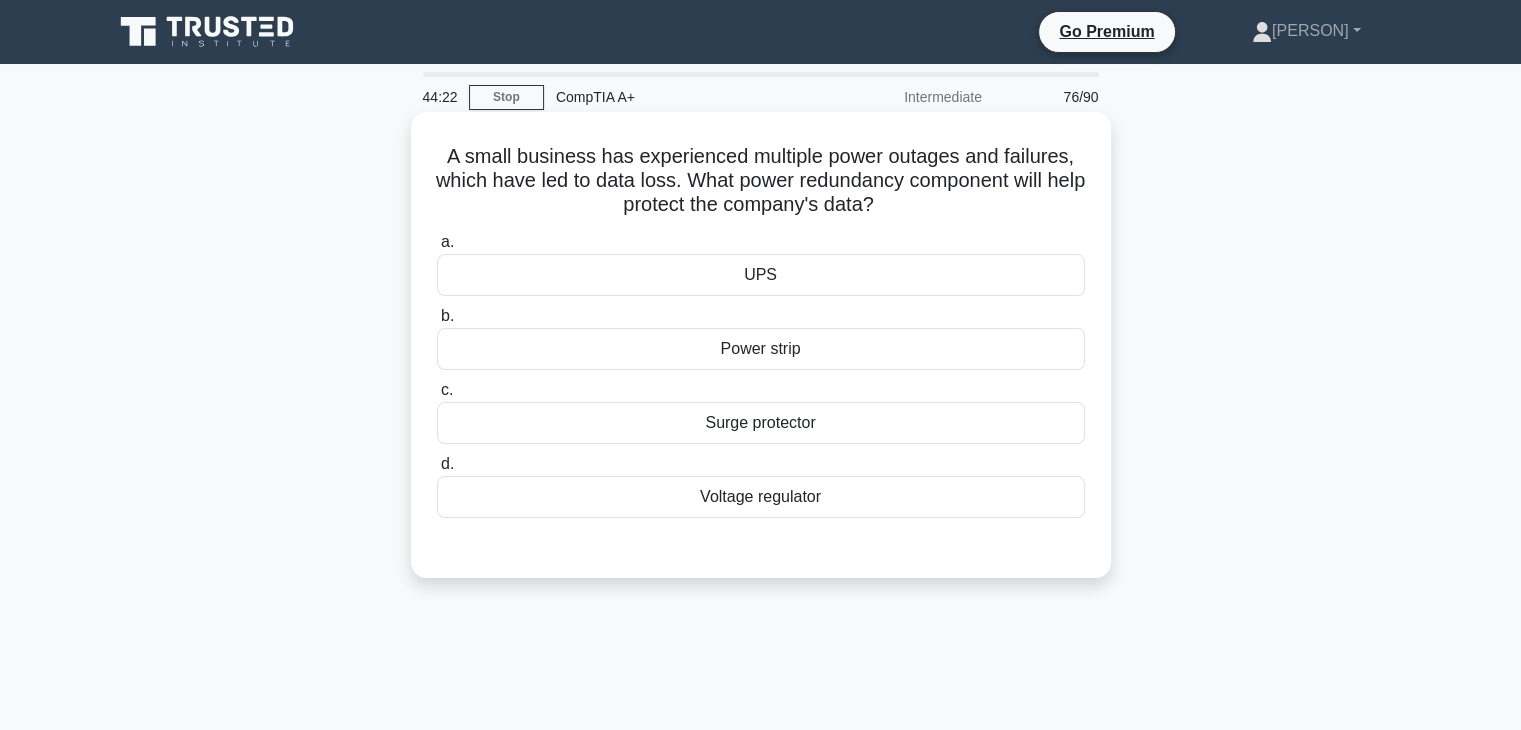 click on "UPS" at bounding box center [761, 275] 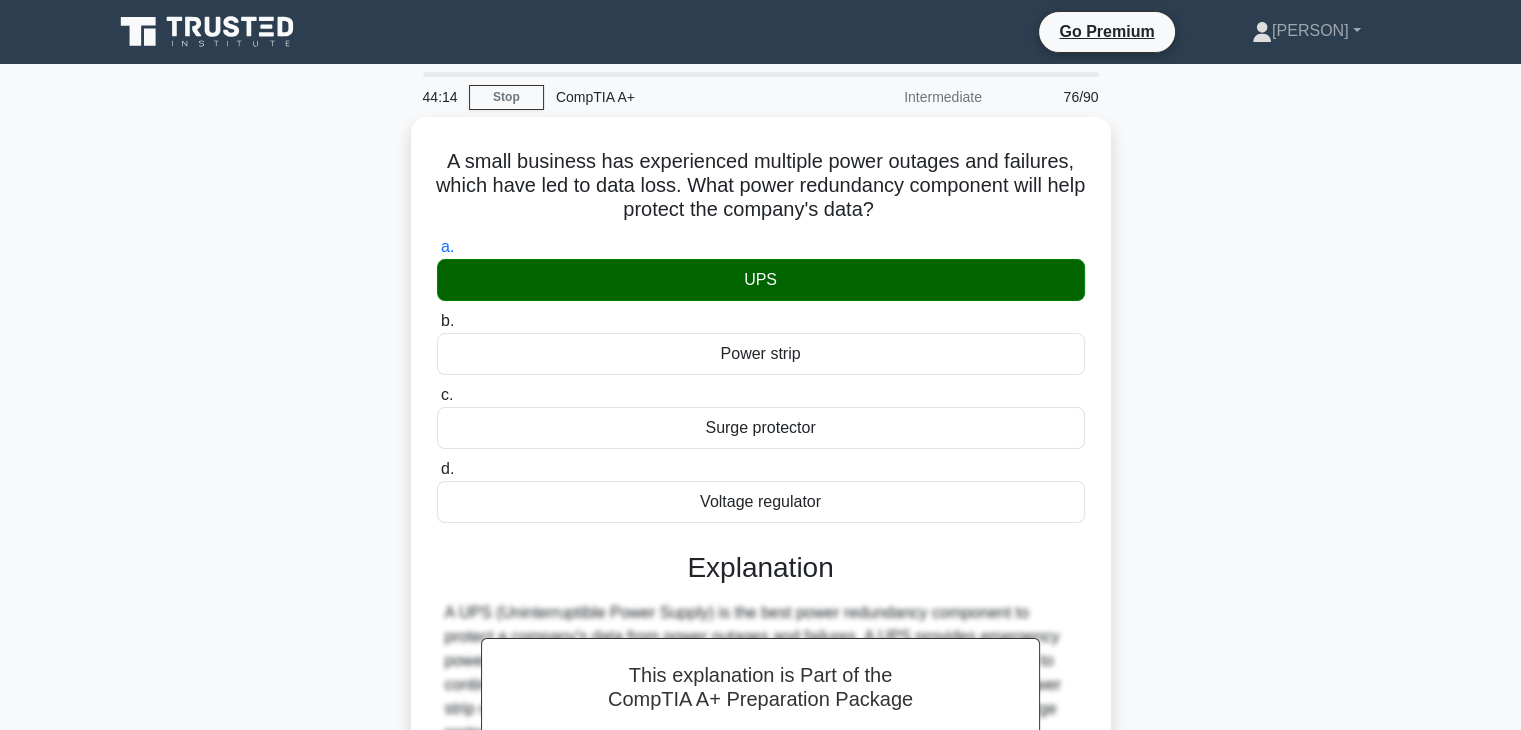 scroll, scrollTop: 351, scrollLeft: 0, axis: vertical 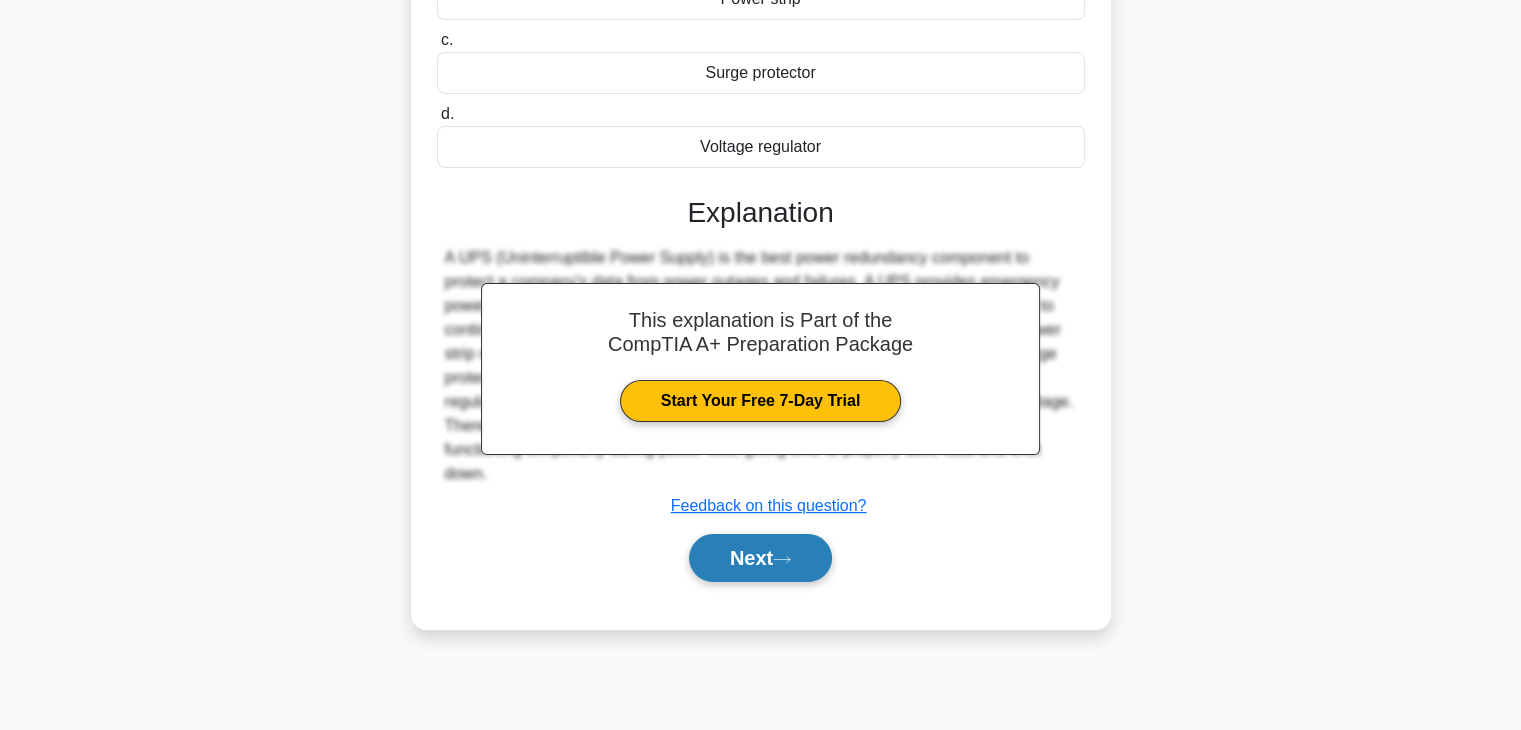 click on "Next" at bounding box center (760, 558) 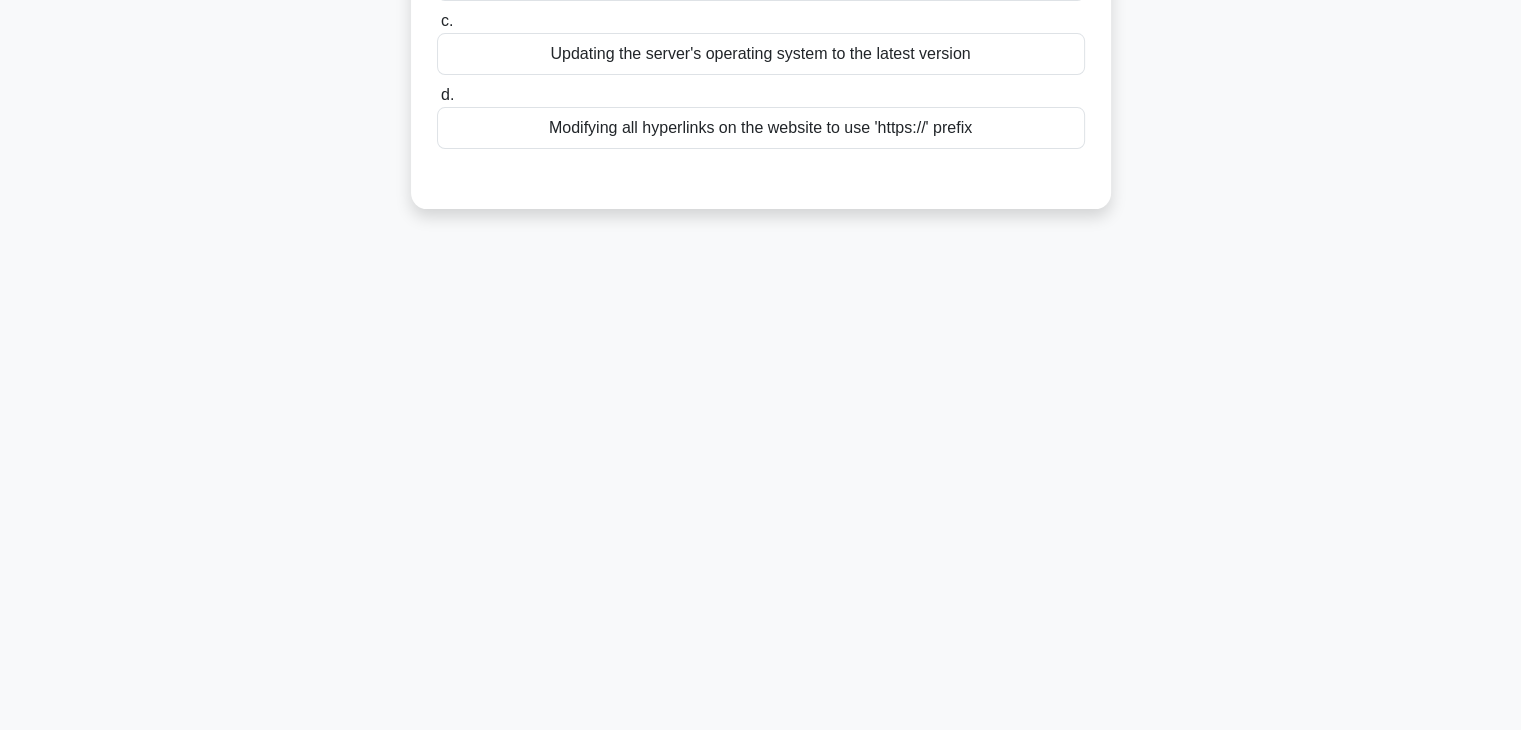 scroll, scrollTop: 0, scrollLeft: 0, axis: both 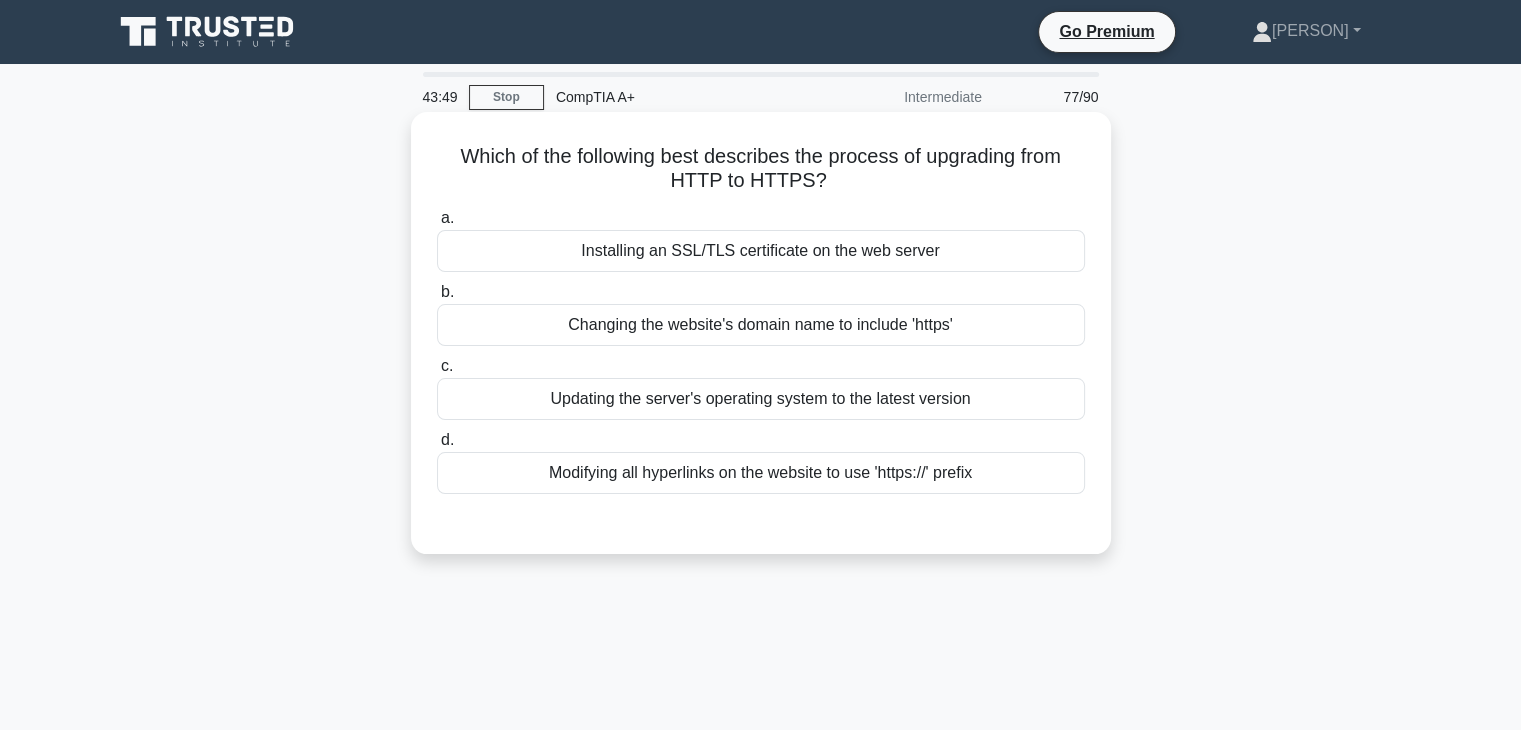 click on "Installing an SSL/TLS certificate on the web server" at bounding box center [761, 251] 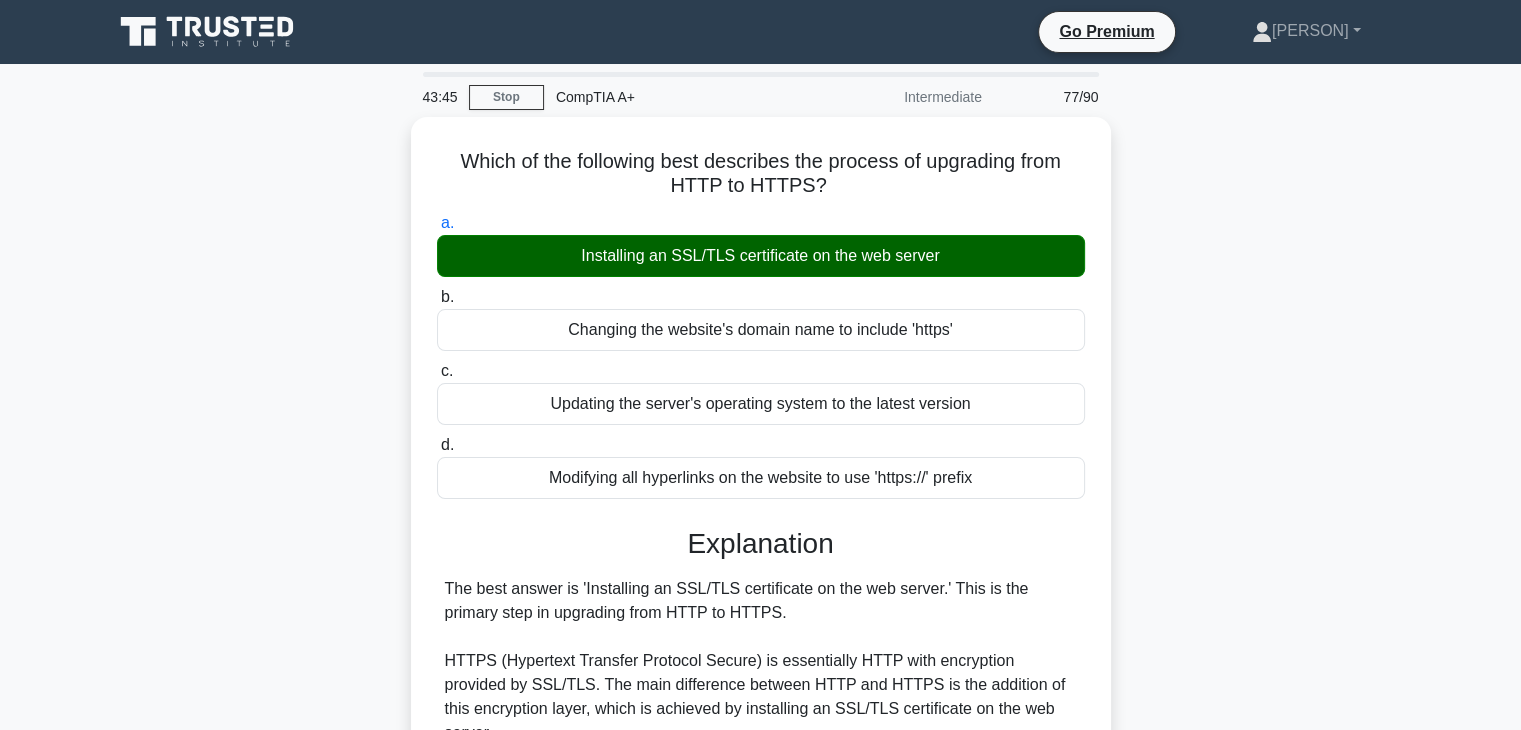 scroll, scrollTop: 478, scrollLeft: 0, axis: vertical 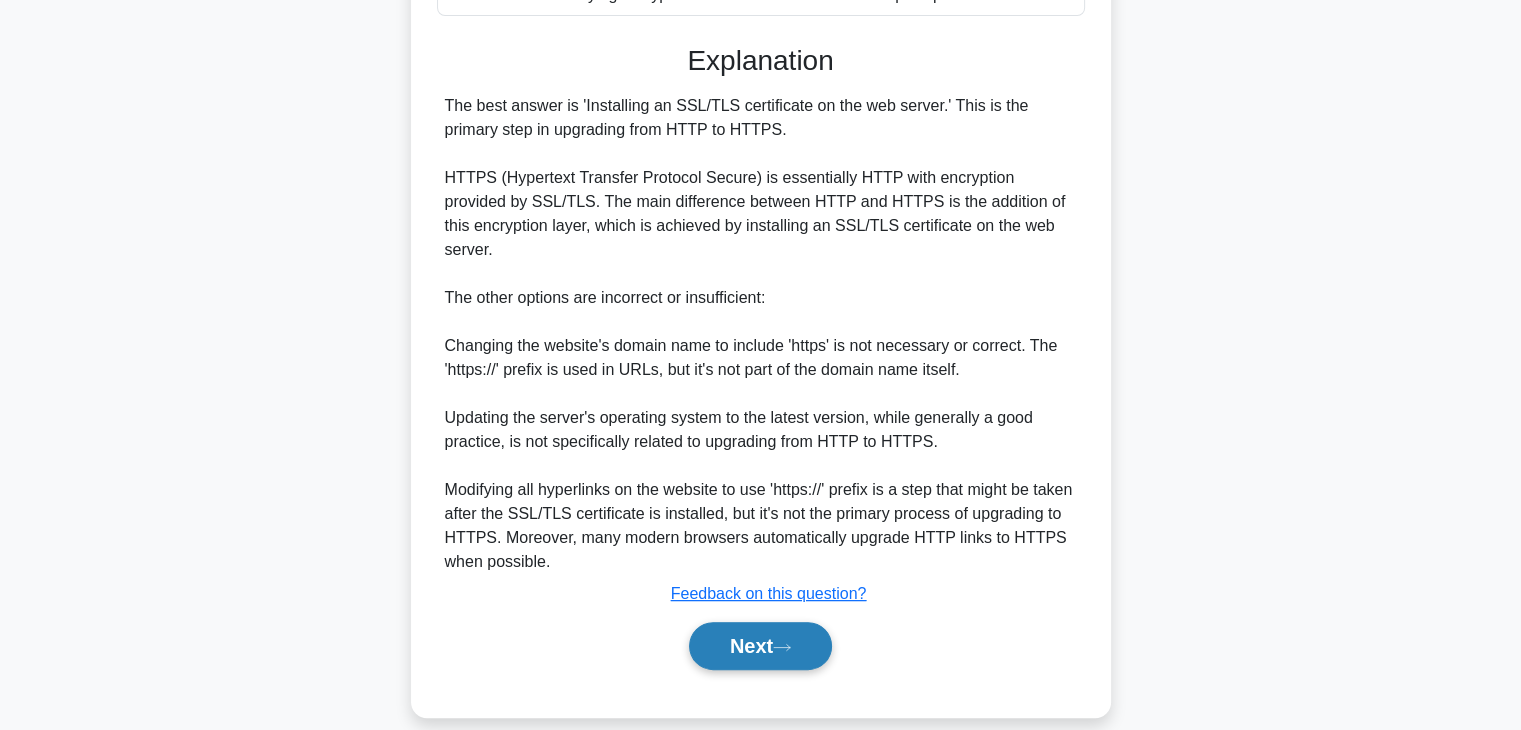 click on "Next" at bounding box center [760, 646] 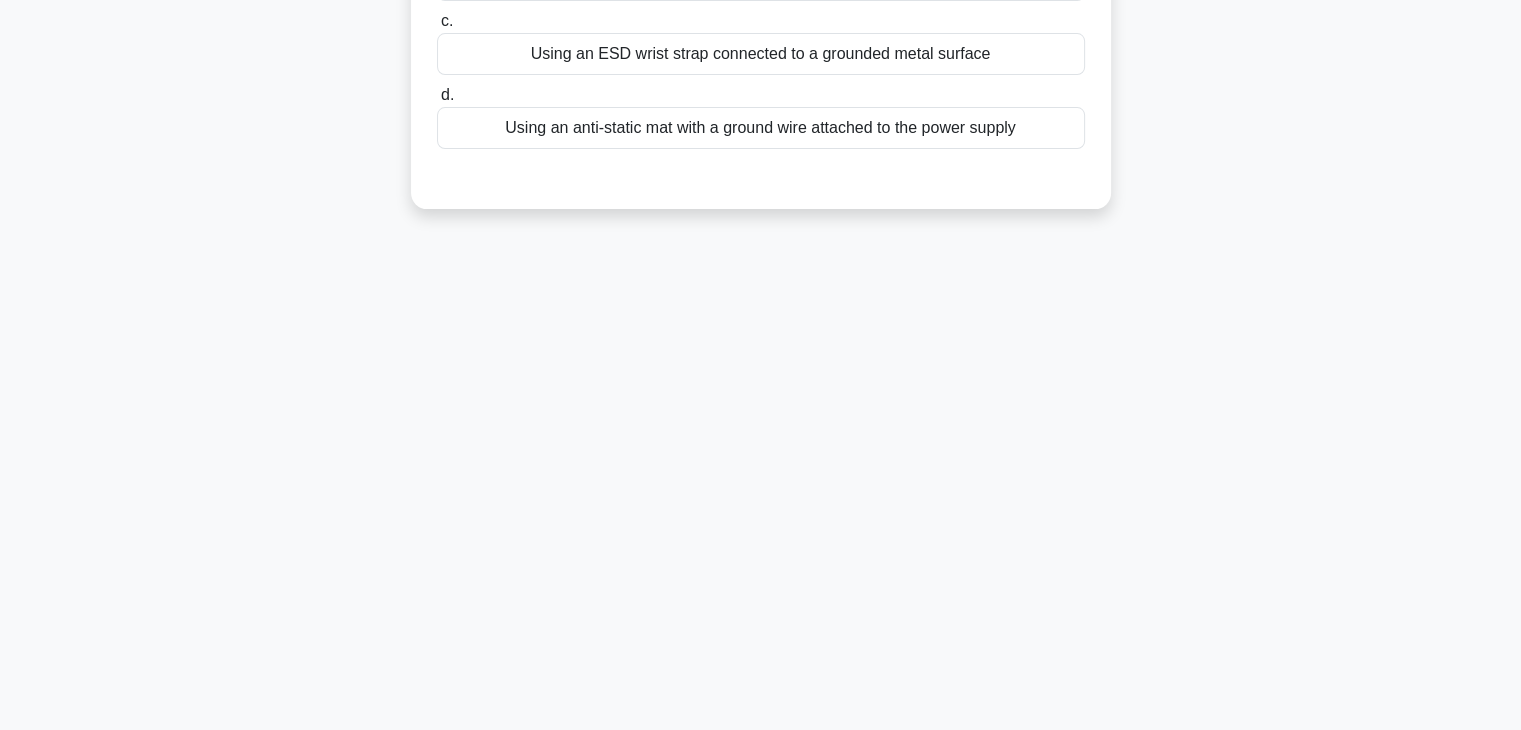 scroll, scrollTop: 0, scrollLeft: 0, axis: both 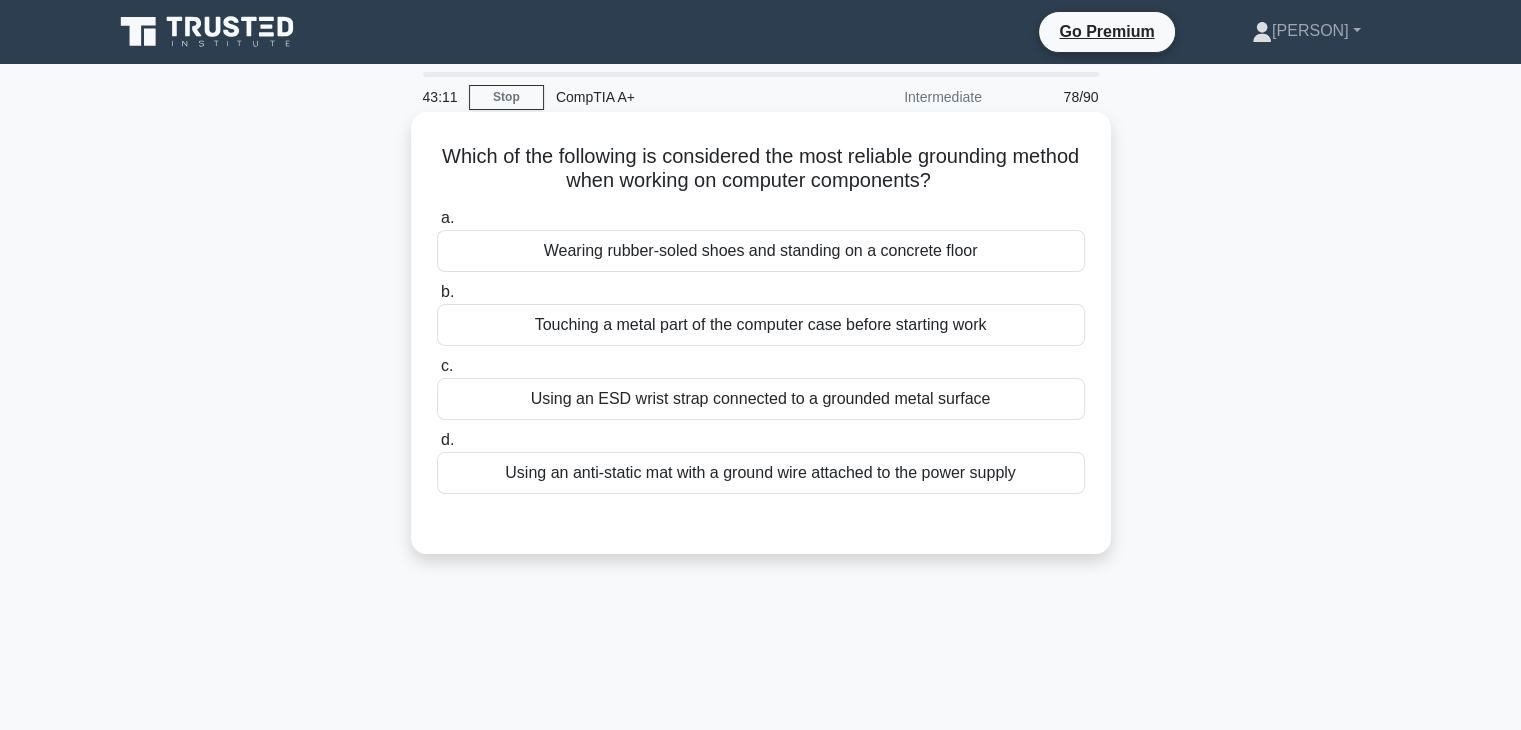 click on "Using an ESD wrist strap connected to a grounded metal surface" at bounding box center [761, 399] 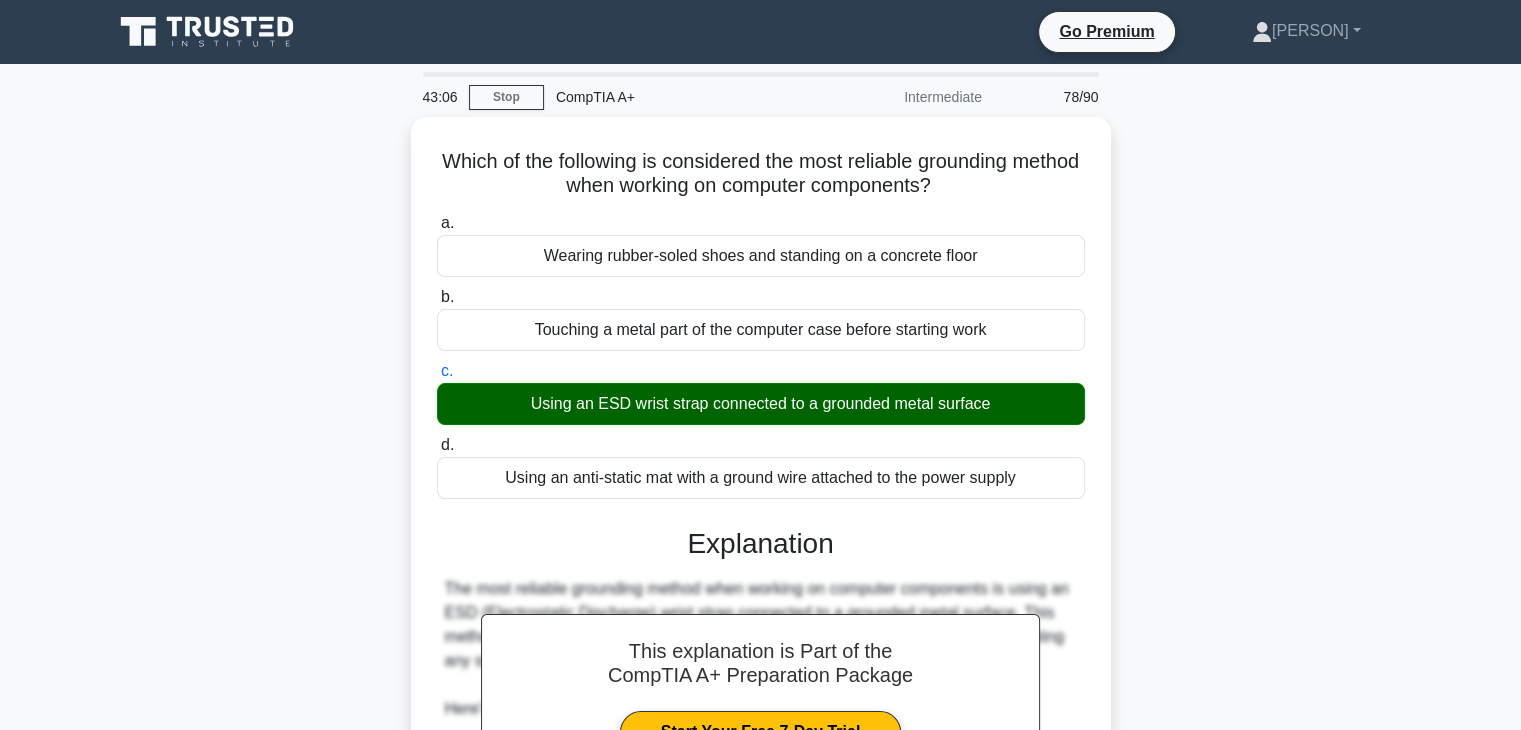 scroll, scrollTop: 622, scrollLeft: 0, axis: vertical 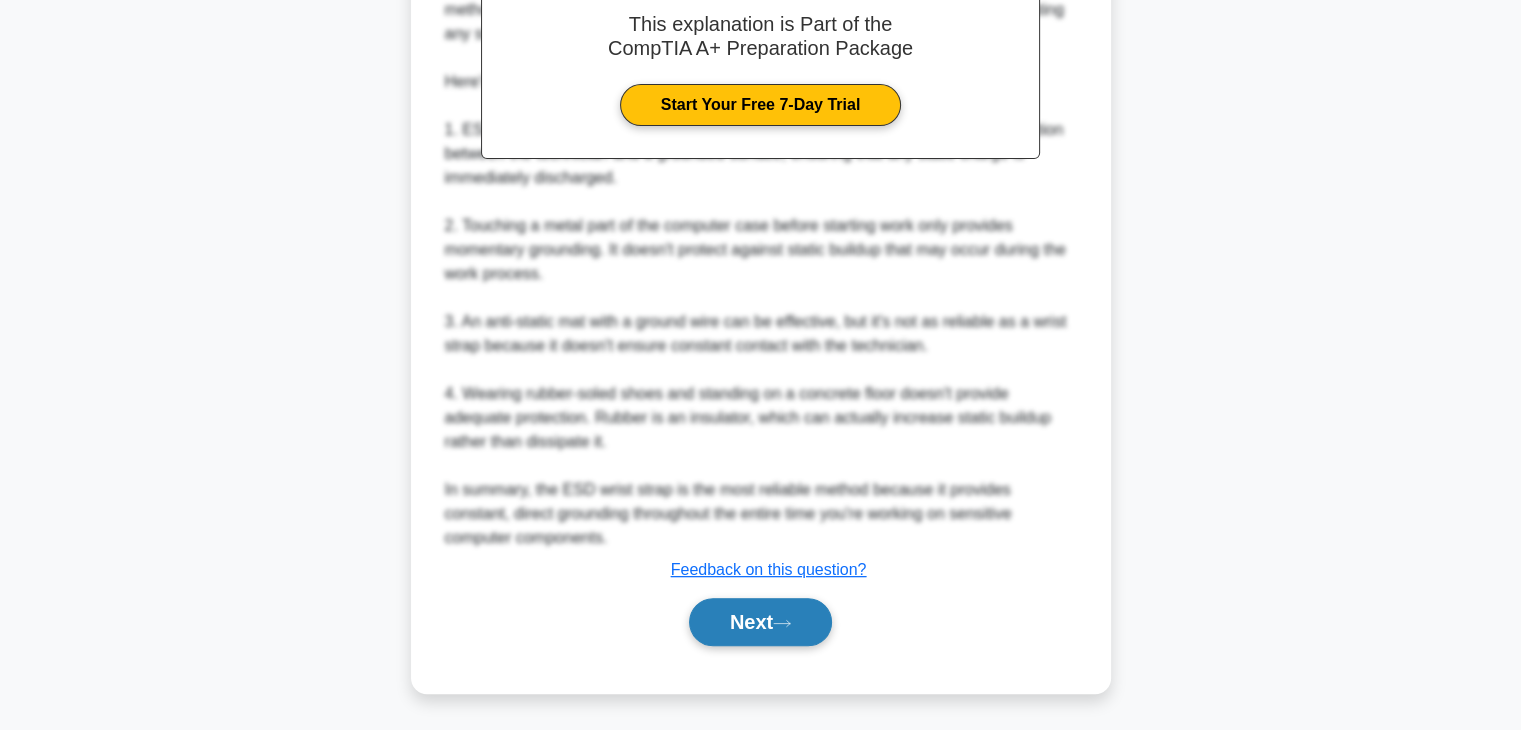 click on "Next" at bounding box center (760, 622) 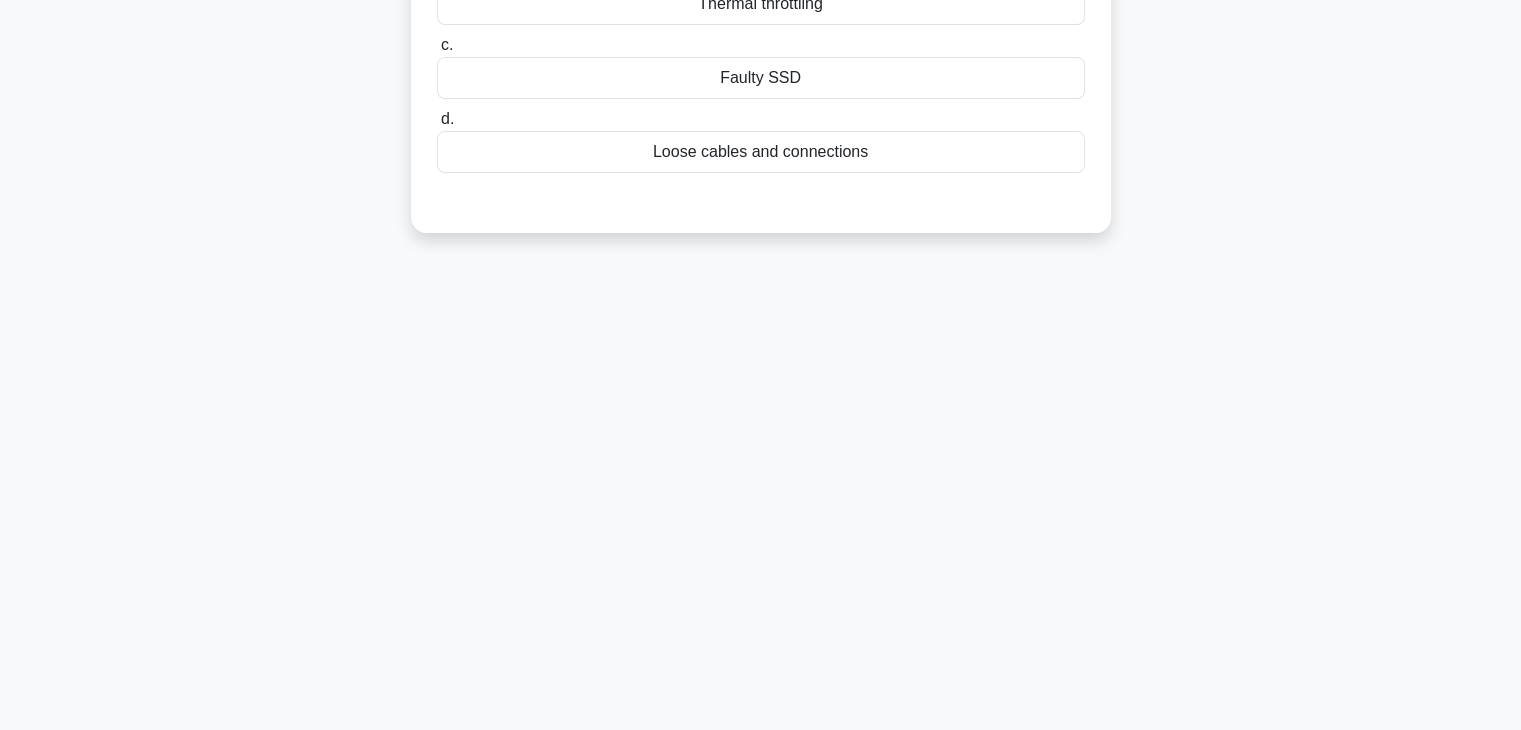 scroll, scrollTop: 0, scrollLeft: 0, axis: both 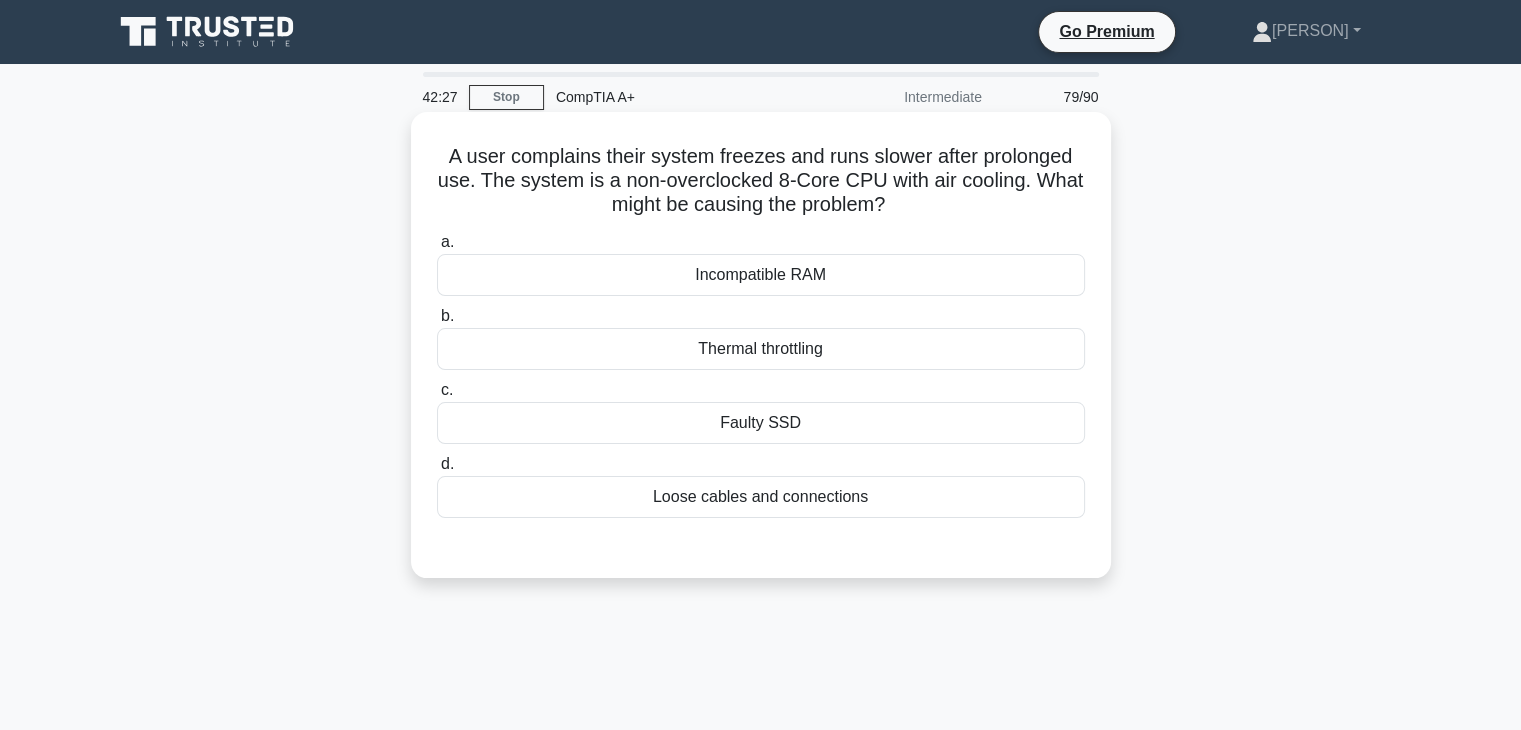 click on "Faulty SSD" at bounding box center [761, 423] 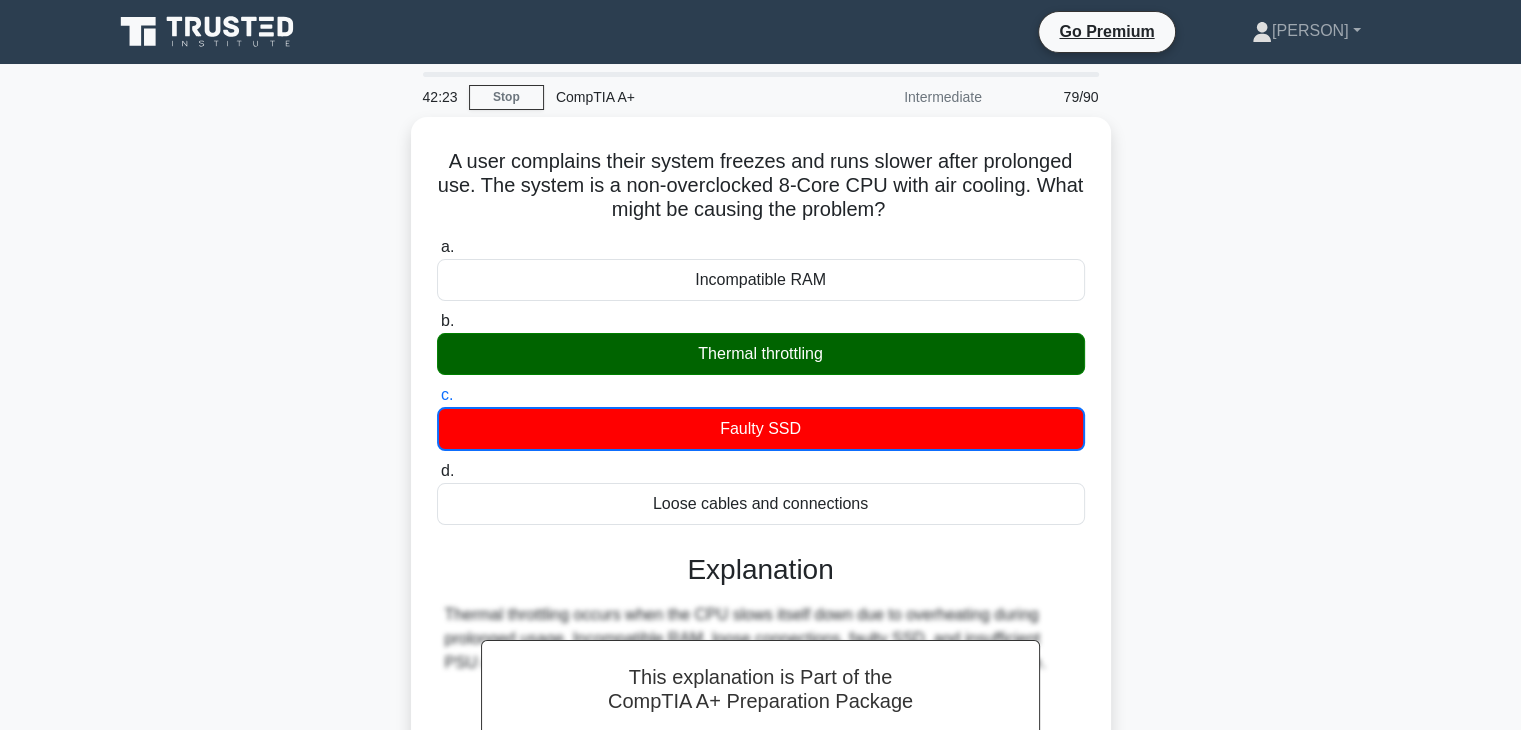 scroll, scrollTop: 351, scrollLeft: 0, axis: vertical 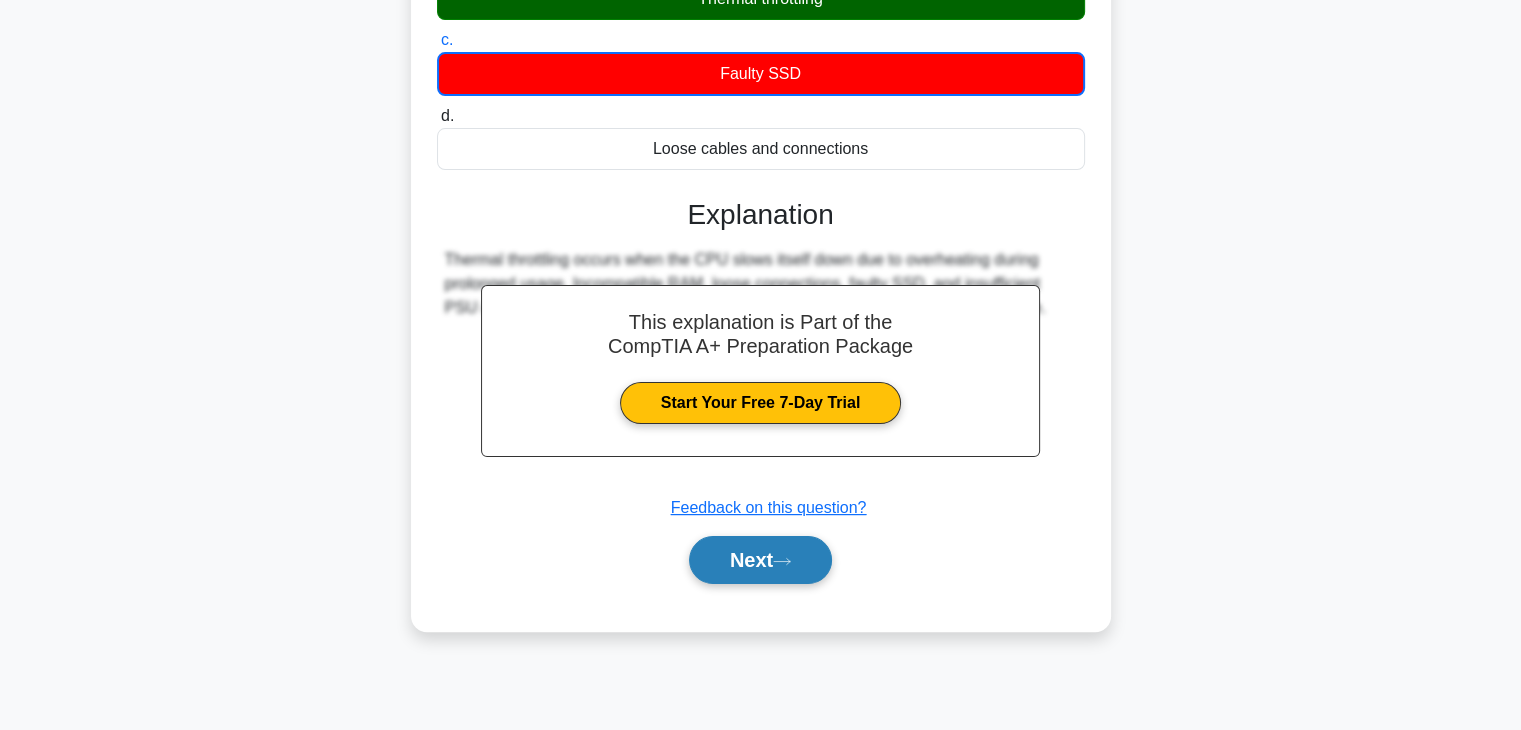 click on "Next" at bounding box center (760, 560) 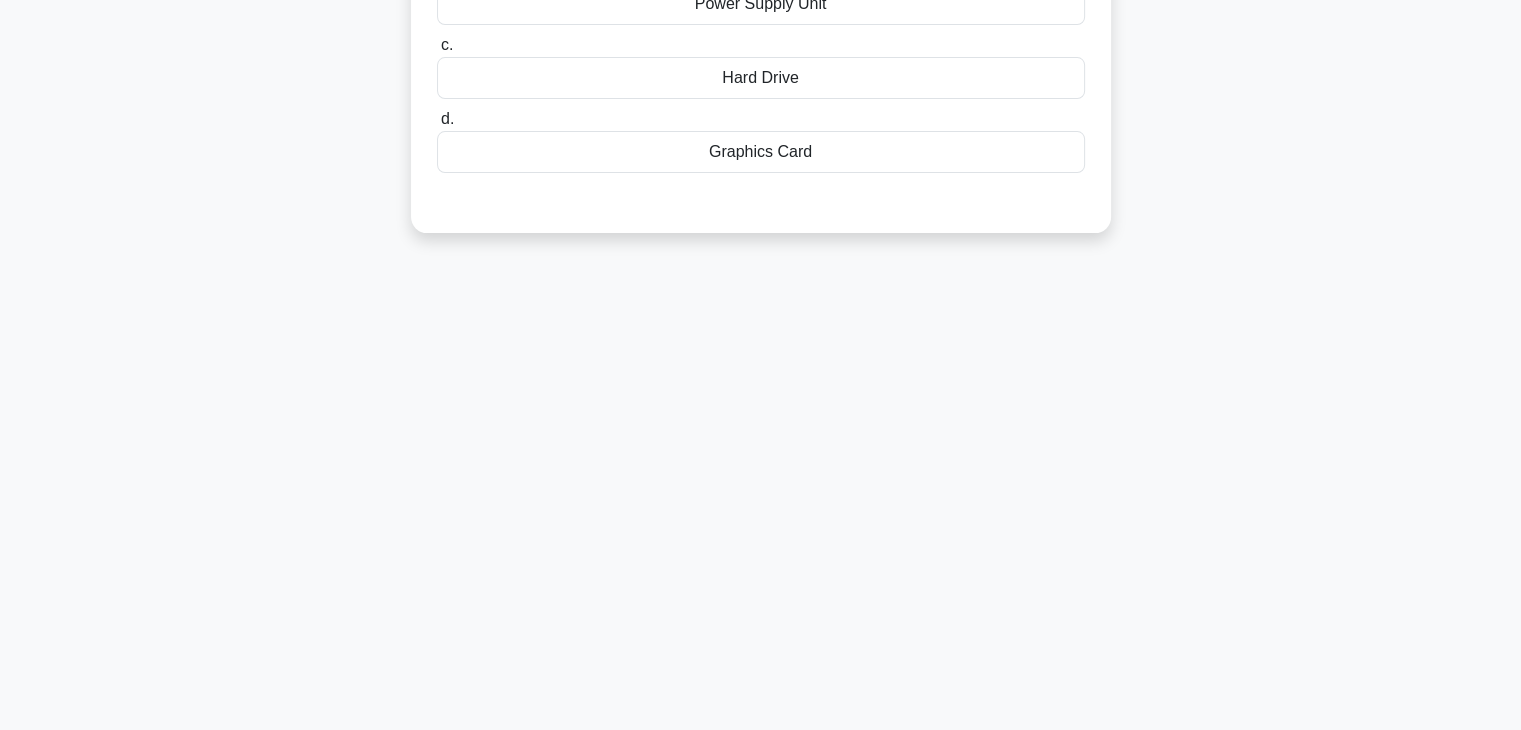 scroll, scrollTop: 0, scrollLeft: 0, axis: both 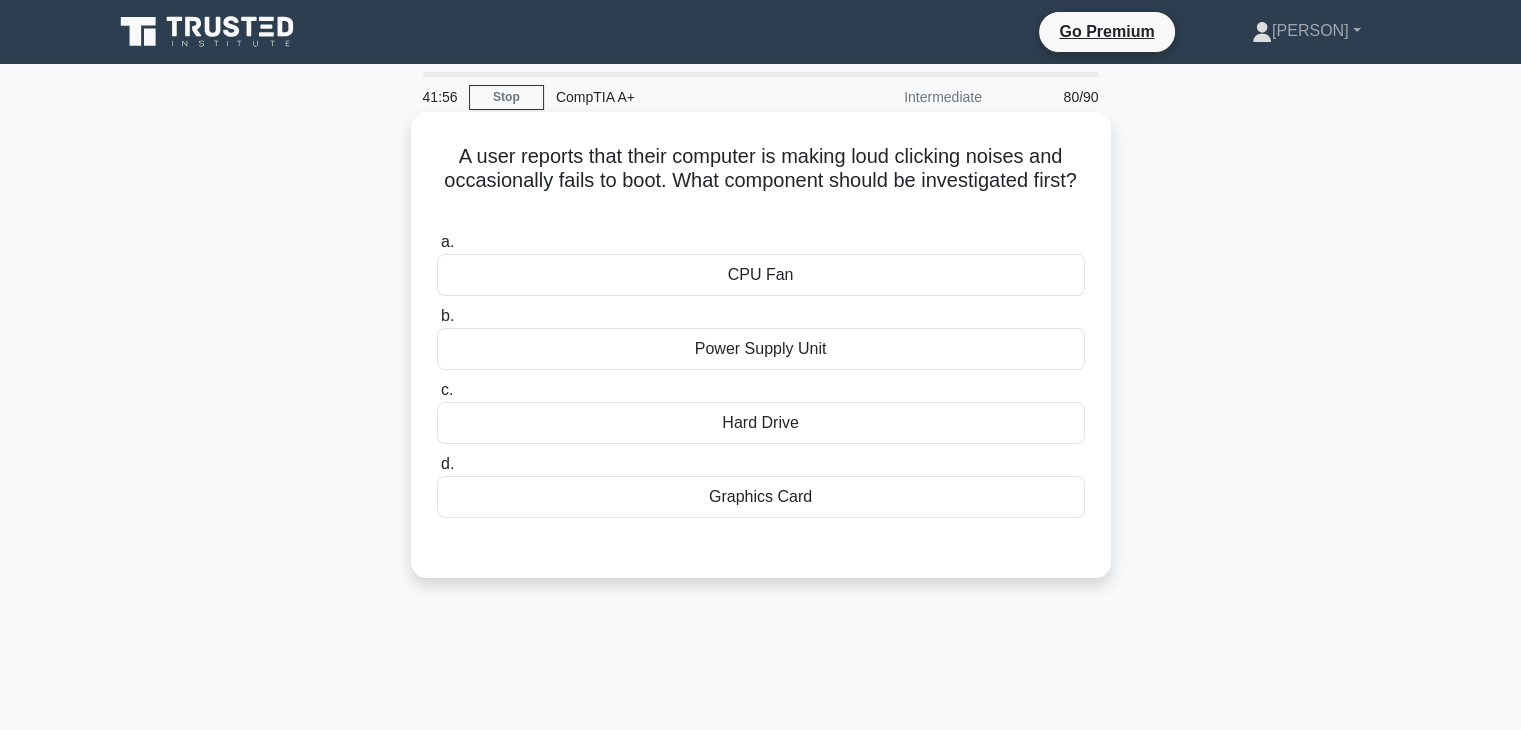 click on "Hard Drive" at bounding box center (761, 423) 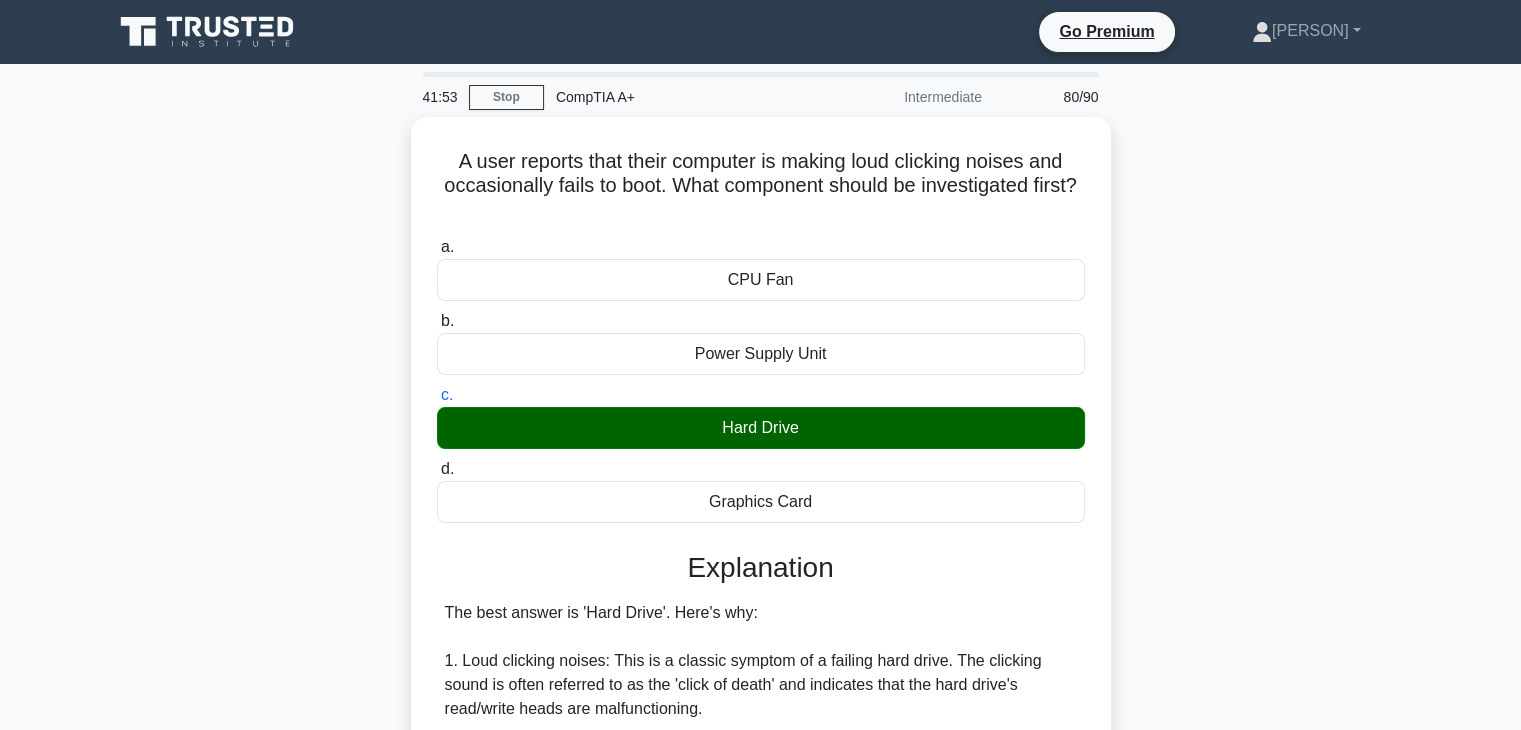 scroll, scrollTop: 638, scrollLeft: 0, axis: vertical 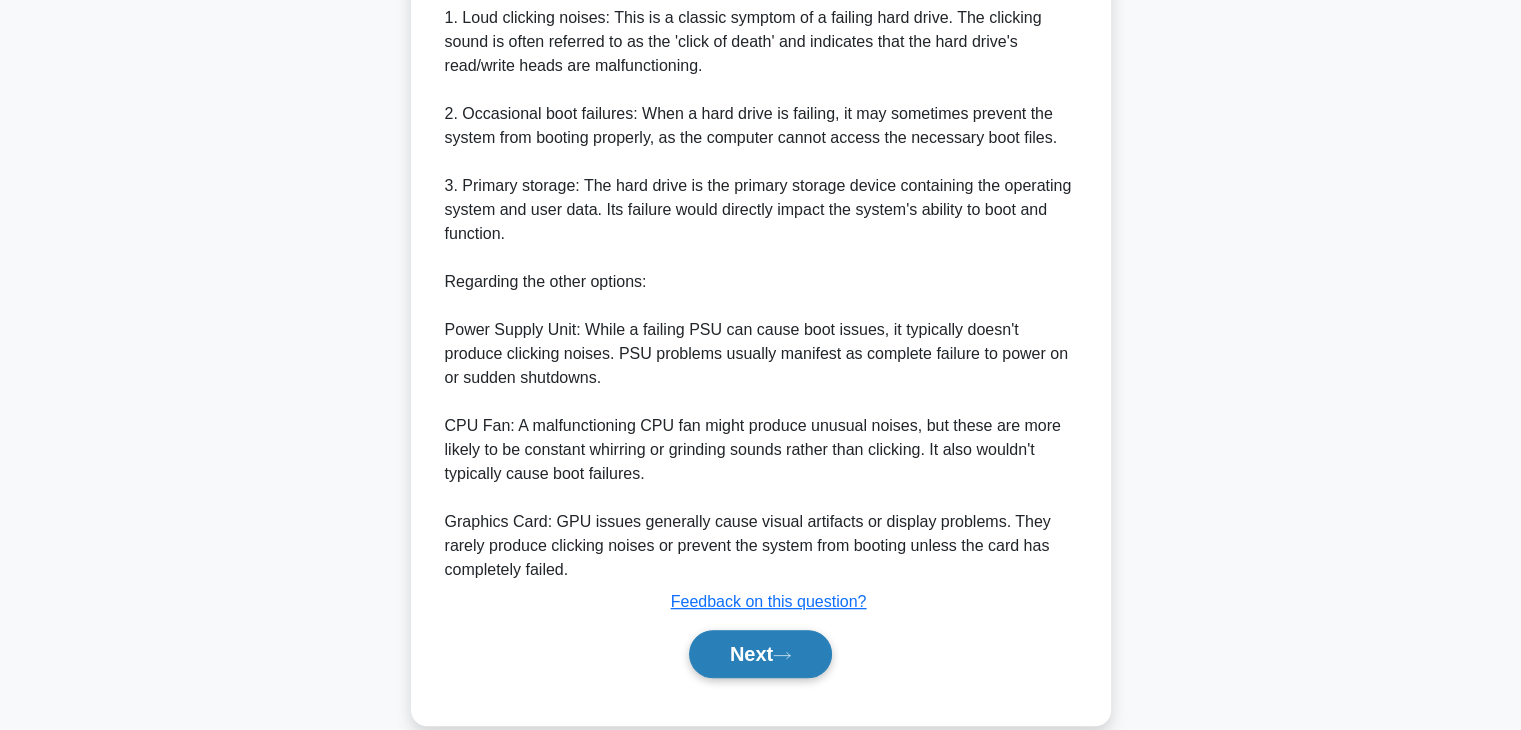 click on "Next" at bounding box center [760, 654] 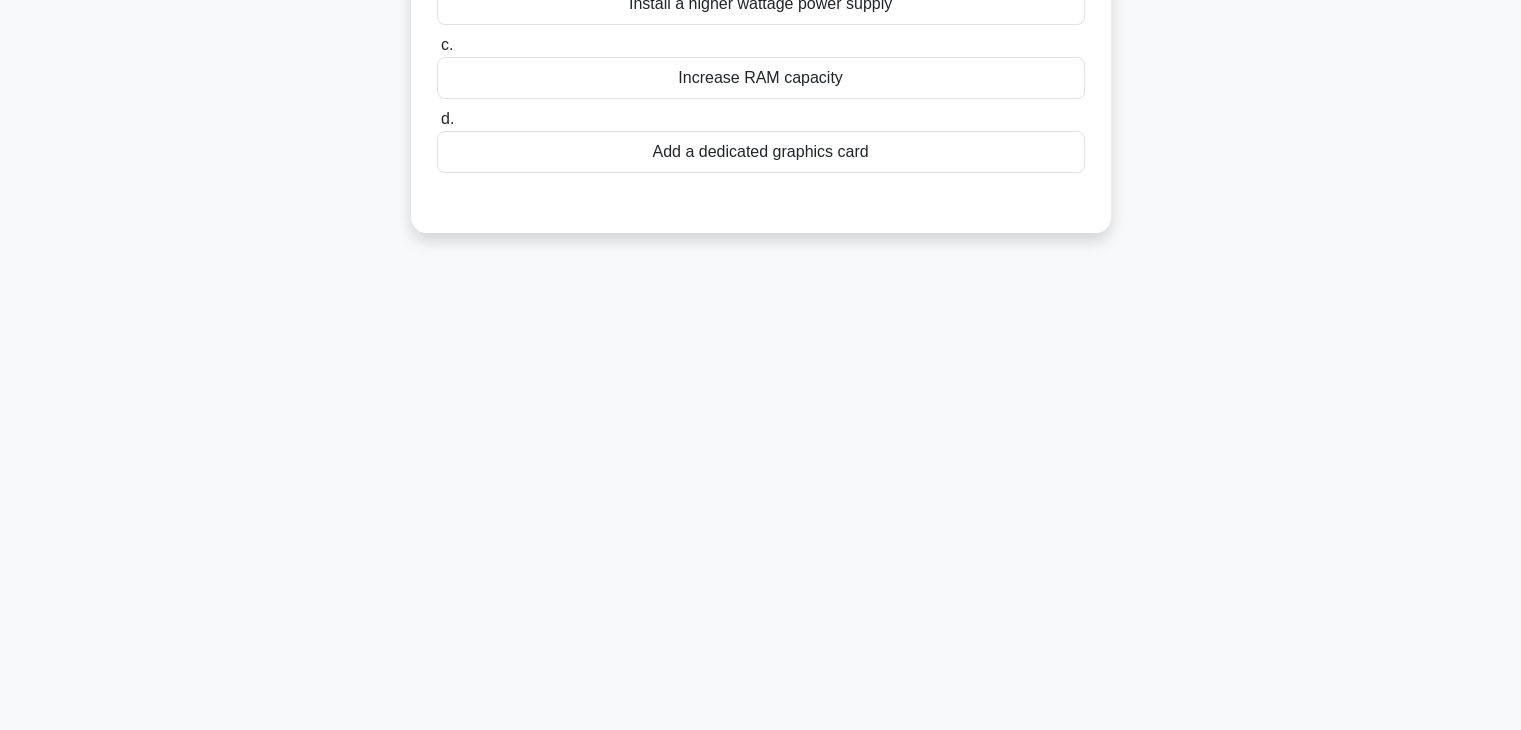 scroll, scrollTop: 0, scrollLeft: 0, axis: both 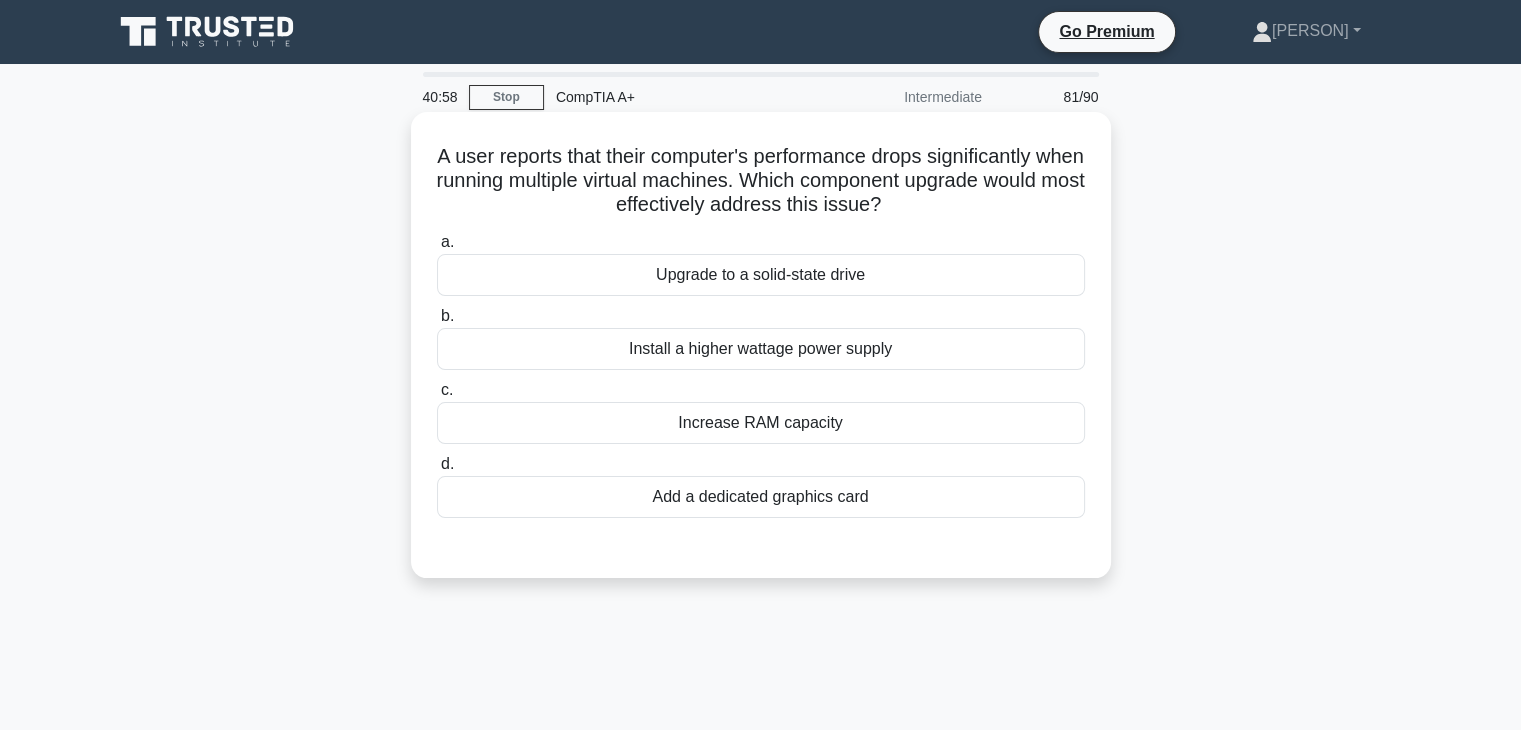 click on "Increase RAM capacity" at bounding box center [761, 423] 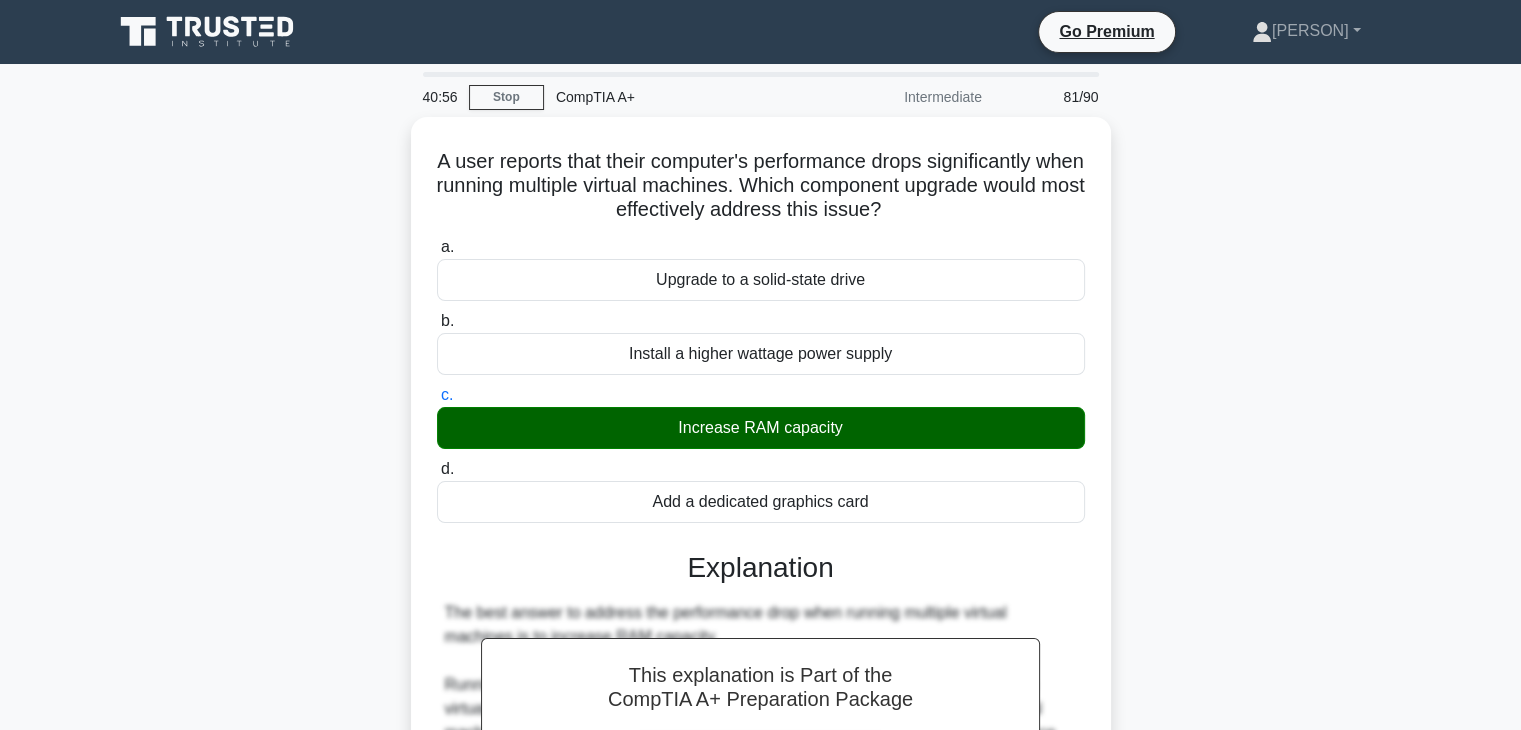 scroll, scrollTop: 574, scrollLeft: 0, axis: vertical 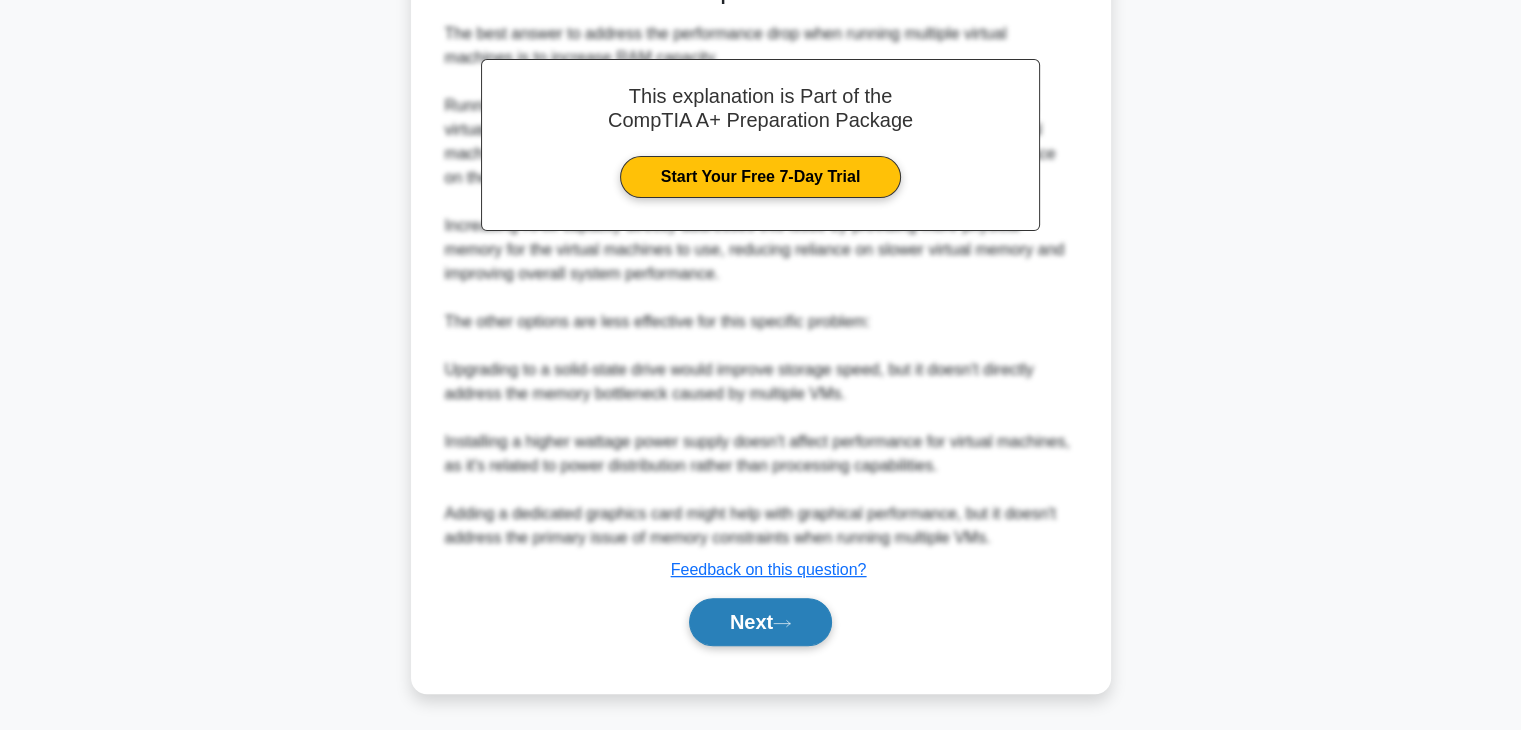 click on "Next" at bounding box center (760, 622) 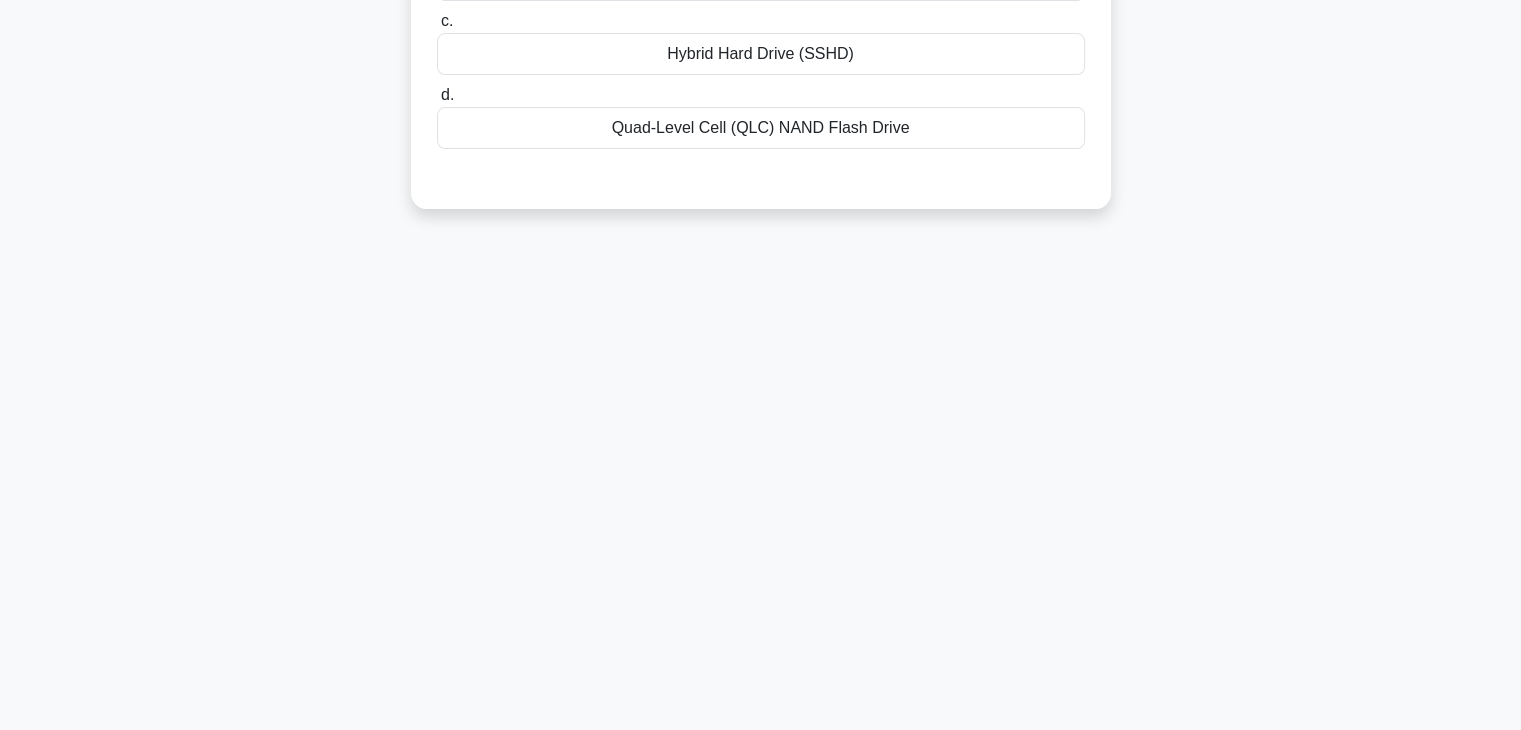 scroll, scrollTop: 351, scrollLeft: 0, axis: vertical 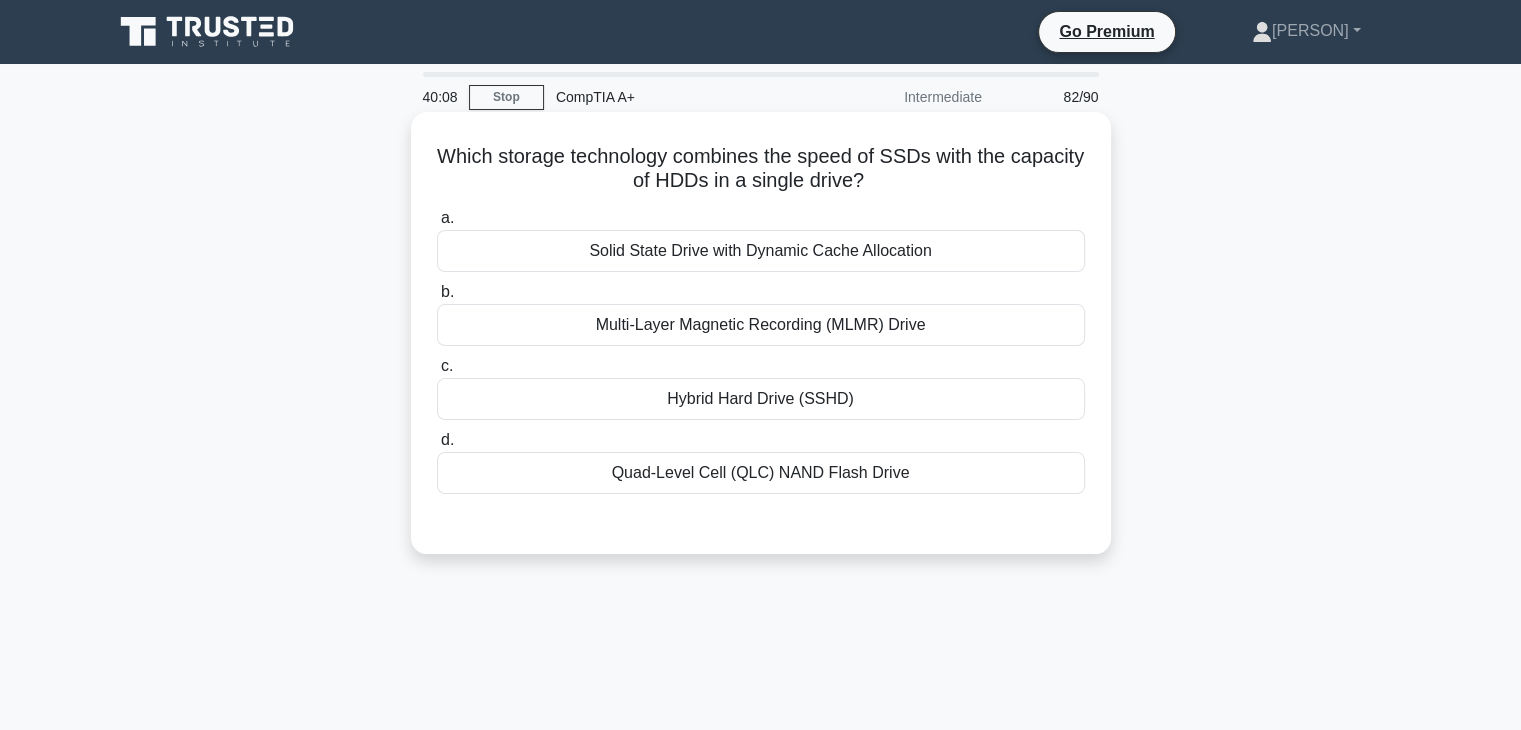 click on "Solid State Drive with Dynamic Cache Allocation" at bounding box center (761, 251) 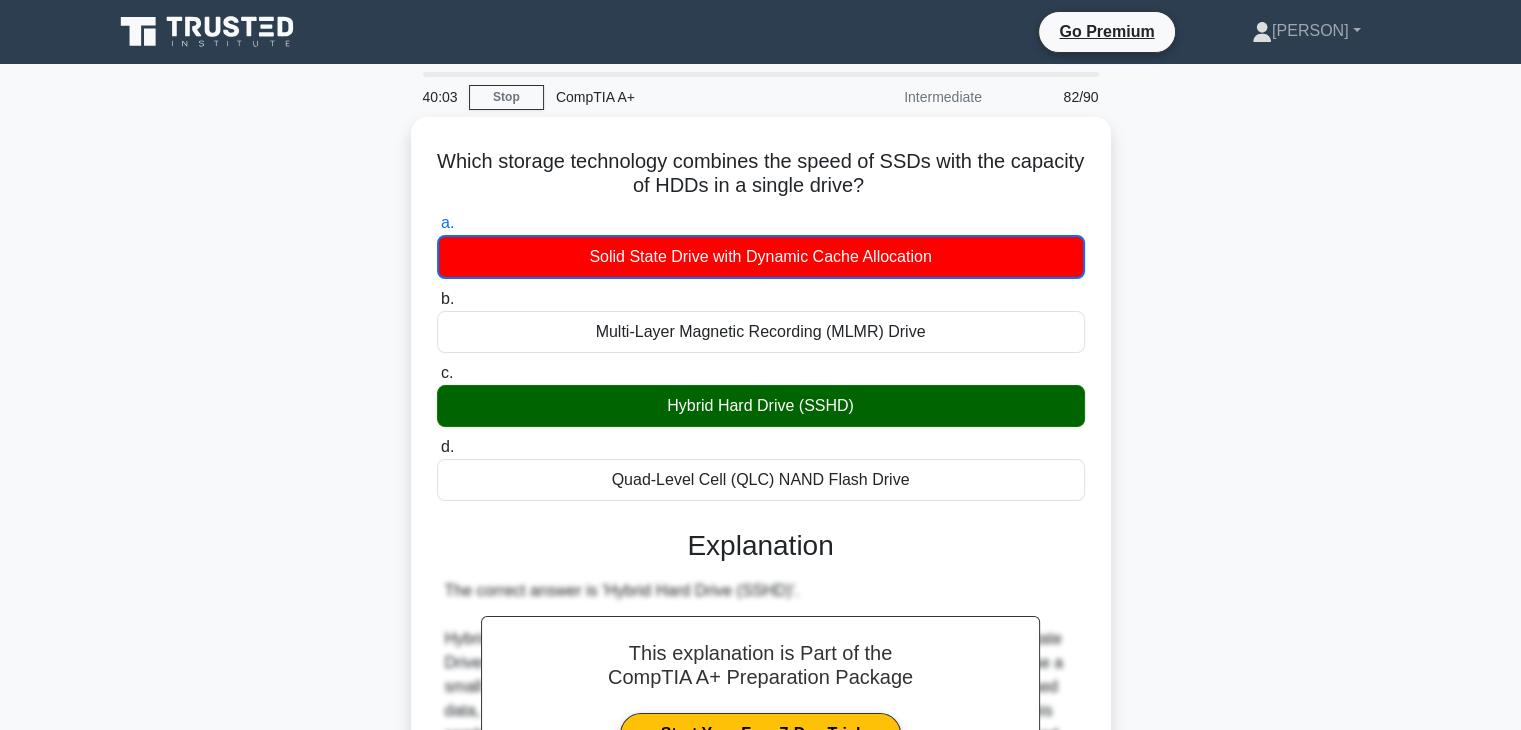 scroll, scrollTop: 552, scrollLeft: 0, axis: vertical 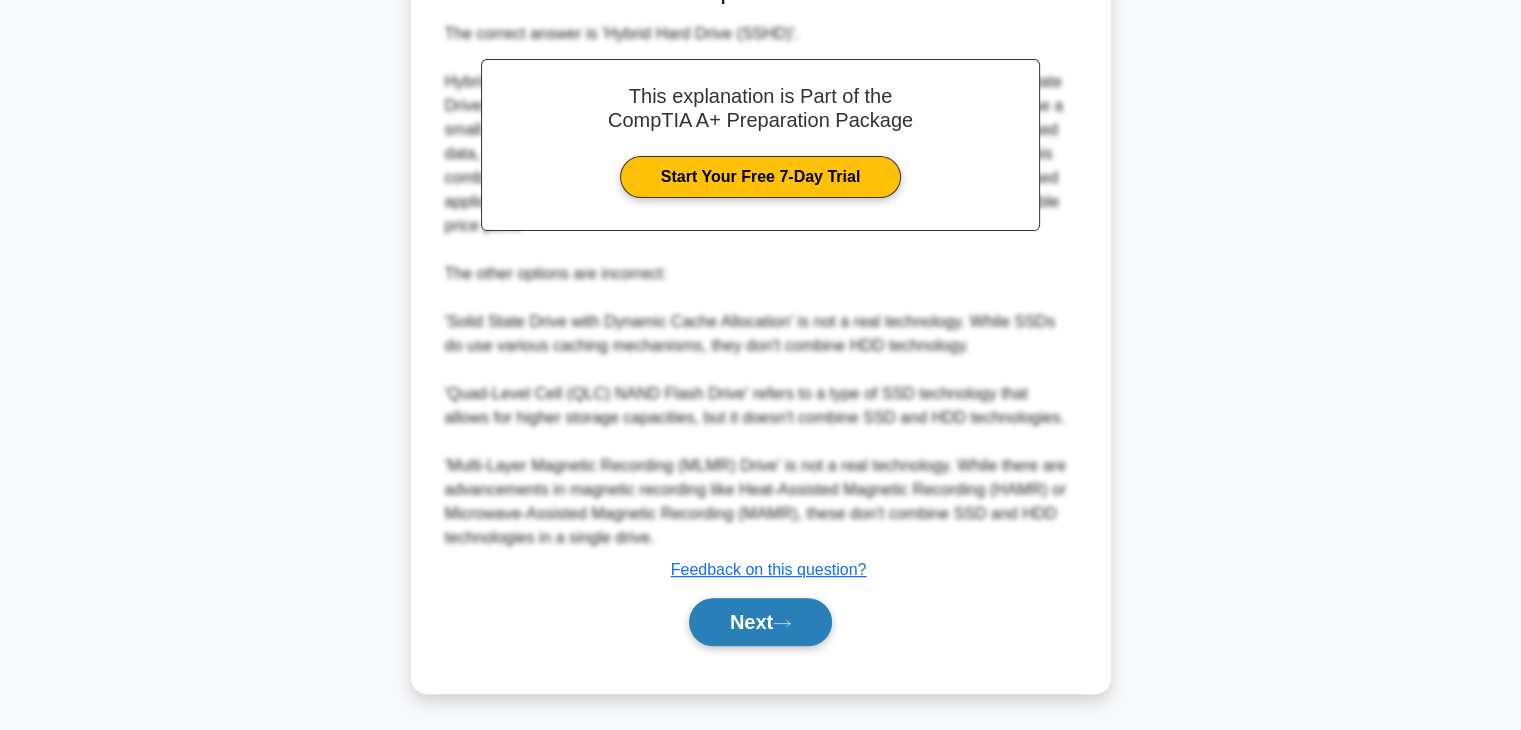 click on "Next" at bounding box center [760, 622] 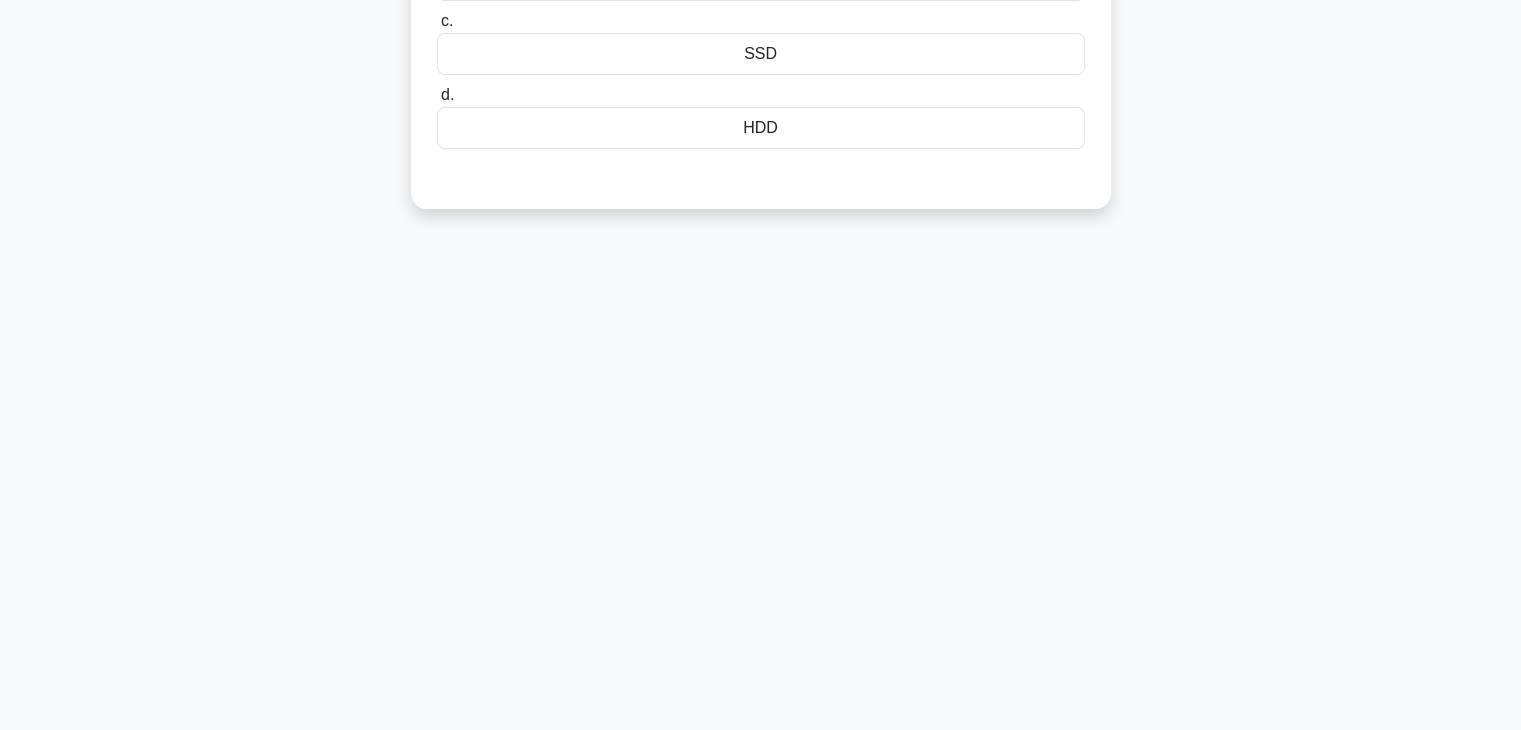 scroll, scrollTop: 351, scrollLeft: 0, axis: vertical 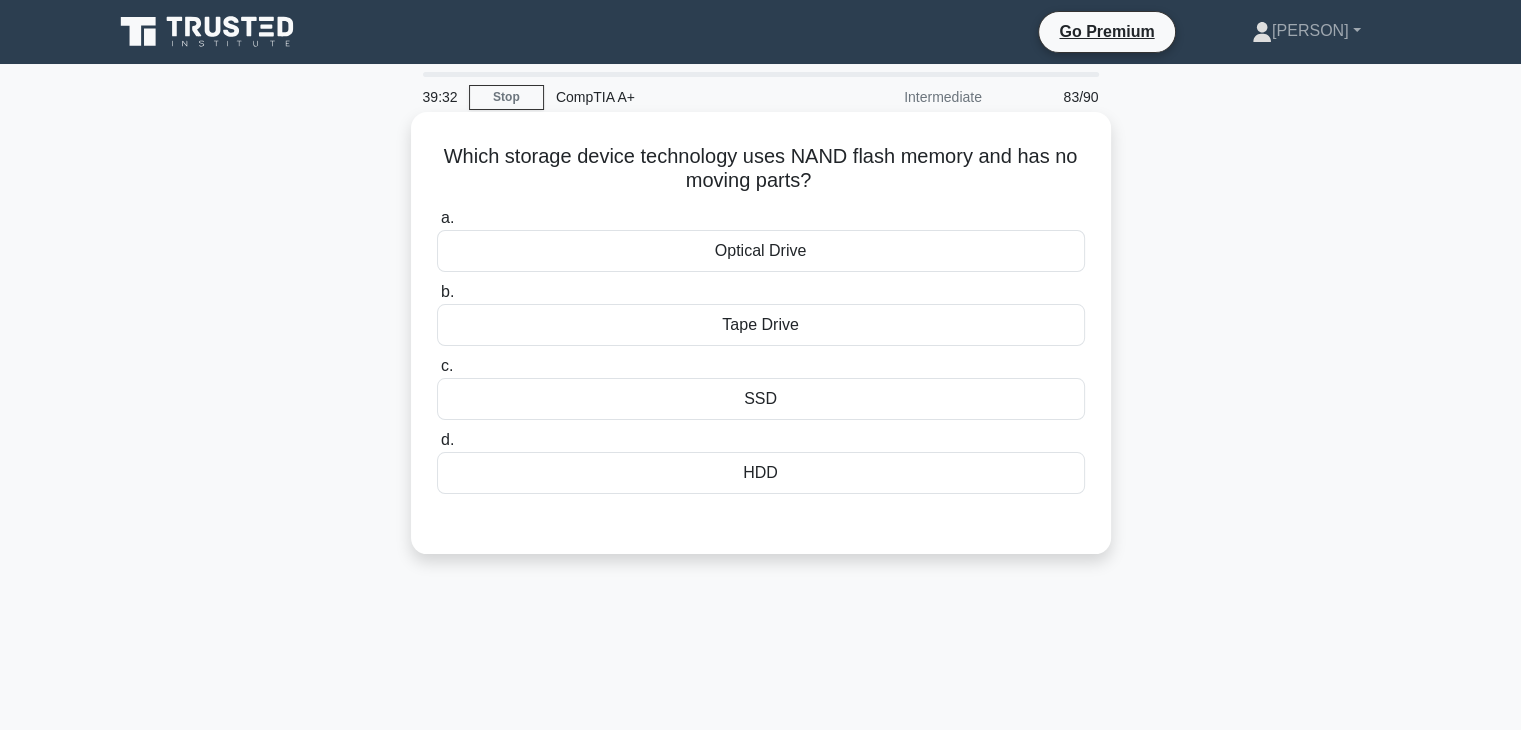 click on "Tape Drive" at bounding box center (761, 325) 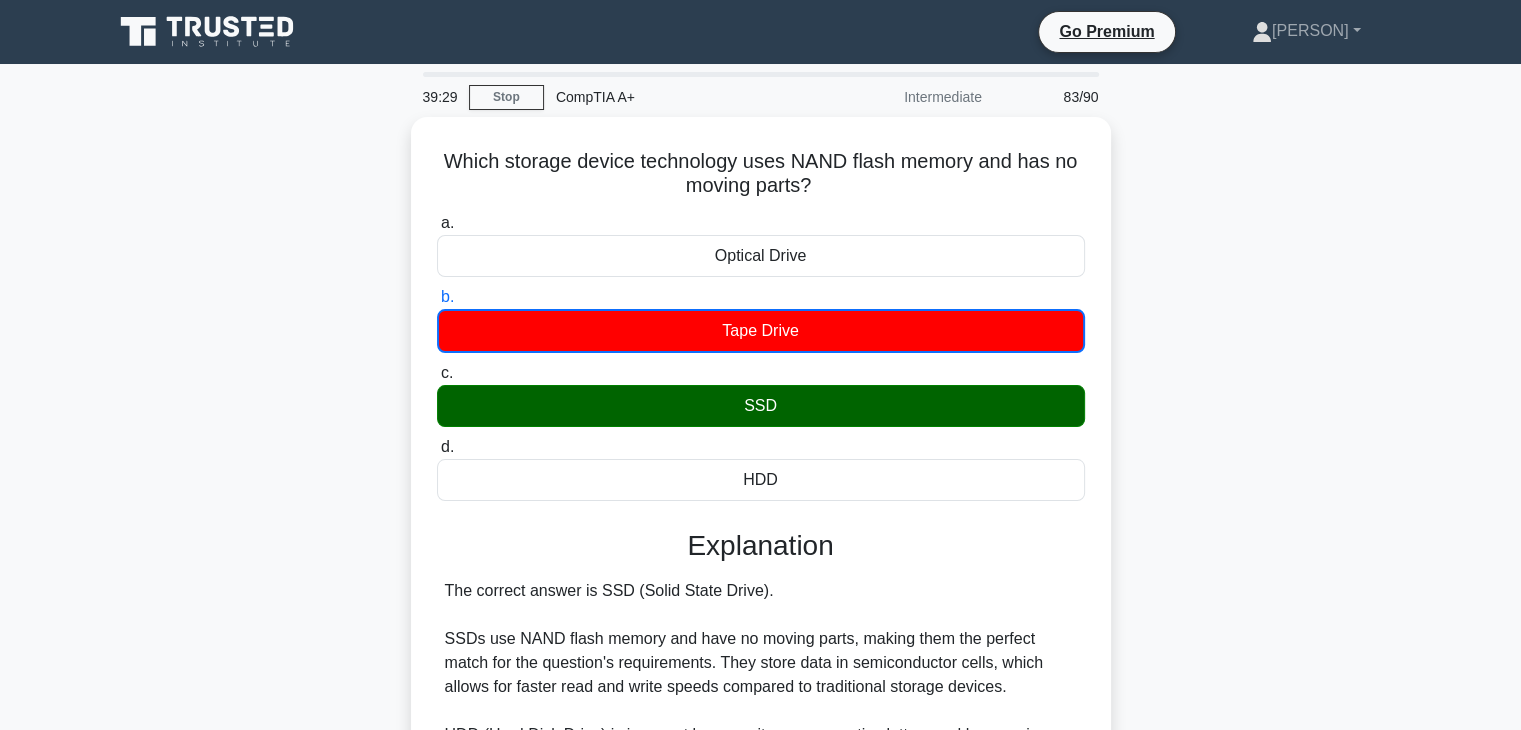 scroll, scrollTop: 360, scrollLeft: 0, axis: vertical 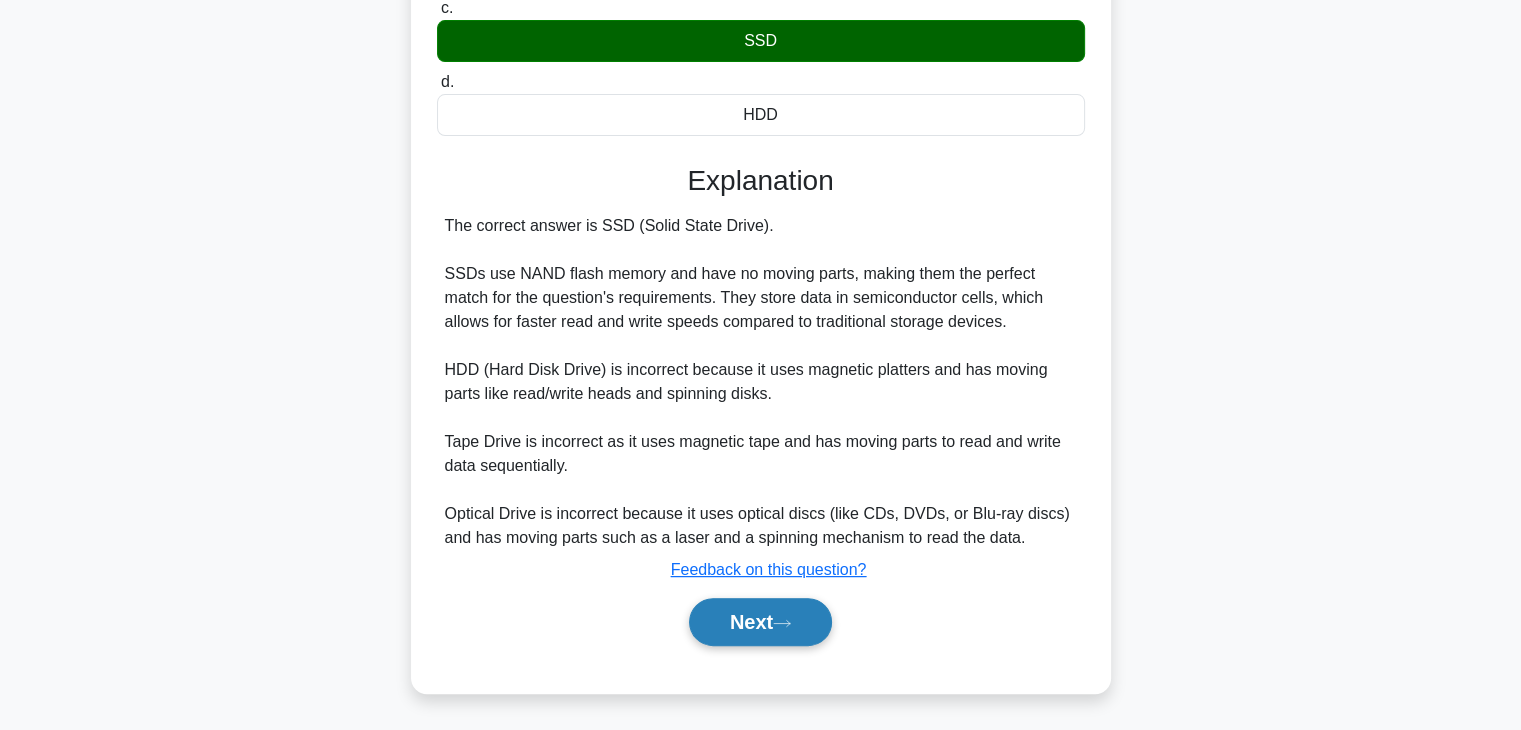 click on "Next" at bounding box center (760, 622) 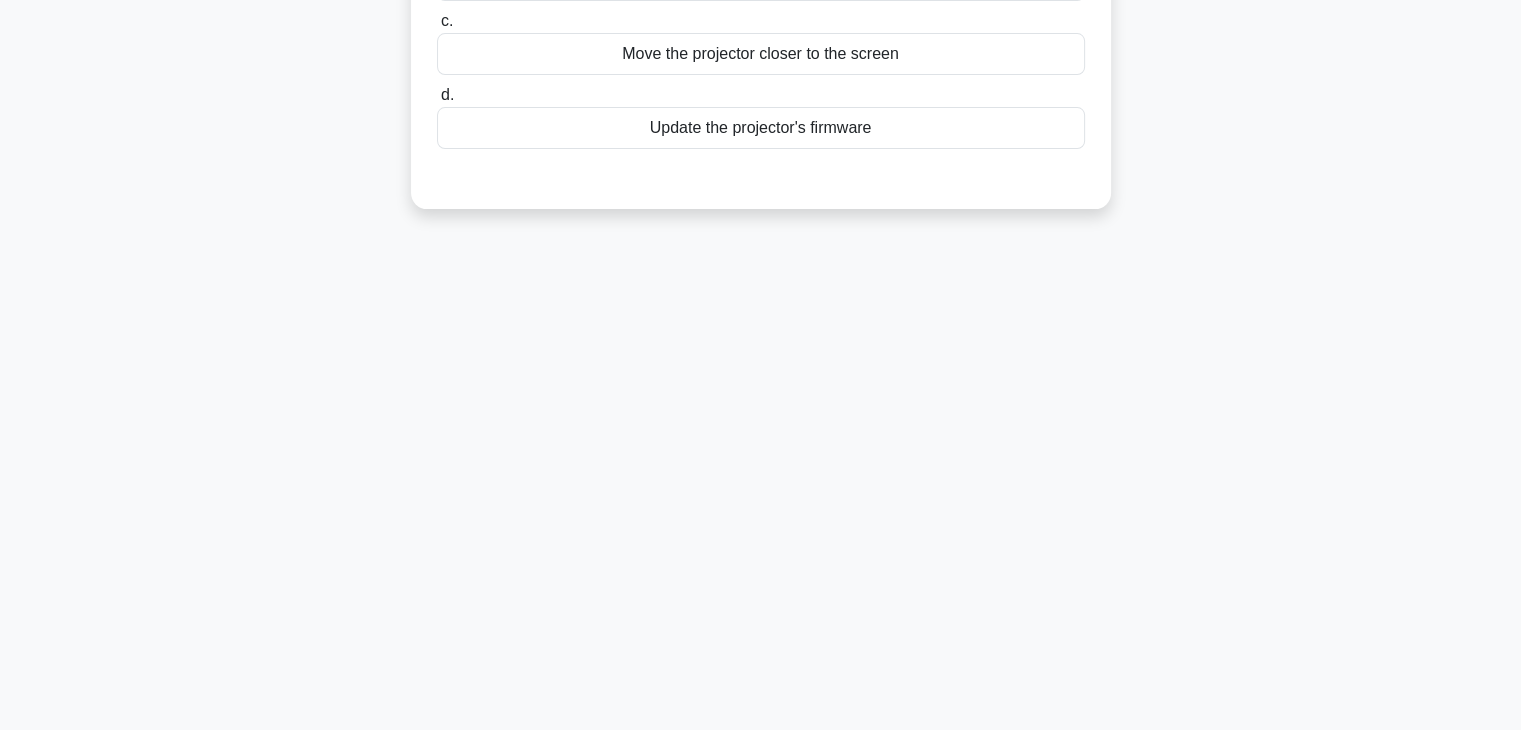 scroll, scrollTop: 351, scrollLeft: 0, axis: vertical 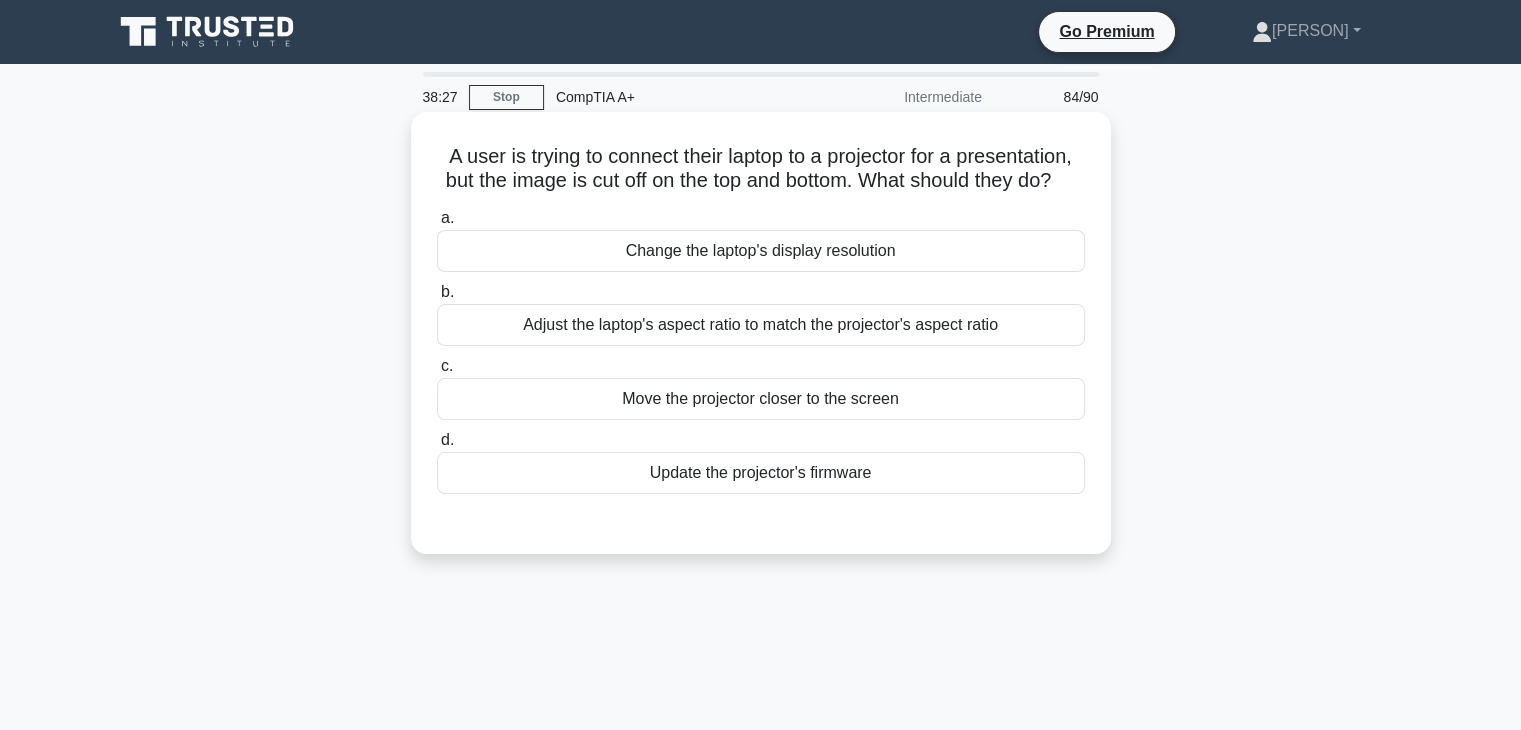 click on "Move the projector closer to the screen" at bounding box center [761, 399] 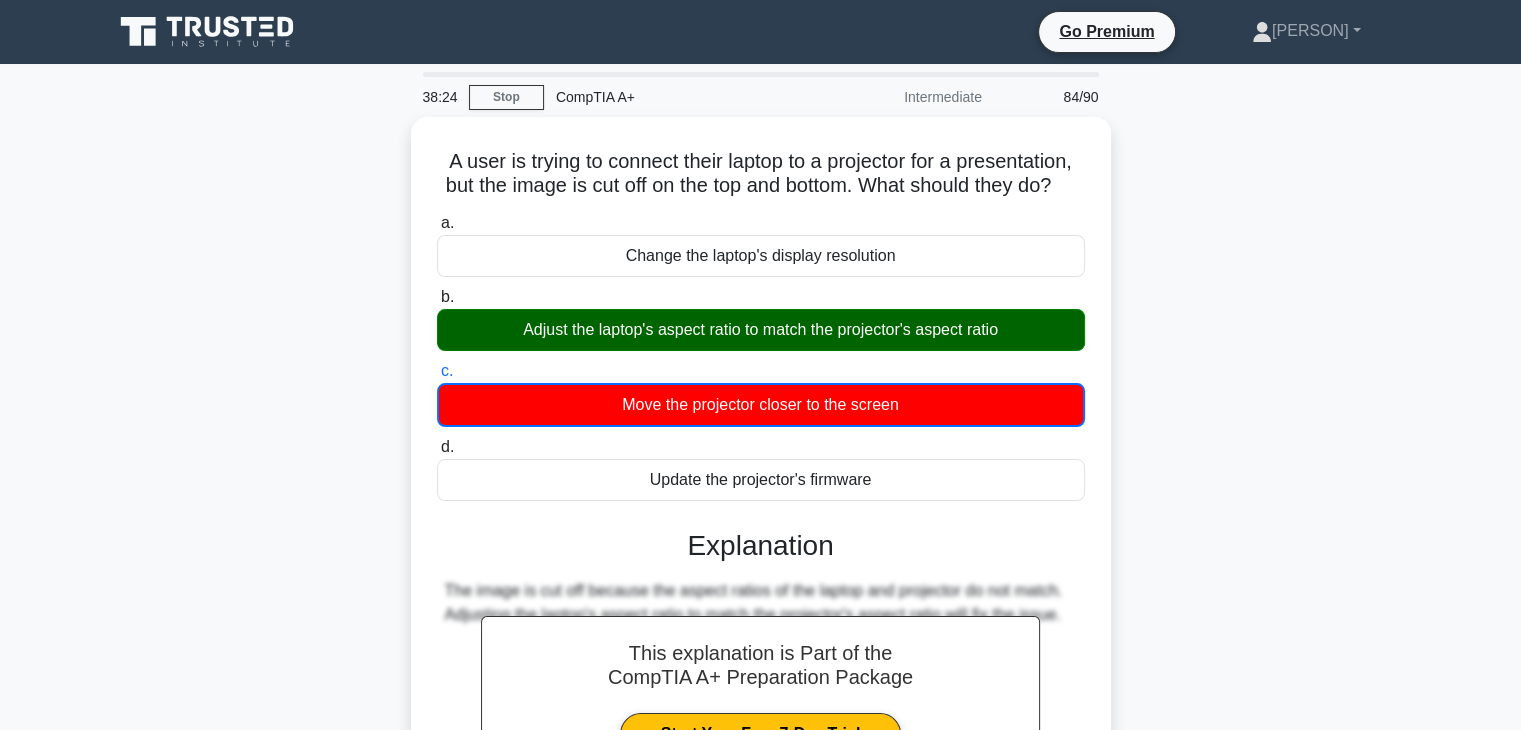 scroll, scrollTop: 351, scrollLeft: 0, axis: vertical 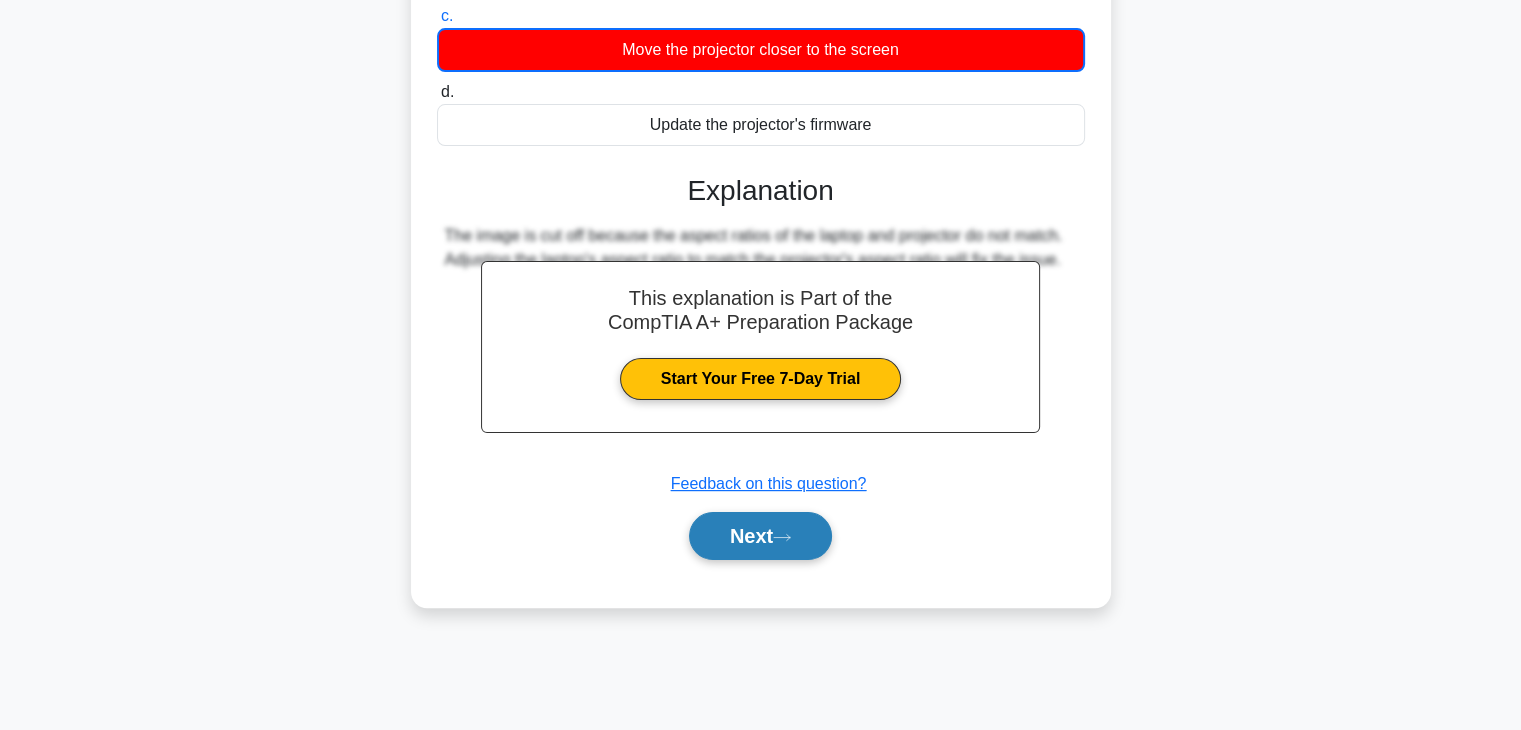 click on "Next" at bounding box center (760, 536) 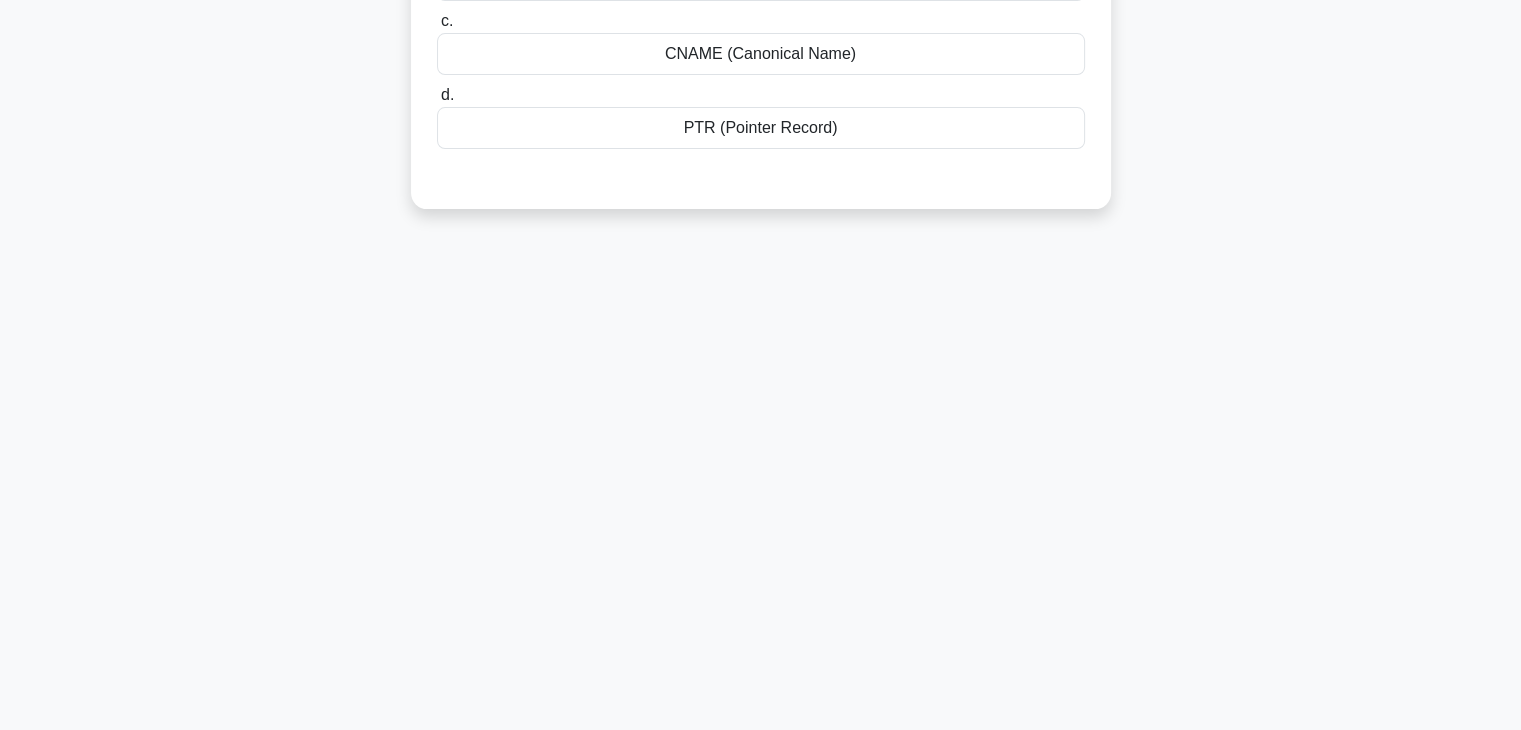 scroll, scrollTop: 0, scrollLeft: 0, axis: both 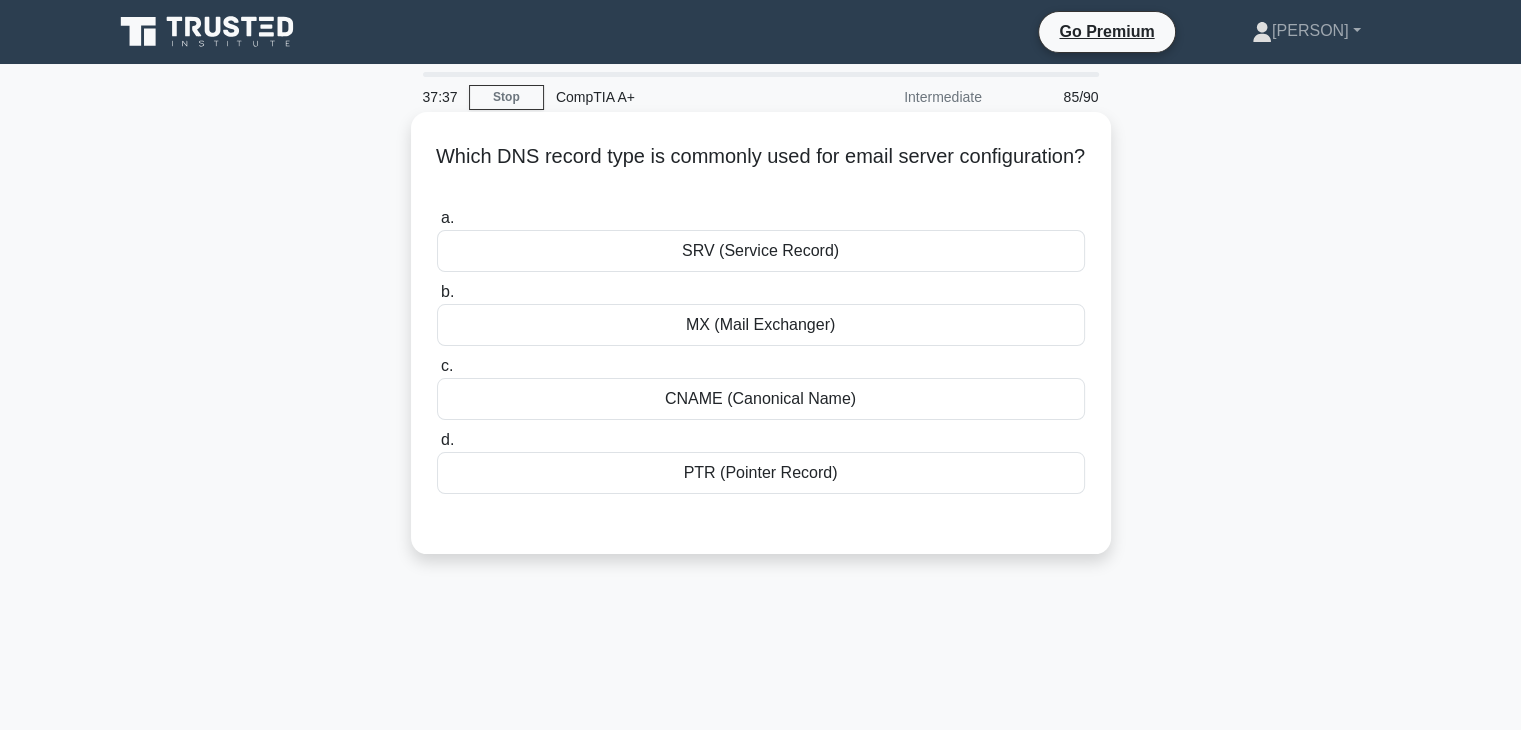 click on "MX (Mail Exchanger)" at bounding box center [761, 325] 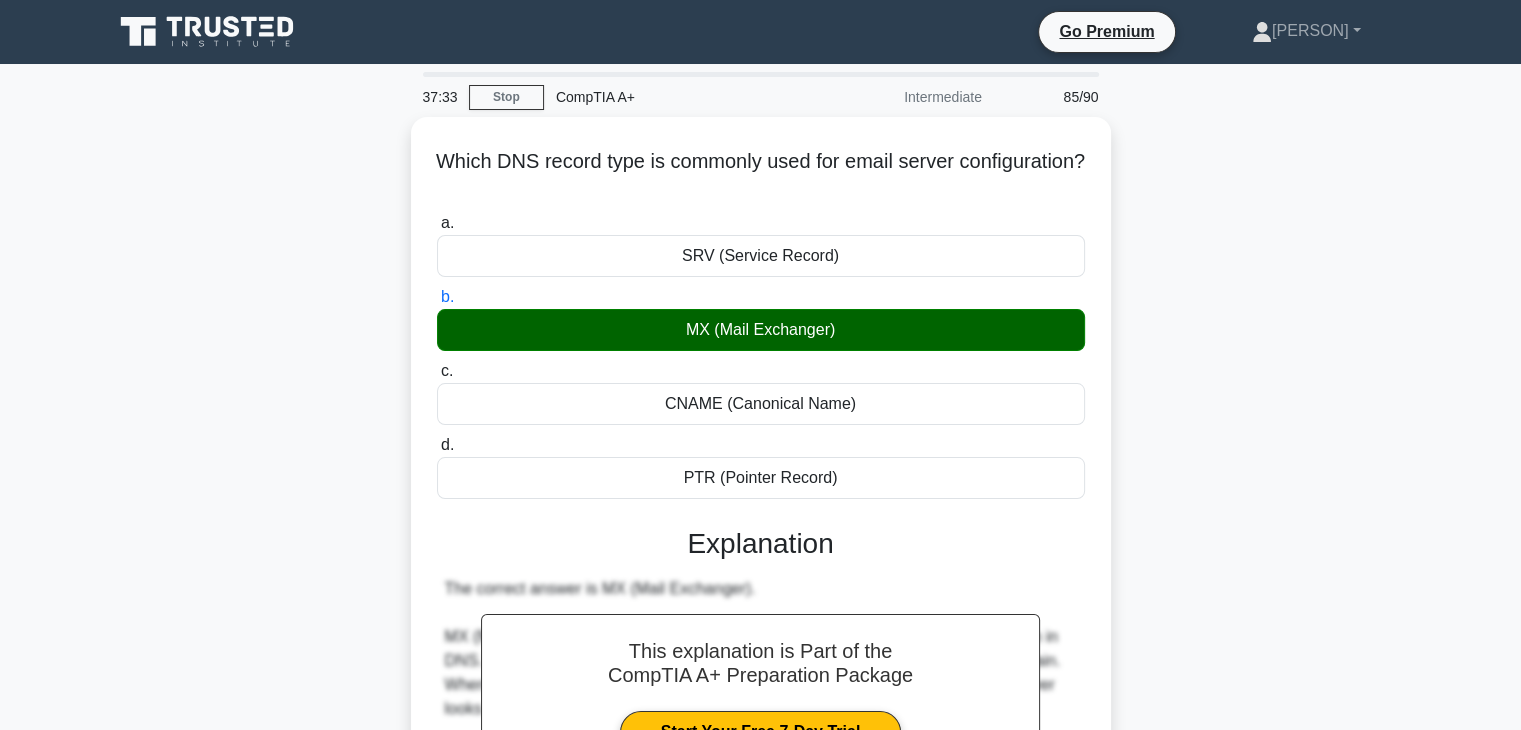scroll, scrollTop: 478, scrollLeft: 0, axis: vertical 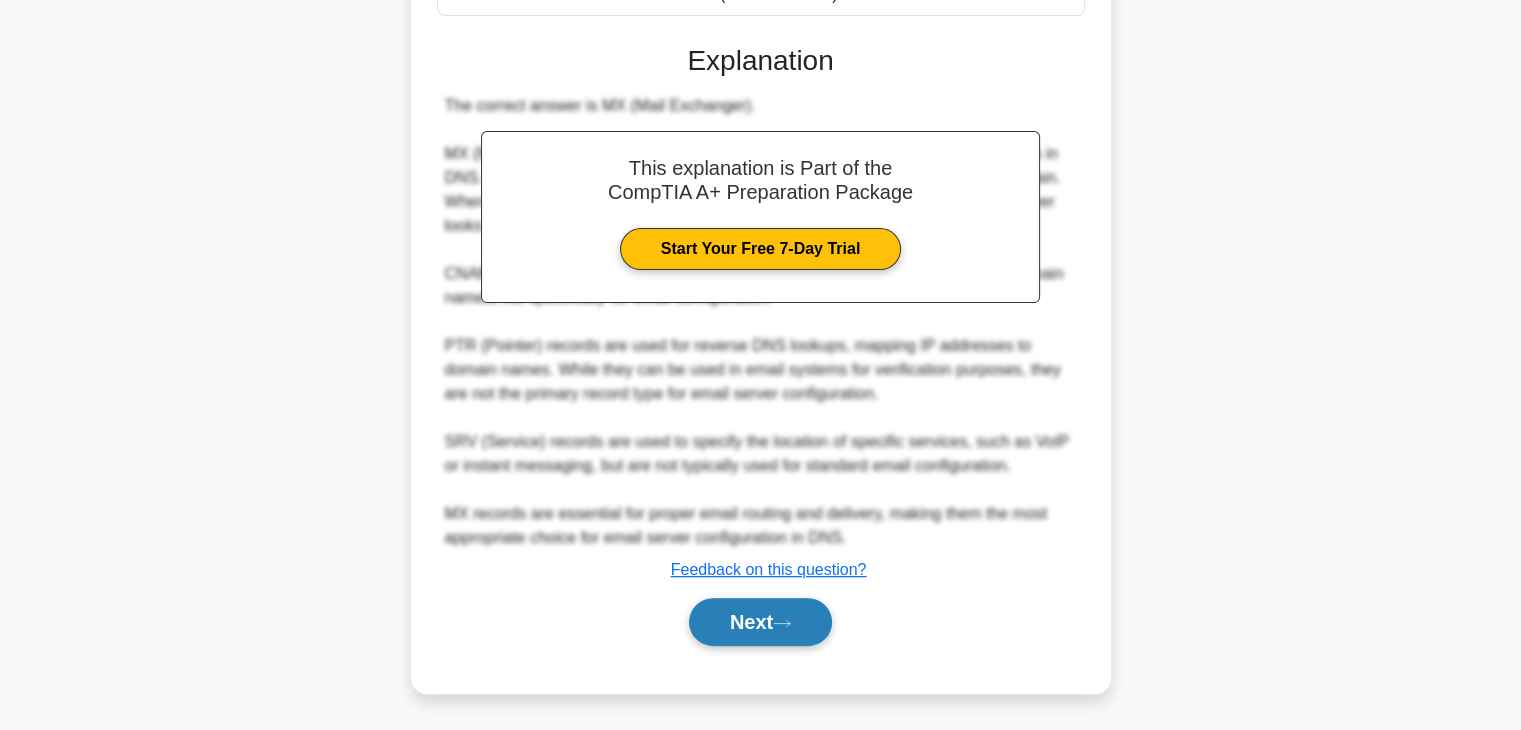 click on "Next" at bounding box center [760, 622] 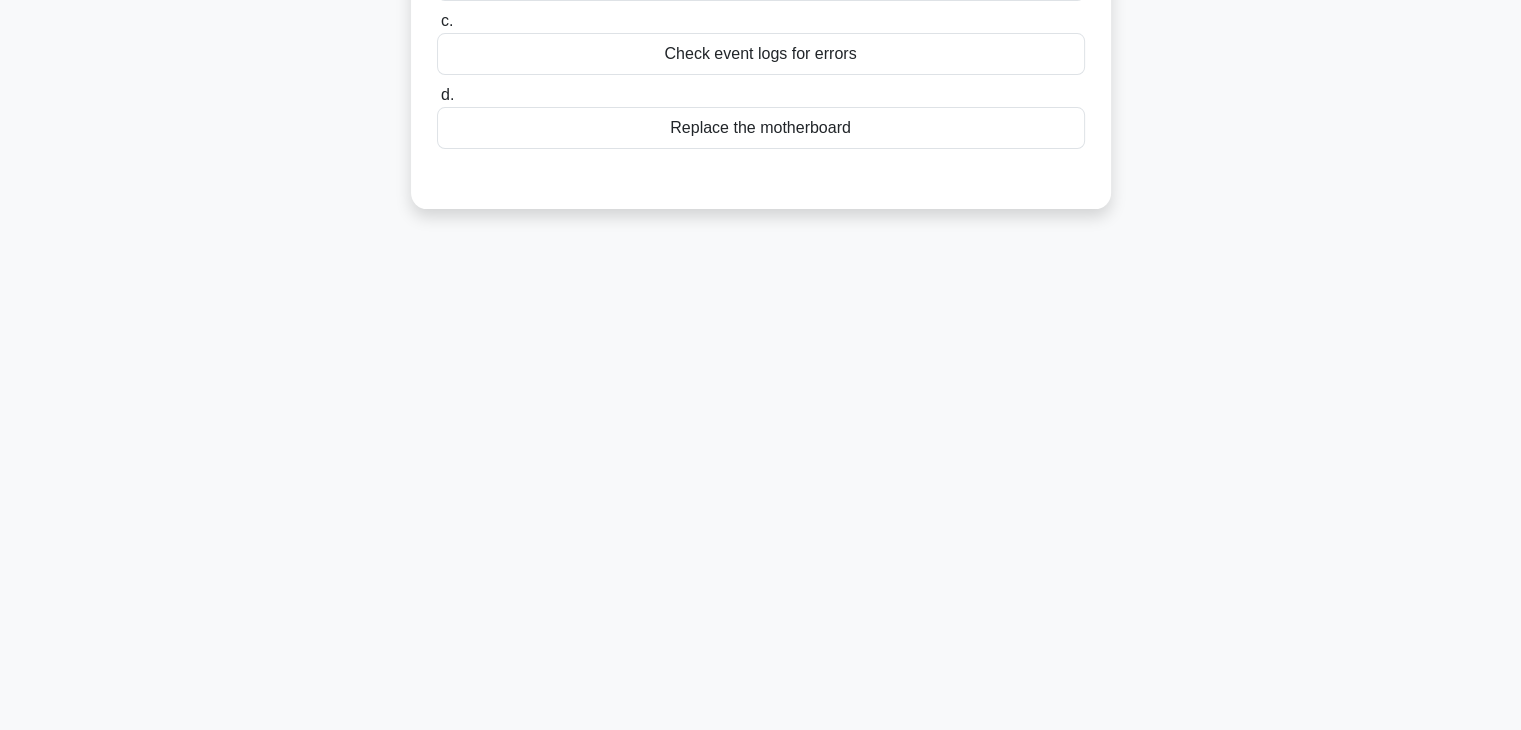 scroll, scrollTop: 0, scrollLeft: 0, axis: both 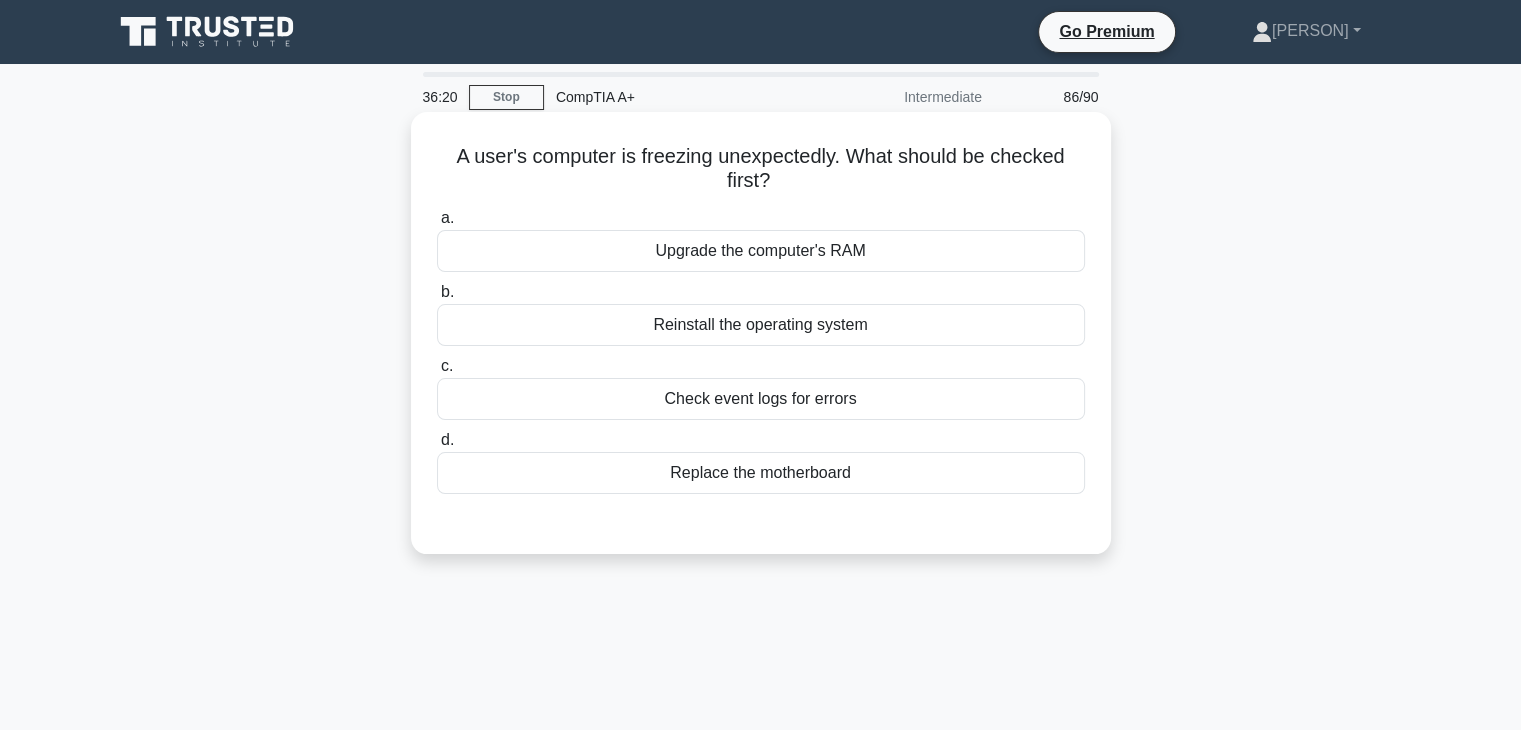 click on "Check event logs for errors" at bounding box center (761, 399) 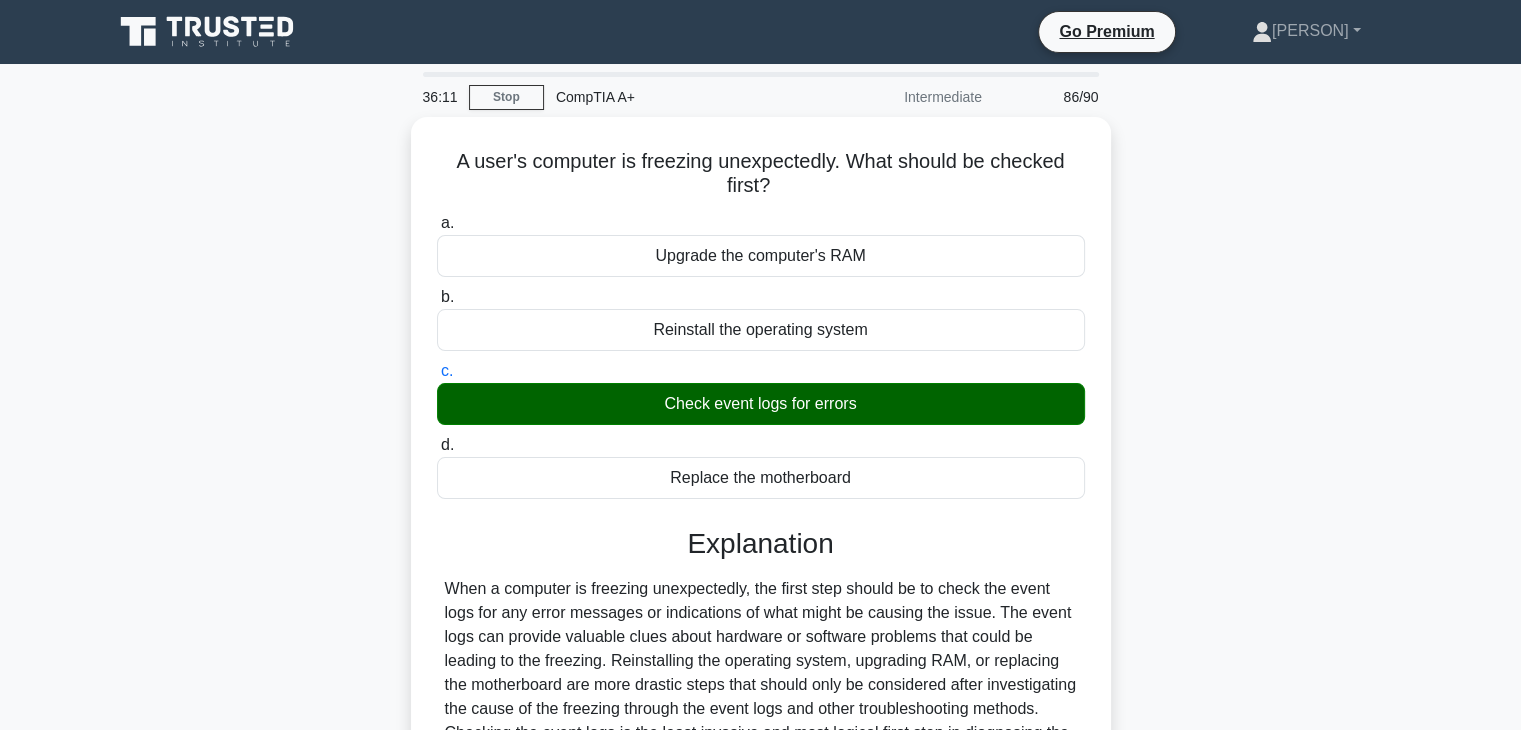scroll, scrollTop: 351, scrollLeft: 0, axis: vertical 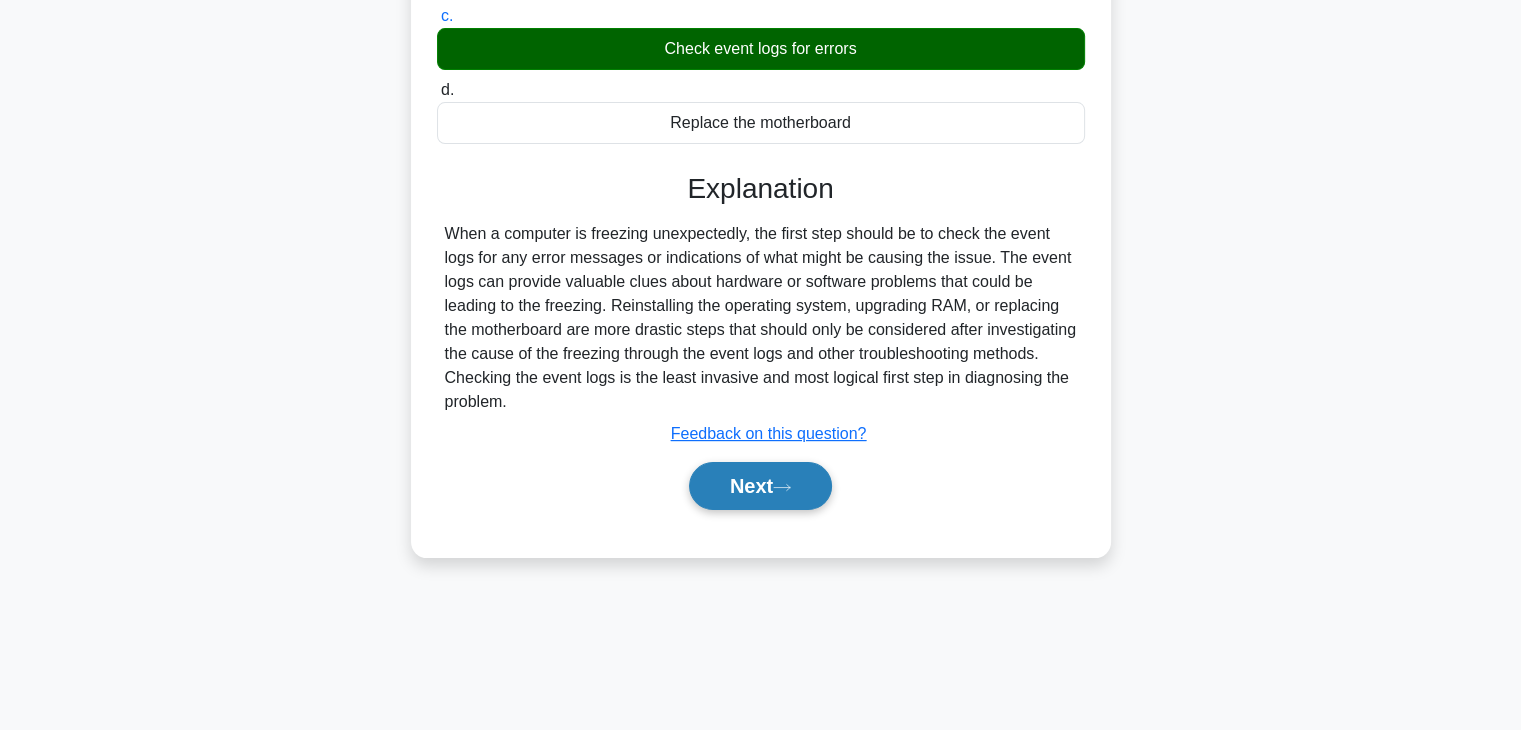 click on "Next" at bounding box center (760, 486) 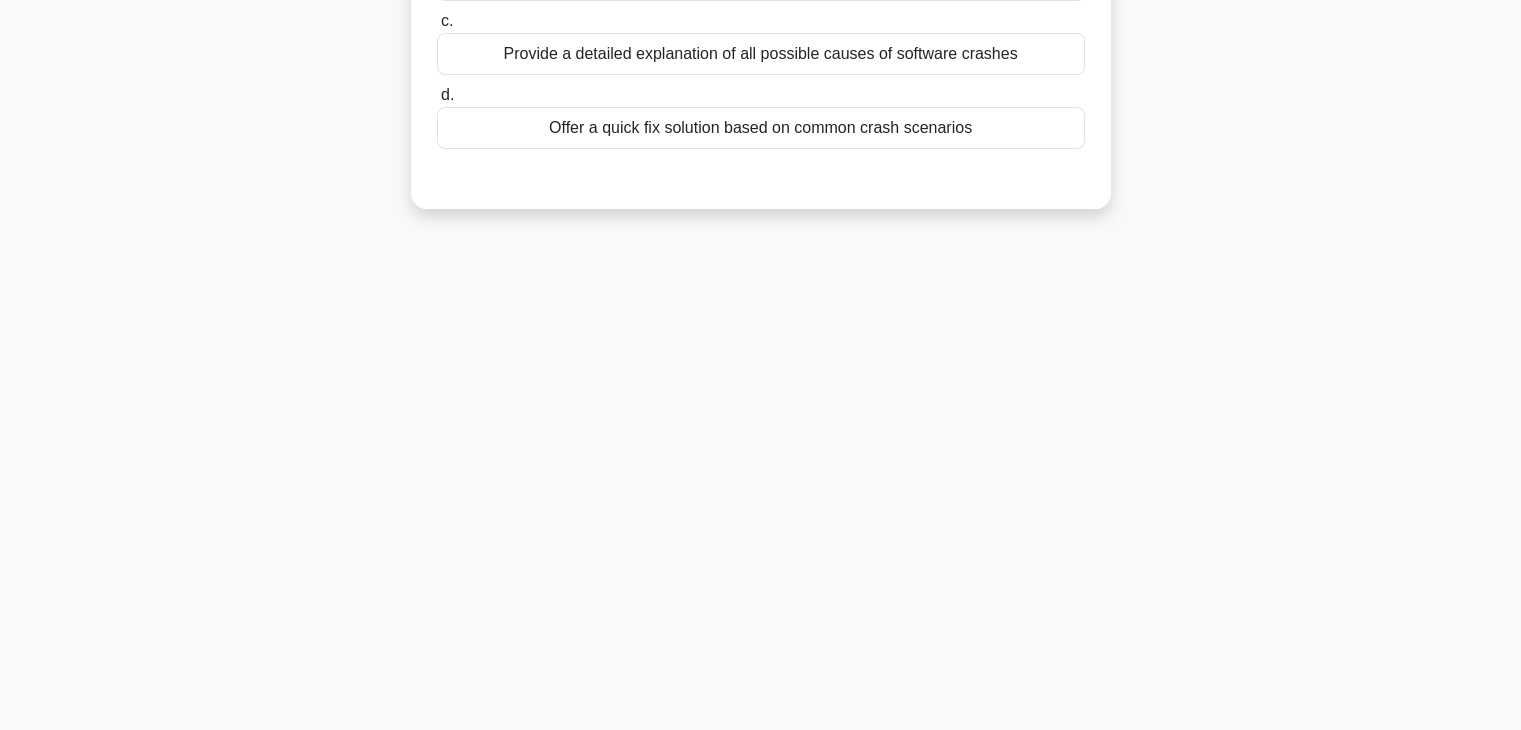 scroll, scrollTop: 0, scrollLeft: 0, axis: both 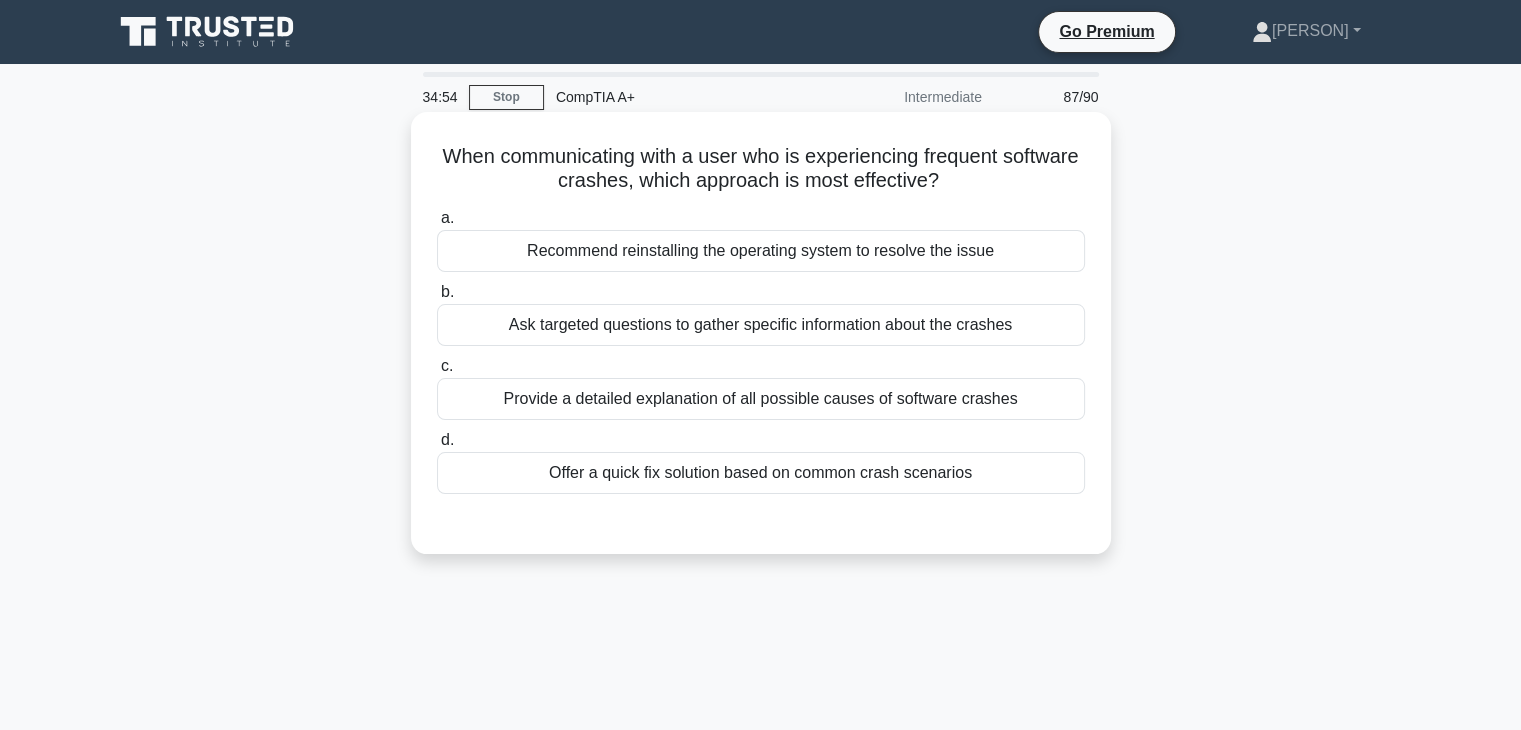 click on "Ask targeted questions to gather specific information about the crashes" at bounding box center [761, 325] 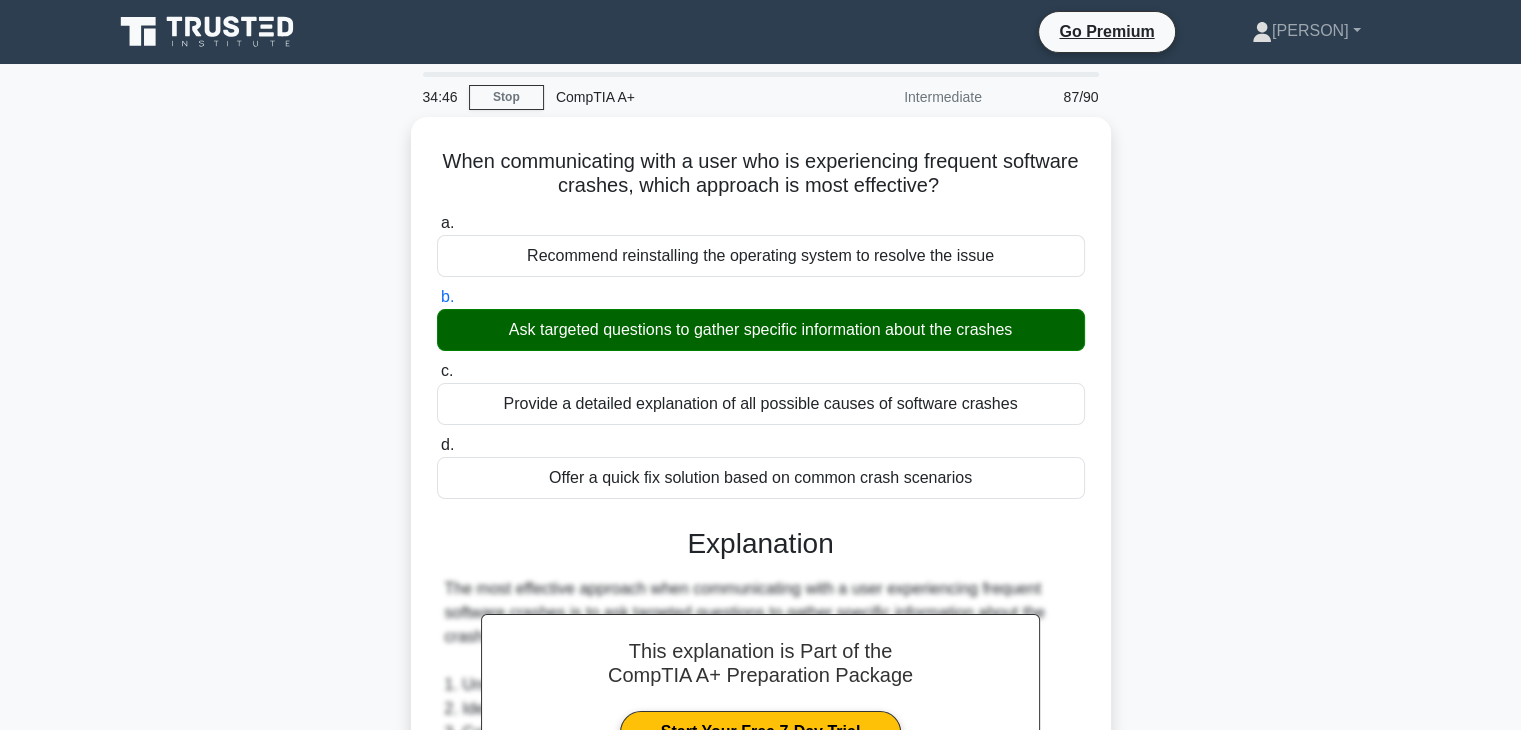 scroll, scrollTop: 622, scrollLeft: 0, axis: vertical 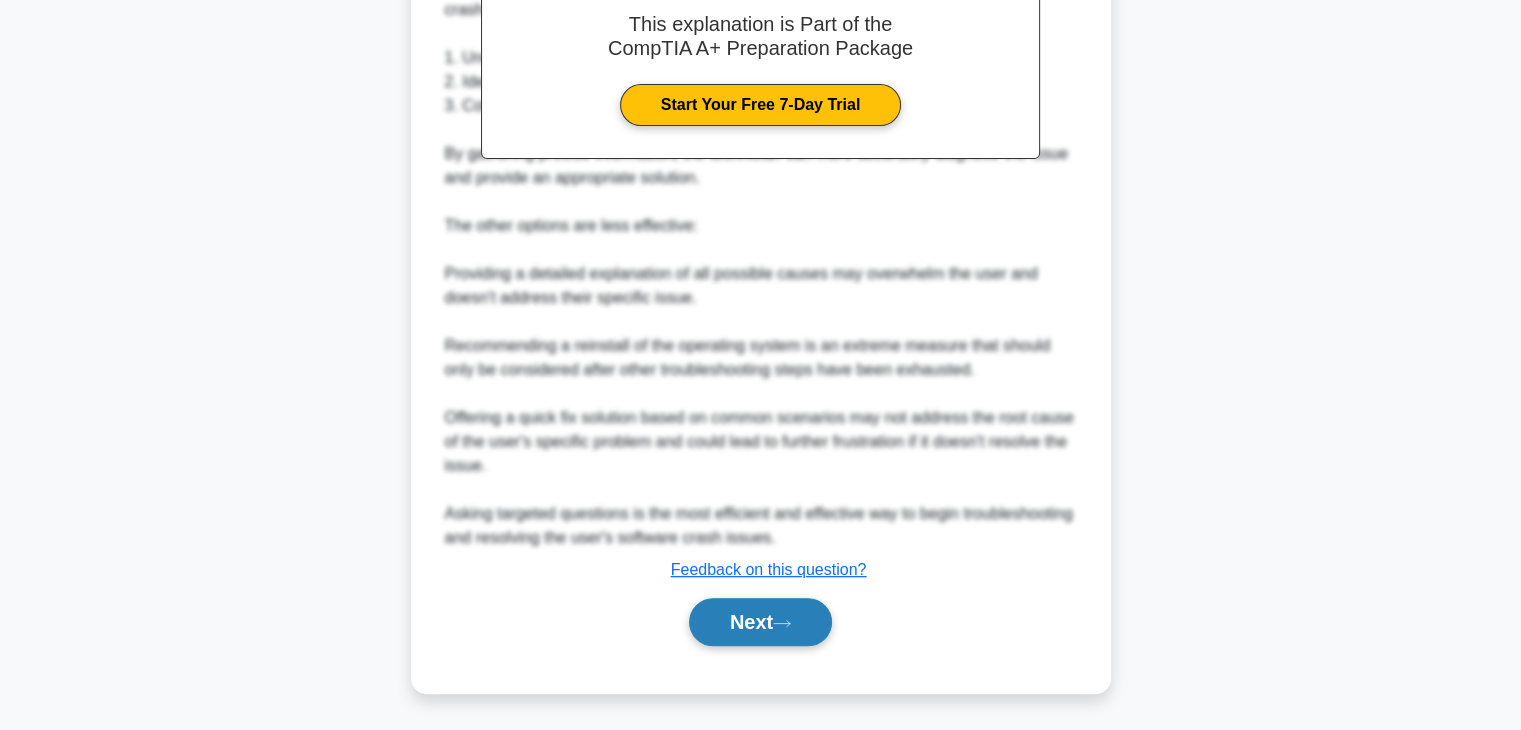click on "Next" at bounding box center (760, 622) 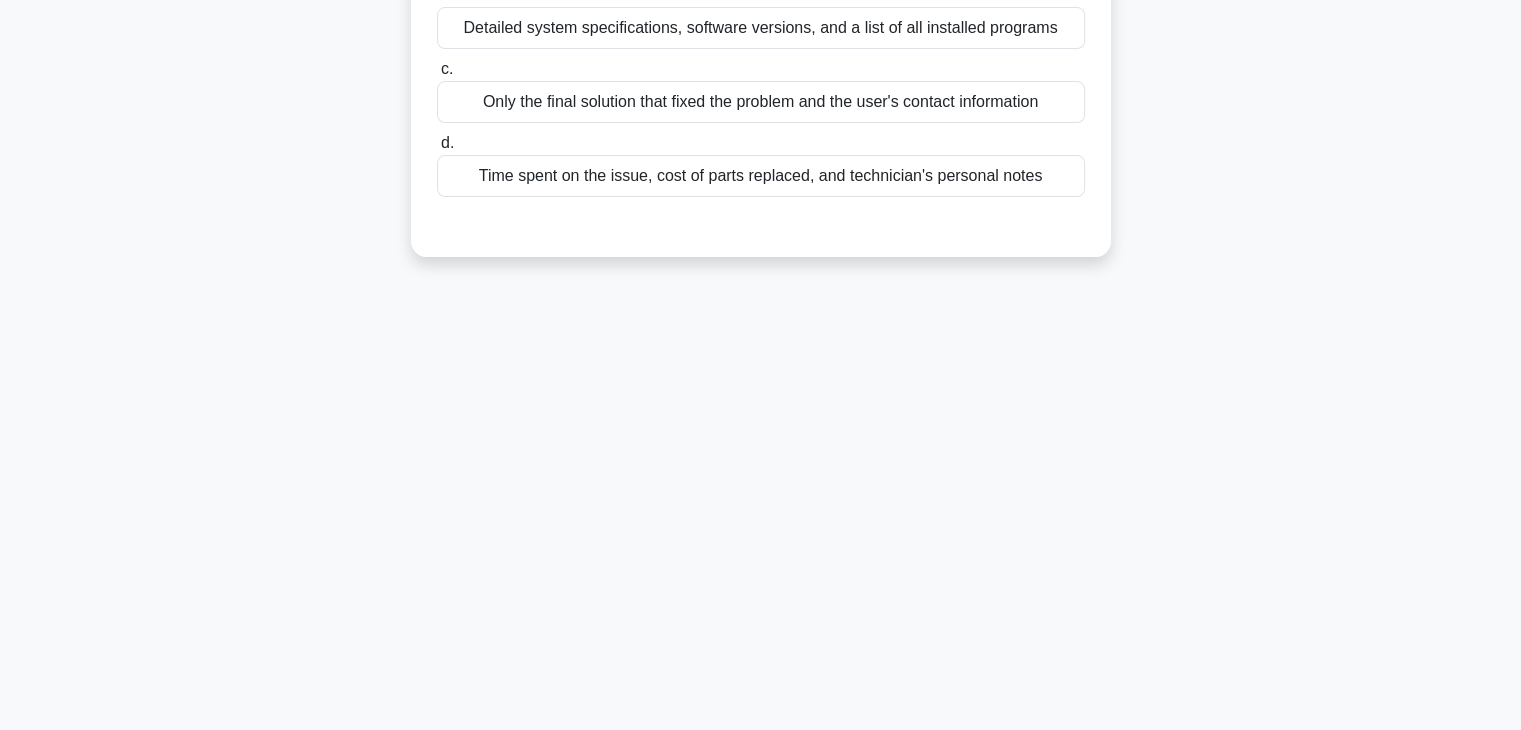 scroll, scrollTop: 0, scrollLeft: 0, axis: both 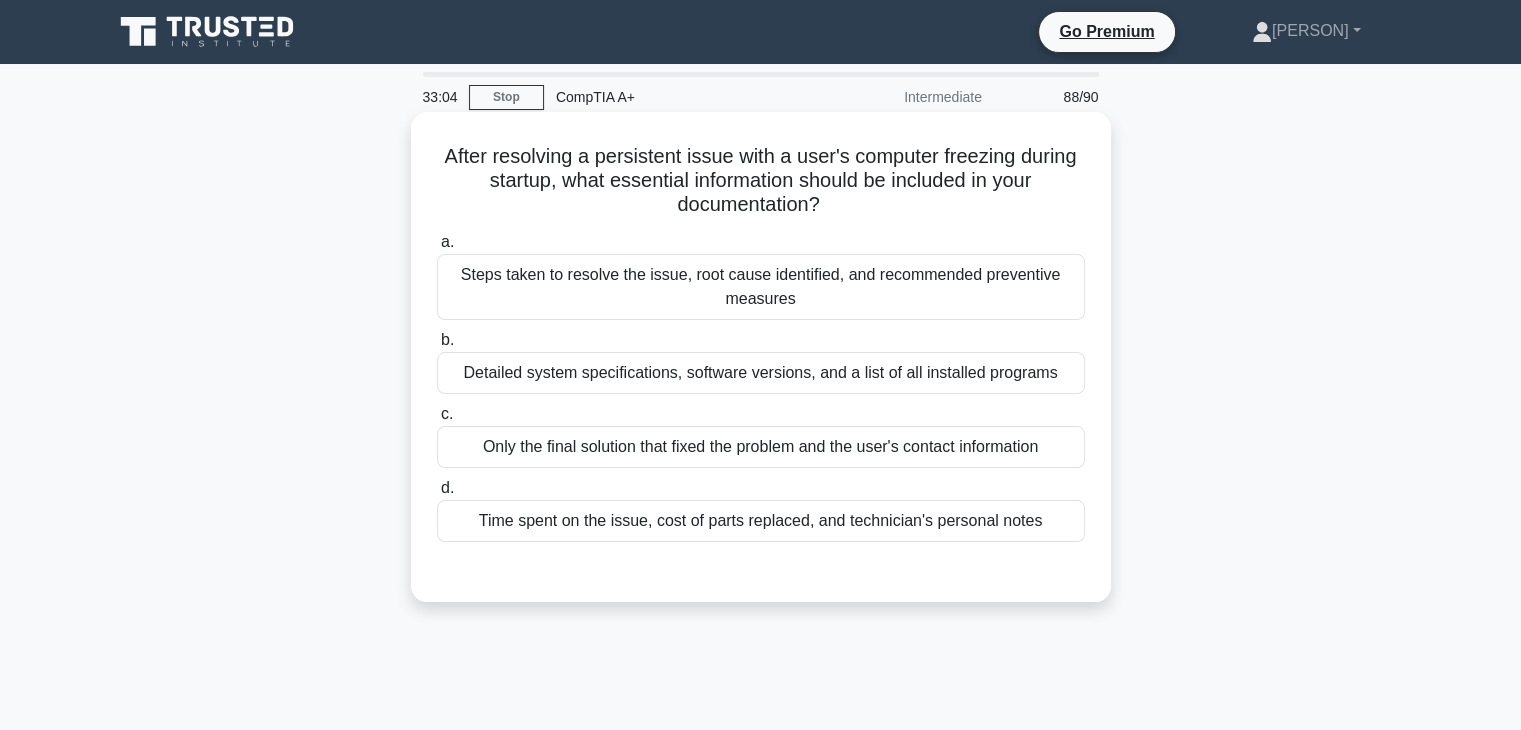 click on "Time spent on the issue, cost of parts replaced, and technician's personal notes" at bounding box center [761, 521] 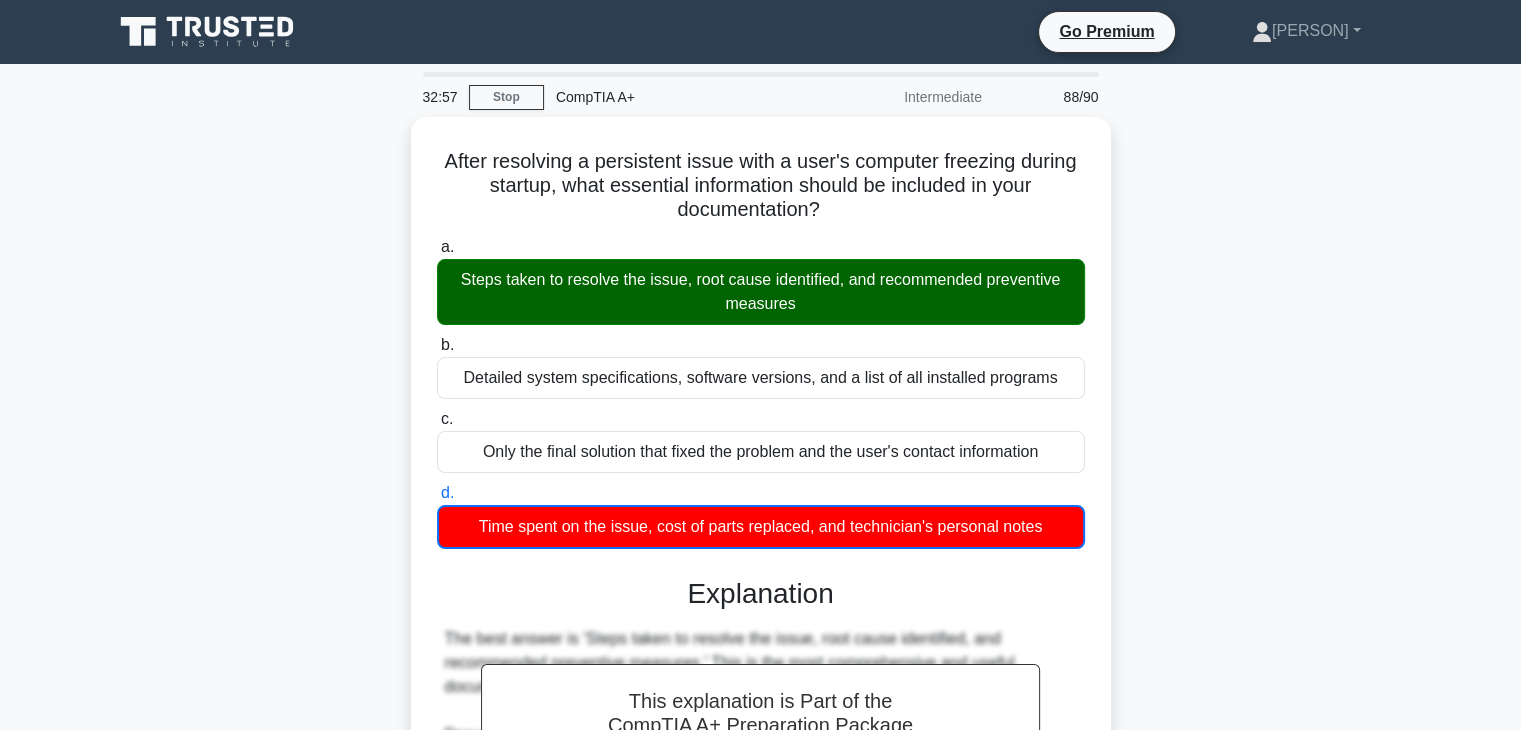scroll, scrollTop: 638, scrollLeft: 0, axis: vertical 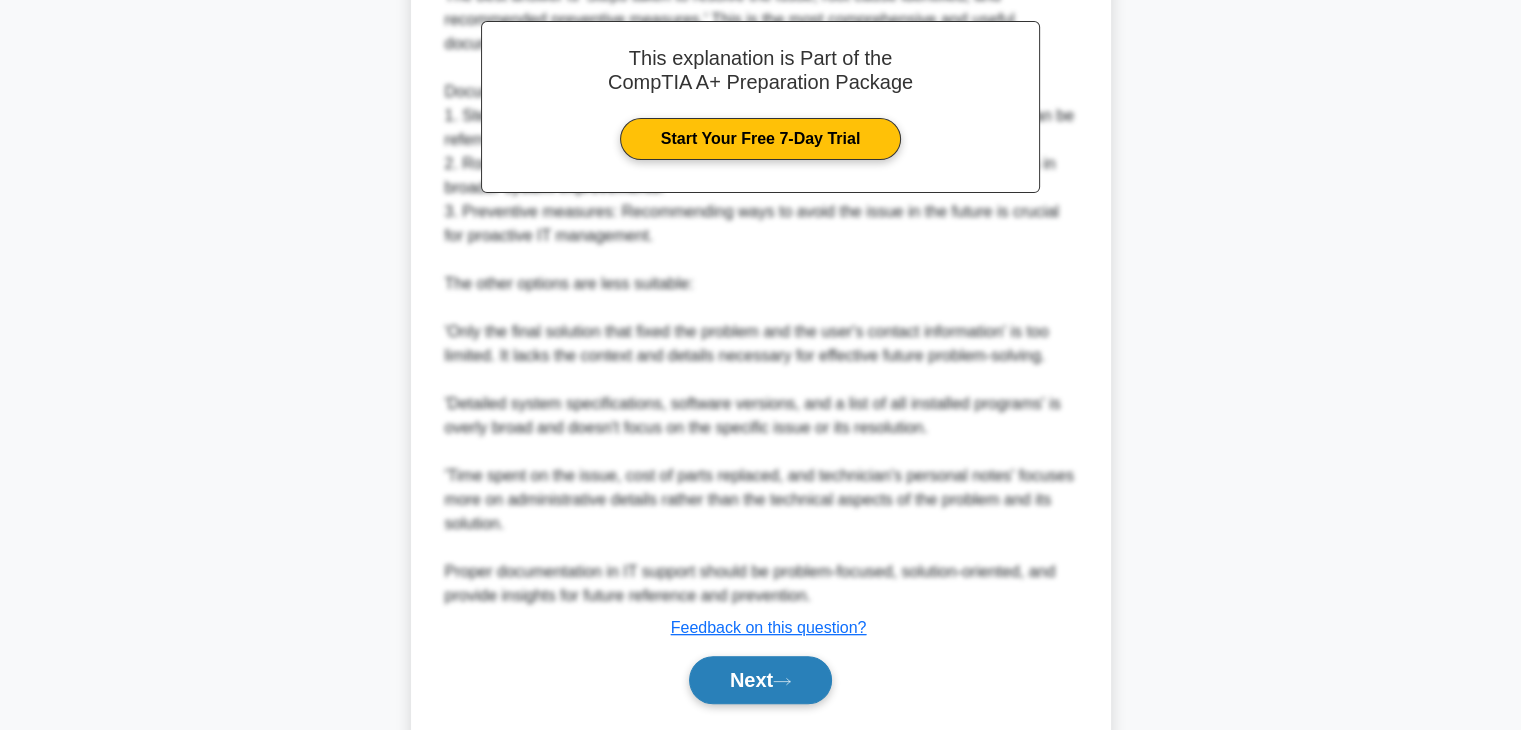 click on "Next" at bounding box center [760, 680] 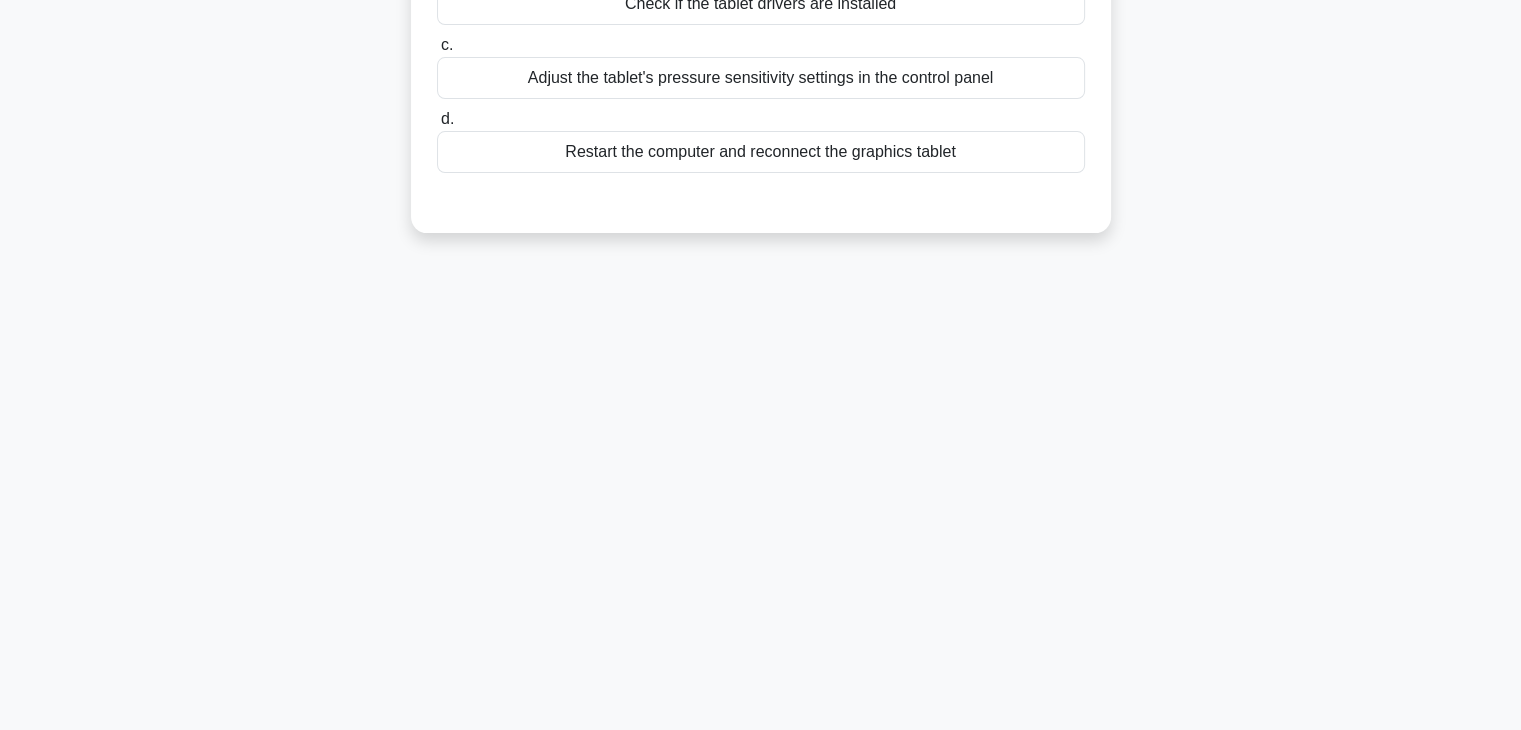 scroll, scrollTop: 351, scrollLeft: 0, axis: vertical 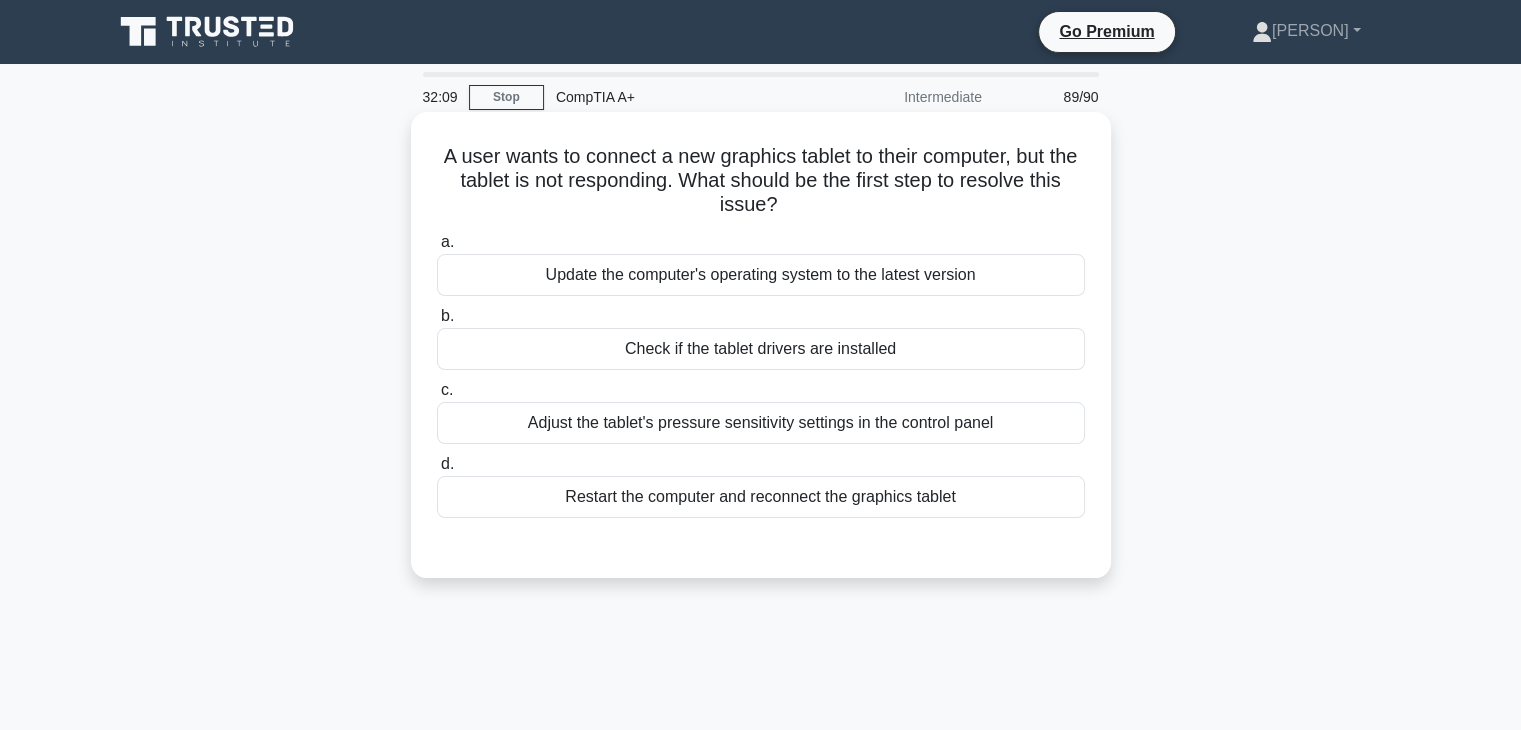 click on "Adjust the tablet's pressure sensitivity settings in the control panel" at bounding box center [761, 423] 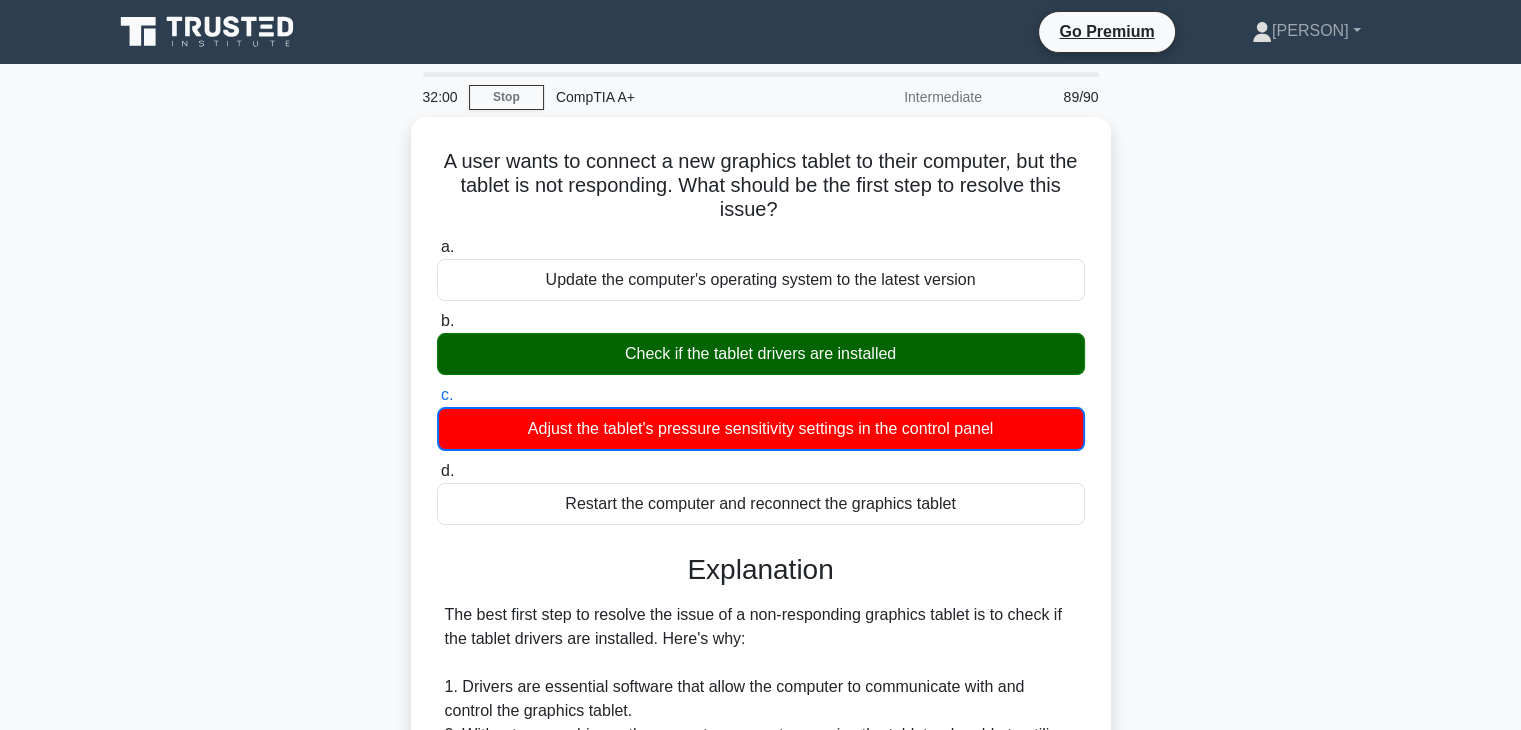 scroll, scrollTop: 600, scrollLeft: 0, axis: vertical 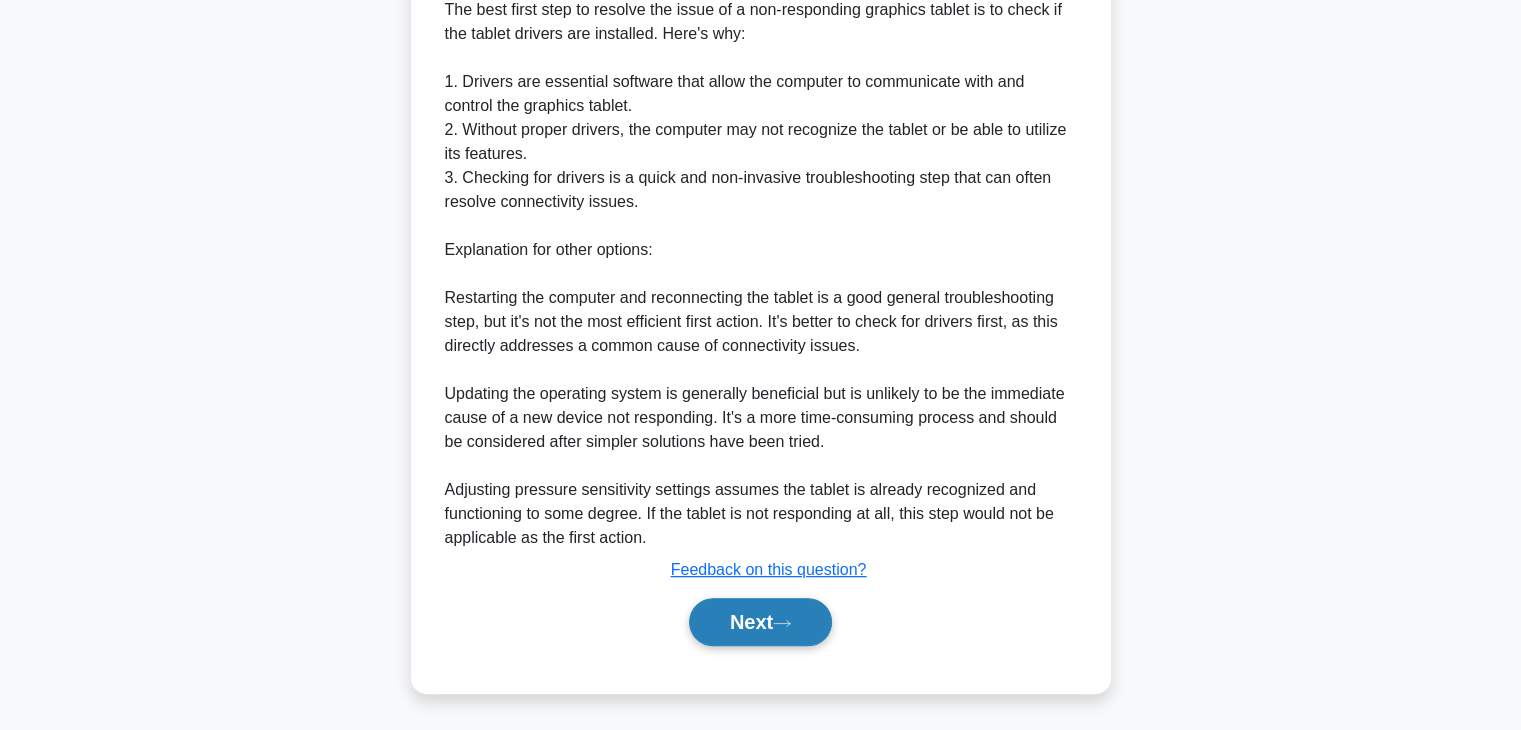 click on "Next" at bounding box center [760, 622] 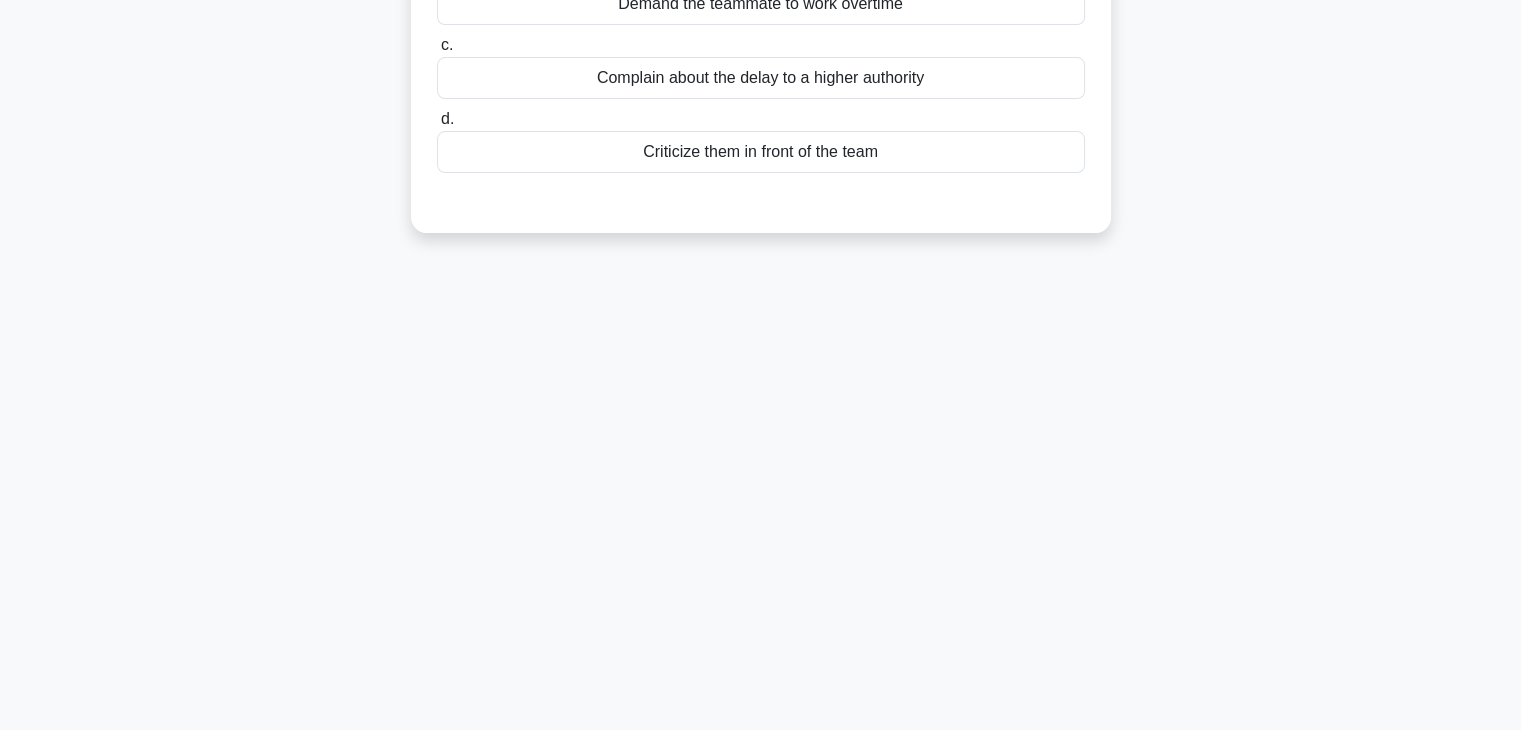 scroll, scrollTop: 0, scrollLeft: 0, axis: both 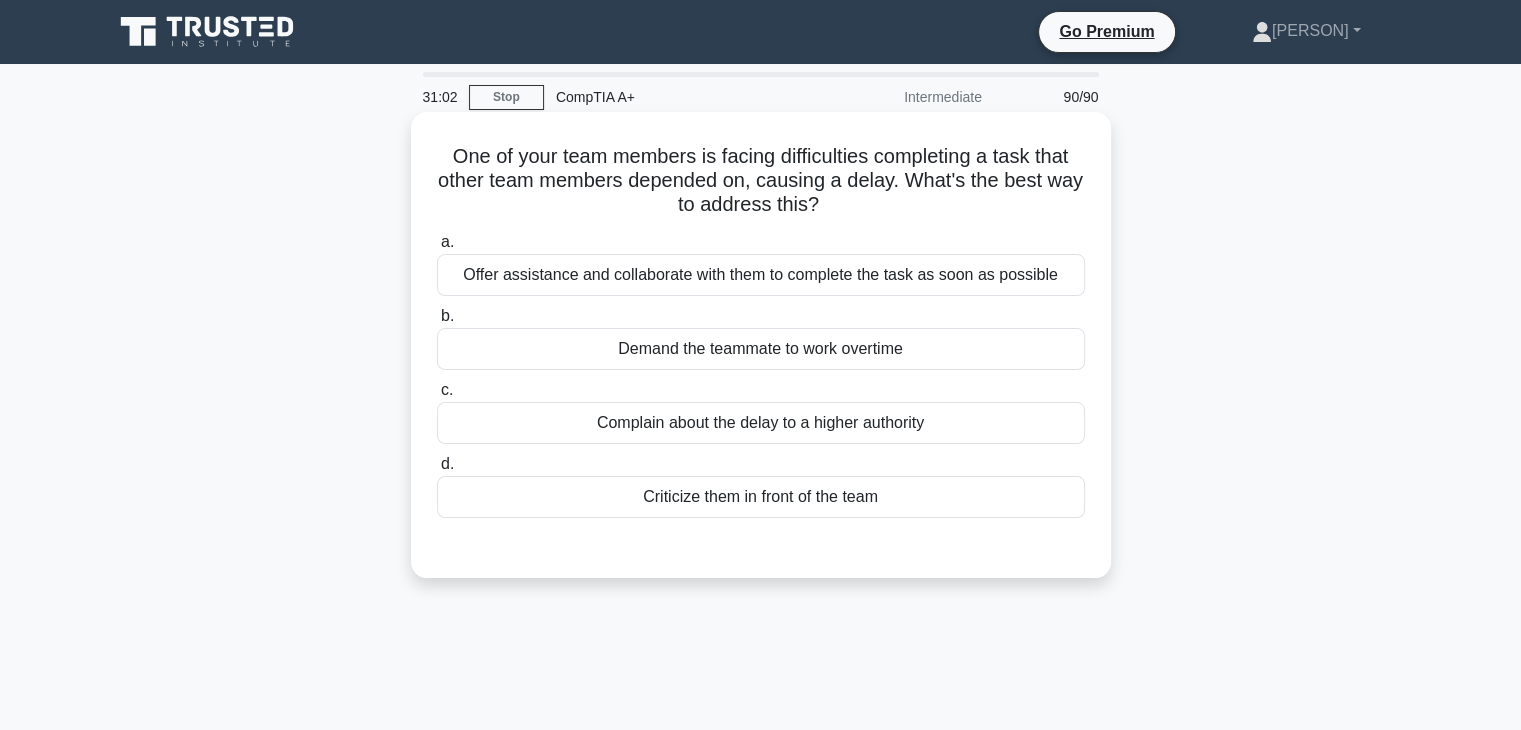 click on "Offer assistance and collaborate with them to complete the task as soon as possible" at bounding box center (761, 275) 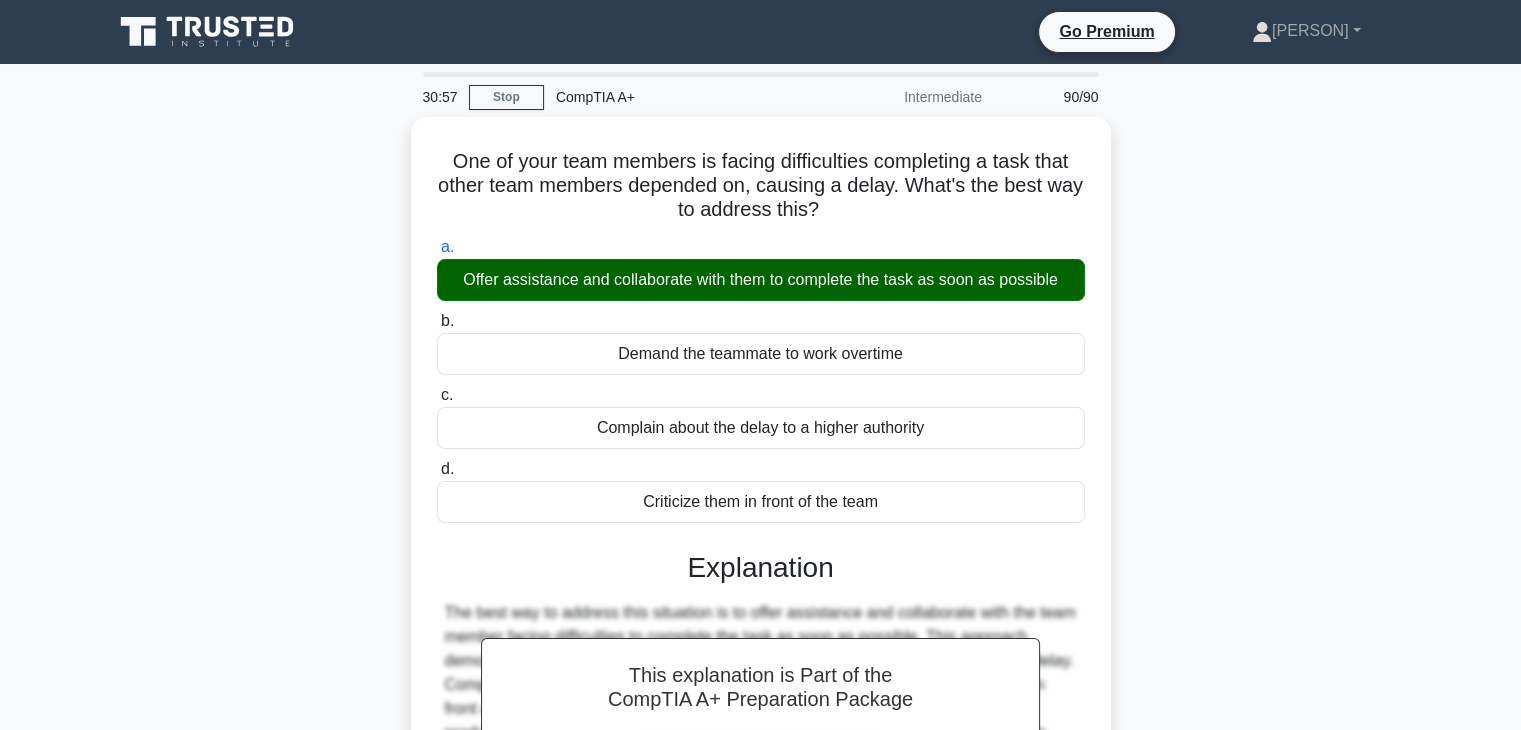 scroll, scrollTop: 351, scrollLeft: 0, axis: vertical 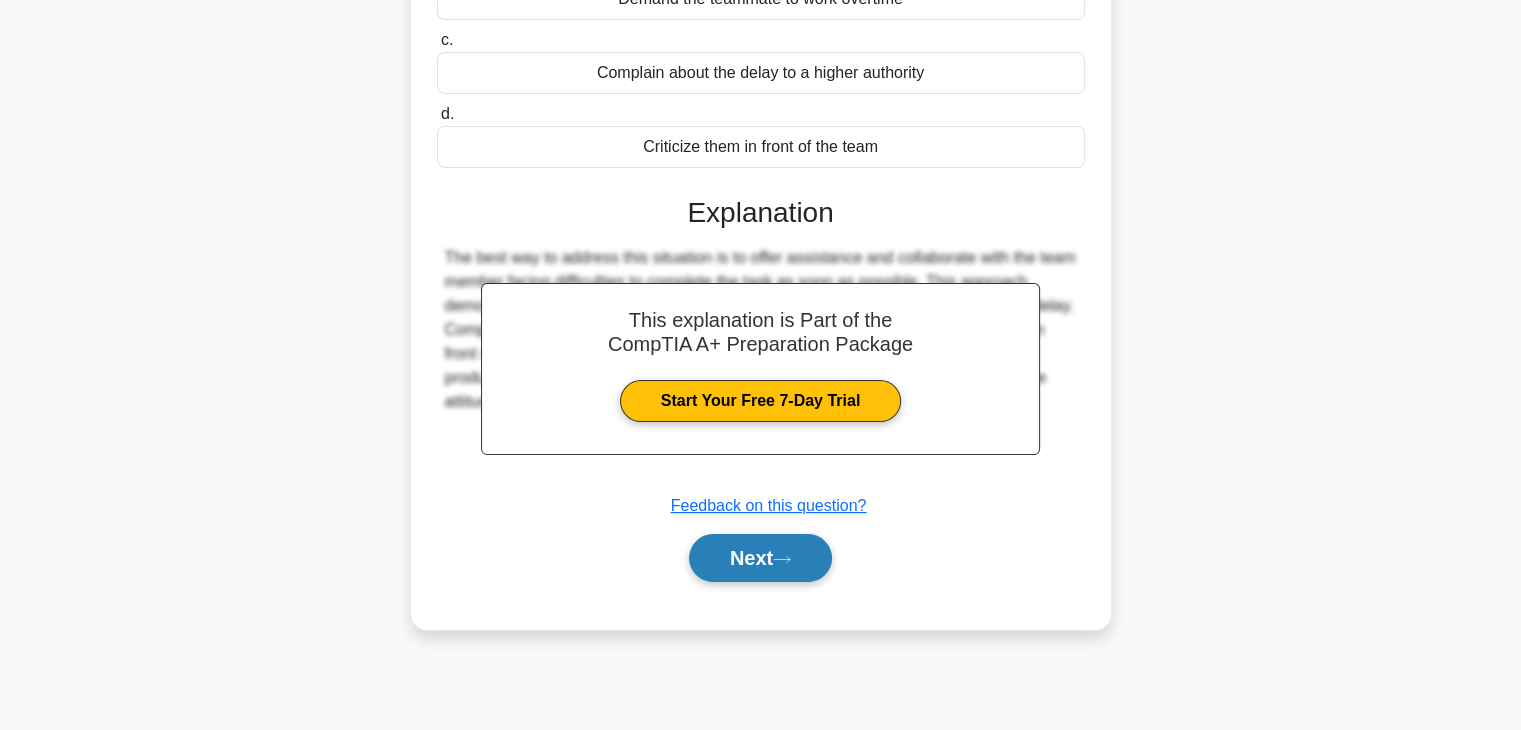 click on "Next" at bounding box center (760, 558) 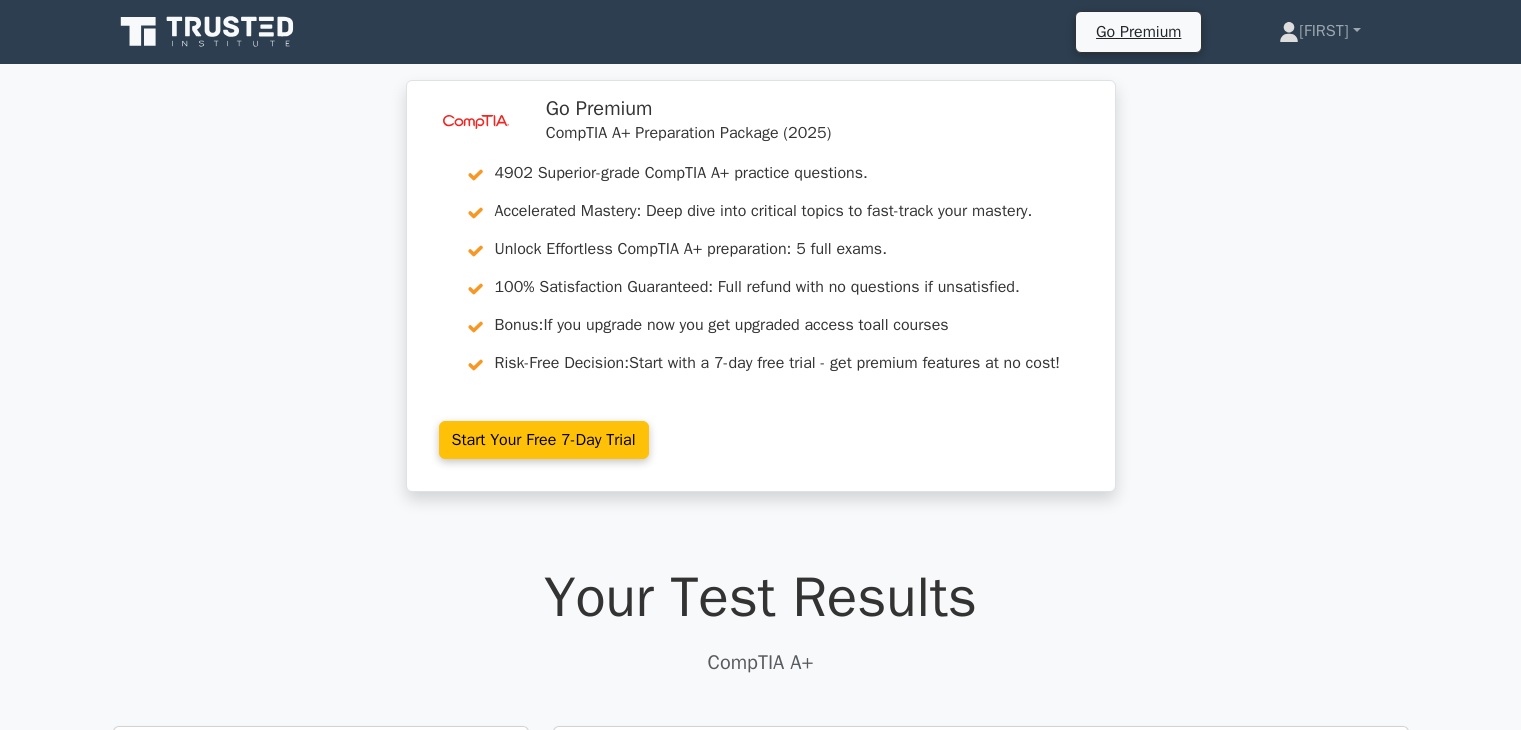 scroll, scrollTop: 0, scrollLeft: 0, axis: both 